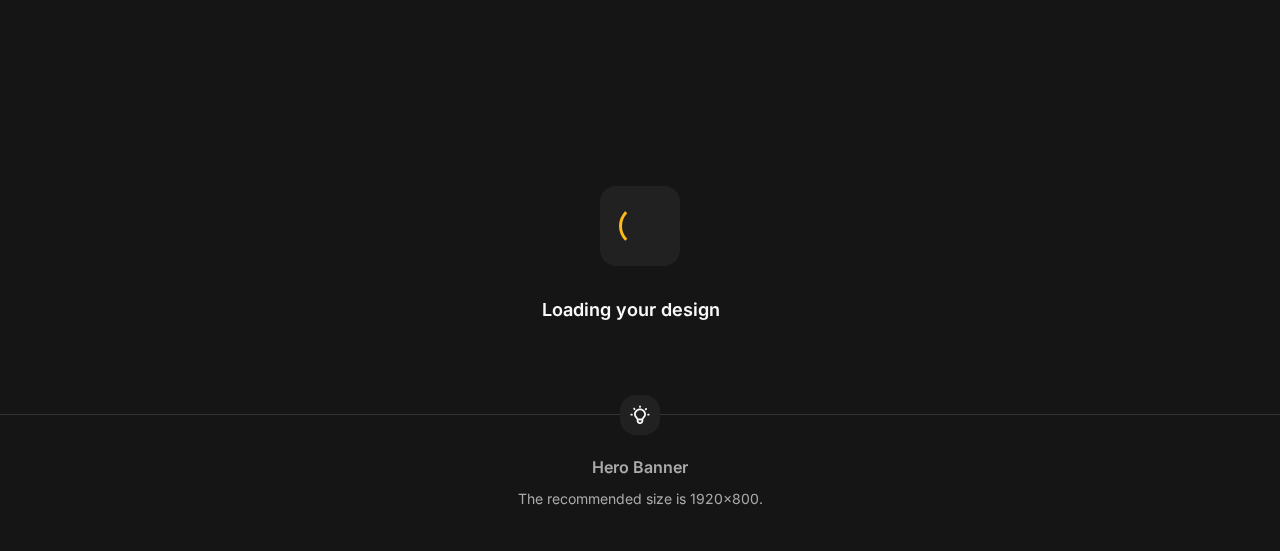 scroll, scrollTop: 0, scrollLeft: 0, axis: both 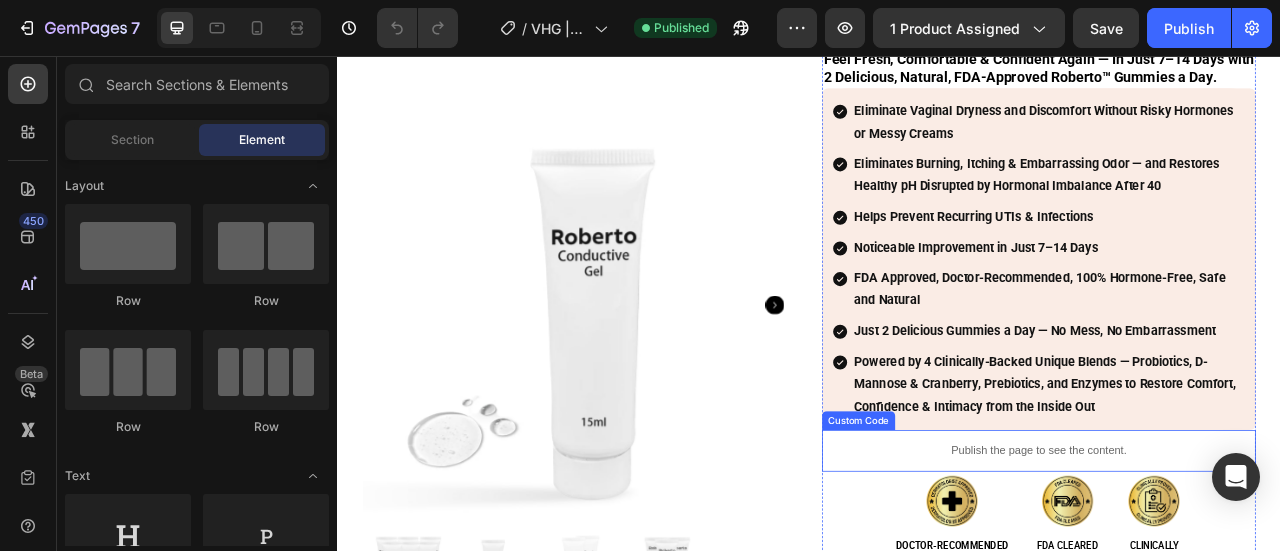 click on "Publish the page to see the content." at bounding box center (1229, 558) 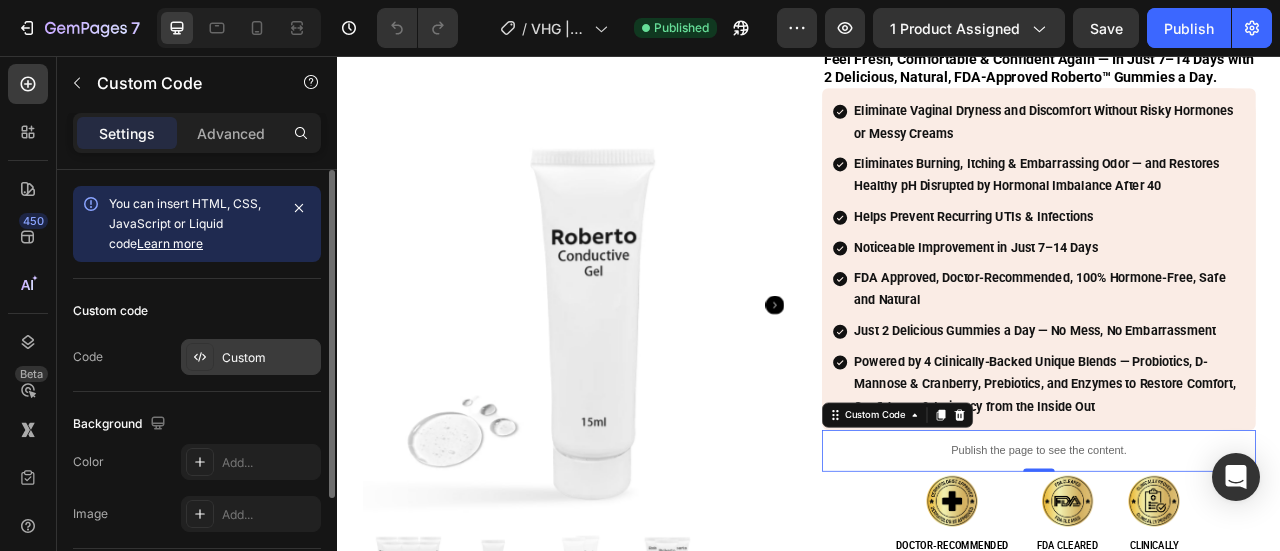 click on "Custom" at bounding box center (269, 358) 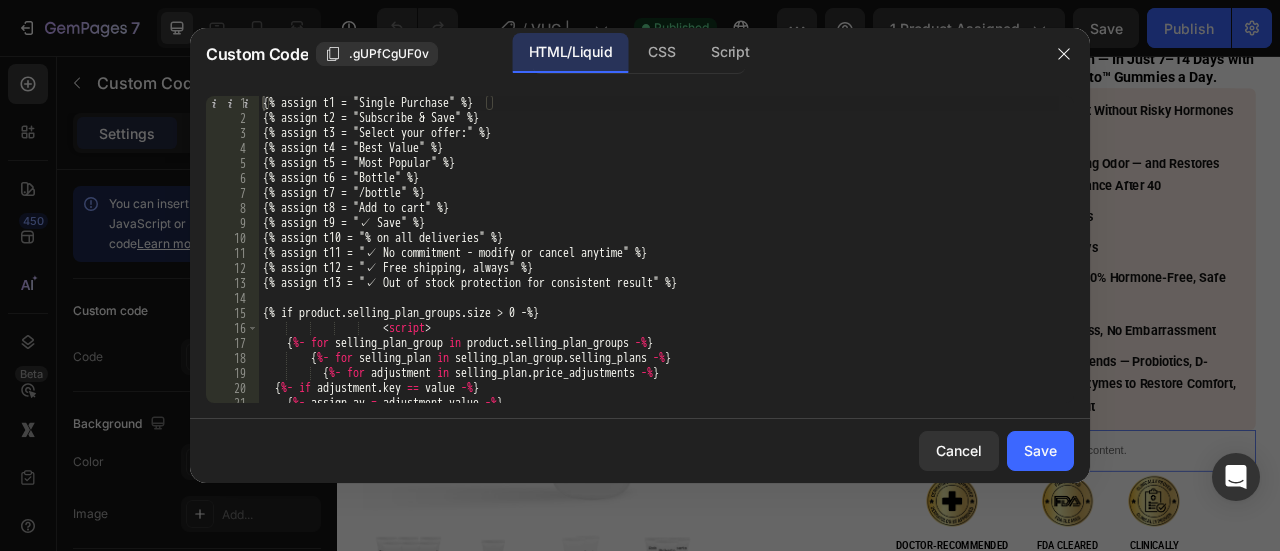 click on "Custom Code .gUPfCgUF0v HTML/Liquid CSS Script" at bounding box center (614, 54) 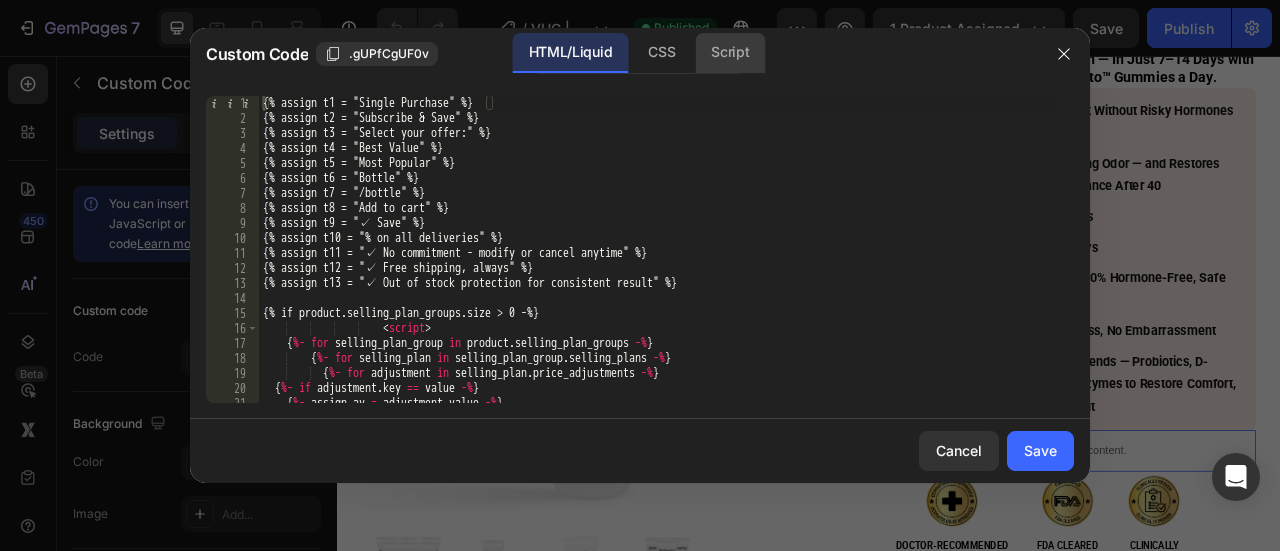 click on "Script" 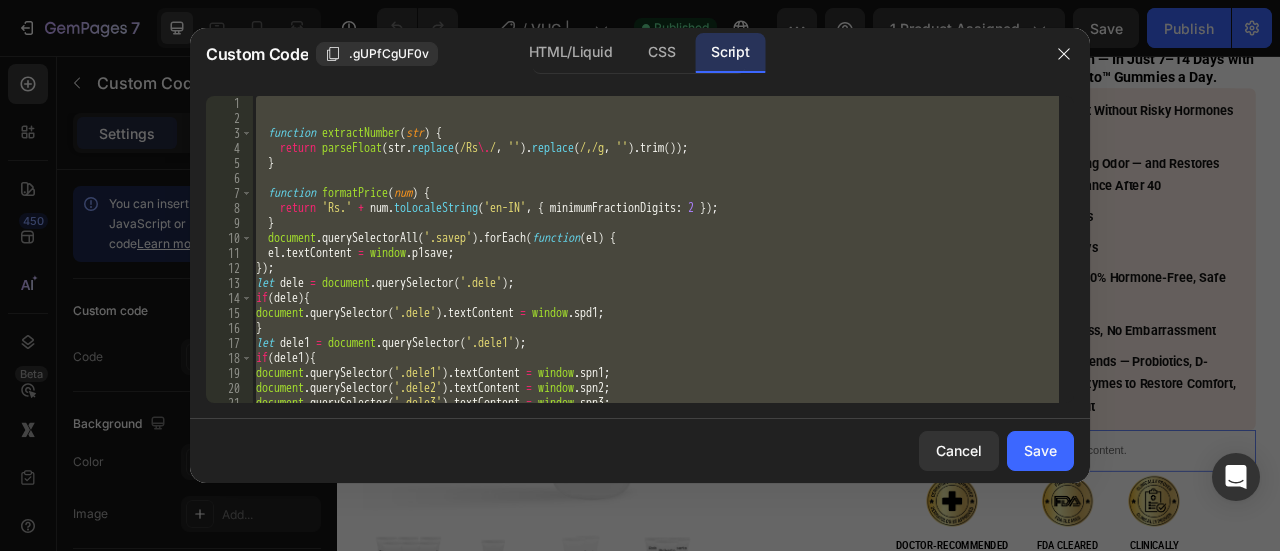 click on "function   extractNumber ( str )   {      return   parseFloat ( str . replace ( /Rs \. / ,   '' ) . replace ( /,/g ,   '' ) . trim ( )) ;    }    function   formatPrice ( num )   {      return   'Rs.'   +   num . toLocaleString ( 'en-IN' ,   {   minimumFractionDigits :   2   }) ;    }    document . querySelectorAll ( '.savep' ) . forEach ( function ( el )   {    el . textContent   =   window . p1save ; }) ; let   dele   =   document . querySelector ( '.dele' ) ; if ( dele ) { document . querySelector ( '.dele' ) . textContent   =   window . spd1 ; } let   dele1   =   document . querySelector ( '.dele1' ) ; if ( dele1 ) { document . querySelector ( '.dele1' ) . textContent   =   window . spn1 ; document . querySelector ( '.dele2' ) . textContent   =   window . spn2 ; document . querySelector ( '.dele3' ) . textContent   =   window . spn3 ; }" at bounding box center (655, 249) 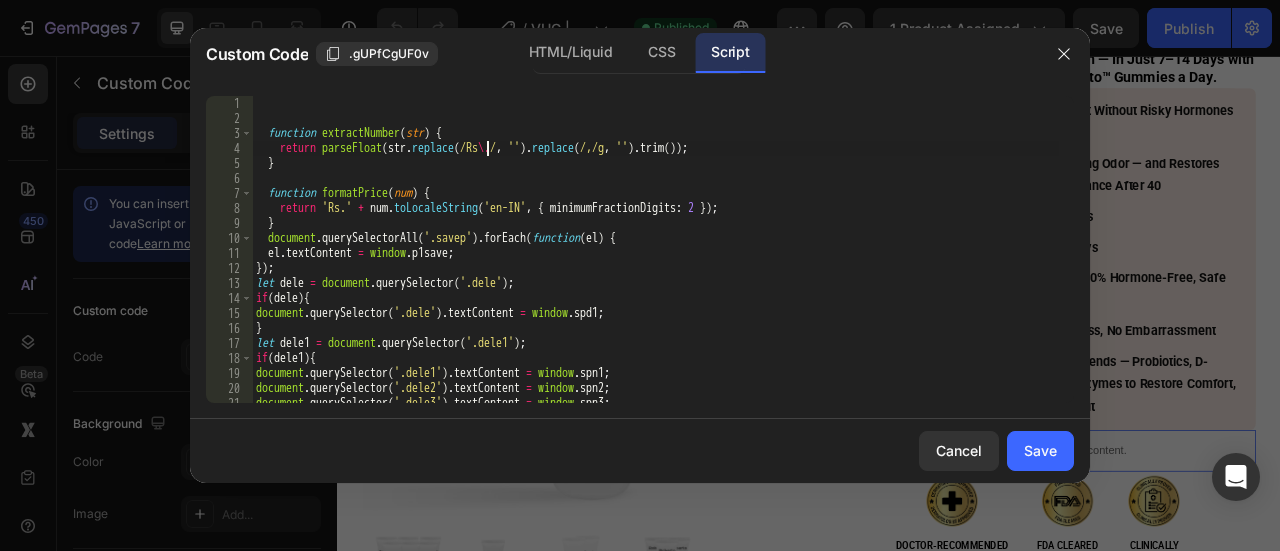 click on "function   extractNumber ( str )   {      return   parseFloat ( str . replace ( /Rs \. / ,   '' ) . replace ( /,/g ,   '' ) . trim ( )) ;    }    function   formatPrice ( num )   {      return   'Rs.'   +   num . toLocaleString ( 'en-IN' ,   {   minimumFractionDigits :   2   }) ;    }    document . querySelectorAll ( '.savep' ) . forEach ( function ( el )   {    el . textContent   =   window . p1save ; }) ; let   dele   =   document . querySelector ( '.dele' ) ; if ( dele ) { document . querySelector ( '.dele' ) . textContent   =   window . spd1 ; } let   dele1   =   document . querySelector ( '.dele1' ) ; if ( dele1 ) { document . querySelector ( '.dele1' ) . textContent   =   window . spn1 ; document . querySelector ( '.dele2' ) . textContent   =   window . spn2 ; document . querySelector ( '.dele3' ) . textContent   =   window . spn3 ; }" at bounding box center (655, 264) 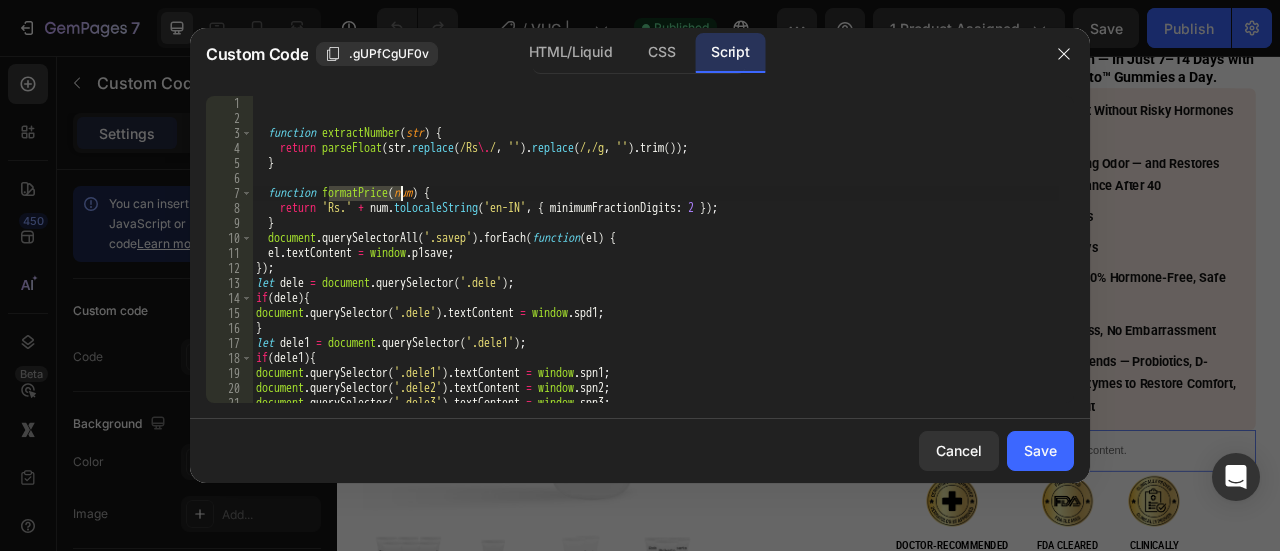 click on "function   extractNumber ( str )   {      return   parseFloat ( str . replace ( /Rs \. / ,   '' ) . replace ( /,/g ,   '' ) . trim ( )) ;    }    function   formatPrice ( num )   {      return   'Rs.'   +   num . toLocaleString ( 'en-IN' ,   {   minimumFractionDigits :   2   }) ;    }    document . querySelectorAll ( '.savep' ) . forEach ( function ( el )   {    el . textContent   =   window . p1save ; }) ; let   dele   =   document . querySelector ( '.dele' ) ; if ( dele ) { document . querySelector ( '.dele' ) . textContent   =   window . spd1 ; } let   dele1   =   document . querySelector ( '.dele1' ) ; if ( dele1 ) { document . querySelector ( '.dele1' ) . textContent   =   window . spn1 ; document . querySelector ( '.dele2' ) . textContent   =   window . spn2 ; document . querySelector ( '.dele3' ) . textContent   =   window . spn3 ; }" at bounding box center [655, 264] 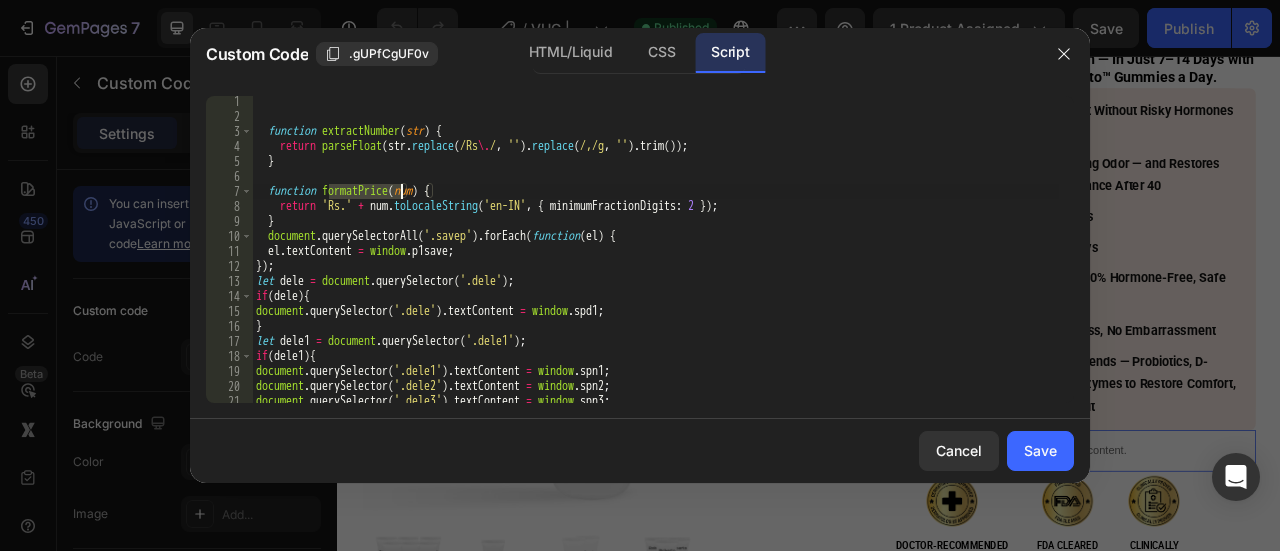 scroll, scrollTop: 0, scrollLeft: 0, axis: both 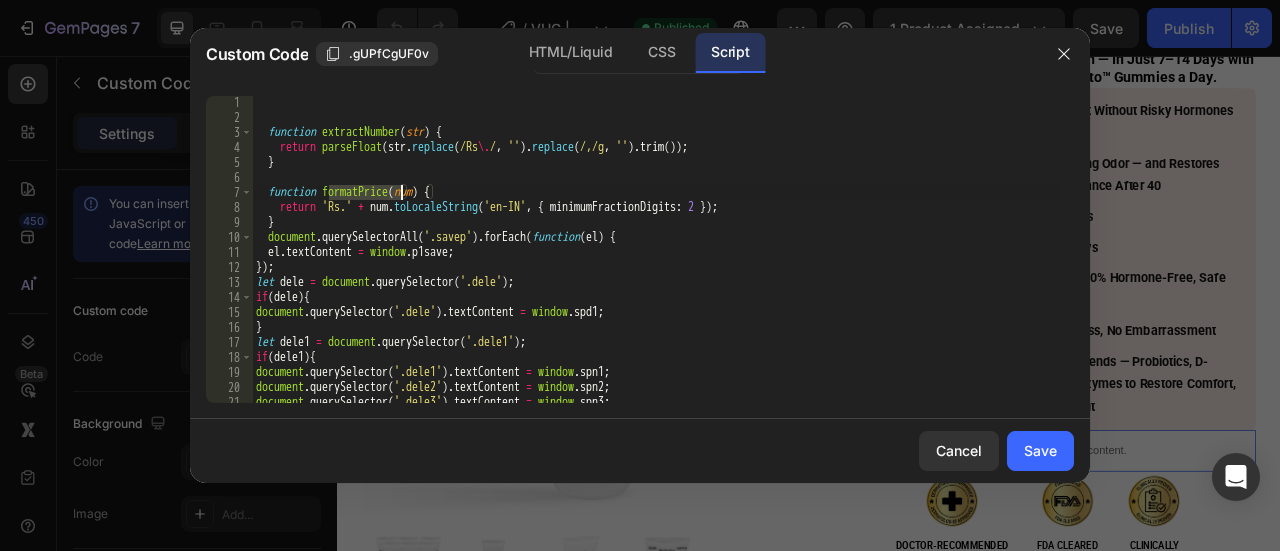 click on "function   extractNumber ( str )   {      return   parseFloat ( str . replace ( /Rs \. / ,   '' ) . replace ( /,/g ,   '' ) . trim ( )) ;    }    function   formatPrice ( num )   {      return   'Rs.'   +   num . toLocaleString ( 'en-IN' ,   {   minimumFractionDigits :   2   }) ;    }    document . querySelectorAll ( '.savep' ) . forEach ( function ( el )   {    el . textContent   =   window . p1save ; }) ; let   dele   =   document . querySelector ( '.dele' ) ; if ( dele ) { document . querySelector ( '.dele' ) . textContent   =   window . spd1 ; } let   dele1   =   document . querySelector ( '.dele1' ) ; if ( dele1 ) { document . querySelector ( '.dele1' ) . textContent   =   window . spn1 ; document . querySelector ( '.dele2' ) . textContent   =   window . spn2 ; document . querySelector ( '.dele3' ) . textContent   =   window . spn3 ; }" at bounding box center (655, 263) 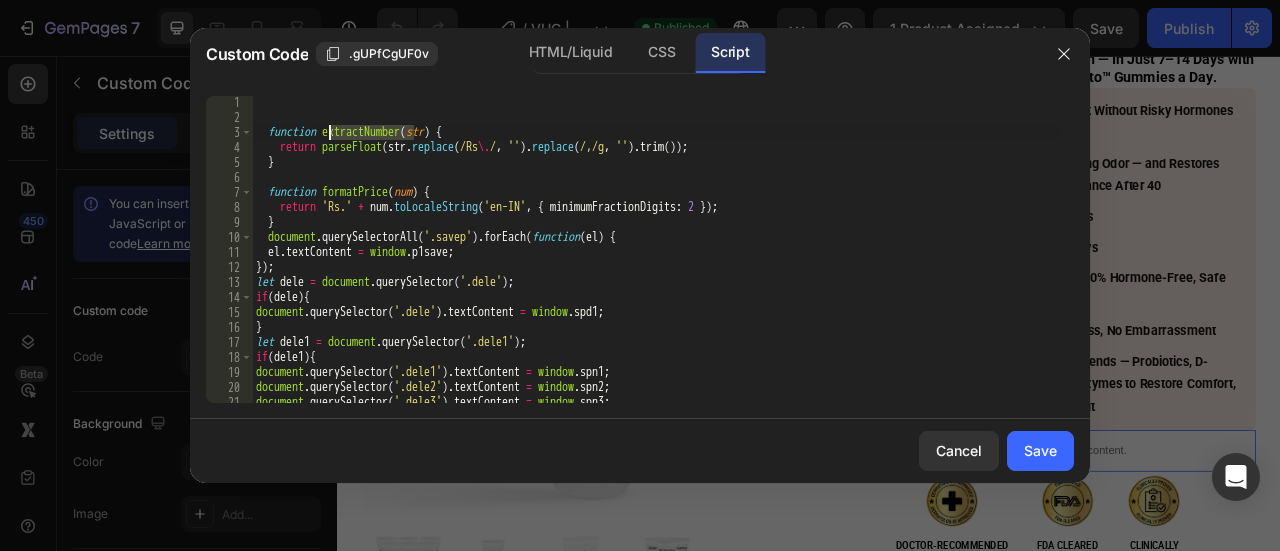 click on "function   extractNumber ( str )   {      return   parseFloat ( str . replace ( /Rs \. / ,   '' ) . replace ( /,/g ,   '' ) . trim ( )) ;    }    function   formatPrice ( num )   {      return   'Rs.'   +   num . toLocaleString ( 'en-IN' ,   {   minimumFractionDigits :   2   }) ;    }    document . querySelectorAll ( '.savep' ) . forEach ( function ( el )   {    el . textContent   =   window . p1save ; }) ; let   dele   =   document . querySelector ( '.dele' ) ; if ( dele ) { document . querySelector ( '.dele' ) . textContent   =   window . spd1 ; } let   dele1   =   document . querySelector ( '.dele1' ) ; if ( dele1 ) { document . querySelector ( '.dele1' ) . textContent   =   window . spn1 ; document . querySelector ( '.dele2' ) . textContent   =   window . spn2 ; document . querySelector ( '.dele3' ) . textContent   =   window . spn3 ; }" at bounding box center [655, 263] 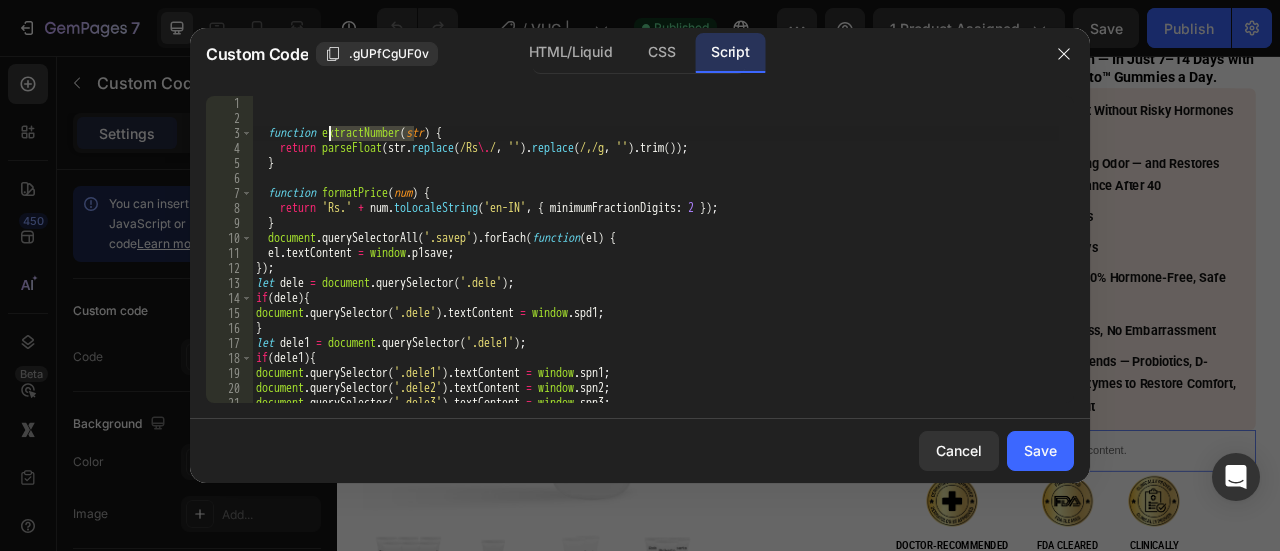 scroll, scrollTop: 0, scrollLeft: 0, axis: both 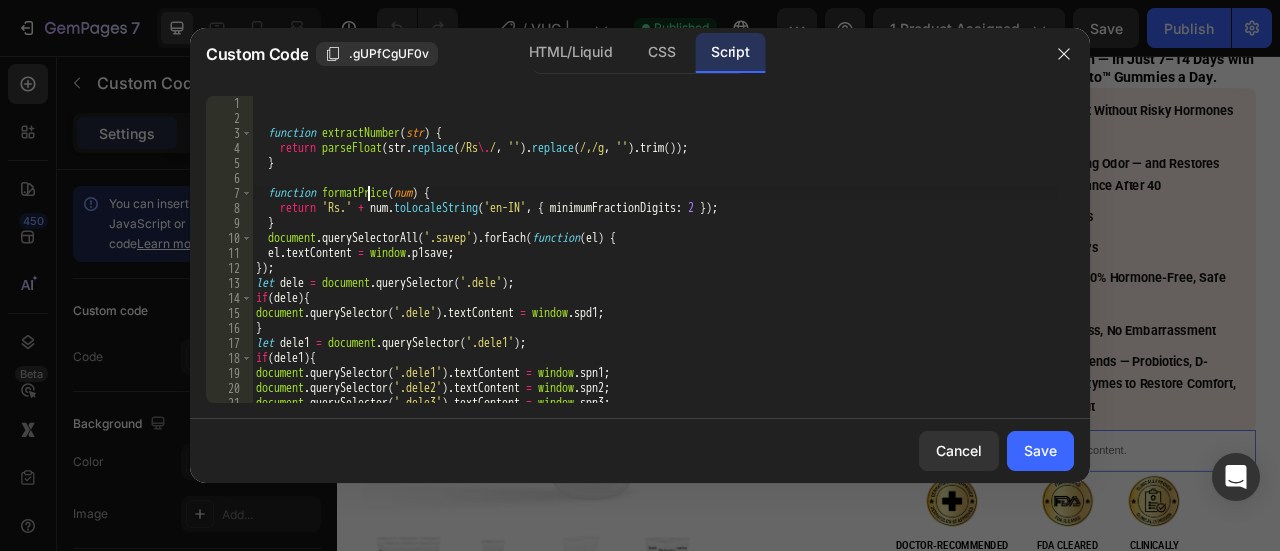 click on "function   extractNumber ( str )   {      return   parseFloat ( str . replace ( /Rs \. / ,   '' ) . replace ( /,/g ,   '' ) . trim ( )) ;    }    function   formatPrice ( num )   {      return   'Rs.'   +   num . toLocaleString ( 'en-IN' ,   {   minimumFractionDigits :   2   }) ;    }    document . querySelectorAll ( '.savep' ) . forEach ( function ( el )   {    el . textContent   =   window . p1save ; }) ; let   dele   =   document . querySelector ( '.dele' ) ; if ( dele ) { document . querySelector ( '.dele' ) . textContent   =   window . spd1 ; } let   dele1   =   document . querySelector ( '.dele1' ) ; if ( dele1 ) { document . querySelector ( '.dele1' ) . textContent   =   window . spn1 ; document . querySelector ( '.dele2' ) . textContent   =   window . spn2 ; document . querySelector ( '.dele3' ) . textContent   =   window . spn3 ; }" at bounding box center (655, 264) 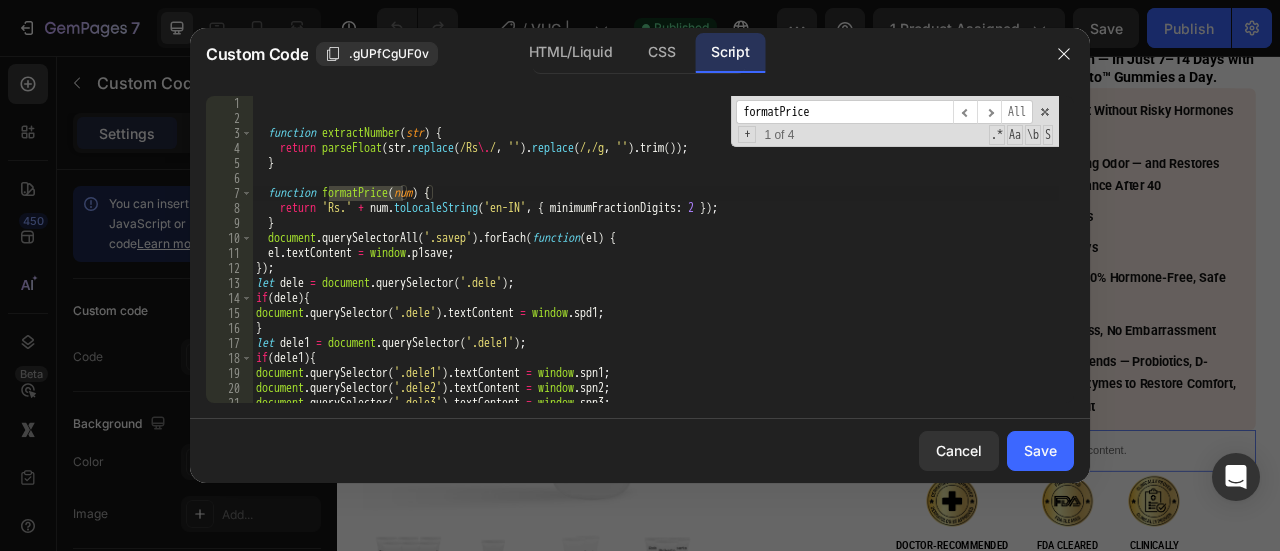 scroll, scrollTop: 0, scrollLeft: 0, axis: both 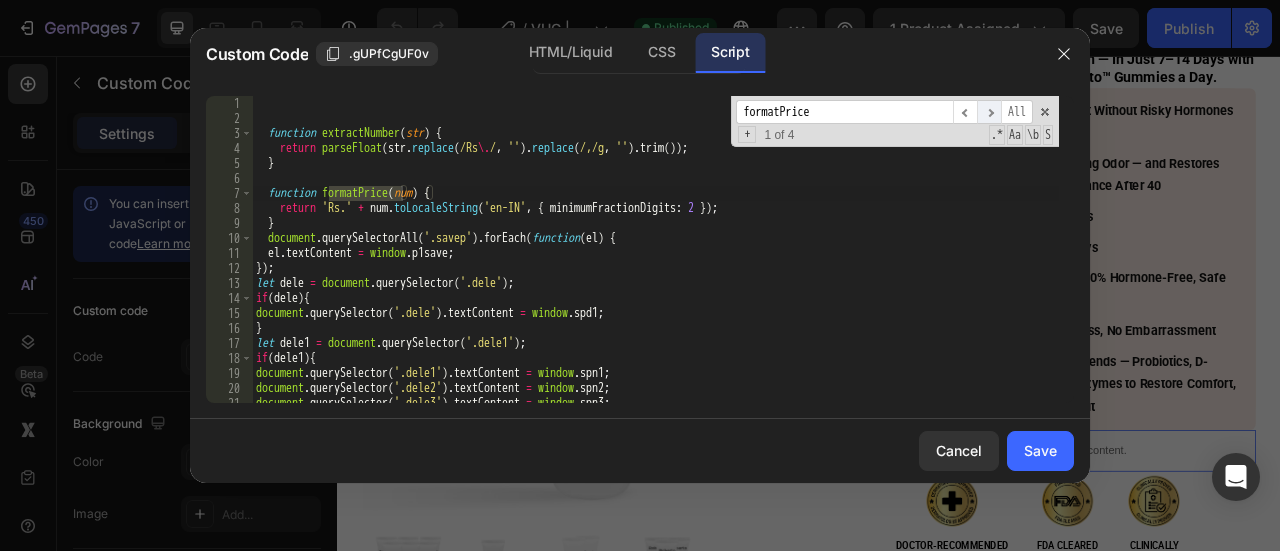 click on "​" at bounding box center [989, 112] 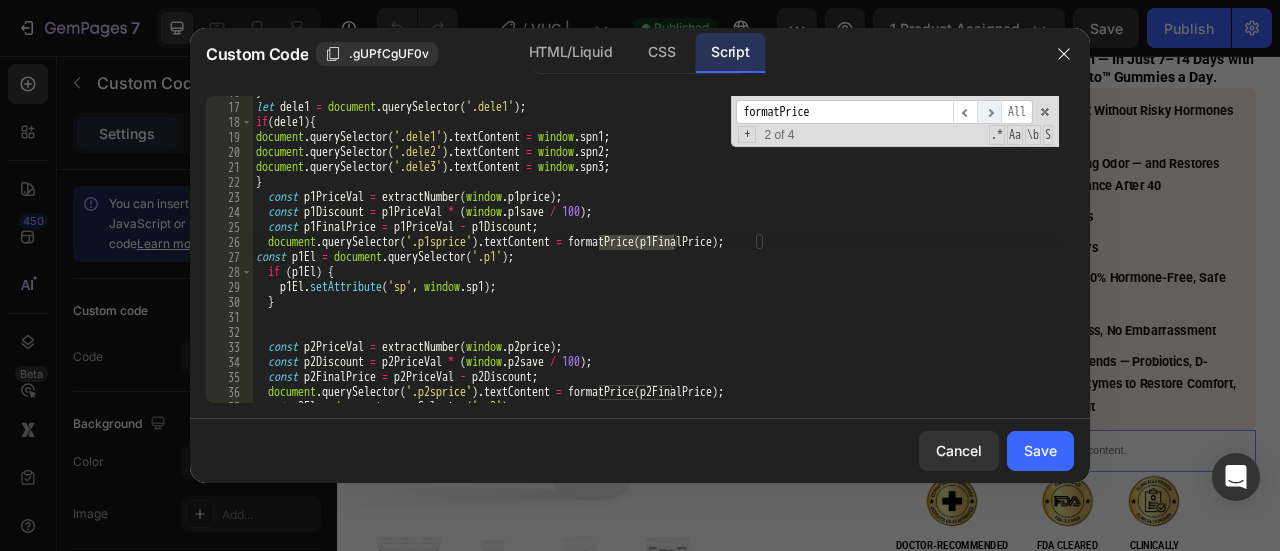 scroll, scrollTop: 236, scrollLeft: 0, axis: vertical 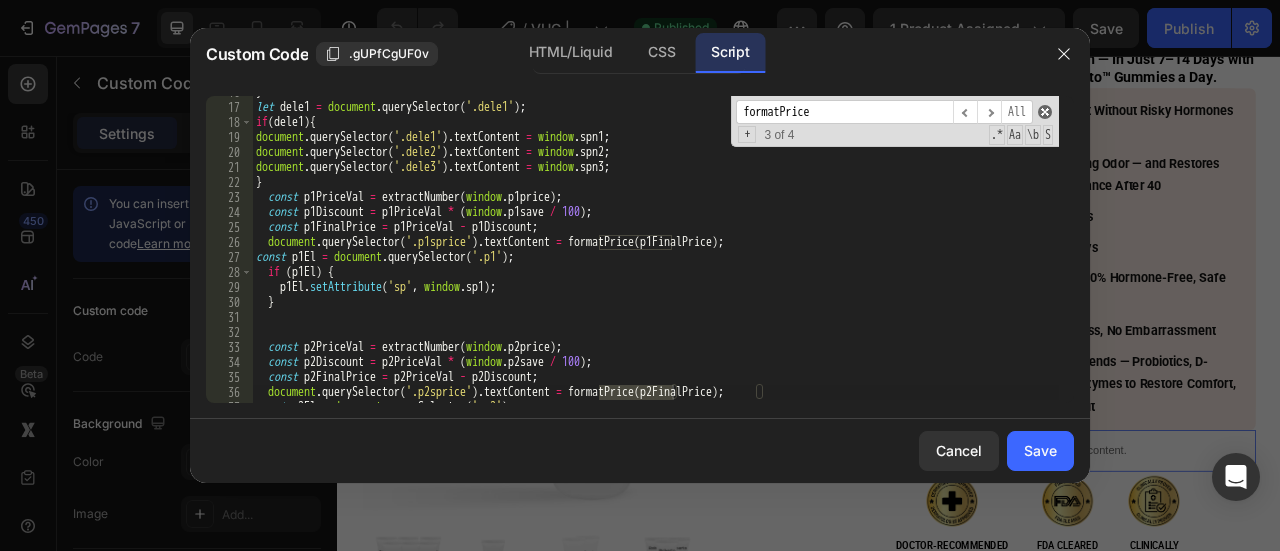 click at bounding box center (1045, 112) 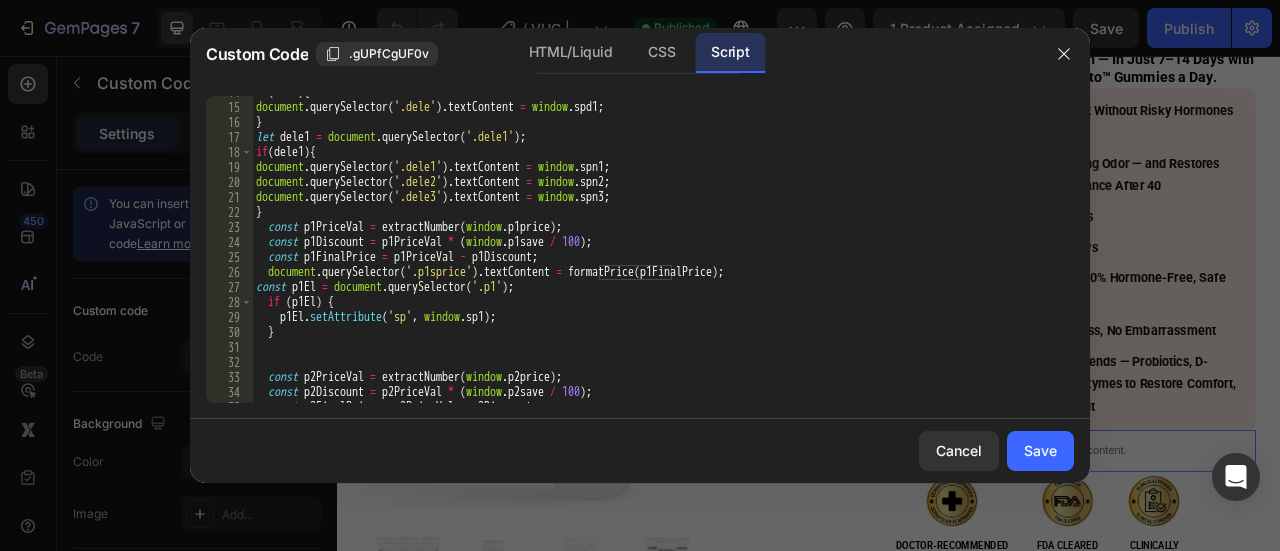 scroll, scrollTop: 206, scrollLeft: 0, axis: vertical 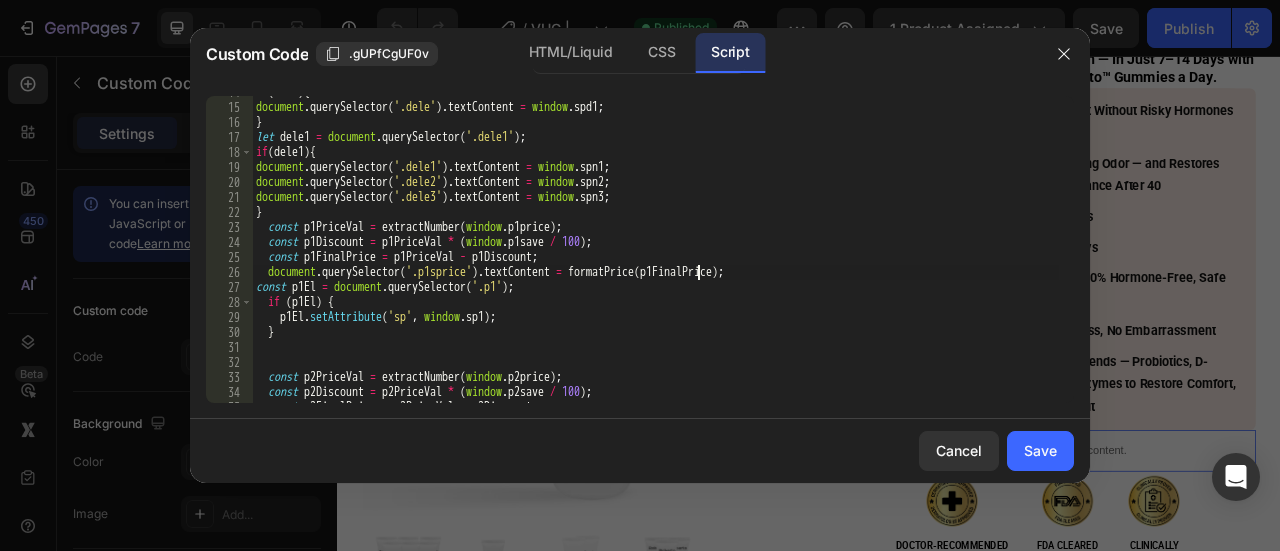 click on "if ( dele ) { document . querySelector ( '.dele' ) . textContent   =   window . spd1 ; } let   dele1   =   document . querySelector ( '.dele1' ) ; if ( dele1 ) { document . querySelector ( '.dele1' ) . textContent   =   window . spn1 ; document . querySelector ( '.dele2' ) . textContent   =   window . spn2 ; document . querySelector ( '.dele3' ) . textContent   =   window . spn3 ; }    const   p1PriceVal   =   extractNumber ( window . p1price ) ;    const   p1Discount   =   p1PriceVal   *   ( window . p1save   /   100 ) ;    const   p1FinalPrice   =   p1PriceVal   -   p1Discount ;    document . querySelector ( '.p1sprice' ) . textContent   =   formatPrice ( p1FinalPrice ) ; const   p1El   =   document . querySelector ( '.p1' ) ;    if   ( p1El )   {      p1El . setAttribute ( 'sp' ,   window . sp1 ) ;    }          const   p2PriceVal   =   extractNumber ( window . p2price ) ;    const   p2Discount   =   p2PriceVal   *   ( window . p2save   /   100 ) ;    const   p2FinalPrice   =   p2PriceVal   -   p2Discount" at bounding box center [655, 253] 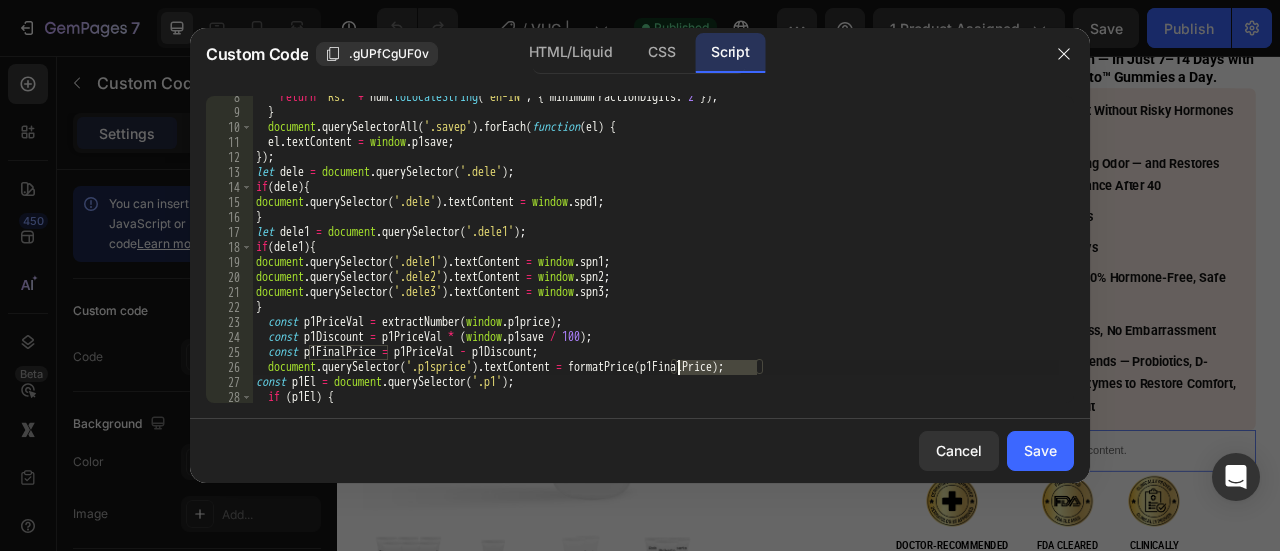 scroll, scrollTop: 112, scrollLeft: 0, axis: vertical 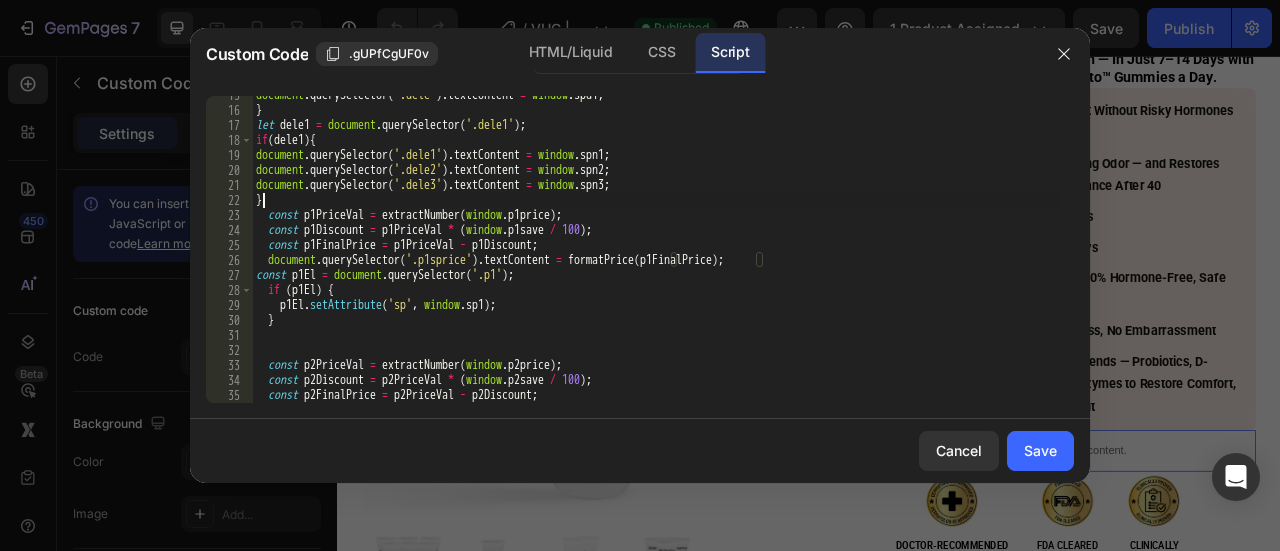click on "document . querySelector ( '.dele' ) . textContent   =   window . spd1 ; } let   dele1   =   document . querySelector ( '.dele1' ) ; if ( dele1 ) { document . querySelector ( '.dele1' ) . textContent   =   window . spn1 ; document . querySelector ( '.dele2' ) . textContent   =   window . spn2 ; document . querySelector ( '.dele3' ) . textContent   =   window . spn3 ; }    const   p1PriceVal   =   extractNumber ( window . p1price ) ;    const   p1Discount   =   p1PriceVal   *   ( window . p1save   /   100 ) ;    const   p1FinalPrice   =   p1PriceVal   -   p1Discount ;    document . querySelector ( '.p1sprice' ) . textContent   =   formatPrice ( p1FinalPrice ) ; const   p1El   =   document . querySelector ( '.p1' ) ;    if   ( p1El )   {      p1El . setAttribute ( 'sp' ,   window . sp1 ) ;    }          const   p2PriceVal   =   extractNumber ( window . p2price ) ;    const   p2Discount   =   p2PriceVal   *   ( window . p2save   /   100 ) ;    const   p2FinalPrice   =   p2PriceVal   -   p2Discount ;    document" at bounding box center (655, 256) 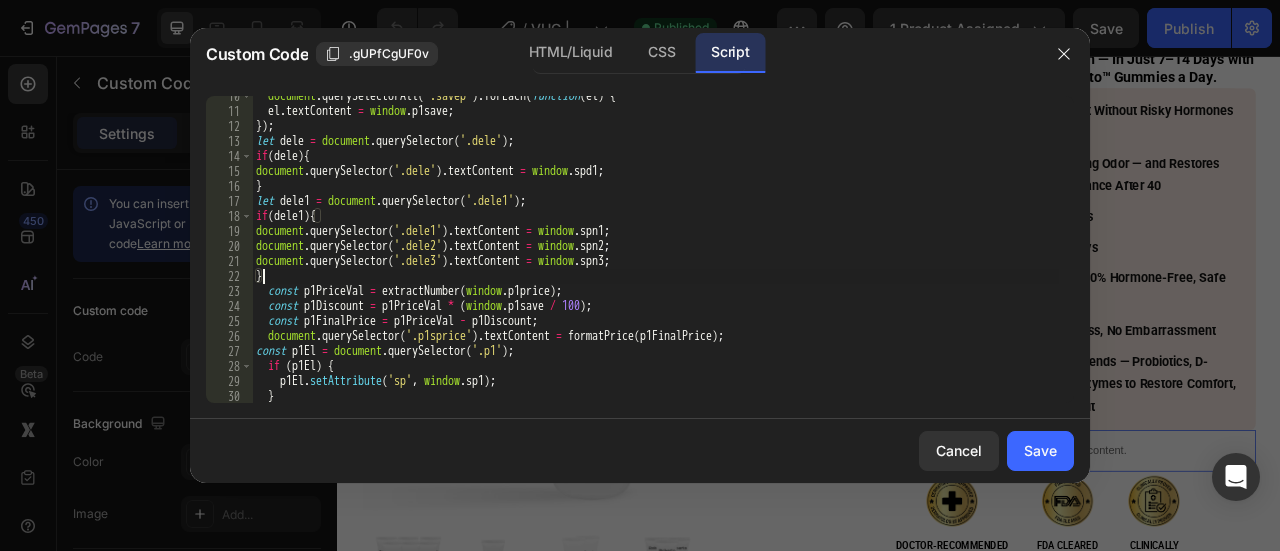 scroll, scrollTop: 142, scrollLeft: 0, axis: vertical 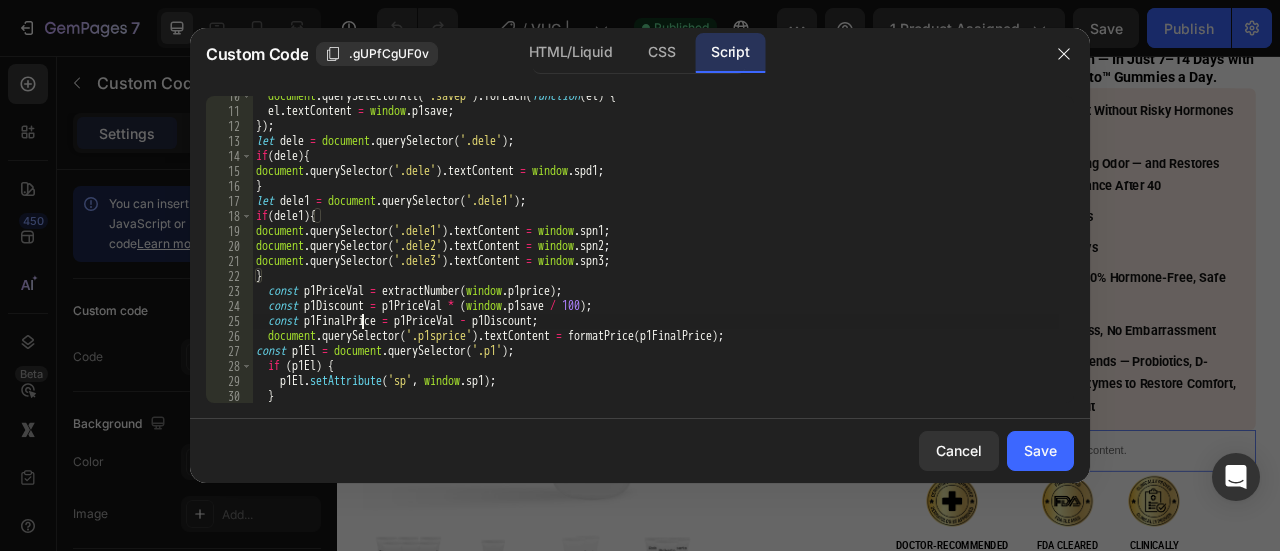 click on "document . querySelectorAll ( '.savep' ) . forEach ( function ( el )   {    el . textContent   =   window . p1save ; }) ; let   dele   =   document . querySelector ( '.dele' ) ; if ( dele ) { document . querySelector ( '.dele' ) . textContent   =   window . spd1 ; } let   dele1   =   document . querySelector ( '.dele1' ) ; if ( dele1 ) { document . querySelector ( '.dele1' ) . textContent   =   window . spn1 ; document . querySelector ( '.dele2' ) . textContent   =   window . spn2 ; document . querySelector ( '.dele3' ) . textContent   =   window . spn3 ; }    const   p1PriceVal   =   extractNumber ( window . p1price ) ;    const   p1Discount   =   p1PriceVal   *   ( window . p1save   /   100 ) ;    const   p1FinalPrice   =   p1PriceVal   -   p1Discount ;    document . querySelector ( '.p1sprice' ) . textContent   =   formatPrice ( p1FinalPrice ) ; const   p1El   =   document . querySelector ( '.p1' ) ;    if   ( p1El )   {      p1El . setAttribute ( 'sp' ,   window . sp1 ) ;    }" at bounding box center (655, 257) 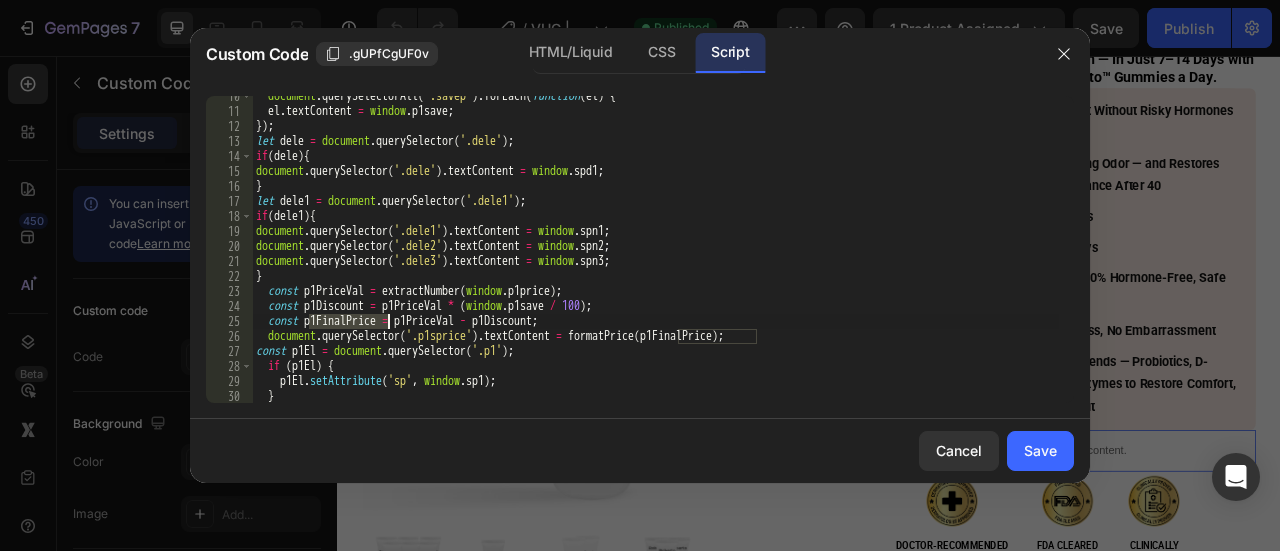 click on "document . querySelectorAll ( '.savep' ) . forEach ( function ( el )   {    el . textContent   =   window . p1save ; }) ; let   dele   =   document . querySelector ( '.dele' ) ; if ( dele ) { document . querySelector ( '.dele' ) . textContent   =   window . spd1 ; } let   dele1   =   document . querySelector ( '.dele1' ) ; if ( dele1 ) { document . querySelector ( '.dele1' ) . textContent   =   window . spn1 ; document . querySelector ( '.dele2' ) . textContent   =   window . spn2 ; document . querySelector ( '.dele3' ) . textContent   =   window . spn3 ; }    const   p1PriceVal   =   extractNumber ( window . p1price ) ;    const   p1Discount   =   p1PriceVal   *   ( window . p1save   /   100 ) ;    const   p1FinalPrice   =   p1PriceVal   -   p1Discount ;    document . querySelector ( '.p1sprice' ) . textContent   =   formatPrice ( p1FinalPrice ) ; const   p1El   =   document . querySelector ( '.p1' ) ;    if   ( p1El )   {      p1El . setAttribute ( 'sp' ,   window . sp1 ) ;    }" at bounding box center (655, 257) 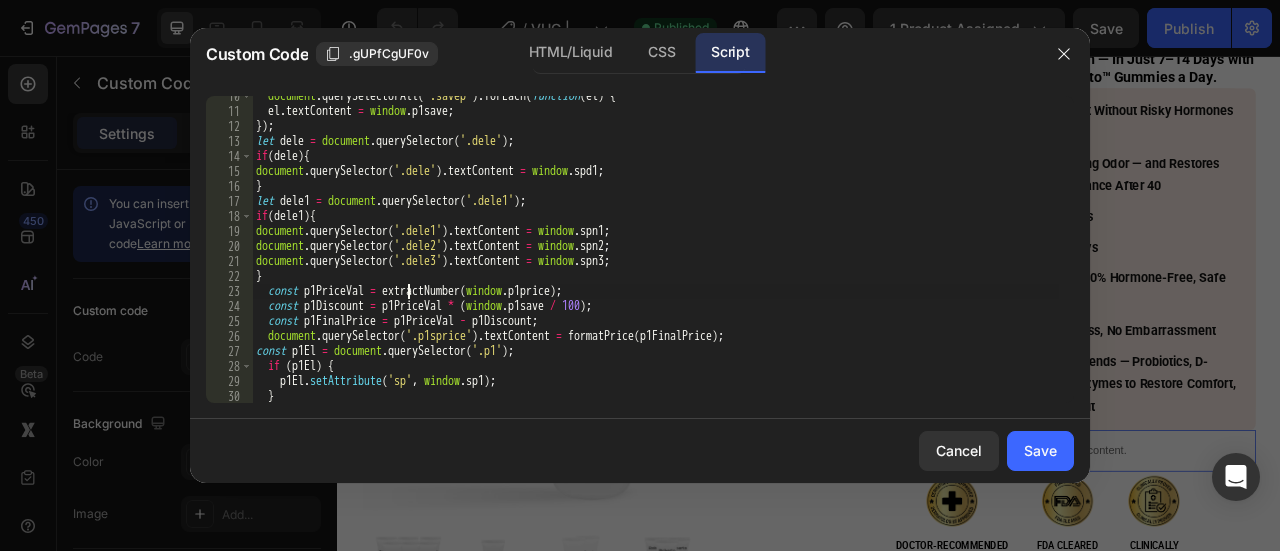 click on "document . querySelectorAll ( '.savep' ) . forEach ( function ( el )   {    el . textContent   =   window . p1save ; }) ; let   dele   =   document . querySelector ( '.dele' ) ; if ( dele ) { document . querySelector ( '.dele' ) . textContent   =   window . spd1 ; } let   dele1   =   document . querySelector ( '.dele1' ) ; if ( dele1 ) { document . querySelector ( '.dele1' ) . textContent   =   window . spn1 ; document . querySelector ( '.dele2' ) . textContent   =   window . spn2 ; document . querySelector ( '.dele3' ) . textContent   =   window . spn3 ; }    const   p1PriceVal   =   extractNumber ( window . p1price ) ;    const   p1Discount   =   p1PriceVal   *   ( window . p1save   /   100 ) ;    const   p1FinalPrice   =   p1PriceVal   -   p1Discount ;    document . querySelector ( '.p1sprice' ) . textContent   =   formatPrice ( p1FinalPrice ) ; const   p1El   =   document . querySelector ( '.p1' ) ;    if   ( p1El )   {      p1El . setAttribute ( 'sp' ,   window . sp1 ) ;    }" at bounding box center [655, 257] 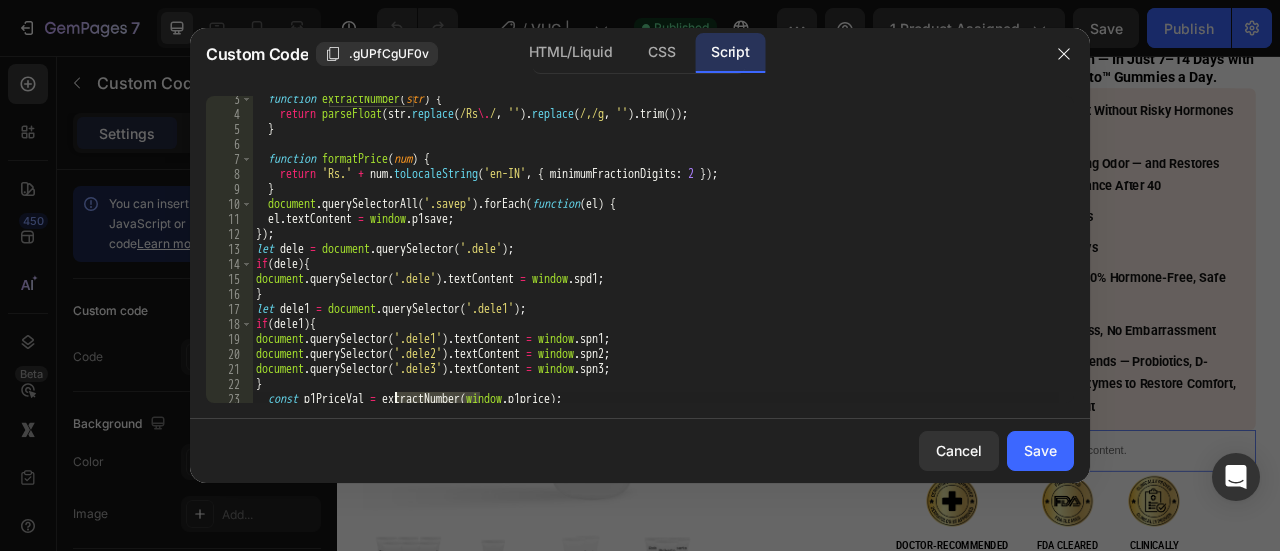 scroll, scrollTop: 0, scrollLeft: 0, axis: both 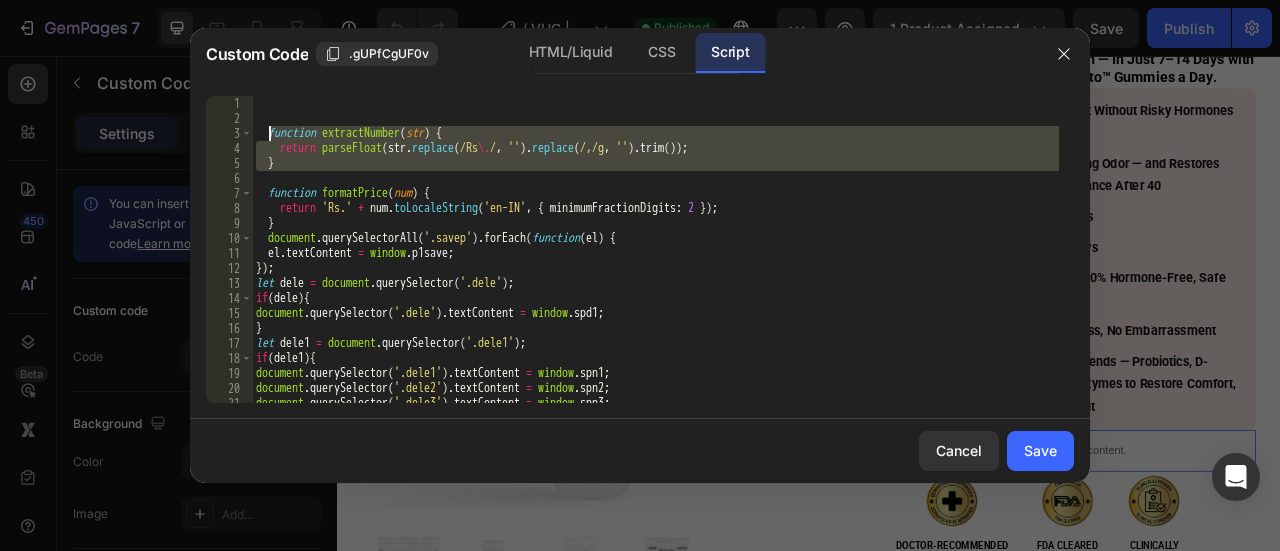 drag, startPoint x: 282, startPoint y: 175, endPoint x: 270, endPoint y: 135, distance: 41.761227 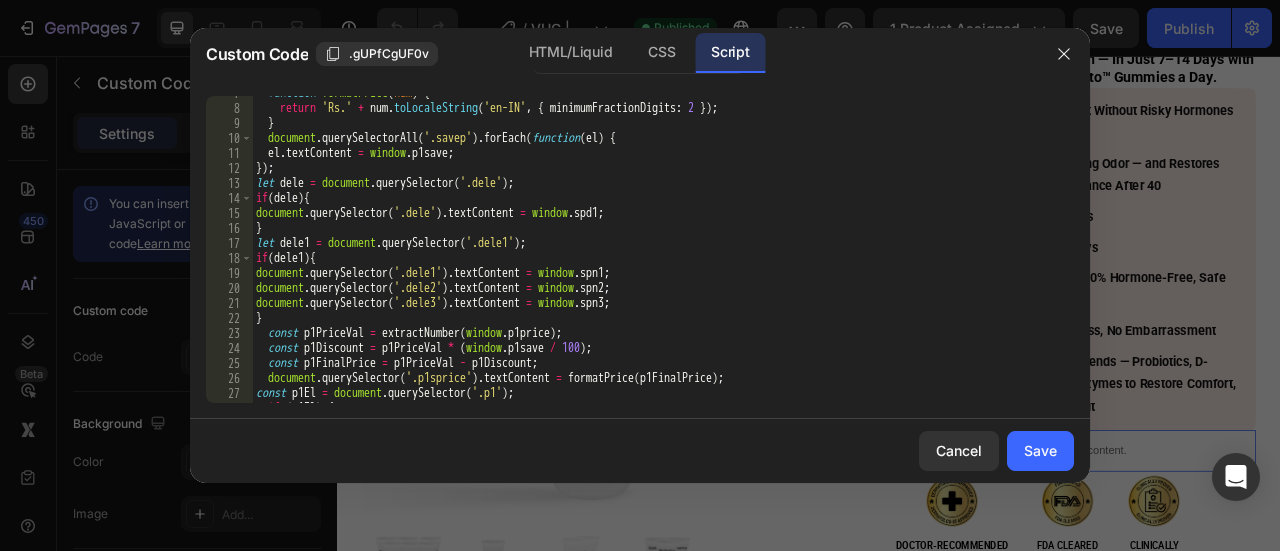 scroll, scrollTop: 122, scrollLeft: 0, axis: vertical 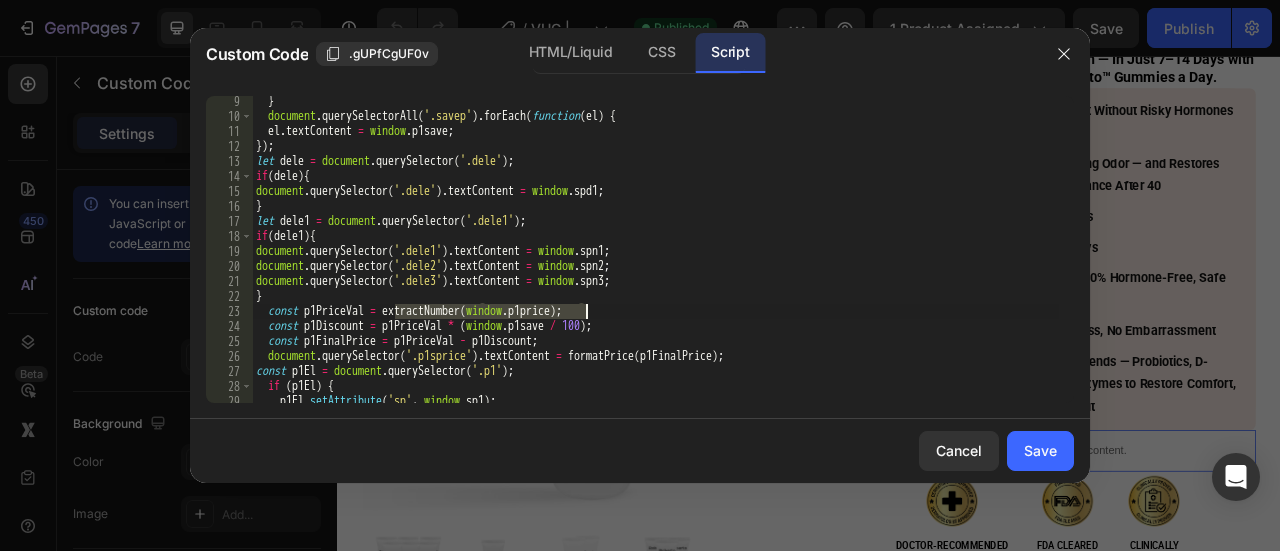 drag, startPoint x: 396, startPoint y: 310, endPoint x: 584, endPoint y: 314, distance: 188.04254 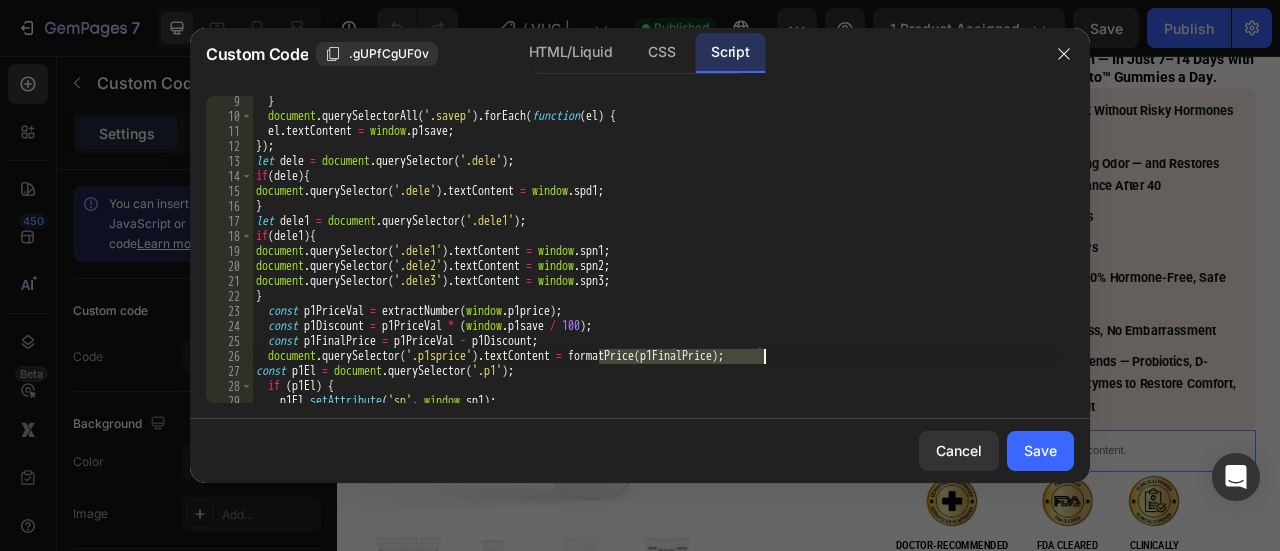 drag, startPoint x: 612, startPoint y: 356, endPoint x: 766, endPoint y: 357, distance: 154.00325 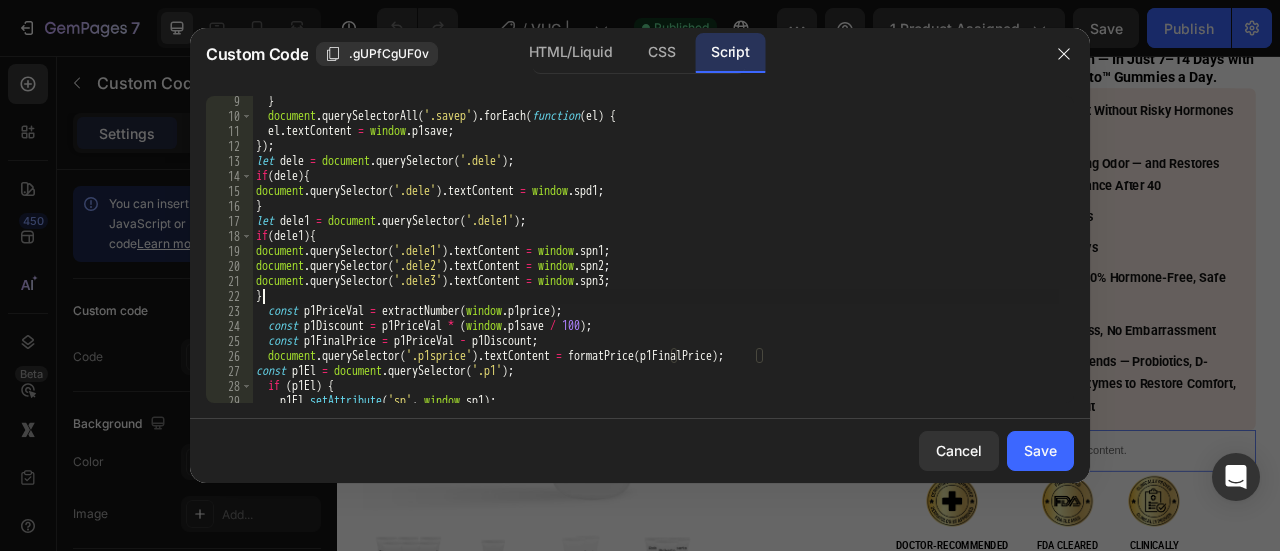 click on "}    document . querySelectorAll ( '.savep' ) . forEach ( function ( el )   {    el . textContent   =   window . p1save ; }) ; let   dele   =   document . querySelector ( '.dele' ) ; if ( dele ) { document . querySelector ( '.dele' ) . textContent   =   window . spd1 ; } let   dele1   =   document . querySelector ( '.dele1' ) ; if ( dele1 ) { document . querySelector ( '.dele1' ) . textContent   =   window . spn1 ; document . querySelector ( '.dele2' ) . textContent   =   window . spn2 ; document . querySelector ( '.dele3' ) . textContent   =   window . spn3 ; }    const   p1PriceVal   =   extractNumber ( window . p1price ) ;    const   p1Discount   =   p1PriceVal   *   ( window . p1save   /   100 ) ;    const   p1FinalPrice   =   p1PriceVal   -   p1Discount ;    document . querySelector ( '.p1sprice' ) . textContent   =   formatPrice ( p1FinalPrice ) ; const   p1El   =   document . querySelector ( '.p1' ) ;    if   ( p1El )   {      p1El . setAttribute ( 'sp' ,   window . sp1 ) ;    }" at bounding box center [655, 262] 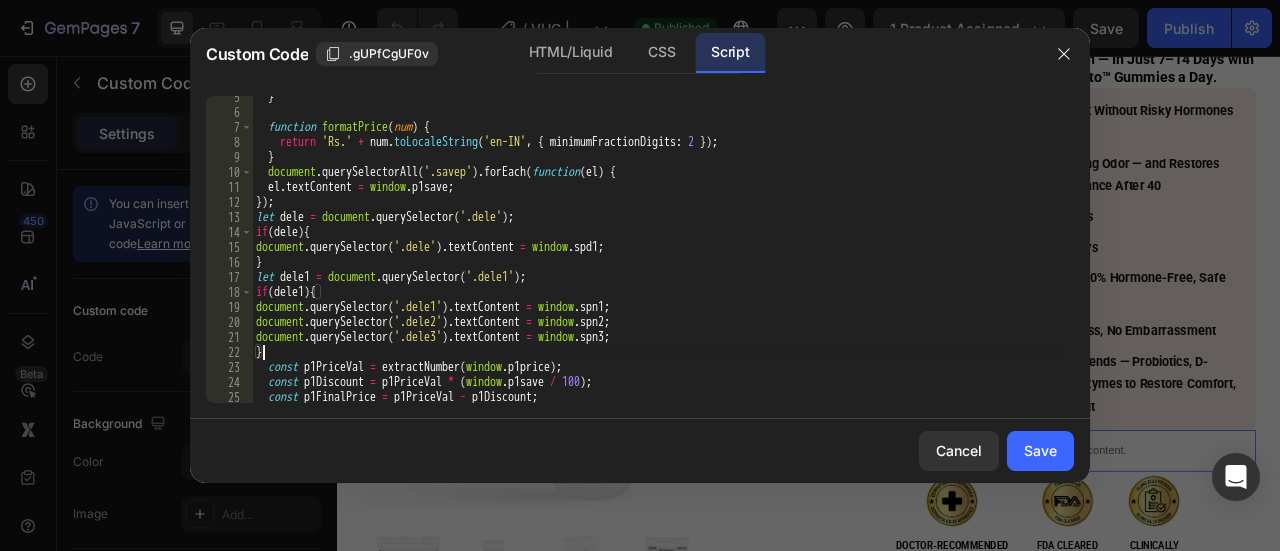 scroll, scrollTop: 59, scrollLeft: 0, axis: vertical 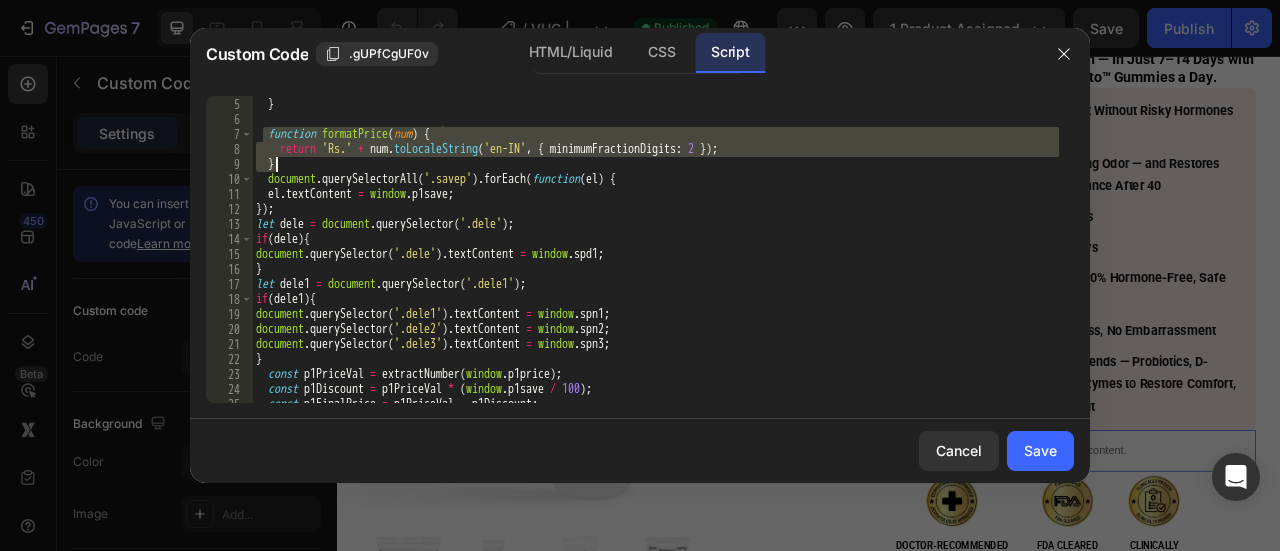 drag, startPoint x: 269, startPoint y: 136, endPoint x: 292, endPoint y: 161, distance: 33.970577 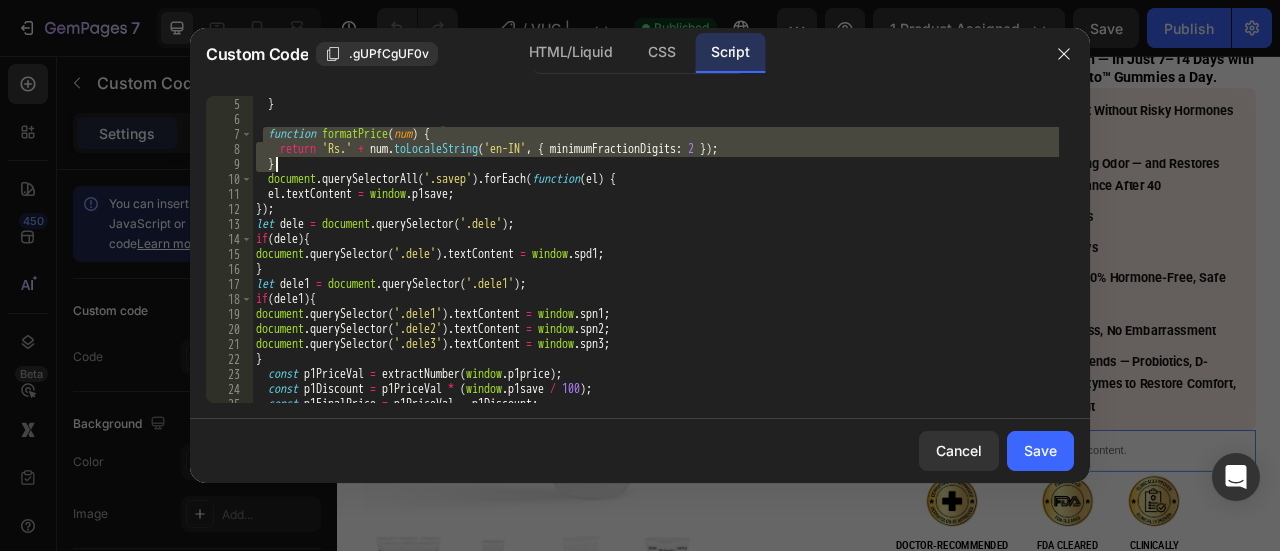 scroll, scrollTop: 0, scrollLeft: 0, axis: both 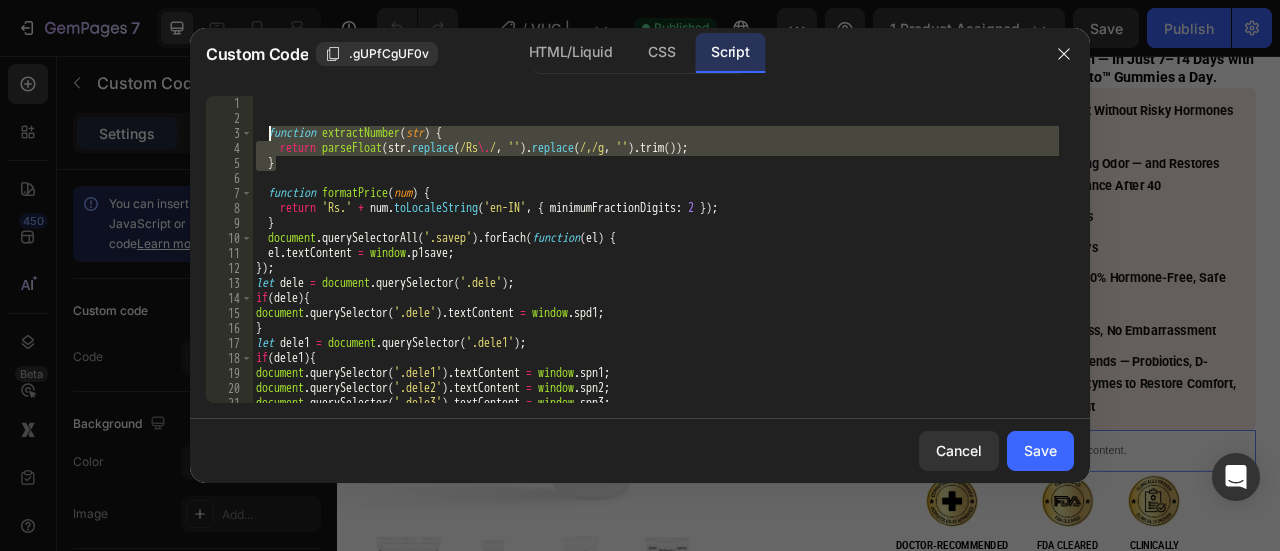 drag, startPoint x: 288, startPoint y: 168, endPoint x: 268, endPoint y: 136, distance: 37.735924 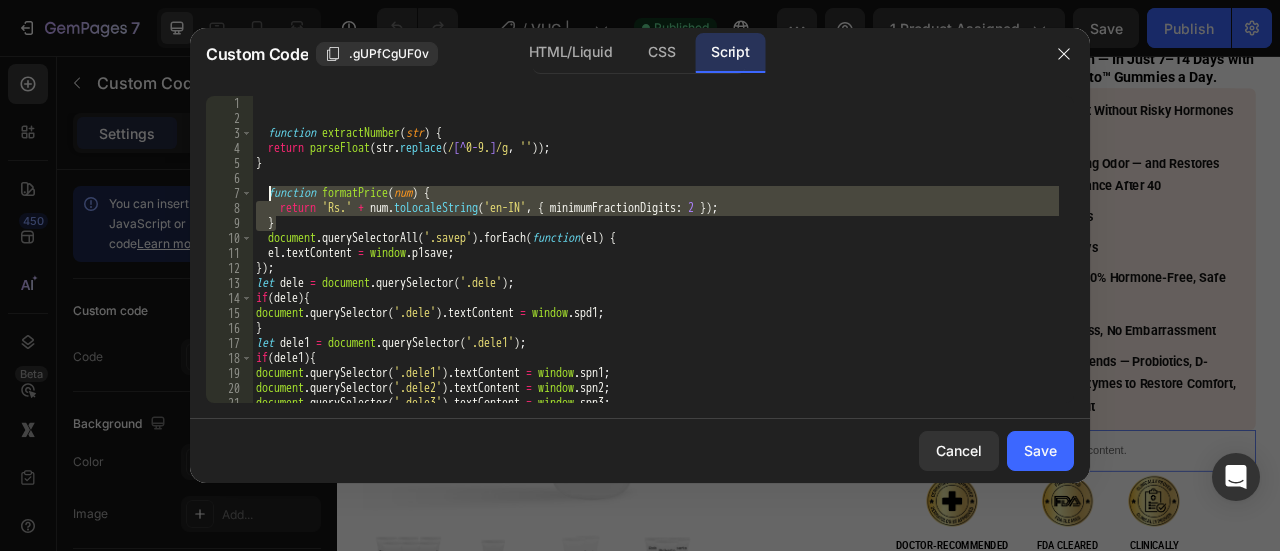 drag, startPoint x: 302, startPoint y: 222, endPoint x: 267, endPoint y: 200, distance: 41.340054 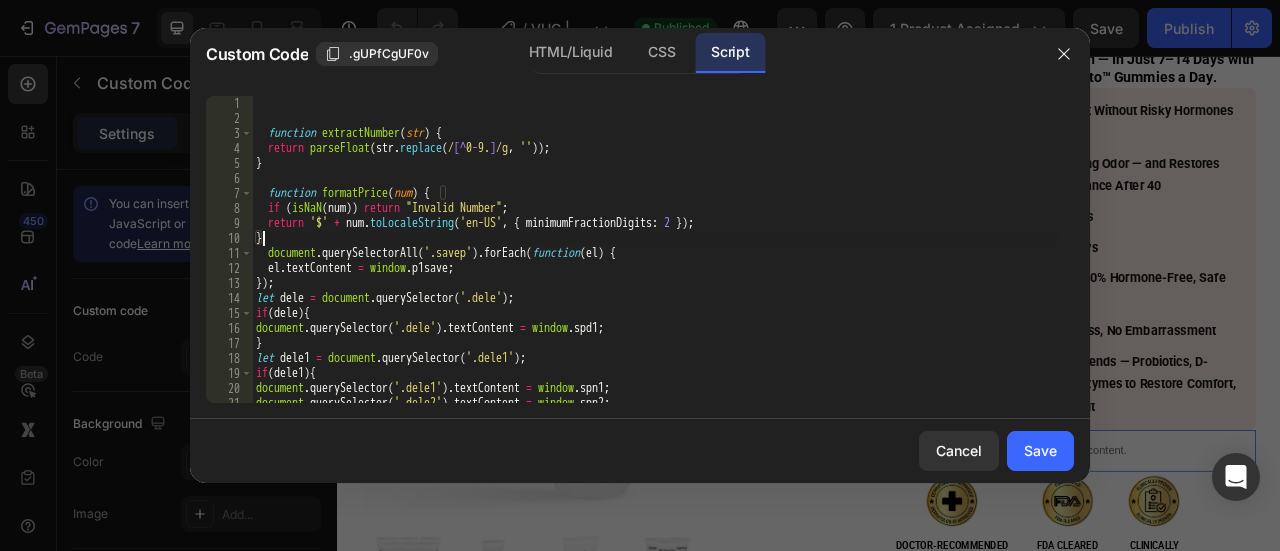 click on "Save" at bounding box center (1040, 450) 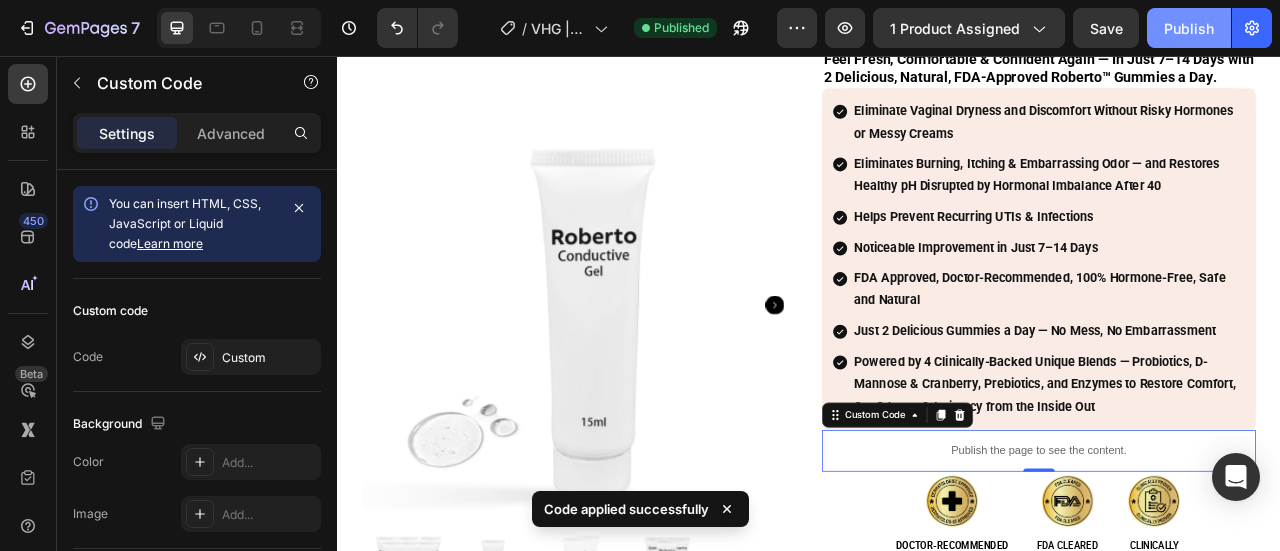 click on "Publish" at bounding box center [1189, 28] 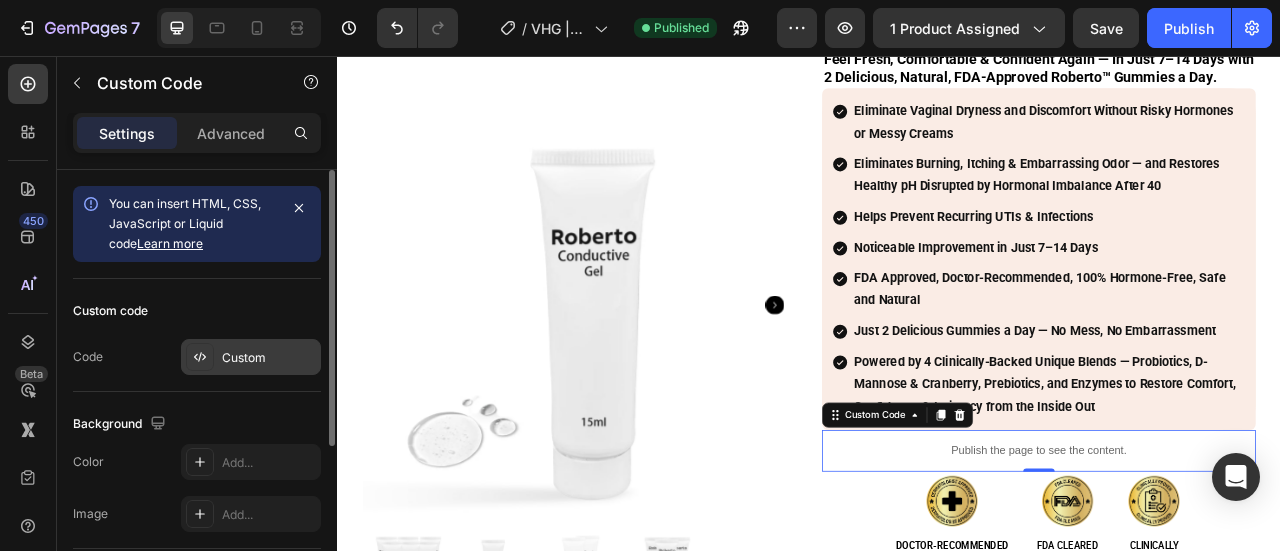 click on "Custom" at bounding box center [269, 358] 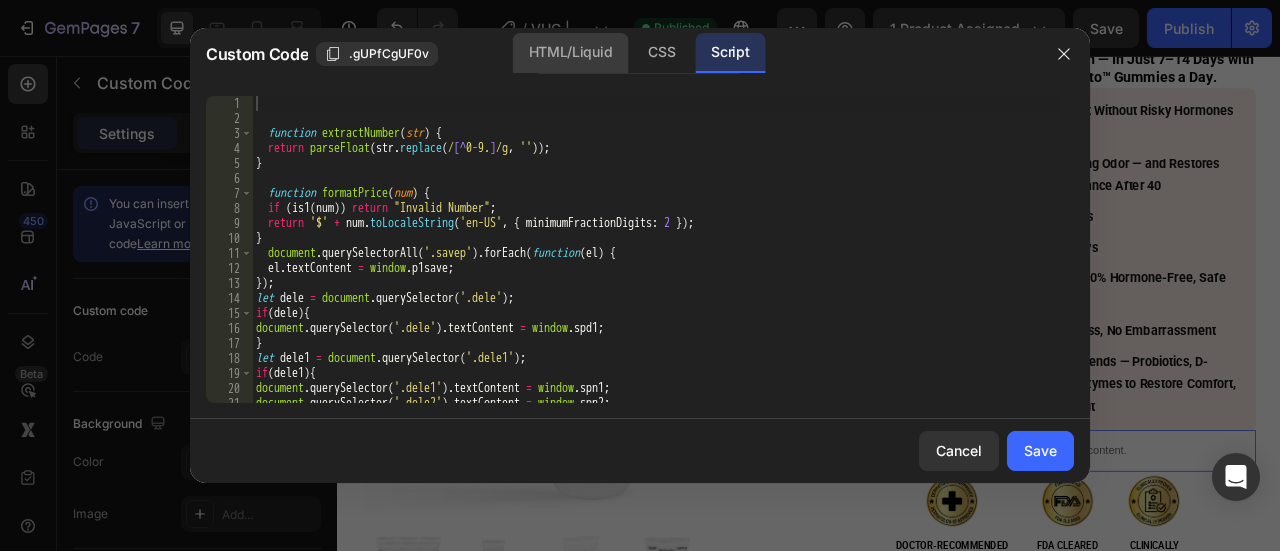 click on "HTML/Liquid" 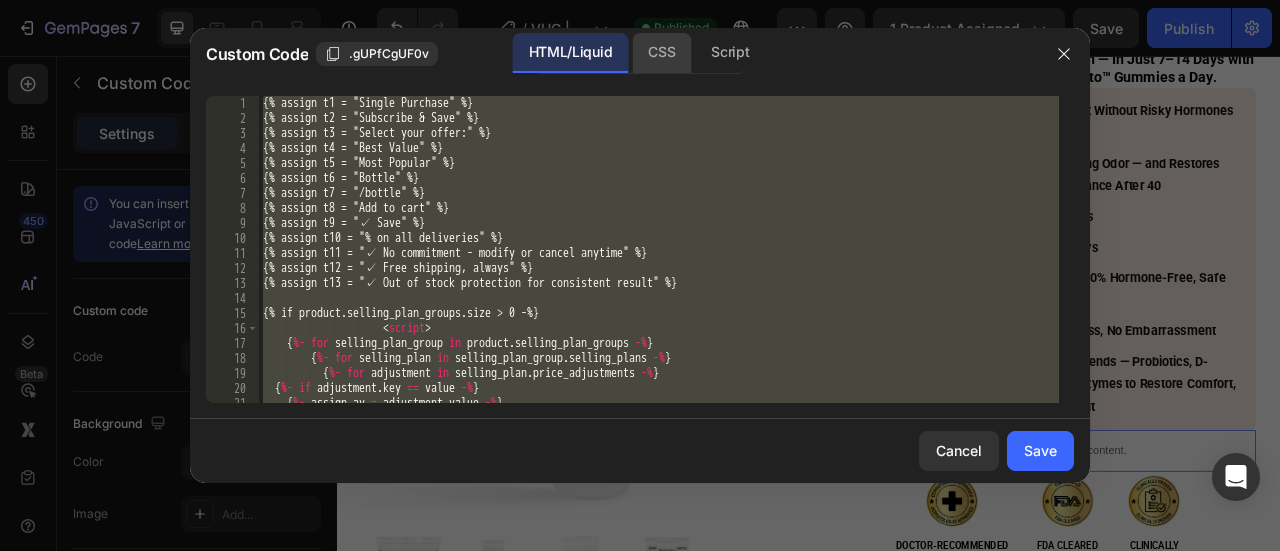 click on "CSS" 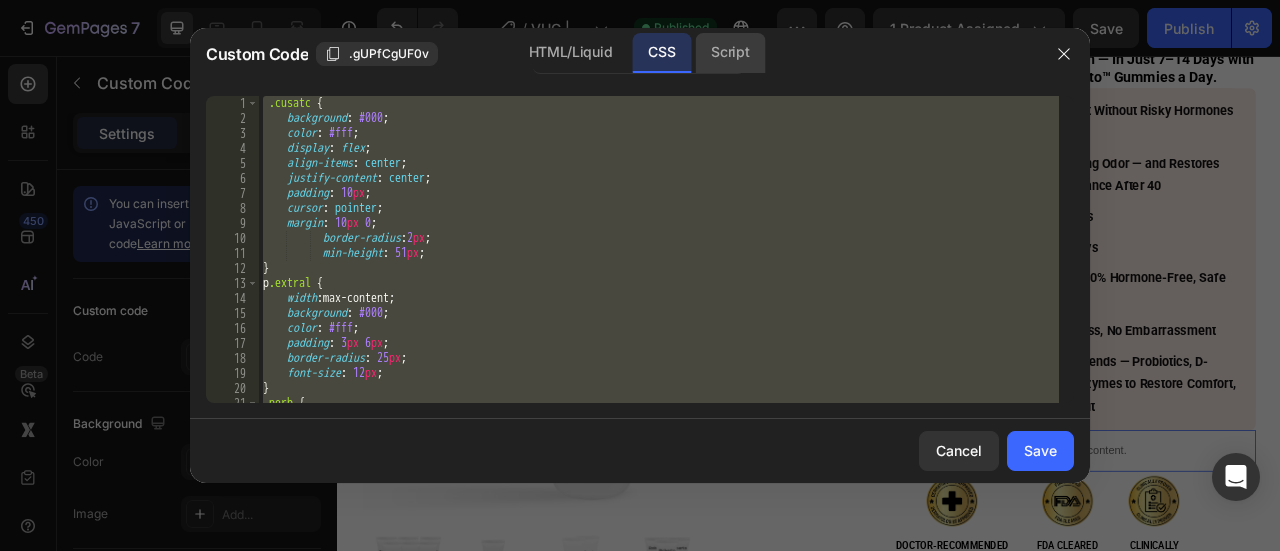 click on "Script" 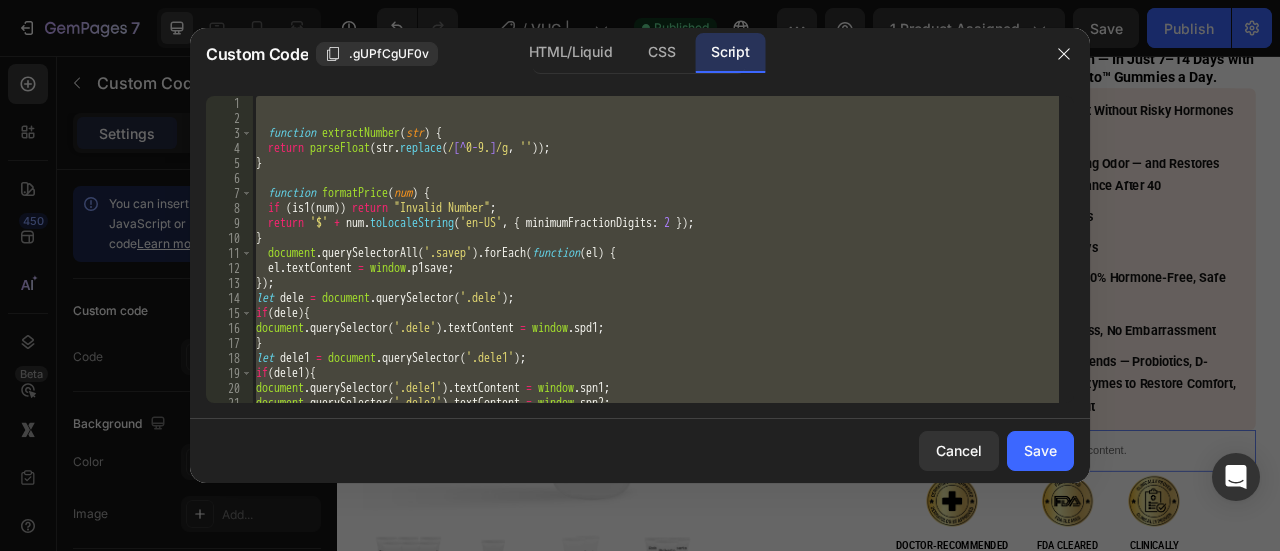 click on "function   extractNumber ( str )   {      return   parseFloat ( str . replace ( / [^ 0 - 9. ] /g ,   '' )) ;    }    function   formatPrice ( num )   {      if   ( is1 ( num ))   return   "Invalid Number" ;      return   '$'   +   num . toLocaleString ( 'en-US' ,   {   minimumFractionDigits :   2   }) ;    }    document . querySelectorAll ( '.savep' ) . forEach ( function ( el )   {    el . textContent   =   window . p1save ; }) ; let   dele   =   document . querySelector ( '.dele' ) ; if ( dele ) { document . querySelector ( '.dele' ) . textContent   =   window . spd1 ; } let   dele1   =   document . querySelector ( '.dele1' ) ; if ( dele1 ) { document . querySelector ( '.dele1' ) . textContent   =   window . spn1 ; document . querySelector ( '.dele2' ) . textContent   =   window . spn2 ; document . querySelector ( '.dele3' ) . textContent   =   window . spn3 ; }" at bounding box center (655, 249) 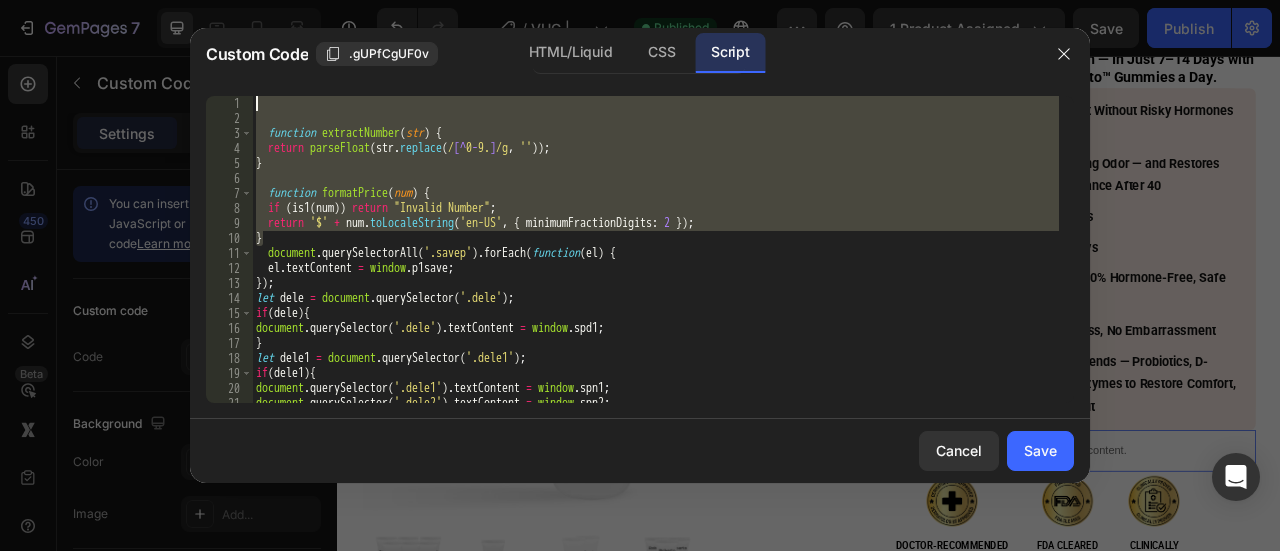 drag, startPoint x: 275, startPoint y: 239, endPoint x: 265, endPoint y: 107, distance: 132.37825 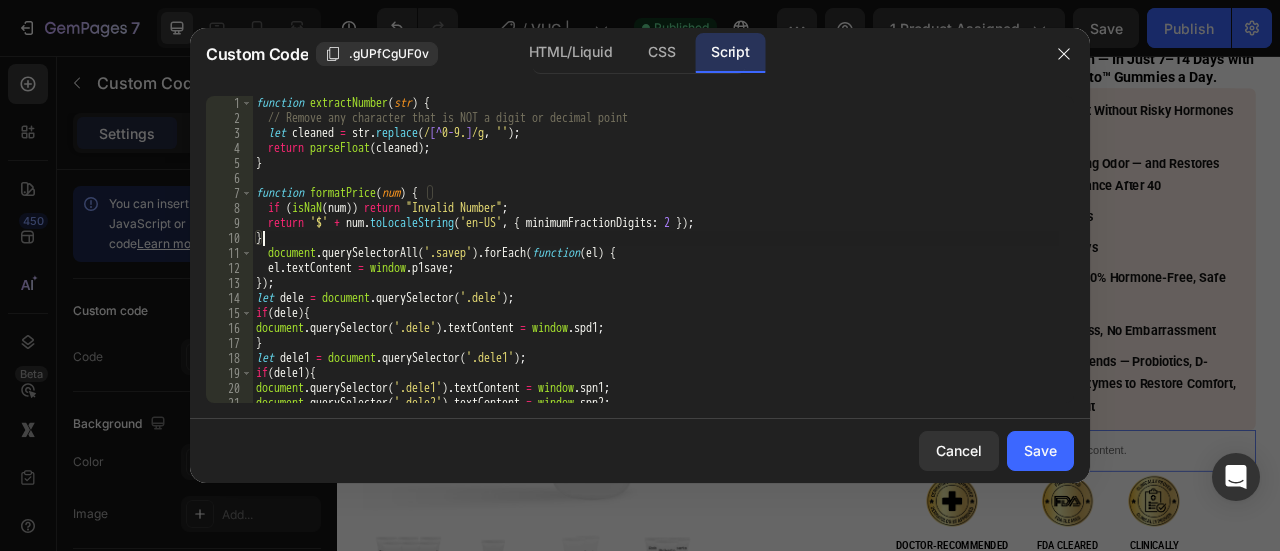 click on "function   extractNumber ( str )   {    // Remove any character that is NOT a digit or decimal point    let   cleaned   =   str . replace ( / [^ 0 - 9. ] /g ,   '' ) ;    return   parseFloat ( cleaned ) ; } function   formatPrice ( num )   {    if   ( isNaN ( num ))   return   "Invalid Number" ;    return   '$'   +   num . toLocaleString ( 'en-US' ,   {   minimumFractionDigits :   2   }) ; }    document . querySelectorAll ( '.savep' ) . forEach ( function ( el )   {    el . textContent   =   window . p1save ; }) ; let   dele   =   document . querySelector ( '.dele' ) ; if ( dele ) { document . querySelector ( '.dele' ) . textContent   =   window . spd1 ; } let   dele1   =   document . querySelector ( '.dele1' ) ; if ( dele1 ) { document . querySelector ( '.dele1' ) . textContent   =   window . spn1 ; document . querySelector ( '.dele2' ) . textContent   =   window . spn2 ; document . querySelector ( '.dele3' ) . textContent   =   window . spn3 ;" at bounding box center (655, 264) 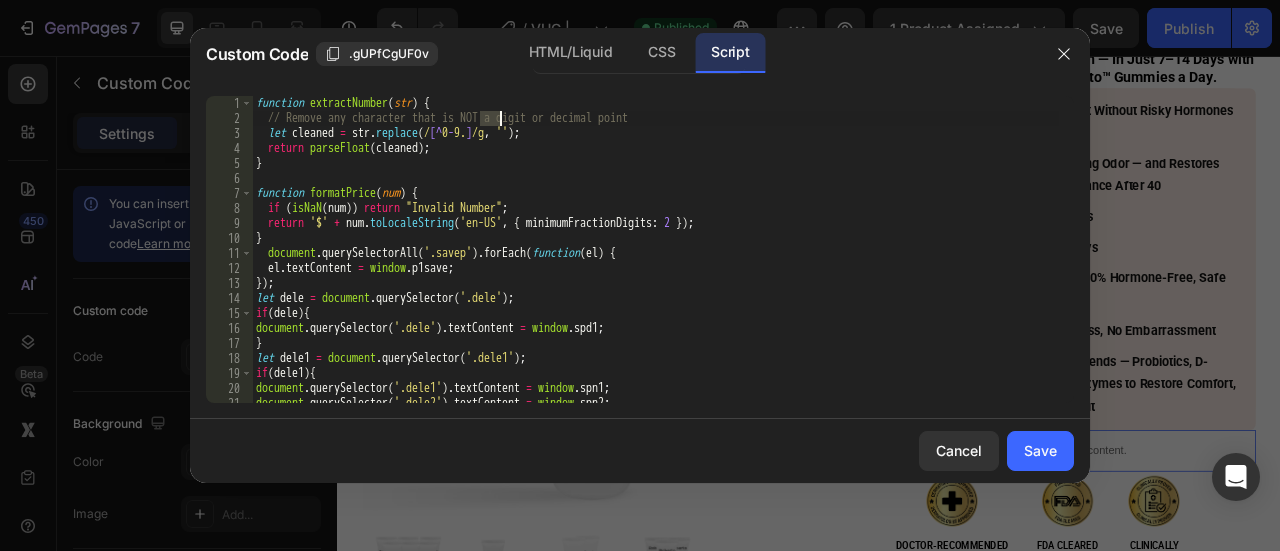 click on "function   extractNumber ( str )   {    // Remove any character that is NOT a digit or decimal point    let   cleaned   =   str . replace ( / [^ 0 - 9. ] /g ,   '' ) ;    return   parseFloat ( cleaned ) ; } function   formatPrice ( num )   {    if   ( isNaN ( num ))   return   "Invalid Number" ;    return   '$'   +   num . toLocaleString ( 'en-US' ,   {   minimumFractionDigits :   2   }) ; }    document . querySelectorAll ( '.savep' ) . forEach ( function ( el )   {    el . textContent   =   window . p1save ; }) ; let   dele   =   document . querySelector ( '.dele' ) ; if ( dele ) { document . querySelector ( '.dele' ) . textContent   =   window . spd1 ; } let   dele1   =   document . querySelector ( '.dele1' ) ; if ( dele1 ) { document . querySelector ( '.dele1' ) . textContent   =   window . spn1 ; document . querySelector ( '.dele2' ) . textContent   =   window . spn2 ; document . querySelector ( '.dele3' ) . textContent   =   window . spn3 ;" at bounding box center [655, 264] 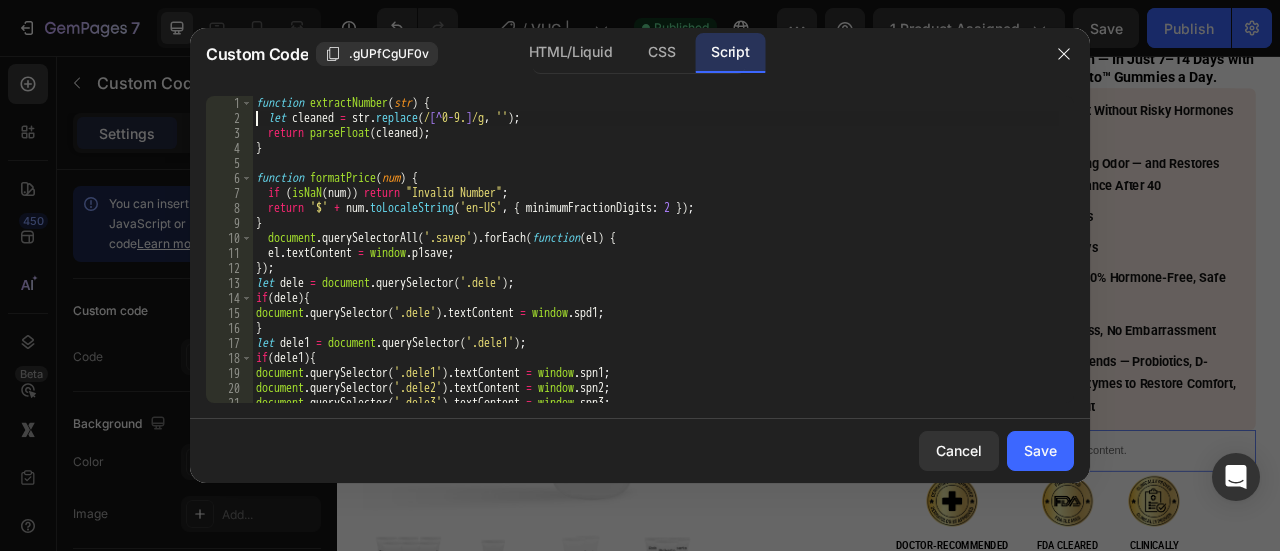 click on "function   extractNumber ( str )   {    let   cleaned   =   str . replace ( / [^ 0 - 9. ] /g ,   '' ) ;    return   parseFloat ( cleaned ) ; } function   formatPrice ( num )   {    if   ( isNaN ( num ))   return   "Invalid Number" ;    return   '$'   +   num . toLocaleString ( 'en-US' ,   {   minimumFractionDigits :   2   }) ; }    document . querySelectorAll ( '.savep' ) . forEach ( function ( el )   {    el . textContent   =   window . p1save ; }) ; let   dele   =   document . querySelector ( '.dele' ) ; if ( dele ) { document . querySelector ( '.dele' ) . textContent   =   window . spd1 ; } let   dele1   =   document . querySelector ( '.dele1' ) ; if ( dele1 ) { document . querySelector ( '.dele1' ) . textContent   =   window . spn1 ; document . querySelector ( '.dele2' ) . textContent   =   window . spn2 ; document . querySelector ( '.dele3' ) . textContent   =   window . spn3 ; }" at bounding box center [655, 264] 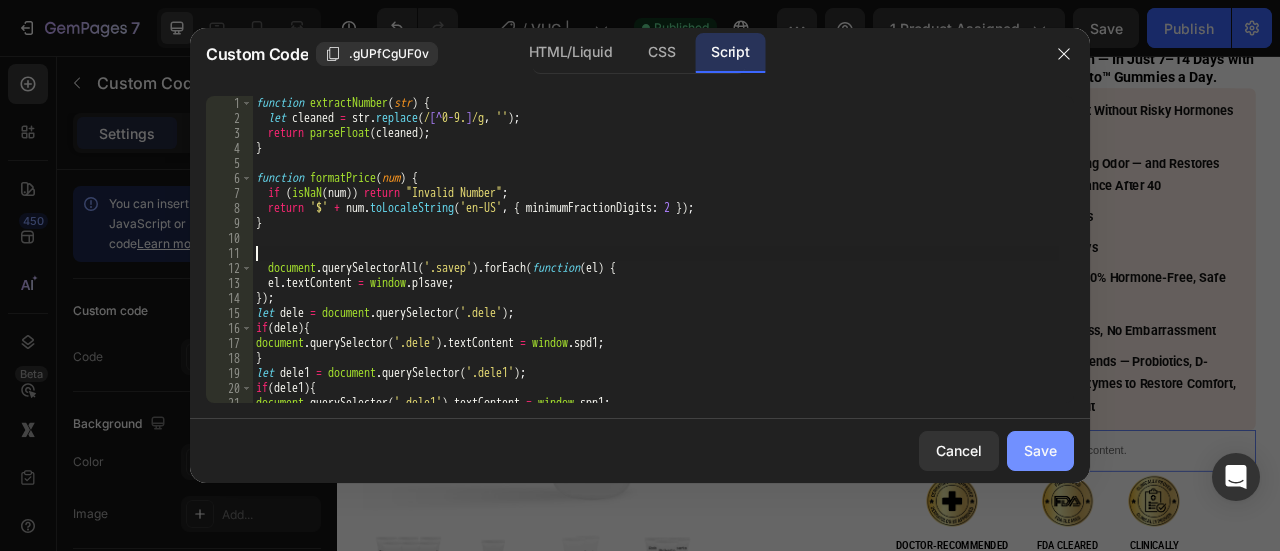 type 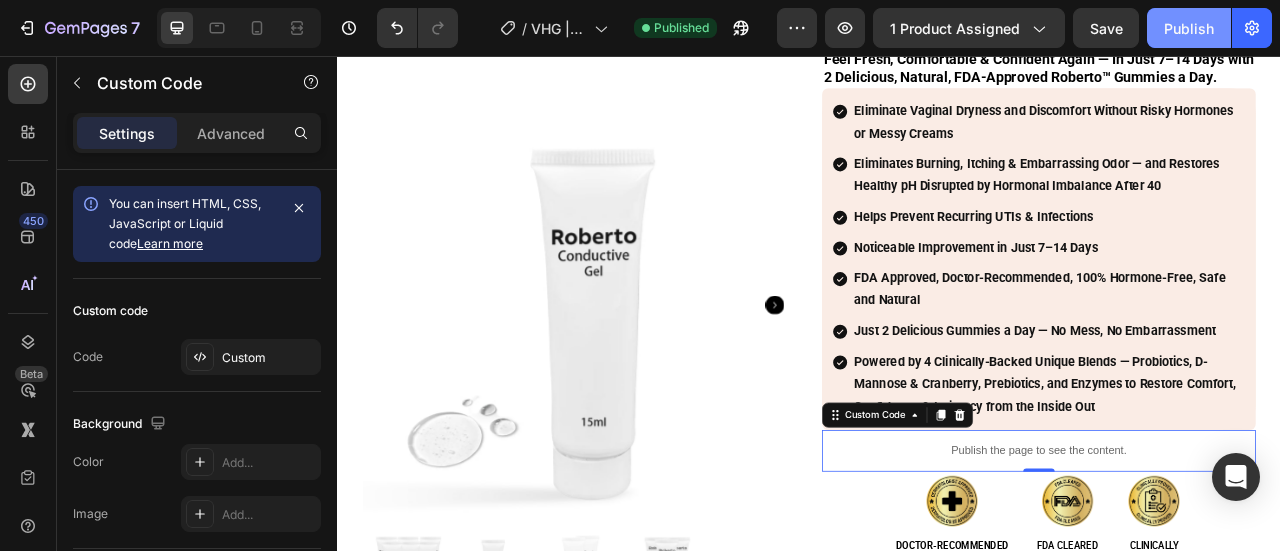 click on "Publish" at bounding box center [1189, 28] 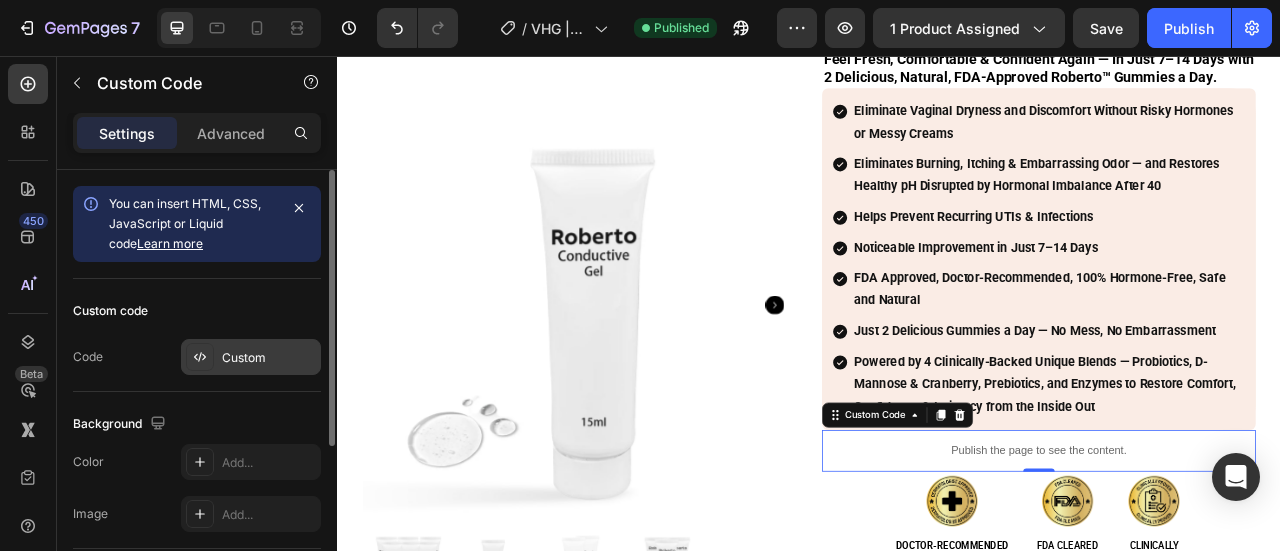 click on "Custom" at bounding box center [269, 358] 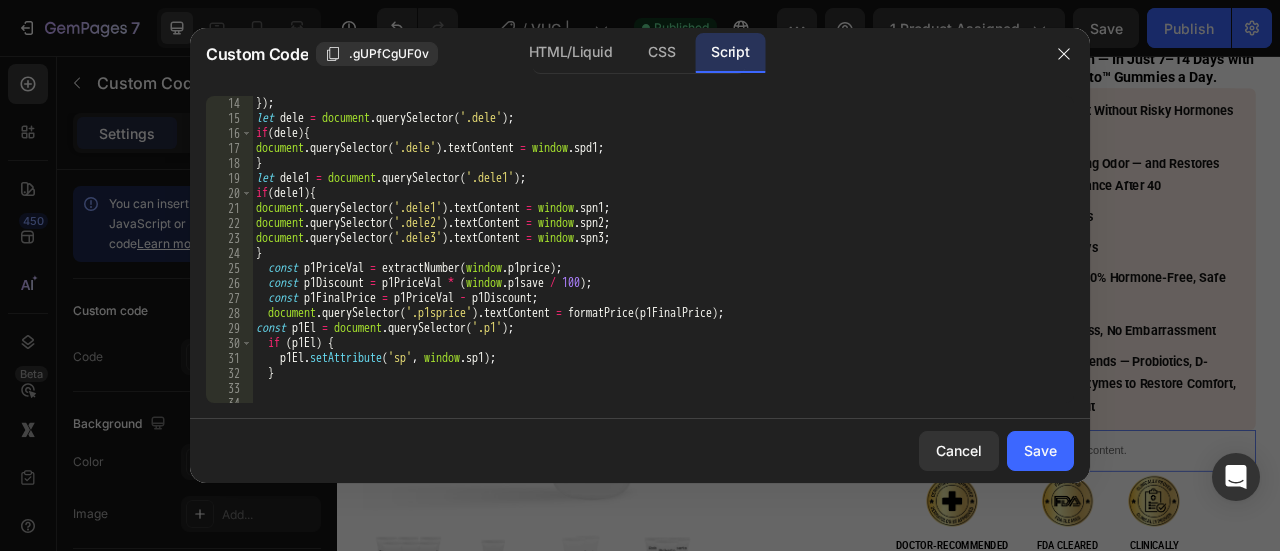 scroll, scrollTop: 196, scrollLeft: 0, axis: vertical 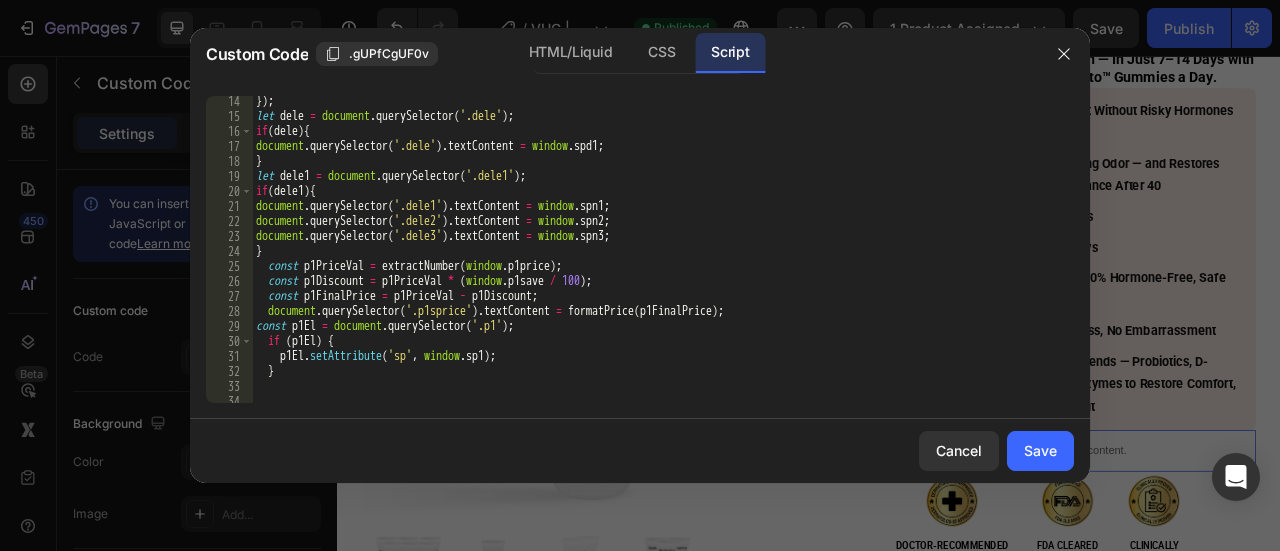click on "}) ; let   dele   =   document . querySelector ( '.dele' ) ; if ( dele ) { document . querySelector ( '.dele' ) . textContent   =   window . spd1 ; } let   dele1   =   document . querySelector ( '.dele1' ) ; if ( dele1 ) { document . querySelector ( '.dele1' ) . textContent   =   window . spn1 ; document . querySelector ( '.dele2' ) . textContent   =   window . spn2 ; document . querySelector ( '.dele3' ) . textContent   =   window . spn3 ; }    const   p1PriceVal   =   extractNumber ( window . p1price ) ;    const   p1Discount   =   p1PriceVal   *   ( window . p1save   /   100 ) ;    const   p1FinalPrice   =   p1PriceVal   -   p1Discount ;    document . querySelector ( '.p1sprice' ) . textContent   =   formatPrice ( p1FinalPrice ) ; const   p1El   =   document . querySelector ( '.p1' ) ;    if   ( p1El )   {      p1El . setAttribute ( 'sp' ,   window . sp1 ) ;    }          const   p2PriceVal   =   extractNumber ( window . p2price ) ;" at bounding box center [655, 262] 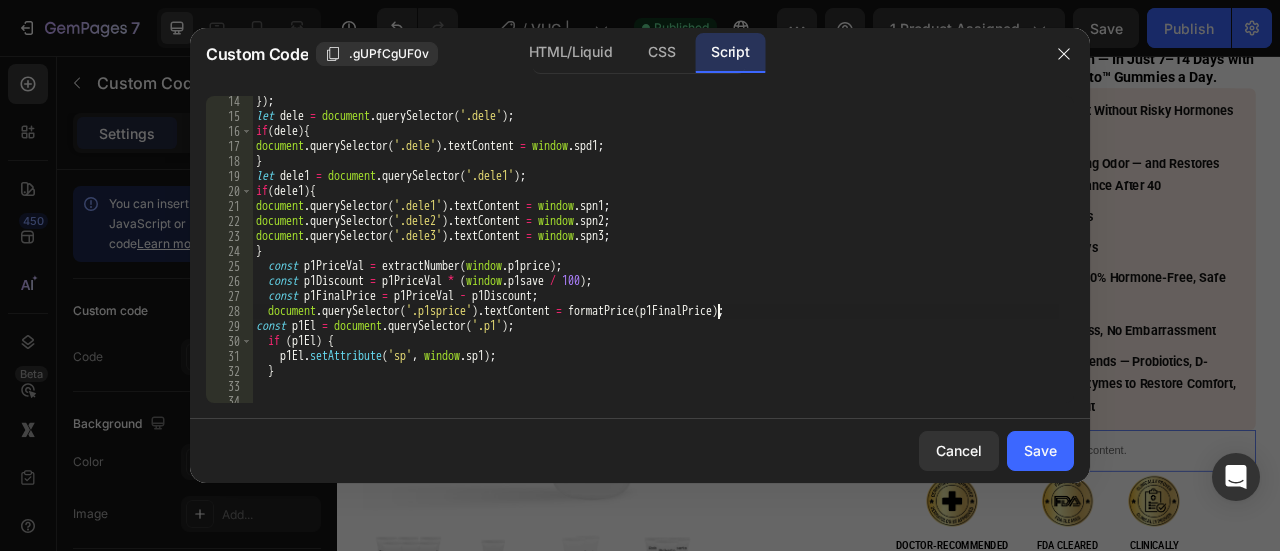 click on "}) ; let   dele   =   document . querySelector ( '.dele' ) ; if ( dele ) { document . querySelector ( '.dele' ) . textContent   =   window . spd1 ; } let   dele1   =   document . querySelector ( '.dele1' ) ; if ( dele1 ) { document . querySelector ( '.dele1' ) . textContent   =   window . spn1 ; document . querySelector ( '.dele2' ) . textContent   =   window . spn2 ; document . querySelector ( '.dele3' ) . textContent   =   window . spn3 ; }    const   p1PriceVal   =   extractNumber ( window . p1price ) ;    const   p1Discount   =   p1PriceVal   *   ( window . p1save   /   100 ) ;    const   p1FinalPrice   =   p1PriceVal   -   p1Discount ;    document . querySelector ( '.p1sprice' ) . textContent   =   formatPrice ( p1FinalPrice ) ; const   p1El   =   document . querySelector ( '.p1' ) ;    if   ( p1El )   {      p1El . setAttribute ( 'sp' ,   window . sp1 ) ;    }          const   p2PriceVal   =   extractNumber ( window . p2price ) ;" at bounding box center [655, 262] 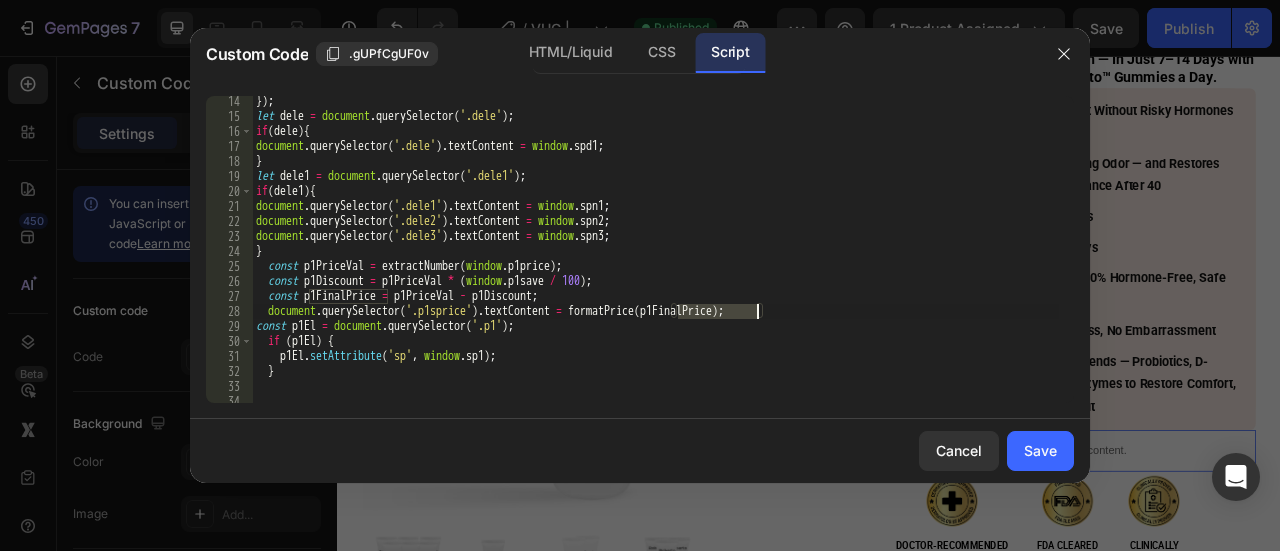 click on "}) ; let   dele   =   document . querySelector ( '.dele' ) ; if ( dele ) { document . querySelector ( '.dele' ) . textContent   =   window . spd1 ; } let   dele1   =   document . querySelector ( '.dele1' ) ; if ( dele1 ) { document . querySelector ( '.dele1' ) . textContent   =   window . spn1 ; document . querySelector ( '.dele2' ) . textContent   =   window . spn2 ; document . querySelector ( '.dele3' ) . textContent   =   window . spn3 ; }    const   p1PriceVal   =   extractNumber ( window . p1price ) ;    const   p1Discount   =   p1PriceVal   *   ( window . p1save   /   100 ) ;    const   p1FinalPrice   =   p1PriceVal   -   p1Discount ;    document . querySelector ( '.p1sprice' ) . textContent   =   formatPrice ( p1FinalPrice ) ; const   p1El   =   document . querySelector ( '.p1' ) ;    if   ( p1El )   {      p1El . setAttribute ( 'sp' ,   window . sp1 ) ;    }          const   p2PriceVal   =   extractNumber ( window . p2price ) ;" at bounding box center [655, 262] 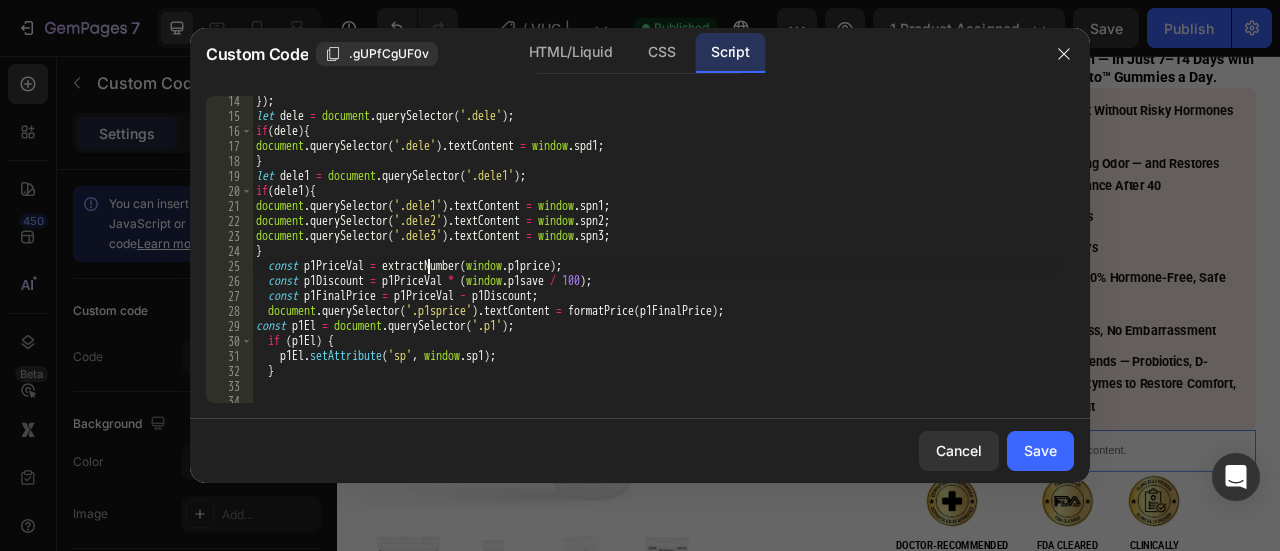 click on "}) ; let   dele   =   document . querySelector ( '.dele' ) ; if ( dele ) { document . querySelector ( '.dele' ) . textContent   =   window . spd1 ; } let   dele1   =   document . querySelector ( '.dele1' ) ; if ( dele1 ) { document . querySelector ( '.dele1' ) . textContent   =   window . spn1 ; document . querySelector ( '.dele2' ) . textContent   =   window . spn2 ; document . querySelector ( '.dele3' ) . textContent   =   window . spn3 ; }    const   p1PriceVal   =   extractNumber ( window . p1price ) ;    const   p1Discount   =   p1PriceVal   *   ( window . p1save   /   100 ) ;    const   p1FinalPrice   =   p1PriceVal   -   p1Discount ;    document . querySelector ( '.p1sprice' ) . textContent   =   formatPrice ( p1FinalPrice ) ; const   p1El   =   document . querySelector ( '.p1' ) ;    if   ( p1El )   {      p1El . setAttribute ( 'sp' ,   window . sp1 ) ;    }          const   p2PriceVal   =   extractNumber ( window . p2price ) ;" at bounding box center [655, 262] 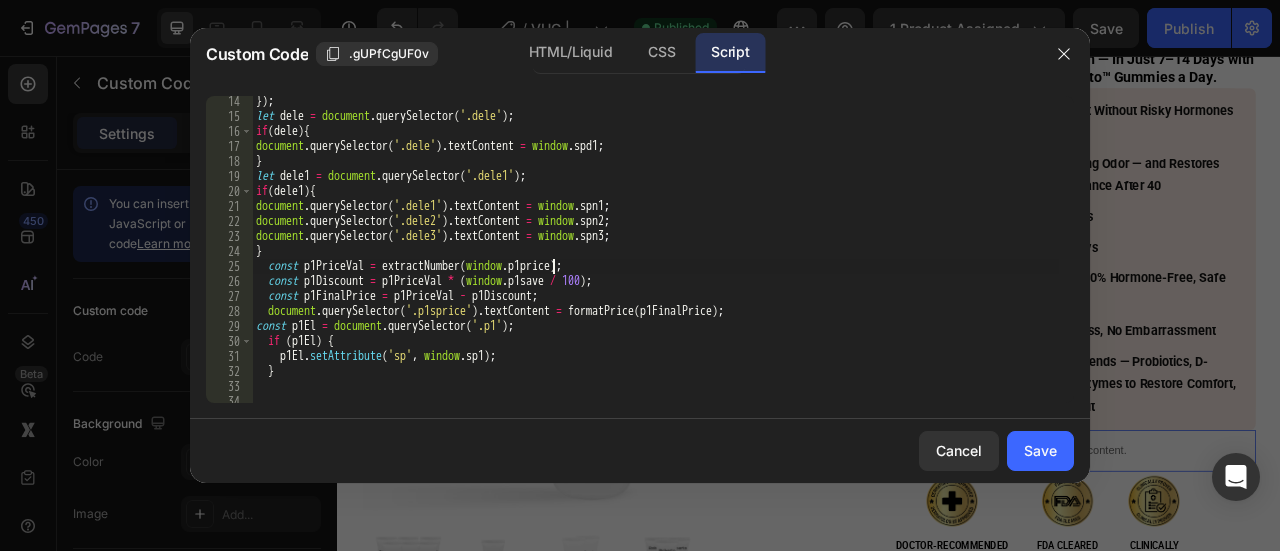 click on "}) ; let   dele   =   document . querySelector ( '.dele' ) ; if ( dele ) { document . querySelector ( '.dele' ) . textContent   =   window . spd1 ; } let   dele1   =   document . querySelector ( '.dele1' ) ; if ( dele1 ) { document . querySelector ( '.dele1' ) . textContent   =   window . spn1 ; document . querySelector ( '.dele2' ) . textContent   =   window . spn2 ; document . querySelector ( '.dele3' ) . textContent   =   window . spn3 ; }    const   p1PriceVal   =   extractNumber ( window . p1price ) ;    const   p1Discount   =   p1PriceVal   *   ( window . p1save   /   100 ) ;    const   p1FinalPrice   =   p1PriceVal   -   p1Discount ;    document . querySelector ( '.p1sprice' ) . textContent   =   formatPrice ( p1FinalPrice ) ; const   p1El   =   document . querySelector ( '.p1' ) ;    if   ( p1El )   {      p1El . setAttribute ( 'sp' ,   window . sp1 ) ;    }          const   p2PriceVal   =   extractNumber ( window . p2price ) ;" at bounding box center [655, 262] 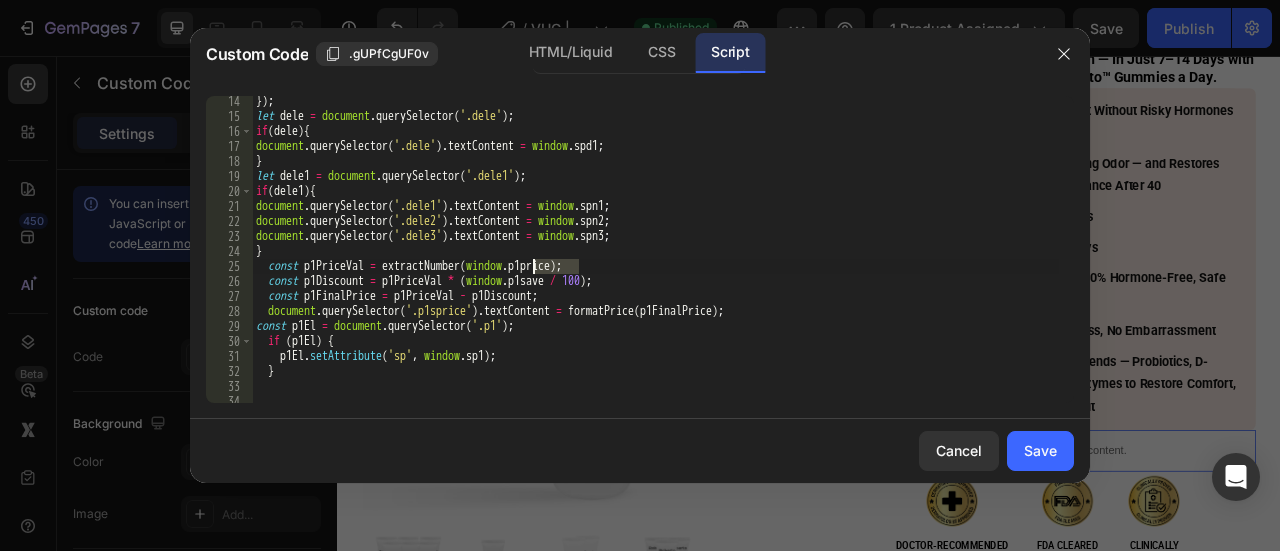 scroll, scrollTop: 0, scrollLeft: 0, axis: both 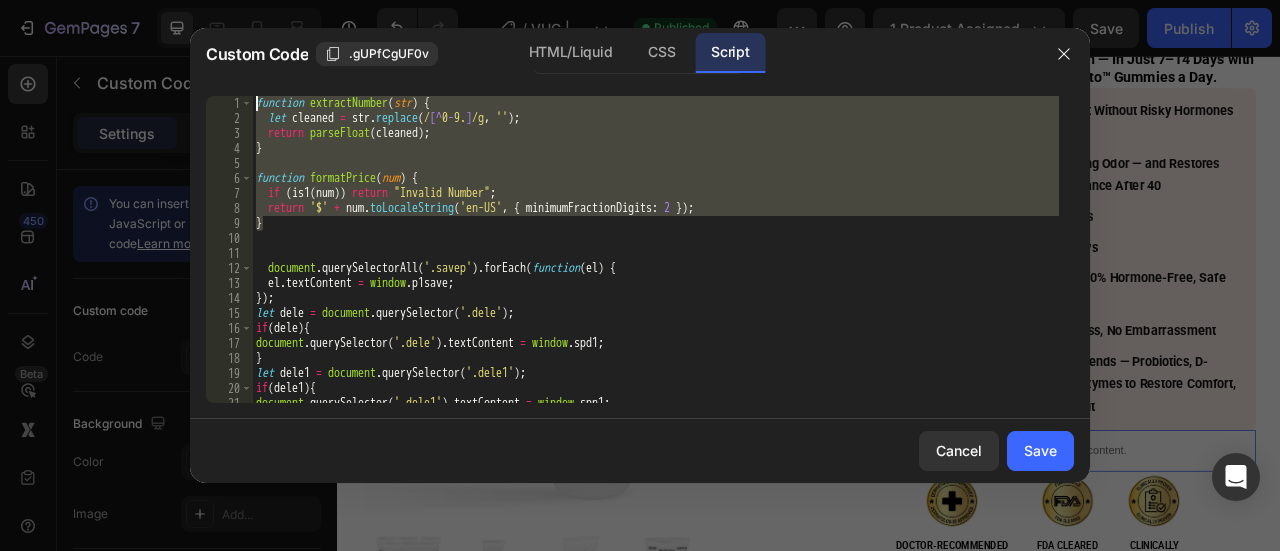 drag, startPoint x: 271, startPoint y: 227, endPoint x: 252, endPoint y: 104, distance: 124.45883 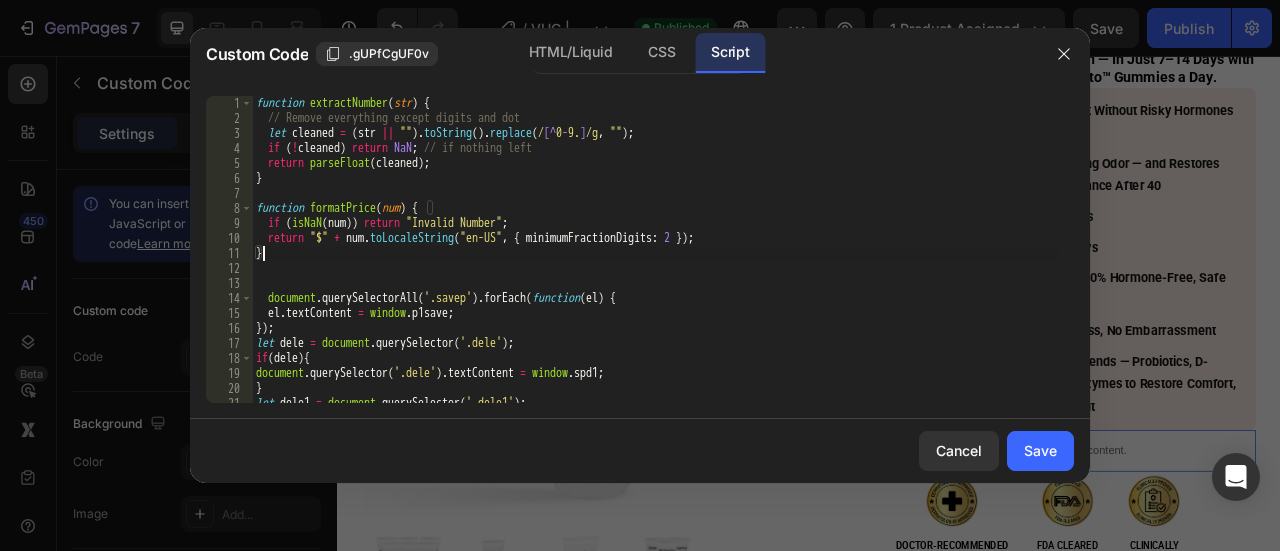 click on "function   extractNumber ( str )   {    // Remove everything except digits and dot    let   cleaned   =   ( str   ||   "" ) . toString ( ) . replace ( / [^ 0 - 9. ] /g ,   "" ) ;    if   ( ! cleaned )   return   NaN ;   // if nothing left    return   parseFloat ( cleaned ) ; } function   formatPrice ( num )   {    if   ( isNaN ( num ))   return   "Invalid Number" ;    return   "$"   +   num . toLocaleString ( "en-US" ,   {   minimumFractionDigits :   2   }) ; }    document . querySelectorAll ( '.savep' ) . forEach ( function ( el )   {    el . textContent   =   window . p1save ; }) ; let   dele   =   document . querySelector ( '.dele' ) ; if ( dele ) { document . querySelector ( '.dele' ) . textContent   =   window . spd1 ; } let   dele1   =   document . querySelector ( '.dele1' ) ; if ( dele1 ) {" at bounding box center [655, 264] 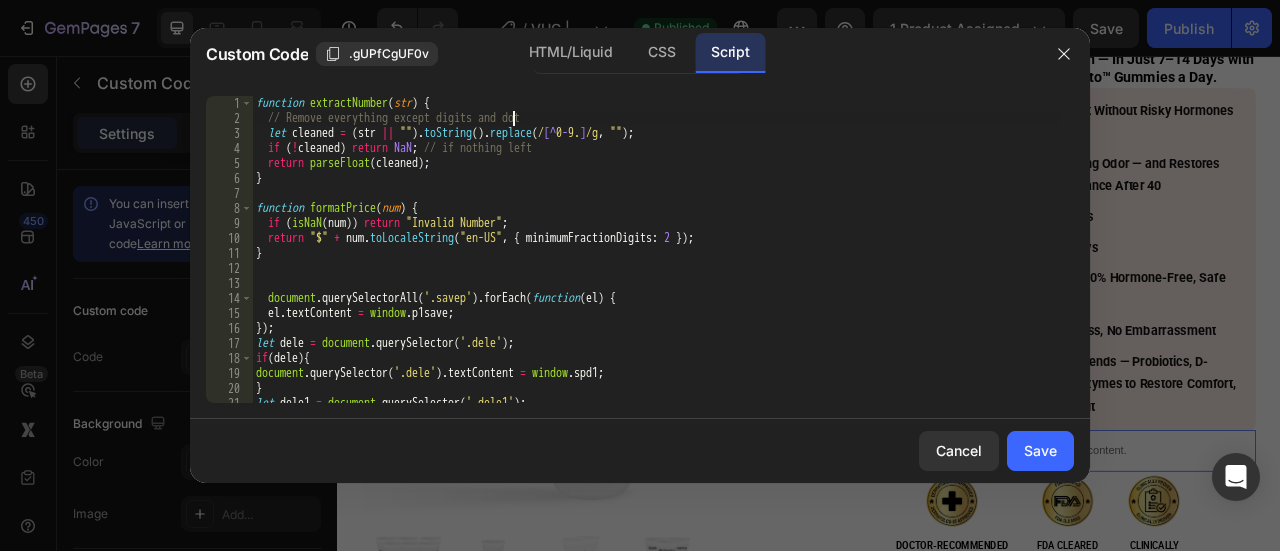 click on "function   extractNumber ( str )   {    // Remove everything except digits and dot    let   cleaned   =   ( str   ||   "" ) . toString ( ) . replace ( / [^ 0 - 9. ] /g ,   "" ) ;    if   ( ! cleaned )   return   NaN ;   // if nothing left    return   parseFloat ( cleaned ) ; } function   formatPrice ( num )   {    if   ( isNaN ( num ))   return   "Invalid Number" ;    return   "$"   +   num . toLocaleString ( "en-US" ,   {   minimumFractionDigits :   2   }) ; }    document . querySelectorAll ( '.savep' ) . forEach ( function ( el )   {    el . textContent   =   window . p1save ; }) ; let   dele   =   document . querySelector ( '.dele' ) ; if ( dele ) { document . querySelector ( '.dele' ) . textContent   =   window . spd1 ; } let   dele1   =   document . querySelector ( '.dele1' ) ; if ( dele1 ) {" at bounding box center (655, 264) 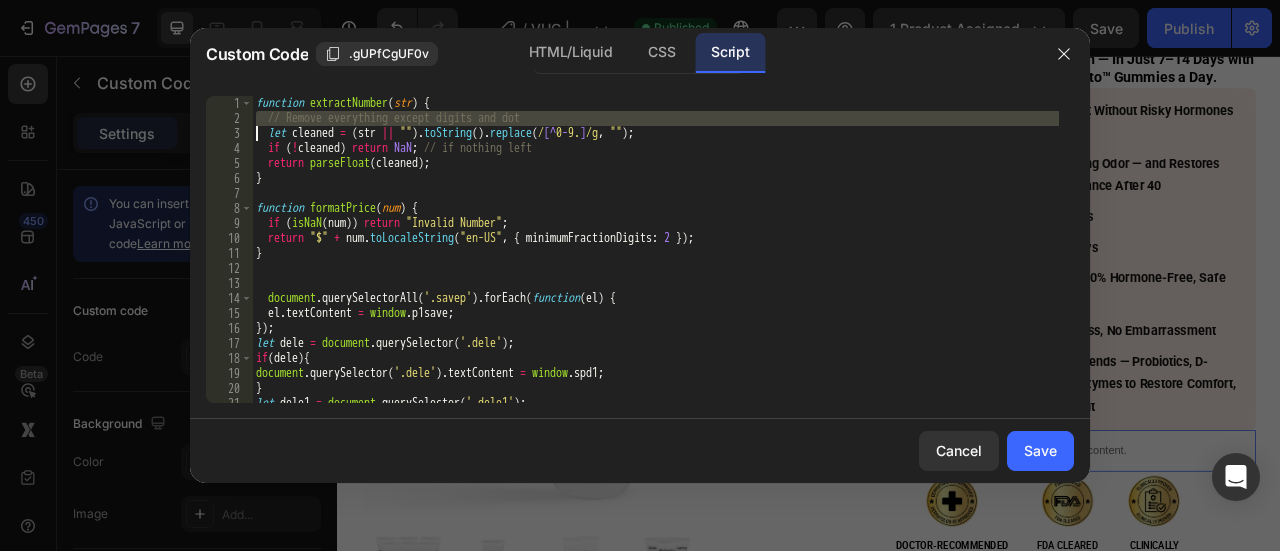 click on "function   extractNumber ( str )   {    // Remove everything except digits and dot    let   cleaned   =   ( str   ||   "" ) . toString ( ) . replace ( / [^ 0 - 9. ] /g ,   "" ) ;    if   ( ! cleaned )   return   NaN ;   // if nothing left    return   parseFloat ( cleaned ) ; } function   formatPrice ( num )   {    if   ( isNaN ( num ))   return   "Invalid Number" ;    return   "$"   +   num . toLocaleString ( "en-US" ,   {   minimumFractionDigits :   2   }) ; }    document . querySelectorAll ( '.savep' ) . forEach ( function ( el )   {    el . textContent   =   window . p1save ; }) ; let   dele   =   document . querySelector ( '.dele' ) ; if ( dele ) { document . querySelector ( '.dele' ) . textContent   =   window . spd1 ; } let   dele1   =   document . querySelector ( '.dele1' ) ; if ( dele1 ) {" at bounding box center (655, 264) 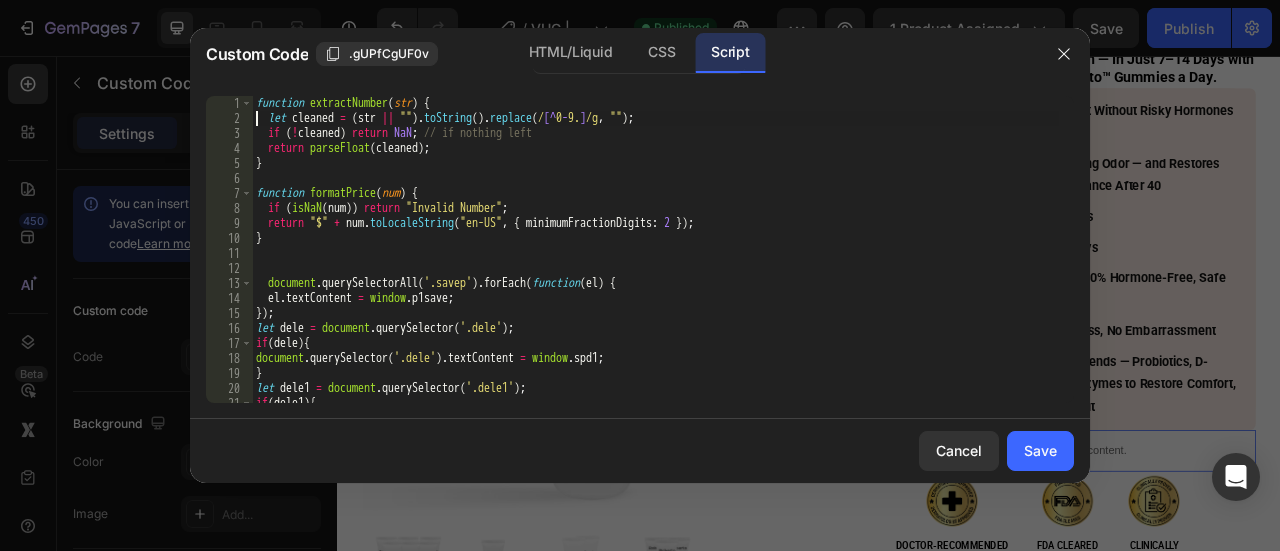 click on "Save" at bounding box center (1040, 450) 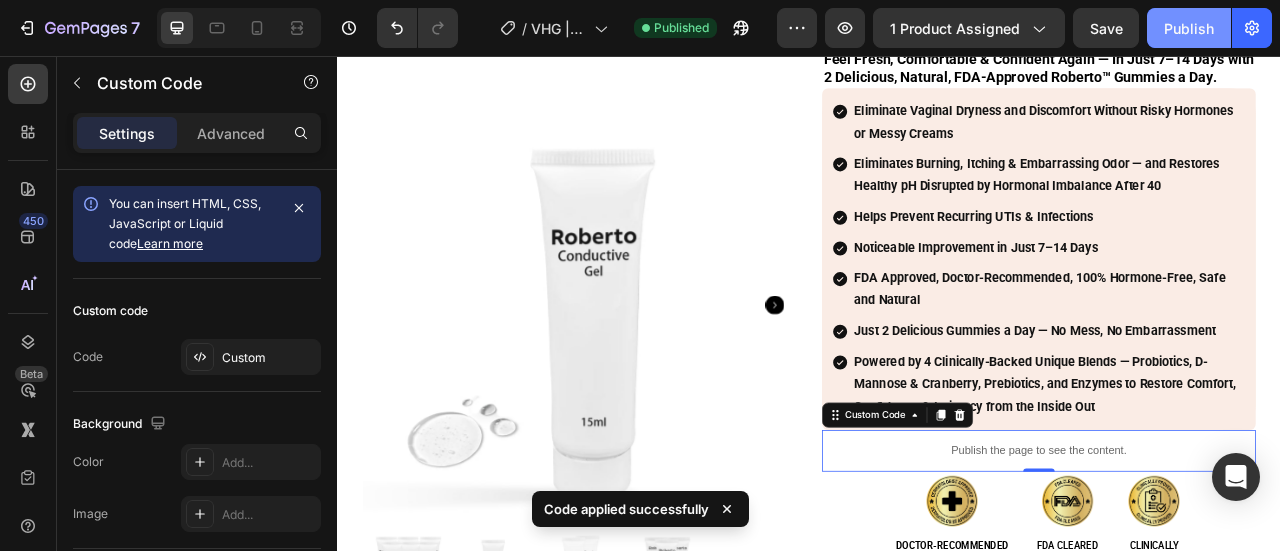 click on "Publish" at bounding box center (1189, 28) 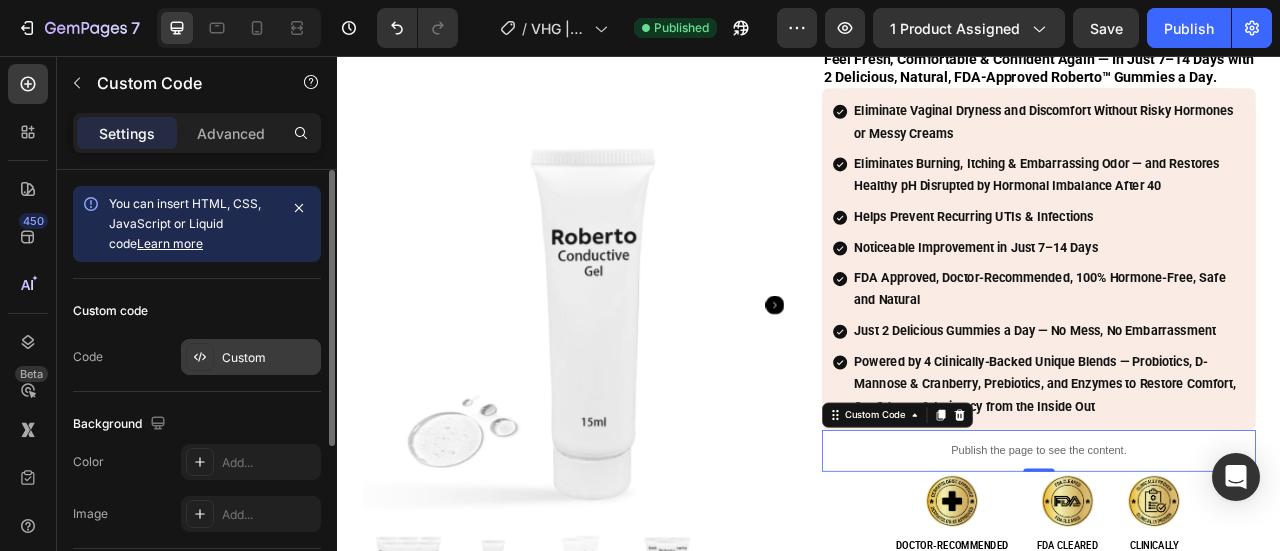 click on "Custom" at bounding box center (251, 357) 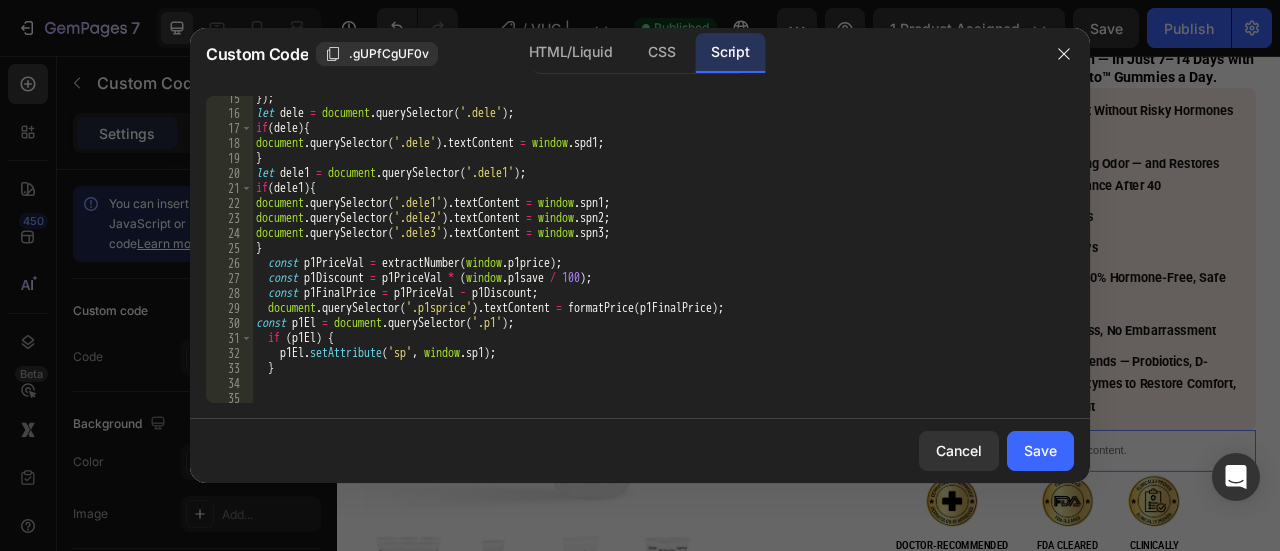 scroll, scrollTop: 216, scrollLeft: 0, axis: vertical 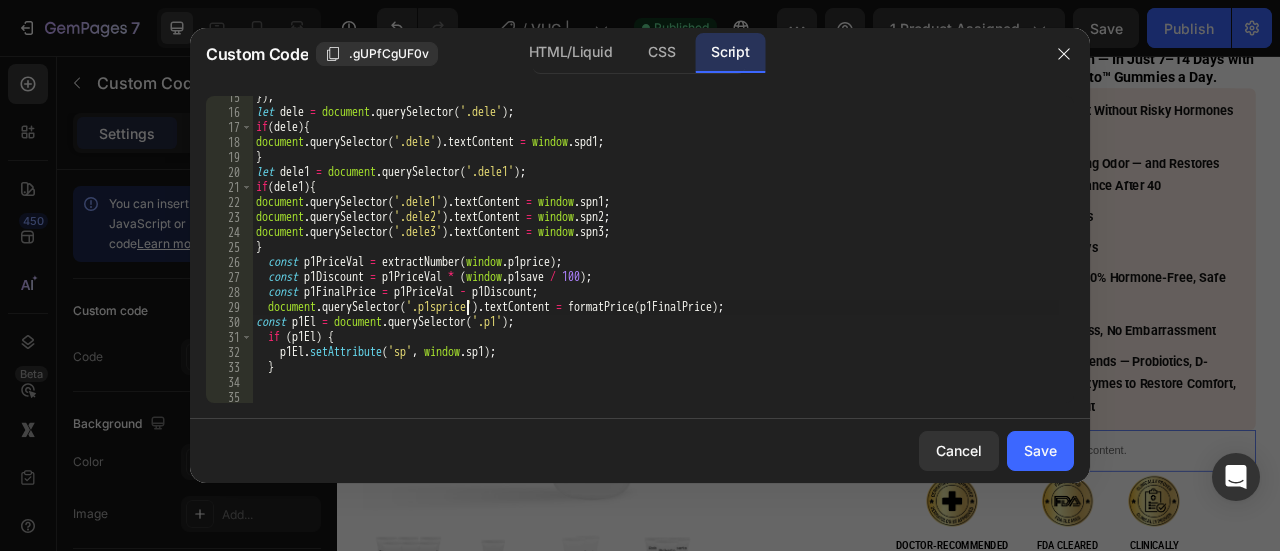 click on "}) ; let   dele   =   document . querySelector ( '.dele' ) ; if ( dele ) { document . querySelector ( '.dele' ) . textContent   =   window . spd1 ; } let   dele1   =   document . querySelector ( '.dele1' ) ; if ( dele1 ) { document . querySelector ( '.dele1' ) . textContent   =   window . spn1 ; document . querySelector ( '.dele2' ) . textContent   =   window . spn2 ; document . querySelector ( '.dele3' ) . textContent   =   window . spn3 ; }    const   p1PriceVal   =   extractNumber ( window . p1price ) ;    const   p1Discount   =   p1PriceVal   *   ( window . p1save   /   100 ) ;    const   p1FinalPrice   =   p1PriceVal   -   p1Discount ;    document . querySelector ( '.p1sprice' ) . textContent   =   formatPrice ( p1FinalPrice ) ; const   p1El   =   document . querySelector ( '.p1' ) ;    if   ( p1El )   {      p1El . setAttribute ( 'sp' ,   window . sp1 ) ;    }          const   p2PriceVal   =   extractNumber ( window . p2price ) ;" at bounding box center (655, 258) 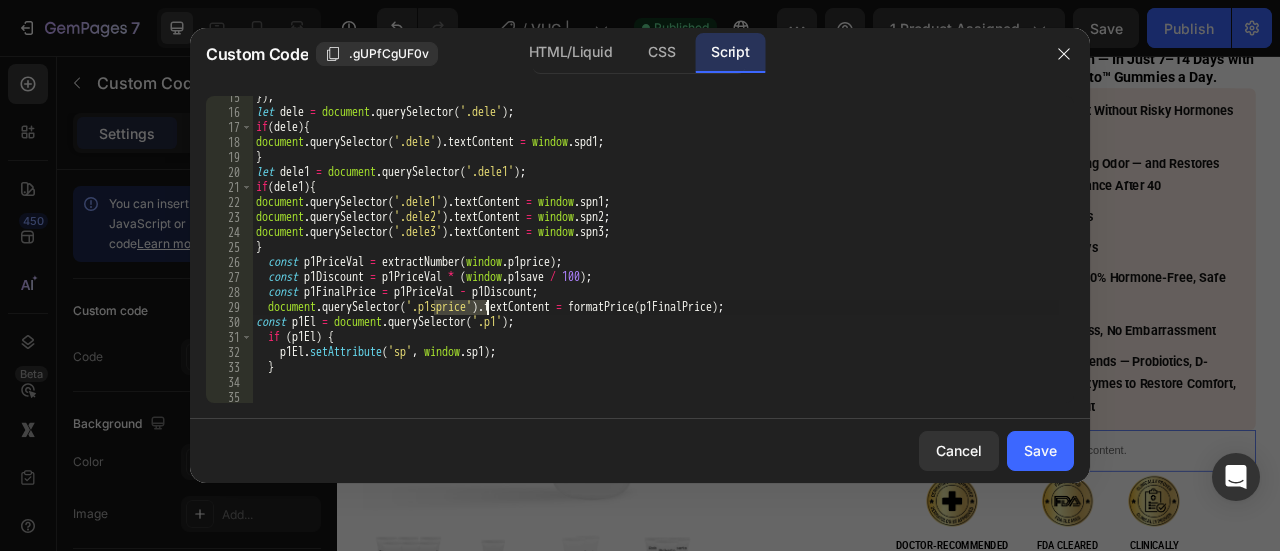 click on "}) ; let   dele   =   document . querySelector ( '.dele' ) ; if ( dele ) { document . querySelector ( '.dele' ) . textContent   =   window . spd1 ; } let   dele1   =   document . querySelector ( '.dele1' ) ; if ( dele1 ) { document . querySelector ( '.dele1' ) . textContent   =   window . spn1 ; document . querySelector ( '.dele2' ) . textContent   =   window . spn2 ; document . querySelector ( '.dele3' ) . textContent   =   window . spn3 ; }    const   p1PriceVal   =   extractNumber ( window . p1price ) ;    const   p1Discount   =   p1PriceVal   *   ( window . p1save   /   100 ) ;    const   p1FinalPrice   =   p1PriceVal   -   p1Discount ;    document . querySelector ( '.p1sprice' ) . textContent   =   formatPrice ( p1FinalPrice ) ; const   p1El   =   document . querySelector ( '.p1' ) ;    if   ( p1El )   {      p1El . setAttribute ( 'sp' ,   window . sp1 ) ;    }          const   p2PriceVal   =   extractNumber ( window . p2price ) ;" at bounding box center (655, 258) 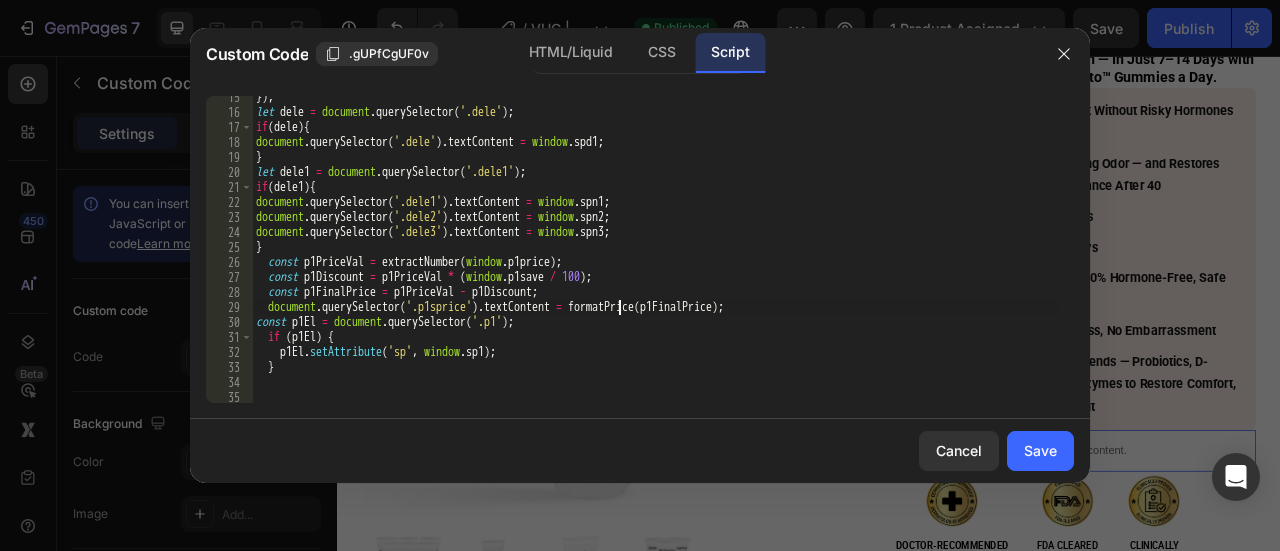 click on "}) ; let   dele   =   document . querySelector ( '.dele' ) ; if ( dele ) { document . querySelector ( '.dele' ) . textContent   =   window . spd1 ; } let   dele1   =   document . querySelector ( '.dele1' ) ; if ( dele1 ) { document . querySelector ( '.dele1' ) . textContent   =   window . spn1 ; document . querySelector ( '.dele2' ) . textContent   =   window . spn2 ; document . querySelector ( '.dele3' ) . textContent   =   window . spn3 ; }    const   p1PriceVal   =   extractNumber ( window . p1price ) ;    const   p1Discount   =   p1PriceVal   *   ( window . p1save   /   100 ) ;    const   p1FinalPrice   =   p1PriceVal   -   p1Discount ;    document . querySelector ( '.p1sprice' ) . textContent   =   formatPrice ( p1FinalPrice ) ; const   p1El   =   document . querySelector ( '.p1' ) ;    if   ( p1El )   {      p1El . setAttribute ( 'sp' ,   window . sp1 ) ;    }          const   p2PriceVal   =   extractNumber ( window . p2price ) ;" at bounding box center (655, 258) 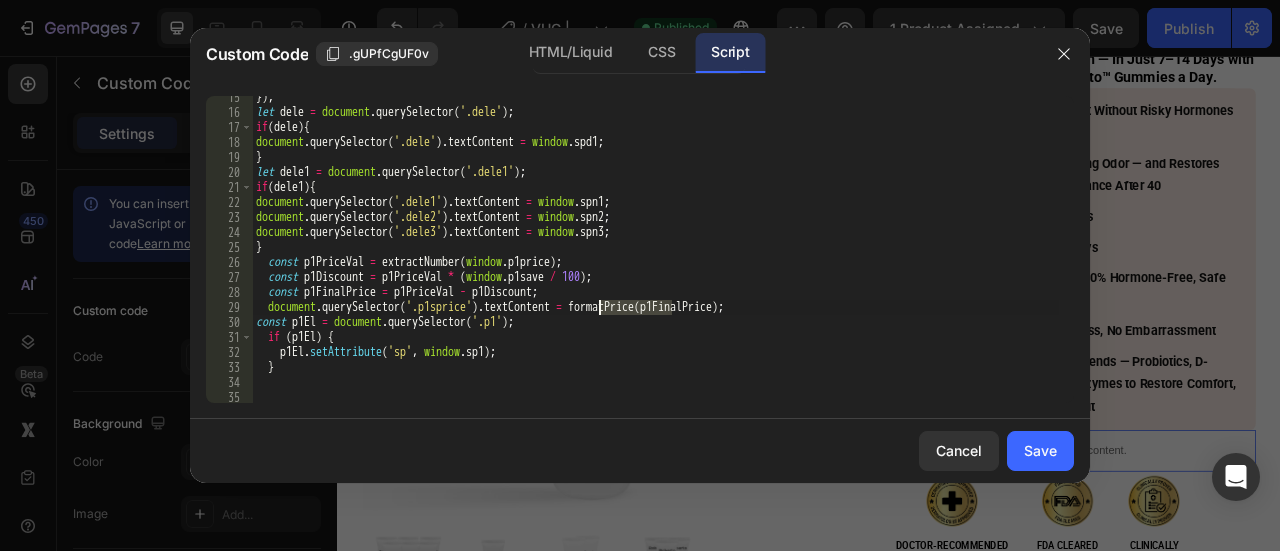 click on "}) ; let   dele   =   document . querySelector ( '.dele' ) ; if ( dele ) { document . querySelector ( '.dele' ) . textContent   =   window . spd1 ; } let   dele1   =   document . querySelector ( '.dele1' ) ; if ( dele1 ) { document . querySelector ( '.dele1' ) . textContent   =   window . spn1 ; document . querySelector ( '.dele2' ) . textContent   =   window . spn2 ; document . querySelector ( '.dele3' ) . textContent   =   window . spn3 ; }    const   p1PriceVal   =   extractNumber ( window . p1price ) ;    const   p1Discount   =   p1PriceVal   *   ( window . p1save   /   100 ) ;    const   p1FinalPrice   =   p1PriceVal   -   p1Discount ;    document . querySelector ( '.p1sprice' ) . textContent   =   formatPrice ( p1FinalPrice ) ; const   p1El   =   document . querySelector ( '.p1' ) ;    if   ( p1El )   {      p1El . setAttribute ( 'sp' ,   window . sp1 ) ;    }          const   p2PriceVal   =   extractNumber ( window . p2price ) ;" at bounding box center (655, 258) 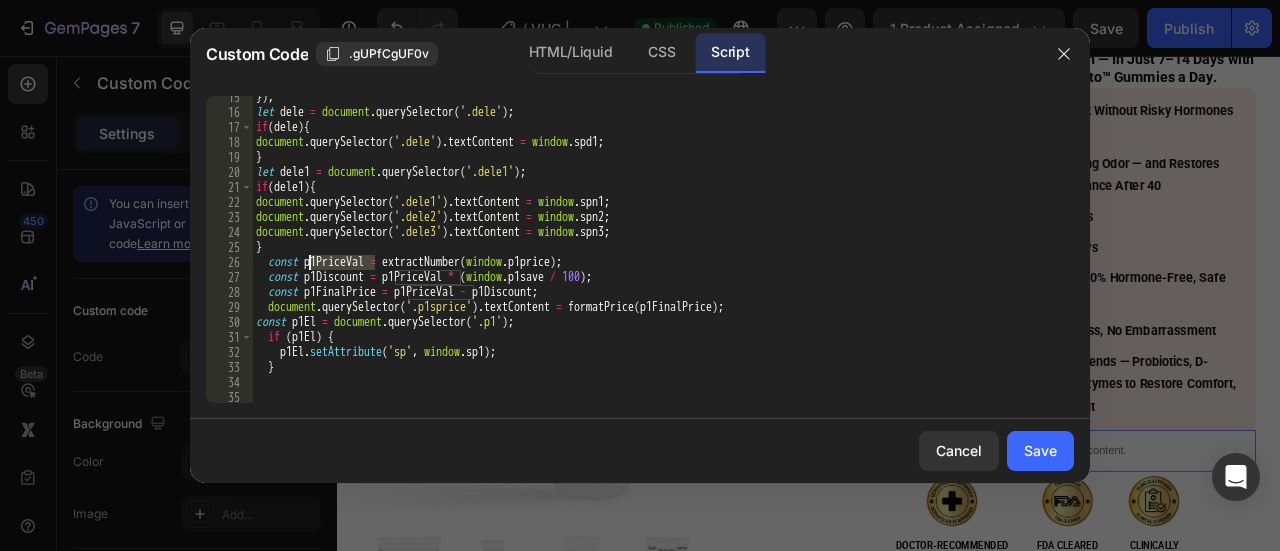 click on "}) ; let   dele   =   document . querySelector ( '.dele' ) ; if ( dele ) { document . querySelector ( '.dele' ) . textContent   =   window . spd1 ; } let   dele1   =   document . querySelector ( '.dele1' ) ; if ( dele1 ) { document . querySelector ( '.dele1' ) . textContent   =   window . spn1 ; document . querySelector ( '.dele2' ) . textContent   =   window . spn2 ; document . querySelector ( '.dele3' ) . textContent   =   window . spn3 ; }    const   p1PriceVal   =   extractNumber ( window . p1price ) ;    const   p1Discount   =   p1PriceVal   *   ( window . p1save   /   100 ) ;    const   p1FinalPrice   =   p1PriceVal   -   p1Discount ;    document . querySelector ( '.p1sprice' ) . textContent   =   formatPrice ( p1FinalPrice ) ; const   p1El   =   document . querySelector ( '.p1' ) ;    if   ( p1El )   {      p1El . setAttribute ( 'sp' ,   window . sp1 ) ;    }          const   p2PriceVal   =   extractNumber ( window . p2price ) ;" at bounding box center (655, 258) 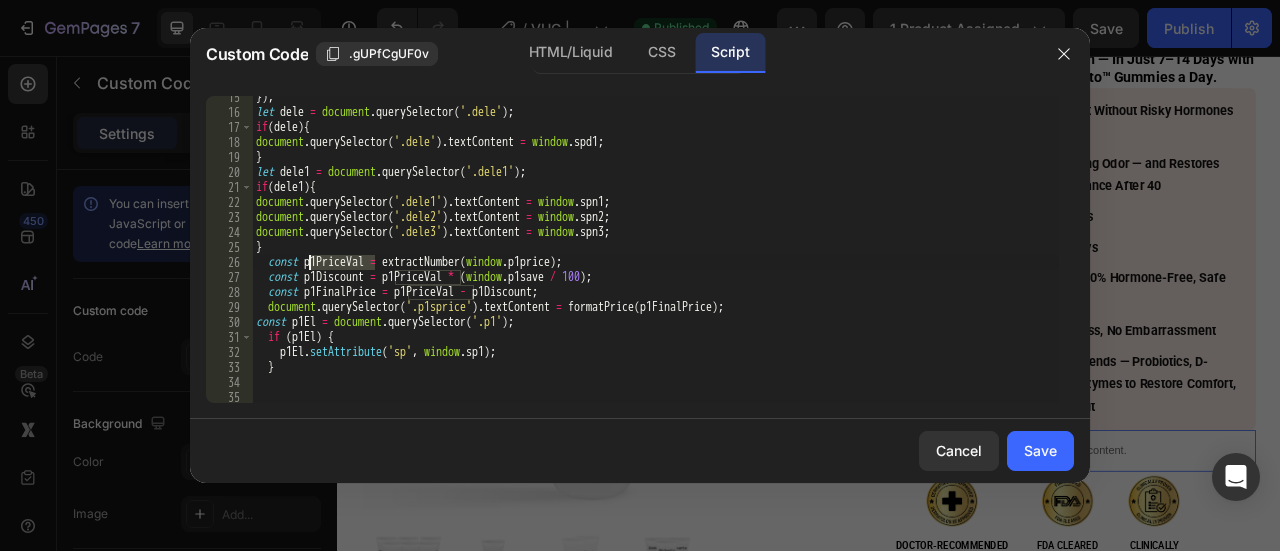 click on "}) ; let   dele   =   document . querySelector ( '.dele' ) ; if ( dele ) { document . querySelector ( '.dele' ) . textContent   =   window . spd1 ; } let   dele1   =   document . querySelector ( '.dele1' ) ; if ( dele1 ) { document . querySelector ( '.dele1' ) . textContent   =   window . spn1 ; document . querySelector ( '.dele2' ) . textContent   =   window . spn2 ; document . querySelector ( '.dele3' ) . textContent   =   window . spn3 ; }    const   p1PriceVal   =   extractNumber ( window . p1price ) ;    const   p1Discount   =   p1PriceVal   *   ( window . p1save   /   100 ) ;    const   p1FinalPrice   =   p1PriceVal   -   p1Discount ;    document . querySelector ( '.p1sprice' ) . textContent   =   formatPrice ( p1FinalPrice ) ; const   p1El   =   document . querySelector ( '.p1' ) ;    if   ( p1El )   {      p1El . setAttribute ( 'sp' ,   window . sp1 ) ;    }          const   p2PriceVal   =   extractNumber ( window . p2price ) ;" at bounding box center [655, 249] 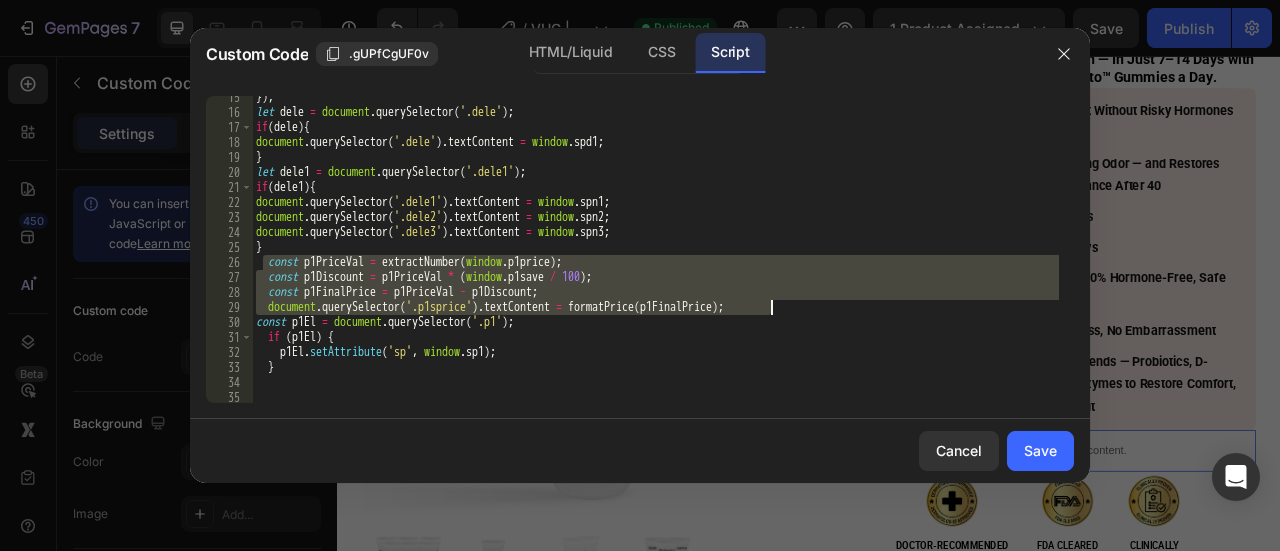 drag, startPoint x: 284, startPoint y: 268, endPoint x: 778, endPoint y: 301, distance: 495.101 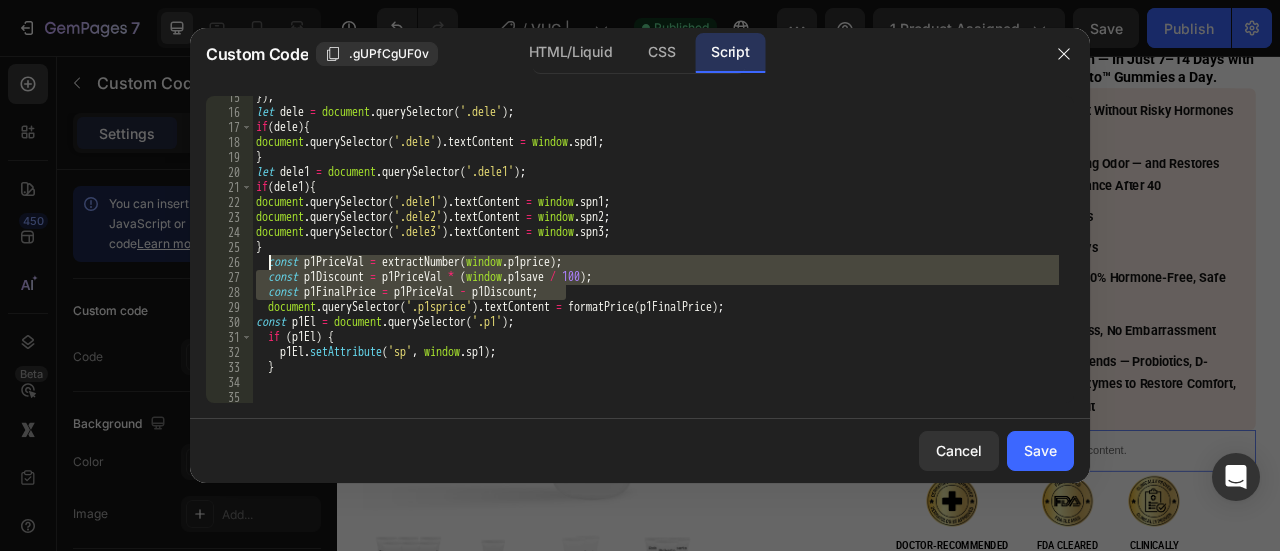 drag, startPoint x: 584, startPoint y: 287, endPoint x: 270, endPoint y: 262, distance: 314.99365 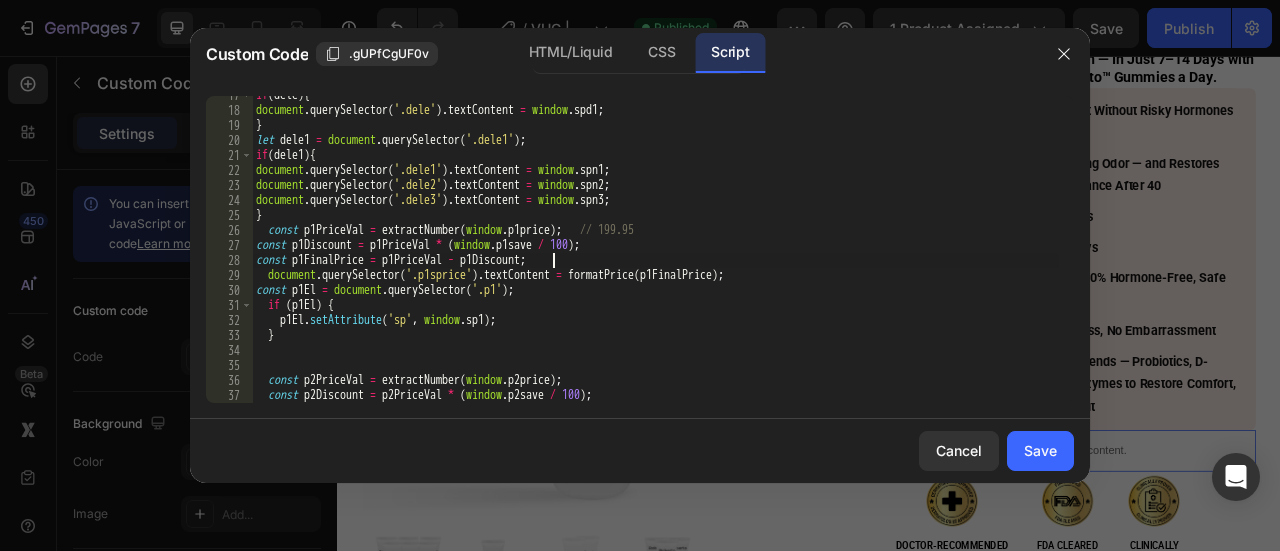 scroll, scrollTop: 241, scrollLeft: 0, axis: vertical 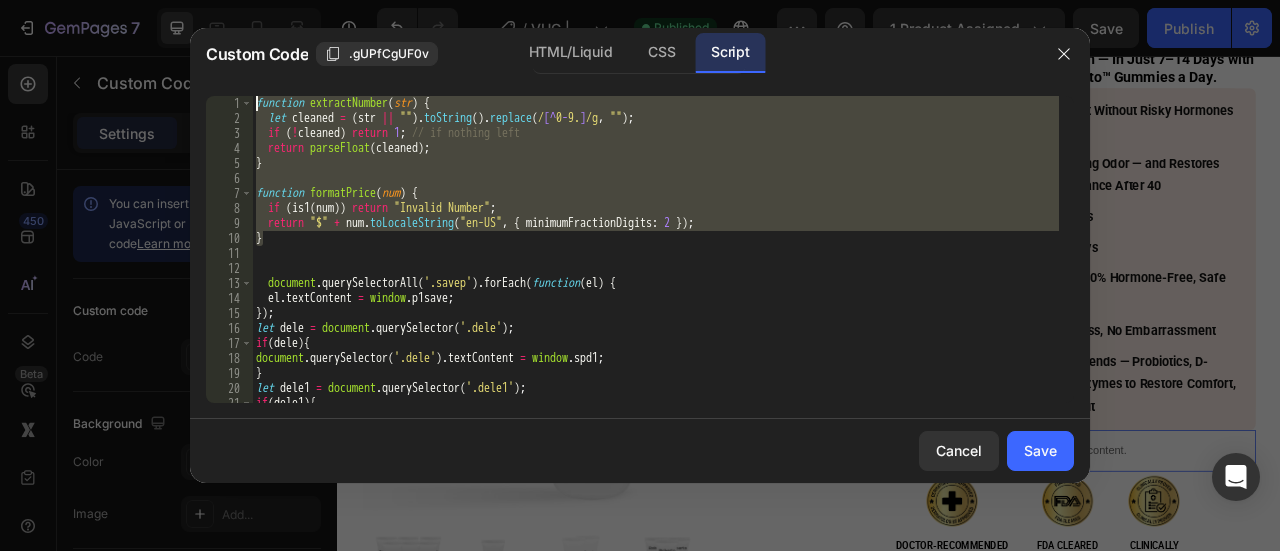 drag, startPoint x: 272, startPoint y: 244, endPoint x: 252, endPoint y: 102, distance: 143.40154 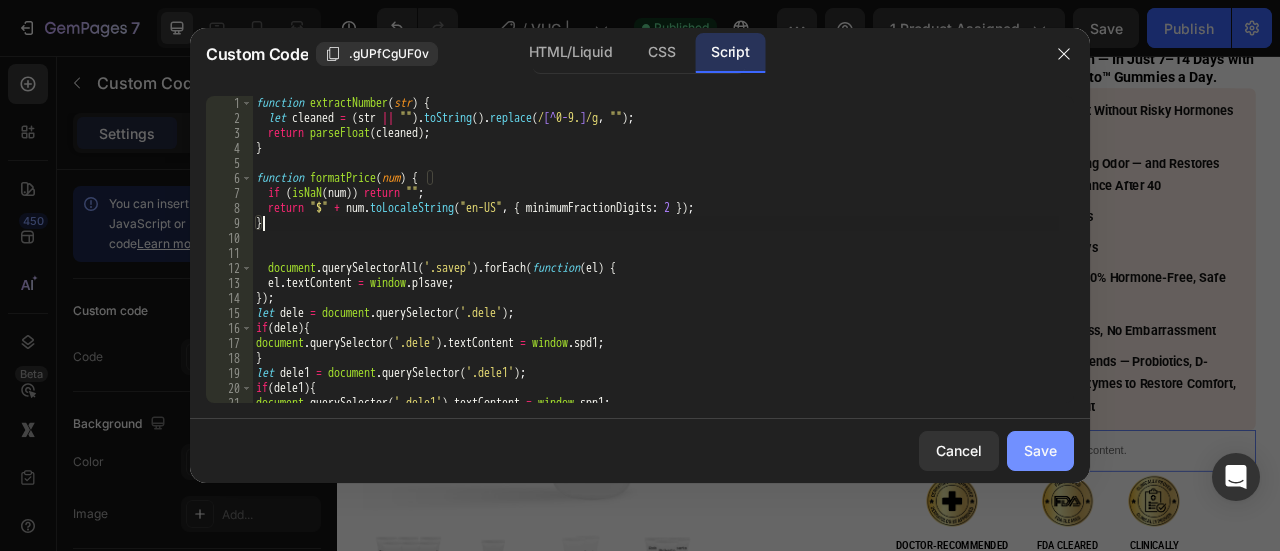 click on "Save" at bounding box center [1040, 450] 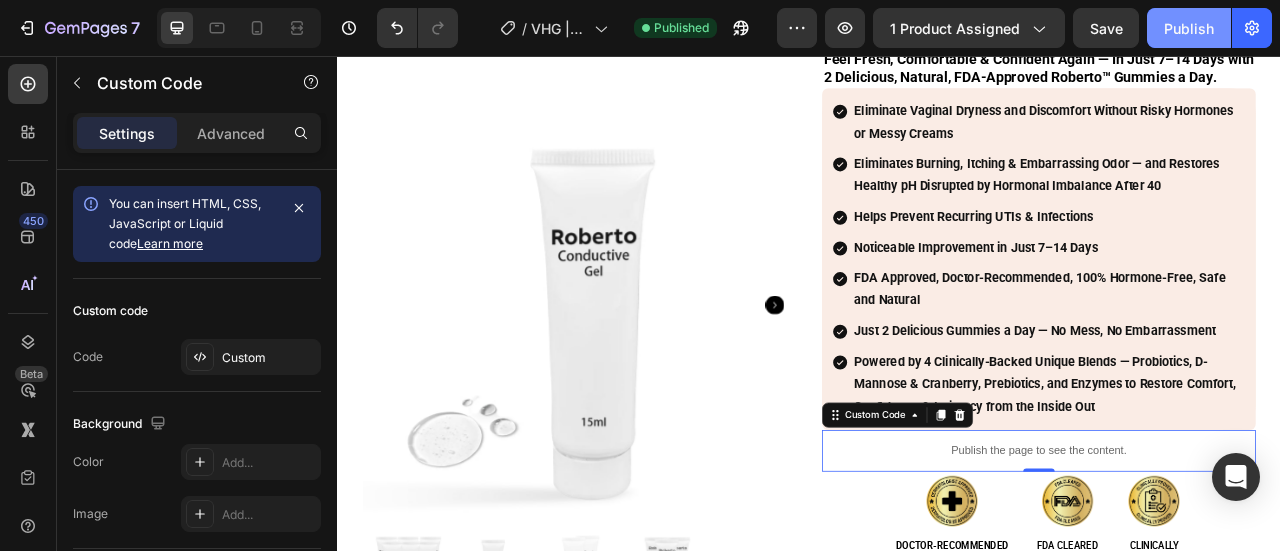 click on "Publish" at bounding box center [1189, 28] 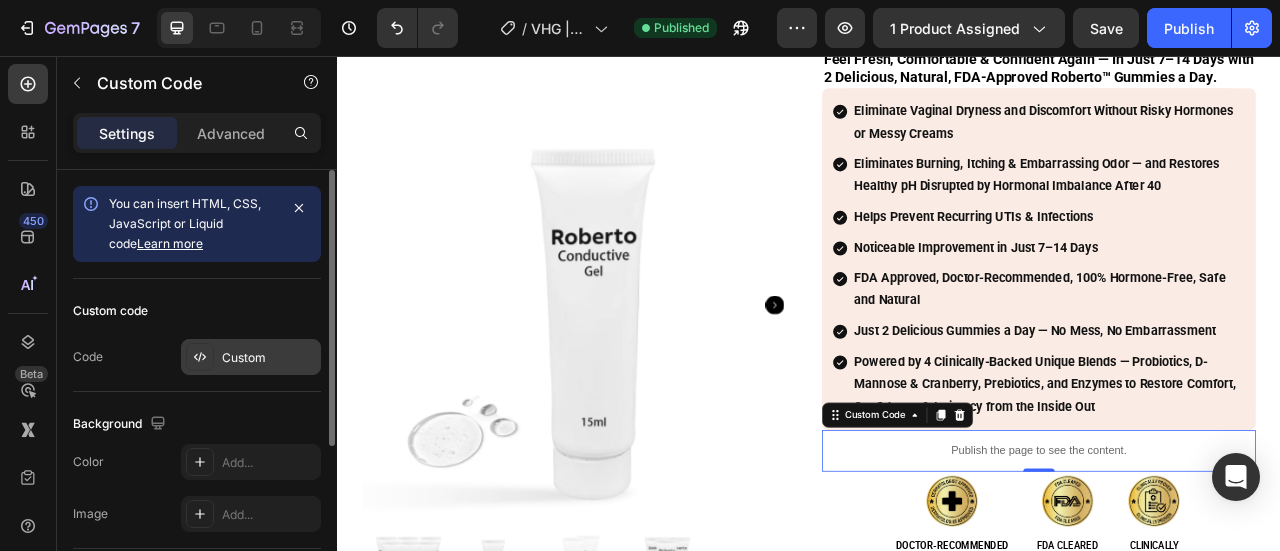 click on "Custom" at bounding box center (269, 358) 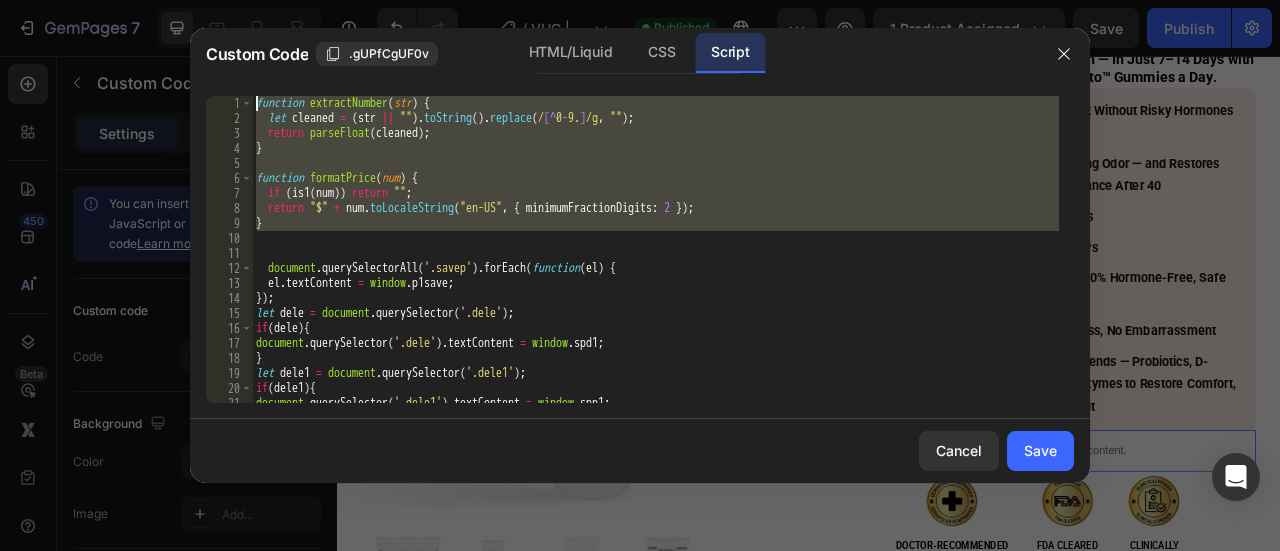drag, startPoint x: 309, startPoint y: 231, endPoint x: 255, endPoint y: 108, distance: 134.33168 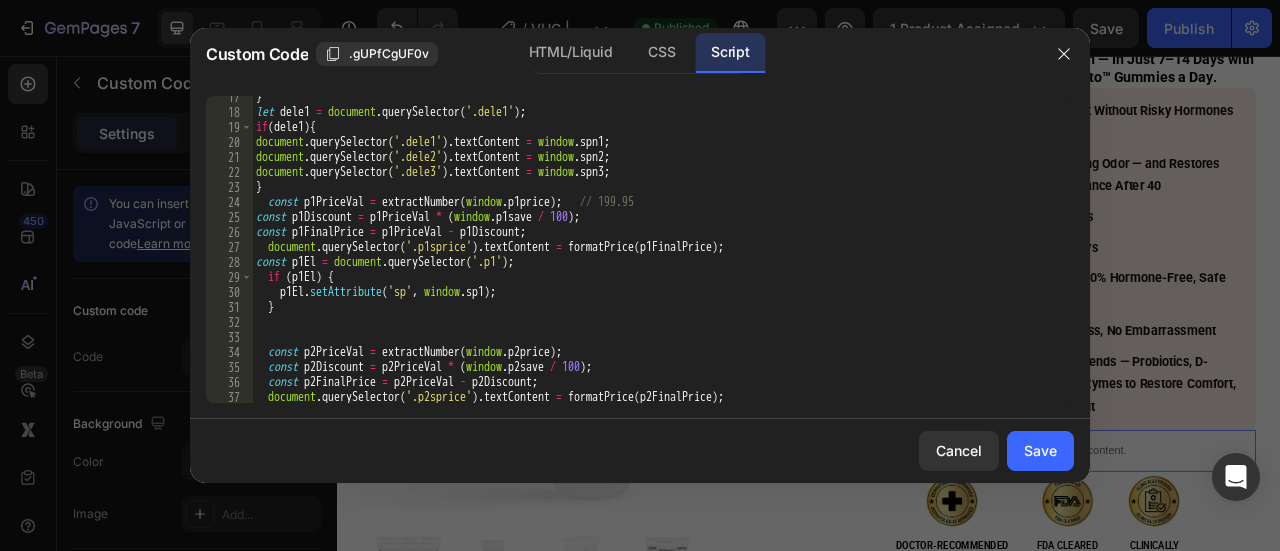 scroll, scrollTop: 244, scrollLeft: 0, axis: vertical 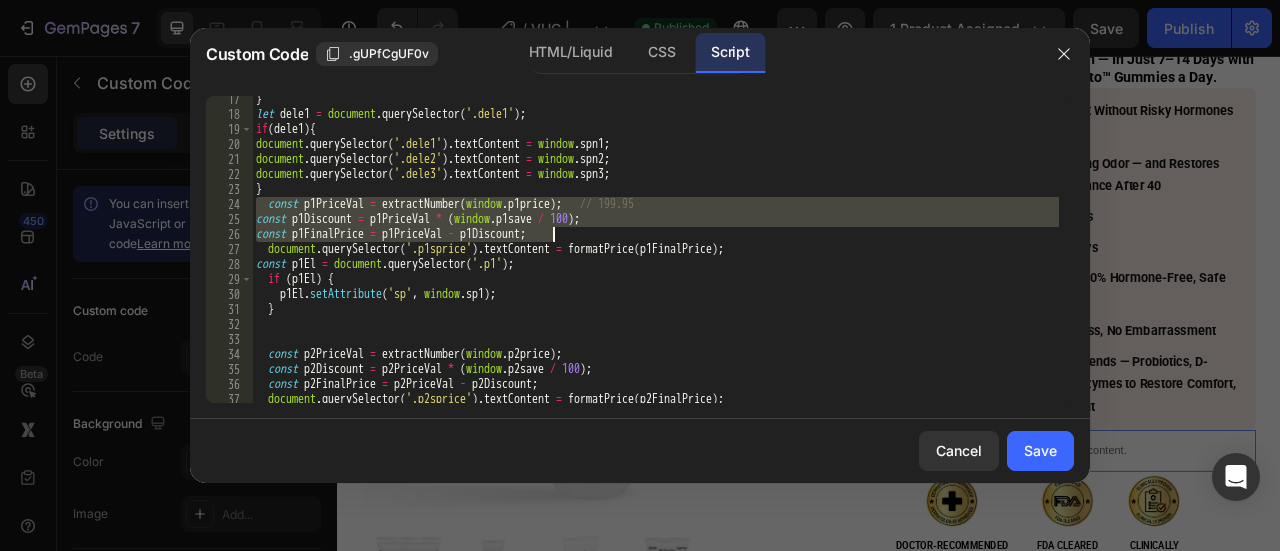 drag, startPoint x: 256, startPoint y: 203, endPoint x: 565, endPoint y: 233, distance: 310.45288 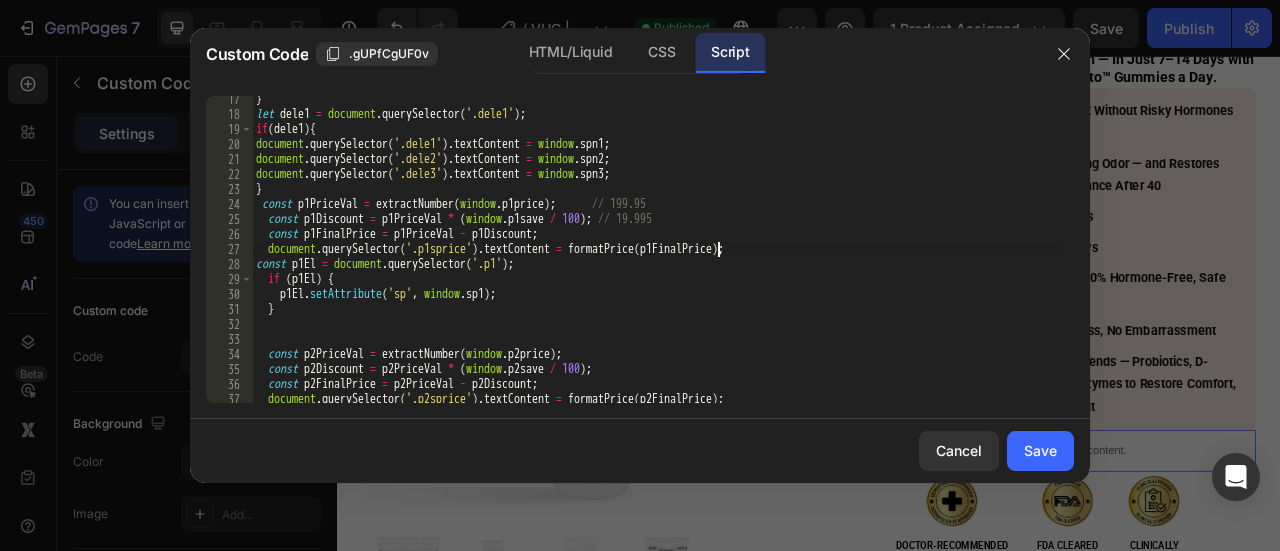 click on "} let   dele1   =   document . querySelector ( '.dele1' ) ; if ( dele1 ) { document . querySelector ( '.dele1' ) . textContent   =   window . spn1 ; document . querySelector ( '.dele2' ) . textContent   =   window . spn2 ; document . querySelector ( '.dele3' ) . textContent   =   window . spn3 ; }   const   p1PriceVal   =   extractNumber ( window . p1price ) ;    const   p1Discount   =   p1PriceVal   *   ( window . p1save   /   100 ) ;   const   p1FinalPrice   =   p1PriceVal   -   p1Discount ;    document . querySelector ( '.p1sprice' ) . textContent   =   formatPrice ( p1FinalPrice ) ; const   p1El   =   document . querySelector ( '.p1' ) ;    if   ( p1El )   {      p1El . setAttribute ( 'sp' ,   window . sp1 ) ;    }          const   p2PriceVal   =   extractNumber ( window . p2price ) ;    const   p2Discount   =   p2PriceVal   *   ( window . p2save   /   100 ) ;    const   p2FinalPrice   =   p2PriceVal   -   p2Discount ;    document . querySelector ( '.p2sprice' ) .   =   (" at bounding box center [655, 260] 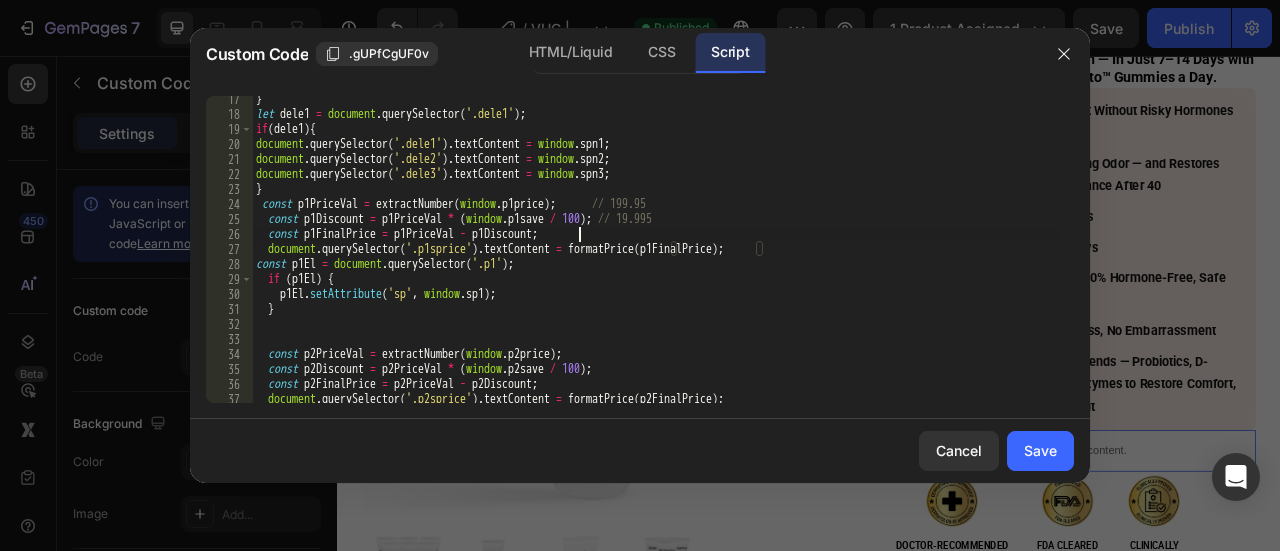 click on "} let   dele1   =   document . querySelector ( '.dele1' ) ; if ( dele1 ) { document . querySelector ( '.dele1' ) . textContent   =   window . spn1 ; document . querySelector ( '.dele2' ) . textContent   =   window . spn2 ; document . querySelector ( '.dele3' ) . textContent   =   window . spn3 ; }   const   p1PriceVal   =   extractNumber ( window . p1price ) ;    const   p1Discount   =   p1PriceVal   *   ( window . p1save   /   100 ) ;   const   p1FinalPrice   =   p1PriceVal   -   p1Discount ;    document . querySelector ( '.p1sprice' ) . textContent   =   formatPrice ( p1FinalPrice ) ; const   p1El   =   document . querySelector ( '.p1' ) ;    if   ( p1El )   {      p1El . setAttribute ( 'sp' ,   window . sp1 ) ;    }          const   p2PriceVal   =   extractNumber ( window . p2price ) ;    const   p2Discount   =   p2PriceVal   *   ( window . p2save   /   100 ) ;    const   p2FinalPrice   =   p2PriceVal   -   p2Discount ;    document . querySelector ( '.p2sprice' ) .   =   (" at bounding box center (655, 260) 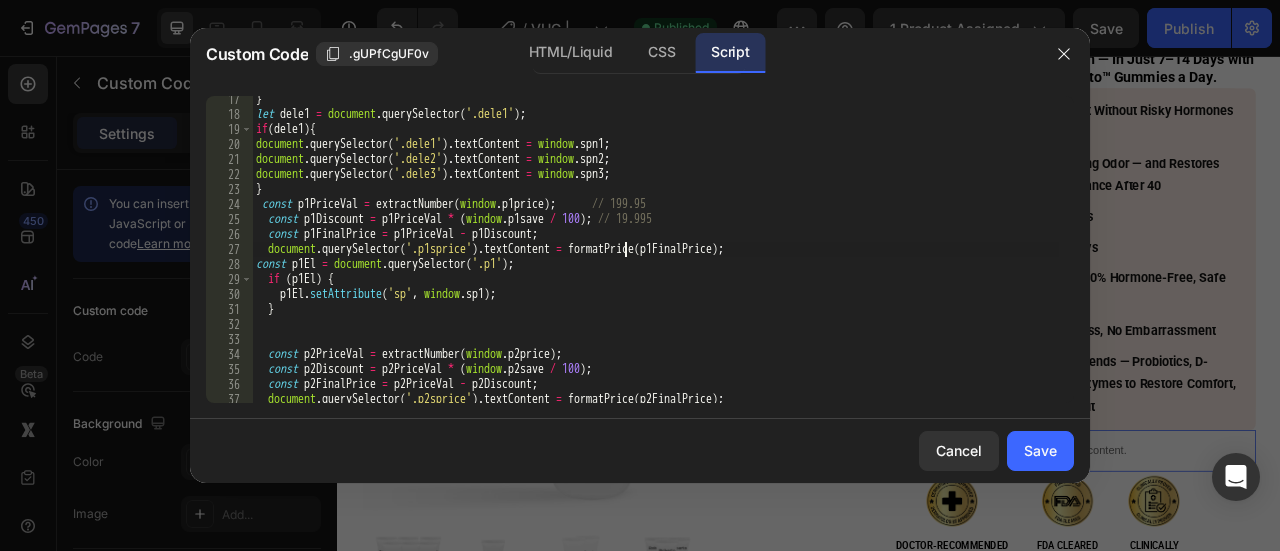 click on "} let   dele1   =   document . querySelector ( '.dele1' ) ; if ( dele1 ) { document . querySelector ( '.dele1' ) . textContent   =   window . spn1 ; document . querySelector ( '.dele2' ) . textContent   =   window . spn2 ; document . querySelector ( '.dele3' ) . textContent   =   window . spn3 ; }   const   p1PriceVal   =   extractNumber ( window . p1price ) ;    const   p1Discount   =   p1PriceVal   *   ( window . p1save   /   100 ) ;   const   p1FinalPrice   =   p1PriceVal   -   p1Discount ;    document . querySelector ( '.p1sprice' ) . textContent   =   formatPrice ( p1FinalPrice ) ; const   p1El   =   document . querySelector ( '.p1' ) ;    if   ( p1El )   {      p1El . setAttribute ( 'sp' ,   window . sp1 ) ;    }          const   p2PriceVal   =   extractNumber ( window . p2price ) ;    const   p2Discount   =   p2PriceVal   *   ( window . p2save   /   100 ) ;    const   p2FinalPrice   =   p2PriceVal   -   p2Discount ;    document . querySelector ( '.p2sprice' ) .   =   (" at bounding box center [655, 260] 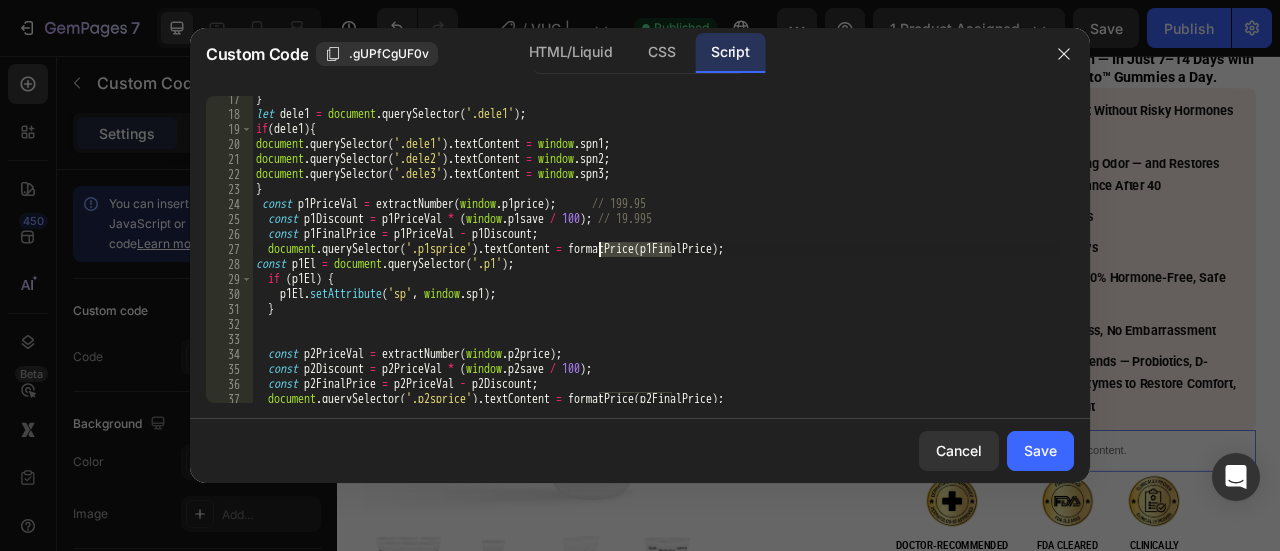 click on "} let   dele1   =   document . querySelector ( '.dele1' ) ; if ( dele1 ) { document . querySelector ( '.dele1' ) . textContent   =   window . spn1 ; document . querySelector ( '.dele2' ) . textContent   =   window . spn2 ; document . querySelector ( '.dele3' ) . textContent   =   window . spn3 ; }   const   p1PriceVal   =   extractNumber ( window . p1price ) ;    const   p1Discount   =   p1PriceVal   *   ( window . p1save   /   100 ) ;   const   p1FinalPrice   =   p1PriceVal   -   p1Discount ;    document . querySelector ( '.p1sprice' ) . textContent   =   formatPrice ( p1FinalPrice ) ; const   p1El   =   document . querySelector ( '.p1' ) ;    if   ( p1El )   {      p1El . setAttribute ( 'sp' ,   window . sp1 ) ;    }          const   p2PriceVal   =   extractNumber ( window . p2price ) ;    const   p2Discount   =   p2PriceVal   *   ( window . p2save   /   100 ) ;    const   p2FinalPrice   =   p2PriceVal   -   p2Discount ;    document . querySelector ( '.p2sprice' ) .   =   (" at bounding box center [655, 260] 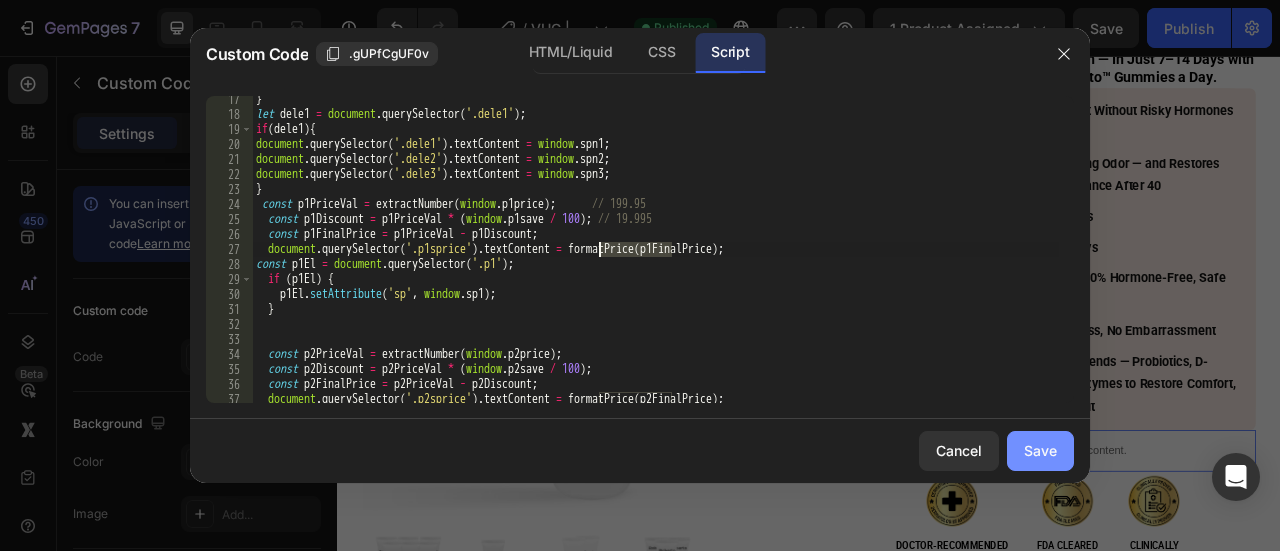 click on "Save" at bounding box center (1040, 450) 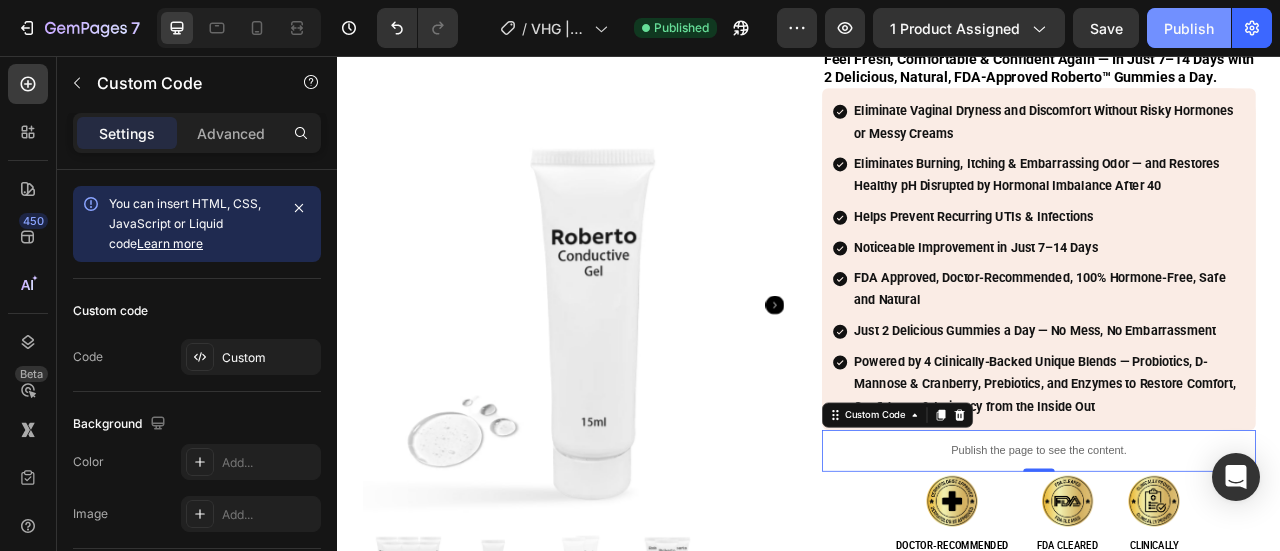click on "Publish" at bounding box center (1189, 28) 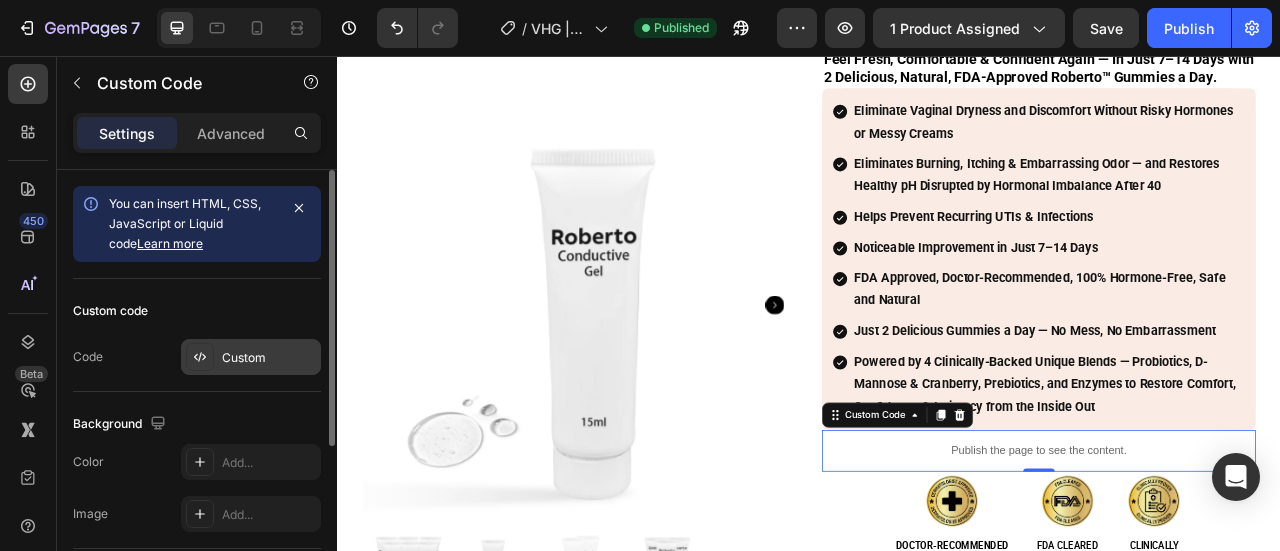 click on "Custom" at bounding box center (251, 357) 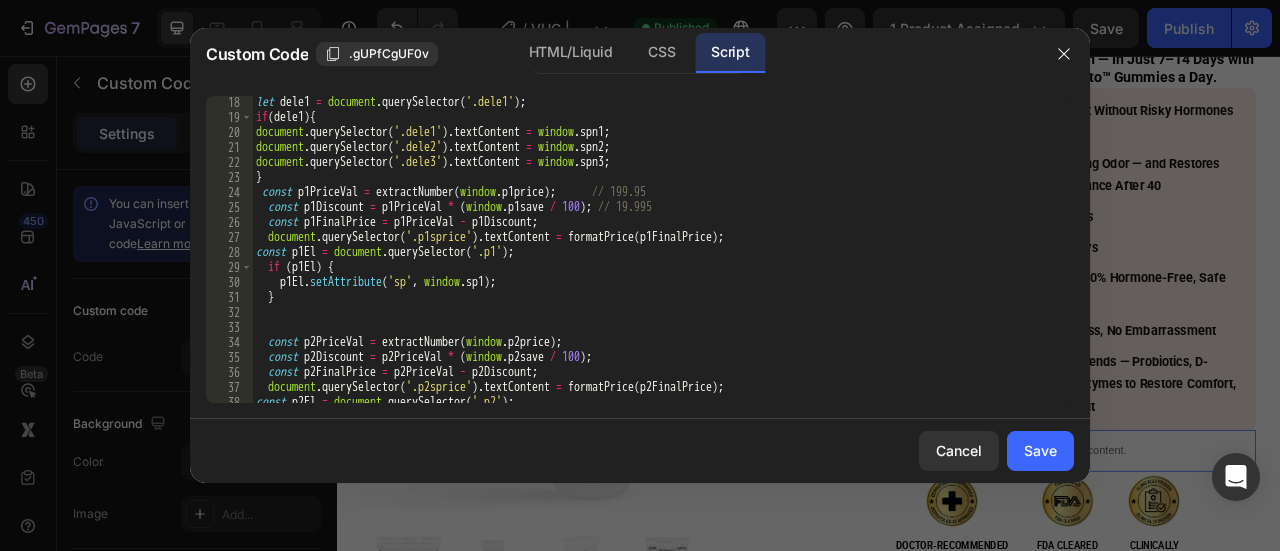 scroll, scrollTop: 288, scrollLeft: 0, axis: vertical 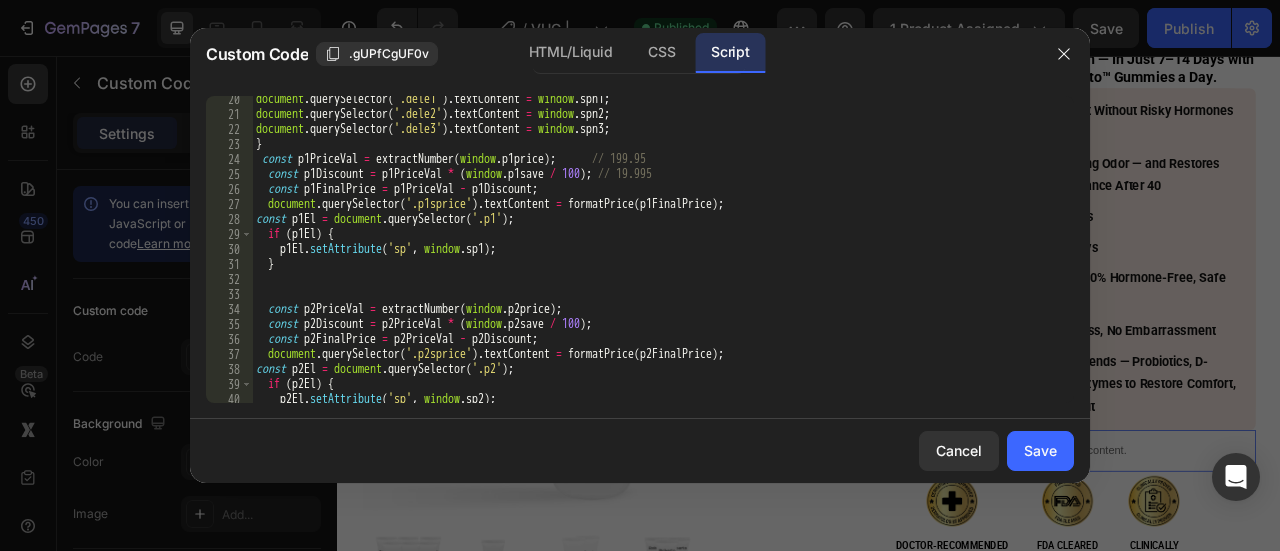 click on "document . querySelector ( '.dele1' ) . textContent   =   window . spn1 ; document . querySelector ( '.dele2' ) . textContent   =   window . spn2 ; document . querySelector ( '.dele3' ) . textContent   =   window . spn3 ; }   const   p1PriceVal   =   extractNumber ( window . p1price ) ;        // [PRICE]    const   p1Discount   =   p1PriceVal   *   ( window . p1save   /   100 ) ;   // [PRICE]    const   p1FinalPrice   =   p1PriceVal   -   p1Discount ;       document . querySelector ( '.p1sprice' ) . textContent   =   formatPrice ( p1FinalPrice ) ; const   p1El   =   document . querySelector ( '.p1' ) ;    if   ( p1El )   {      p1El . setAttribute ( 'sp' ,   window . sp1 ) ;    }          const   p2PriceVal   =   extractNumber ( window . p2price ) ;    const   p2Discount   =   p2PriceVal   *   ( window . p2save   /   100 ) ;    const   p2FinalPrice   =   p2PriceVal   -   p2Discount ;    document . querySelector ( '.p2sprice' ) . textContent   =   formatPrice ( p2FinalPrice ) ; const   p2El   =   document . ( )" at bounding box center (655, 260) 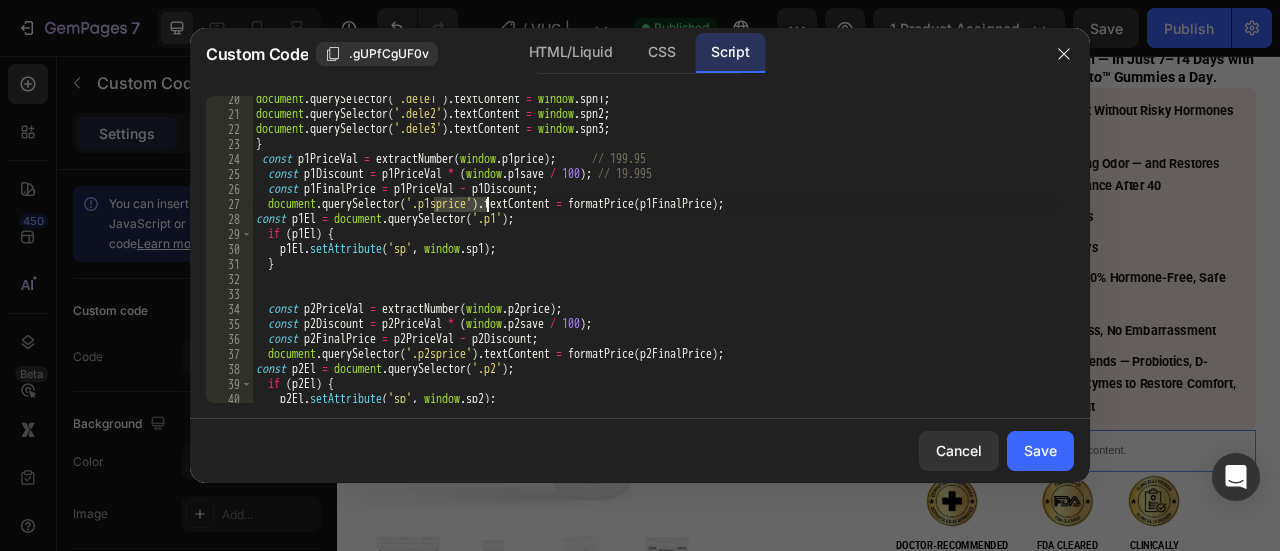 click on "document . querySelector ( '.dele1' ) . textContent   =   window . spn1 ; document . querySelector ( '.dele2' ) . textContent   =   window . spn2 ; document . querySelector ( '.dele3' ) . textContent   =   window . spn3 ; }   const   p1PriceVal   =   extractNumber ( window . p1price ) ;        // [PRICE]    const   p1Discount   =   p1PriceVal   *   ( window . p1save   /   100 ) ;   // [PRICE]    const   p1FinalPrice   =   p1PriceVal   -   p1Discount ;       document . querySelector ( '.p1sprice' ) . textContent   =   formatPrice ( p1FinalPrice ) ; const   p1El   =   document . querySelector ( '.p1' ) ;    if   ( p1El )   {      p1El . setAttribute ( 'sp' ,   window . sp1 ) ;    }          const   p2PriceVal   =   extractNumber ( window . p2price ) ;    const   p2Discount   =   p2PriceVal   *   ( window . p2save   /   100 ) ;    const   p2FinalPrice   =   p2PriceVal   -   p2Discount ;    document . querySelector ( '.p2sprice' ) . textContent   =   formatPrice ( p2FinalPrice ) ; const   p2El   =   document . ( )" at bounding box center [655, 260] 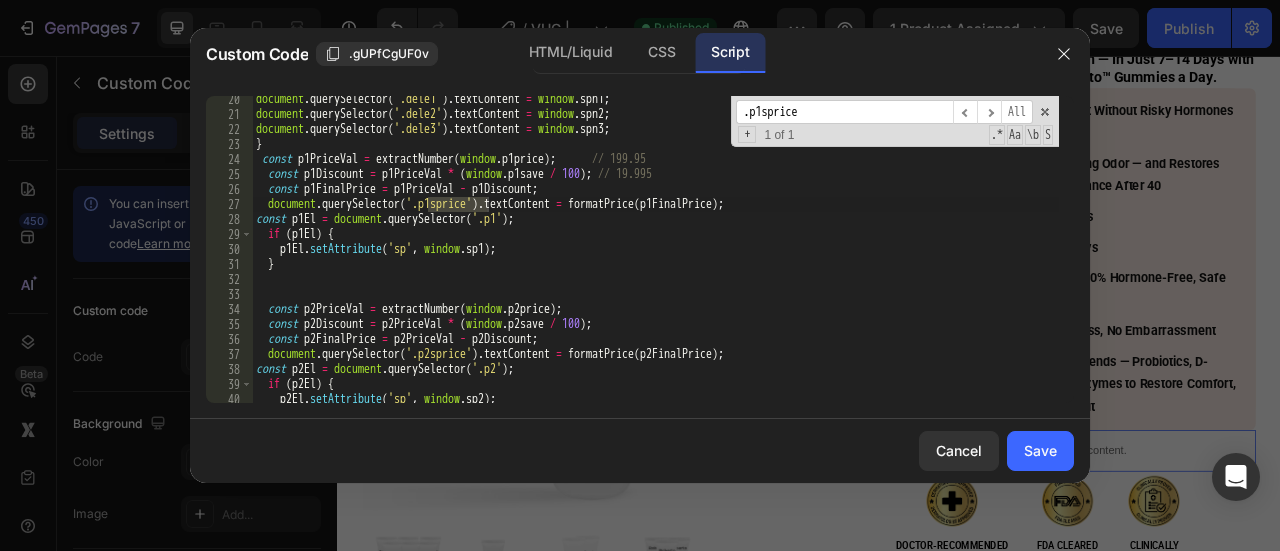 type on ".p1sprice" 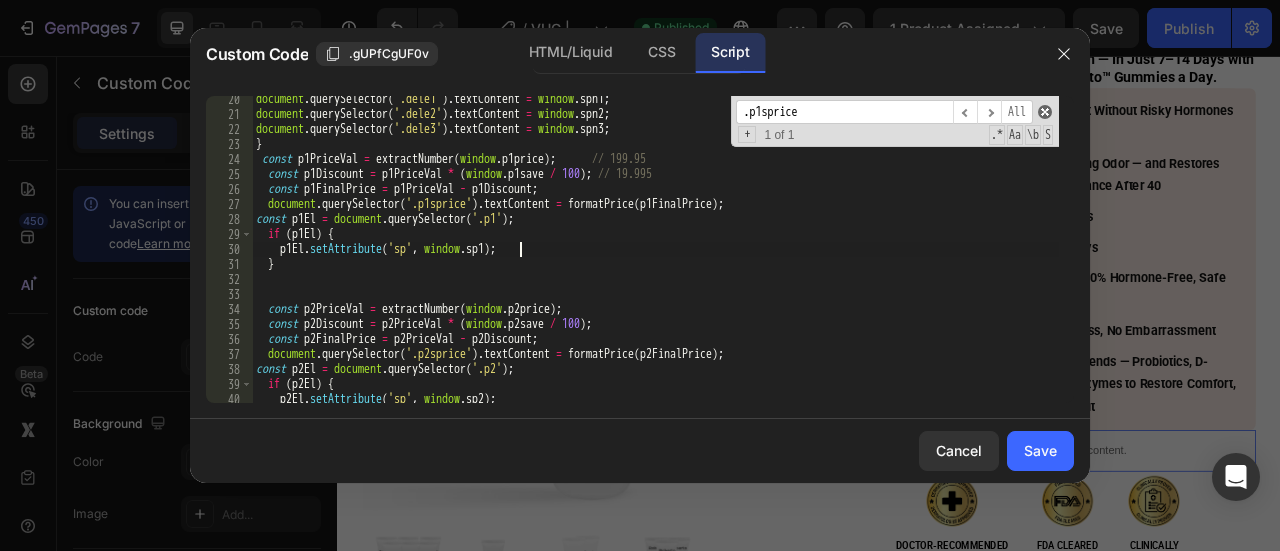 click at bounding box center [1045, 112] 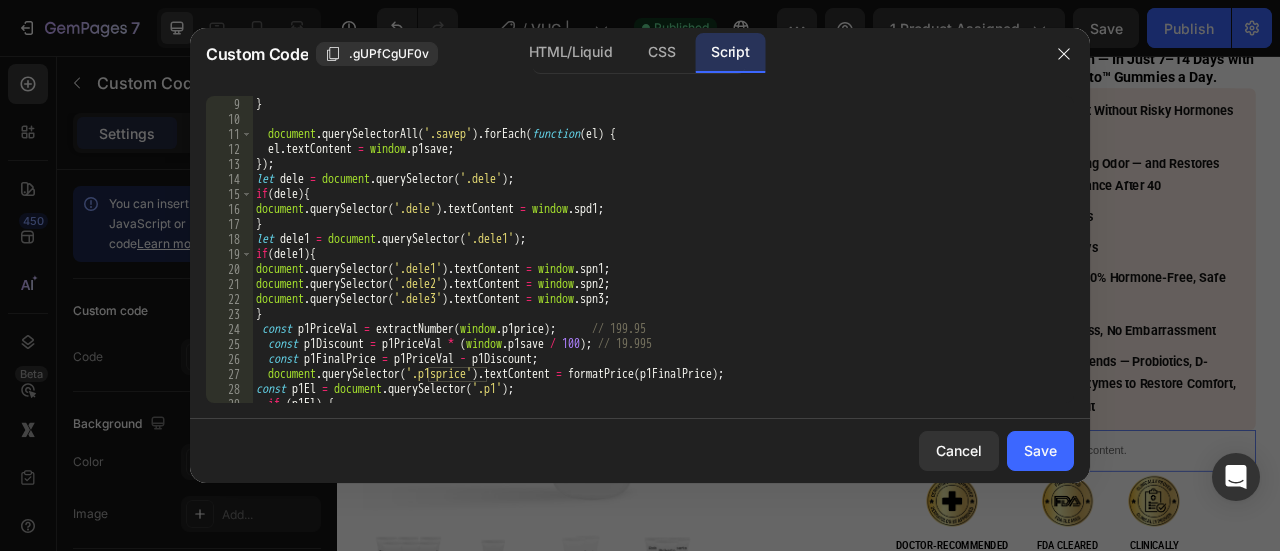 scroll, scrollTop: 118, scrollLeft: 0, axis: vertical 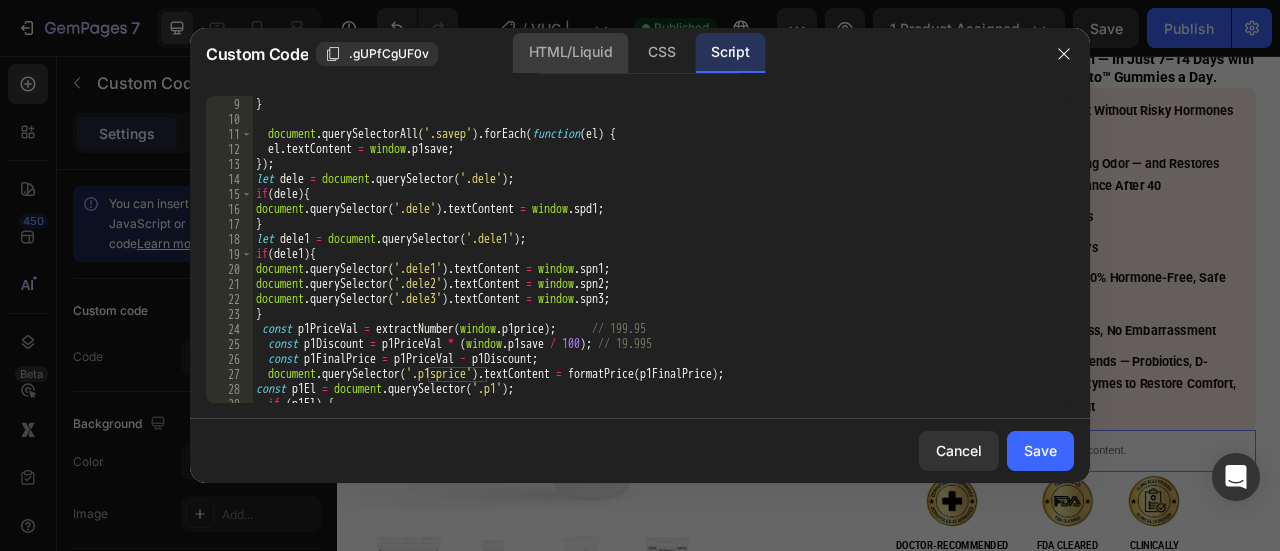 click on "HTML/Liquid" 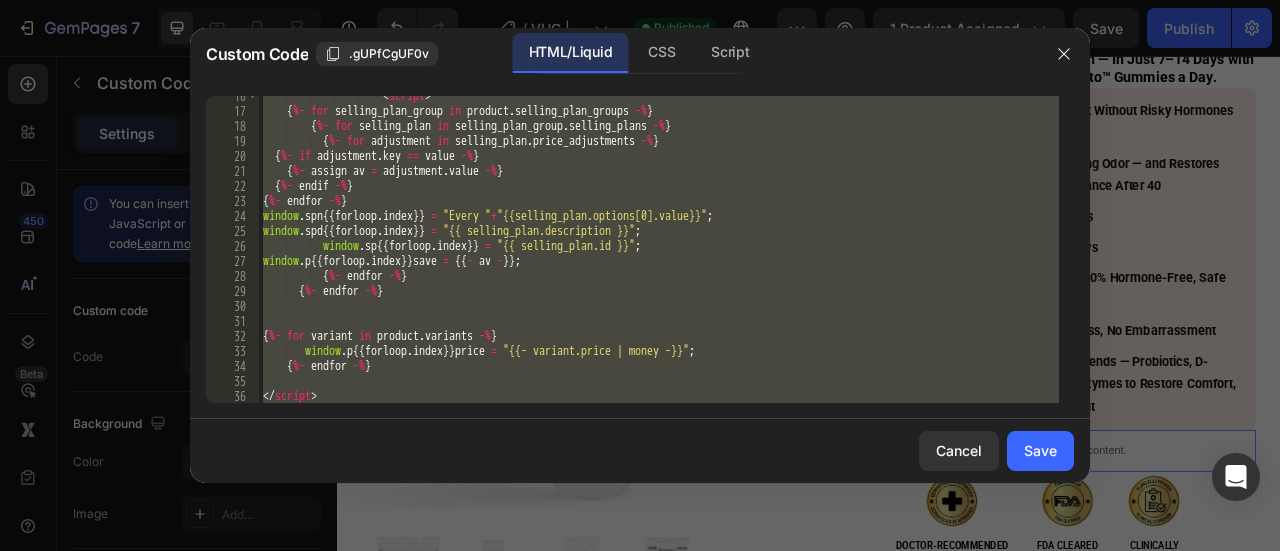 scroll, scrollTop: 260, scrollLeft: 0, axis: vertical 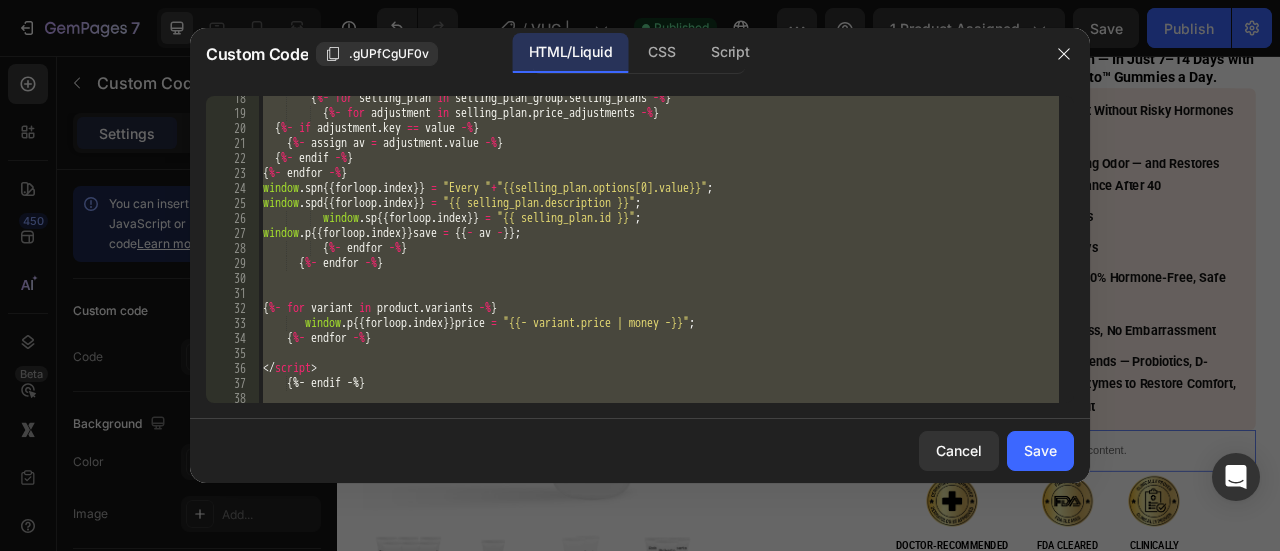 click on "{ %-   for   selling_plan   in   selling_plan_group . selling_plans   -% }              { %-   for   adjustment   in   selling_plan . price_adjustments   -% }    { %-   if   adjustment . key   ==   value   -% }      { %-   assign   av   =   adjustment . value   -% }    { %-   endif   -% } { %-   endfor   -% } window . spn {{ forloop . index }}   =   "Every " + "{{selling_plan.options[0].value}}" ; window . spd {{ forloop . index }}   =   "{{ selling_plan.description }}" ;              window . sp {{ forloop . index }}   =   "{{ selling_plan.id }}" ; window . p {{ forloop . index }} save   =   {{ -   av   - }} ;              { %-   endfor   -% }         { %-   endfor   -% }          { %-   for   variant   in   product . variants   -% }          window . p {{ forloop . index }} price   =   "{{- variant.price | money -}}" ;      { %-   endfor   -% } </ script >          {%- endif -%} < div   class = "customlo" > .p1sprice ​ ​ All Replace All + 1 of 1 .* Aa \b S" at bounding box center (659, 249) 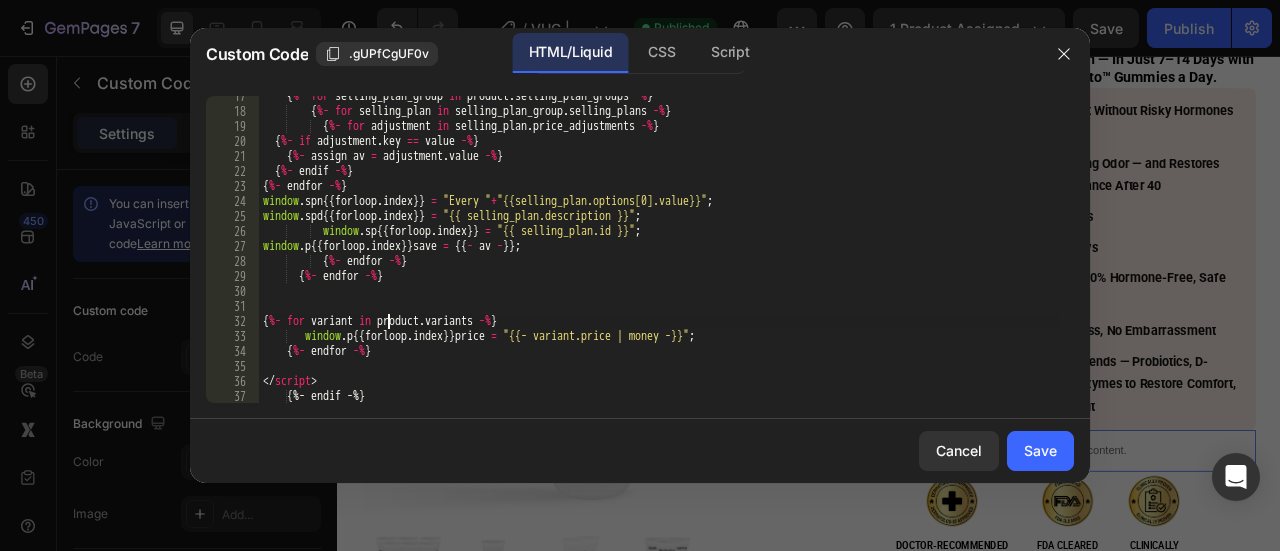 scroll, scrollTop: 255, scrollLeft: 0, axis: vertical 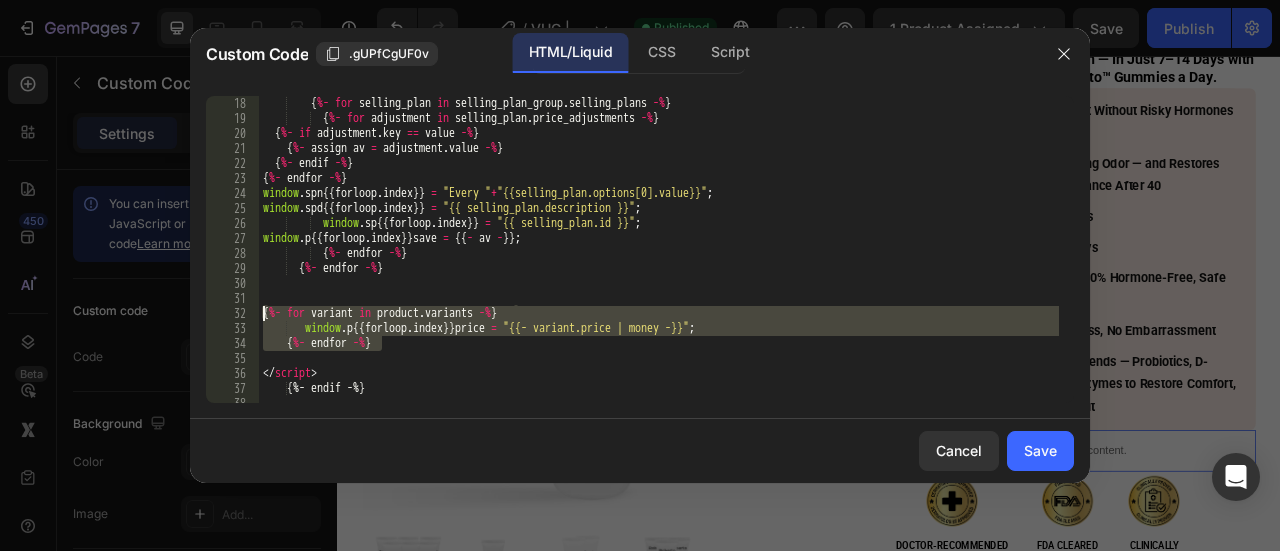 drag, startPoint x: 369, startPoint y: 341, endPoint x: 253, endPoint y: 314, distance: 119.1008 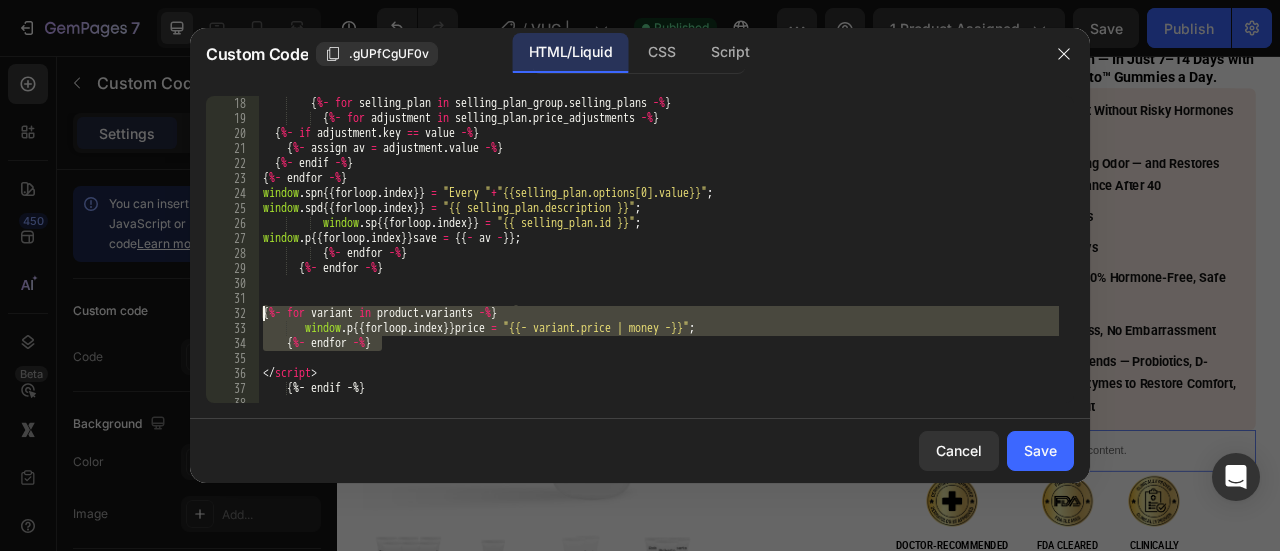 click on "{ %-   for   selling_plan   in   selling_plan_group . selling_plans   -% }              { %-   for   adjustment   in   selling_plan . price_adjustments   -% }    { %-   if   adjustment . key   ==   value   -% }      { %-   assign   av   =   adjustment . value   -% }    { %-   endif   -% } { %-   endfor   -% } window . spn {{ forloop . index }}   =   "Every " + "{{selling_plan.options[0].value}}" ; window . spd {{ forloop . index }}   =   "{{ selling_plan.description }}" ;              window . sp {{ forloop . index }}   =   "{{ selling_plan.id }}" ; window . p {{ forloop . index }} save   =   {{ -   av   - }} ;              { %-   endfor   -% }         { %-   endfor   -% }          { %-   for   variant   in   product . variants   -% }          window . p {{ forloop . index }} price   =   "{{- variant.price | money -}}" ;      { %-   endfor   -% } </ script >          {%- endif -%} < div   class = "customlo" > .p1sprice ​ ​ All Replace All + 1 of 1 .* Aa \b S" at bounding box center [659, 249] 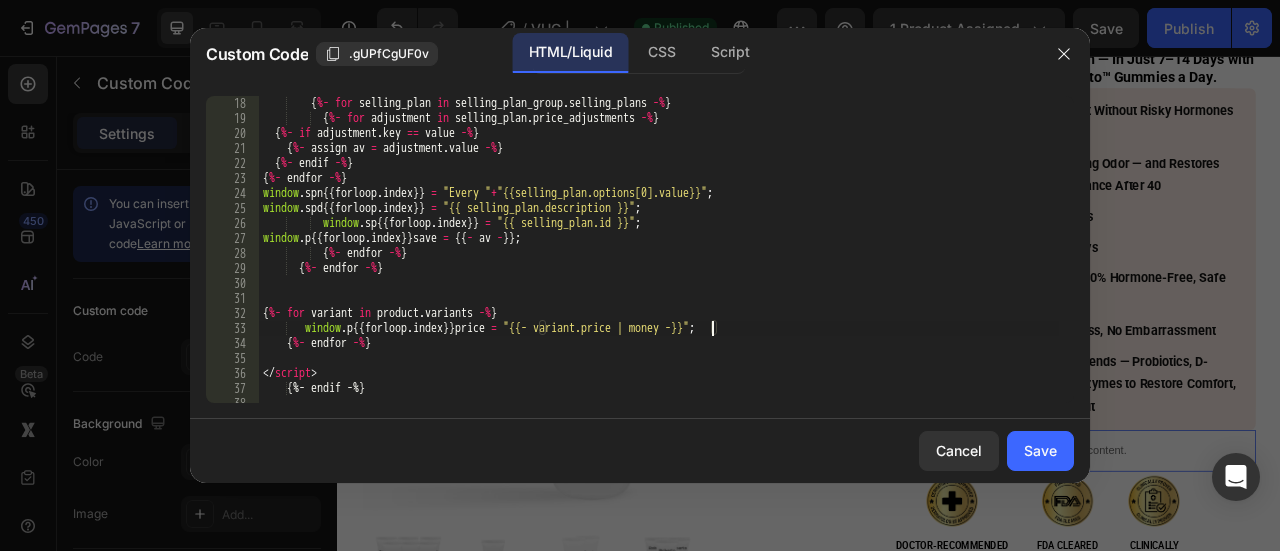 click on "{ %-   for   selling_plan   in   selling_plan_group . selling_plans   -% }              { %-   for   adjustment   in   selling_plan . price_adjustments   -% }    { %-   if   adjustment . key   ==   value   -% }      { %-   assign   av   =   adjustment . value   -% }    { %-   endif   -% } { %-   endfor   -% } window . spn {{ forloop . index }}   =   "Every " + "{{selling_plan.options[0].value}}" ; window . spd {{ forloop . index }}   =   "{{ selling_plan.description }}" ;              window . sp {{ forloop . index }}   =   "{{ selling_plan.id }}" ; window . p {{ forloop . index }} save   =   {{ -   av   - }} ;              { %-   endfor   -% }         { %-   endfor   -% }          { %-   for   variant   in   product . variants   -% }          window . p {{ forloop . index }} price   =   "{{- variant.price | money -}}" ;      { %-   endfor   -% } </ script >          {%- endif -%} < div   class = "customlo" >" at bounding box center (659, 264) 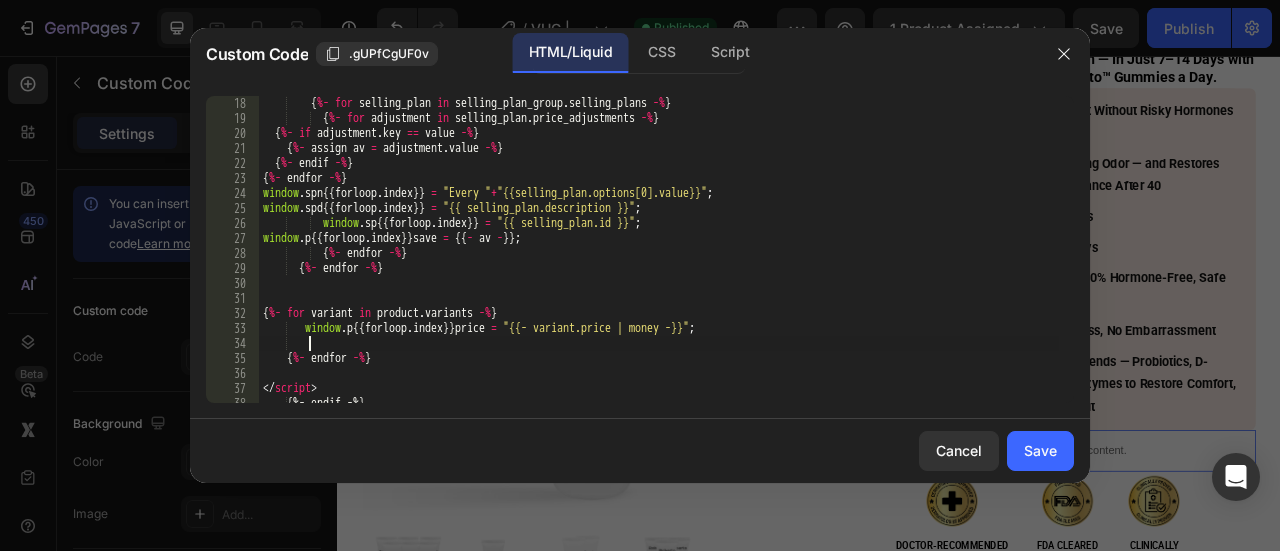 scroll, scrollTop: 0, scrollLeft: 2, axis: horizontal 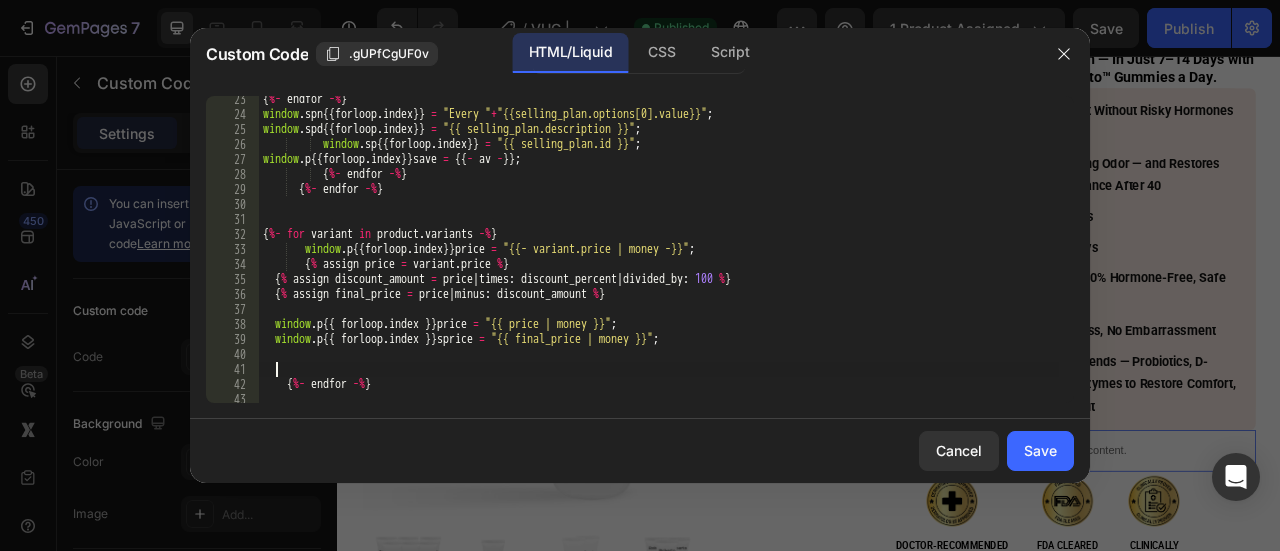 click on "{ %-   endfor   -% } window . spn {{ forloop . index }}   =   "Every " + "{{selling_plan.options[0].value}}" ; window . spd {{ forloop . index }}   =   "{{ selling_plan.description }}" ;              window . sp {{ forloop . index }}   =   "{{ selling_plan.id }}" ; window . p {{ forloop . index }} save   =   {{ -   av   - }} ;              { %-   endfor   -% }         { %-   endfor   -% }          { %-   for   variant   in   product . variants   -% }          window . p {{ forloop . index }} price   =   "{{- variant.price | money -}}" ;          { %   assign   price   =   variant . price   % }    { %   assign   discount_amount   =   price  |  times :   discount_percent  |  divided_by :   100   % }    { %   assign   final_price   =   price  |  minus :   discount_amount   % }    window . p {{   forloop . index   }} price   =   "{{ price | money }}" ;    window . p {{   forloop . index   }} sprice   =   "{{ final_price | money }}" ;            { %-   endfor   -% } </ script >" at bounding box center (659, 260) 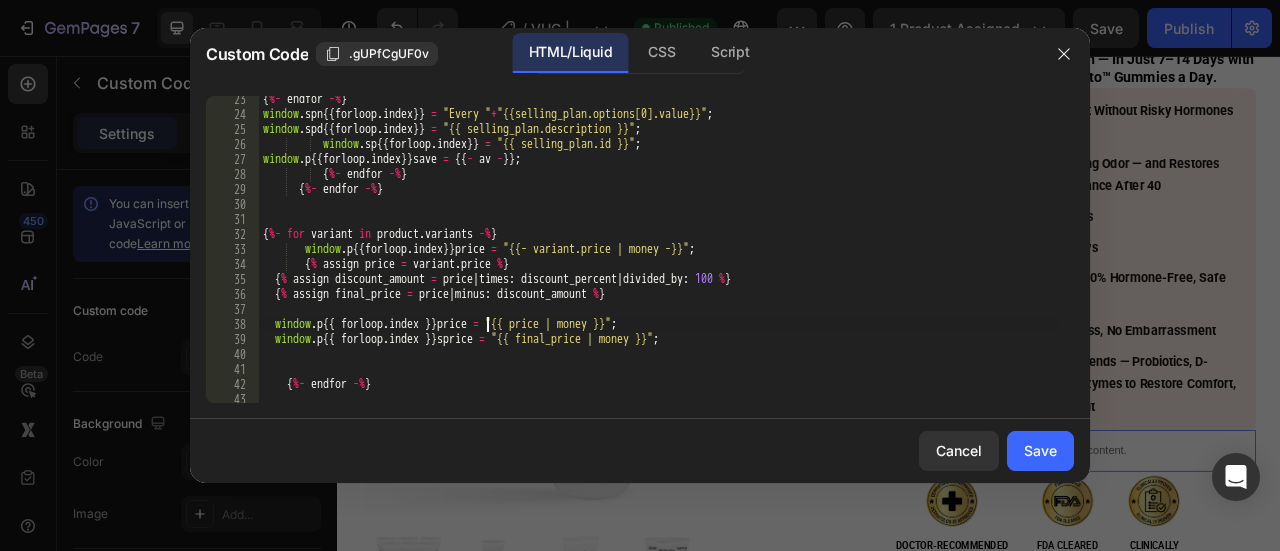 click on "{ %-   endfor   -% } window . spn {{ forloop . index }}   =   "Every " + "{{selling_plan.options[0].value}}" ; window . spd {{ forloop . index }}   =   "{{ selling_plan.description }}" ;              window . sp {{ forloop . index }}   =   "{{ selling_plan.id }}" ; window . p {{ forloop . index }} save   =   {{ -   av   - }} ;              { %-   endfor   -% }         { %-   endfor   -% }          { %-   for   variant   in   product . variants   -% }          window . p {{ forloop . index }} price   =   "{{- variant.price | money -}}" ;          { %   assign   price   =   variant . price   % }    { %   assign   discount_amount   =   price  |  times :   discount_percent  |  divided_by :   100   % }    { %   assign   final_price   =   price  |  minus :   discount_amount   % }    window . p {{   forloop . index   }} price   =   "{{ price | money }}" ;    window . p {{   forloop . index   }} sprice   =   "{{ final_price | money }}" ;            { %-   endfor   -% } </ script >" at bounding box center (659, 260) 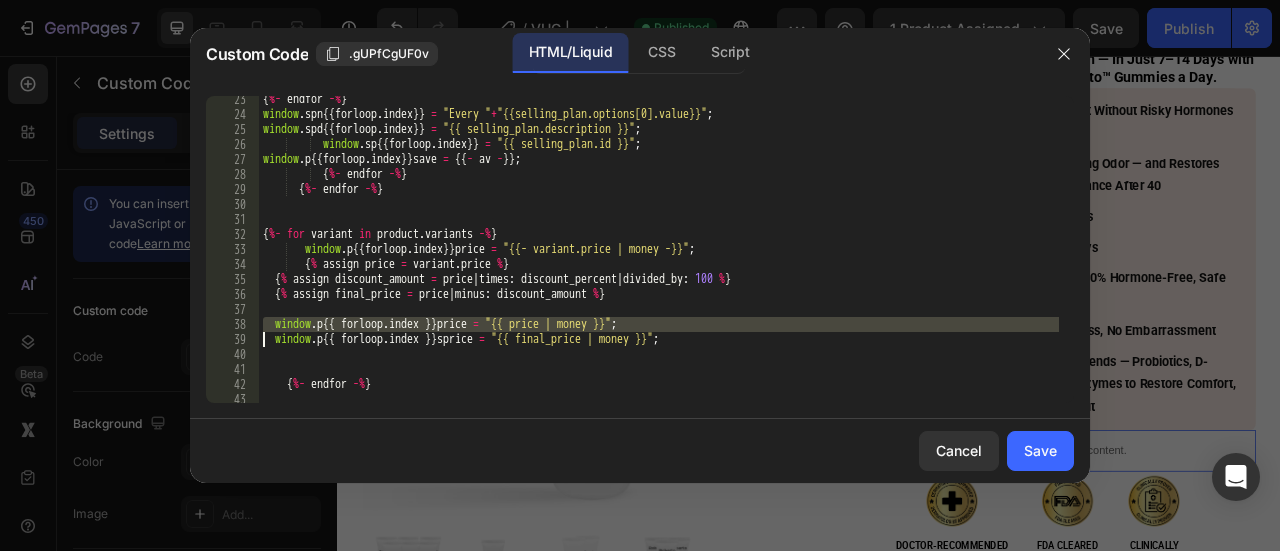 click on "{ %-   endfor   -% } window . spn {{ forloop . index }}   =   "Every " + "{{selling_plan.options[0].value}}" ; window . spd {{ forloop . index }}   =   "{{ selling_plan.description }}" ;              window . sp {{ forloop . index }}   =   "{{ selling_plan.id }}" ; window . p {{ forloop . index }} save   =   {{ -   av   - }} ;              { %-   endfor   -% }         { %-   endfor   -% }          { %-   for   variant   in   product . variants   -% }          window . p {{ forloop . index }} price   =   "{{- variant.price | money -}}" ;          { %   assign   price   =   variant . price   % }    { %   assign   discount_amount   =   price  |  times :   discount_percent  |  divided_by :   100   % }    { %   assign   final_price   =   price  |  minus :   discount_amount   % }    window . p {{   forloop . index   }} price   =   "{{ price | money }}" ;    window . p {{   forloop . index   }} sprice   =   "{{ final_price | money }}" ;            { %-   endfor   -% } </ script >" at bounding box center [659, 260] 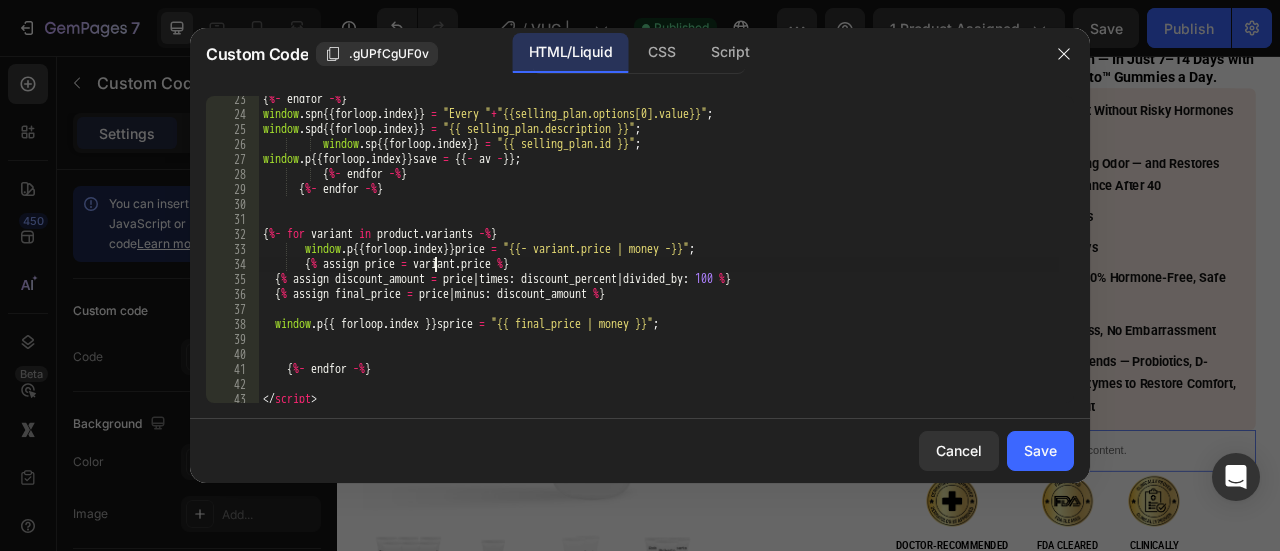 click on "{%- endfor -%} window.spn{{ forloop.index }} = "Every " + "{{selling_plan.options[0].value}}" ; window.spd{{ forloop.index }} = "{{ selling_plan.description }}" ; window.sp{{ forloop.index }} = "{{ selling_plan.id }}" ; window.p{{ forloop.index }} save = {{- av -}}; {%- endfor -%} {%- endfor -%} {%- for variant in product.variants -%} window.p{{ forloop.index }} price = "{{- variant.price | money -}}" ; {%- assign price = variant.price -%} {%- assign discount_amount = price | times: discount_percent | divided_by: 100 -%} {%- assign final_price = price | minus: discount_amount -%} window.p{{ forloop.index }} sprice = "{{ final_price | money }}" ; {%- endfor -%} </script> {%- endif -%}" at bounding box center (659, 260) 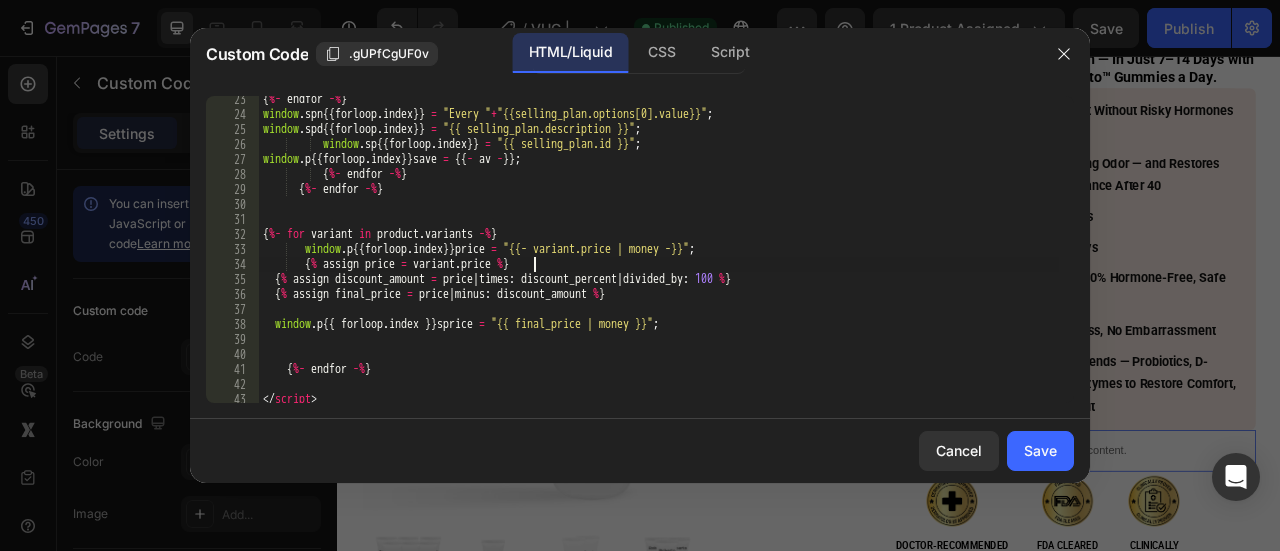 click on "{%- endfor -%} window.spn{{ forloop.index }} = "Every " + "{{selling_plan.options[0].value}}" ; window.spd{{ forloop.index }} = "{{ selling_plan.description }}" ; window.sp{{ forloop.index }} = "{{ selling_plan.id }}" ; window.p{{ forloop.index }} save = {{- av -}}; {%- endfor -%} {%- endfor -%} {%- for variant in product.variants -%} window.p{{ forloop.index }} price = "{{- variant.price | money -}}" ; {%- assign price = variant.price -%} {%- assign discount_amount = price | times: discount_percent | divided_by: 100 -%} {%- assign final_price = price | minus: discount_amount -%} window.p{{ forloop.index }} sprice = "{{ final_price | money }}" ; {%- endfor -%} </script> {%- endif -%}" at bounding box center (659, 260) 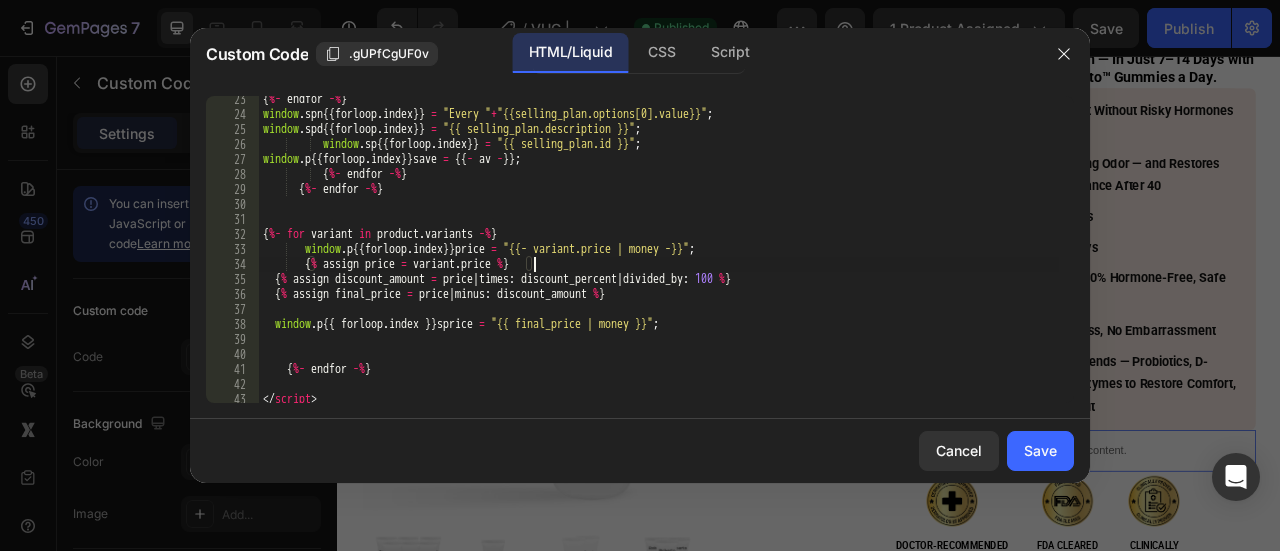 click on "{%- endfor -%} window.spn{{ forloop.index }} = "Every " + "{{selling_plan.options[0].value}}" ; window.spd{{ forloop.index }} = "{{ selling_plan.description }}" ; window.sp{{ forloop.index }} = "{{ selling_plan.id }}" ; window.p{{ forloop.index }} save = {{- av -}}; {%- endfor -%} {%- endfor -%} {%- for variant in product.variants -%} window.p{{ forloop.index }} price = "{{- variant.price | money -}}" ; {%- assign price = variant.price -%} {%- assign discount_amount = price | times: discount_percent | divided_by: 100 -%} {%- assign final_price = price | minus: discount_amount -%} window.p{{ forloop.index }} sprice = "{{ final_price | money }}" ; {%- endfor -%} </script> {%- endif -%}" at bounding box center (659, 260) 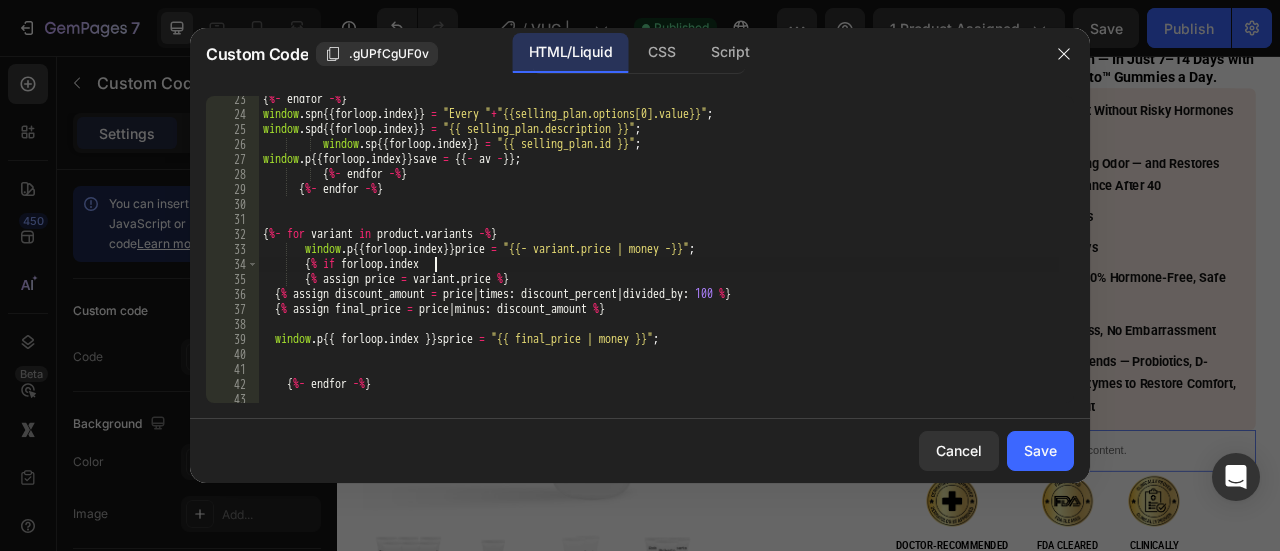 scroll, scrollTop: 0, scrollLeft: 14, axis: horizontal 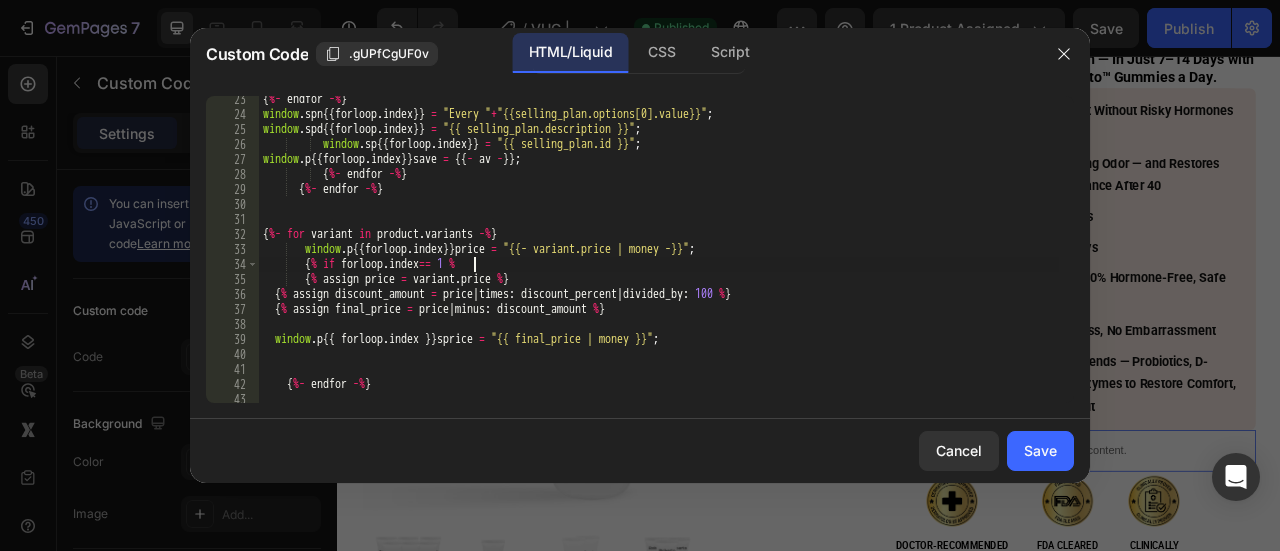 type on "{% if forloop.index== 1 %}" 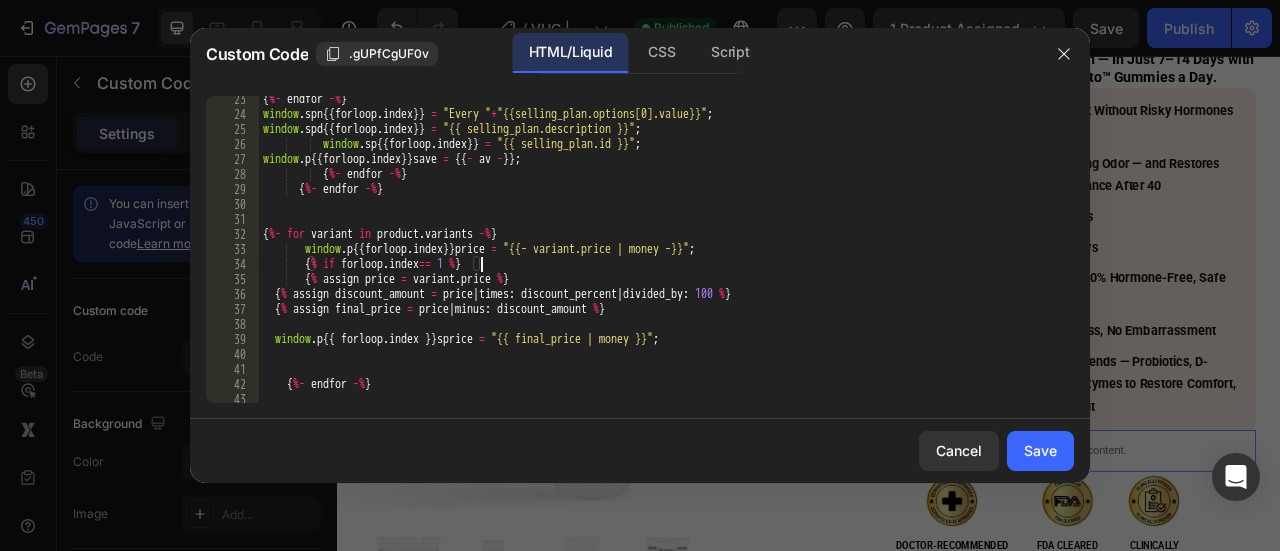 click on "{ %-   endfor   -% } window . spn {{ forloop . index }}   =   "Every " + "{{selling_plan.options[0].value}}" ; window . spd {{ forloop . index }}   =   "{{ selling_plan.description }}" ;              window . sp {{ forloop . index }}   =   "{{ selling_plan.id }}" ; window . p {{ forloop . index }} save   =   {{ -   av   - }} ;              { %-   endfor   -% }         { %-   endfor   -% }          { %-   for   variant   in   product . variants   -% }          window . p {{ forloop . index }} price   =   "{{- variant.price | money -}}" ;          { %   if   forloop . index   ==   1   % }          { %   assign   price   =   variant . price   % }    { %   assign   discount_amount   =   price  |  times :   discount_percent  |  divided_by :   100   % }    { %   assign   final_price   =   price  |  minus :   discount_amount   % }    window . p {{   forloop . index   }} sprice   =   "{{ final_price | money }}" ;            { %-   endfor   -% } </ script >" at bounding box center [659, 260] 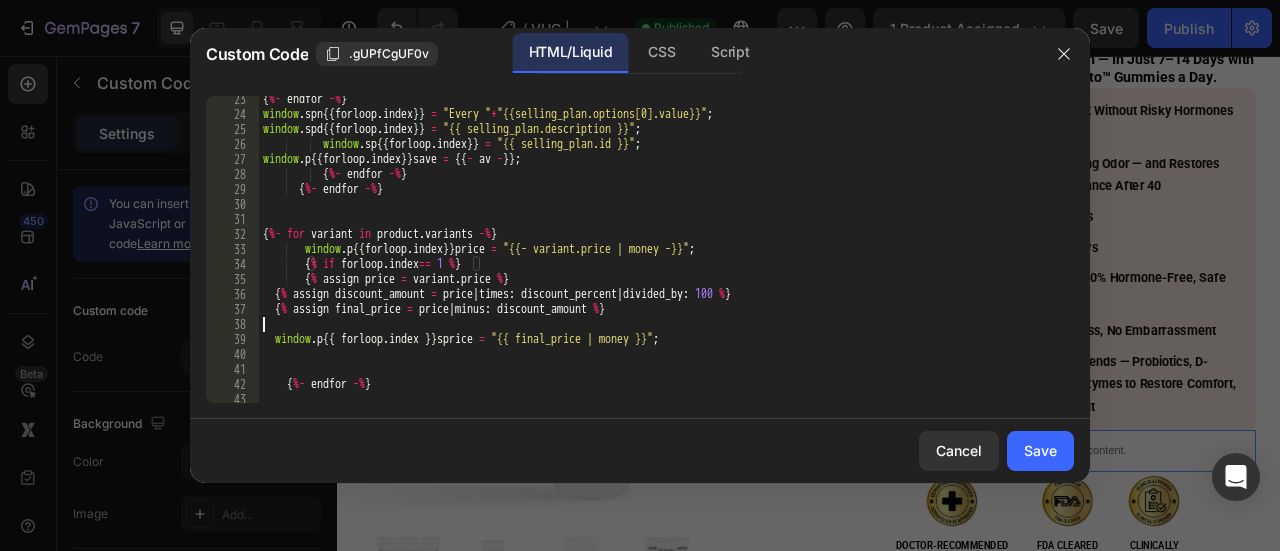 scroll, scrollTop: 0, scrollLeft: 0, axis: both 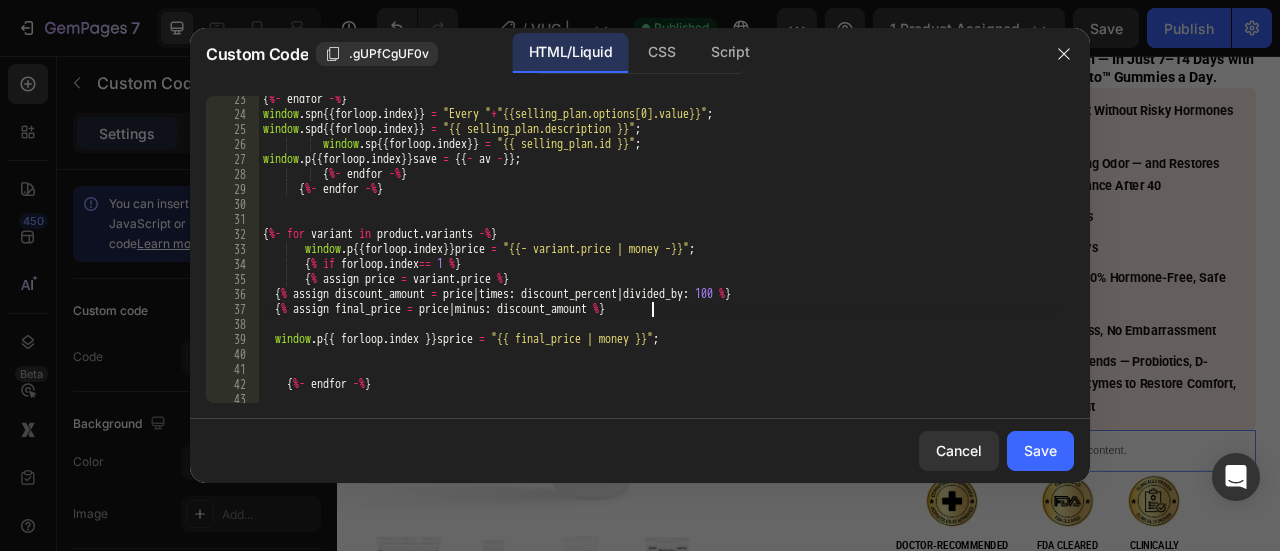 click on "{ %-   endfor   -% } window . spn {{ forloop . index }}   =   "Every " + "{{selling_plan.options[0].value}}" ; window . spd {{ forloop . index }}   =   "{{ selling_plan.description }}" ;              window . sp {{ forloop . index }}   =   "{{ selling_plan.id }}" ; window . p {{ forloop . index }} save   =   {{ -   av   - }} ;              { %-   endfor   -% }         { %-   endfor   -% }          { %-   for   variant   in   product . variants   -% }          window . p {{ forloop . index }} price   =   "{{- variant.price | money -}}" ;          { %   if   forloop . index   ==   1   % }          { %   assign   price   =   variant . price   % }    { %   assign   discount_amount   =   price  |  times :   discount_percent  |  divided_by :   100   % }    { %   assign   final_price   =   price  |  minus :   discount_amount   % }    window . p {{   forloop . index   }} sprice   =   "{{ final_price | money }}" ;            { %-   endfor   -% } </ script >" at bounding box center [659, 260] 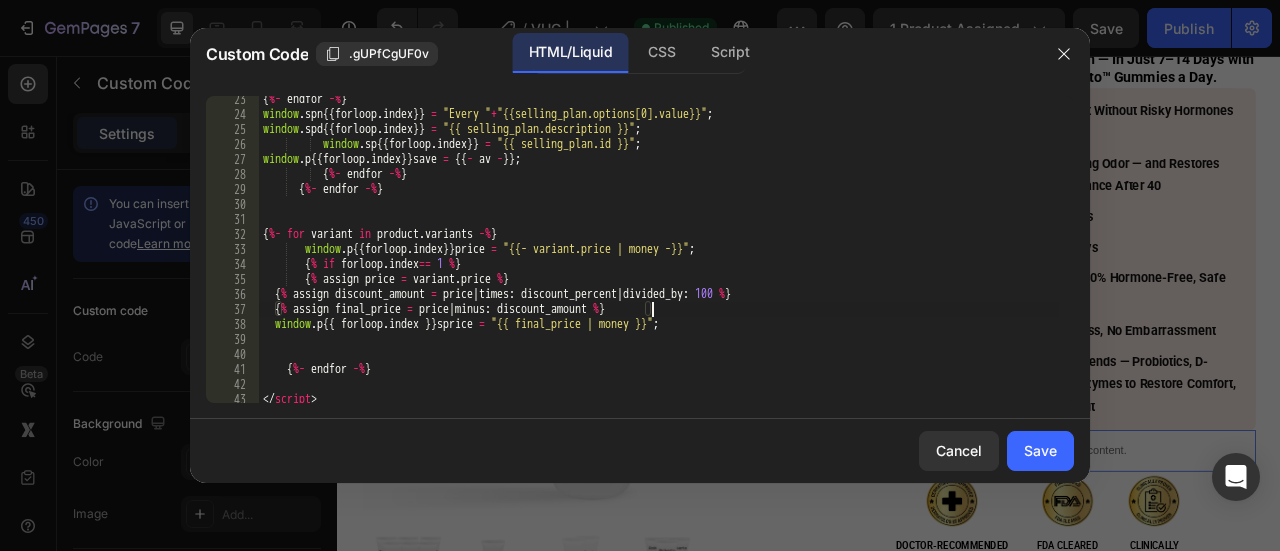 click on "{ %-   endfor   -% } window . spn {{ forloop . index }}   =   "Every " + "{{selling_plan.options[0].value}}" ; window . spd {{ forloop . index }}   =   "{{ selling_plan.description }}" ;              window . sp {{ forloop . index }}   =   "{{ selling_plan.id }}" ; window . p {{ forloop . index }} save   =   {{ -   av   - }} ;              { %-   endfor   -% }         { %-   endfor   -% }          { %-   for   variant   in   product . variants   -% }          window . p {{ forloop . index }} price   =   "{{- variant.price | money -}}" ;          { %   if   forloop . index ==   1   % }          { %   assign   price   =   variant . price   % }    { %   assign   discount_amount   =   price  |  times :   discount_percent  |  divided_by :   100   % }    { %   assign   final_price   =   price  |  minus :   discount_amount   % }    window . p {{   forloop . index   }} sprice   =   "{{ final_price | money }}" ;            { %-   endfor   -% } </ script >          {%- endif -%}" at bounding box center [659, 260] 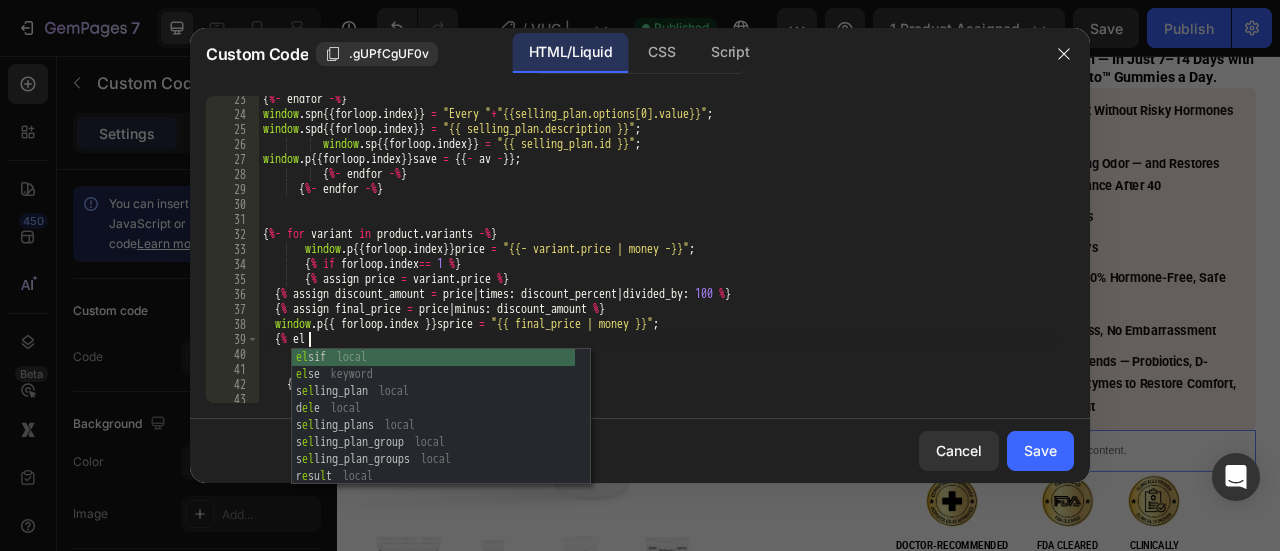 scroll, scrollTop: 0, scrollLeft: 2, axis: horizontal 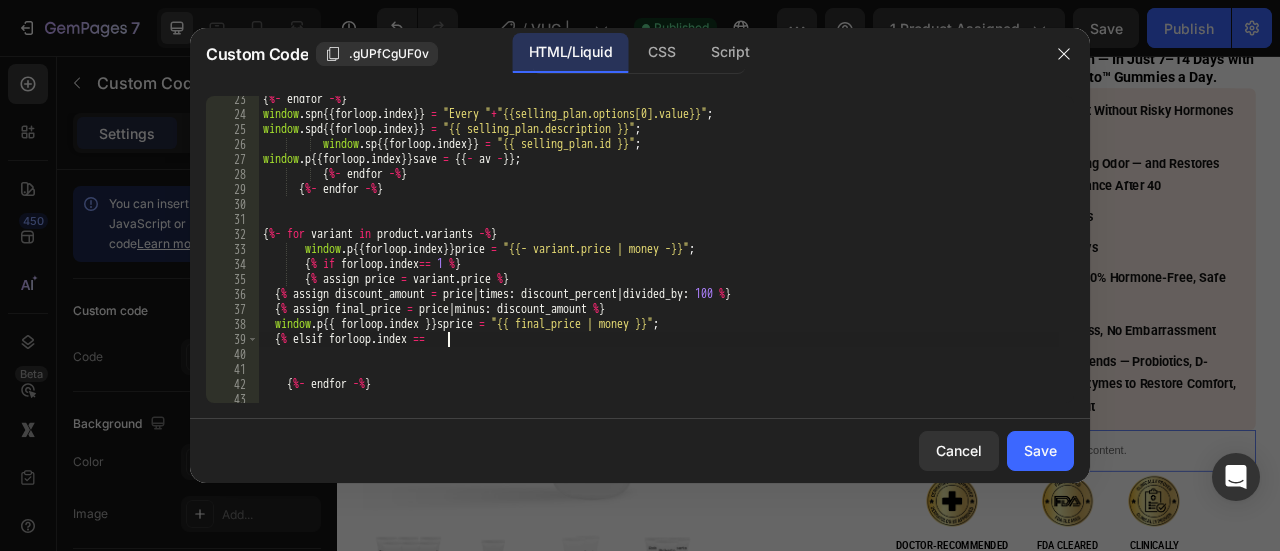 type on "{% elsif forloop.index == 2" 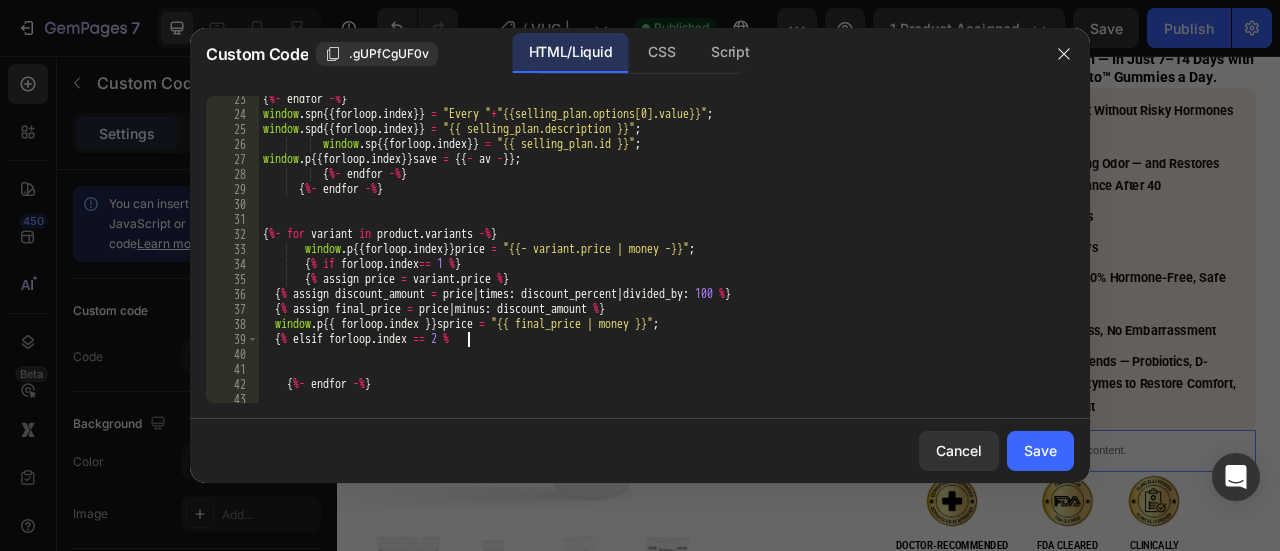 scroll, scrollTop: 0, scrollLeft: 16, axis: horizontal 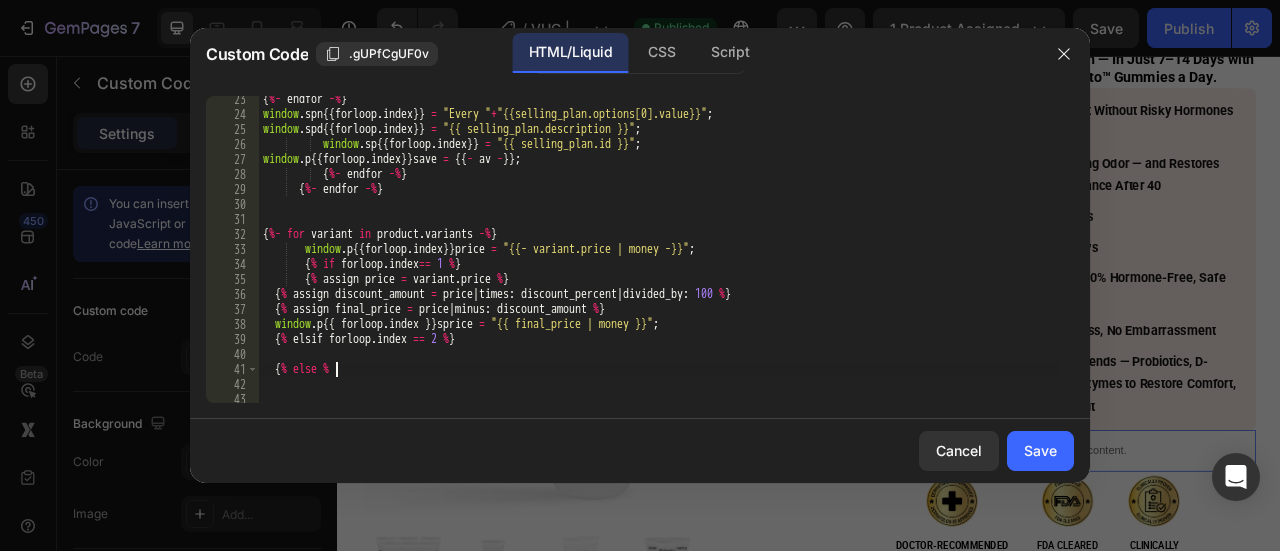 type on "{% else %}" 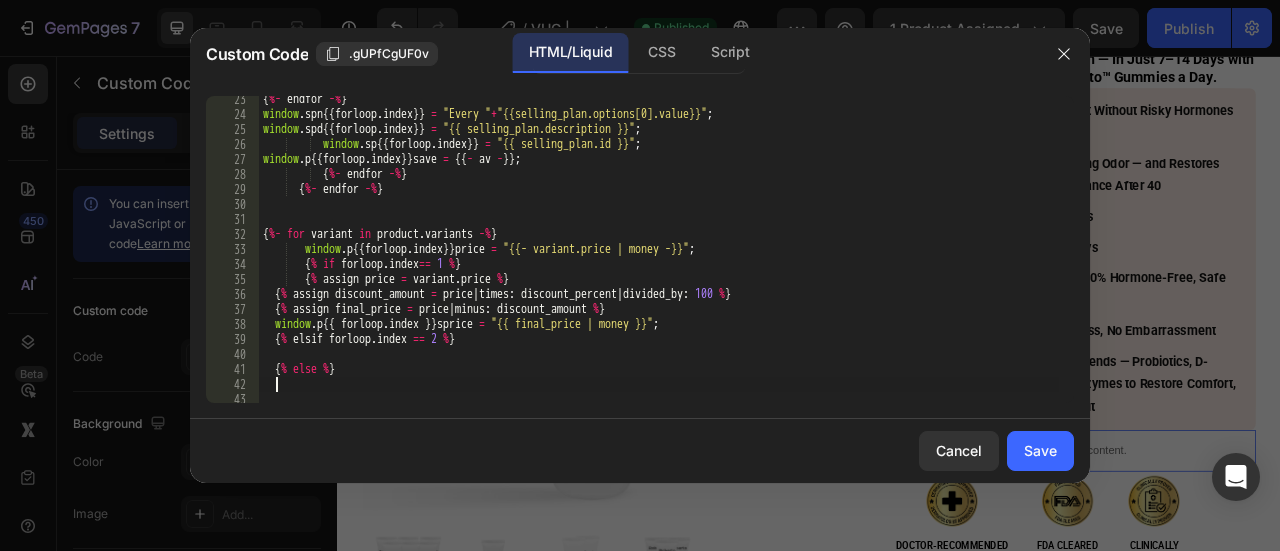 scroll, scrollTop: 0, scrollLeft: 0, axis: both 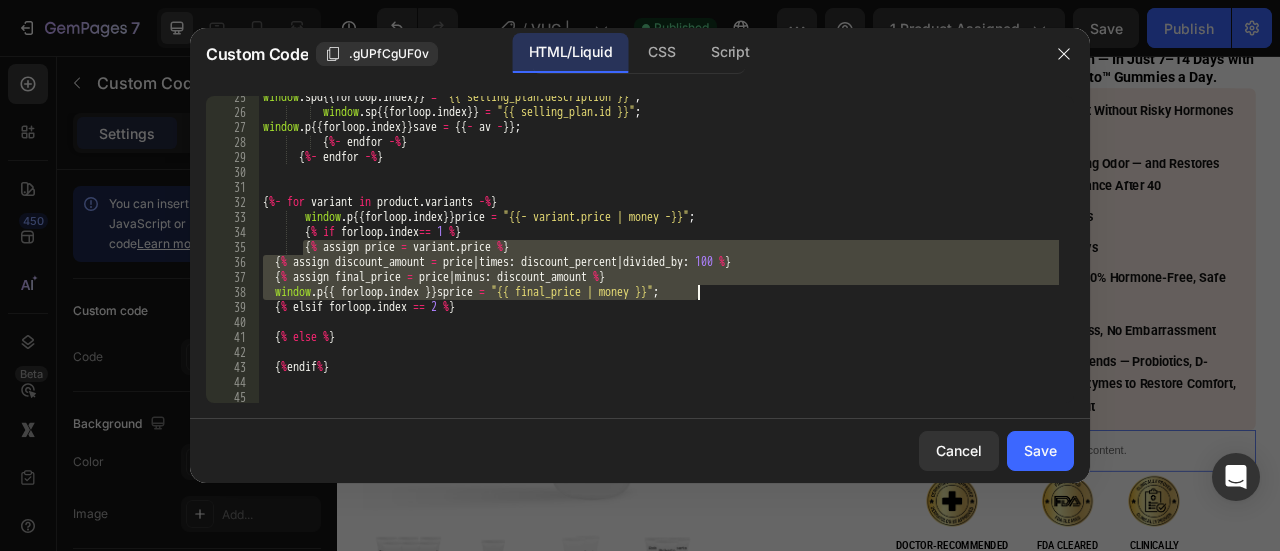 drag, startPoint x: 360, startPoint y: 261, endPoint x: 724, endPoint y: 285, distance: 364.79034 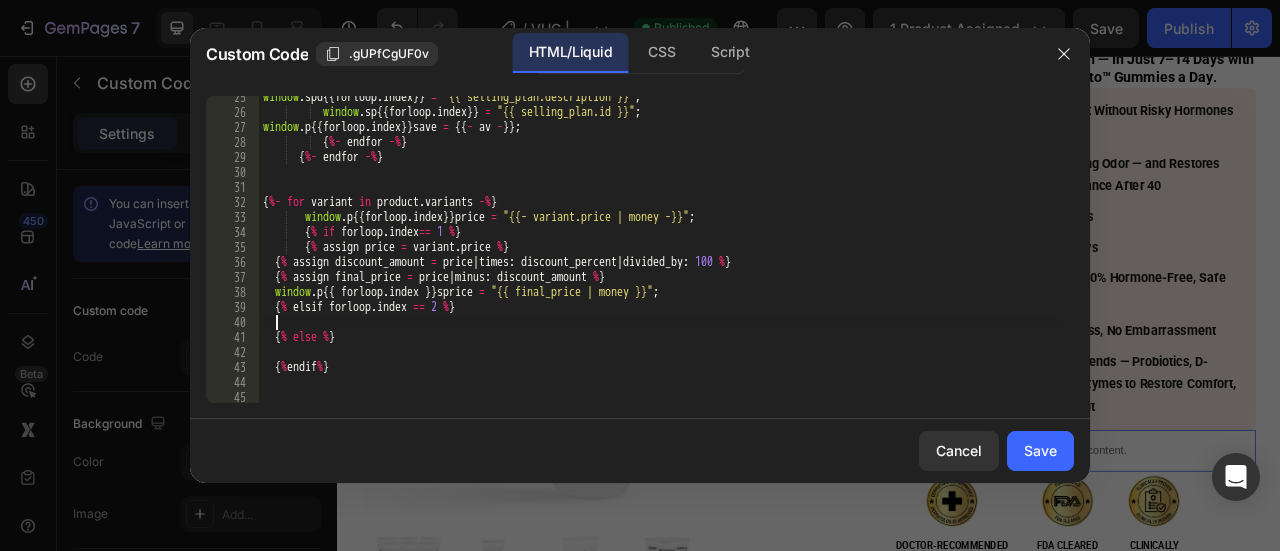 scroll, scrollTop: 0, scrollLeft: 0, axis: both 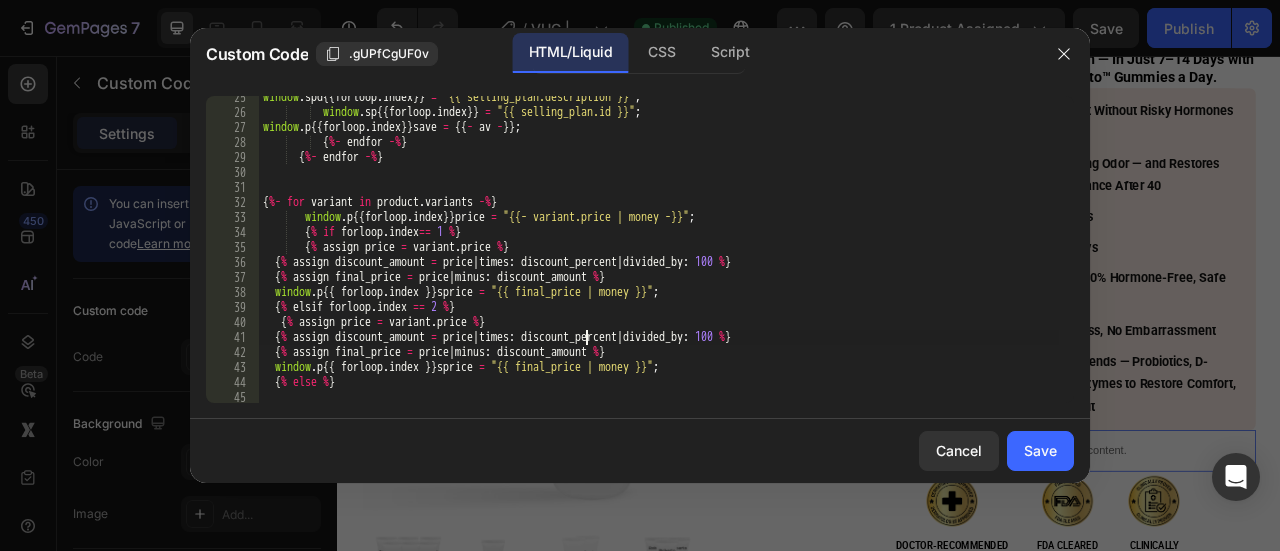 click on "window . spd {{ forloop . index }}   =   "{{ selling_plan.description }}" ;              window . sp {{ forloop . index }}   =   "{{ selling_plan.id }}" ; window . p {{ forloop . index }} save   = {{ -   av   - }} ;              { %-   endfor   -% }         { %-   endfor   -% }          { %-   for   variant   in   product . variants   -% }          window . p {{ forloop . index }} price   =   "{{- variant.price | money -}}" ;          { %   if   forloop . index ==   1   % }          { %   assign   price   =   variant . price   % }    { %   assign   discount_amount   =   price  |  times :   discount_percent  |  divided_by :   100   % }    { %   assign   final_price   =   price  |  minus :   discount_amount   % }    window . p {{   forloop . index   }} sprice   =   "{{ final_price | money }}" ;    { %   elsif   forloop . index   ==   2   % }     { %   assign   price   =   variant . price   % }    { %   assign   discount_amount   =   price  |  times :   discount_percent  |  divided_by :   100   % }    { %" at bounding box center [659, 258] 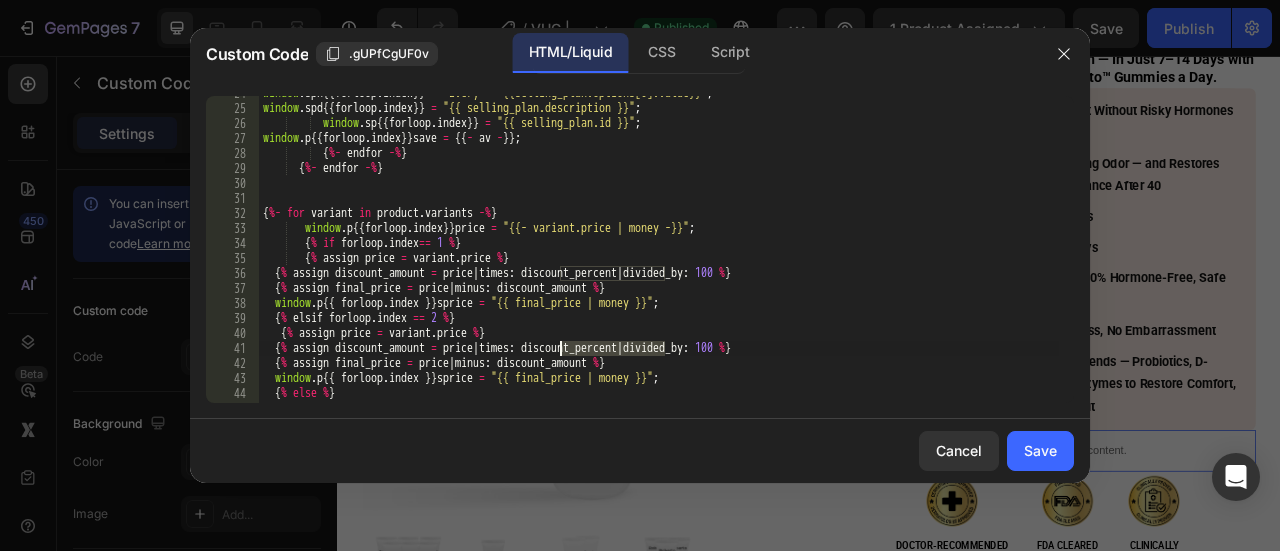 scroll, scrollTop: 354, scrollLeft: 0, axis: vertical 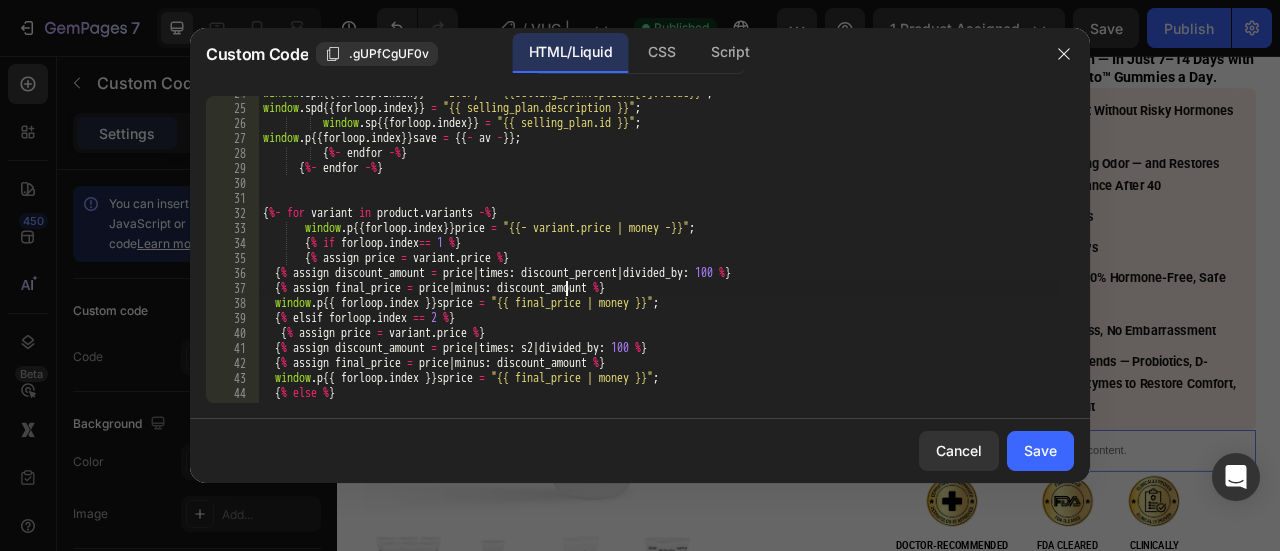 click on "window . spn {{ forloop . index }}   =   "Every " + "{{selling_plan.options[0].value}}" ; window . spd {{ forloop . index }}   =   "{{ selling_plan.description }}" ;              window . sp {{ forloop . index }}   =   "{{ selling_plan.id }}" ; window . p {{ forloop . index }} save   =   {{ -   av   - }} ;              { %-   endfor   -% }         { %-   endfor   -% }          { %-   for   variant   in   product . variants   -% }          window . p {{ forloop . index }} price   =   "{{- variant.price | money -}}" ;          { %   if   forloop . index   ==   1   % }          { %   assign   price   =   variant . price   % }    { %   assign   discount_amount   =   price  |  times :   discount_percent  |  divided_by :   100   % }    { %   assign   final_price   =   price  |  minus :   discount_amount   % }    window . p {{   forloop . index   }} sprice   =   "{{ final_price | money }}" ;    { %   elsif   forloop . index   ==   2   % }     { %   assign   price   =   variant . price   % }    { %   assign   discount_amount   =   price  |  times :   s2  |  divided_by :   100   % }    { %   assign   final_price   =   price  |  minus :   s2   % }    window . p {{   forloop . index   }} sprice   =   "{{ final_price | money }}" ;    { %   else   % }    -   { %   assign   price   =   variant . price   % }    { %   assign   discount_amount   =   price  |  times :   s3  |  divided_by :   100   % }    { %   assign   final_price   =   price  |  minus :   s3   % }    window . p {{   forloop . index   }} sprice   =   "{{ final_price | money }}" ;    { %   endif   % }" at bounding box center (659, 254) 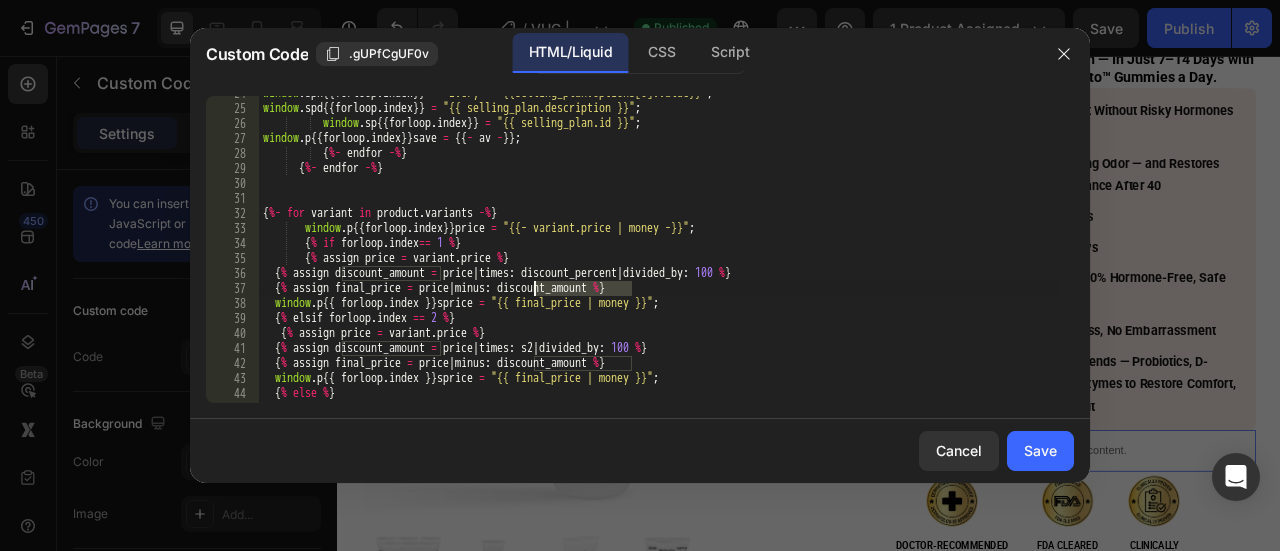 click on "window . spn {{ forloop . index }}   =   "Every " + "{{selling_plan.options[0].value}}" ; window . spd {{ forloop . index }}   =   "{{ selling_plan.description }}" ;              window . sp {{ forloop . index }}   =   "{{ selling_plan.id }}" ; window . p {{ forloop . index }} save   =   {{ -   av   - }} ;              { %-   endfor   -% }         { %-   endfor   -% }          { %-   for   variant   in   product . variants   -% }          window . p {{ forloop . index }} price   =   "{{- variant.price | money -}}" ;          { %   if   forloop . index   ==   1   % }          { %   assign   price   =   variant . price   % }    { %   assign   discount_amount   =   price  |  times :   discount_percent  |  divided_by :   100   % }    { %   assign   final_price   =   price  |  minus :   discount_amount   % }    window . p {{   forloop . index   }} sprice   =   "{{ final_price | money }}" ;    { %   elsif   forloop . index   ==   2   % }     { %   assign   price   =   variant . price   % }    { %   assign   discount_amount   =   price  |  times :   s2  |  divided_by :   100   % }    { %   assign   final_price   =   price  |  minus :   s2   % }    window . p {{   forloop . index   }} sprice   =   "{{ final_price | money }}" ;    { %   else   % }    -   { %   assign   price   =   variant . price   % }    { %   assign   discount_amount   =   price  |  times :   s3  |  divided_by :   100   % }    { %   assign   final_price   =   price  |  minus :   s3   % }    window . p {{   forloop . index   }} sprice   =   "{{ final_price | money }}" ;    { %   endif   % }" at bounding box center (659, 254) 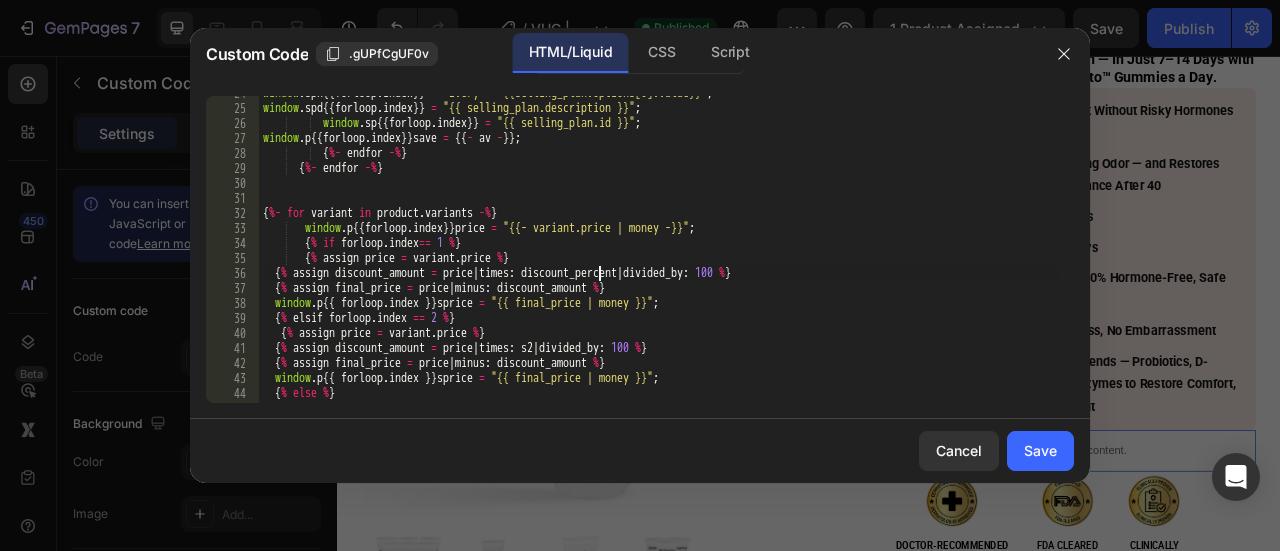 click on "window . spn {{ forloop . index }}   =   "Every " + "{{selling_plan.options[0].value}}" ; window . spd {{ forloop . index }}   =   "{{ selling_plan.description }}" ;              window . sp {{ forloop . index }}   =   "{{ selling_plan.id }}" ; window . p {{ forloop . index }} save   =   {{ -   av   - }} ;              { %-   endfor   -% }         { %-   endfor   -% }          { %-   for   variant   in   product . variants   -% }          window . p {{ forloop . index }} price   =   "{{- variant.price | money -}}" ;          { %   if   forloop . index   ==   1   % }          { %   assign   price   =   variant . price   % }    { %   assign   discount_amount   =   price  |  times :   discount_percent  |  divided_by :   100   % }    { %   assign   final_price   =   price  |  minus :   discount_amount   % }    window . p {{   forloop . index   }} sprice   =   "{{ final_price | money }}" ;    { %   elsif   forloop . index   ==   2   % }     { %   assign   price   =   variant . price   % }    { %   assign   discount_amount   =   price  |  times :   s2  |  divided_by :   100   % }    { %   assign   final_price   =   price  |  minus :   s2   % }    window . p {{   forloop . index   }} sprice   =   "{{ final_price | money }}" ;    { %   else   % }    -   { %   assign   price   =   variant . price   % }    { %   assign   discount_amount   =   price  |  times :   s3  |  divided_by :   100   % }    { %   assign   final_price   =   price  |  minus :   s3   % }    window . p {{   forloop . index   }} sprice   =   "{{ final_price | money }}" ;    { %   endif   % }" at bounding box center [659, 254] 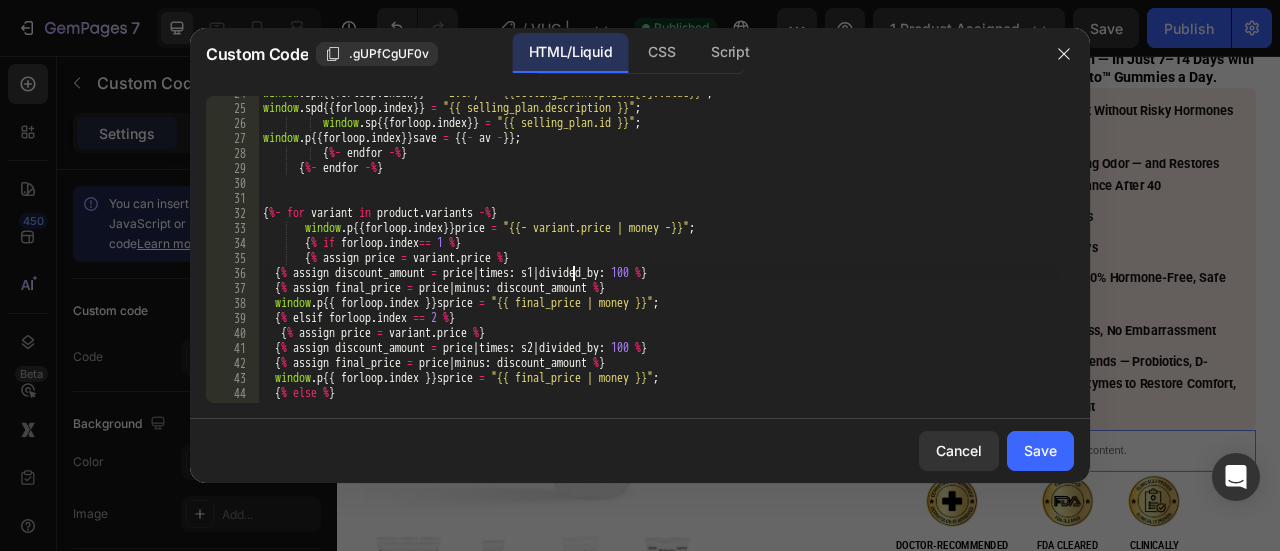 drag, startPoint x: 528, startPoint y: 269, endPoint x: 560, endPoint y: 288, distance: 37.215588 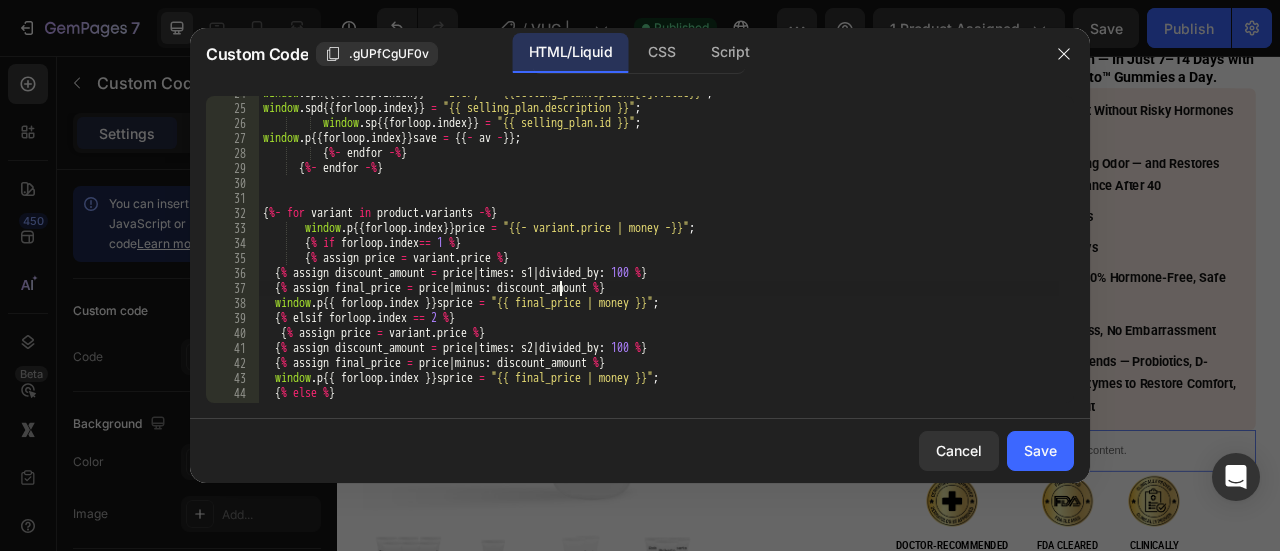 click on "window . spn {{ forloop . index }}   =   "Every " + "{{selling_plan.options[0].value}}" ; window . spd {{ forloop . index }}   =   "{{ selling_plan.description }}" ;              window . sp {{ forloop . index }}   =   "{{ selling_plan.id }}" ; window . p {{ forloop . index }} save   =   {{ -   av   - }} ;              { %-   endfor   -% }         { %-   endfor   -% }          { %-   for   variant   in   product . variants   -% }          window . p {{ forloop . index }} price   =   "{{- variant.price | money -}}" ;          { %   if   forloop . index ==   1   % }          { %   assign   price   =   variant . price   % }    { %   assign   discount_amount   =   price  |  times :   s1  |  divided_by :   100   % }    { %   assign   final_price   =   price  |  minus :   discount_amount   % }    window . p {{   forloop . index   }} sprice   =   "{{ final_price | money }}" ;    { %   elsif   forloop . index   ==   2   % }     { %   assign   price   =   variant . price   % }    { %   assign   discount_amount   =   :" at bounding box center [659, 254] 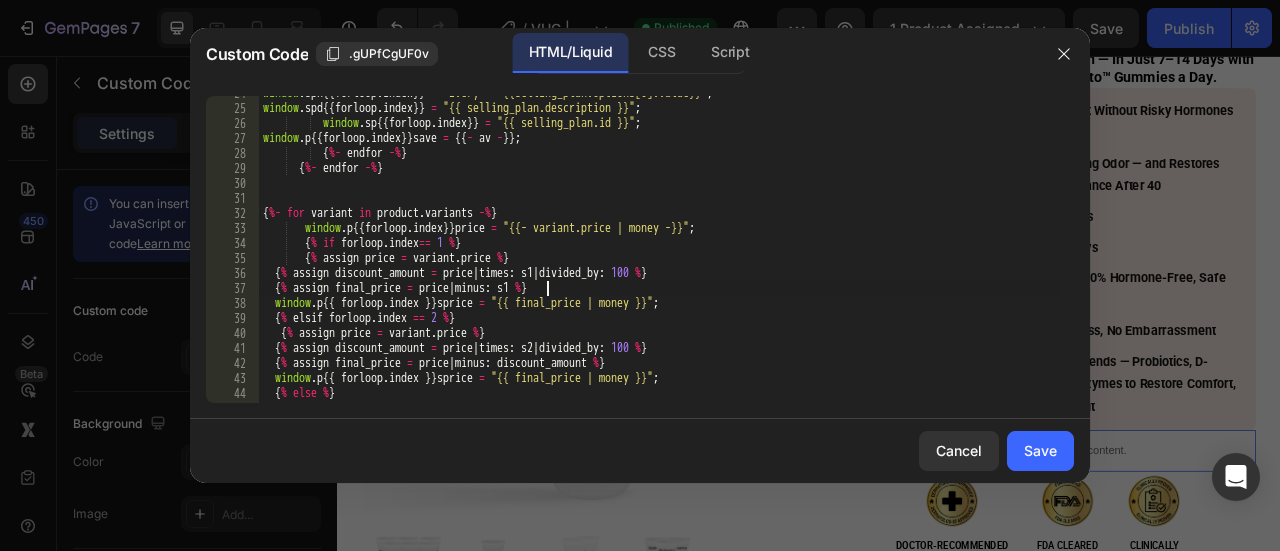 scroll, scrollTop: 0, scrollLeft: 24, axis: horizontal 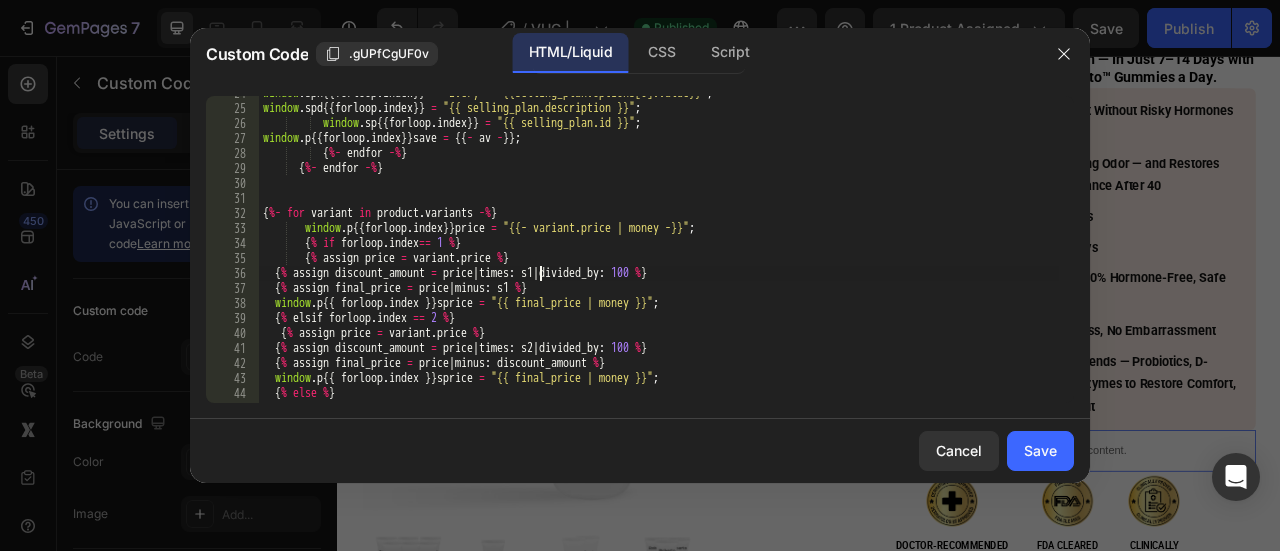 click on "window . spn {{ forloop . index }}   =   "Every " + "{{selling_plan.options[0].value}}" ; window . spd {{ forloop . index }}   =   "{{ selling_plan.description }}" ;              window . sp {{ forloop . index }}   =   "{{ selling_plan.id }}" ; window . p {{ forloop . index }} save   =   {{ -   av   - }} ;              { %-   endfor   -% }         { %-   endfor   -% }          { %-   for   variant   in   product . variants   -% }          window . p {{ forloop . index }} price   =   "{{- variant.price | money -}}" ;          { %   if   forloop . index ==   1   % }          { %   assign   price   =   variant . price   % }    { %   assign   discount_amount   =   price  |  times :   s1  |  divided_by :   100   % }    { %   assign   final_price   =   price  |  minus :   s1   % }    window . p {{   forloop . index   }} sprice   =   "{{ final_price | money }}" ;    { %   elsif   forloop . index   ==   2   % }     { %   assign   price   =   variant . price   % }    { %   assign   discount_amount   =   price  |  :" at bounding box center (659, 254) 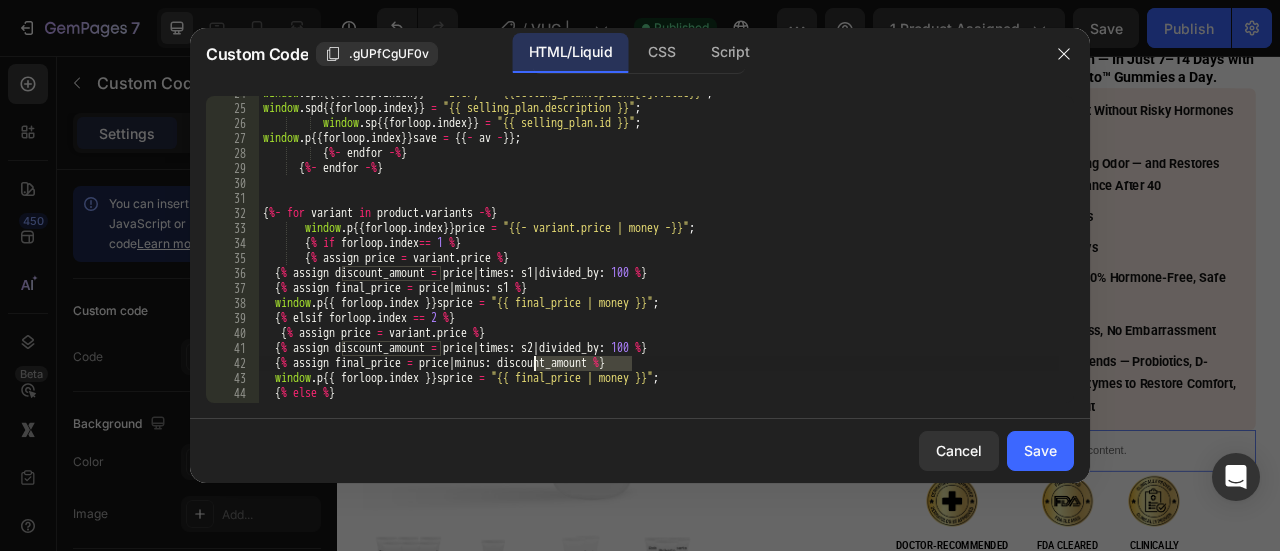 click on "window . spn {{ forloop . index }}   =   "Every " + "{{selling_plan.options[0].value}}" ; window . spd {{ forloop . index }}   =   "{{ selling_plan.description }}" ;              window . sp {{ forloop . index }}   =   "{{ selling_plan.id }}" ; window . p {{ forloop . index }} save   =   {{ -   av   - }} ;              { %-   endfor   -% }         { %-   endfor   -% }          { %-   for   variant   in   product . variants   -% }          window . p {{ forloop . index }} price   =   "{{- variant.price | money -}}" ;          { %   if   forloop . index ==   1   % }          { %   assign   price   =   variant . price   % }    { %   assign   discount_amount   =   price  |  times :   s1  |  divided_by :   100   % }    { %   assign   final_price   =   price  |  minus :   s1   % }    window . p {{   forloop . index   }} sprice   =   "{{ final_price | money }}" ;    { %   elsif   forloop . index   ==   2   % }     { %   assign   price   =   variant . price   % }    { %   assign   discount_amount   =   price  |  :" at bounding box center (659, 254) 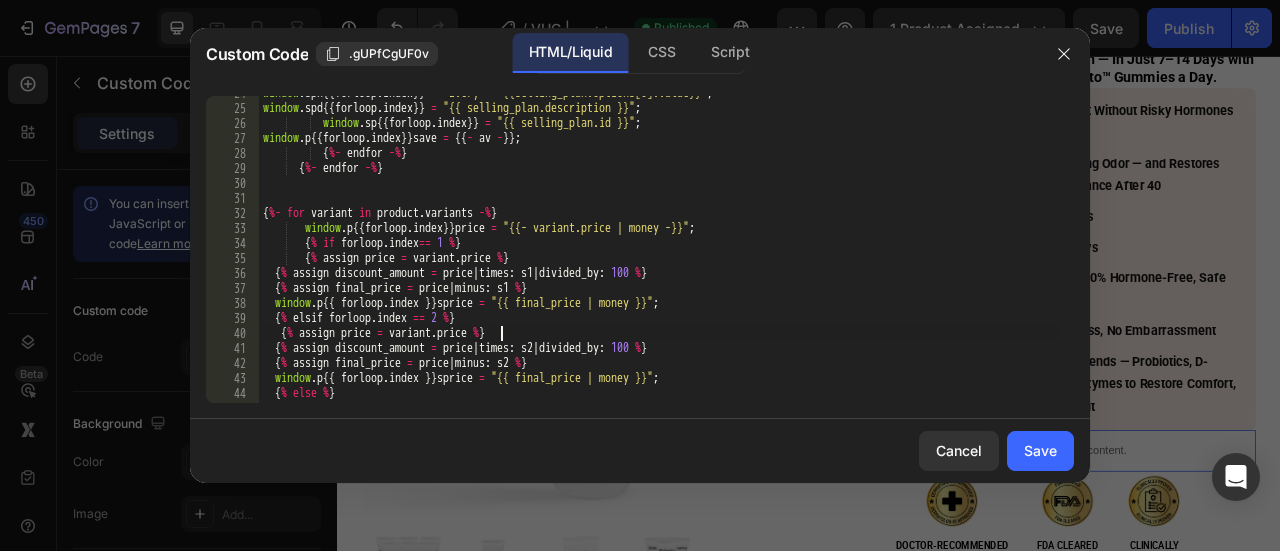 click on "window . spn {{ forloop . index }}   =   "Every " + "{{selling_plan.options[0].value}}" ; window . spd {{ forloop . index }}   =   "{{ selling_plan.description }}" ;              window . sp {{ forloop . index }}   =   "{{ selling_plan.id }}" ; window . p {{ forloop . index }} save   =   {{ -   av   - }} ;              { %-   endfor   -% }         { %-   endfor   -% }          { %-   for   variant   in   product . variants   -% }          window . p {{ forloop . index }} price   =   "{{- variant.price | money -}}" ;          { %   if   forloop . index ==   1   % }          { %   assign   price   =   variant . price   % }    { %   assign   discount_amount   =   price  |  times :   s1  |  divided_by :   100   % }    { %   assign   final_price   =   price  |  minus :   s1   % }    window . p {{   forloop . index   }} sprice   =   "{{ final_price | money }}" ;    { %   elsif   forloop . index   ==   2   % }     { %   assign   price   =   variant . price   % }    { %   assign   discount_amount   =   price  |  :" at bounding box center (659, 254) 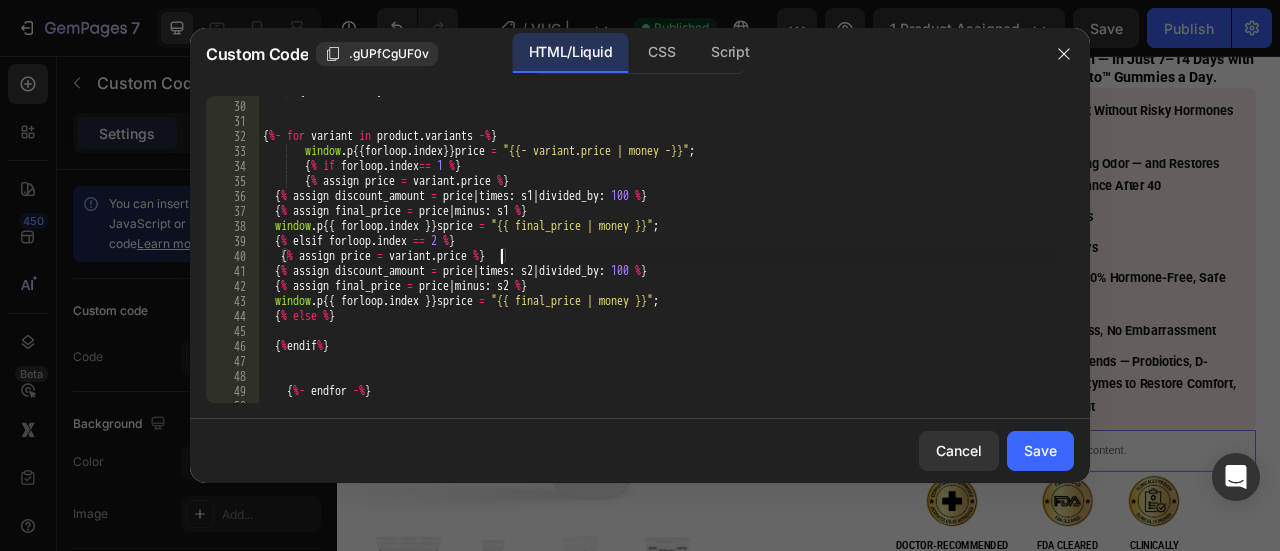 scroll, scrollTop: 434, scrollLeft: 0, axis: vertical 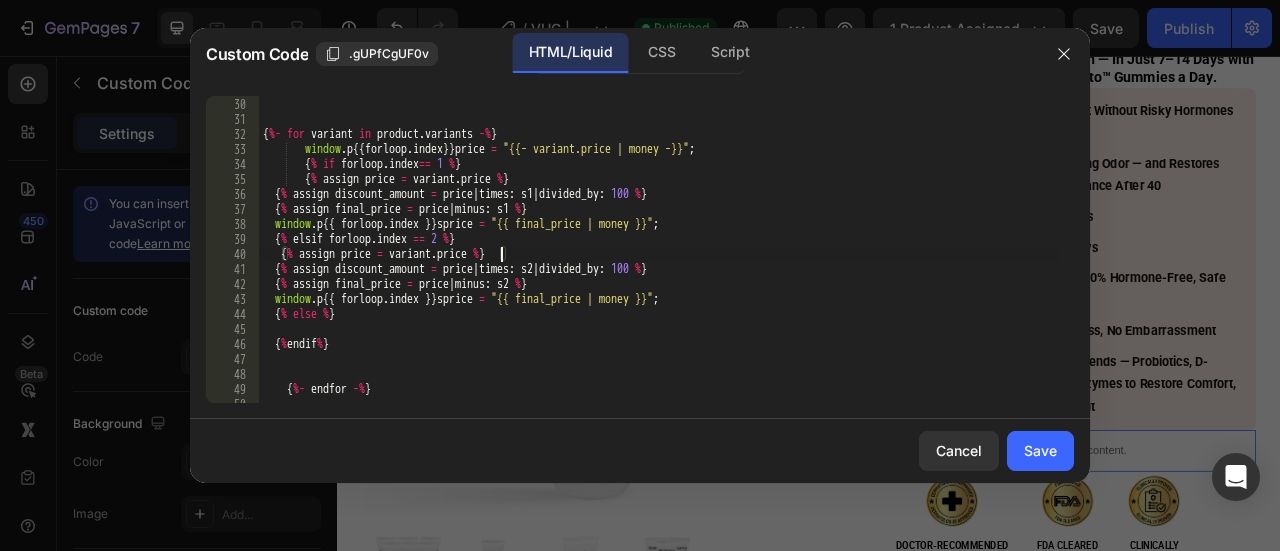 click on "{ %-   endfor   -% }          { %-   for   variant   in   product . variants   -% }          window . p {{ forloop . index }} price   =   "{{- variant.price | money -}}" ;          { %   if   forloop . index ==   1   % }          { %   assign   price   =   variant . price   % }    { %   assign   discount_amount   =   price  |  times :   s1  |  divided_by :   100   % }    { %   assign   final_price   =   price  |  minus :   s1   % }    window . p {{   forloop . index   }} sprice   =   "{{ final_price | money }}" ;    { %   elsif   forloop . index   ==   2   % }     { %   assign   price   =   variant . price   % }    { %   assign   discount_amount   =   price  |  times :   s2  |  divided_by :   100   % }    { %   assign   final_price   =   price  |  minus :   s2   % }    window . p {{   forloop . index   }} sprice   =   "{{ final_price | money }}" ;    { %   else   % }       { % endif % }            { %-   endfor   -% }" at bounding box center [659, 250] 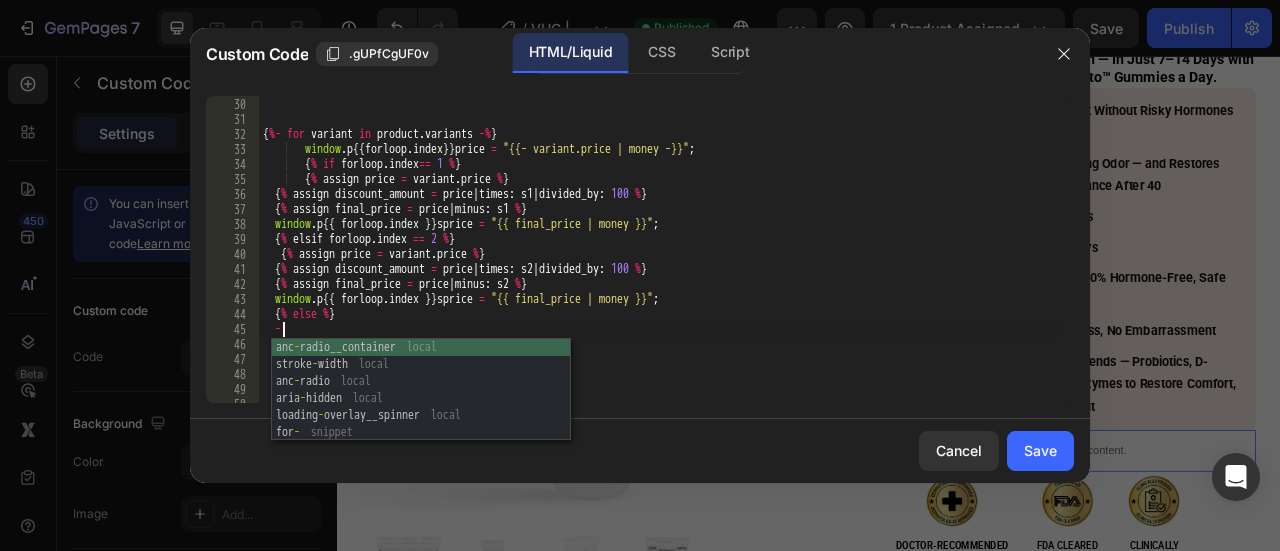 paste on "window.p{{ forloop.index }}sprice = "{{ final_price | money }}";" 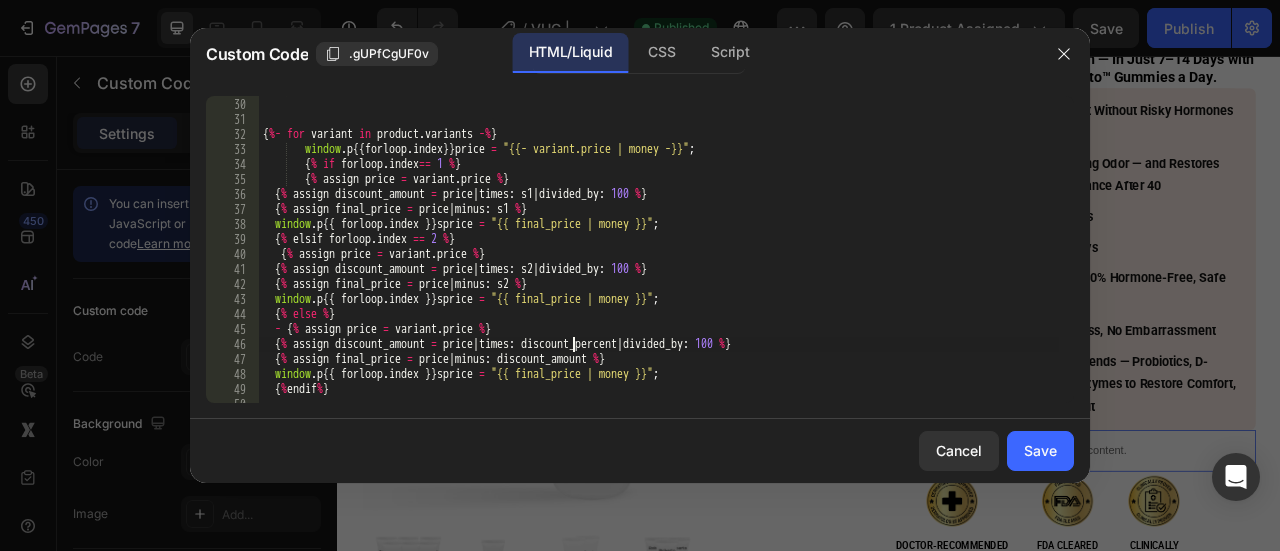 click on "{ %-   endfor   -% }          { %-   for   variant   in   product . variants   -% }          window . p {{ forloop . index }} price   =   "{{- variant.price | money -}}" ;          { %   if   forloop . index ==   1   % }          { %   assign   price   =   variant . price   % }    { %   assign   discount_amount   =   price  |  times :   s1  |  divided_by :   100   % }    { %   assign   final_price   =   price  |  minus :   s1   % }    window . p {{   forloop . index   }} sprice   =   "{{ final_price | money }}" ;    { %   elsif   forloop . index   ==   2   % }     { %   assign   price   =   variant . price   % }    { %   assign   discount_amount   =   price  |  times :   s2  |  divided_by :   100   % }    { %   assign   final_price   =   price  |  minus :   s2   % }    window . p {{   forloop . index   }} sprice   =   "{{ final_price | money }}" ;    { %   else   % }    -   { %   assign   price   =   variant . price   % }    { %   assign   discount_amount   =   price  |  times :   discount_percent  |" at bounding box center (659, 250) 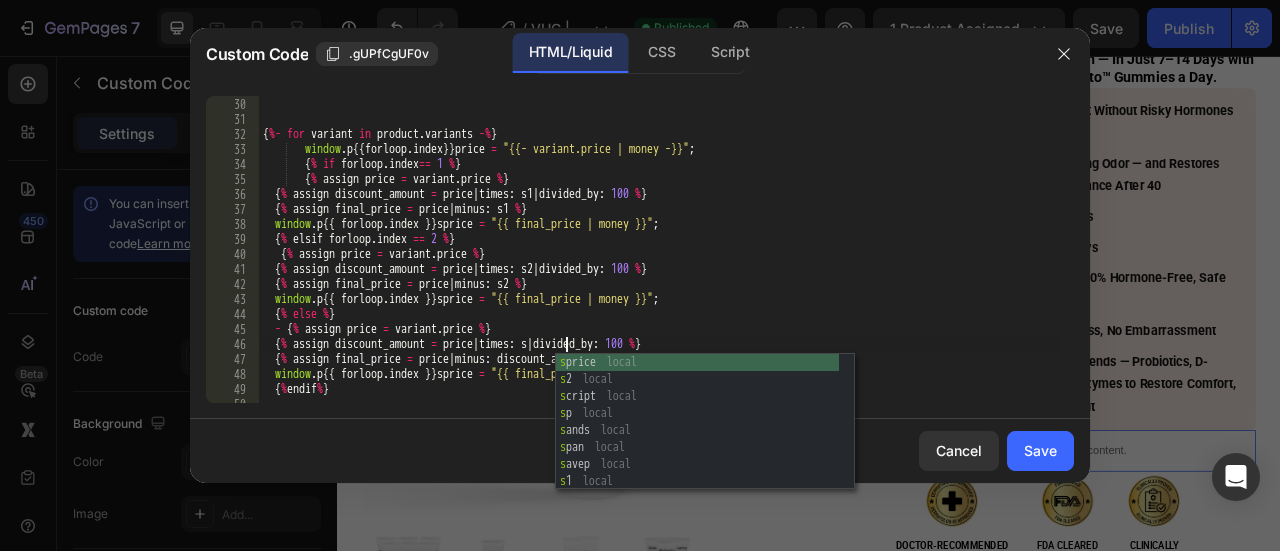 scroll, scrollTop: 0, scrollLeft: 26, axis: horizontal 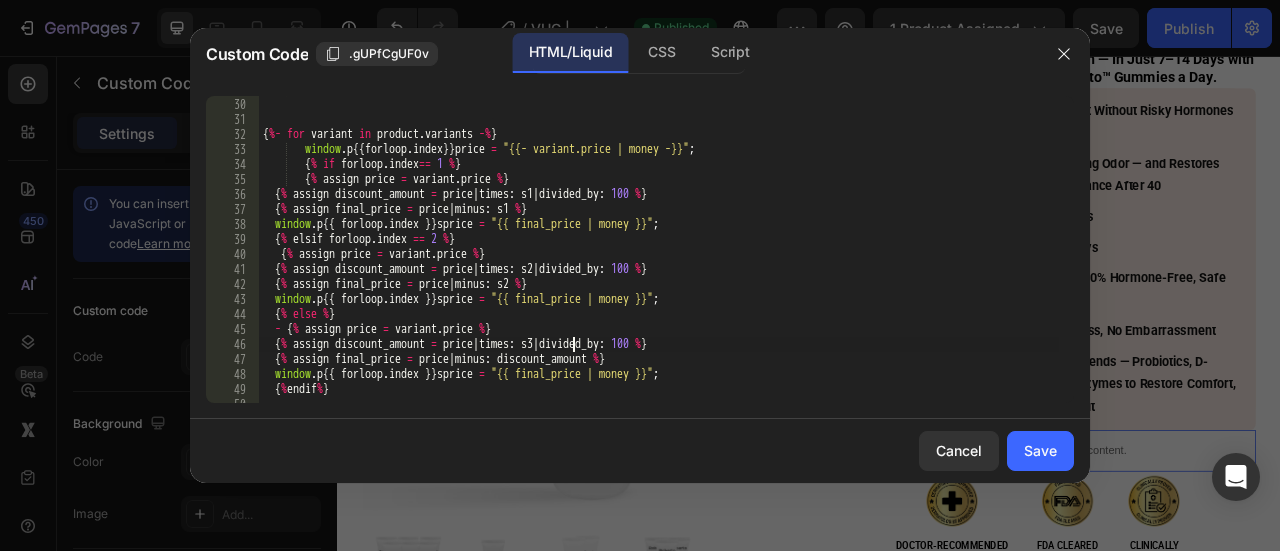 click on "{ %-   endfor   -% }          { %-   for   variant   in   product . variants   -% }          window . p {{ forloop . index }} price   =   "{{- variant.price | money -}}" ;          { %   if   forloop . index ==   1   % }          { %   assign   price   =   variant . price   % }    { %   assign   discount_amount   =   price  |  times :   s1  |  divided_by :   100   % }    { %   assign   final_price   =   price  |  minus :   s1   % }    window . p {{   forloop . index   }} sprice   =   "{{ final_price | money }}" ;    { %   elsif   forloop . index   ==   2   % }     { %   assign   price   =   variant . price   % }    { %   assign   discount_amount   =   price  |  times :   s2  |  divided_by :   100   % }    { %   assign   final_price   =   price  |  minus :   s2   % }    window . p {{   forloop . index   }} sprice   =   "{{ final_price | money }}" ;    { %   else   % }    -   { %   assign   price   =   variant . price   % }    { %   assign   discount_amount   =   price  |  times :   s3  |  divided_by :   100   % }    { %   assign   final_price   =   price  |  minus :   s3   % }    window . p {{   forloop . index   }} sprice   =   "{{ final_price | money }}" ;    { %   else   % }       { % endif % }            { %-   endfor   -% }" at bounding box center [659, 250] 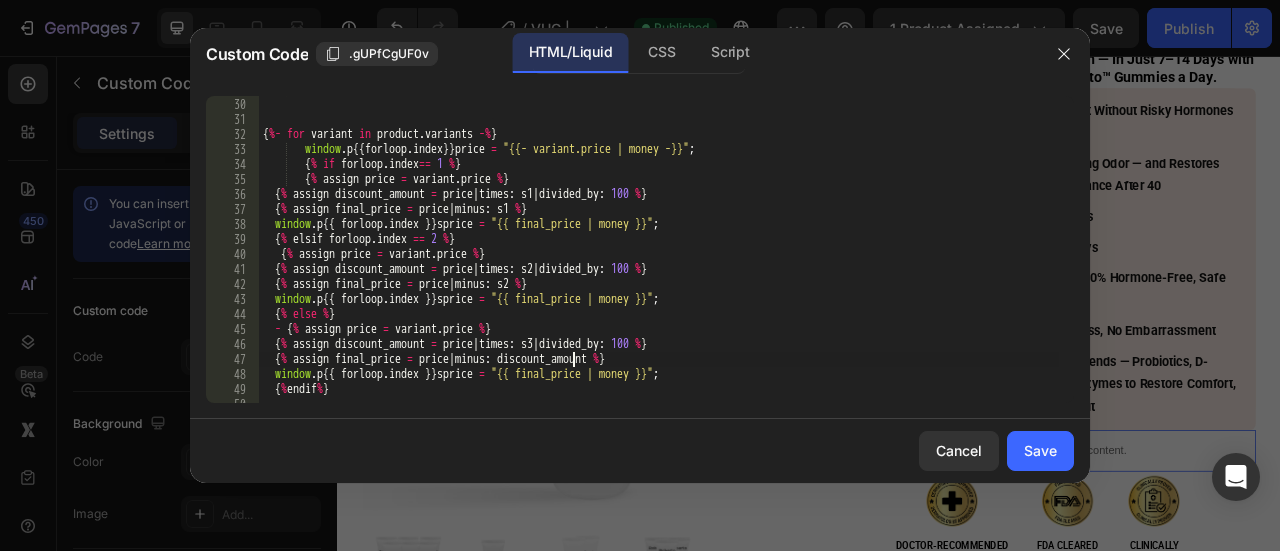 click on "{ %-   endfor   -% }          { %-   for   variant   in   product . variants   -% }          window . p {{ forloop . index }} price   =   "{{- variant.price | money -}}" ;          { %   if   forloop . index ==   1   % }          { %   assign   price   =   variant . price   % }    { %   assign   discount_amount   =   price  |  times :   s1  |  divided_by :   100   % }    { %   assign   final_price   =   price  |  minus :   s1   % }    window . p {{   forloop . index   }} sprice   =   "{{ final_price | money }}" ;    { %   elsif   forloop . index   ==   2   % }     { %   assign   price   =   variant . price   % }    { %   assign   discount_amount   =   price  |  times :   s2  |  divided_by :   100   % }    { %   assign   final_price   =   price  |  minus :   s2   % }    window . p {{   forloop . index   }} sprice   =   "{{ final_price | money }}" ;    { %   else   % }    -   { %   assign   price   =   variant . price   % }    { %   assign   discount_amount   =   price  |  times :   s3  |  divided_by :   100   % }    { %   assign   final_price   =   price  |  minus :   s3   % }    window . p {{   forloop . index   }} sprice   =   "{{ final_price | money }}" ;    { %   else   % }       { % endif % }            { %-   endfor   -% }" at bounding box center (659, 250) 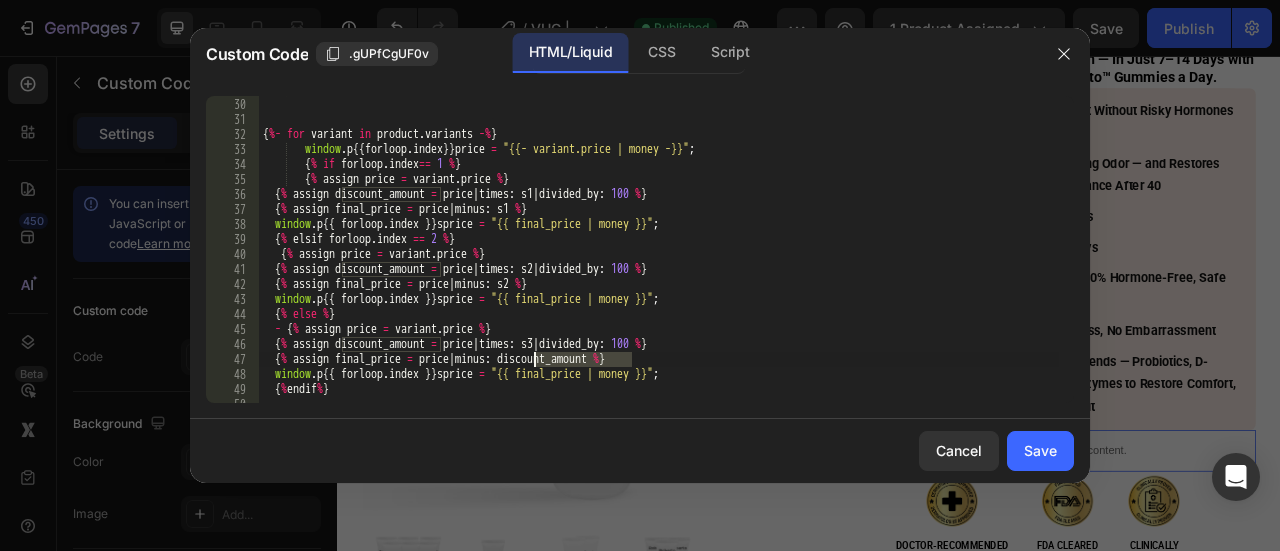 click on "{ %-   endfor   -% }          { %-   for   variant   in   product . variants   -% }          window . p {{ forloop . index }} price   =   "{{- variant.price | money -}}" ;          { %   if   forloop . index ==   1   % }          { %   assign   price   =   variant . price   % }    { %   assign   discount_amount   =   price  |  times :   s1  |  divided_by :   100   % }    { %   assign   final_price   =   price  |  minus :   s1   % }    window . p {{   forloop . index   }} sprice   =   "{{ final_price | money }}" ;    { %   elsif   forloop . index   ==   2   % }     { %   assign   price   =   variant . price   % }    { %   assign   discount_amount   =   price  |  times :   s2  |  divided_by :   100   % }    { %   assign   final_price   =   price  |  minus :   s2   % }    window . p {{   forloop . index   }} sprice   =   "{{ final_price | money }}" ;    { %   else   % }    -   { %   assign   price   =   variant . price   % }    { %   assign   discount_amount   =   price  |  times :   s3  |  divided_by :   100   % }    { %   assign   final_price   =   price  |  minus :   s3   % }    window . p {{   forloop . index   }} sprice   =   "{{ final_price | money }}" ;    { %   else   % }       { % endif % }            { %-   endfor   -% }" at bounding box center [659, 250] 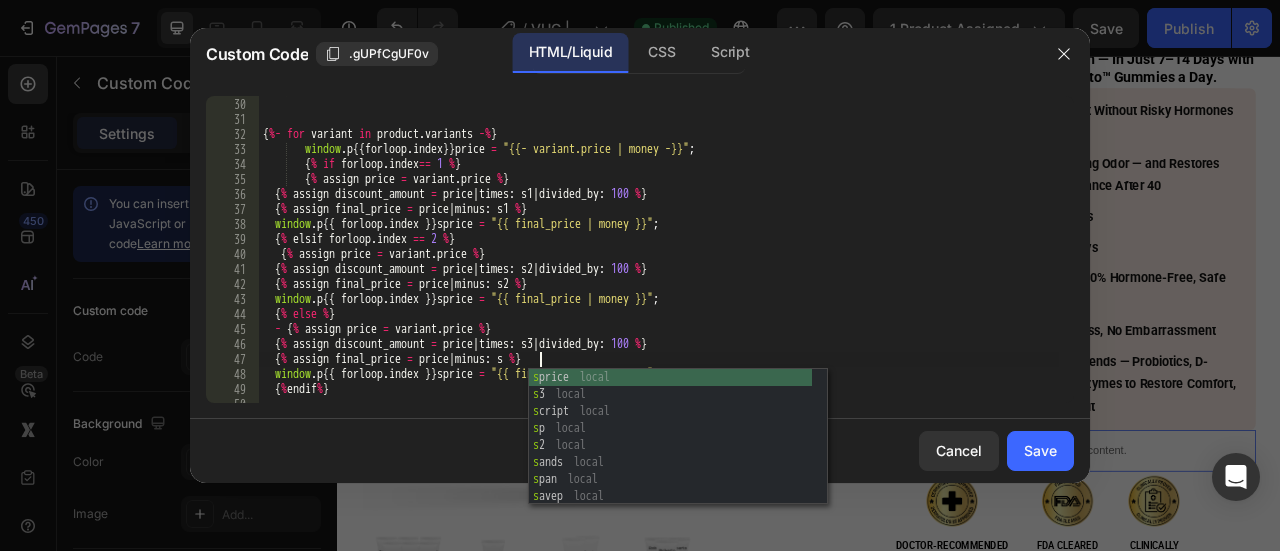 scroll, scrollTop: 0, scrollLeft: 24, axis: horizontal 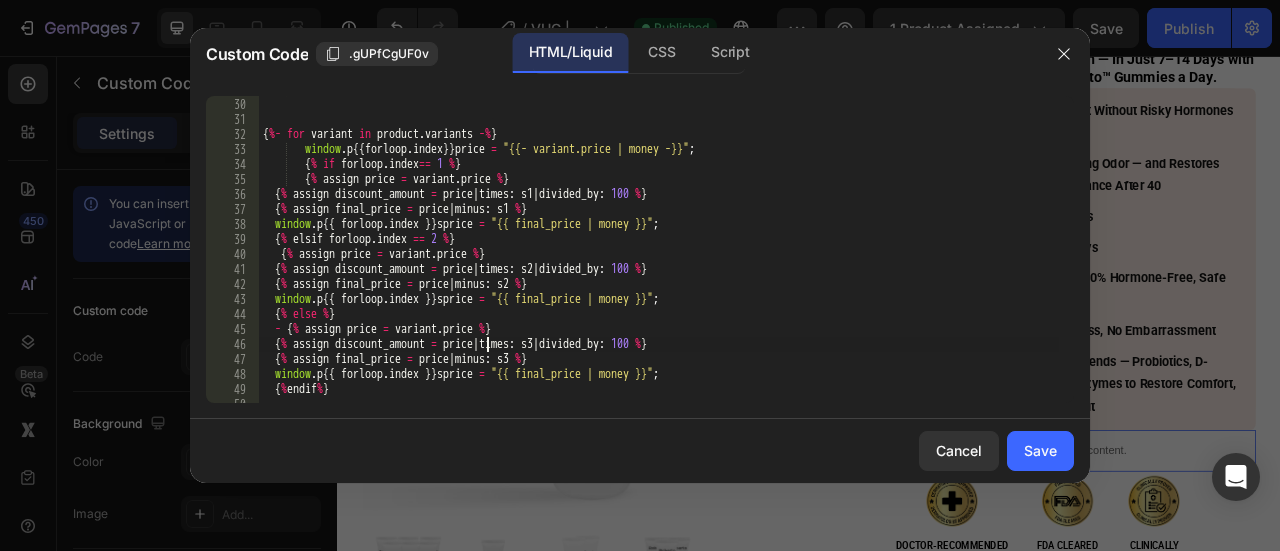 click on "{ %-   endfor   -% }          { %-   for   variant   in   product . variants   -% }          window . p {{ forloop . index }} price   =   "{{- variant.price | money -}}" ;          { %   if   forloop . index ==   1   % }          { %   assign   price   =   variant . price   % }    { %   assign   discount_amount   =   price  |  times :   s1  |  divided_by :   100   % }    { %   assign   final_price   =   price  |  minus :   s1   % }    window . p {{   forloop . index   }} sprice   =   "{{ final_price | money }}" ;    { %   elsif   forloop . index   ==   2   % }     { %   assign   price   =   variant . price   % }    { %   assign   discount_amount   =   price  |  times :   s2  |  divided_by :   100   % }    { %   assign   final_price   =   price  |  minus :   s2   % }    window . p {{   forloop . index   }} sprice   =   "{{ final_price | money }}" ;    { %   else   % }    -   { %   assign   price   =   variant . price   % }    { %   assign   discount_amount   =   price  |  times :   s3  |  divided_by :   100   % }    { %   assign   final_price   =   price  |  minus :   s3   % }    window . p {{   forloop . index   }} sprice   =   "{{ final_price | money }}" ;    { %   else   % }       { % endif % }            { %-   endfor   -% }" at bounding box center (659, 250) 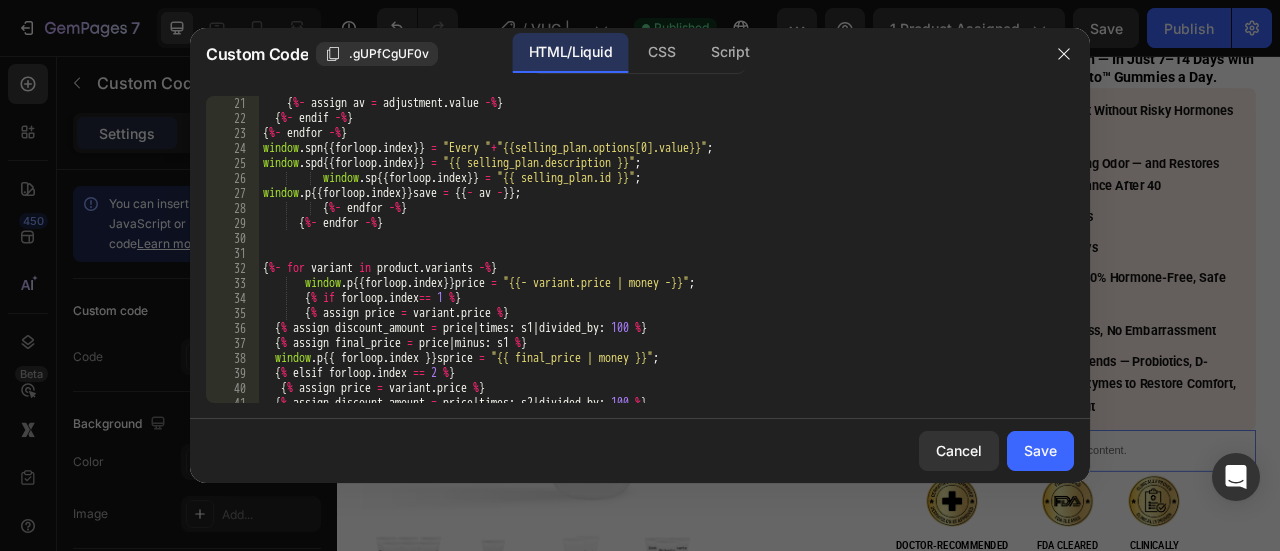 scroll, scrollTop: 300, scrollLeft: 0, axis: vertical 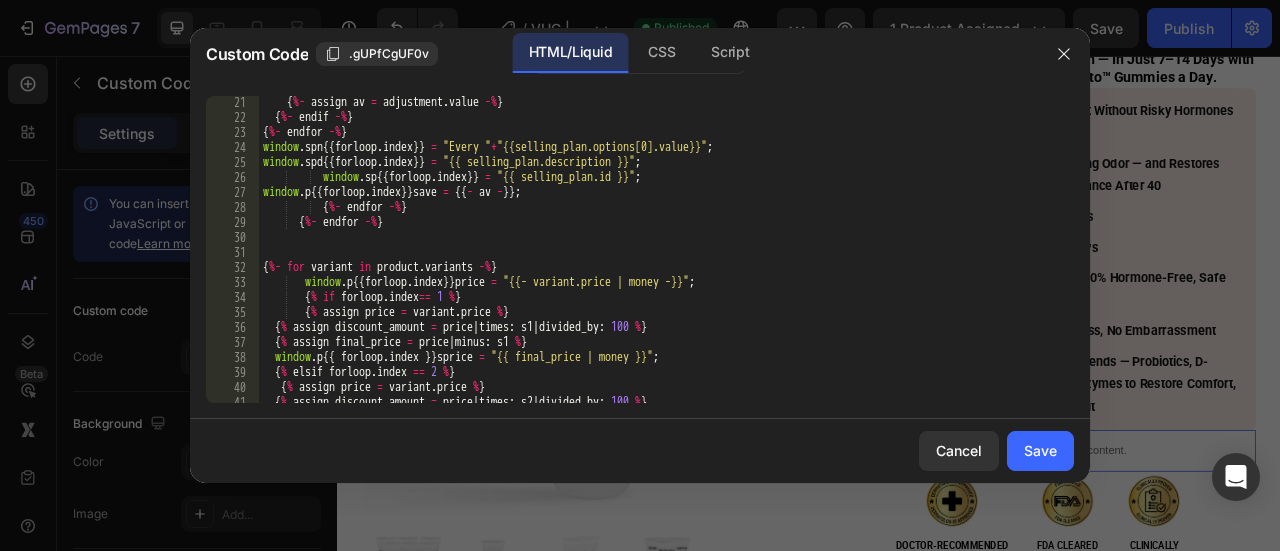 click on "{ %-   assign   av   =   adjustment . value   -% }    { %-   endif   -% } { %-   endfor   -% } window . spn 1   =   "Every " + "{{selling_plan.options[0].value}}" ; window . spd 1   =   "{{ selling_plan.description }}" ;              window . sp 1   =   "{{ selling_plan.id }}" ; window . p 1 save   =   {{ -   av   - }} ;              { %-   endfor   -% }         { %-   endfor   -% }          { %-   for   variant   in   product . variants   -% }          window . p 1 price   =   "{{- variant.price | money -}}" ;          { %   if   forloop.index ==   1   % }          { %   assign   price   =   variant . price   % }    { %   assign   discount_amount   =   price  |  times :   s1  |  divided_by :   100   % }    { %   assign   final_price   =   price  |  minus :   s1   % }    window . p 1 sprice   =   "{{ final_price | money }}" ;    { %   elsif   forloop. index ==   2   % }     { %" at bounding box center [659, 263] 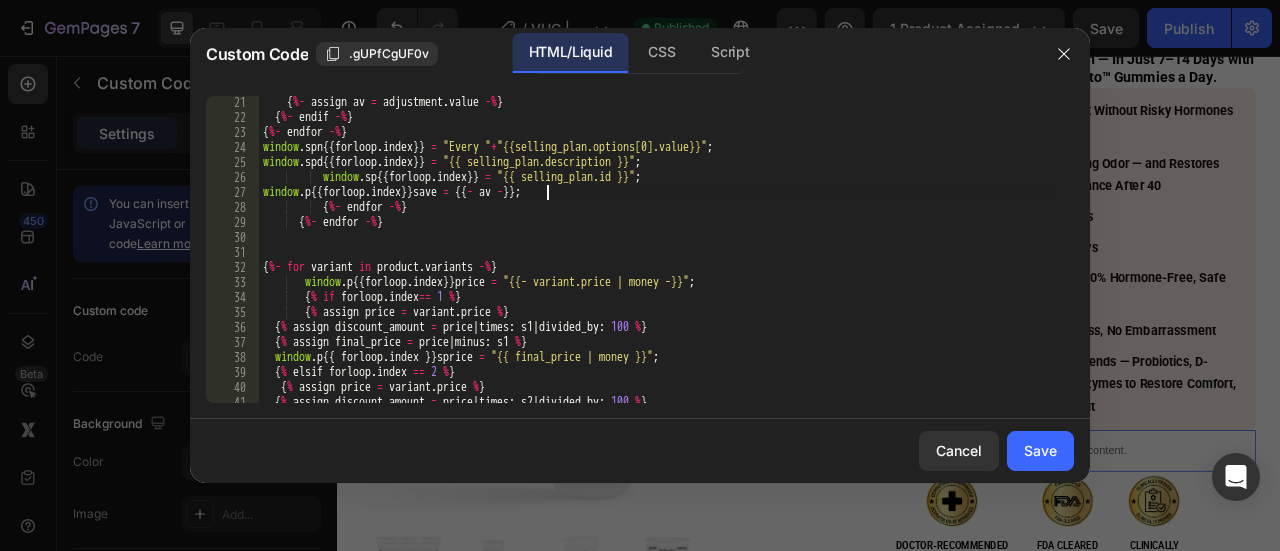 scroll, scrollTop: 0, scrollLeft: 22, axis: horizontal 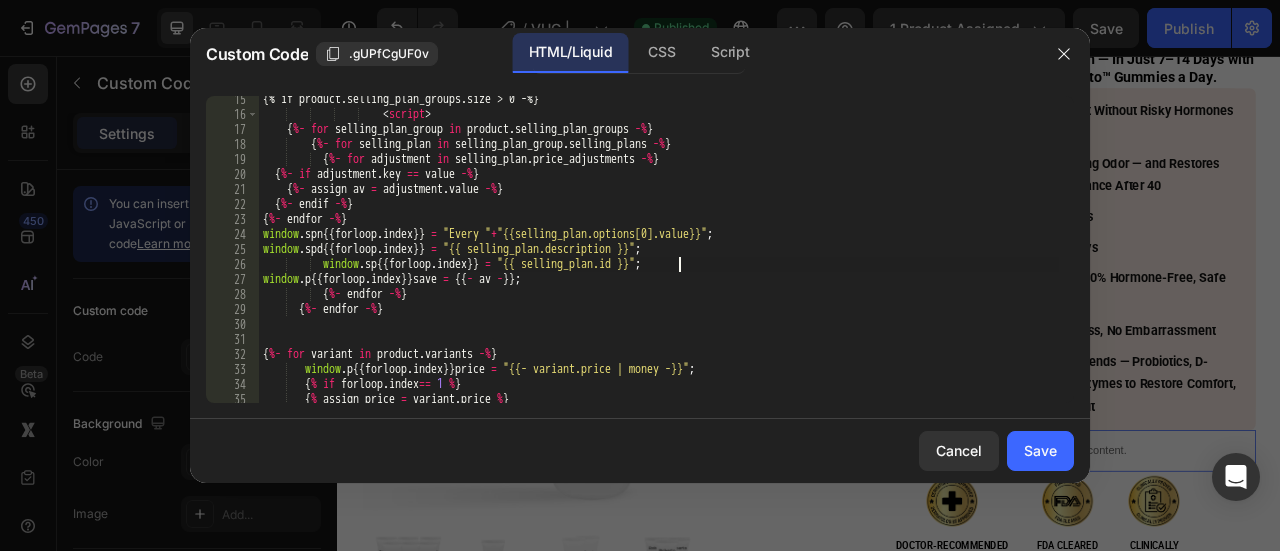 click on "{% if product.selling_plan_groups.size > 0 -%}                          < script >      { %-   for   selling_plan_group   in   product . selling_plan_groups   -% }           { %-   for   selling_plan   in   selling_plan_group . selling_plans   -% }              { %-   for   adjustment   in   selling_plan . price_adjustments   -% }    { %-   if   adjustment . key   ==   value   -% }      { %-   assign   av   =   adjustment . value   -% }    { %-   endif   -% } { %-   endfor   -% } window . spn {{ forloop . index }}   =   "Every " + "{{selling_plan.options[0].value}}" ; window . spd {{ forloop . index }}   =   "{{ selling_plan.description }}" ;              window . sp {{ forloop . index }}   =   "{{ selling_plan.id }}" ; window . p {{ forloop . index }} save   =   {{ -   av   - }} ;              { %-   endfor   -% }         { %-   endfor   -% }          { %-   for   variant   in   product . variants   -% }          window . p {{ forloop . index }} price   =   "{{- variant.price | money -}}" ;          { %" at bounding box center (659, 260) 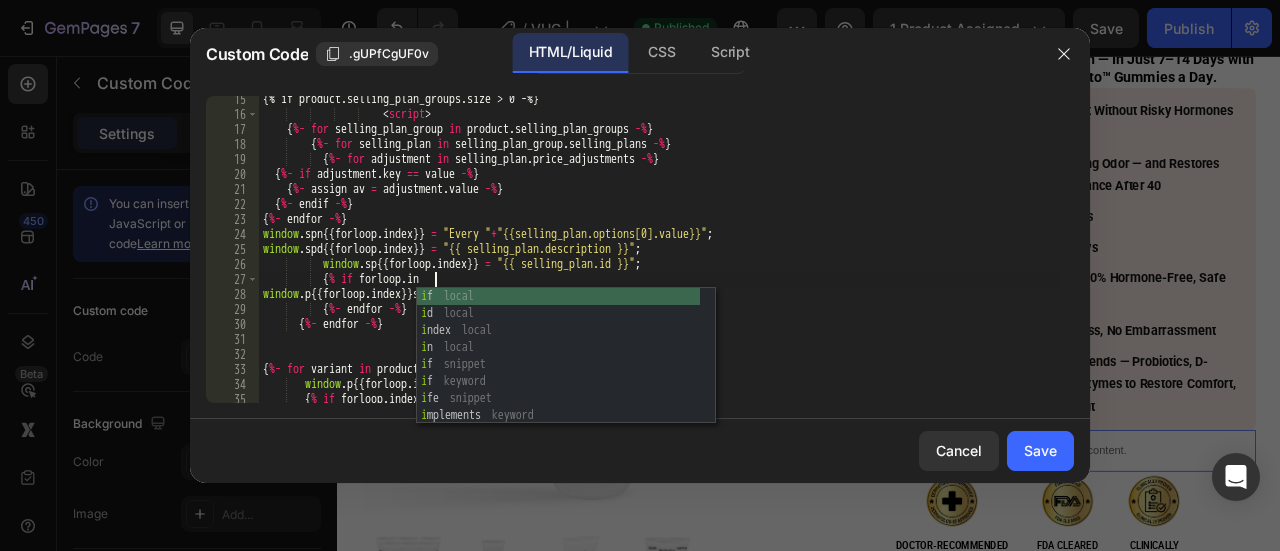 scroll, scrollTop: 0, scrollLeft: 14, axis: horizontal 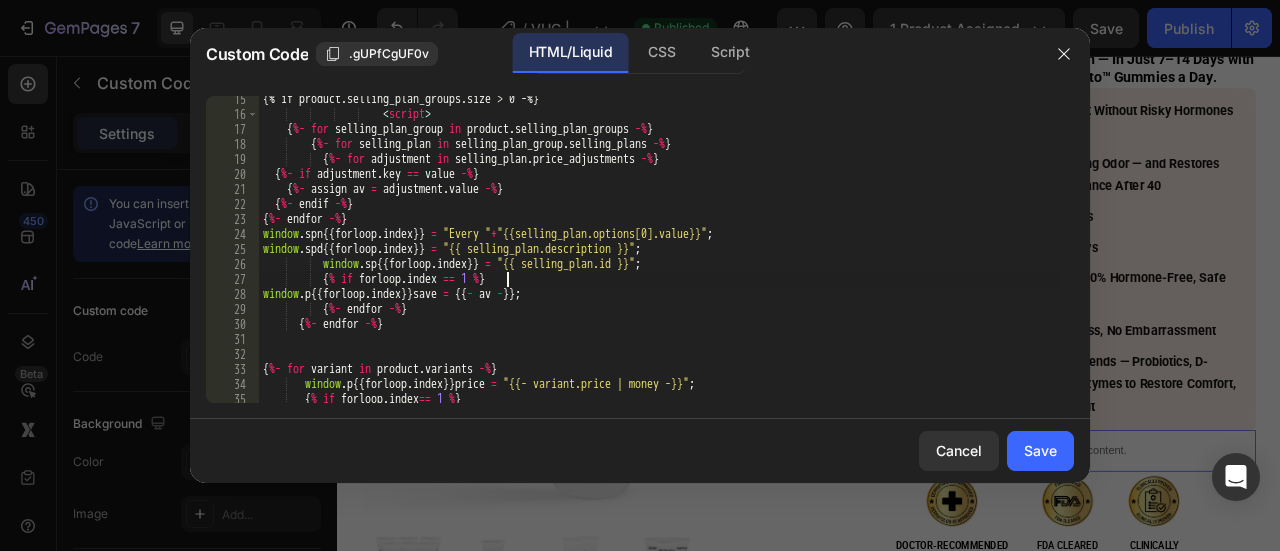 type on "{% if forloop.index == 1 %}" 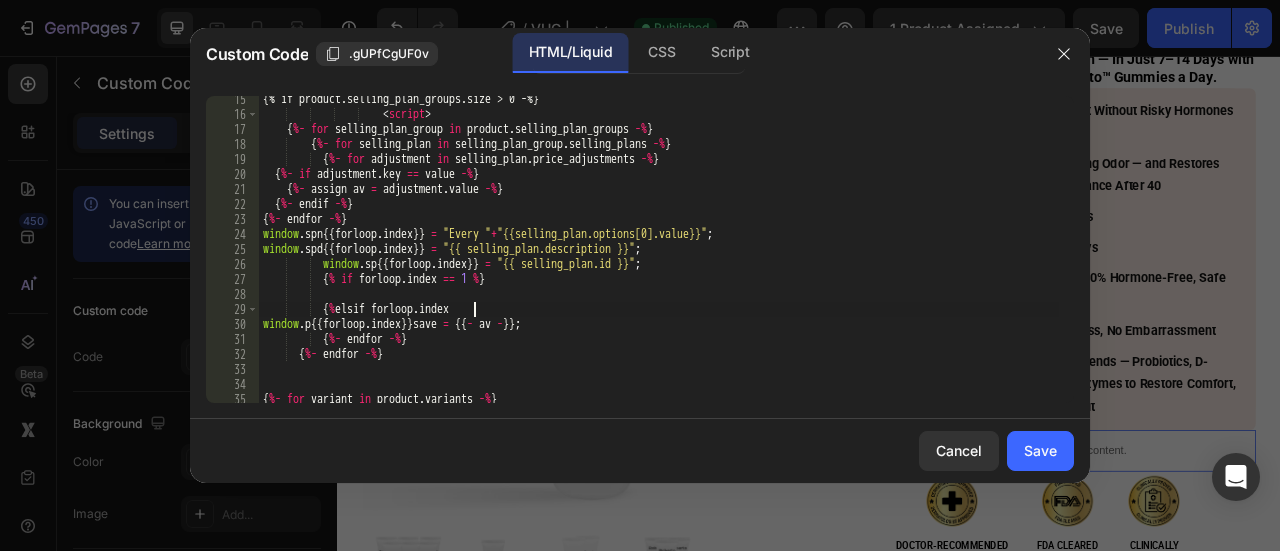 scroll, scrollTop: 0, scrollLeft: 17, axis: horizontal 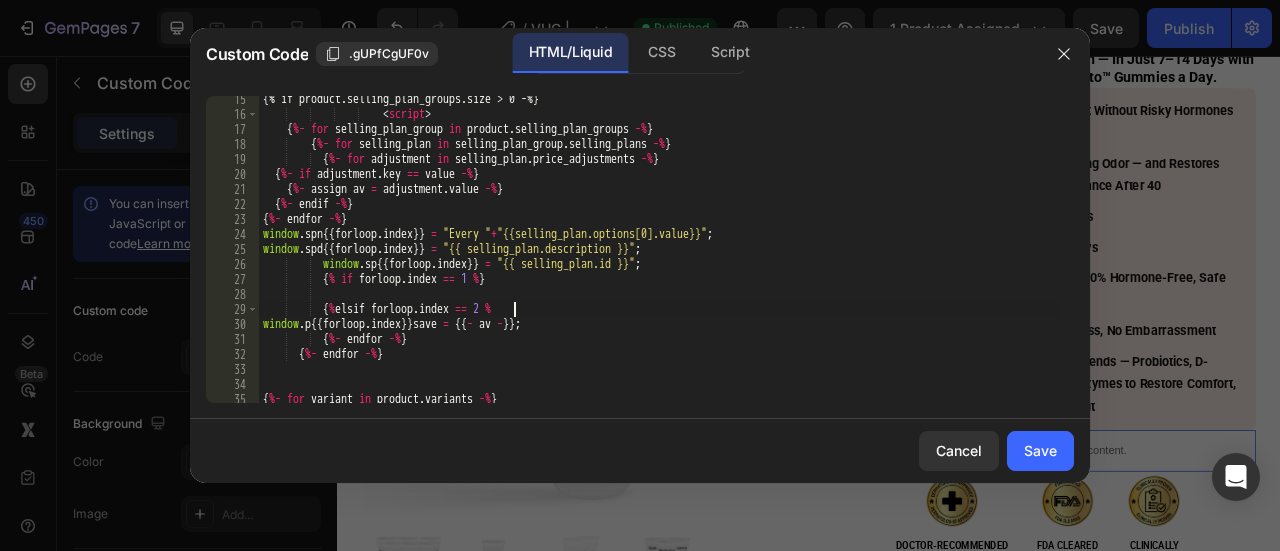 type on "{%elsif forloop.index == 2 %}" 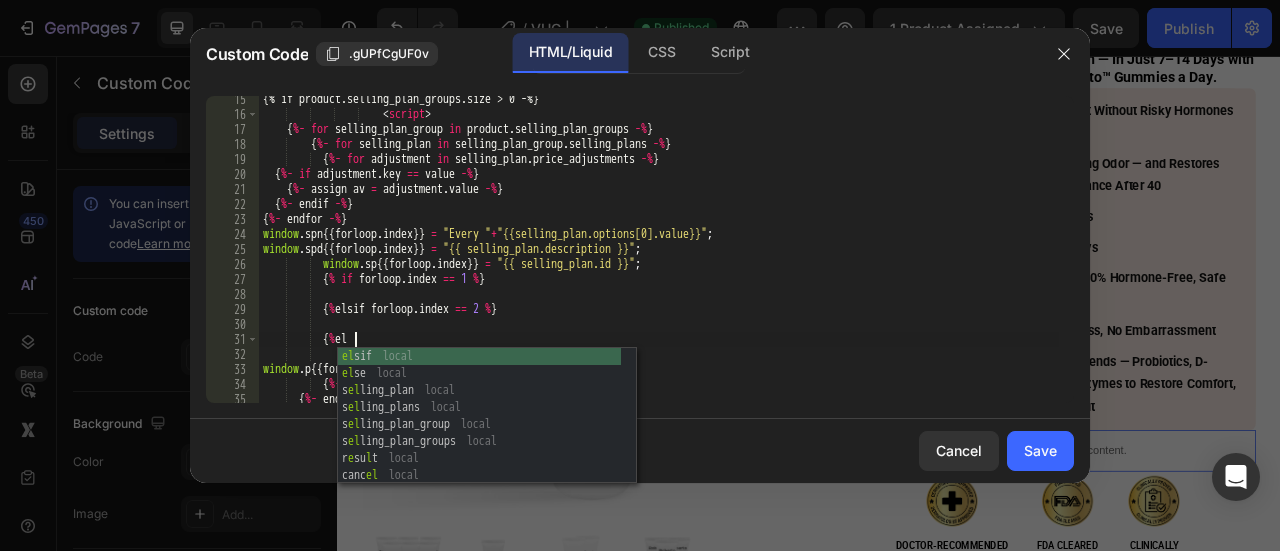 scroll, scrollTop: 0, scrollLeft: 6, axis: horizontal 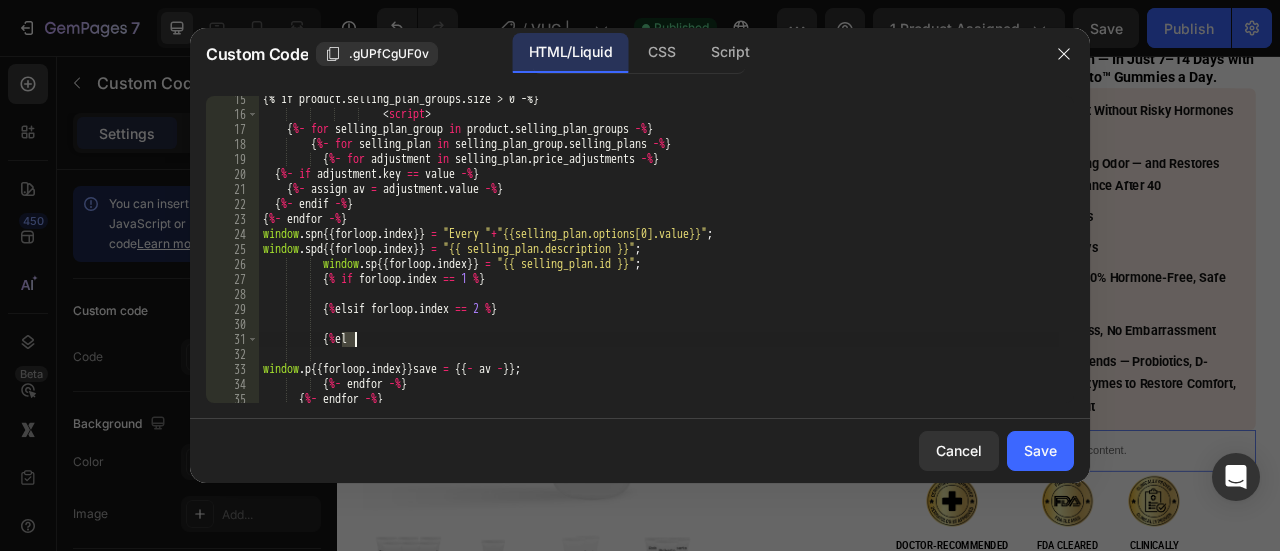 type on "{%se" 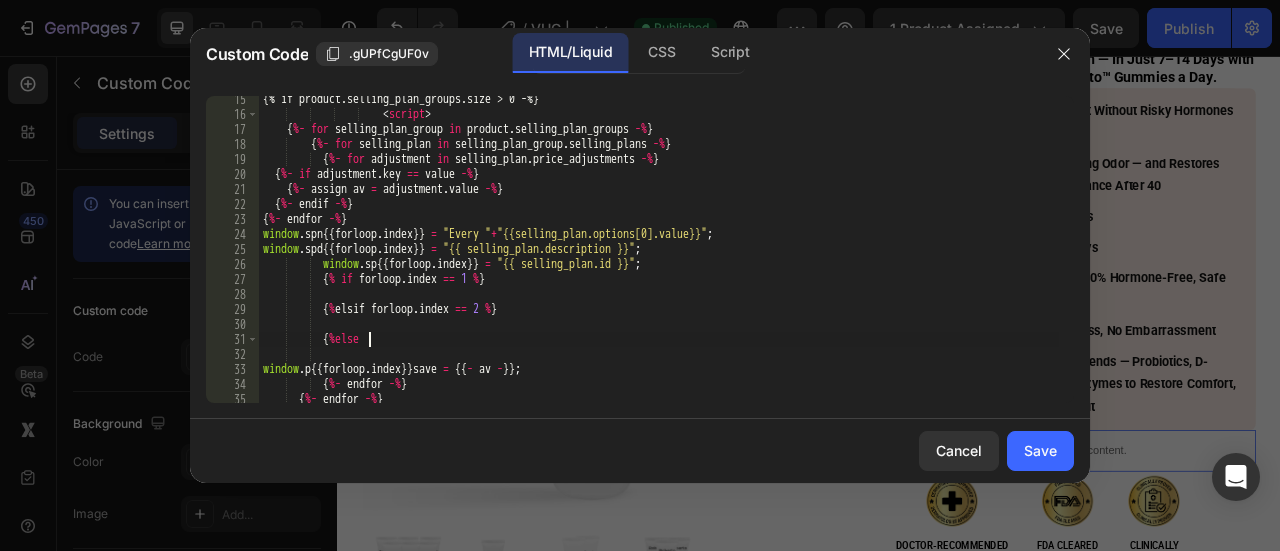 scroll, scrollTop: 0, scrollLeft: 8, axis: horizontal 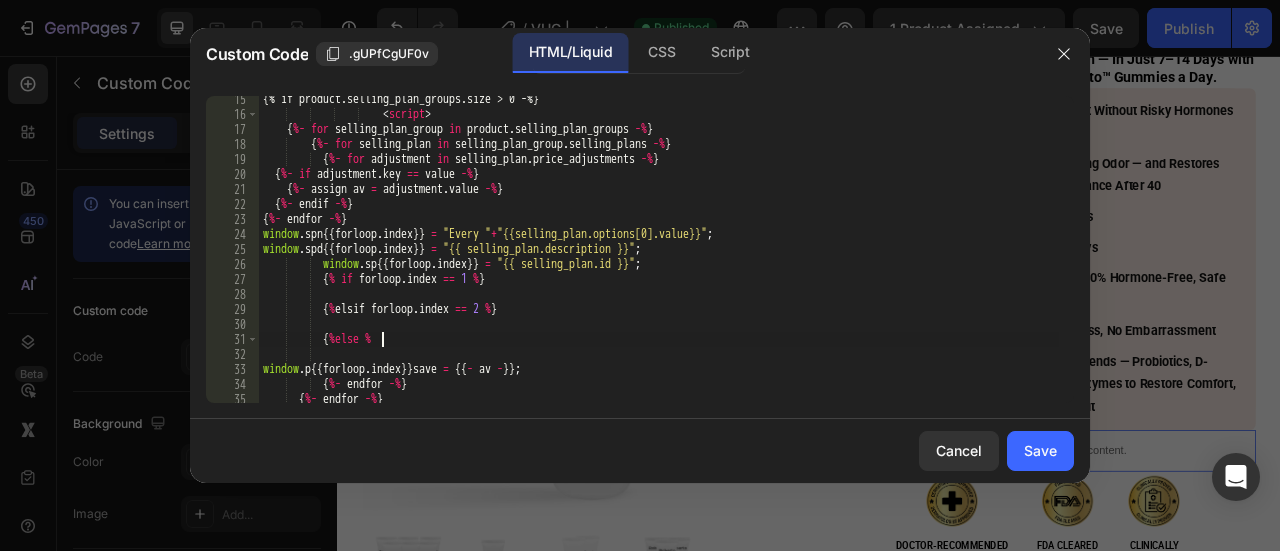 type on "{%else %}" 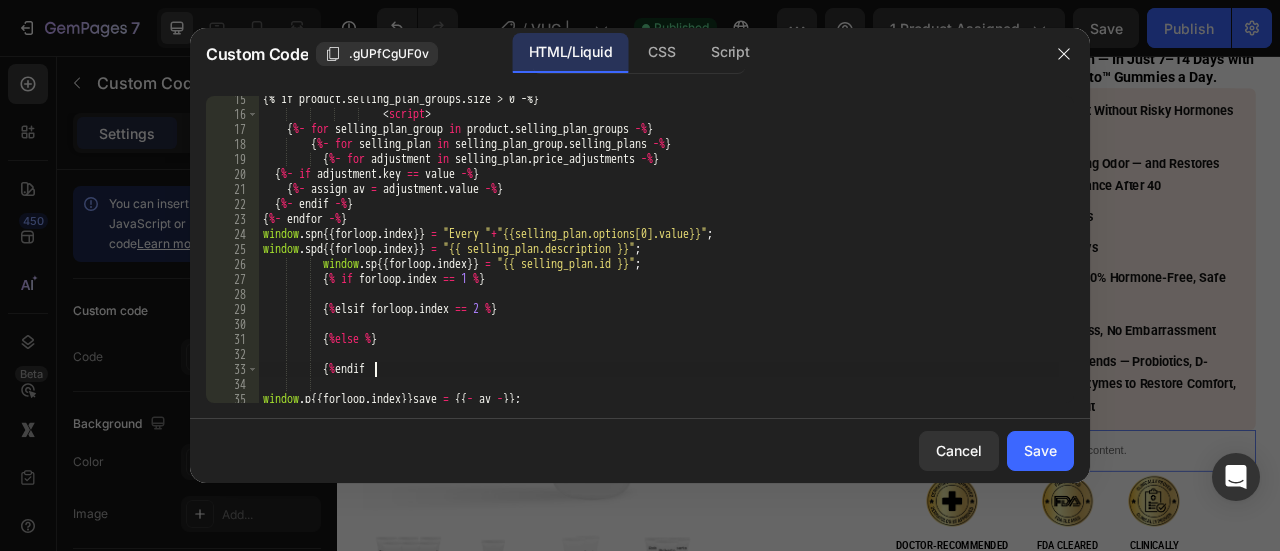 scroll, scrollTop: 0, scrollLeft: 8, axis: horizontal 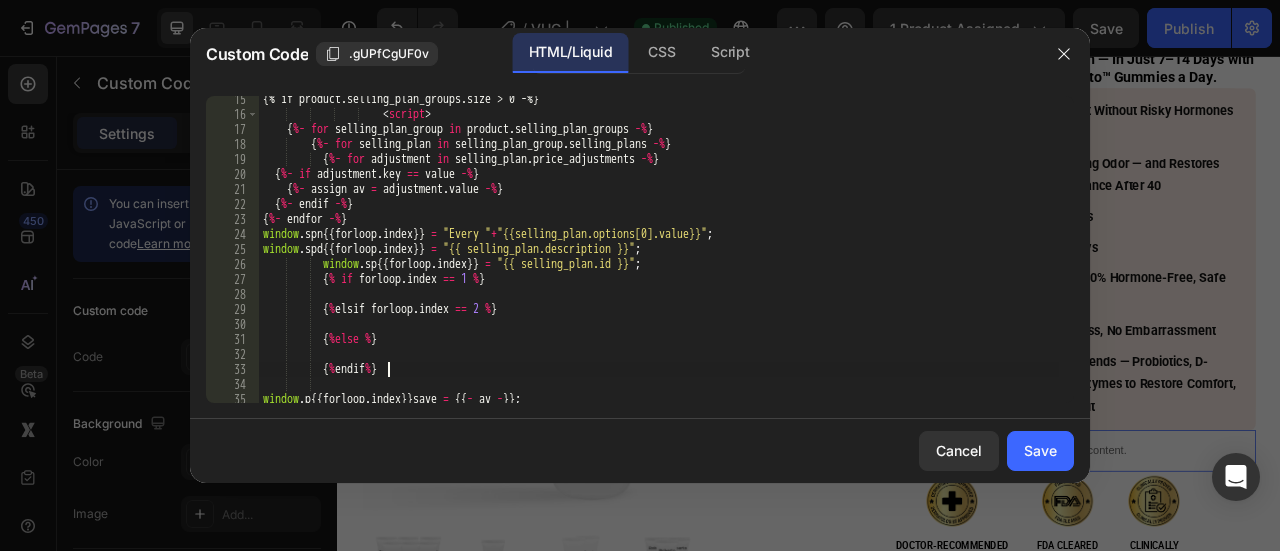 type on "{%endif%}" 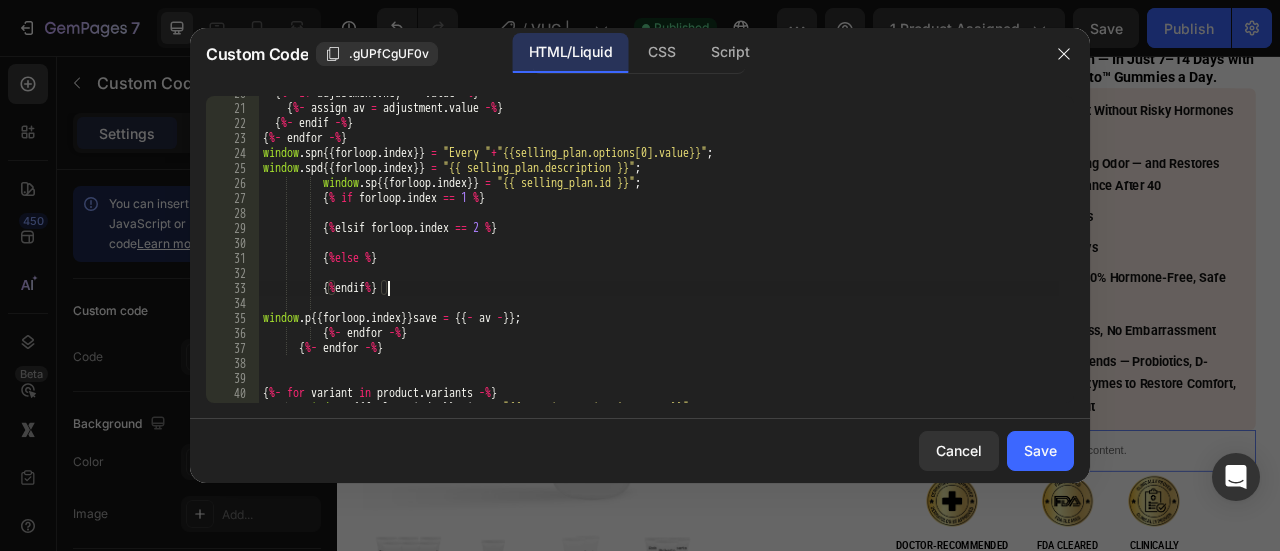 scroll, scrollTop: 294, scrollLeft: 0, axis: vertical 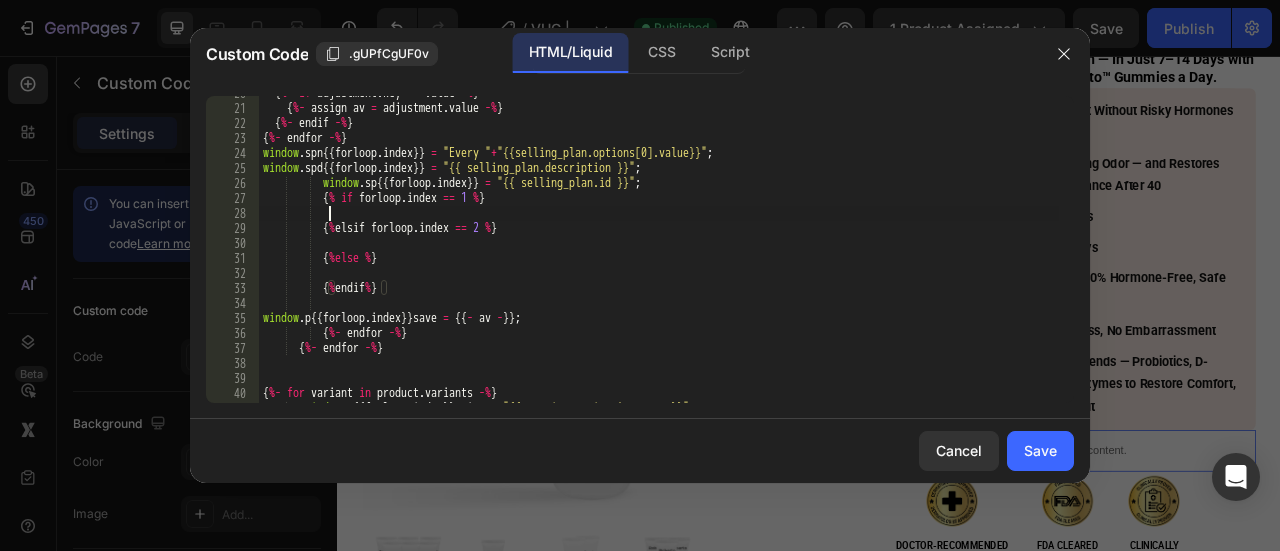 click on "{ %-   if   adjustment . key   ==   value   -% }      { %-   assign   av   =   adjustment . value   -% }    { %-   endif   -% } { %-   endfor   -% } window . spn {{ forloop . index }}   =   "Every " + "{{selling_plan.options[0].value}}" ; window . spd {{ forloop . index }}   =   "{{ selling_plan.description }}" ;              window . sp {{ forloop . index }}   =   "{{ selling_plan.id }}" ;              { %   if   forloop . index   ==   1   % }                           { % elsif   forloop . index   ==   2   % }                           { % else   % }                           { % endif % }              window . p {{ forloop . index }} save   =   {{ -   av   - }} ;              { %-   endfor   -% }         { %-   endfor   -% }          { %-   for   variant   in   product . variants   -% }          window . p {{ forloop . index }} price   =   "{{- variant.price | money -}}" ;" at bounding box center [659, 254] 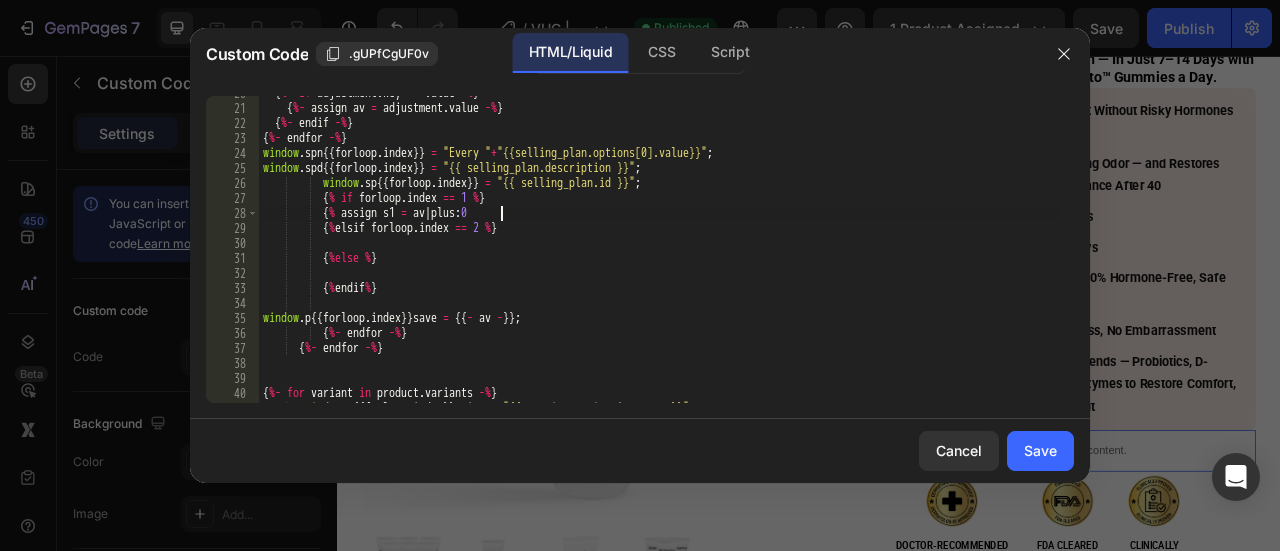 scroll, scrollTop: 0, scrollLeft: 19, axis: horizontal 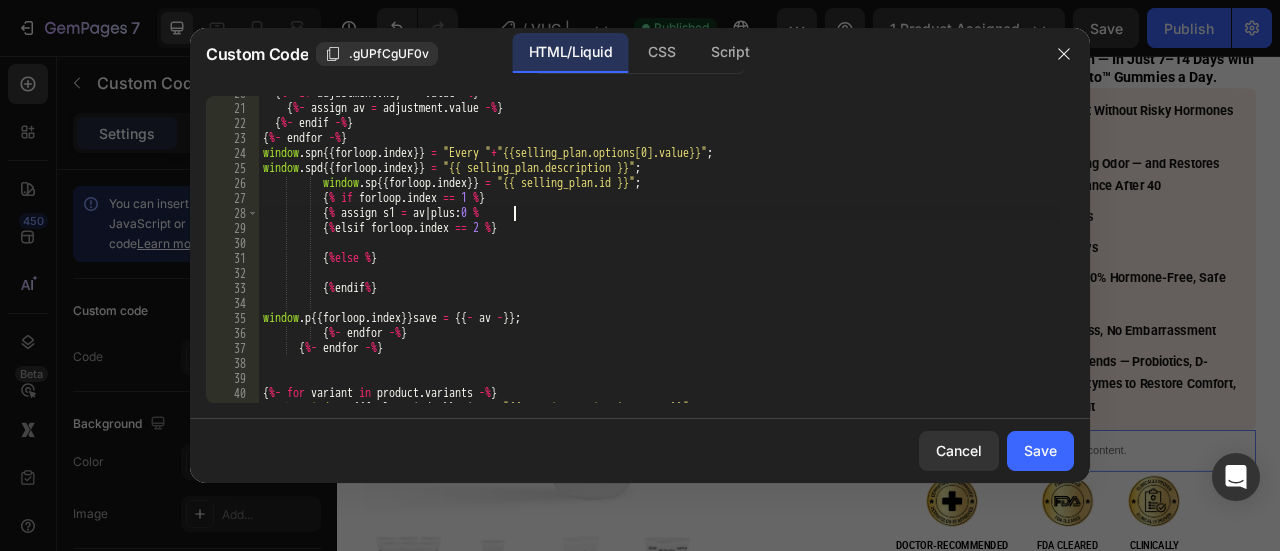 type on "{% assign s1 = av | plus:0 %}" 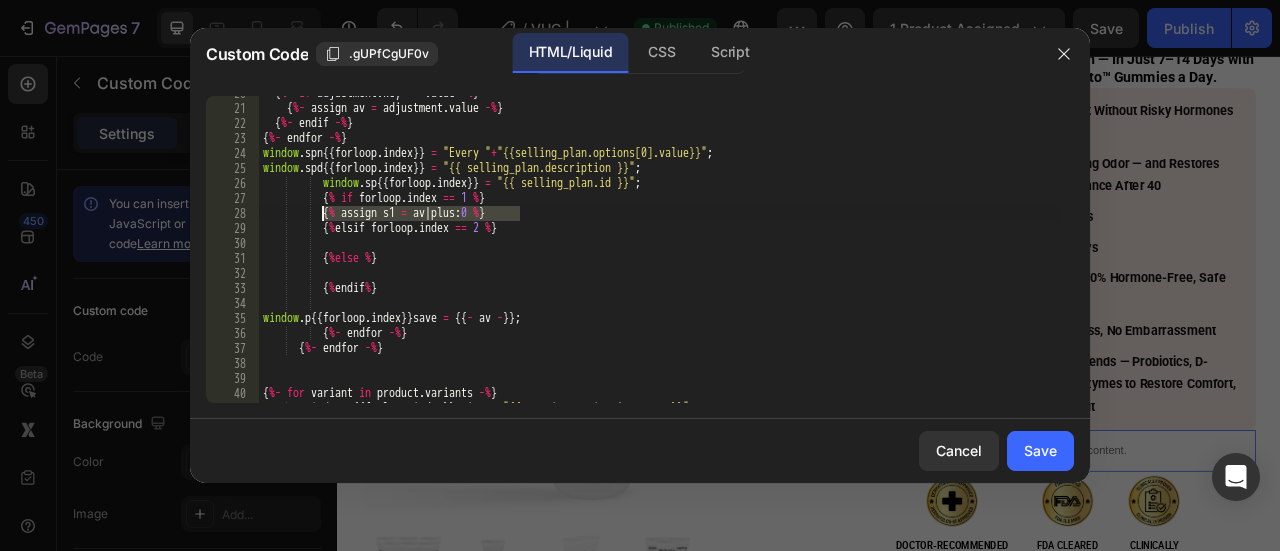 drag, startPoint x: 526, startPoint y: 215, endPoint x: 325, endPoint y: 219, distance: 201.0398 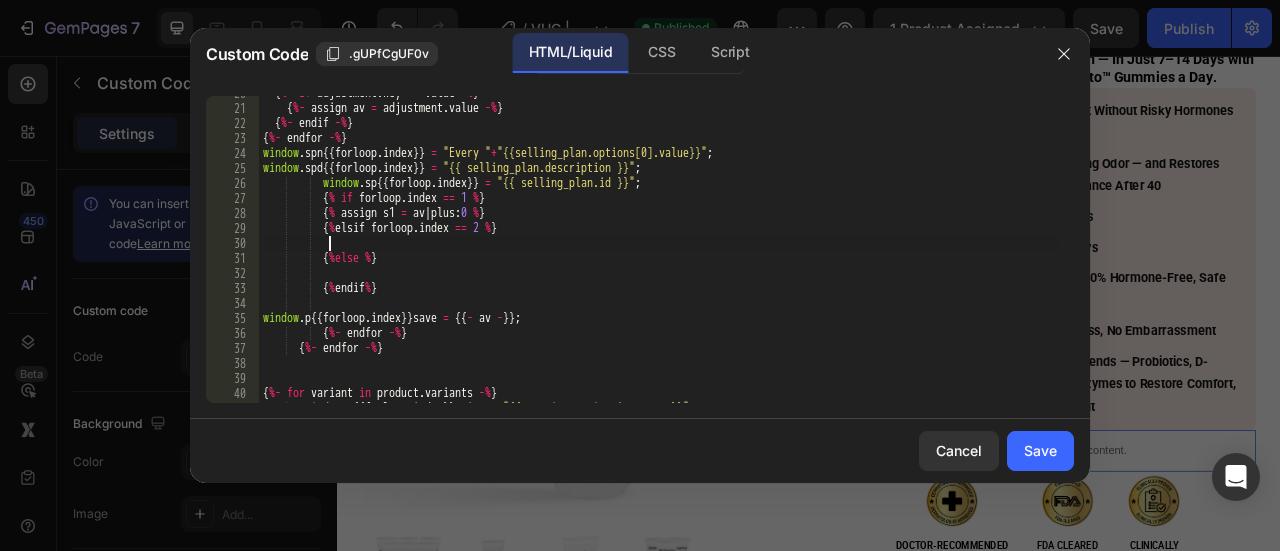 scroll, scrollTop: 0, scrollLeft: 4, axis: horizontal 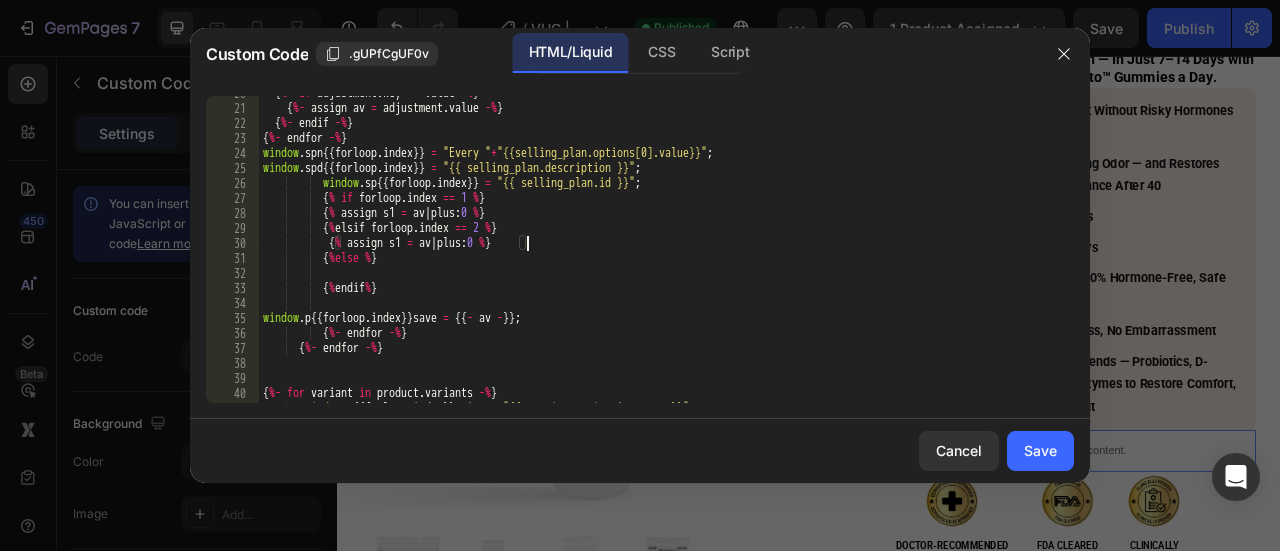 click on "{ %-   if   adjustment . key   ==   value   -% }      { %-   assign   av   =   adjustment . value   -% }    { %-   endif   -% } { %-   endfor   -% } window . spn {{ forloop . index }}   =   "Every " + "{{selling_plan.options[0].value}}" ; window . spd {{ forloop . index }}   =   "{{ selling_plan.description }}" ;              window . sp {{ forloop . index }}   =   "{{ selling_plan.id }}" ; window . p {{ forloop . index }} save   =   {{ -   av   - }} ;              { %-   endfor   -% }         { %-   endfor   -% }          { %-   for   variant   in   product . variants   -% }          window . p {{ forloop . index }} price   =   "{{- variant.price | money -}}" ;      { %-   endfor   -% }" at bounding box center [659, 254] 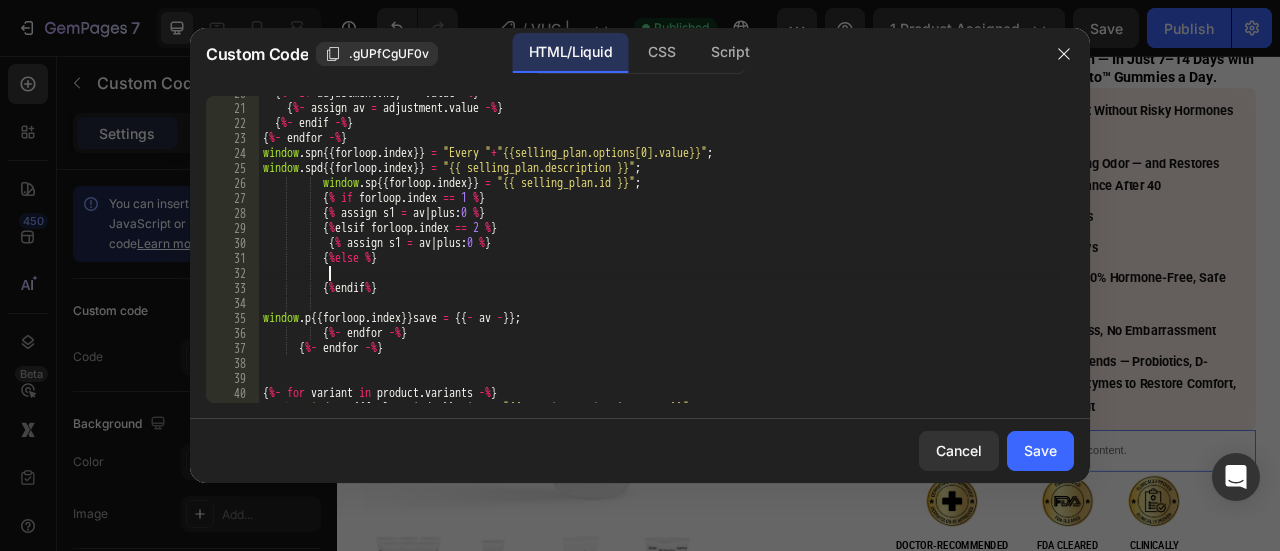 paste on "{% assign s1 = av | plus:0 %}" 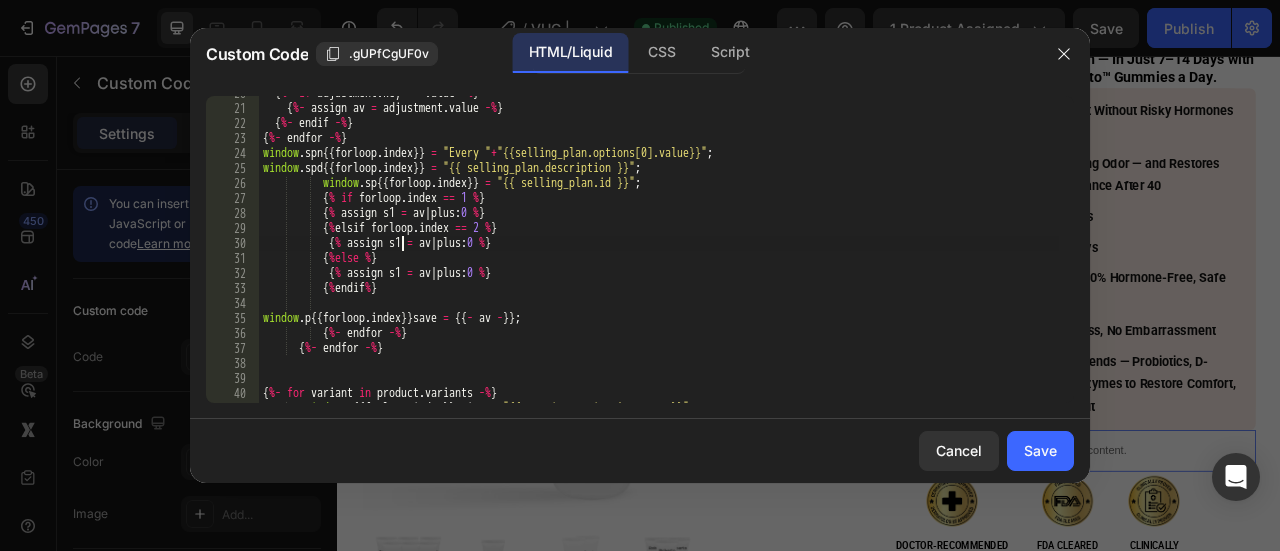 click on "{ %-   for   variant   in   product . variants   -% }          window . p {{ forloop . index }}   =   "Every " + "{{selling_plan.options[0].value}}" ; window . spd {{ forloop . index }}   =   "{{ selling_plan.description }}" ;              window . sp {{ forloop . index }}   =   "{{ selling_plan.id }}" ;              { %   if   forloop . index   ==   1   % }              { %   assign   s1   =   av  |  plus : 0   % }              { % elsif   forloop . index   ==   2   % }               { %   assign   s1   =   av  |  plus : 0   % }              { % else   % }               { %   assign   s1   =   av  |  plus : 0   % }              { % endif % }              window . p {{ forloop . index }} save   =   {{ -   av   - }} ;              { %-   endfor   -% }         { %-   endfor   -% }          { %-   for   variant   in   product . variants   -% }          window . p {{ forloop . index }} price   =   "{{- variant.price | money -}}" ;              { %   if   forloop . index   ==   1   % }              { %   assign   price   =   variant . price   % }    { %   assign   discount_amount   =   price  |  times :   s1  |  divided_by :   100   % }    { %   assign   final_price   =   price  |  minus :   s1   % }    window . p {{   forloop . index   }} sprice   =   "{{ final_price | money }}" ;    { %   elsif   forloop . index   ==   2   % }     { %   assign   price   =   variant . price   % }    { %   assign   discount_amount   =   price  |  times :   s2  |  divided_by :   100   % }    { %   assign   final_price   =   price  |  minus :   s2   % }    window . p {{   forloop . index   }} sprice   =   "{{ final_price | money }}" ;    { %   else   % }    -   { %   assign   price   =   variant . price   % }    { %   assign   discount_amount   =   price" at bounding box center [659, 254] 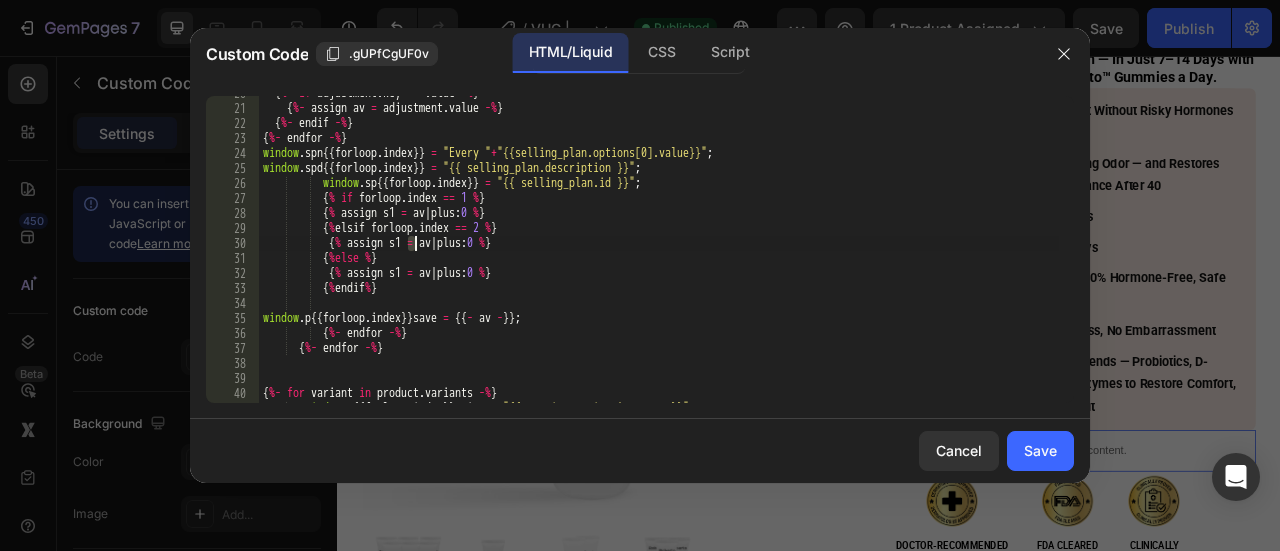 click on "{ %-   for   variant   in   product . variants   -% }          window . p {{ forloop . index }}   =   "Every " + "{{selling_plan.options[0].value}}" ; window . spd {{ forloop . index }}   =   "{{ selling_plan.description }}" ;              window . sp {{ forloop . index }}   =   "{{ selling_plan.id }}" ;              { %   if   forloop . index   ==   1   % }              { %   assign   s1   =   av  |  plus : 0   % }              { % elsif   forloop . index   ==   2   % }               { %   assign   s1   =   av  |  plus : 0   % }              { % else   % }               { %   assign   s1   =   av  |  plus : 0   % }              { % endif % }              window . p {{ forloop . index }} save   =   {{ -   av   - }} ;              { %-   endfor   -% }         { %-   endfor   -% }          { %-   for   variant   in   product . variants   -% }          window . p {{ forloop . index }} price   =   "{{- variant.price | money -}}" ;              { %   if   forloop . index   ==   1   % }              { %   assign   price   =   variant . price   % }    { %   assign   discount_amount   =   price  |  times :   s1  |  divided_by :   100   % }    { %   assign   final_price   =   price  |  minus :   s1   % }    window . p {{   forloop . index   }} sprice   =   "{{ final_price | money }}" ;    { %   elsif   forloop . index   ==   2   % }     { %   assign   price   =   variant . price   % }    { %   assign   discount_amount   =   price  |  times :   s2  |  divided_by :   100   % }    { %   assign   final_price   =   price  |  minus :   s2   % }    window . p {{   forloop . index   }} sprice   =   "{{ final_price | money }}" ;    { %   else   % }    -   { %   assign   price   =   variant . price   % }    { %   assign   discount_amount   =   price" at bounding box center [659, 254] 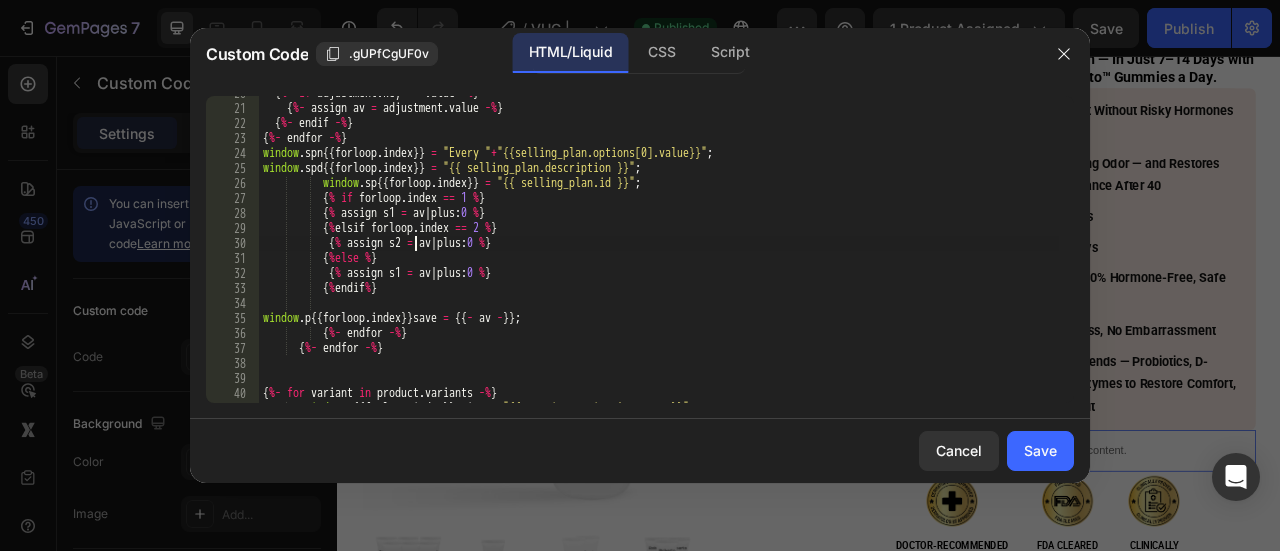 scroll, scrollTop: 0, scrollLeft: 12, axis: horizontal 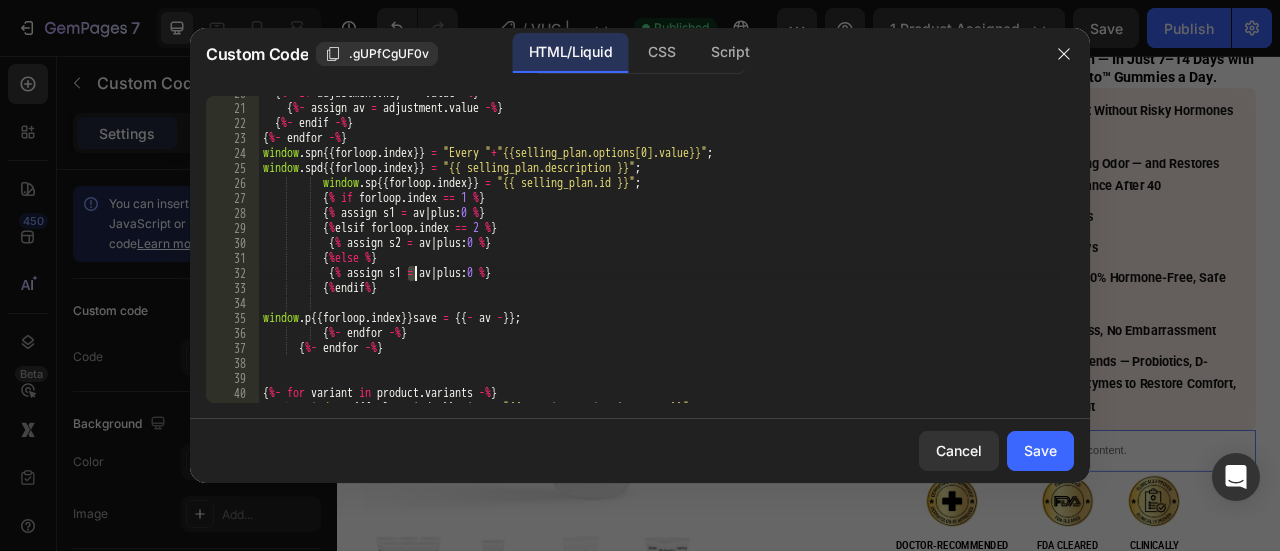 click on "{ %-   if   adjustment . key   ==   value   -% }      { %-   assign   av   =   adjustment . value   -% }    { %-   endif   -% } { %-   endfor   -% } window . spn {{ forloop . index }}   =   "Every " + "{{selling_plan.options[0].value}}" ; window . spd {{ forloop . index }}   =   "{{ selling_plan.description }}" ;              window . sp {{ forloop . index }}   =   "{{ selling_plan.id }}" ;              { %   if   forloop . index   ==   1   % }              { %   assign   s1   =   av  |  plus : 0   % }              { % elsif   forloop . index   ==   2   % }               { %   assign   s2   =   av  |  plus : 0   % }              { % else   % }               { %   assign   s1   =   av  |  plus : 0   % }              { % endif % }              window . p {{ forloop . index }} save   =   {{ -   av   - }} ;              { %-   endfor   -% }         { %-   endfor   -% }          { %-   for   variant   in   product . variants   -% }          window . p {{ forloop . index }} price   =   ;" at bounding box center [659, 254] 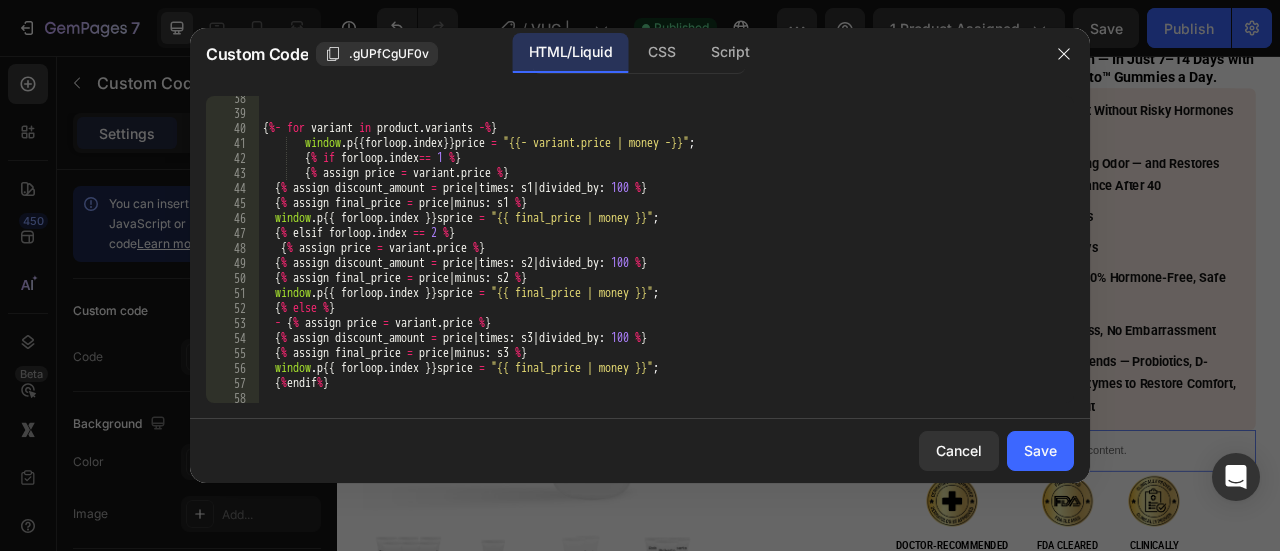 scroll, scrollTop: 530, scrollLeft: 0, axis: vertical 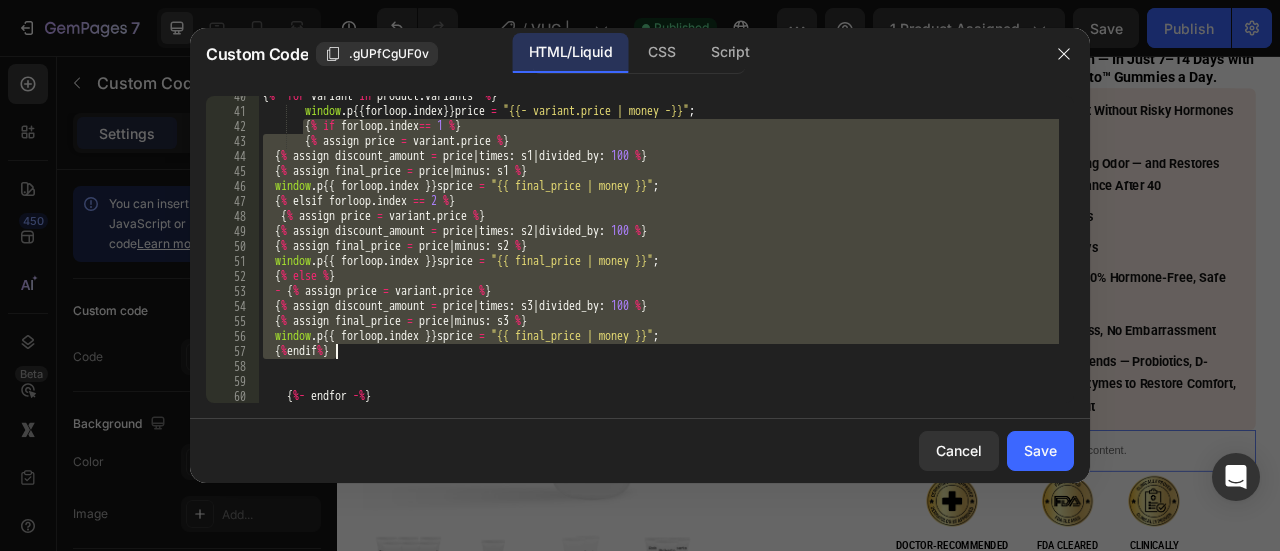 drag, startPoint x: 305, startPoint y: 187, endPoint x: 359, endPoint y: 353, distance: 174.56232 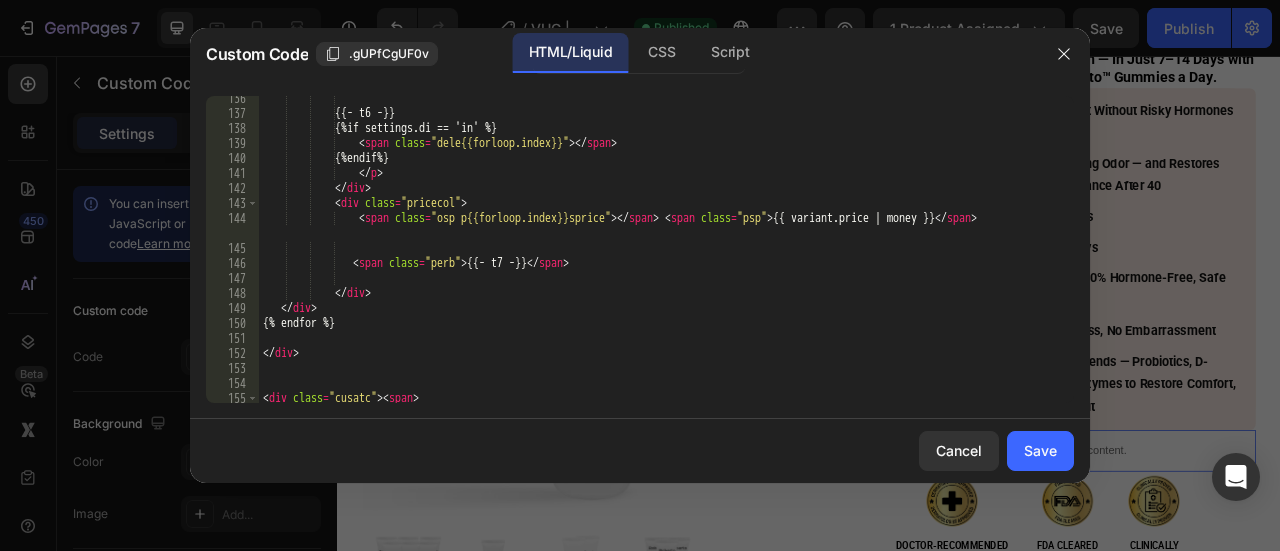 scroll, scrollTop: 2045, scrollLeft: 0, axis: vertical 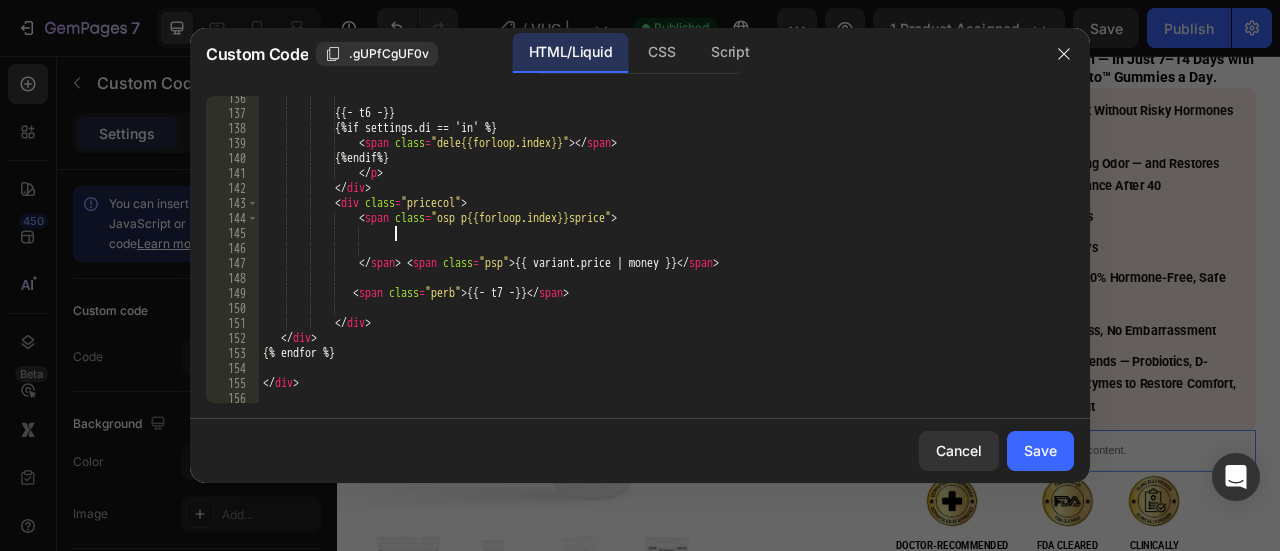 paste on "{%endif%}" 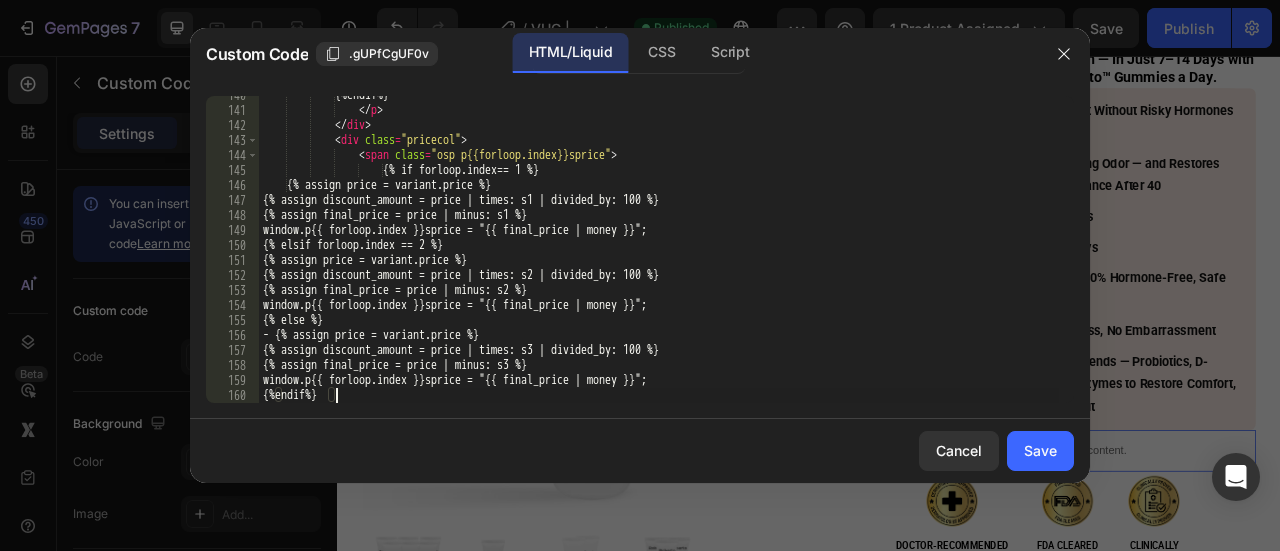scroll, scrollTop: 0, scrollLeft: 5, axis: horizontal 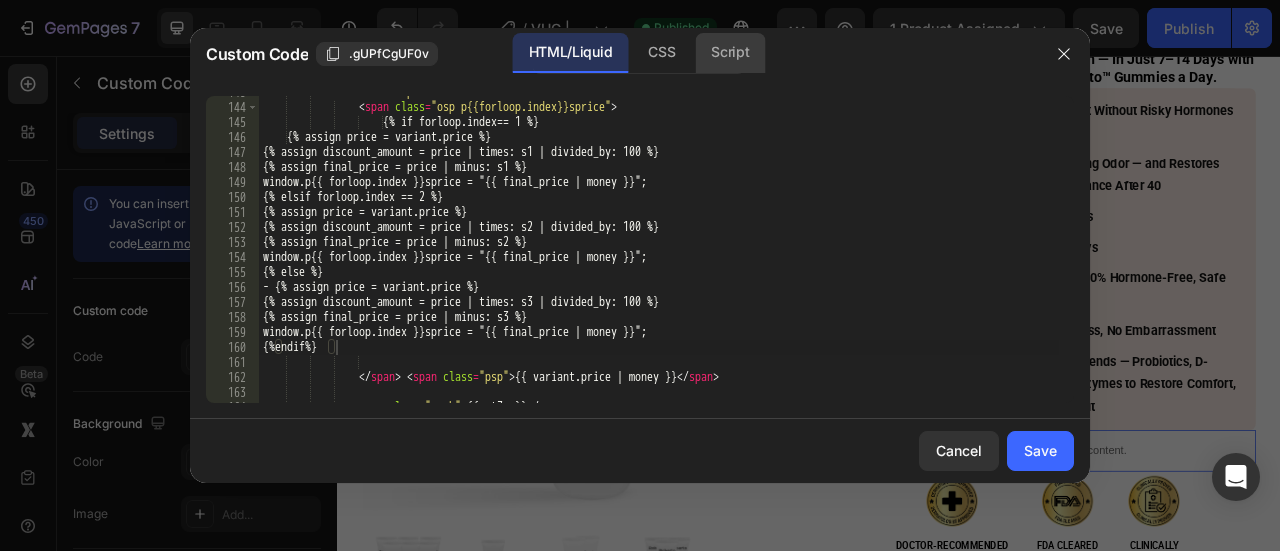 click on "Script" 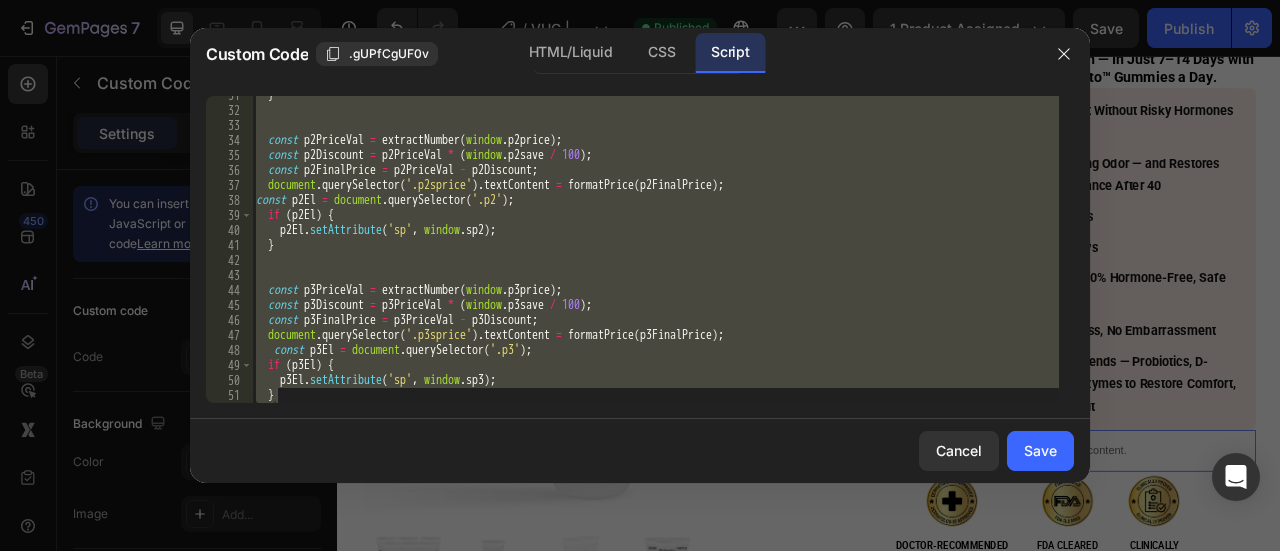 click on "}          const   p2PriceVal   =   extractNumber ( window . p2price ) ;    const   p2Discount   =   p2PriceVal   *   ( window . p2save   /   100 ) ;    const   p2FinalPrice   =   p2PriceVal   -   p2Discount ;    document . querySelector ( '.p2sprice' ) . textContent   =   formatPrice ( p2FinalPrice ) ; const   p2El   =   document . querySelector ( '.p2' ) ;    if   ( p2El )   {      p2El . setAttribute ( 'sp' ,   window . sp2 ) ;    }          const   p3PriceVal   =   extractNumber ( window . p3price ) ;    const   p3Discount   =   p3PriceVal   *   ( window . p3save   /   100 ) ;    const   p3FinalPrice   =   p3PriceVal   -   p3Discount ;    document . querySelector ( '.p3sprice' ) . textContent   =   formatPrice ( p3FinalPrice ) ;     const   p3El   =   document . querySelector ( '.p3' ) ;    if   ( p3El )   {      p3El . setAttribute ( 'sp' ,   window . sp3 ) ;    } .p1sprice ​ ​ All Replace All + 1 of 1 .* Aa \b S" at bounding box center (655, 249) 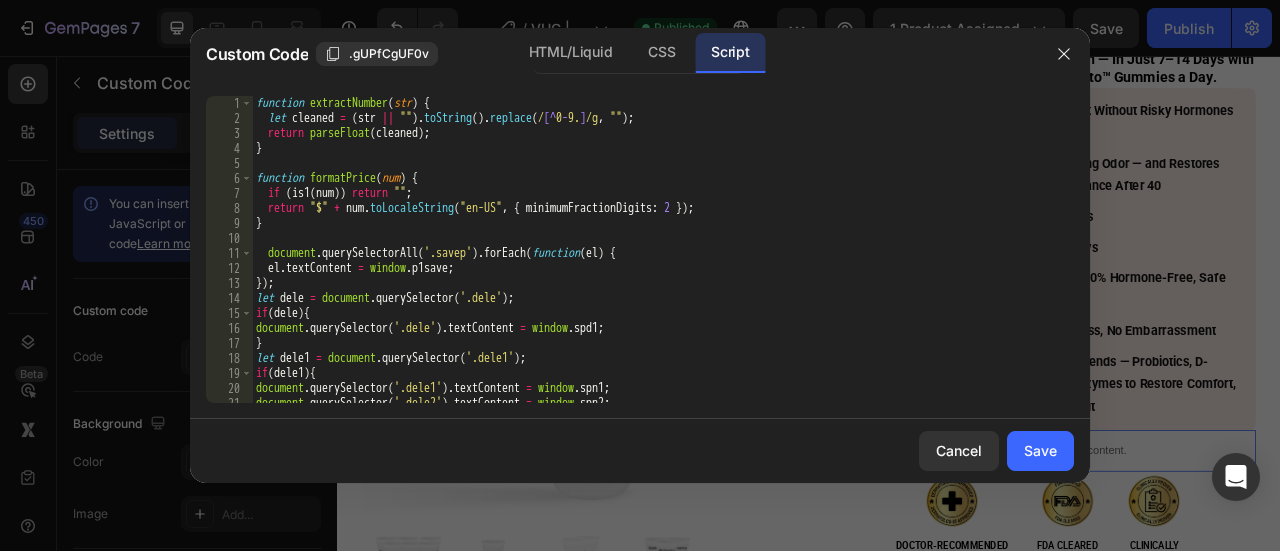 scroll, scrollTop: 0, scrollLeft: 0, axis: both 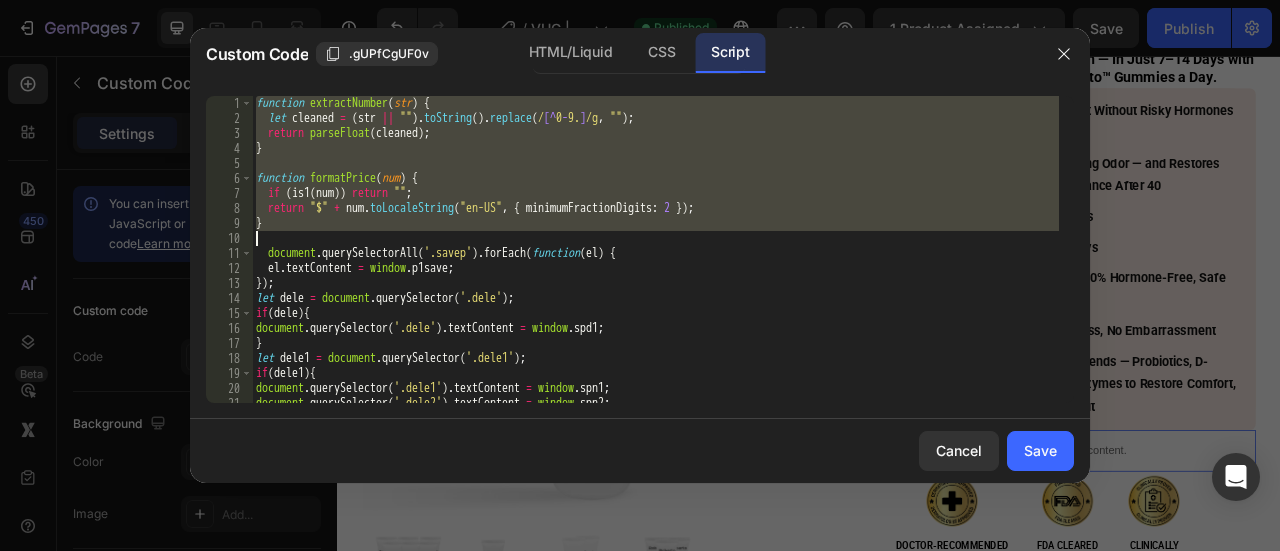 drag, startPoint x: 257, startPoint y: 104, endPoint x: 275, endPoint y: 231, distance: 128.26924 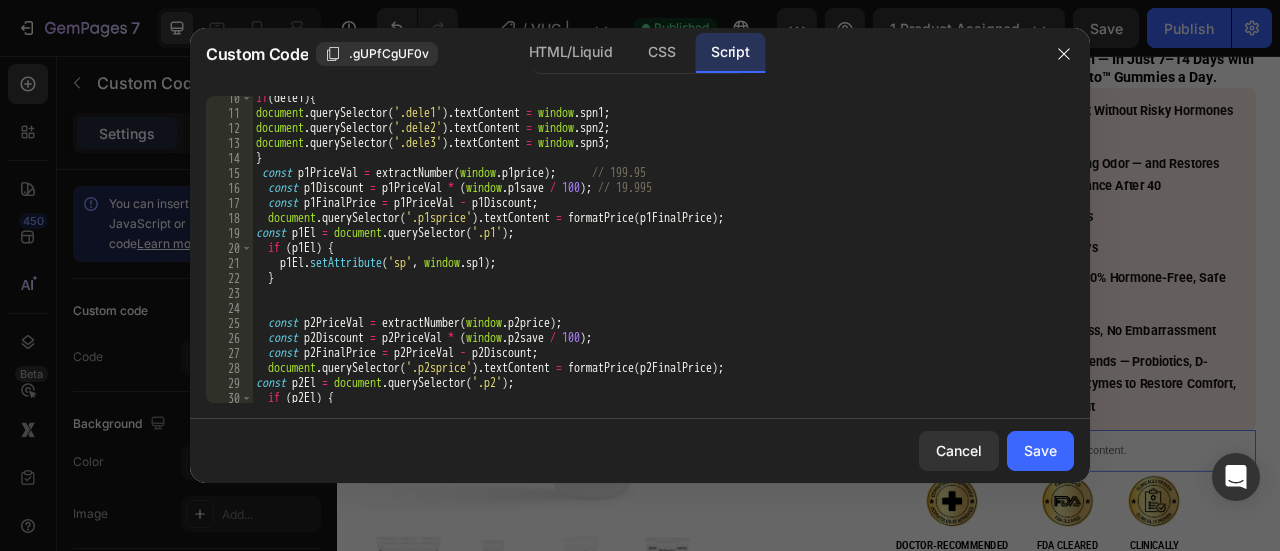 scroll, scrollTop: 145, scrollLeft: 0, axis: vertical 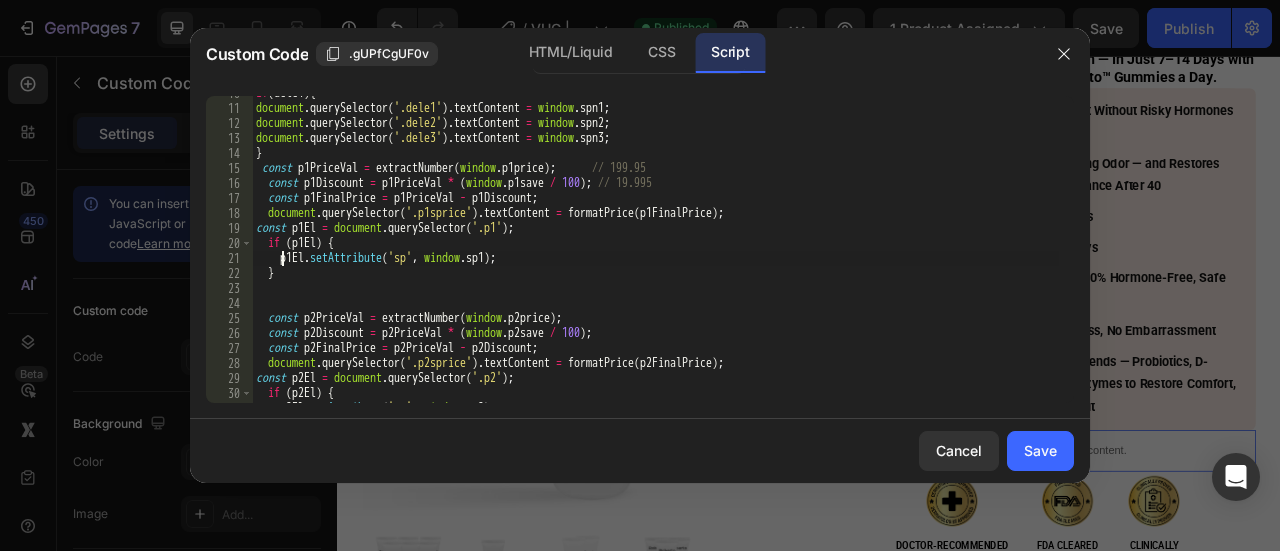 click on "if ( dele1 ) { document . querySelector ( '.dele1' ) . textContent   =   window . spn1 ; document . querySelector ( '.dele2' ) . textContent   =   window . spn2 ; document . querySelector ( '.dele3' ) . textContent   =   window . spn3 ; }   const   p1PriceVal   =   extractNumber ( window . p1price ) ;        // 199.95    const   p1Discount   =   p1PriceVal   *   ( window . p1save   /   100 ) ;   // 19.995    const   p1FinalPrice   =   p1PriceVal   -   p1Discount ;       document . querySelector ( '.p1sprice' ) . textContent   =   formatPrice ( p1FinalPrice ) ; const   p1El   =   document . querySelector ( '.p1' ) ;    if   ( p1El )   {      p1El . setAttribute ( 'sp' ,   window . sp1 ) ;    }          const   p2PriceVal   =   extractNumber ( window . p2price ) ;    const   p2Discount   =   p2PriceVal   *   ( window . p2save   /   100 ) ;    const   p2FinalPrice   =   p2PriceVal   -   p2Discount ;    document . querySelector ( '.p2sprice' ) . textContent   =   formatPrice ( p2FinalPrice ) ; const   p2El" at bounding box center (655, 254) 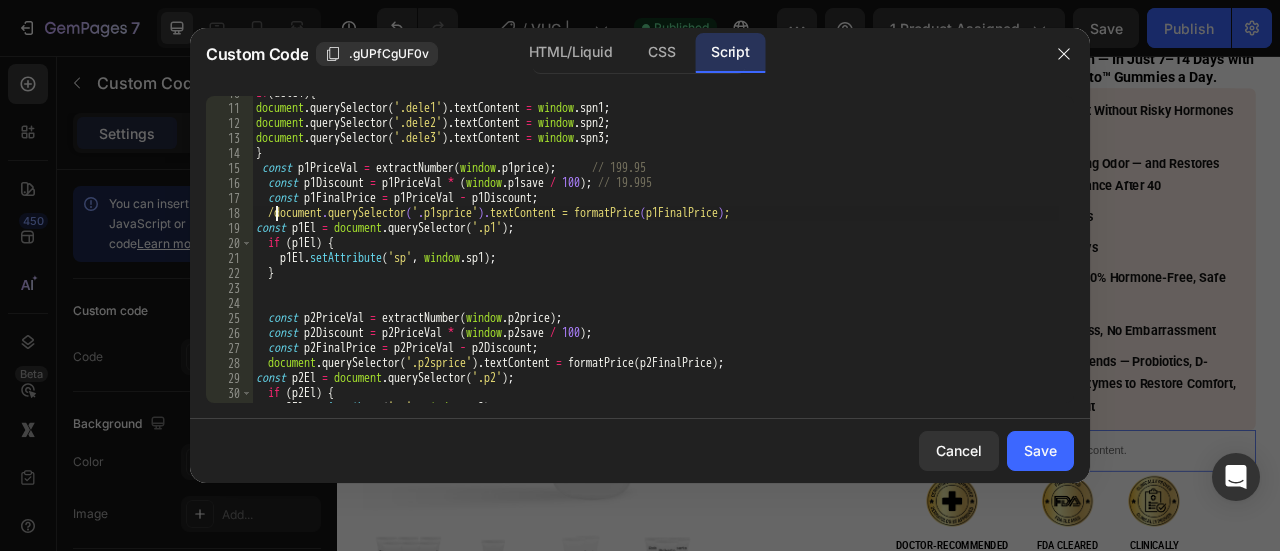 scroll, scrollTop: 0, scrollLeft: 2, axis: horizontal 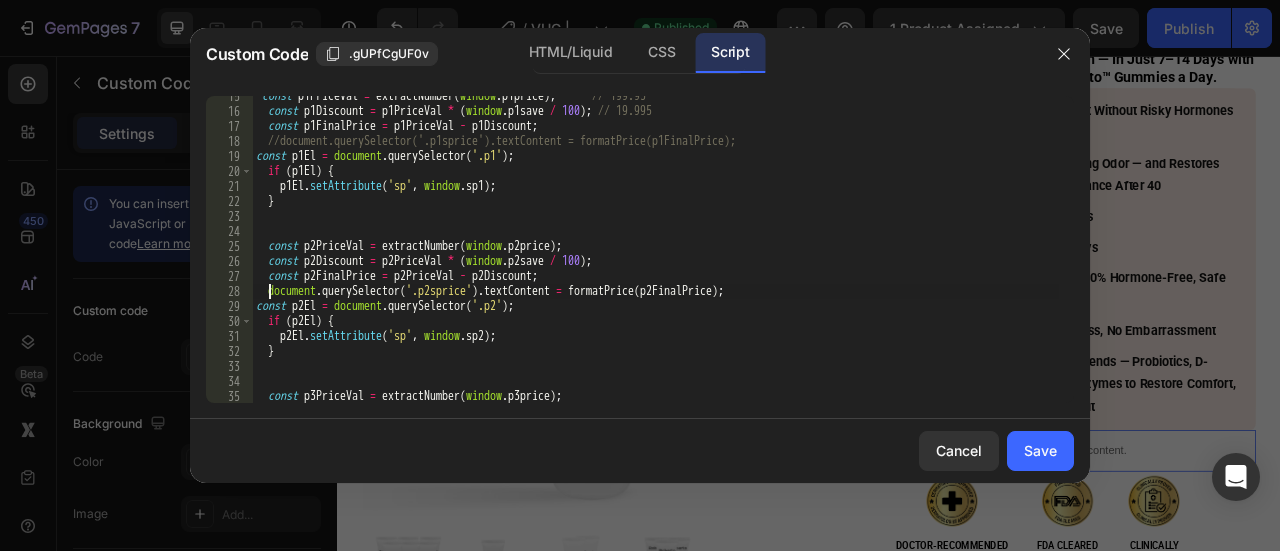 click on "const p1PriceVal   =   extractNumber ( window . p1price ) ;        // 199.95    const   p1Discount   =   p1PriceVal   *   ( window . p1save   /   100 ) ;   // 19.995    const   p1FinalPrice   =   p1PriceVal   -   p1Discount ;    document . querySelector ( '.p1sprice' ) . textContent   =   formatPrice ( p1FinalPrice ) ; const   p1El   =   document . querySelector ( '.p1' ) ;    if   ( p1El )   {      p1El . setAttribute ( 'sp' ,   window . sp1 ) ;    }          const   p2PriceVal   =   extractNumber ( window . p2price ) ;    const   p2Discount   =   p2PriceVal   *   ( window . p2save   /   100 ) ;    const   p2FinalPrice   =   p2PriceVal   -   p2Discount ;    document . querySelector ( '.p2sprice' ) . textContent   =   formatPrice ( p2FinalPrice ) ; const   p2El   =   document . querySelector ( '.p2' ) ;    if   ( p2El )   {      p2El . setAttribute ( 'sp' ,   window . sp2 ) ;    }          const   p3PriceVal   =   extractNumber ( window . p3price ) ;    const   p3Discount   =   p3PriceVal   *   ( window . p3save" at bounding box center [655, 257] 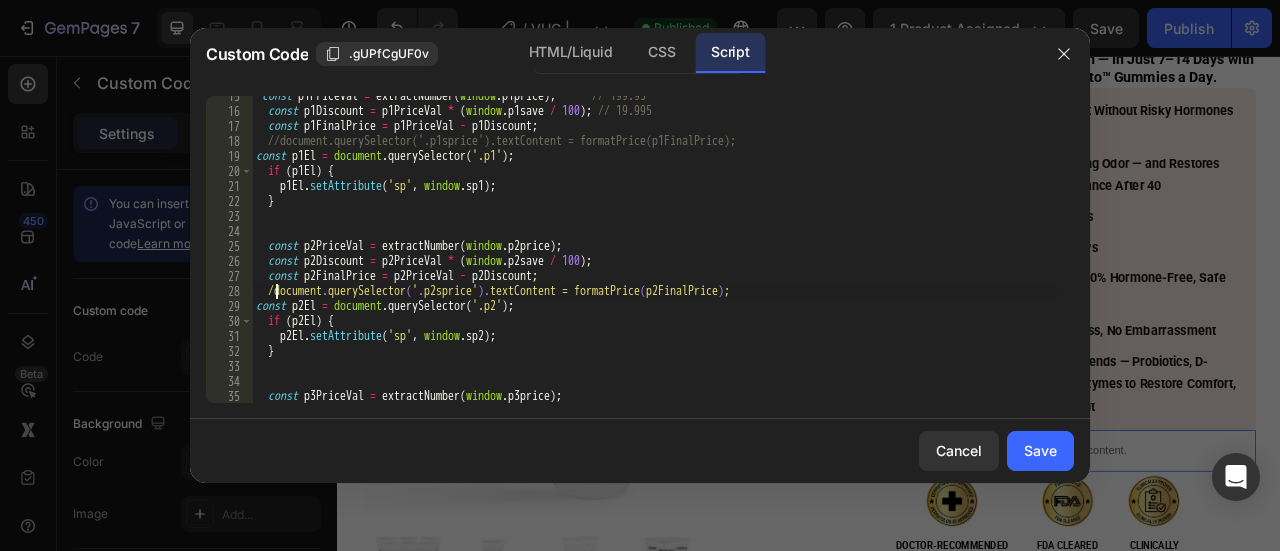 scroll, scrollTop: 0, scrollLeft: 2, axis: horizontal 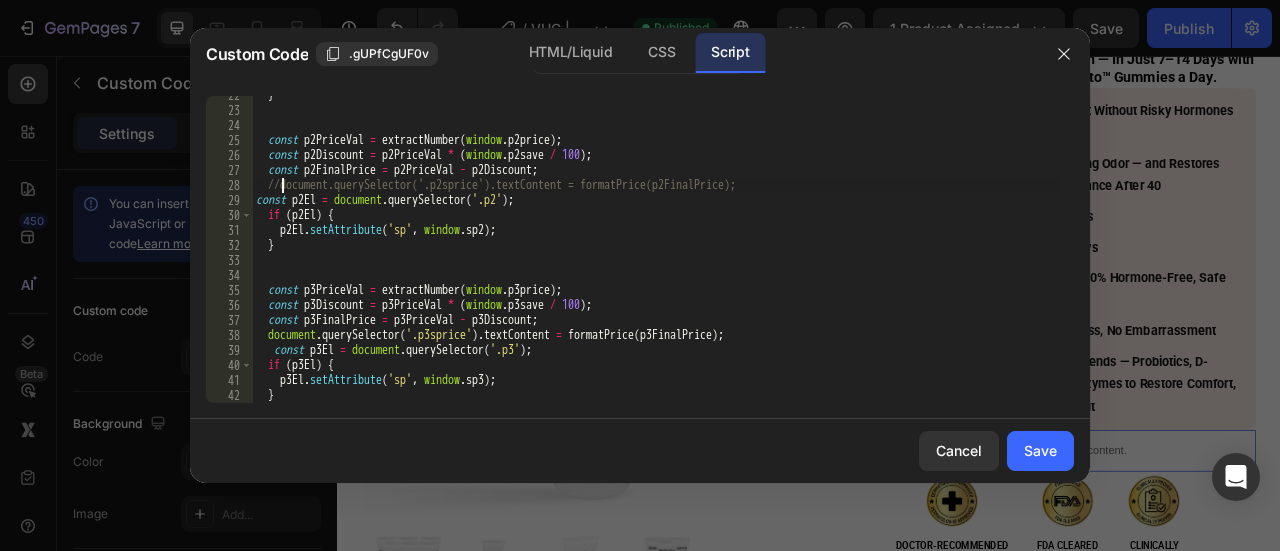 click on "} const p2PriceVal = extractNumber(window.p2price); const p2Discount = p3PriceVal * (window.p3save / 100); const p2FinalPrice = p3PriceVal - p3Discount; //document.querySelector('.p2sprice').textContent = formatPrice(p2FinalPrice); const p2El = document.querySelector('.p2'); if (p2El) { p2El.setAttribute('sp', window.sp2); } const p3PriceVal = extractNumber(window.p3price); const p3Discount = p3PriceVal * (window.p3save / 100); const p3FinalPrice = p3PriceVal - p3Discount; document.querySelector('.p3sprice').textContent = formatPrice(p3FinalPrice); const p3El = document.querySelector('.p3'); if (p3El) { p3El.setAttribute('sp', window.sp3); }" at bounding box center (655, 256) 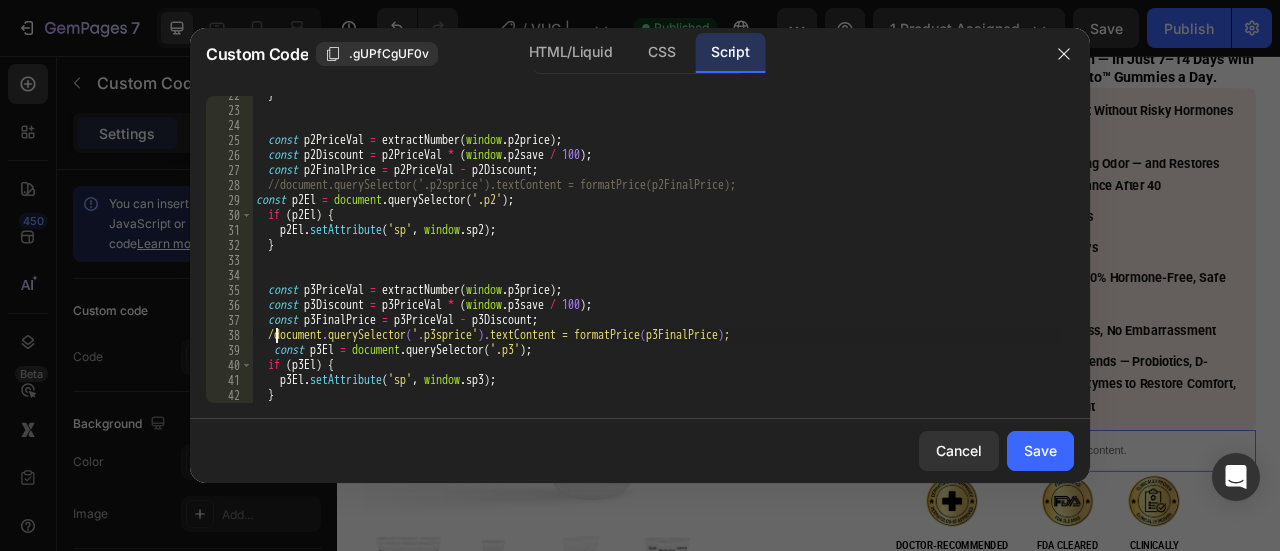 scroll, scrollTop: 0, scrollLeft: 2, axis: horizontal 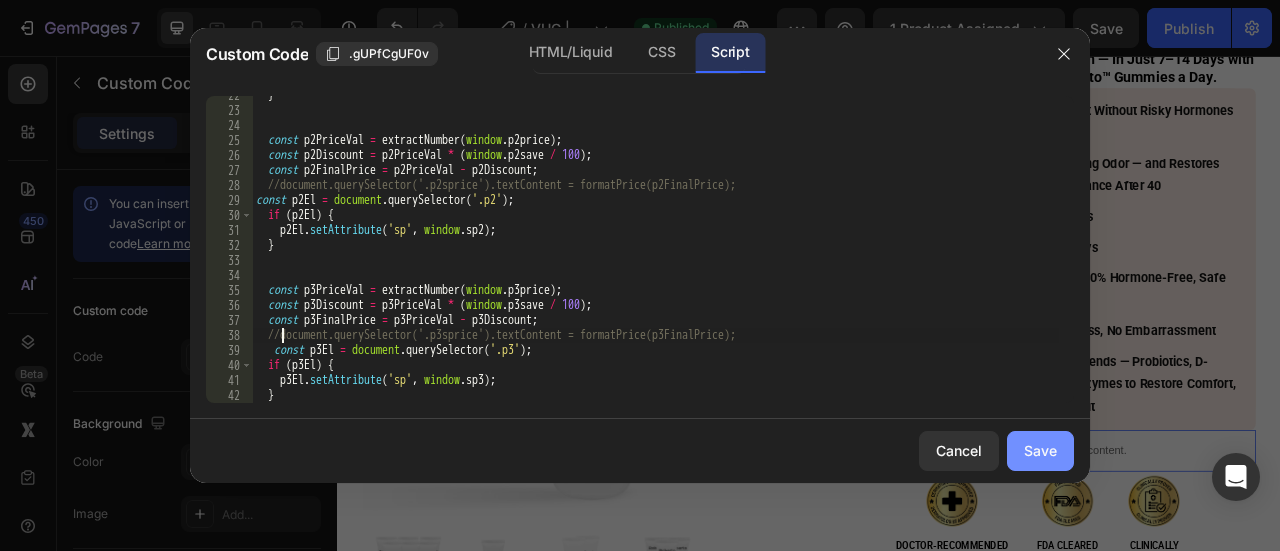 type on "//document.querySelector('.p3sprice').textContent = formatPrice(p3FinalPrice);" 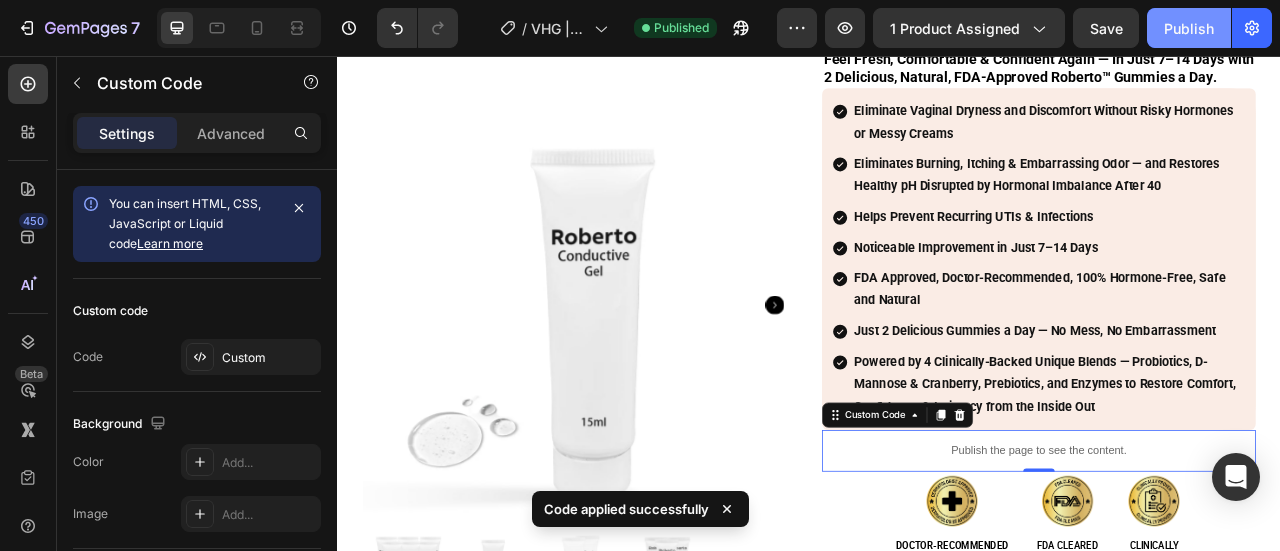 click on "Publish" 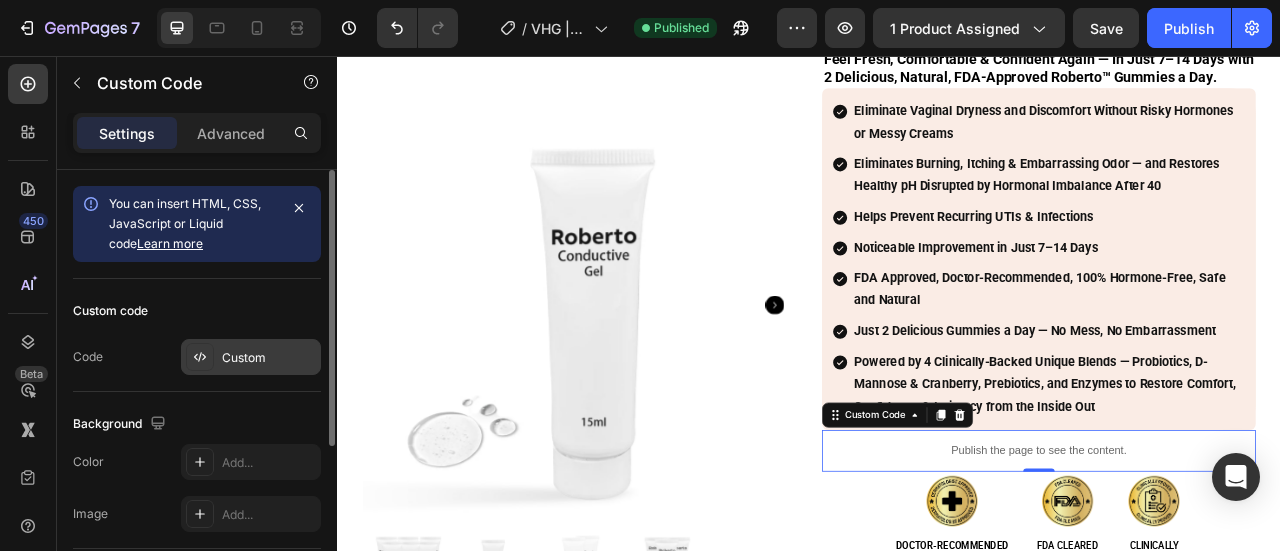 click on "Custom" at bounding box center [269, 358] 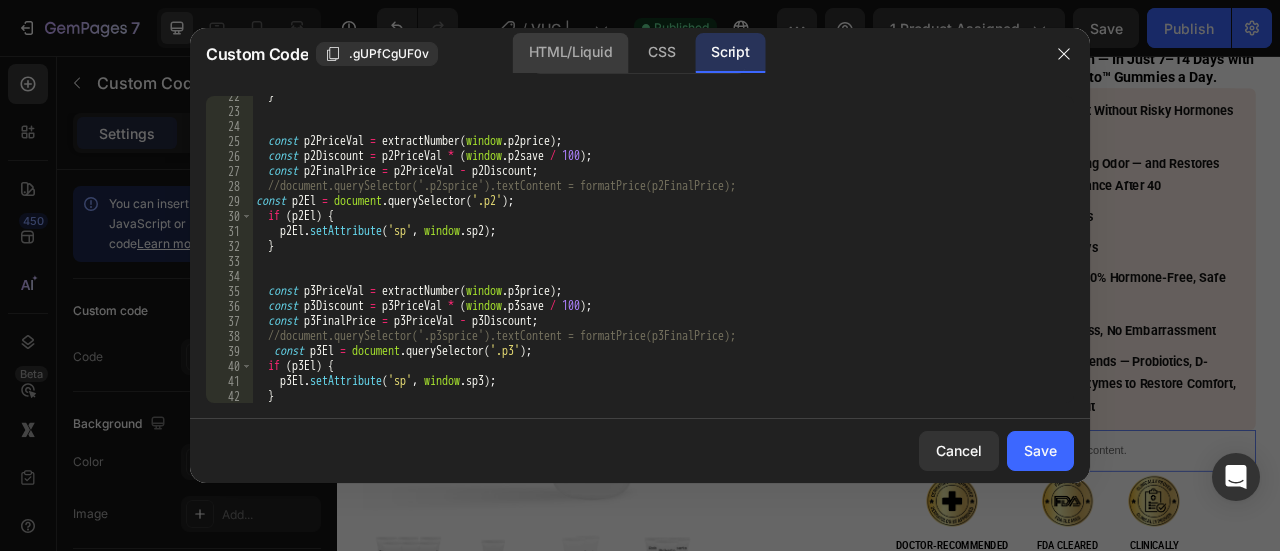 click on "HTML/Liquid" 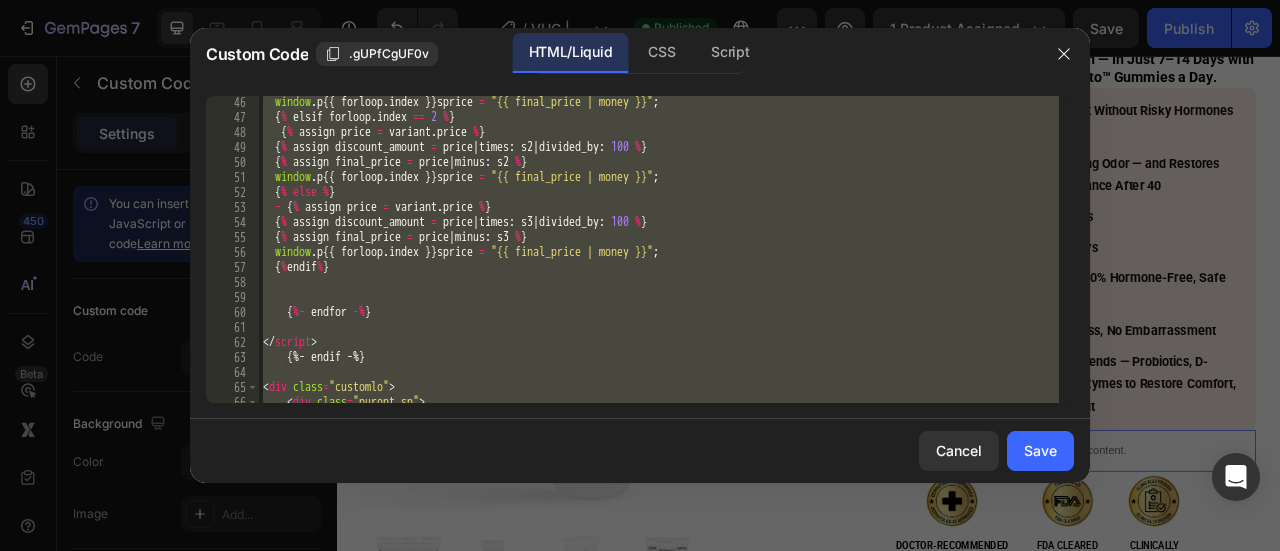 scroll, scrollTop: 674, scrollLeft: 0, axis: vertical 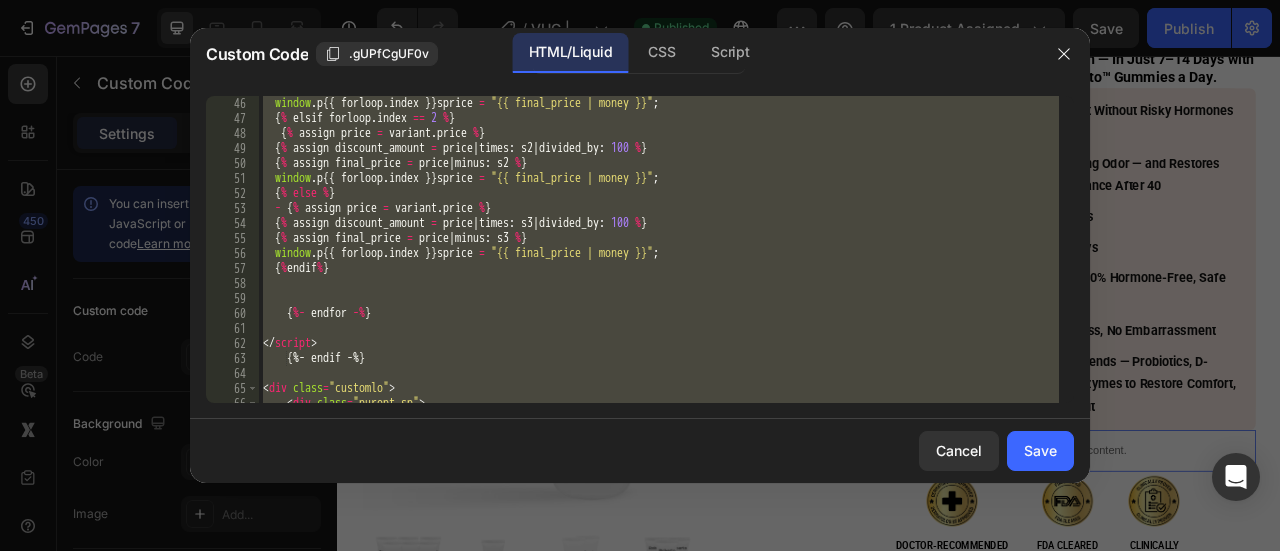 type on "{% endif %}" 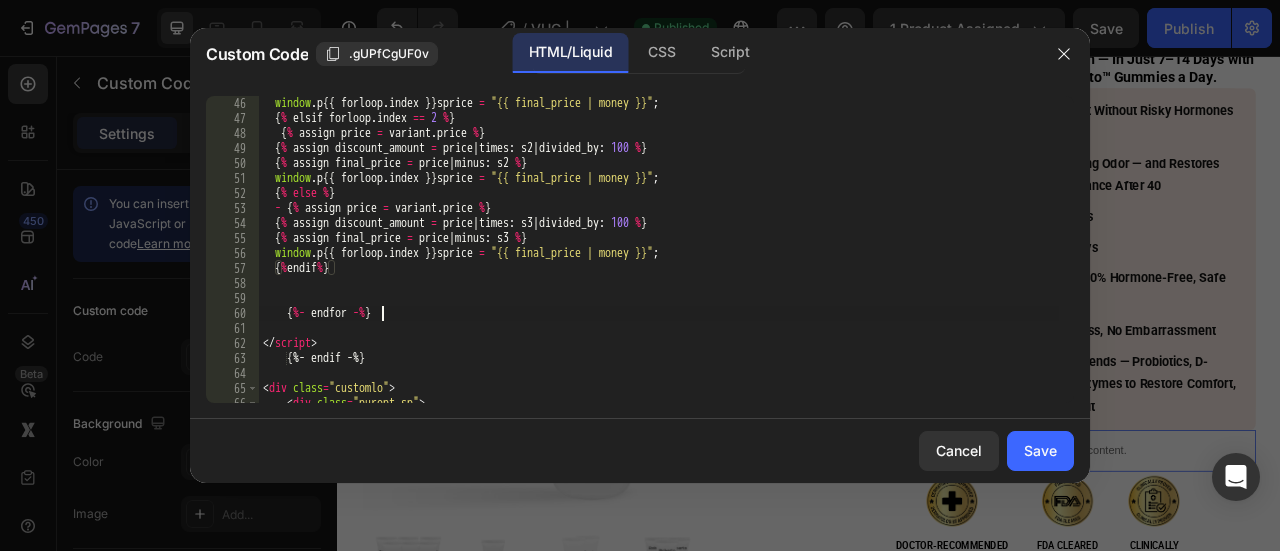 click on "{ %   assign   final_price   =   price  |  minus :   s1   % }    window . p {{   forloop . index   }} sprice   =   "{{ final_price | money }}" ;    { %   elsif   forloop . index   ==   2   % }     { %   assign   price   =   variant . price   % }    { %   assign   discount_amount   =   price  |  times :   s2  |  divided_by :   100   % }    { %   assign   final_price   =   price  |  minus :   s2   % }    window . p {{   forloop . index   }} sprice   =   "{{ final_price | money }}" ;    { %   else   % }    -   { %   assign   price   =   variant . price   % }    { %   assign   discount_amount   =   price  |  times :   s3  |  divided_by :   100   % }    { %   assign   final_price   =   price  |  minus :   s3   % }    window . p {{   forloop . index   }} sprice   =   "{{ final_price | money }}" ;    { % endif % }            { %-   endfor   -% } </ script >          {%- endif -%} < div   class = "customlo" >      < div   class = "puropt sp" >" at bounding box center (659, 249) 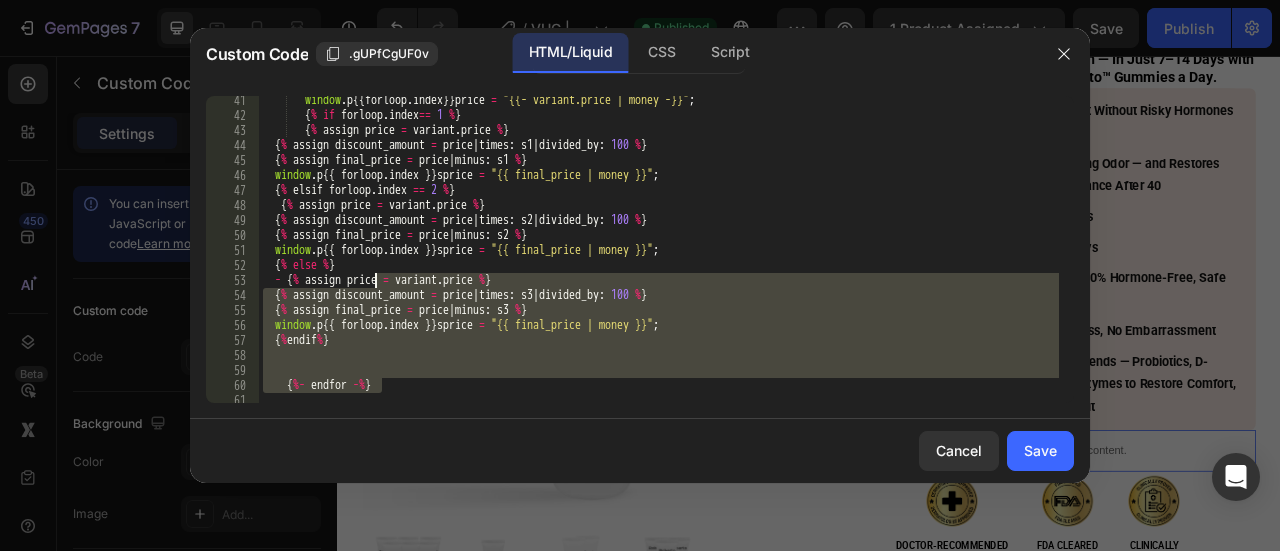 scroll, scrollTop: 600, scrollLeft: 0, axis: vertical 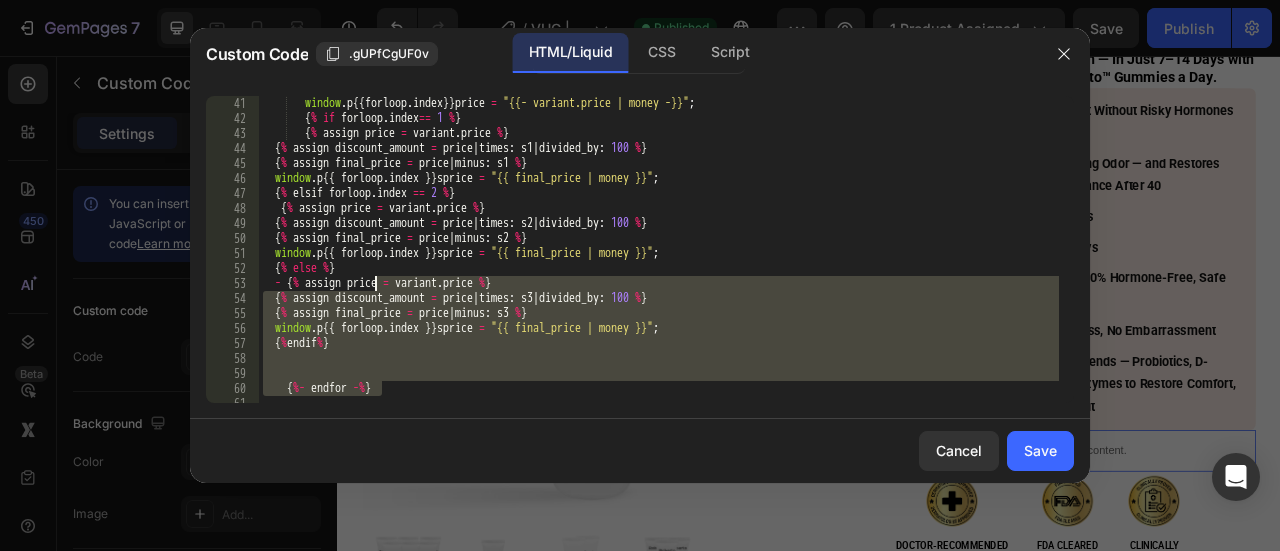 drag, startPoint x: 413, startPoint y: 313, endPoint x: 378, endPoint y: 279, distance: 48.79549 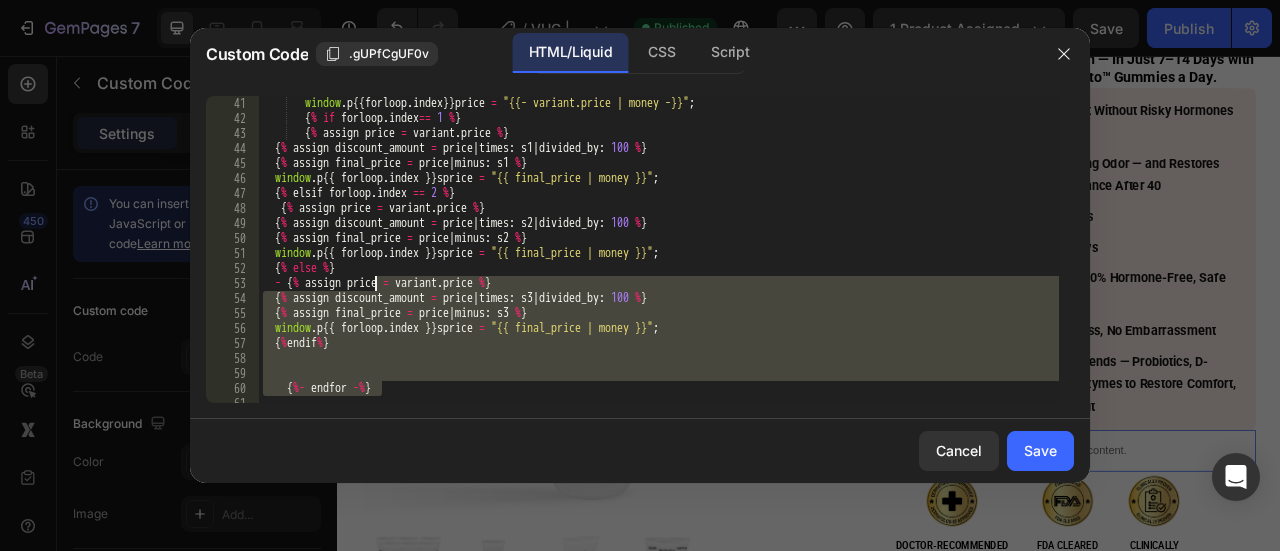 click on "window . p {{ forloop . index }} price   =   "{{- variant.price | money -}}" ;          { %   if   forloop . index   ==   1   % }          { %   assign   price   =   variant . price   % }    { %   assign   discount_amount   =   price  |  times :   s1  |  divided_by :   100   % }    { %   assign   final_price   =   price  |  minus :   s1   % }    window . p {{   forloop . index   }} sprice   =   "{{ final_price | money }}" ;    { %   elsif   forloop . index   ==   2   % }     { %   assign   price   =   variant . price   % }    { %   assign   discount_amount   =   price  |  times :   s2  |  divided_by :   100   % }    { %   assign   final_price   =   price  |  minus :   s2   % }    window . p {{   forloop . index   }} sprice   =   "{{ final_price | money }}" ;    { %   else   % }    -   { %   assign   price   =   variant . price   % }    { %   assign   discount_amount   =   price  |  times :   s3  |  divided_by :   100   % }    { %   assign   final_price   =   price  |  minus :   s3   % }    window . p" at bounding box center (659, 249) 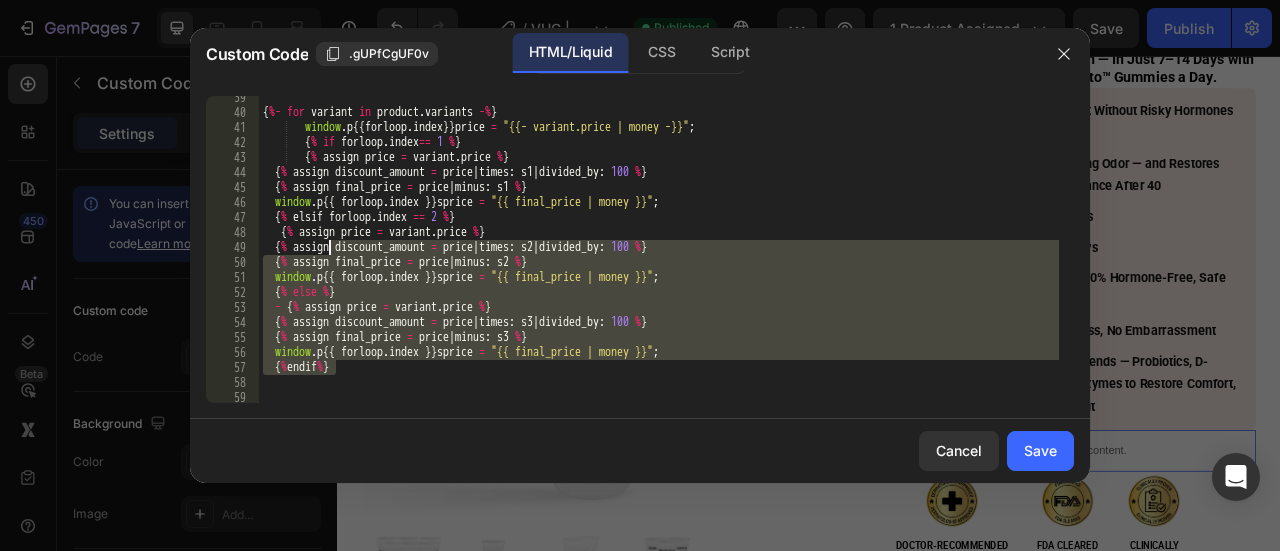scroll, scrollTop: 574, scrollLeft: 0, axis: vertical 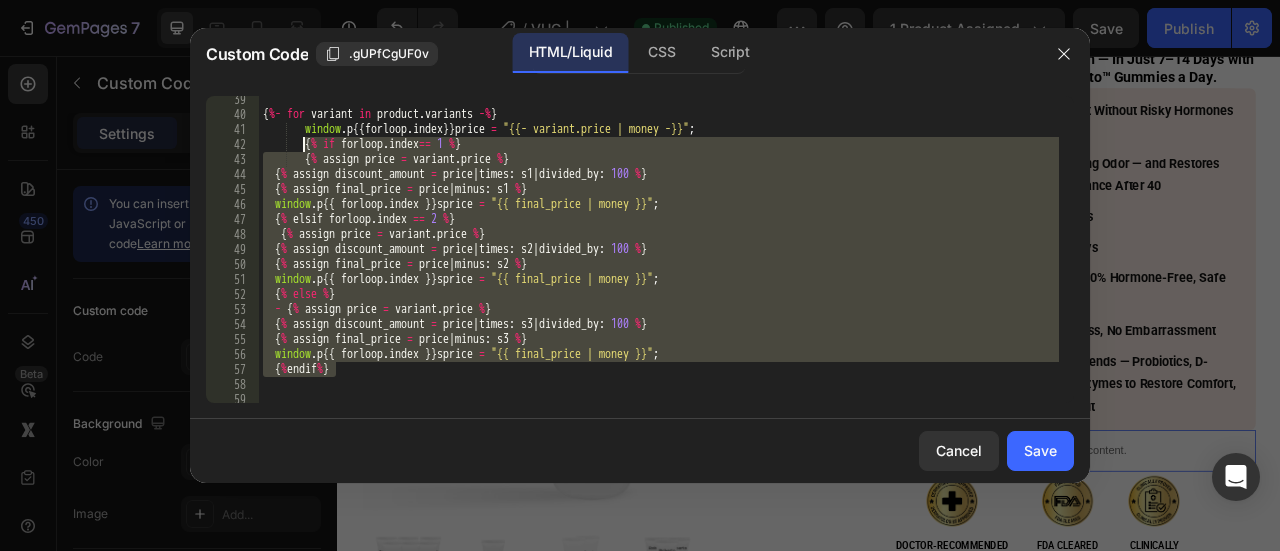 drag, startPoint x: 337, startPoint y: 338, endPoint x: 301, endPoint y: 147, distance: 194.36307 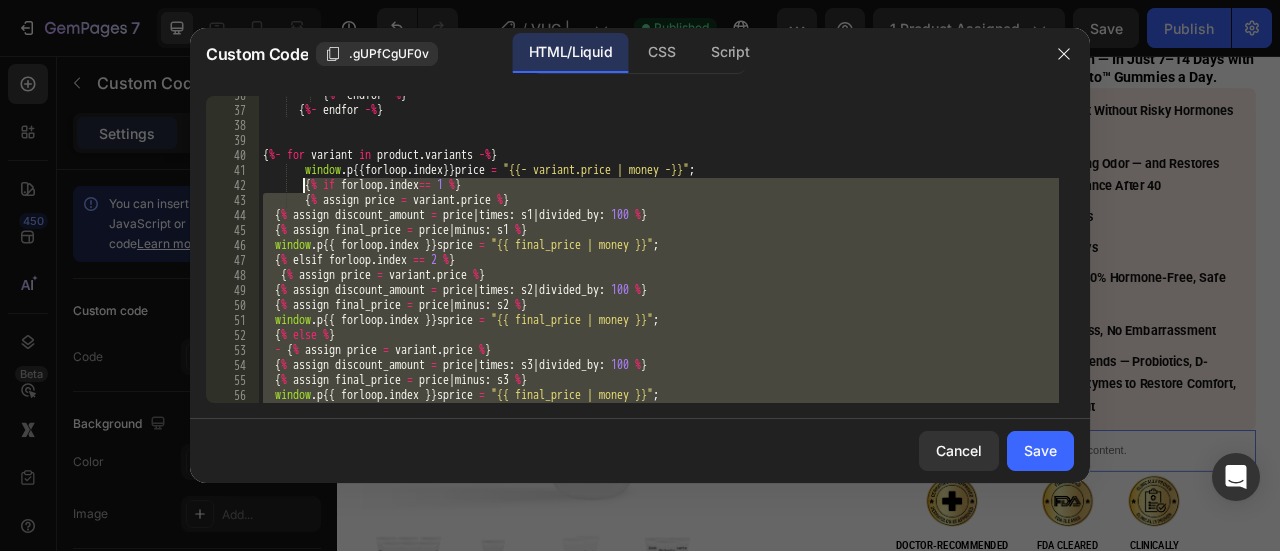 scroll, scrollTop: 533, scrollLeft: 0, axis: vertical 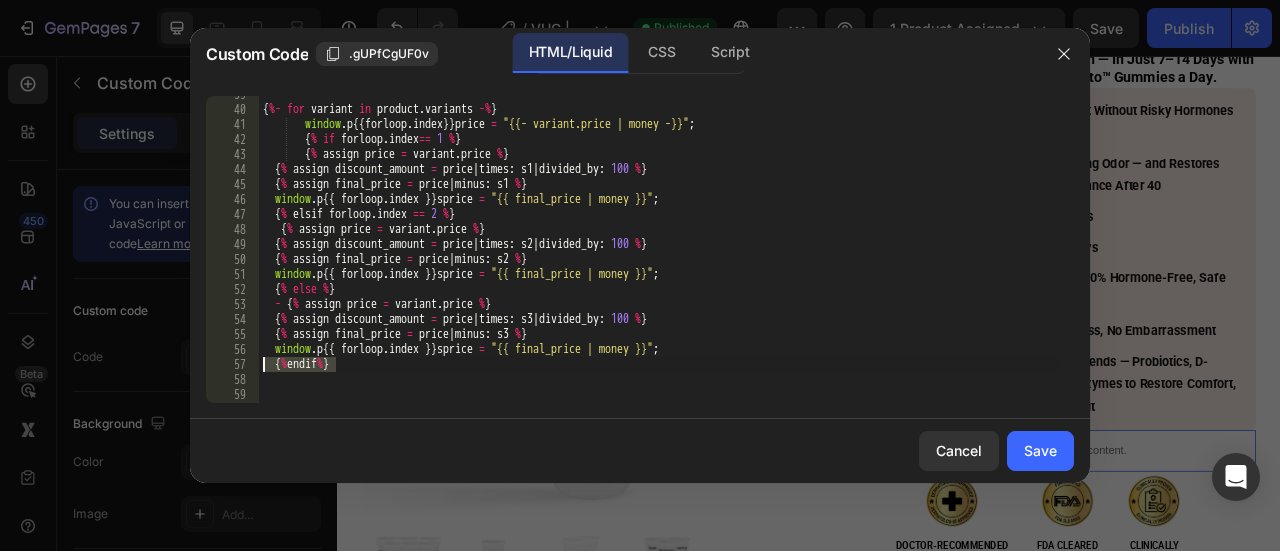 drag, startPoint x: 344, startPoint y: 363, endPoint x: 223, endPoint y: 367, distance: 121.0661 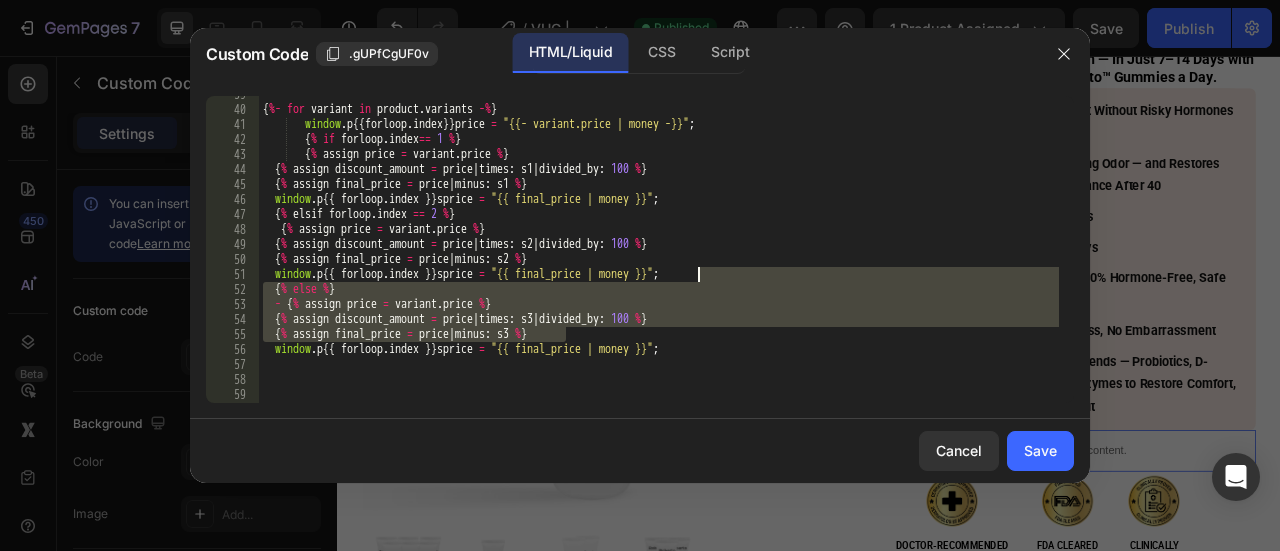 drag, startPoint x: 584, startPoint y: 333, endPoint x: 738, endPoint y: 275, distance: 164.56001 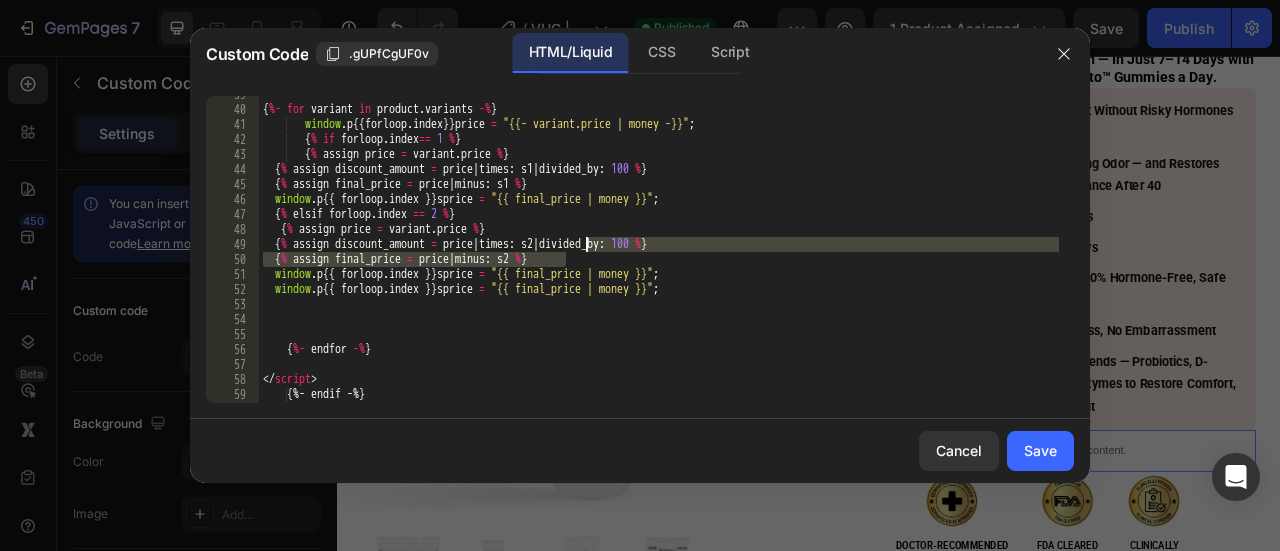 drag, startPoint x: 579, startPoint y: 260, endPoint x: 584, endPoint y: 243, distance: 17.720045 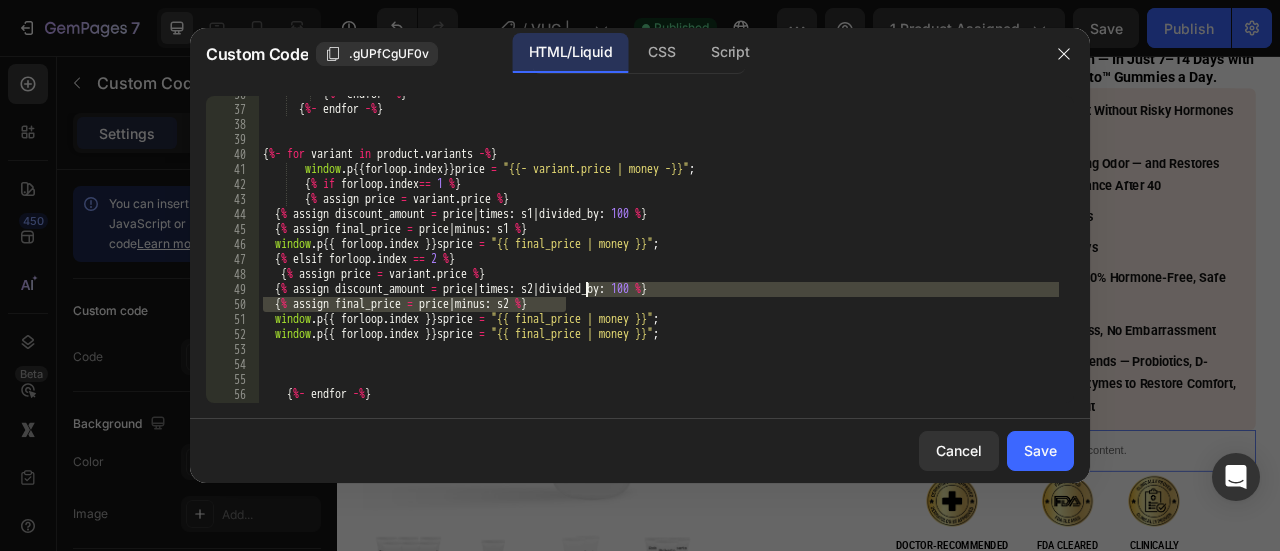 scroll, scrollTop: 533, scrollLeft: 0, axis: vertical 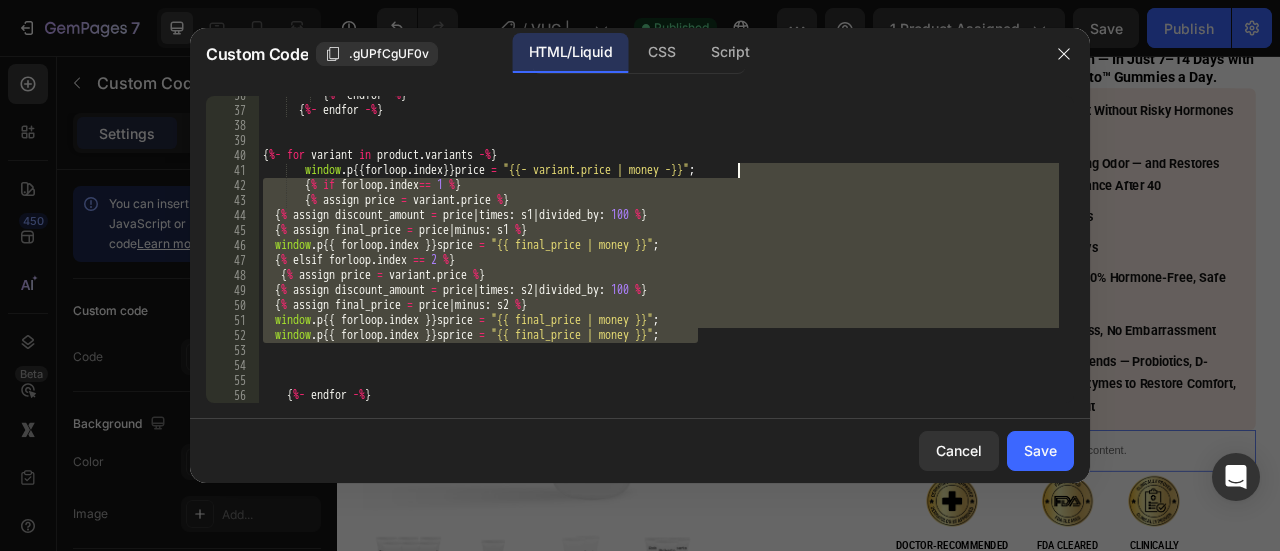 drag, startPoint x: 712, startPoint y: 331, endPoint x: 752, endPoint y: 176, distance: 160.07811 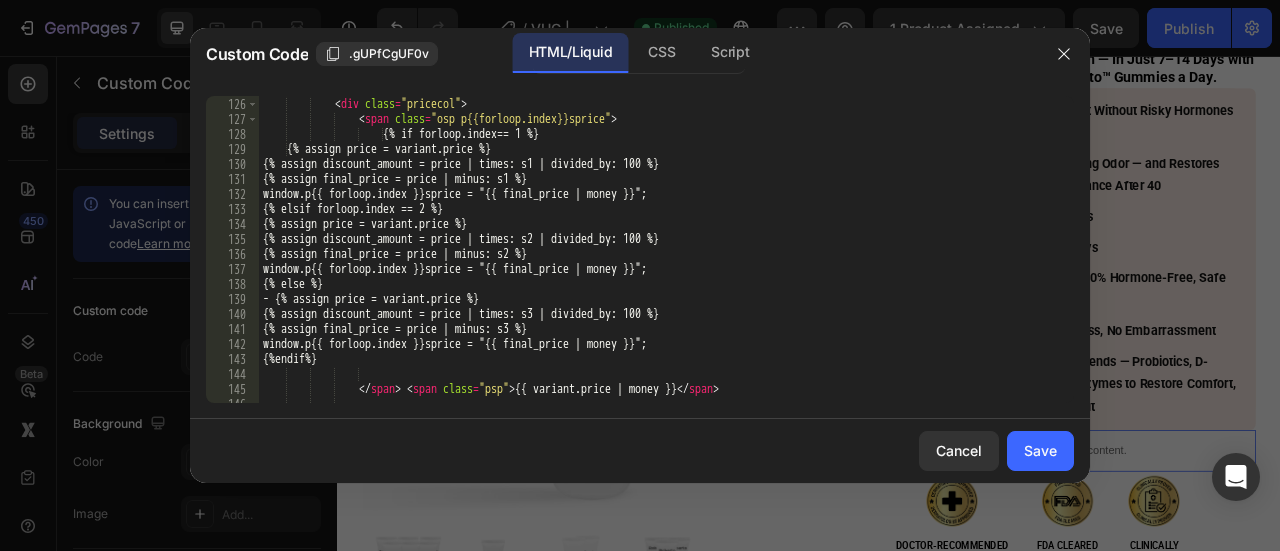 scroll, scrollTop: 1888, scrollLeft: 0, axis: vertical 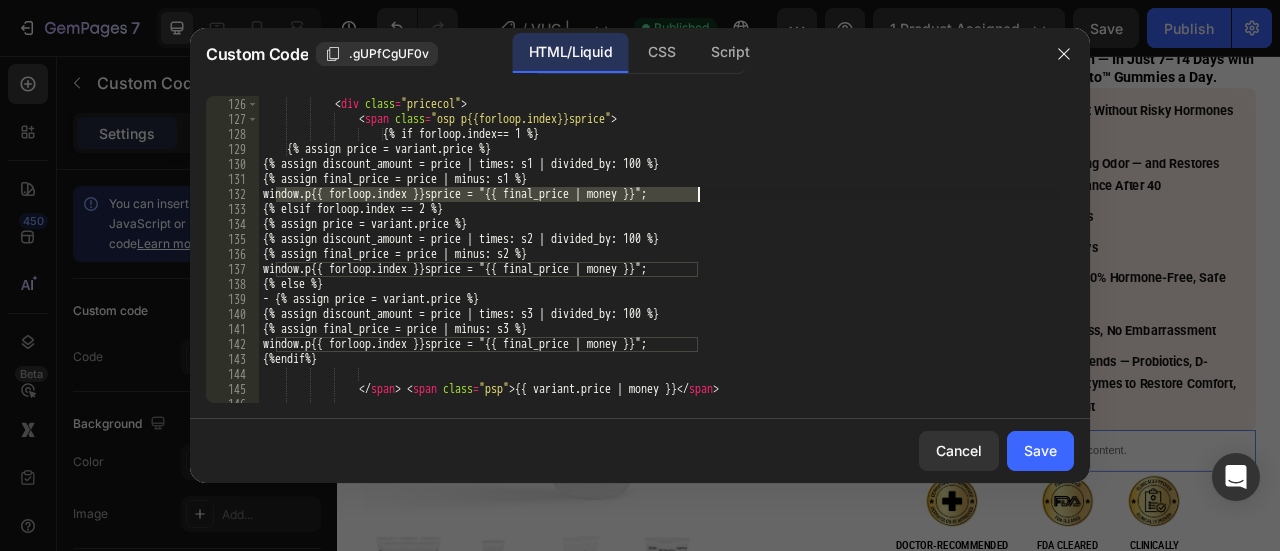 drag, startPoint x: 274, startPoint y: 191, endPoint x: 708, endPoint y: 196, distance: 434.0288 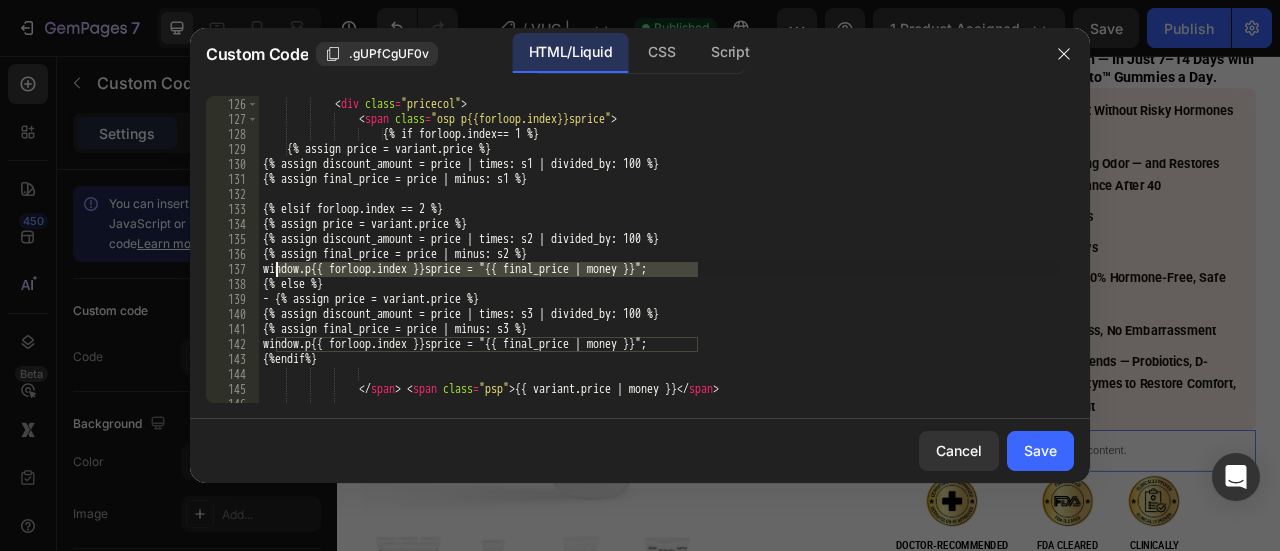 drag, startPoint x: 701, startPoint y: 267, endPoint x: 273, endPoint y: 269, distance: 428.00467 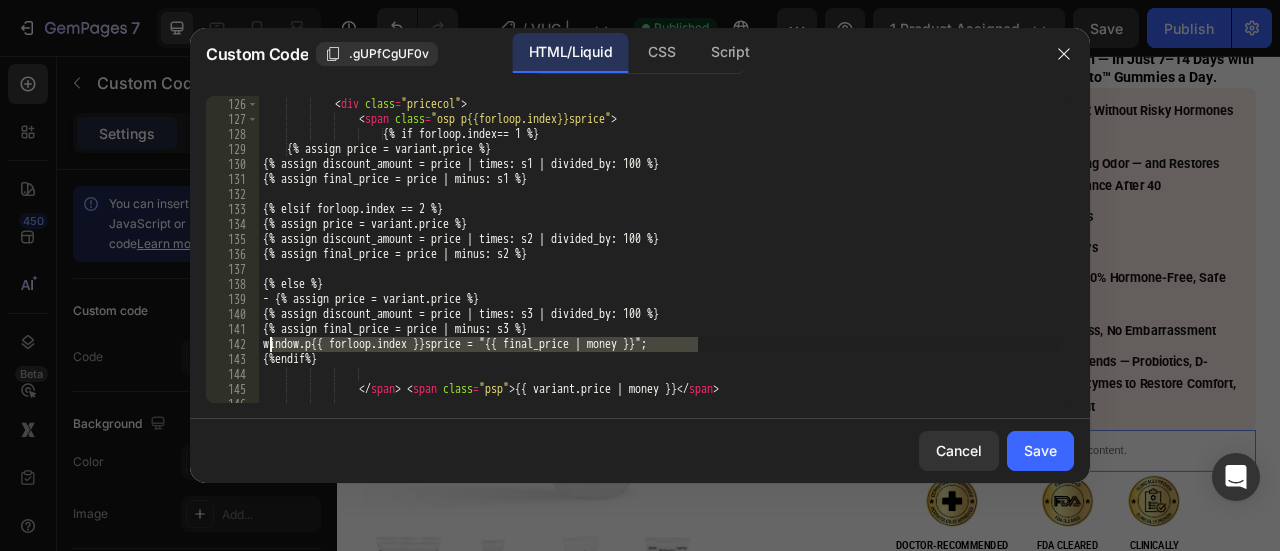 drag, startPoint x: 702, startPoint y: 346, endPoint x: 271, endPoint y: 340, distance: 431.04175 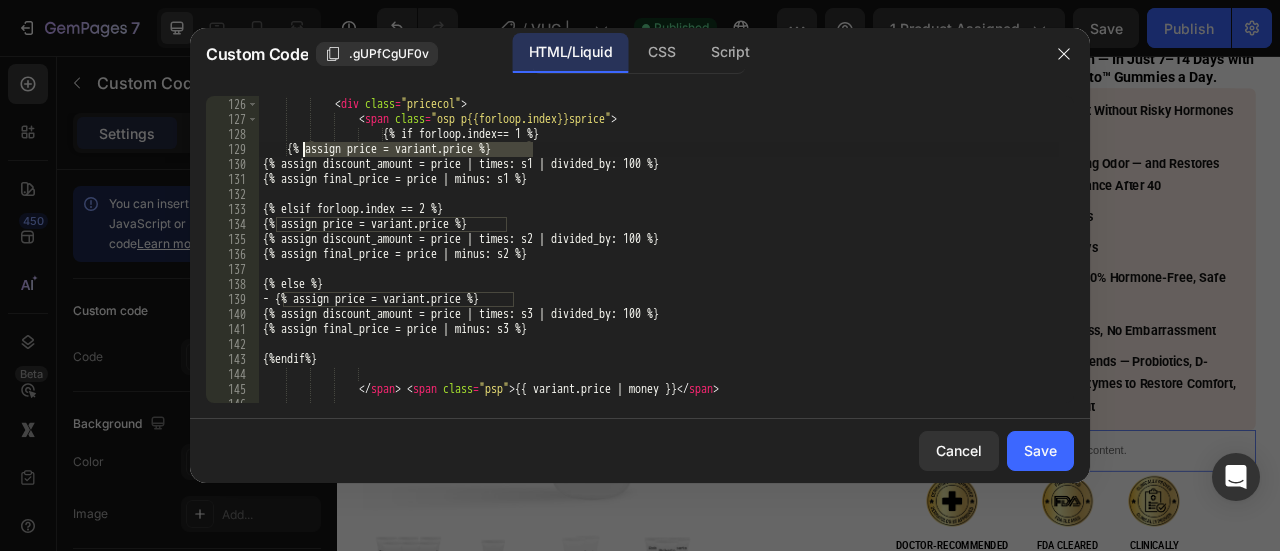 drag, startPoint x: 516, startPoint y: 149, endPoint x: 301, endPoint y: 154, distance: 215.05814 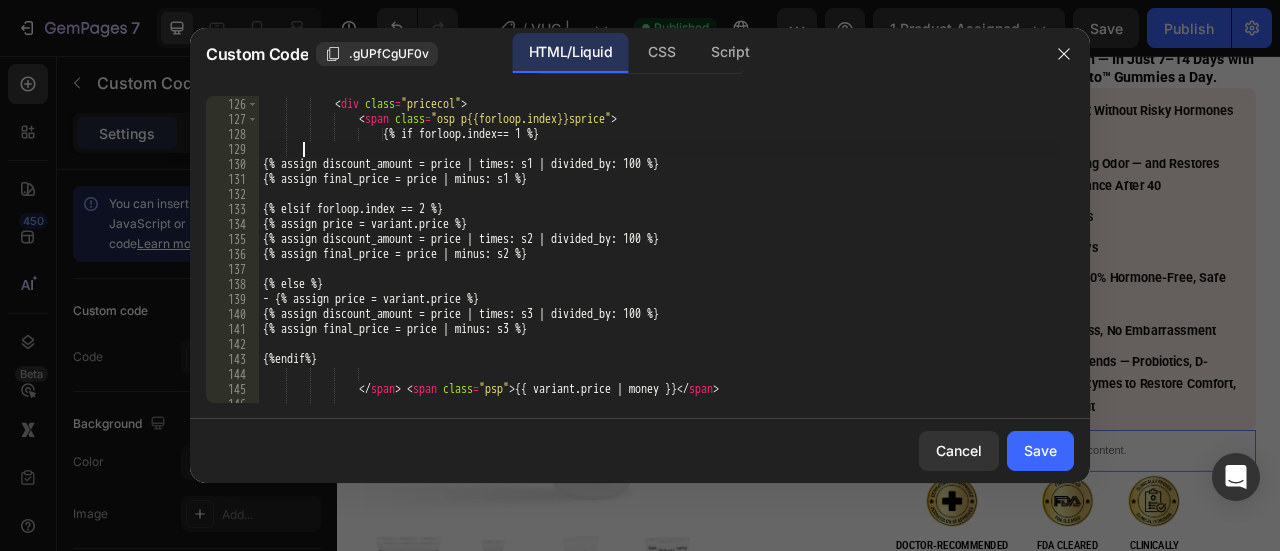 click on "</ div >                < div   class = "pricecol" >                     < span   class = "osp p{{forloop.index}}sprice" >                           {% if forloop.index== 1 %}           {% assign discount_amount = price | times: s1 | divided_by: 100 %}   {% assign final_price = price | minus: s1 %}      {% elsif forloop.index == 2 %}    {% assign price = variant.price %}   {% assign discount_amount = price | times: s2 | divided_by: 100 %}   {% assign final_price = price | minus: s2 %}      {% else %}   - {% assign price = variant.price %}   {% assign discount_amount = price | times: s3 | divided_by: 100 %}   {% assign final_price = price | minus: s3 %}     {%endif%}                                              </ span >   < span   class = "psp" > {{ variant.price | money }} </ span >" at bounding box center (659, 250) 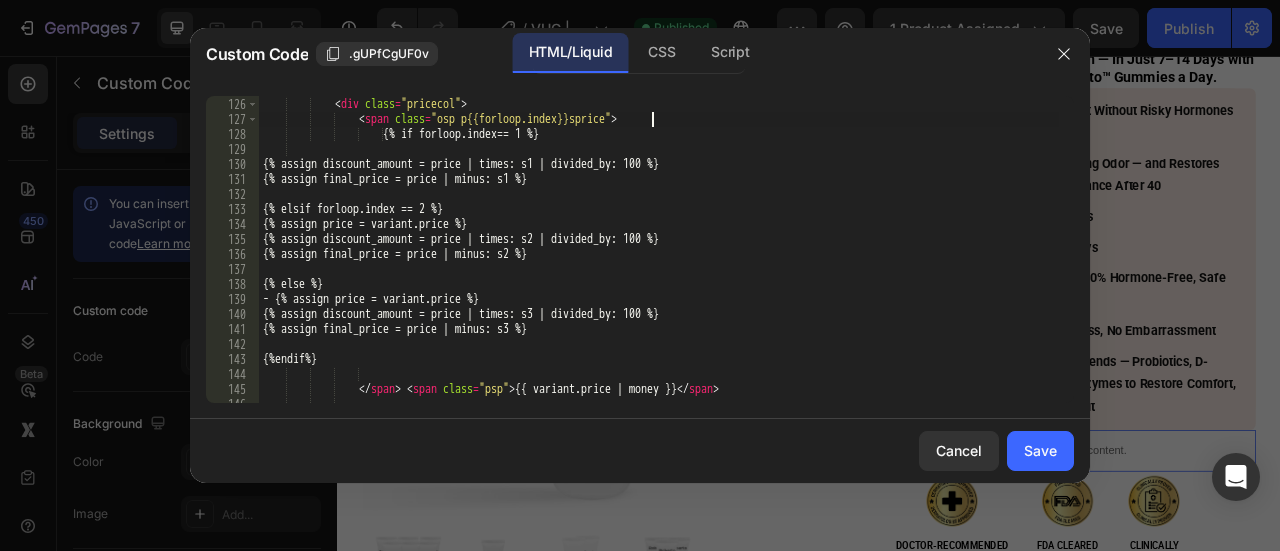 scroll, scrollTop: 0, scrollLeft: 10, axis: horizontal 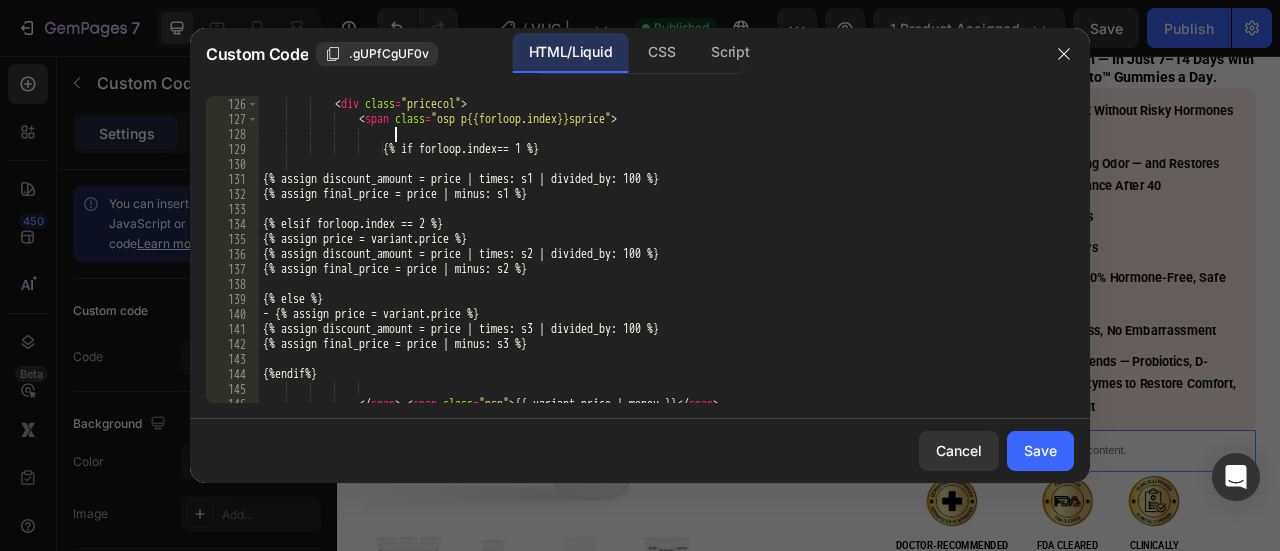 paste on "{% assign price = variant.price %}" 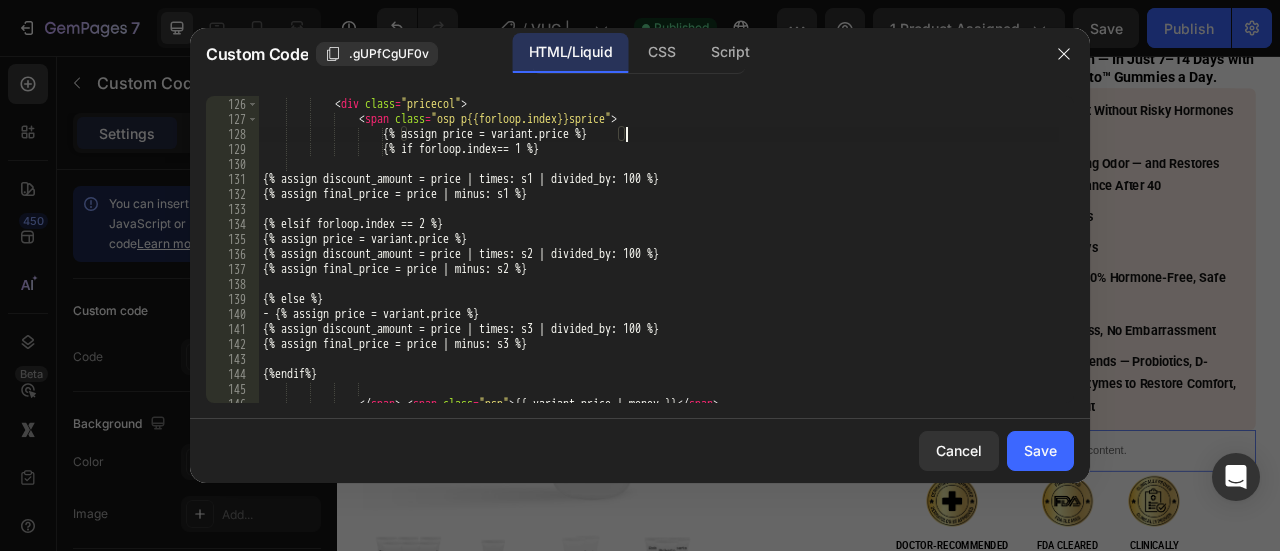click on "</div>                < div   class = "pricecol" >                     < span   class = "osp p1sprice" >                           {% assign price = variant.price %}                           {% if forloop.index== 1 %}           {% assign discount_amount = price | times: s1 | divided_by: 100 %}   {% assign final_price = price | minus: s1 %}      {% elsif forloop.index == 2 %}    {% assign price = variant.price %}   {% assign discount_amount = price | times: s2 | divided_by: 100 %}   {% assign final_price = price | minus: s2 %}      {% else %}   - {% assign price = variant.price %}   {% assign discount_amount = price | times: s3 | divided_by: 100 %}   {% assign final_price = price | minus: s3 %}     {%endif%}                                              </span>   < span   class = "psp" > {{ variant.price | money }} </span>" at bounding box center [659, 250] 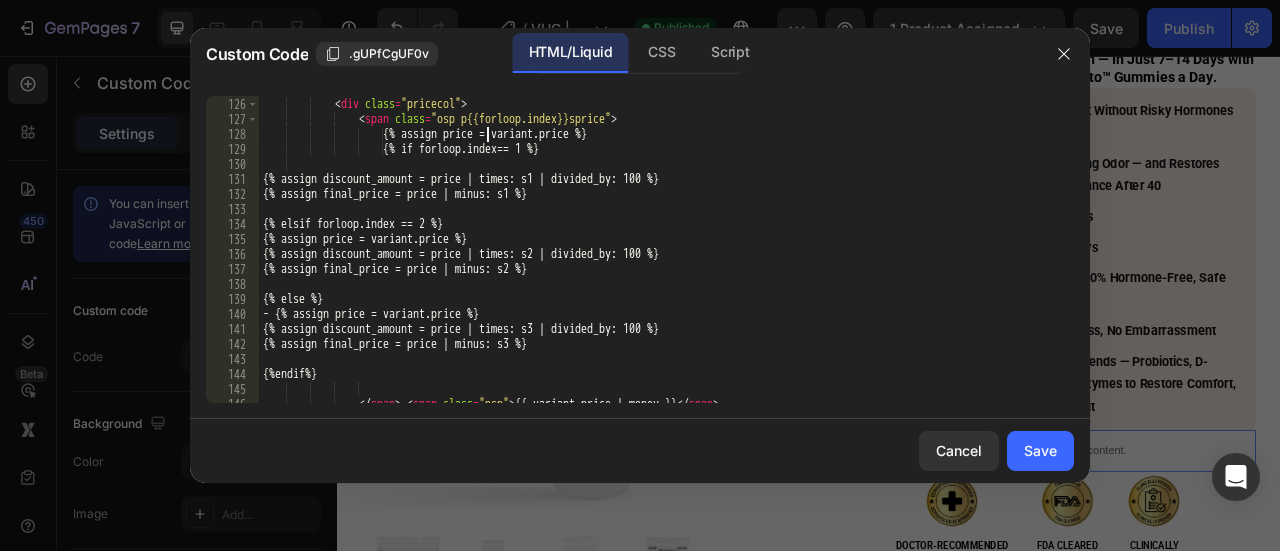 click on "</div>                < div   class = "pricecol" >                     < span   class = "osp p1sprice" >                           {% assign price = variant.price %}                           {% if forloop.index== 1 %}           {% assign discount_amount = price | times: s1 | divided_by: 100 %}   {% assign final_price = price | minus: s1 %}      {% elsif forloop.index == 2 %}    {% assign price = variant.price %}   {% assign discount_amount = price | times: s2 | divided_by: 100 %}   {% assign final_price = price | minus: s2 %}      {% else %}   - {% assign price = variant.price %}   {% assign discount_amount = price | times: s3 | divided_by: 100 %}   {% assign final_price = price | minus: s3 %}     {%endif%}                                              </span>   < span   class = "psp" > {{ variant.price | money }} </span>" at bounding box center [659, 250] 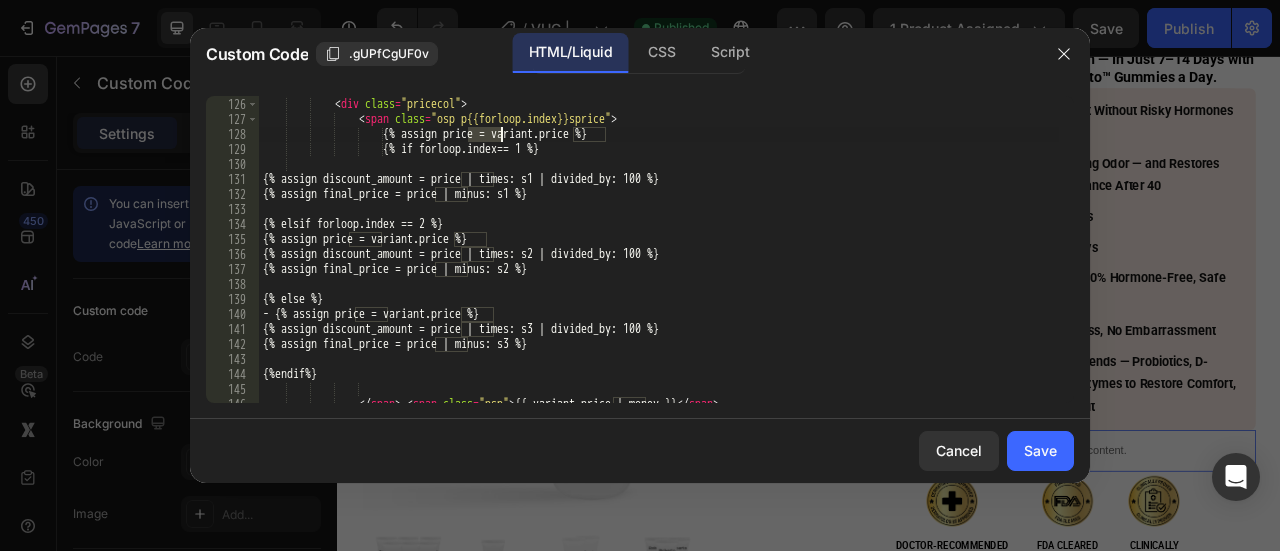 click on "</div>                < div   class = "pricecol" >                     < span   class = "osp p1sprice" >                           {% assign price = variant.price %}                           {% if forloop.index== 1 %}           {% assign discount_amount = price | times: s1 | divided_by: 100 %}   {% assign final_price = price | minus: s1 %}      {% elsif forloop.index == 2 %}    {% assign price = variant.price %}   {% assign discount_amount = price | times: s2 | divided_by: 100 %}   {% assign final_price = price | minus: s2 %}      {% else %}   - {% assign price = variant.price %}   {% assign discount_amount = price | times: s3 | divided_by: 100 %}   {% assign final_price = price | minus: s3 %}     {%endif%}                                              </span>   < span   class = "psp" > {{ variant.price | money }} </span>" at bounding box center (659, 250) 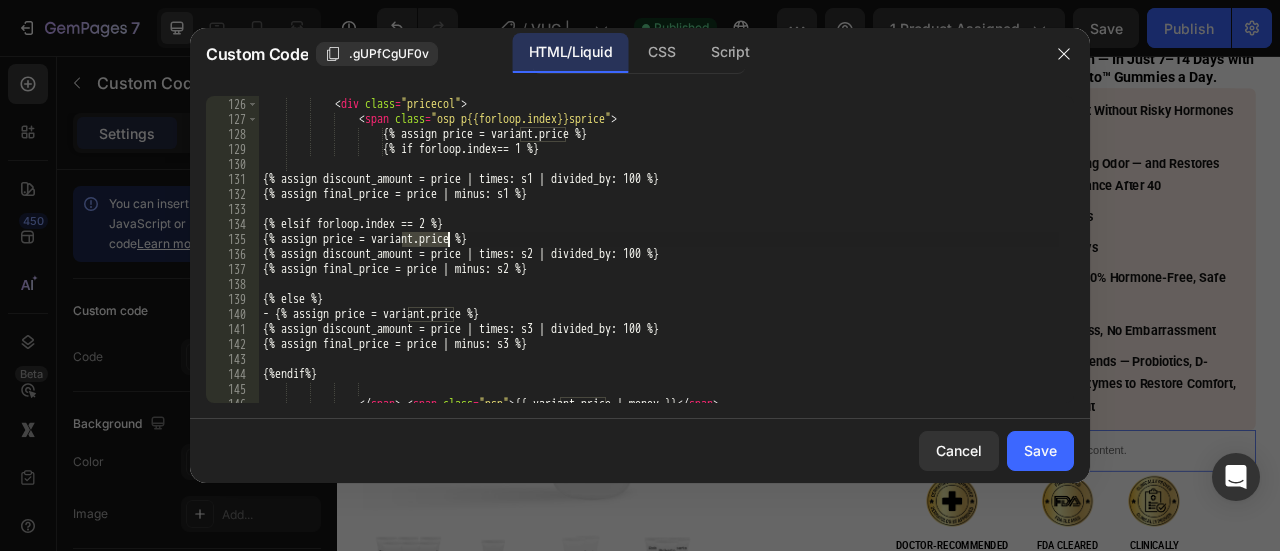 click on "</div>                < div   class = "pricecol" >                     < span   class = "osp p1sprice" >                           {% assign price = variant.price %}                           {% if forloop.index== 1 %}           {% assign discount_amount = price | times: s1 | divided_by: 100 %}   {% assign final_price = price | minus: s1 %}      {% elsif forloop.index == 2 %}    {% assign price = variant.price %}   {% assign discount_amount = price | times: s2 | divided_by: 100 %}   {% assign final_price = price | minus: s2 %}      {% else %}   - {% assign price = variant.price %}   {% assign discount_amount = price | times: s3 | divided_by: 100 %}   {% assign final_price = price | minus: s3 %}     {%endif%}                                              </span>   < span   class = "psp" > {{ variant.price | money }} </span>" at bounding box center (659, 250) 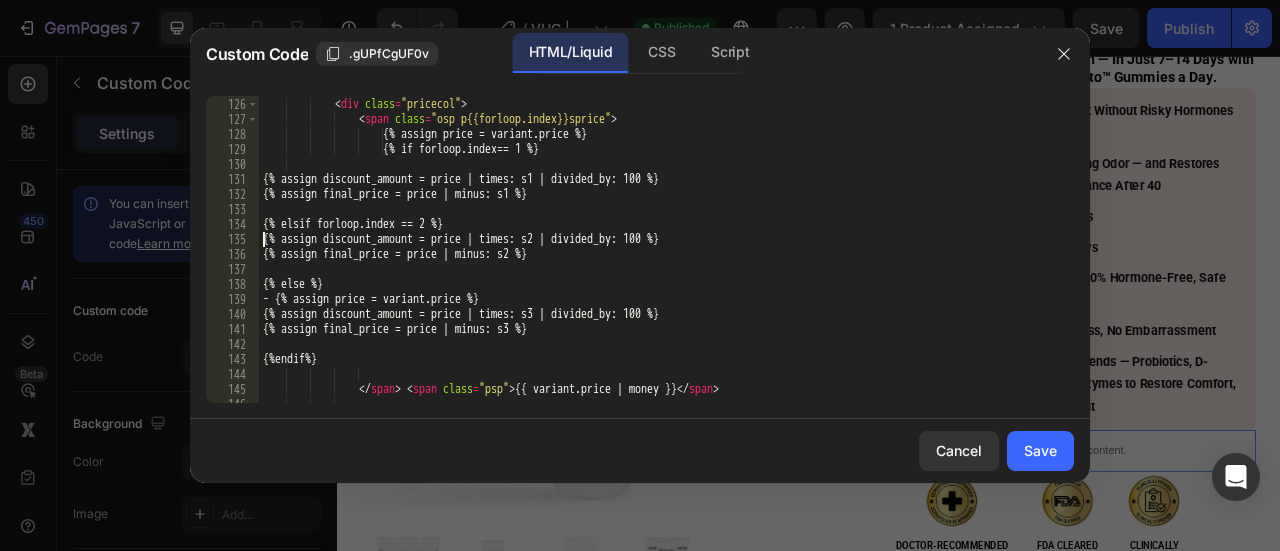 click on "</ div > < div class = "pricecol" > < span class = "osp p{{forloop.index}}sprice" > {%- assign price = variant.price -%} {% if forloop.index== 1 %} {% assign discount_amount = price | times: s1 | divided_by: 100 %} {% assign final_price = price | minus: s1 %} {% elsif forloop.index == 2 %} {% assign discount_amount = price | times: s2 | divided_by: 100 %} {% assign final_price = price | minus: s2 %} {% else %} - {% assign price = variant.price %} {% assign discount_amount = price | times: s3 | divided_by: 100 %} {% assign final_price = price | minus: s3 %} {%endif%} </ span > < span class = "psp" > {{ variant.price | money }} </ span >" at bounding box center (659, 250) 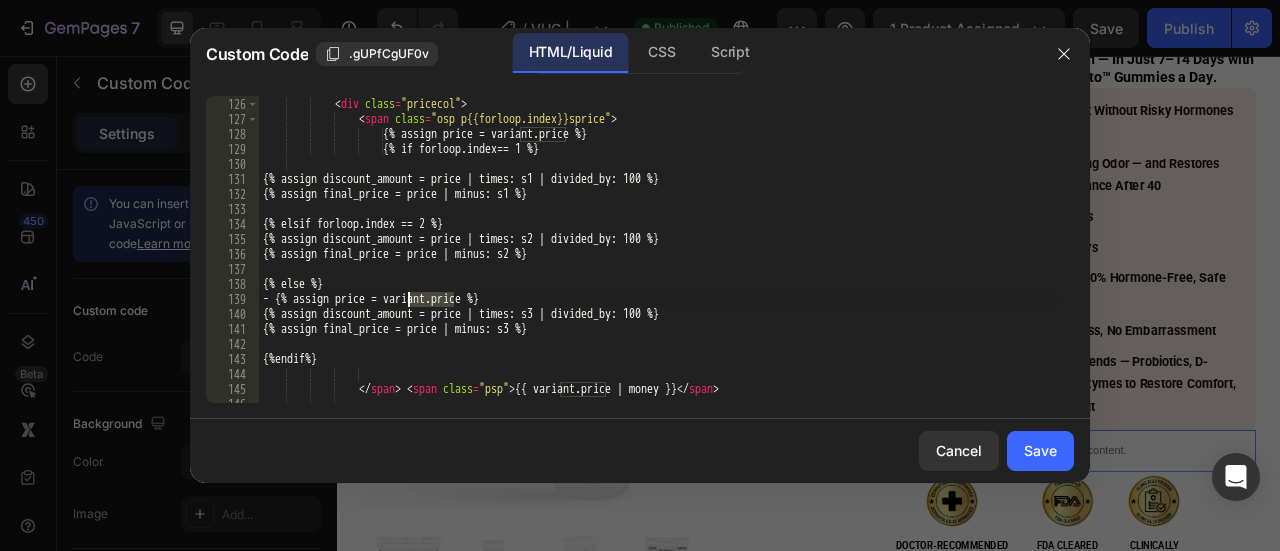 click on "</ div > < div class = "pricecol" > < span class = "osp p{{forloop.index}}sprice" > {%- assign price = variant.price -%} {% if forloop.index== 1 %} {% assign discount_amount = price | times: s1 | divided_by: 100 %} {% assign final_price = price | minus: s1 %} {% elsif forloop.index == 2 %} {% assign discount_amount = price | times: s2 | divided_by: 100 %} {% assign final_price = price | minus: s2 %} {% else %} - {% assign price = variant.price %} {% assign discount_amount = price | times: s3 | divided_by: 100 %} {% assign final_price = price | minus: s3 %} {%endif%} </ span > < span class = "psp" > {{ variant.price | money }} </ span >" at bounding box center (659, 250) 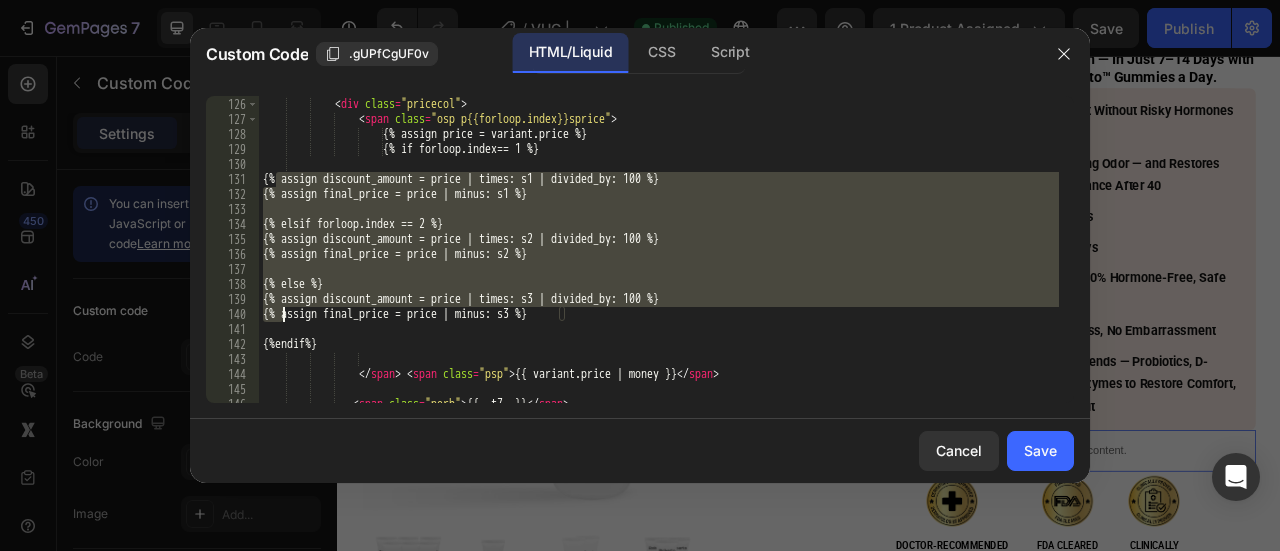 drag, startPoint x: 274, startPoint y: 173, endPoint x: 285, endPoint y: 312, distance: 139.43457 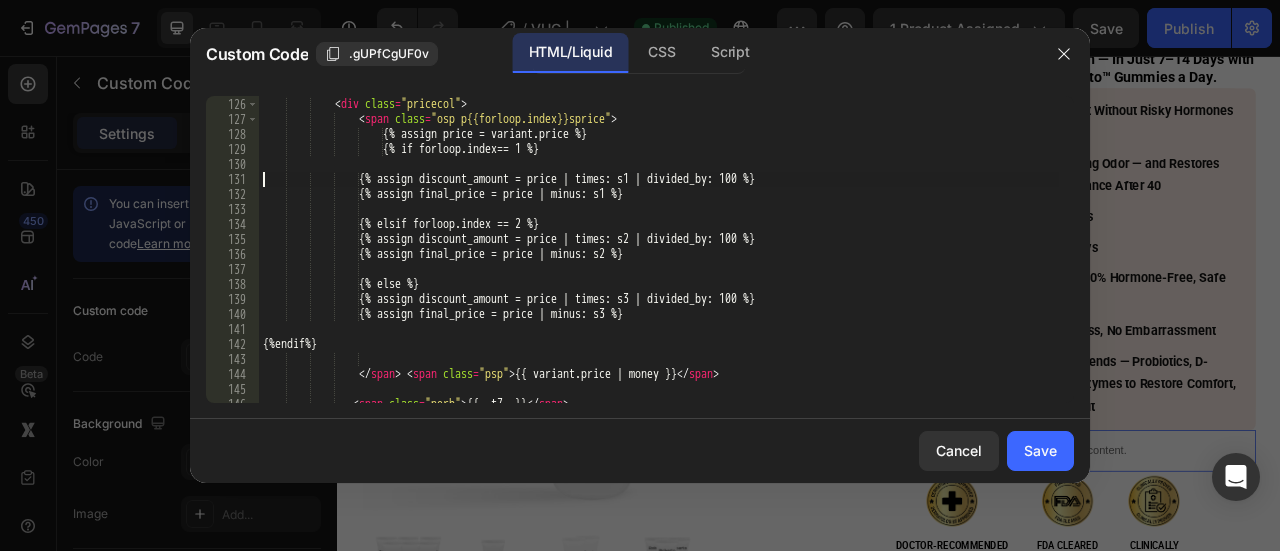 click on "</ div >                < div   class = "pricecol" >                     < span   class = "osp p{{forloop.index}}sprice" >                           {% assign price = variant.price %}                           {% if forloop.index== 1 %}                               {% assign discount_amount = price | times: s1 | divided_by: 100 %}                       {% assign final_price = price | minus: s1 %}                                              {% elsif forloop.index == 2 %}                       {% assign discount_amount = price | times: s2 | divided_by: 100 %}                       {% assign final_price = price | minus: s2 %}                                              {% else %}                       {% assign discount_amount = price | times: s3 | divided_by: 100 %}                       {% assign final_price = price | minus: s3 %}     {%endif%}                                              </ span >   < span   class = "psp" > {{ variant.price | money }} </ span >" at bounding box center [659, 250] 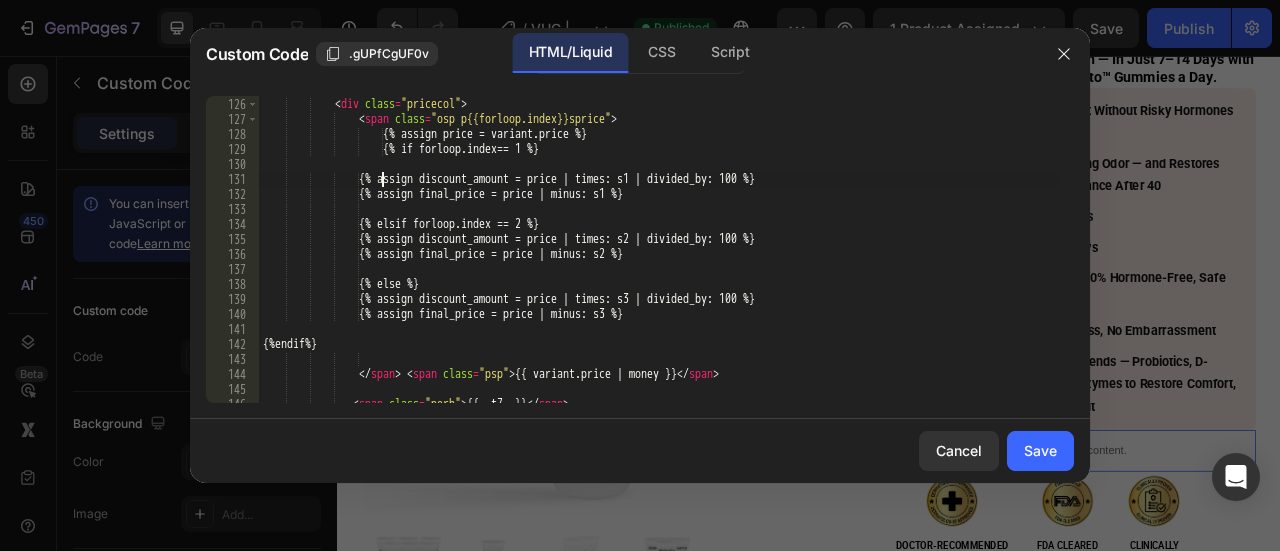click on "</ div >                < div   class = "pricecol" >                     < span   class = "osp p{{forloop.index}}sprice" >                           {% assign price = variant.price %}                           {% if forloop.index== 1 %}                                 {% assign discount_amount = price | times: s1 | divided_by: 100 %}                       {% assign final_price = price | minus: s1 %}                                              {% elsif forloop.index == 2 %}                       {% assign discount_amount = price | times: s2 | divided_by: 100 %}                       {% assign final_price = price | minus: s2 %}                                              {% else %}                       {% assign discount_amount = price | times: s3 | divided_by: 100 %}                       {% assign final_price = price | minus: s3 %}     {%endif%}                                              </ span >   < span   class = "psp" > {{ variant.price | money }} </ span >                            <" at bounding box center [659, 250] 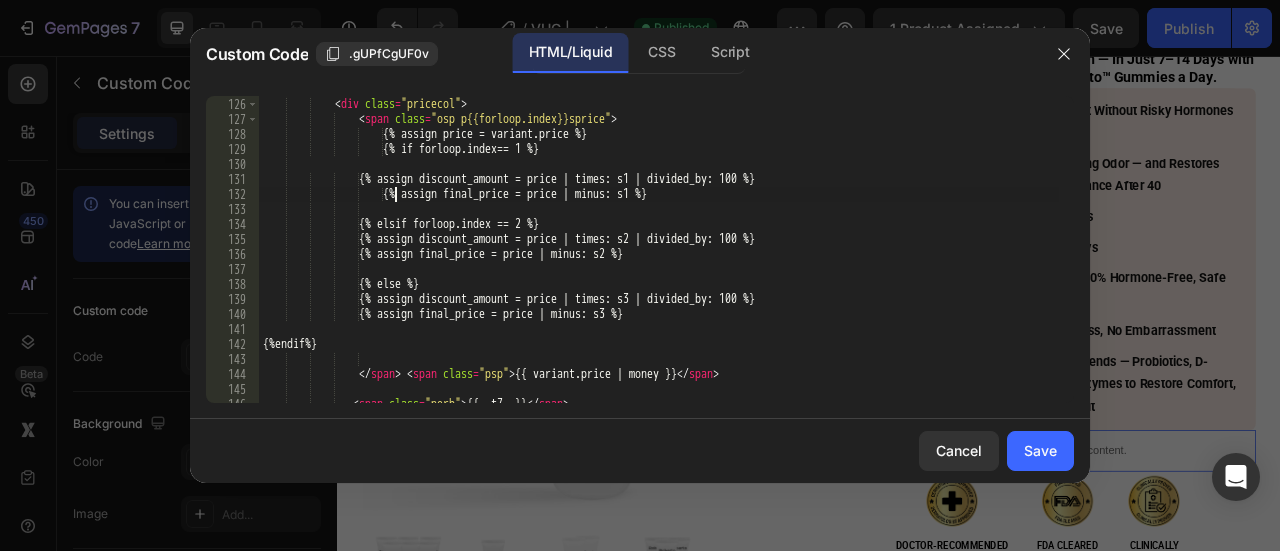 click on "</img> </img>                </img>   class = "pricecol" </img>                     </img>   class = "osp p{{forloop.index}}sprice" </img>                           {% assign price = variant.price %}                           {% if forloop.index== 1 %}                                 {% assign discount_amount = price | times: s1 | divided_by: 100 %}                           {% assign final_price = price | minus: s1 %}                                              {% elsif forloop.index == 2 %}                       {% assign discount_amount = price | times: s2 | divided_by: 100 %}                       {% assign final_price = price | minus: s2 %}                                              {% else %}                       {% assign discount_amount = price | times: s3 | divided_by: 100 %}                       {% assign final_price = price | minus: s3 %}     {%endif%}                                              </img>   </img>   </img> {{ variant.price | money }} </img>                       </img>" at bounding box center [659, 250] 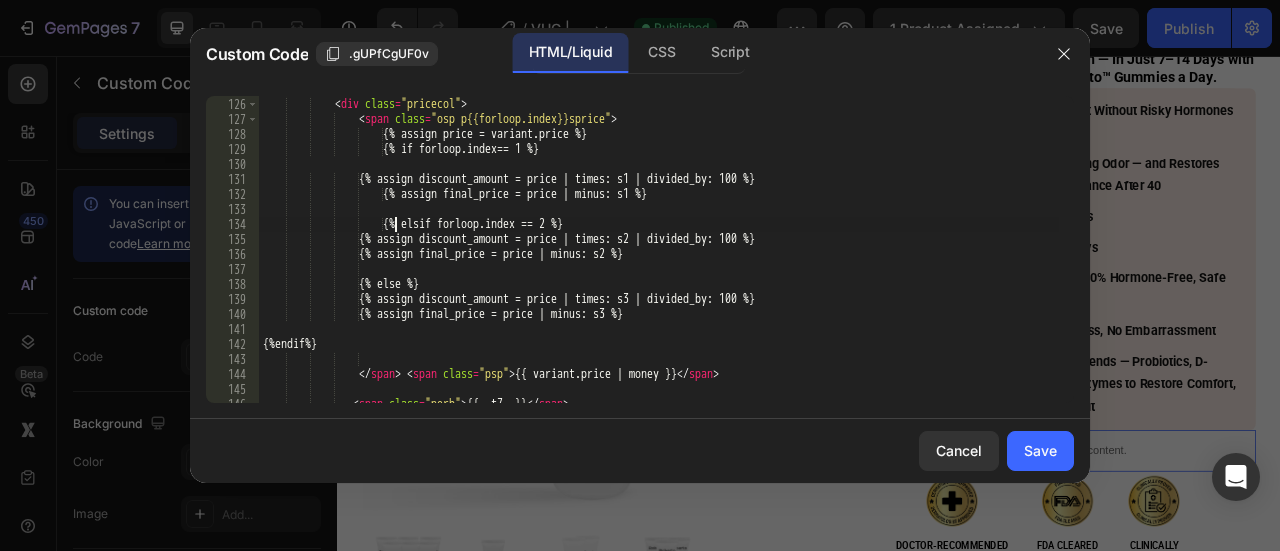click on "</ div >                < div   class = "pricecol" >                     < span   class = "osp p{{forloop.index}}sprice" >                           {% assign price = variant.price %}                           {% if forloop.index== 1 %}                                 {% assign discount_amount = price | times: s1 | divided_by: 100 %}                           {% assign final_price = price | minus: s1 %}                                                  {% elsif forloop.index == 2 %}                       {% assign discount_amount = price | times: s2 | divided_by: 100 %}                       {% assign final_price = price | minus: s2 %}                                              {% else %}                       {% assign discount_amount = price | times: s3 | divided_by: 100 %}                       {% assign final_price = price | minus: s3 %}     {% endif %}                                              </ span >   < span   class = "psp" > {{ variant.price | money }} </ span >                   <" at bounding box center (659, 250) 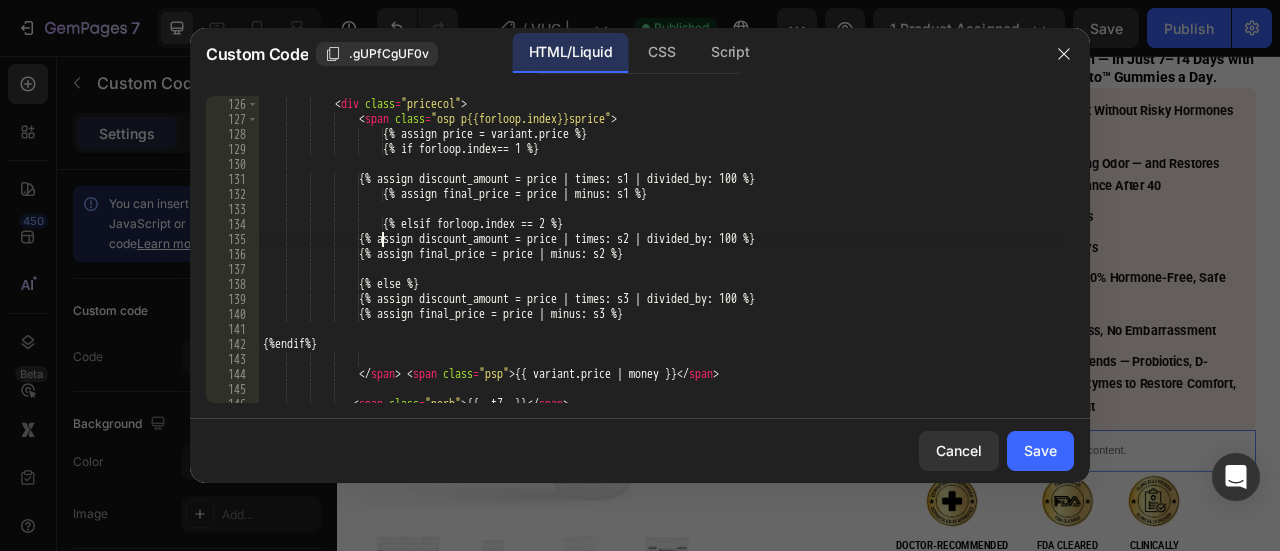scroll, scrollTop: 0, scrollLeft: 10, axis: horizontal 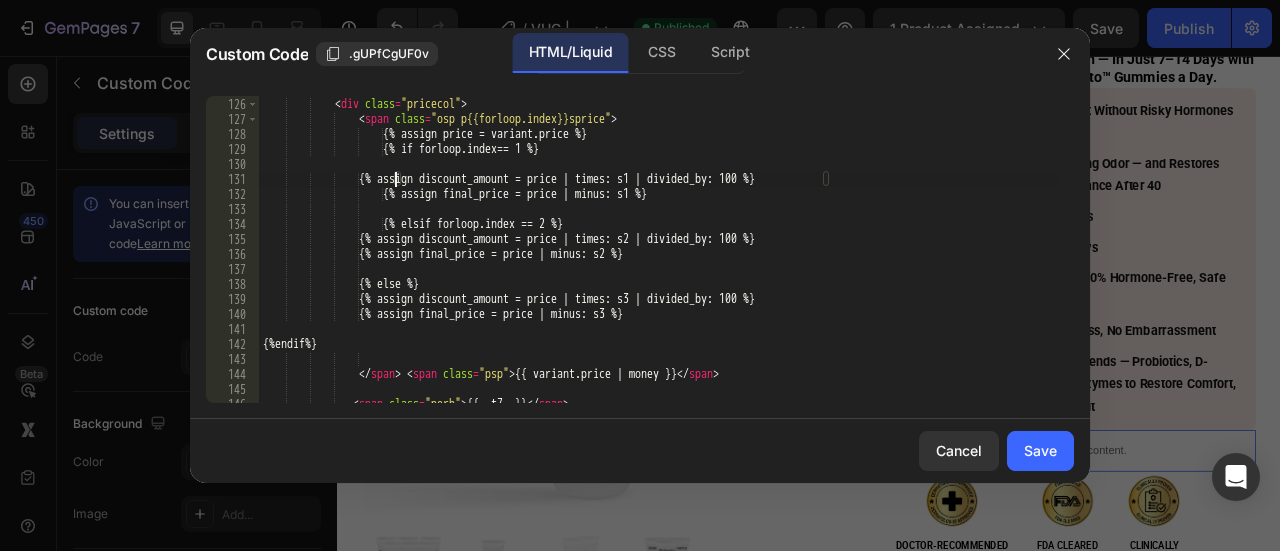 click on "</ div >                < div   class = "pricecol" >                     < span   class = "osp p{{forloop.index}}sprice" >                           {% assign price = variant.price %}                           {% if forloop.index== 1 %}                                 {% assign discount_amount = price | times: s1 | divided_by: 100 %}                           {% assign final_price = price | minus: s1 %}                                                  {% elsif forloop.index == 2 %}                        {% assign discount_amount = price | times: s2 | divided_by: 100 %}                       {% assign final_price = price | minus: s2 %}                                              {% else %}                       {% assign discount_amount = price | times: s3 | divided_by: 100 %}                       {% assign final_price = price | minus: s3 %}     {%endif%}                                              </ span >   < span   class = "psp" > {{ variant.price | money }} </ span >                   <" at bounding box center (659, 250) 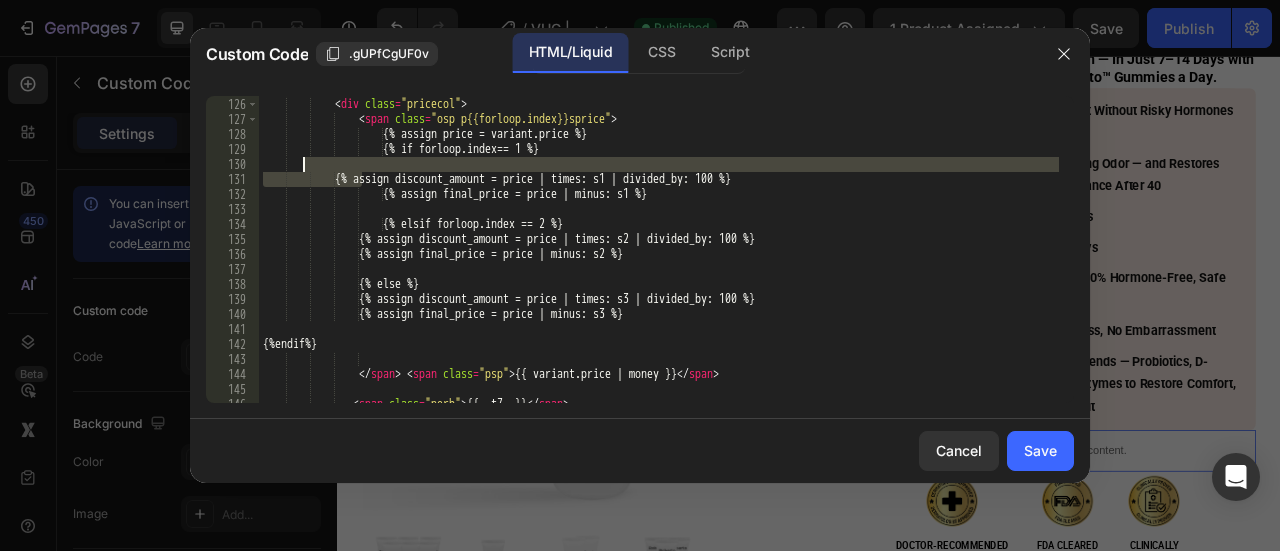 drag, startPoint x: 364, startPoint y: 177, endPoint x: 402, endPoint y: 167, distance: 39.293766 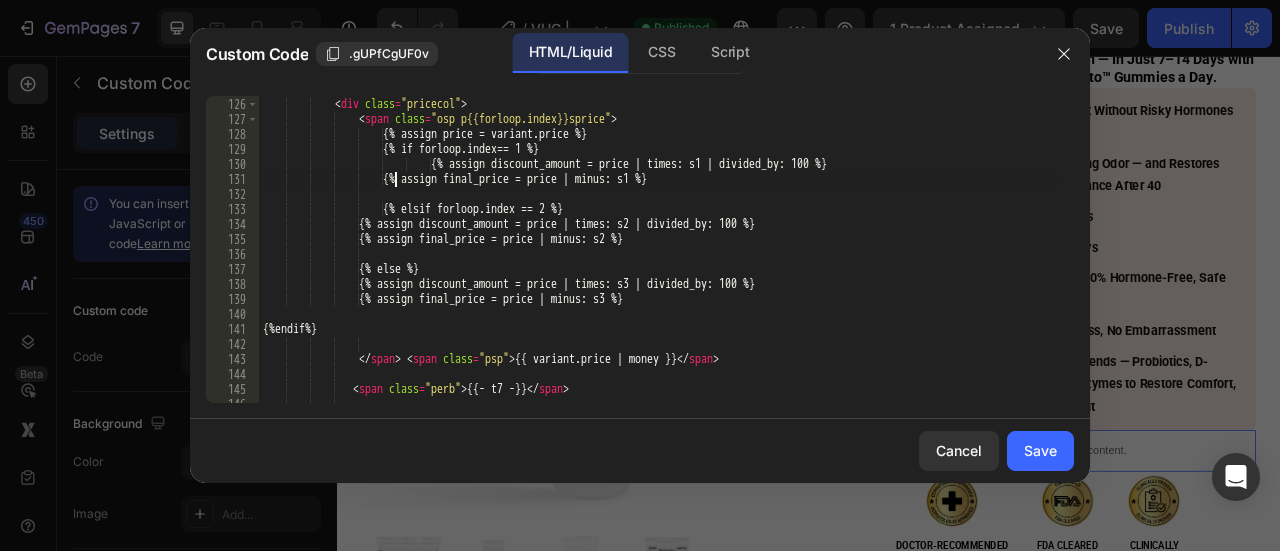 click on "</ div >                < div   class = "pricecol" >                     < span   class = "osp p{{forloop.index}}sprice" >                           {% assign price = variant.price %}                           {% if forloop.index== 1 %}                                     {% assign discount_amount = price | times: s1 | divided_by: 100 %}                           {% assign final_price = price | minus: s1 %}                                                  {% elsif forloop.index == 2 %}                        {% assign discount_amount = price | times: s2 | divided_by: 100 %}                       {% assign final_price = price | minus: s2 %}                                              {% else %}                       {% assign discount_amount = price | times: s3 | divided_by: 100 %}                       {% assign final_price = price | minus: s3 %}     {%endif%}                                              </ span >   < span   class = "psp" > {{ variant.price | money }} </ span >              <" at bounding box center [659, 250] 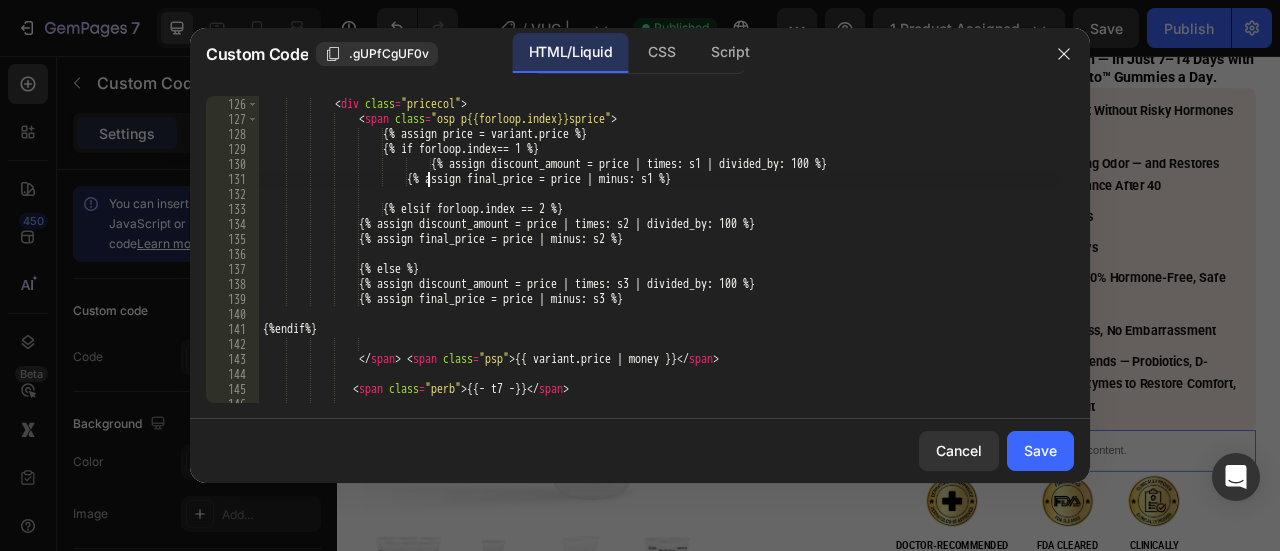 scroll, scrollTop: 0, scrollLeft: 14, axis: horizontal 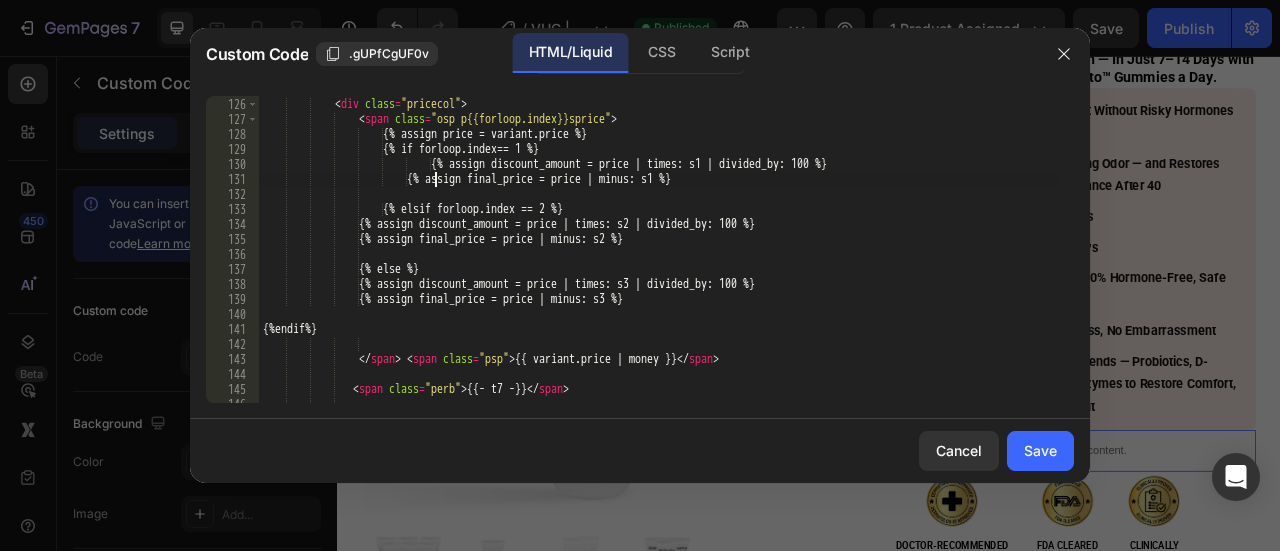 click on "</ div >                < div   class = "pricecol" >                     < span   class = "osp p{{forloop.index}}sprice" >                           {% assign price = variant.price %}                           {% if forloop.index== 1 %}                                     {% assign discount_amount = price | times: s1 | divided_by: 100 %}                                  {% assign final_price = price | minus: s1 %}                                                  {% elsif forloop.index == 2 %}                        {% assign discount_amount = price | times: s2 | divided_by: 100 %}                       {% assign final_price = price | minus: s2 %}                                              {% else %}                       {% assign discount_amount = price | times: s3 | divided_by: 100 %}                       {% assign final_price = price | minus: s3 %}     {%endif%}                                              </ span >   < span   class = "psp" > {{ variant.price | money }} </ span >" at bounding box center (659, 250) 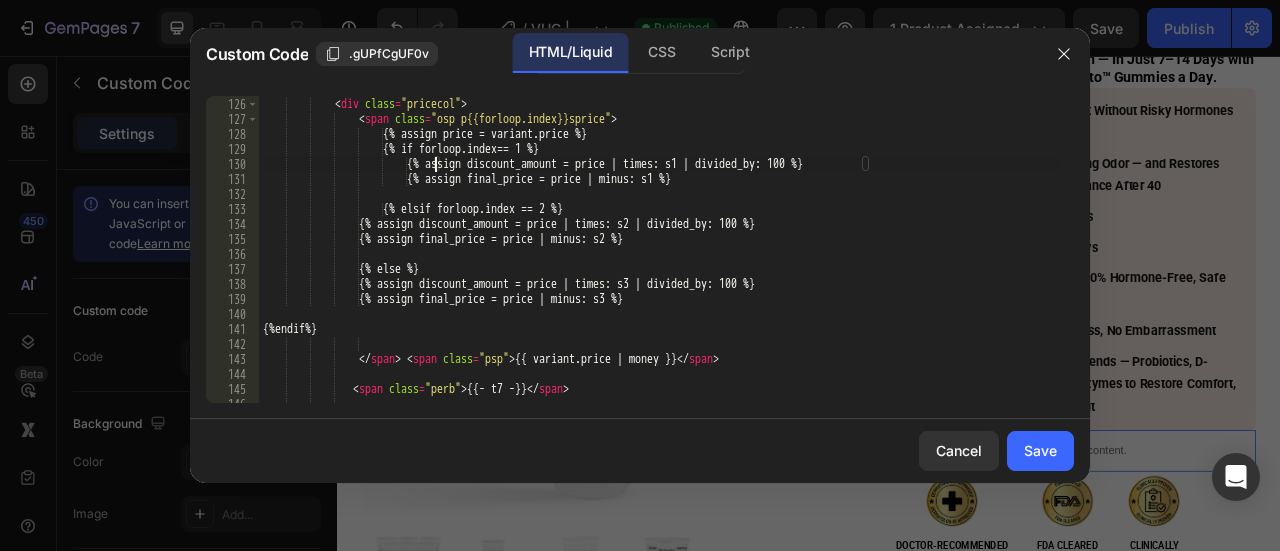 scroll, scrollTop: 0, scrollLeft: 15, axis: horizontal 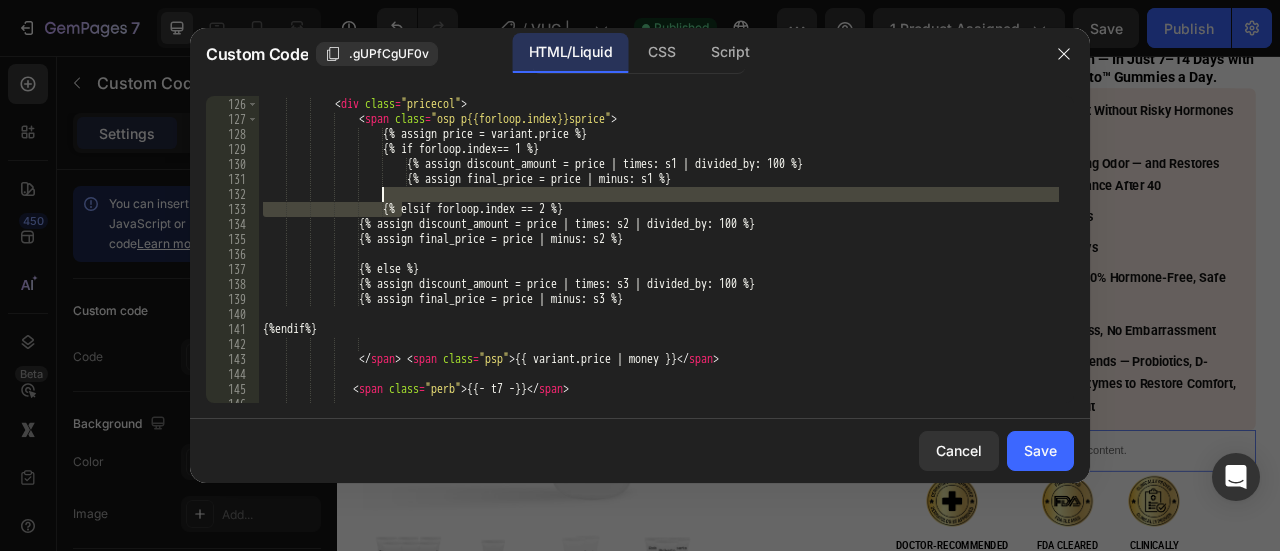 drag, startPoint x: 402, startPoint y: 205, endPoint x: 402, endPoint y: 190, distance: 15 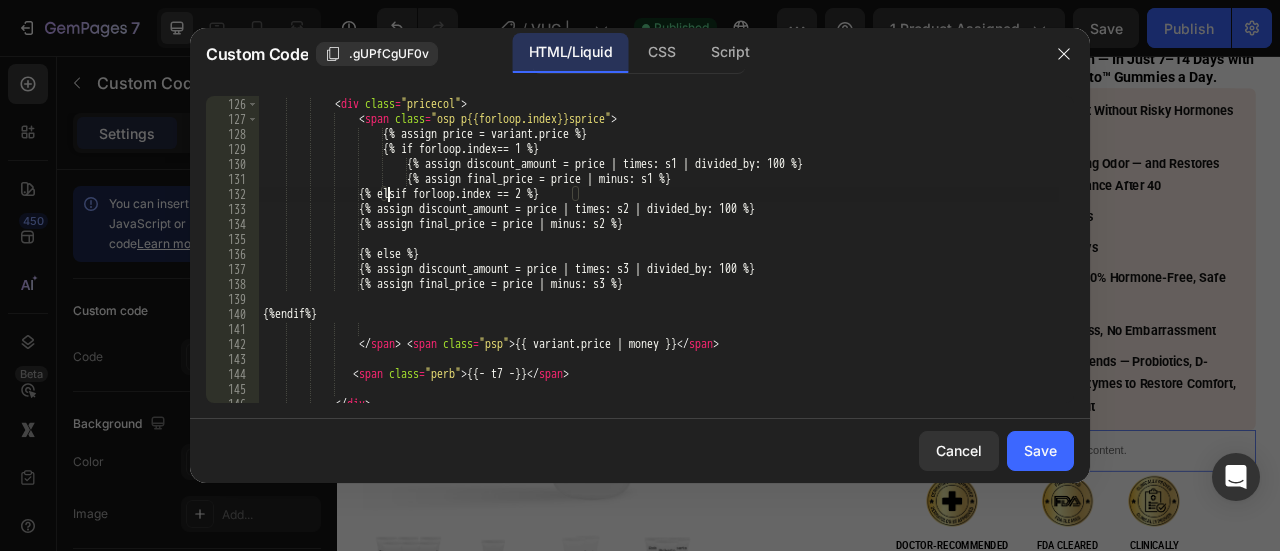 scroll, scrollTop: 0, scrollLeft: 11, axis: horizontal 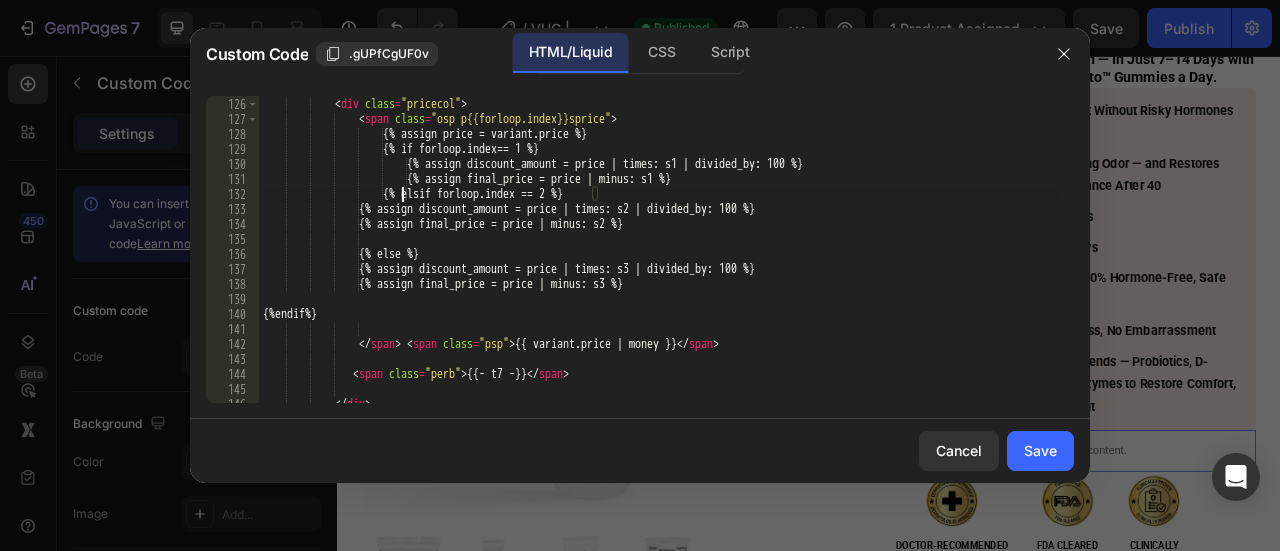 click on "</div>                < div   class = "pricecol" >                     < span   class = "osp p1sprice" >                           {% assign price = variant.price %}                           {% if forloop.index== 1 %}                                  {% assign discount_amount = price | times: s1 | divided_by: 100 %}                                  {% assign final_price = price | minus: s1 %}                           {% elsif forloop.index == 2 %}                        {% assign discount_amount = price | times: s2 | divided_by: 100 %}                       {% assign final_price = price | minus: s2 %}                                              {% else %}                       {% assign discount_amount = price | times: s3 | divided_by: 100 %}                       {% assign final_price = price | minus: s3 %}     {%endif%}                                              </span>   < span   class = "psp" > {{ variant.price | money }} </span>                                 <" at bounding box center [659, 250] 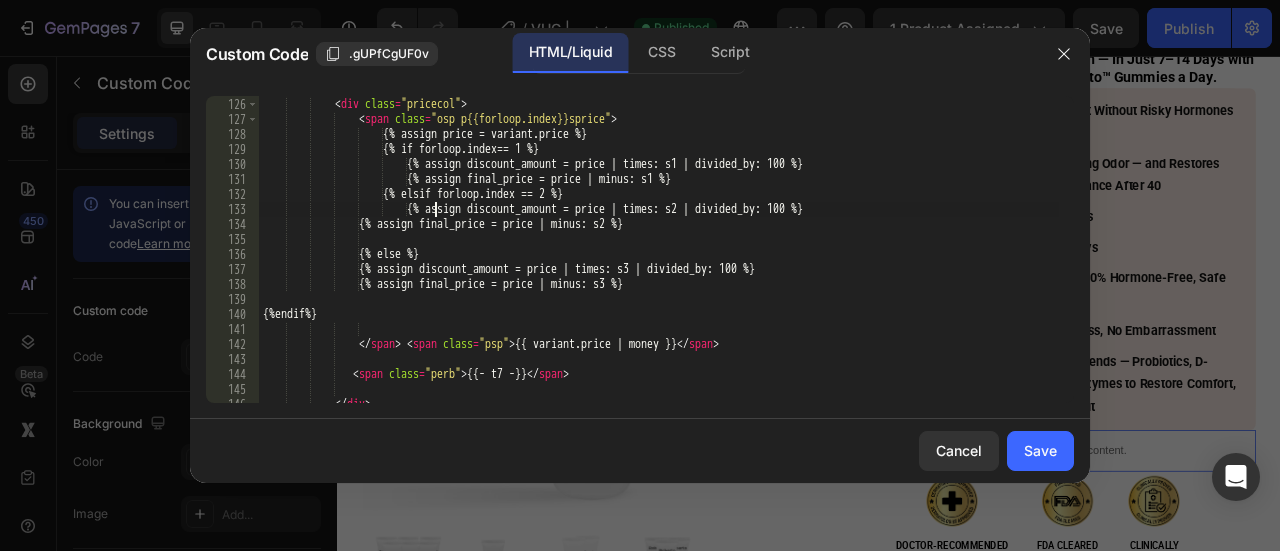 click on "</ div >                < div   class = "pricecol" >                     < span   class = "osp p{{forloop.index}}sprice" >                           {% assign price = variant.price %}                           {% if forloop.index== 1 %}                                  {% assign discount_amount = price | times: s1 | divided_by: 100 %}                                  {% assign final_price = price | minus: s1 %}                           {% elsif forloop.index == 2 %}                                  {% assign discount_amount = price | times: s2 | divided_by: 100 %}                       {% assign final_price = price | minus: s2 %}                                              {% else %}                       {% assign discount_amount = price | times: s3 | divided_by: 100 %}                       {% assign final_price = price | minus: s3 %}     {%endif%}                                              </ span >   < span   class = "psp" > {{ variant.price | money }} </ span >                       <" at bounding box center (659, 250) 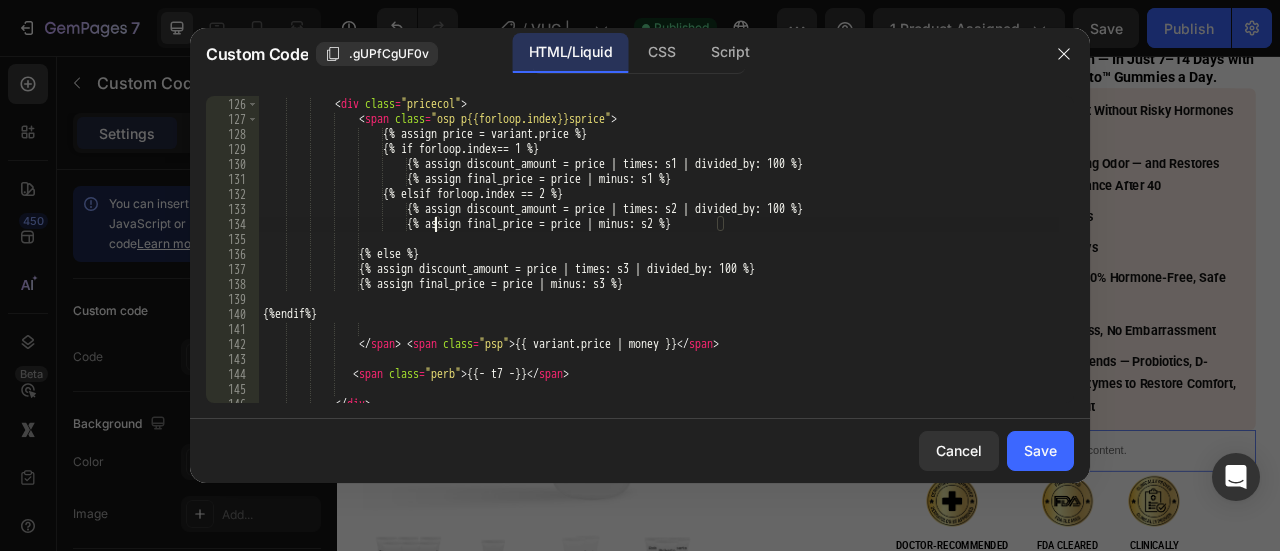 scroll, scrollTop: 0, scrollLeft: 15, axis: horizontal 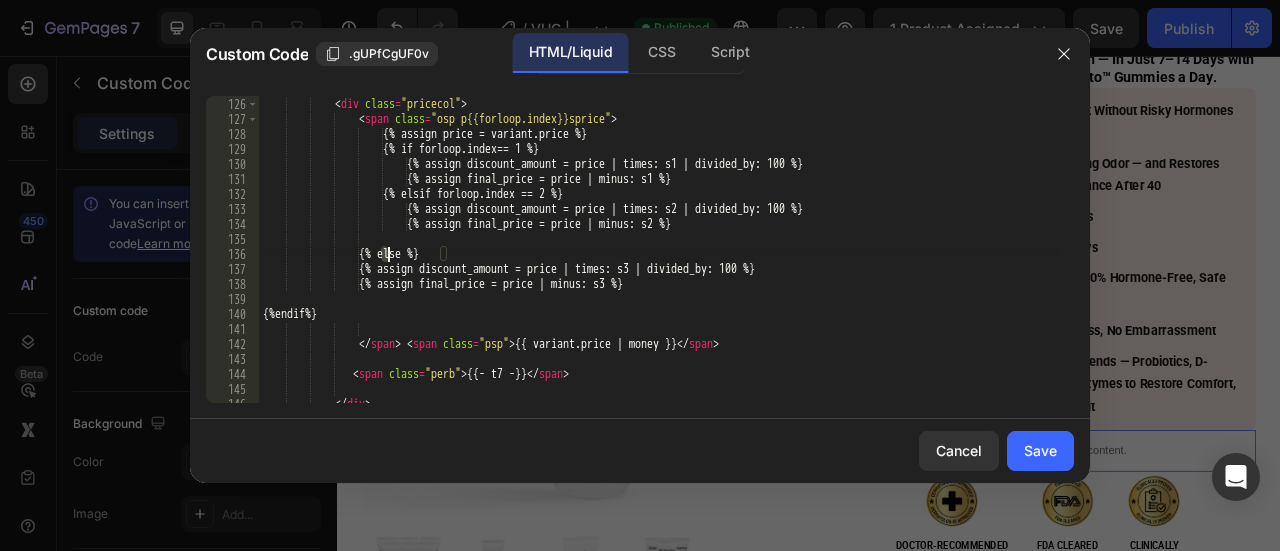 drag, startPoint x: 383, startPoint y: 251, endPoint x: 395, endPoint y: 237, distance: 18.439089 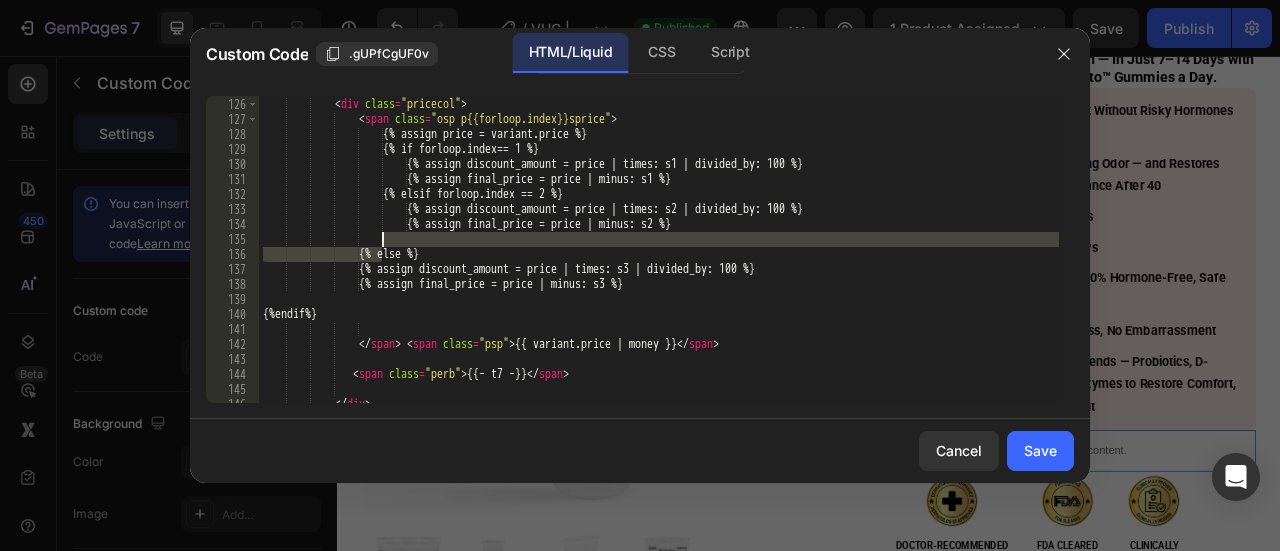 click on "</ div >                < div   class = "pricecol" >                     < span   class = "osp p{{forloop.index}}sprice" >                           {% assign price = variant.price %}                           {% if forloop.index== 1 %}                                  {% assign discount_amount = price | times: s1 | divided_by: 100 %}                                  {% assign final_price = price | minus: s1 %}                           {% elsif forloop.index == 2 %}                                  {% assign discount_amount = price | times: s2 | divided_by: 100 %}                                  {% assign final_price = price | minus: s2 %}                                              {% else %}                       {% assign discount_amount = price | times: s3 | divided_by: 100 %}                       {% assign final_price = price | minus: s3 %}     {%endif%}                                              </ span >   < span   class = "psp" > {{ variant.price | money }} </ span >" at bounding box center (659, 249) 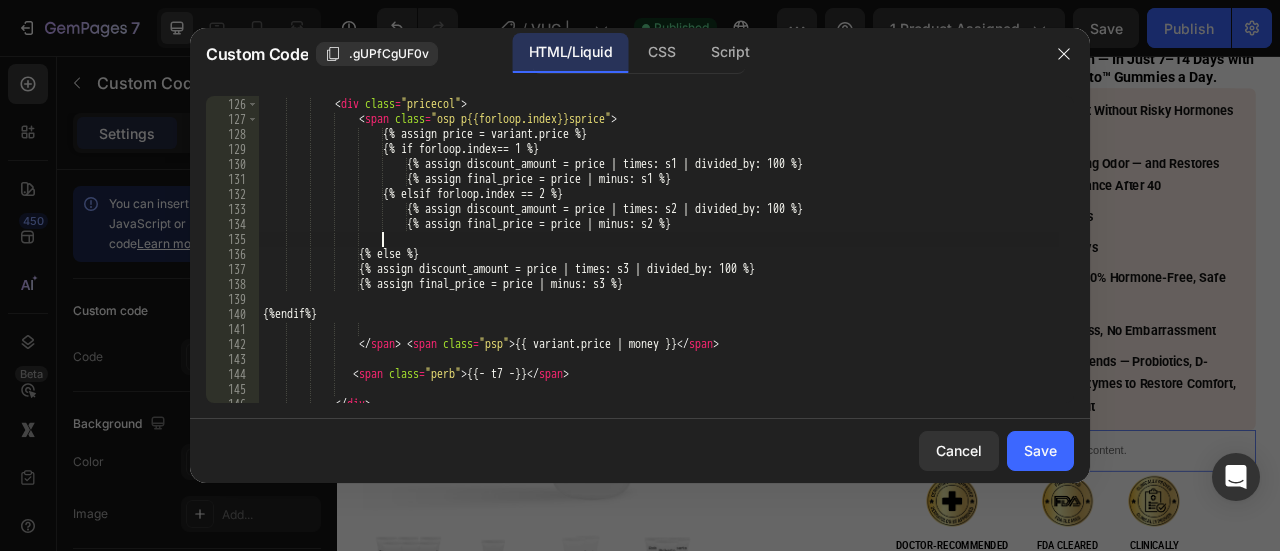 scroll, scrollTop: 0, scrollLeft: 9, axis: horizontal 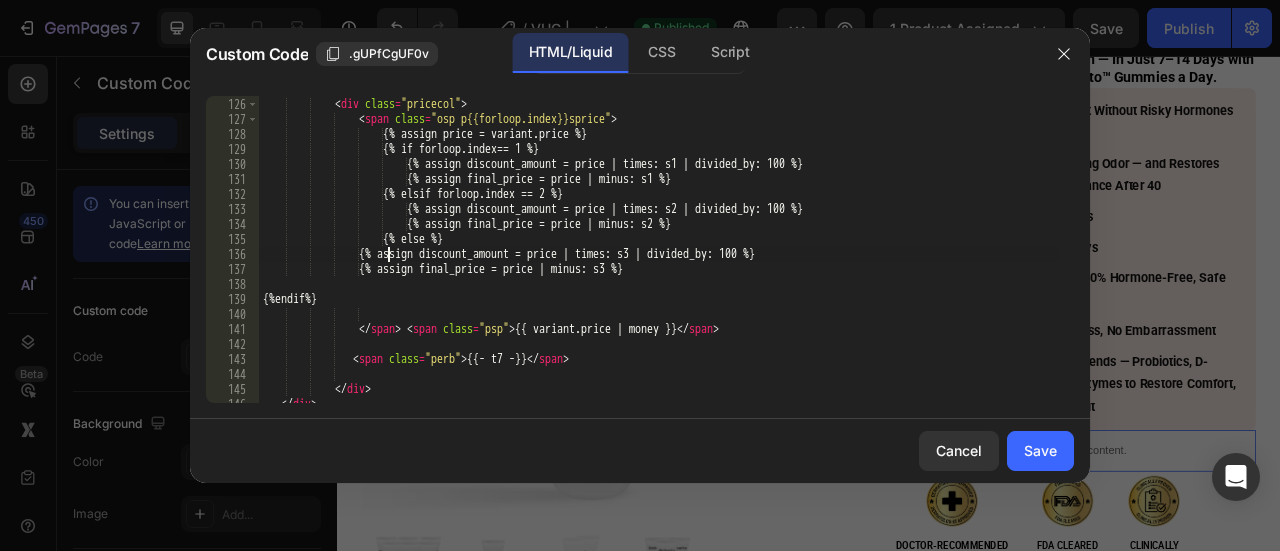 click on "</ div >                < div   class = "pricecol" >                     < span   class = "osp p{{forloop.index}}sprice" >                           {% assign price = variant.price %}                           {% if forloop.index== 1 %}                                  {% assign discount_amount = price | times: s1 | divided_by: 100 %}                                  {% assign final_price = price | minus: s1 %}                           {% elsif forloop.index == 2 %}                                  {% assign discount_amount = price | times: s2 | divided_by: 100 %}                                  {% assign final_price = price | minus: s2 %}                           {% else %}                       {% assign discount_amount = price | times: s3 | divided_by: 100 %}                       {% assign final_price = price | minus: s3 %}     {%endif%}                                              </ span >   < span   class = "psp" > {{ variant.price | money }} </ span >" at bounding box center (659, 250) 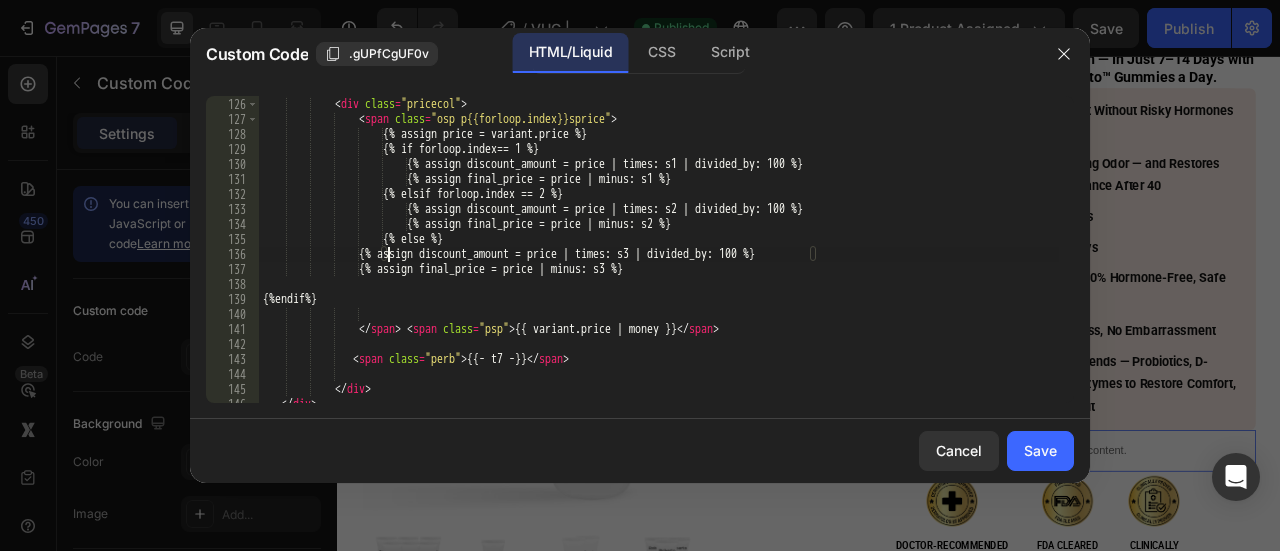 click on "</ div >                < div   class = "pricecol" >                     < span   class = "osp p{{forloop.index}}sprice" >                           {% assign price = variant.price %}                           {% if forloop.index== 1 %}                                  {% assign discount_amount = price | times: s1 | divided_by: 100 %}                                  {% assign final_price = price | minus: s1 %}                           {% elsif forloop.index == 2 %}                                  {% assign discount_amount = price | times: s2 | divided_by: 100 %}                                  {% assign final_price = price | minus: s2 %}                           {% else %}                       {% assign discount_amount = price | times: s3 | divided_by: 100 %}                       {% assign final_price = price | minus: s3 %}     {%endif%}                                              </ span >   < span   class = "psp" > {{ variant.price | money }} </ span >" at bounding box center (659, 250) 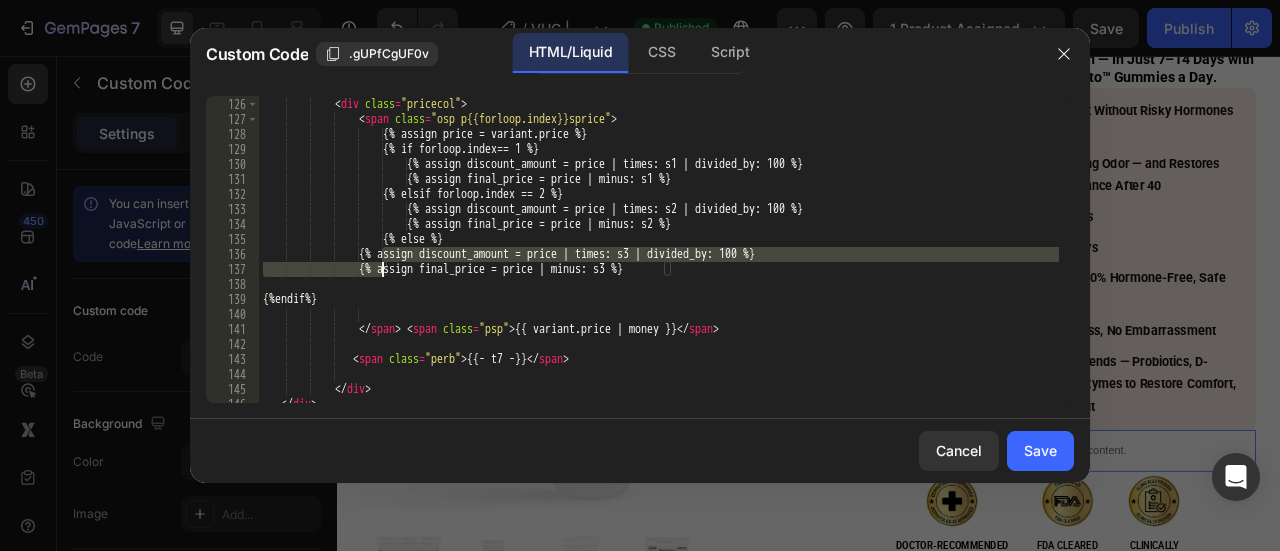 click on "</ div >                < div   class = "pricecol" >                     < span   class = "osp p{{forloop.index}}sprice" >                           {% assign price = variant.price %}                           {% if forloop.index== 1 %}                                  {% assign discount_amount = price | times: s1 | divided_by: 100 %}                                  {% assign final_price = price | minus: s1 %}                           {% elsif forloop.index == 2 %}                                  {% assign discount_amount = price | times: s2 | divided_by: 100 %}                                  {% assign final_price = price | minus: s2 %}                           {% else %}                       {% assign discount_amount = price | times: s3 | divided_by: 100 %}                       {% assign final_price = price | minus: s3 %}     {%endif%}                                              </ span >   < span   class = "psp" > {{ variant.price | money }} </ span >" at bounding box center [659, 250] 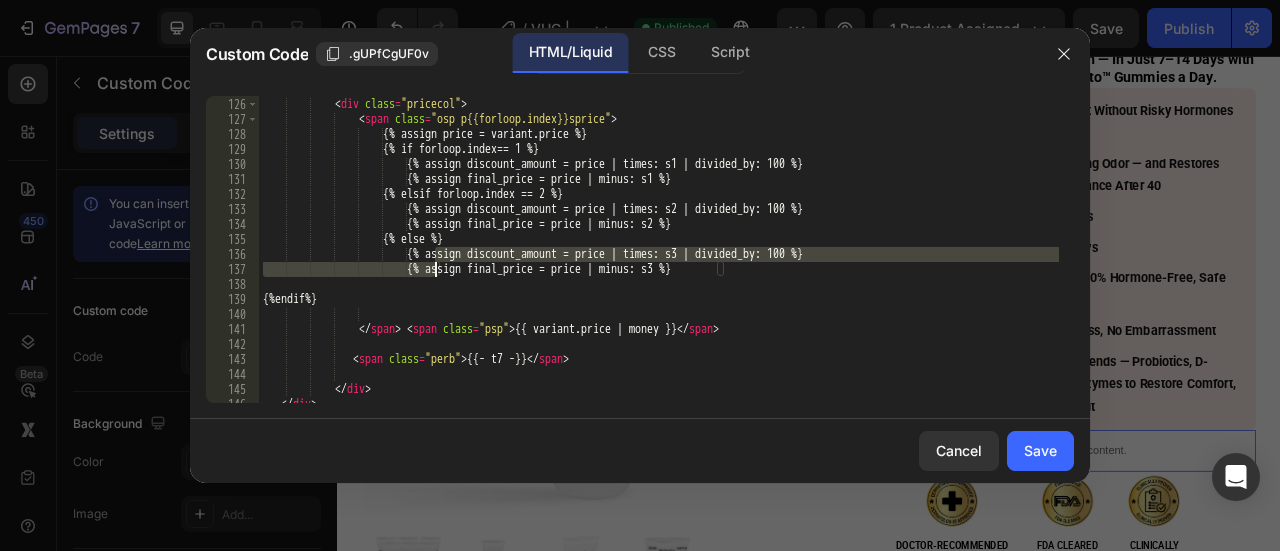 click on "</ div >                < div   class = "pricecol" >                     < span   class = "osp p{{forloop.index}}sprice" >                           {% assign price = variant.price %}                           {% if forloop.index== 1 %}                                  {% assign discount_amount = price | times: s1 | divided_by: 100 %}                                  {% assign final_price = price | minus: s1 %}                           {% elsif forloop.index == 2 %}                                  {% assign discount_amount = price | times: s2 | divided_by: 100 %}                                  {% assign final_price = price | minus: s2 %}                           {% else %}                                 {% assign discount_amount = price | times: s3 | divided_by: 100 %}                                 {% assign final_price = price | minus: s3 %}     {%endif%}                                              </ span >   < span   class = "psp" > {{ variant.price | money }} </ span >" at bounding box center [659, 250] 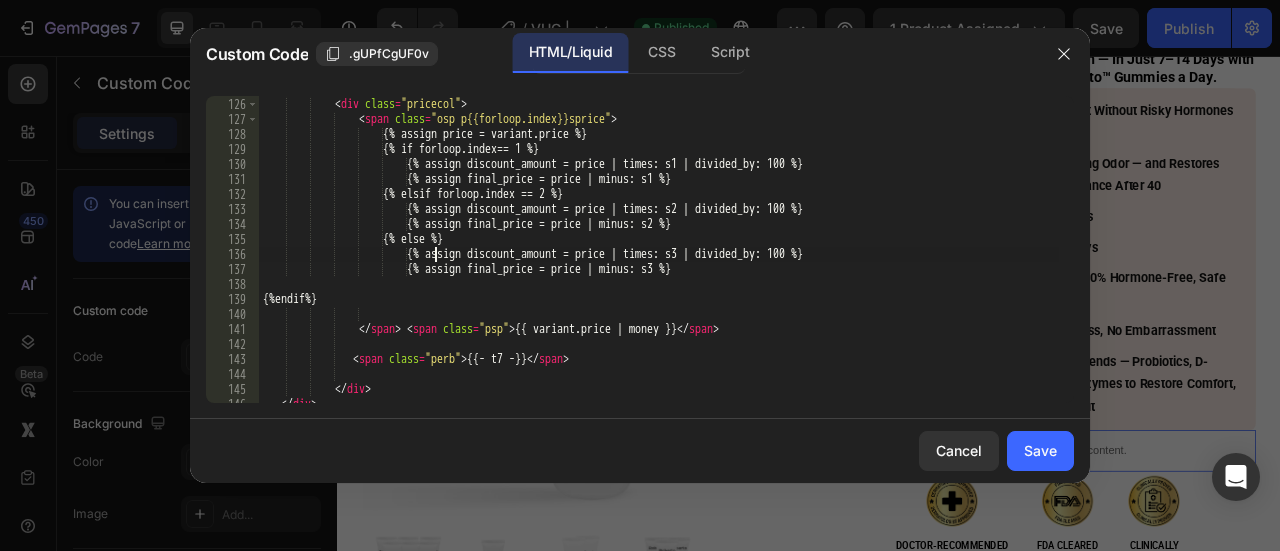 scroll, scrollTop: 0, scrollLeft: 14, axis: horizontal 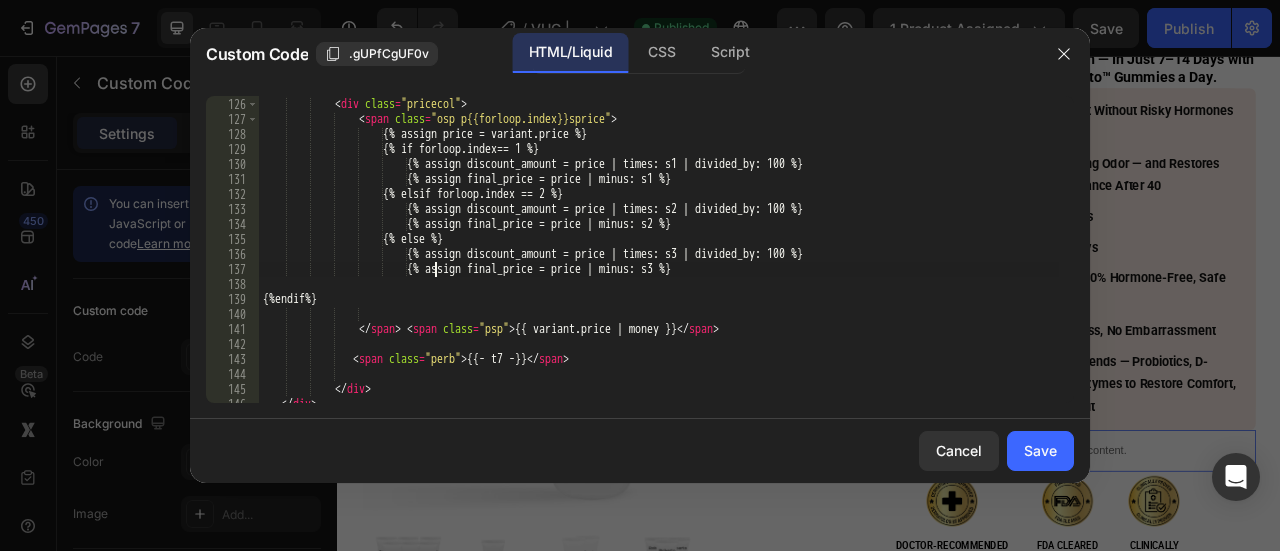 click on "</ div >                < div   class = "pricecol" >                     < span   class = "osp p{{forloop.index}}sprice" >                           {% assign price = variant.price %}                           {% if forloop.index== 1 %}                                  {% assign discount_amount = price | times: s1 | divided_by: 100 %}                                  {% assign final_price = price | minus: s1 %}                           {% elsif forloop.index == 2 %}                                  {% assign discount_amount = price | times: s2 | divided_by: 100 %}                                  {% assign final_price = price | minus: s2 %}                           {% else %}                                  {% assign discount_amount = price | times: s3 | divided_by: 100 %}                                  {% assign final_price = price | minus: s3 %}     {%endif%}                                              </ span >   < span   class = "psp" > {{ variant.price | money }} </ span >         <" at bounding box center (659, 250) 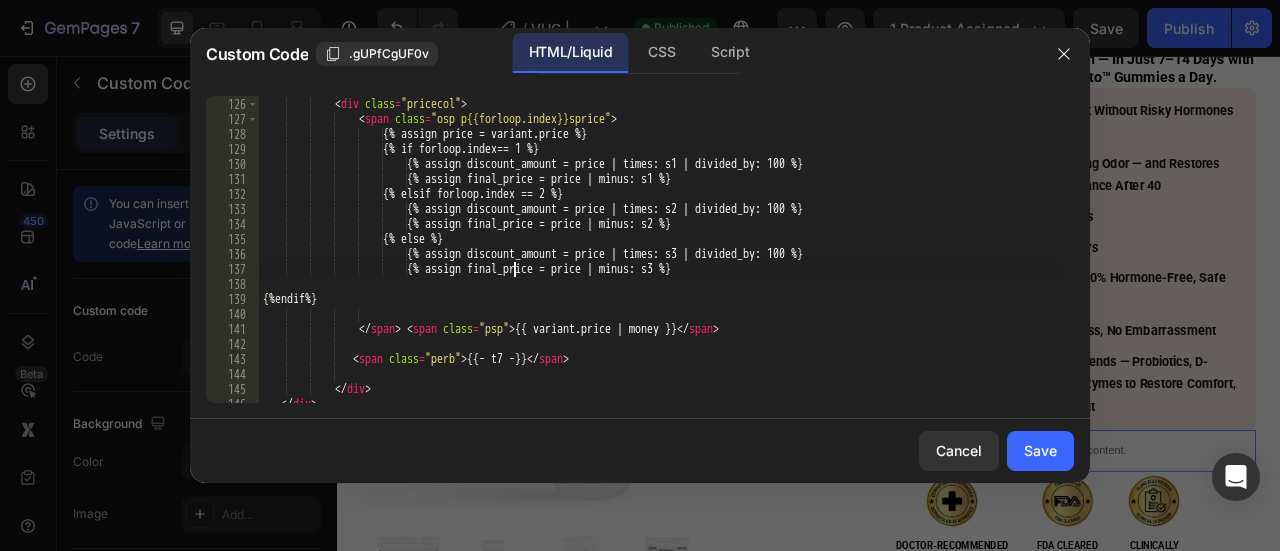 click on "</ div >                < div   class = "pricecol" >                     < span   class = "osp p{{forloop.index}}sprice" >                           {% assign price = variant.price %}                           {% if forloop.index== 1 %}                                  {% assign discount_amount = price | times: s1 | divided_by: 100 %}                                  {% assign final_price = price | minus: s1 %}                           {% elsif forloop.index == 2 %}                                  {% assign discount_amount = price | times: s2 | divided_by: 100 %}                                  {% assign final_price = price | minus: s2 %}                           {% else %}                                  {% assign discount_amount = price | times: s3 | divided_by: 100 %}                                  {% assign final_price = price | minus: s3 %}     {%endif%}                                              </ span >   < span   class = "psp" > {{ variant.price | money }} </ span >         <" at bounding box center (659, 250) 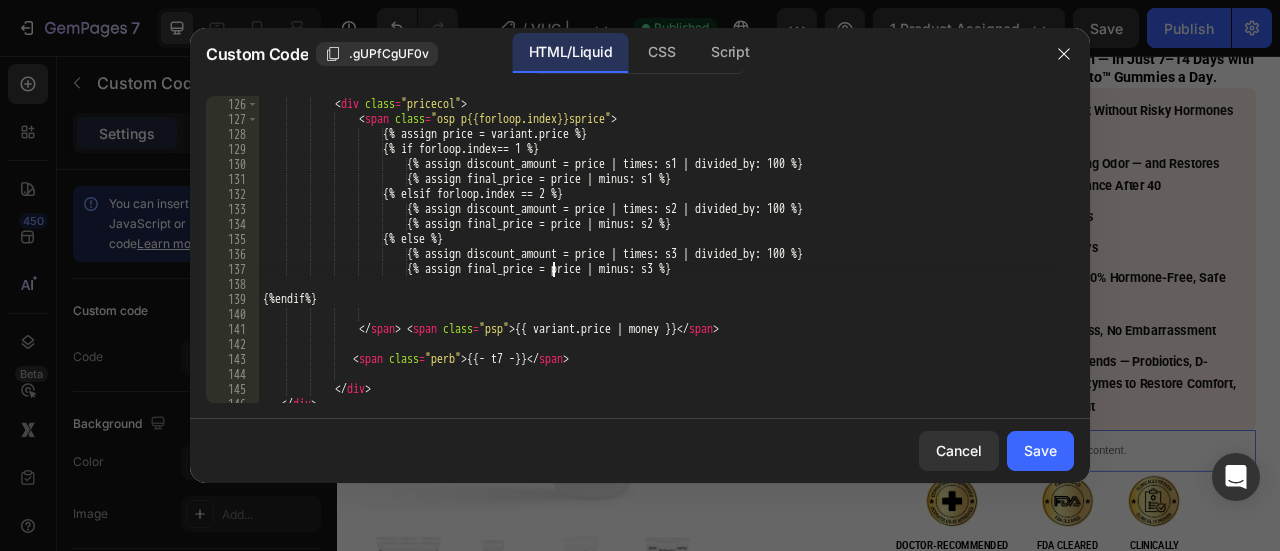 click on "</ div >                < div   class = "pricecol" >                     < span   class = "osp p{{forloop.index}}sprice" >                           {% assign price = variant.price %}                           {% if forloop.index== 1 %}                                  {% assign discount_amount = price | times: s1 | divided_by: 100 %}                                  {% assign final_price = price | minus: s1 %}                           {% elsif forloop.index == 2 %}                                  {% assign discount_amount = price | times: s2 | divided_by: 100 %}                                  {% assign final_price = price | minus: s2 %}                           {% else %}                                  {% assign discount_amount = price | times: s3 | divided_by: 100 %}                                  {% assign final_price = price | minus: s3 %}     {%endif%}                                              </ span >   < span   class = "psp" > {{ variant.price | money }} </ span >         <" at bounding box center [659, 250] 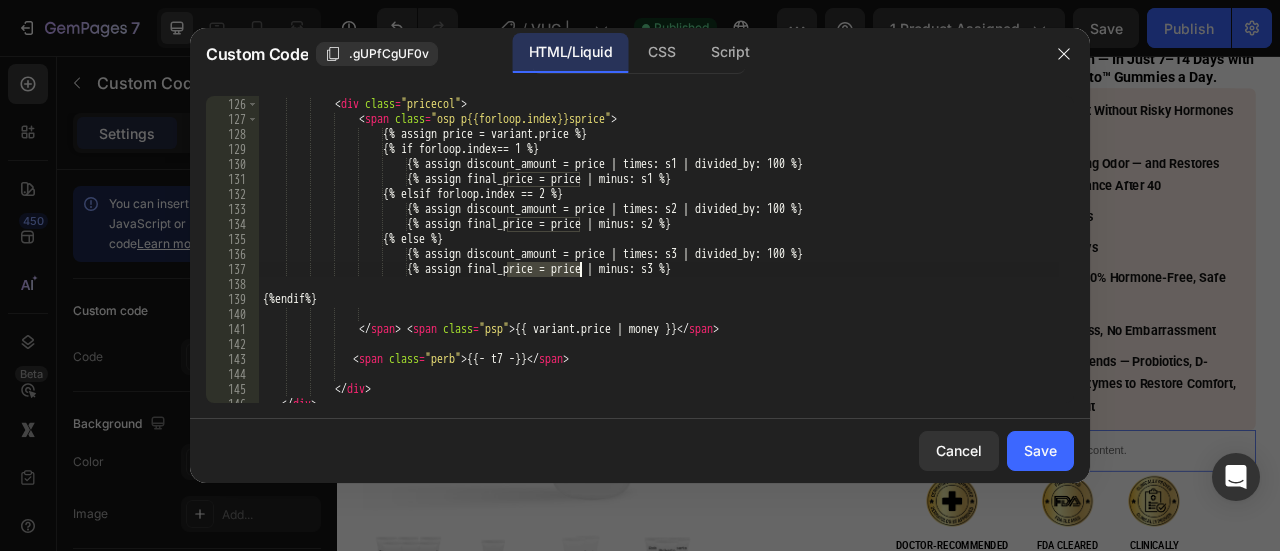 click on "</ div >                < div   class = "pricecol" >                     < span   class = "osp p{{forloop.index}}sprice" >                           {% assign price = variant.price %}                           {% if forloop.index== 1 %}                                  {% assign discount_amount = price | times: s1 | divided_by: 100 %}                                  {% assign final_price = price | minus: s1 %}                           {% elsif forloop.index == 2 %}                                  {% assign discount_amount = price | times: s2 | divided_by: 100 %}                                  {% assign final_price = price | minus: s2 %}                           {% else %}                                  {% assign discount_amount = price | times: s3 | divided_by: 100 %}                                  {% assign final_price = price | minus: s3 %}     {%endif%}                                              </ span >   < span   class = "psp" > {{ variant.price | money }} </ span >         <" at bounding box center [659, 249] 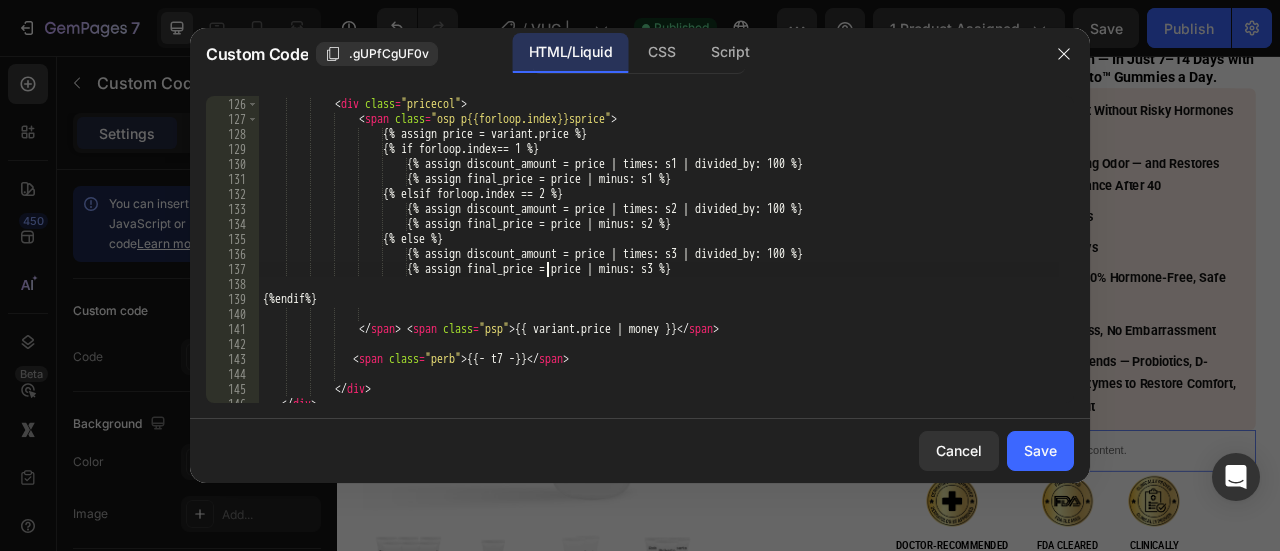 click on "</ div >                < div   class = "pricecol" >                     < span   class = "osp p{{forloop.index}}sprice" >                           {% assign price = variant.price %}                           {% if forloop.index== 1 %}                                  {% assign discount_amount = price | times: s1 | divided_by: 100 %}                                  {% assign final_price = price | minus: s1 %}                           {% elsif forloop.index == 2 %}                                  {% assign discount_amount = price | times: s2 | divided_by: 100 %}                                  {% assign final_price = price | minus: s2 %}                           {% else %}                                  {% assign discount_amount = price | times: s3 | divided_by: 100 %}                                  {% assign final_price = price | minus: s3 %}     {%endif%}                                              </ span >   < span   class = "psp" > {{ variant.price | money }} </ span >         <" at bounding box center [659, 250] 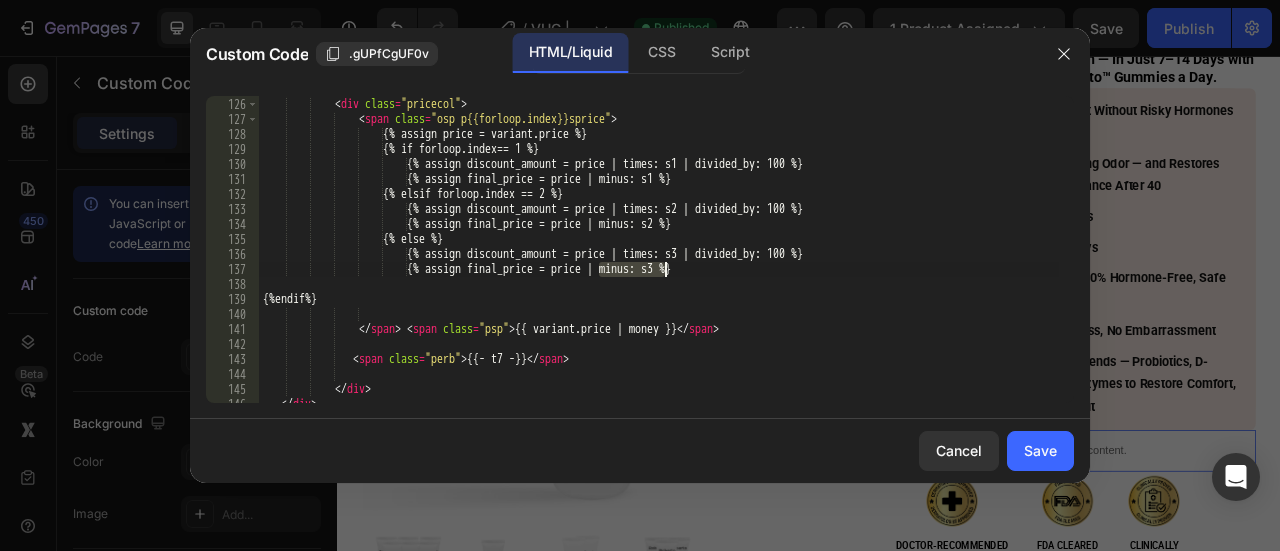 drag, startPoint x: 598, startPoint y: 267, endPoint x: 686, endPoint y: 269, distance: 88.02273 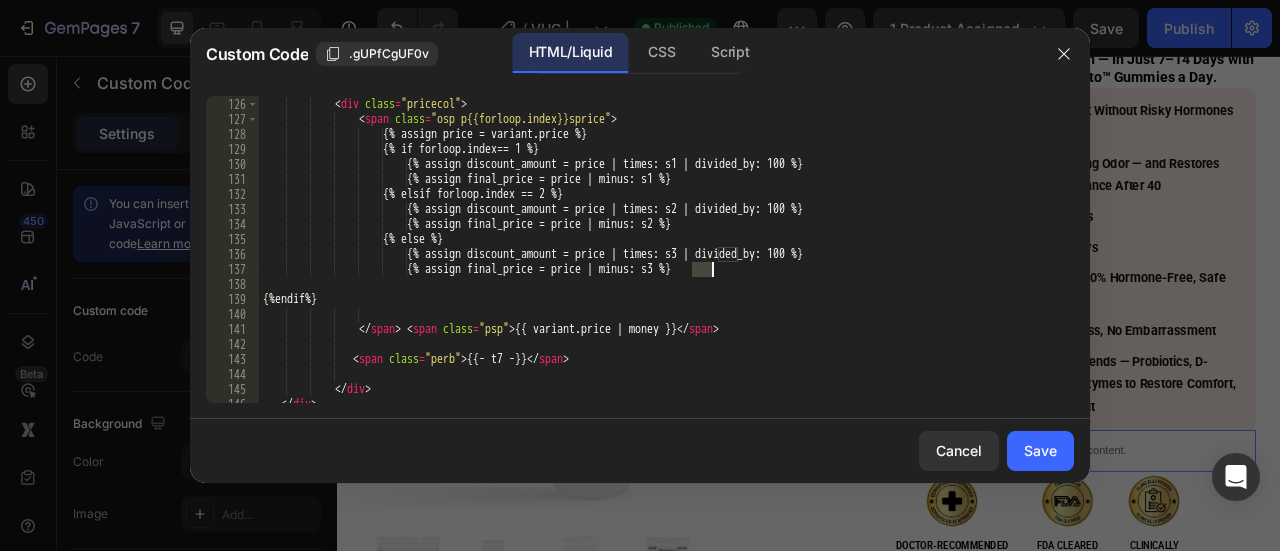 drag, startPoint x: 692, startPoint y: 269, endPoint x: 713, endPoint y: 269, distance: 21 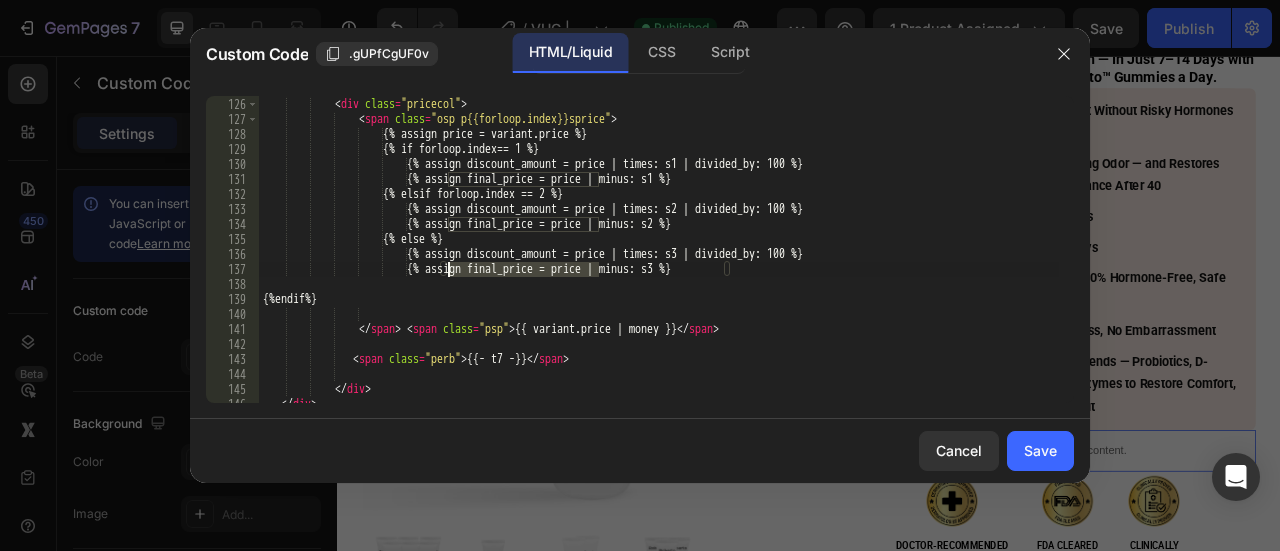 drag, startPoint x: 597, startPoint y: 267, endPoint x: 446, endPoint y: 267, distance: 151 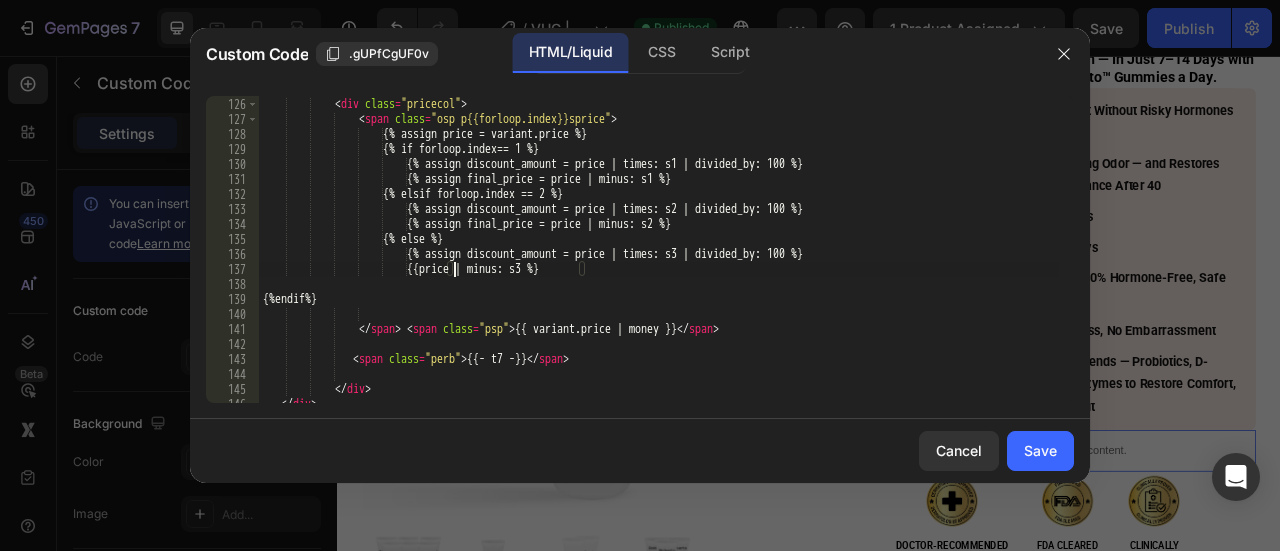 scroll, scrollTop: 0, scrollLeft: 16, axis: horizontal 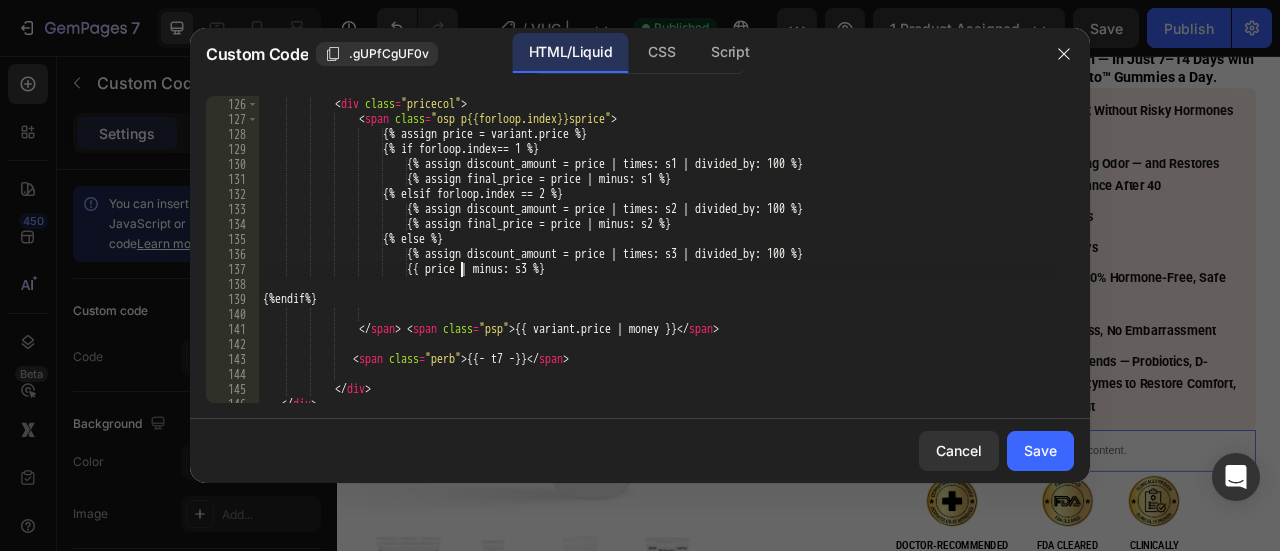 click on "</ div >                < div   class = "pricecol" >                     < span   class = "osp p{{forloop.index}}sprice" >                           {% assign price = variant.price %}                           {% if forloop.index== 1 %}                                  {% assign discount_amount = price | times: s1 | divided_by: 100 %}                                  {% assign final_price = price | minus: s1 %}                           {% elsif forloop.index == 2 %}                                  {% assign discount_amount = price | times: s2 | divided_by: 100 %}                                  {% assign final_price = price | minus: s2 %}                           {% else %}                                  {% assign discount_amount = price | times: s3 | divided_by: 100 %}                                  {{ price | minus: s3 %}     {%endif%}                                              </ span >   < span   class = "psp" > {{ variant.price | money }} </ span >" at bounding box center [659, 250] 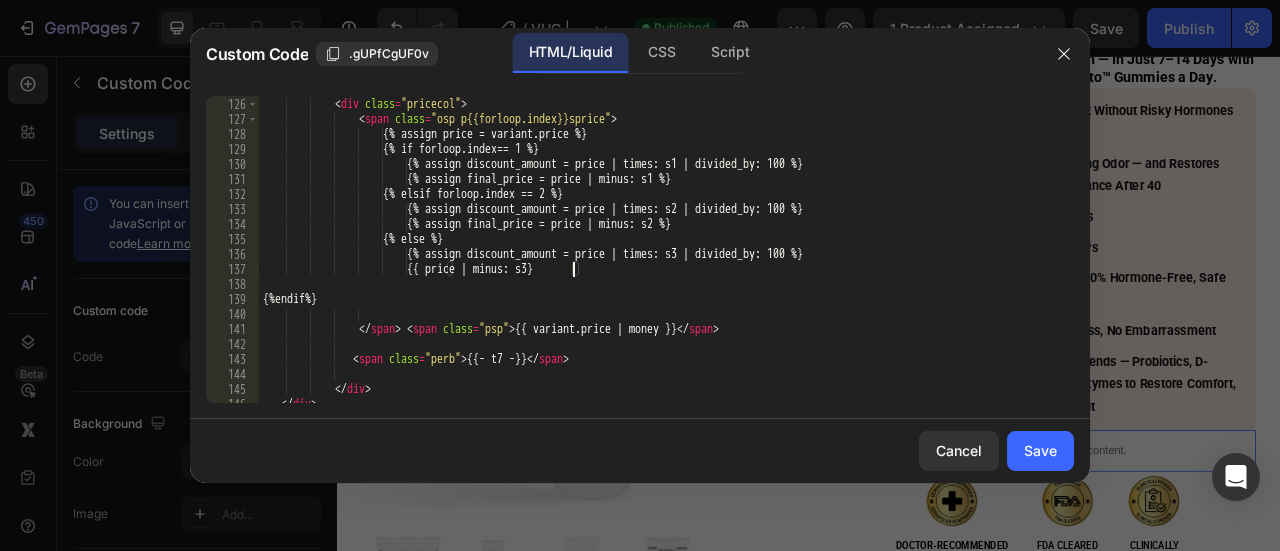 scroll, scrollTop: 0, scrollLeft: 25, axis: horizontal 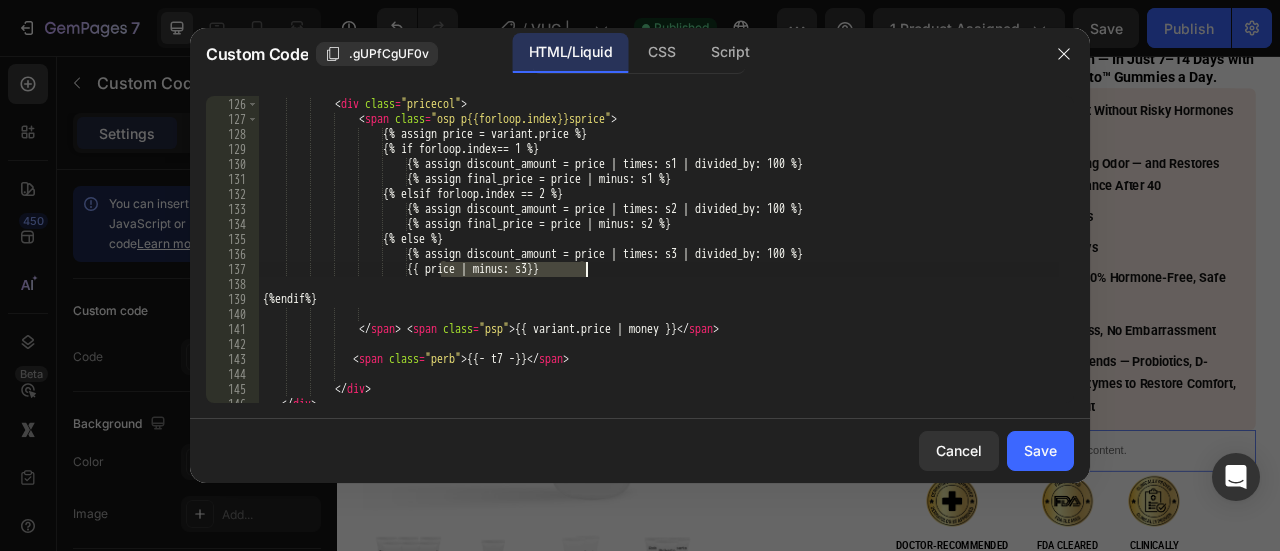 drag, startPoint x: 441, startPoint y: 268, endPoint x: 587, endPoint y: 269, distance: 146.00342 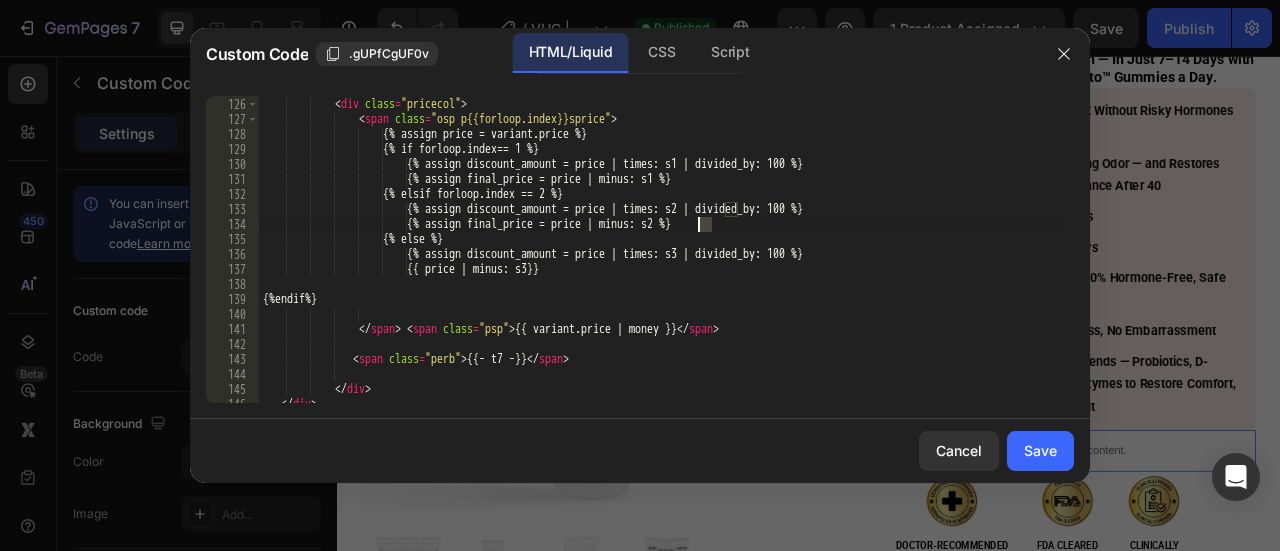 click on "</ div >                < div   class = "pricecol" >                     < span   class = "osp p{{forloop.index}}sprice" >                           {% assign price = variant.price %}                           {% if forloop.index== 1 %}                                  {% assign discount_amount = price | times: s1 | divided_by: 100 %}                                  {% assign final_price = price | minus: s1 %}                           {% elsif forloop.index == 2 %}                                  {% assign discount_amount = price | times: s2 | divided_by: 100 %}                                  {% assign final_price = price | minus: s2 %}                                              {% else %}                                  {% assign discount_amount = price | times: s3 | divided_by: 100 %}                                  {{ price | minus: s3}}     {%endif%}                                              </ span >   < span   class = "psp" > {{ variant.price | money }} </ span >" at bounding box center [659, 250] 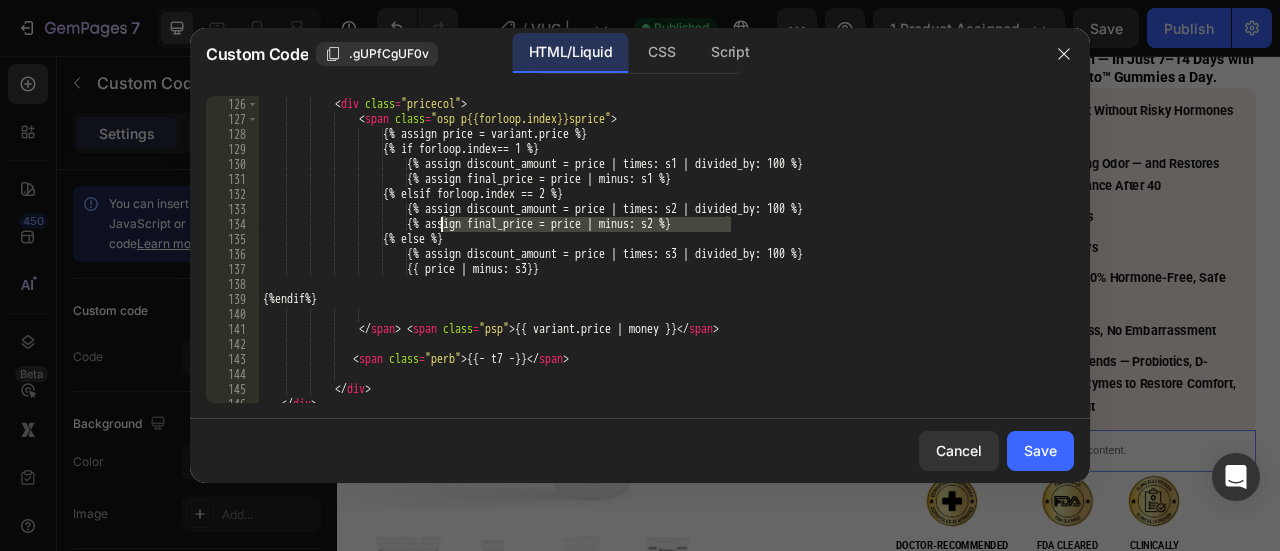 drag, startPoint x: 733, startPoint y: 225, endPoint x: 439, endPoint y: 223, distance: 294.0068 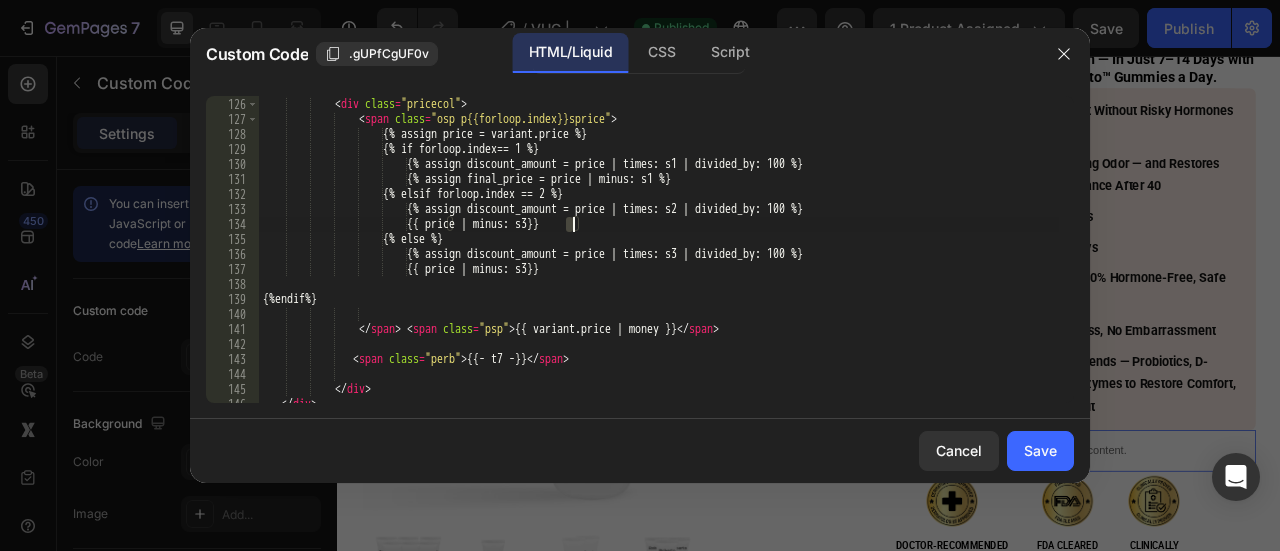 click on "</ div >                < div   class = "pricecol" >                     < span   class = "osp p{{forloop.index}}sprice" >                           {% assign price = variant.price %}                           {% if forloop.index== 1 %}                                  {% assign discount_amount = price | times: s1 | divided_by: 100 %}                                  {% assign final_price = price | minus: s1 %}                           {% elsif forloop.index == 2 %}                                  {% assign discount_amount = price | times: s2 | divided_by: 100 %}                                  {{ price | minus: s3}}                           {% else %}                                  {% assign discount_amount = price | times: s3 | divided_by: 100 %}                                  {{ price | minus: s3}}     {%endif%}                                              </ span >   < span   class = "psp" > {{ variant.price | money }} </ span >                                          < span   = >" at bounding box center (659, 250) 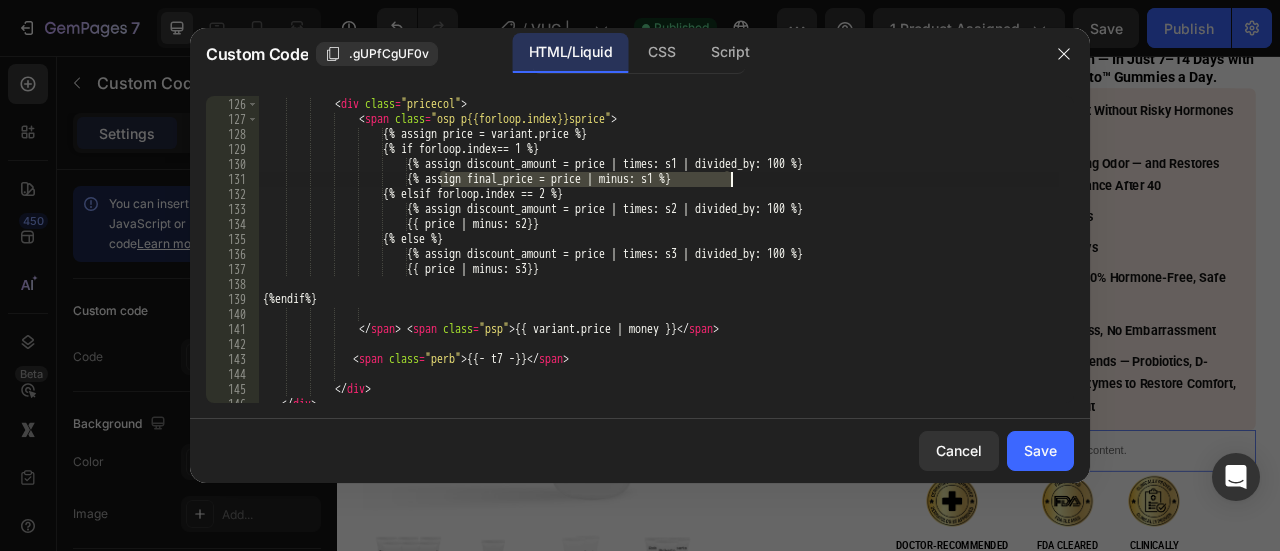drag, startPoint x: 442, startPoint y: 179, endPoint x: 730, endPoint y: 183, distance: 288.02777 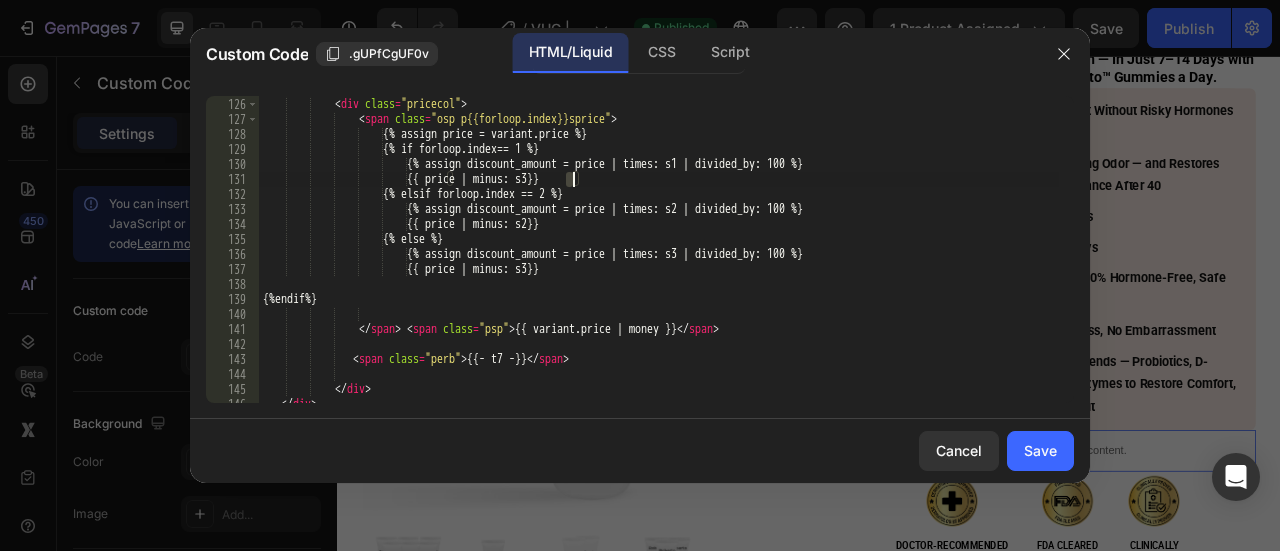 click on "</ div >                < div   class = "pricecol" >                     < span   class = "osp p{{forloop.index}}sprice" >                           {% assign price = variant.price %}                           {% if forloop.index== 1 %}                                  {% assign discount_amount = price | times: s1 | divided_by: 100 %}                                  {{ price | minus: s3}}                           {% elsif forloop.index == 2 %}                                  {% assign discount_amount = price | times: s2 | divided_by: 100 %}                                  {{ price | minus: s2}}                           {% else %}                                  {% assign discount_amount = price | times: s3 | divided_by: 100 %}                                  {{ price | minus: s3}}     {%endif%}                                              </ span >   < span   class = "psp" > {{ variant.price | money }} </ span >                                          < span   class = "perb" > </ span >" at bounding box center (659, 250) 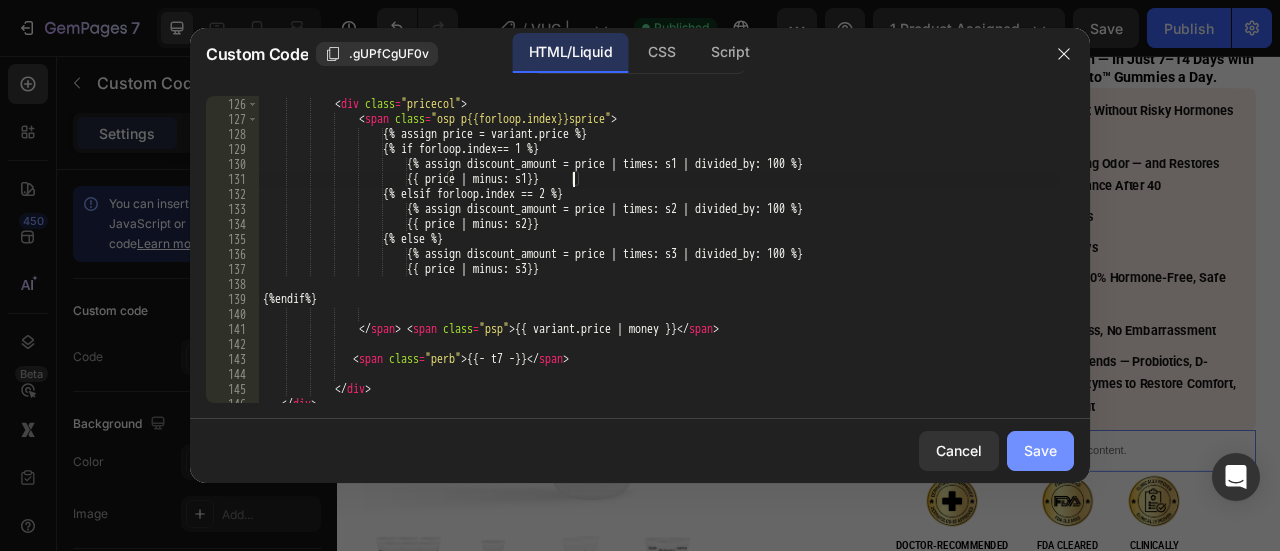 type on "{{ price | minus: s1}}" 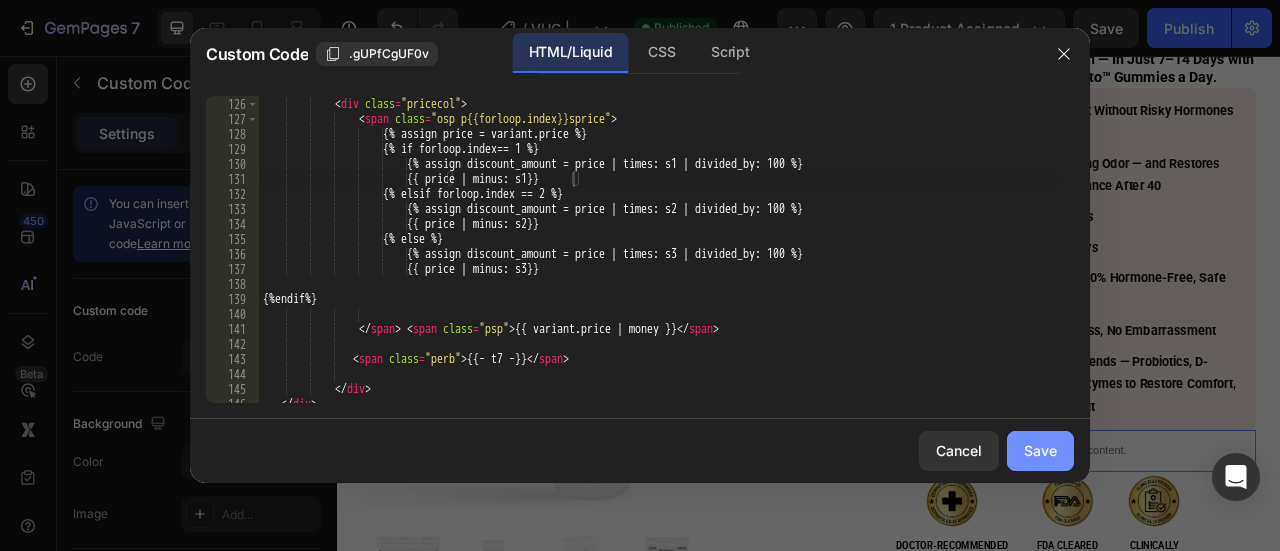 click on "Save" at bounding box center [1040, 450] 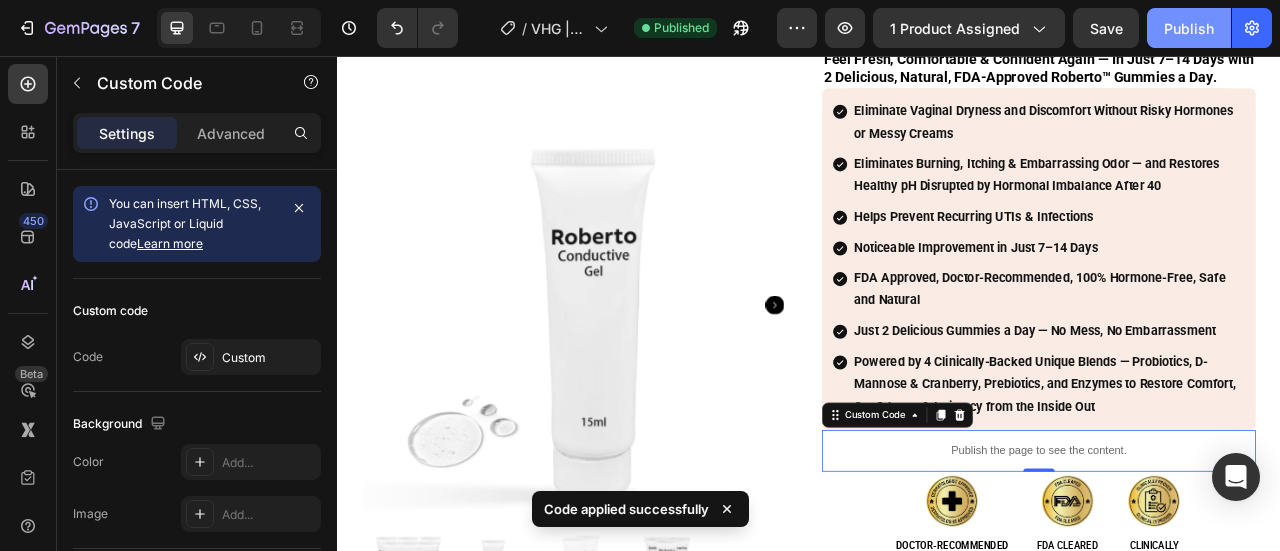 click on "Publish" at bounding box center [1189, 28] 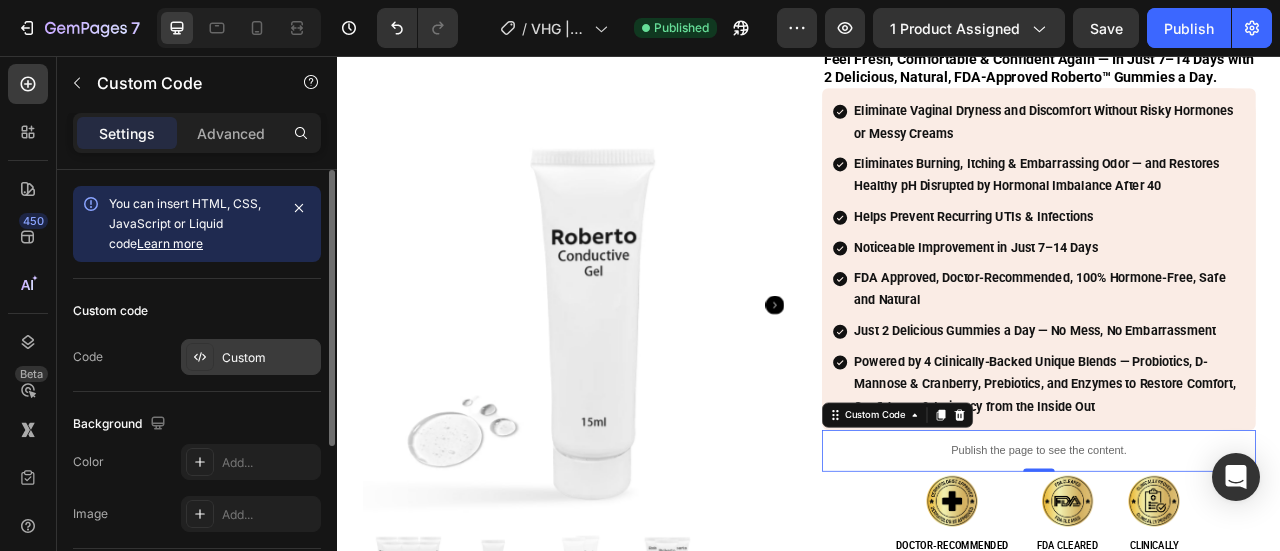 click at bounding box center (200, 357) 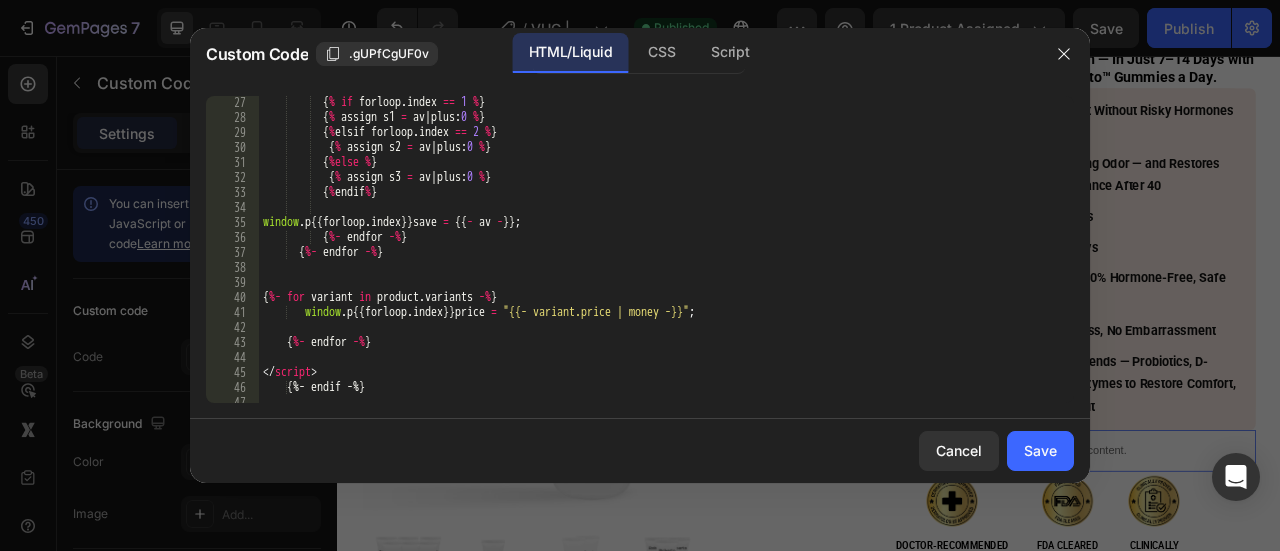 scroll, scrollTop: 487, scrollLeft: 0, axis: vertical 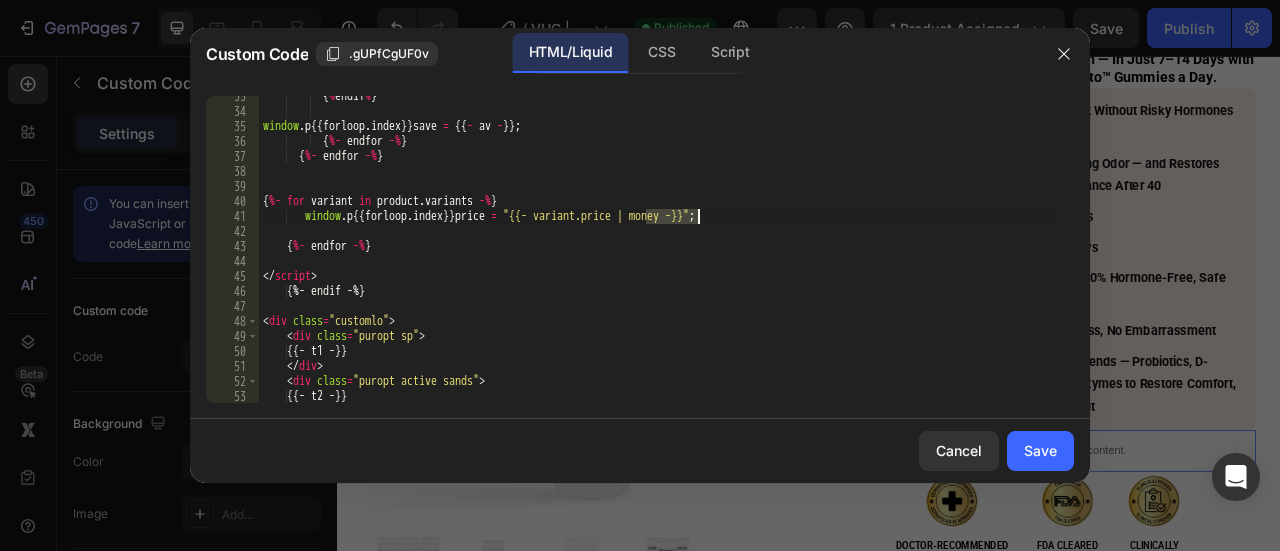 drag, startPoint x: 646, startPoint y: 213, endPoint x: 698, endPoint y: 215, distance: 52.03845 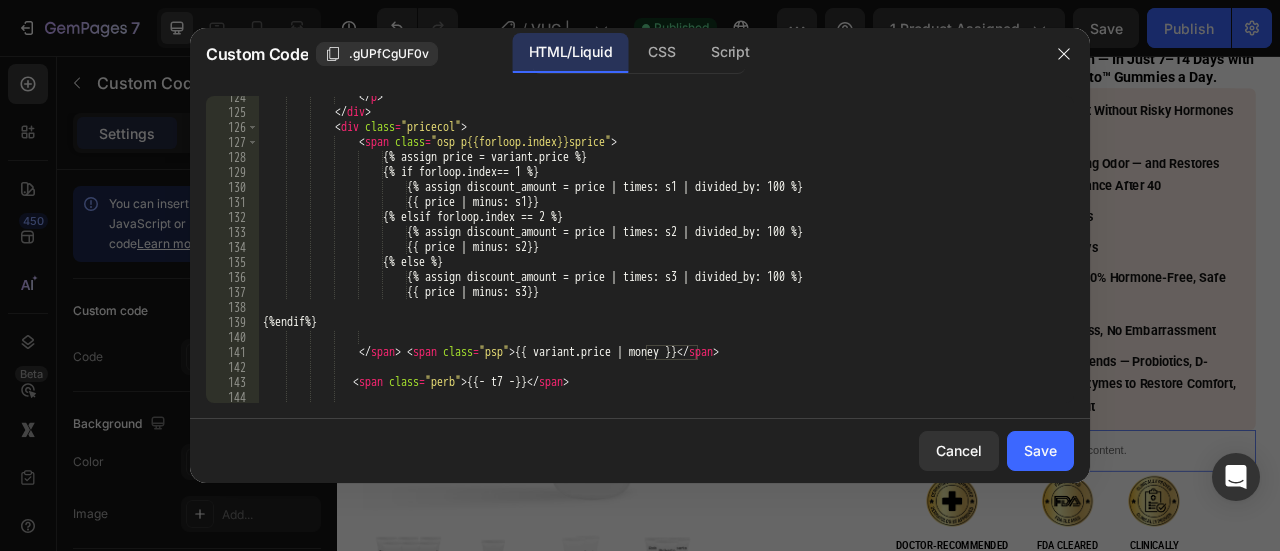 scroll, scrollTop: 1866, scrollLeft: 0, axis: vertical 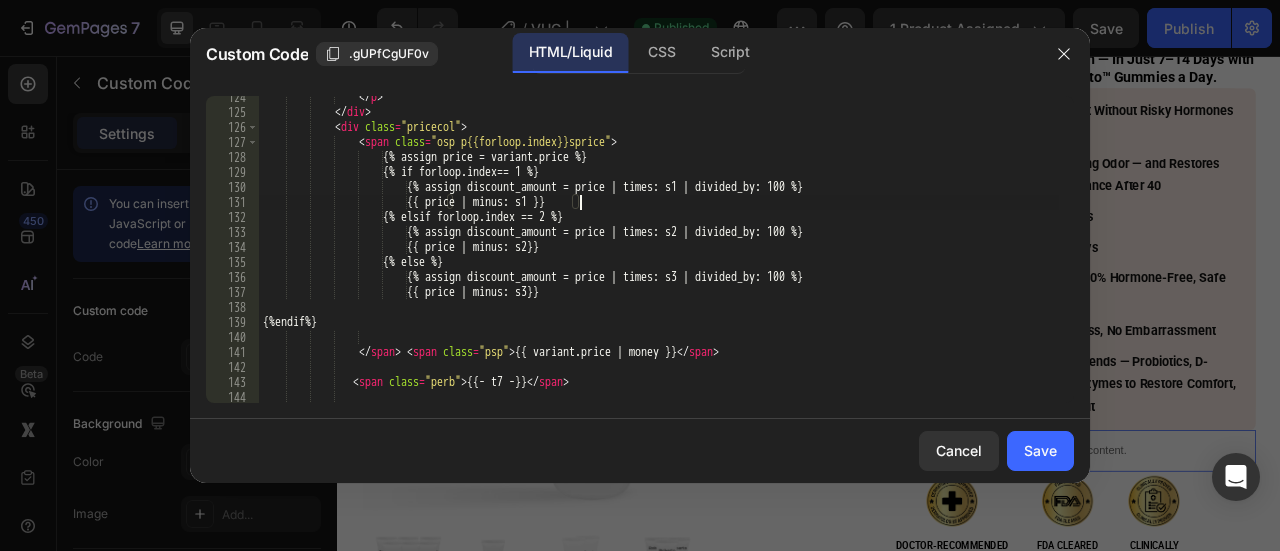 paste on "| money" 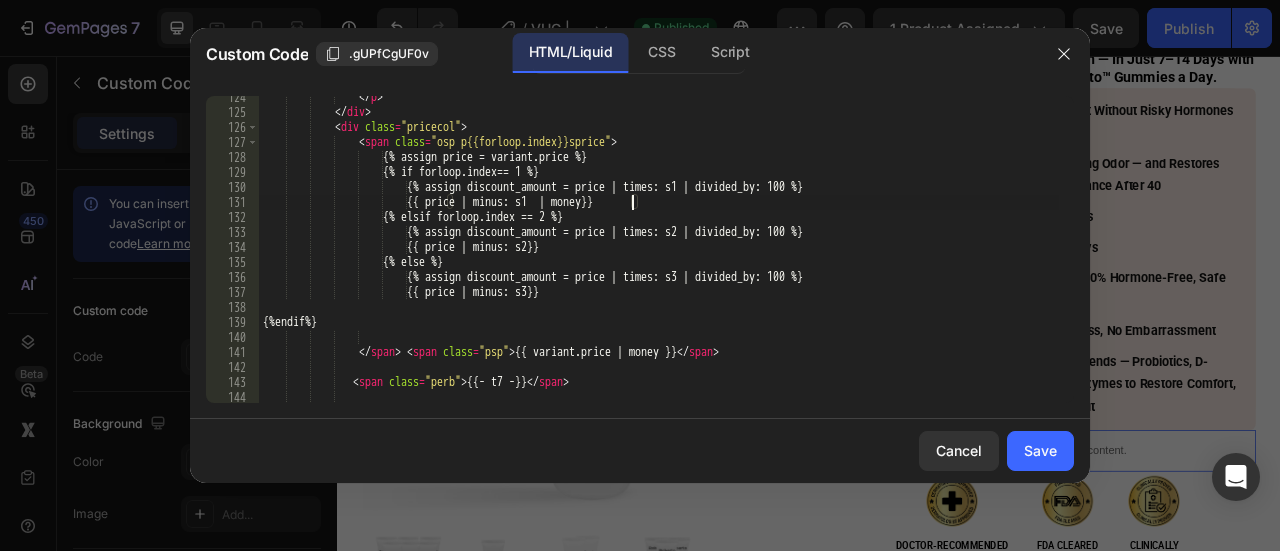 click on "</ p >                </ div >                < div   class = "pricecol" >                     < span   class = "osp p{{forloop.index}}sprice" >                           {% assign price = variant.price %}                           {% if forloop.index== 1 %}                                  {% assign discount_amount = price | times: s1 | divided_by: 100 %}                                  {{ price | minus: s1  | money}}                           {% elsif forloop.index == 2 %}                                  {% assign discount_amount = price | times: s2 | divided_by: 100 %}                                  {{ price | minus: s2}}                           {% else %}                                  {% assign discount_amount = price | times: s3 | divided_by: 100 %}                                  {{ price | minus: s3}}     {%endif%}                                              </ span >   < span   class = "psp" > {{ variant.price | money }} </ span >" at bounding box center [659, 258] 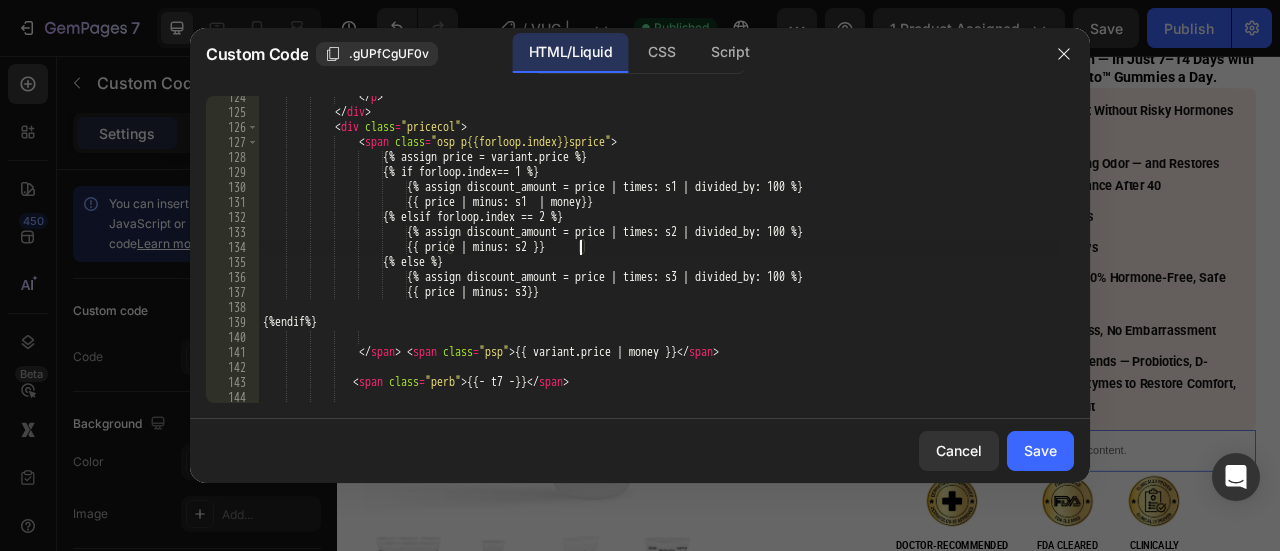 paste on "| money" 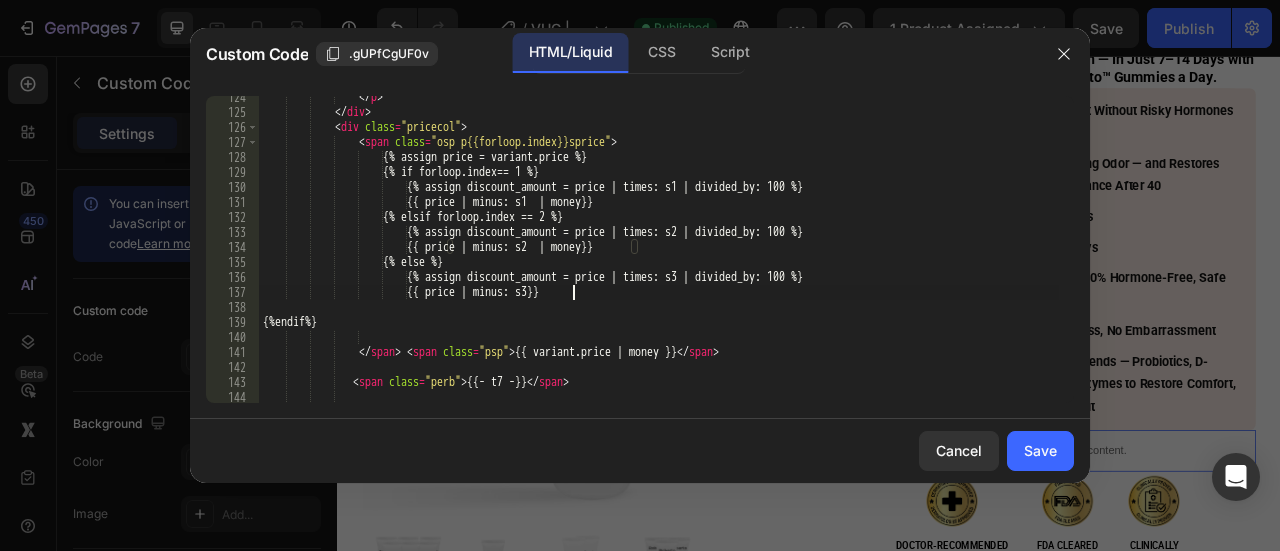 click on "</ p >                </ div >                < div   class = "pricecol" >                     < span   class = "osp p{{forloop.index}}sprice" >                           {% assign price = variant.price %}                           {% if forloop.index== 1 %}                                  {% assign discount_amount = price | times: s1 | divided_by: 100 %}                                  {{ price | minus: s1  | money}}                           {% elsif forloop.index == 2 %}                                  {% assign discount_amount = price | times: s2 | divided_by: 100 %}                                  {{ price | minus: s2  | money}}                           {% else %}                                  {% assign discount_amount = price | times: s3 | divided_by: 100 %}                                  {{ price | minus: s3}}     {%endif%}                                              </ span >   < span   class = "psp" > {{ variant.price | money }} </ span >" at bounding box center (659, 258) 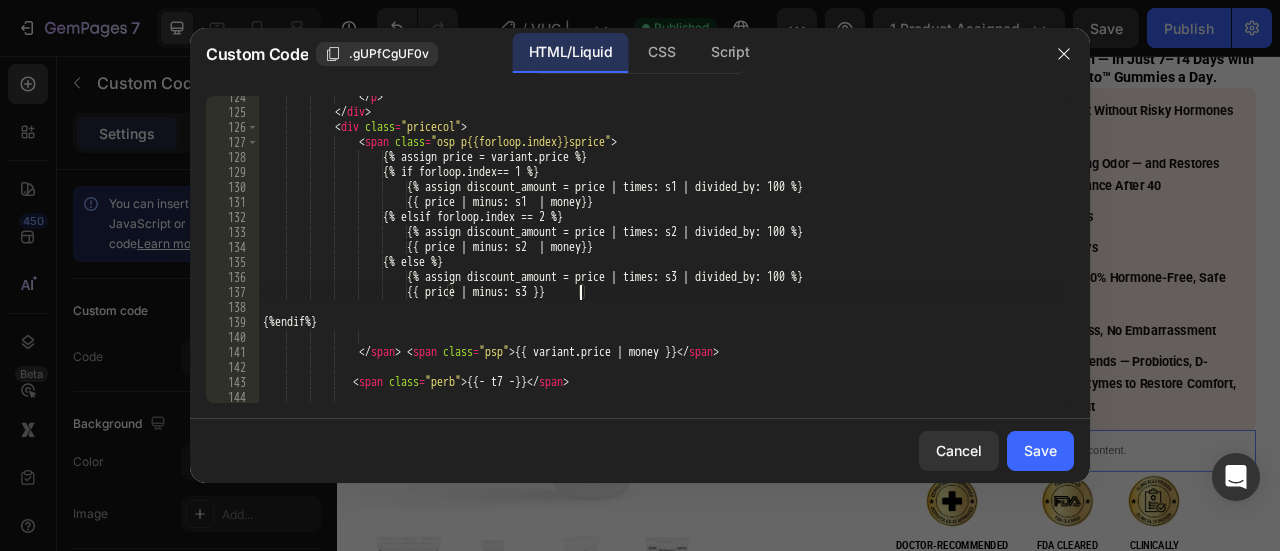 paste on "| money" 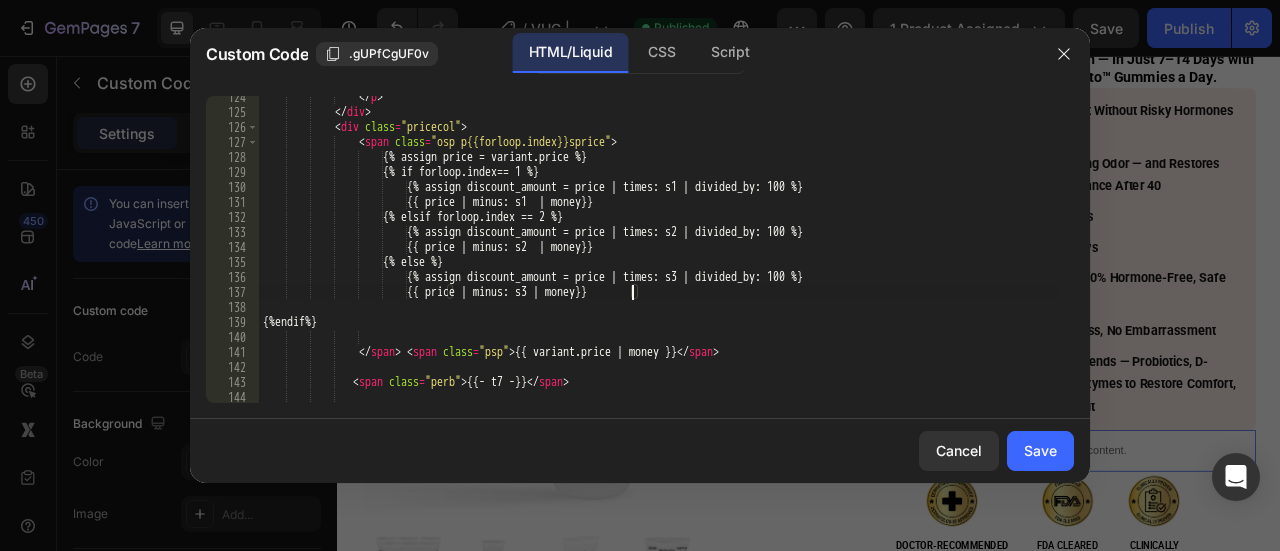 click on "</ p >                </ div >                < div   class = "pricecol" >                     < span   class = "osp p{{forloop.index}}sprice" >                           {% assign price = variant.price %}                           {% if forloop.index== 1 %}                                  {% assign discount_amount = price | times: s1 | divided_by: 100 %}                                  {{ price | minus: s1  | money}}                           {% elsif forloop.index == 2 %}                                  {% assign discount_amount = price | times: s2 | divided_by: 100 %}                                  {{ price | minus: s2  | money}}                           {% else %}                                  {% assign discount_amount = price | times: s3 | divided_by: 100 %}                                  {{ price | minus: s3  | money}}     {%endif%}                                              </ span >   < span   class = "psp" > {{ variant.price | money }} </ span >" at bounding box center [659, 258] 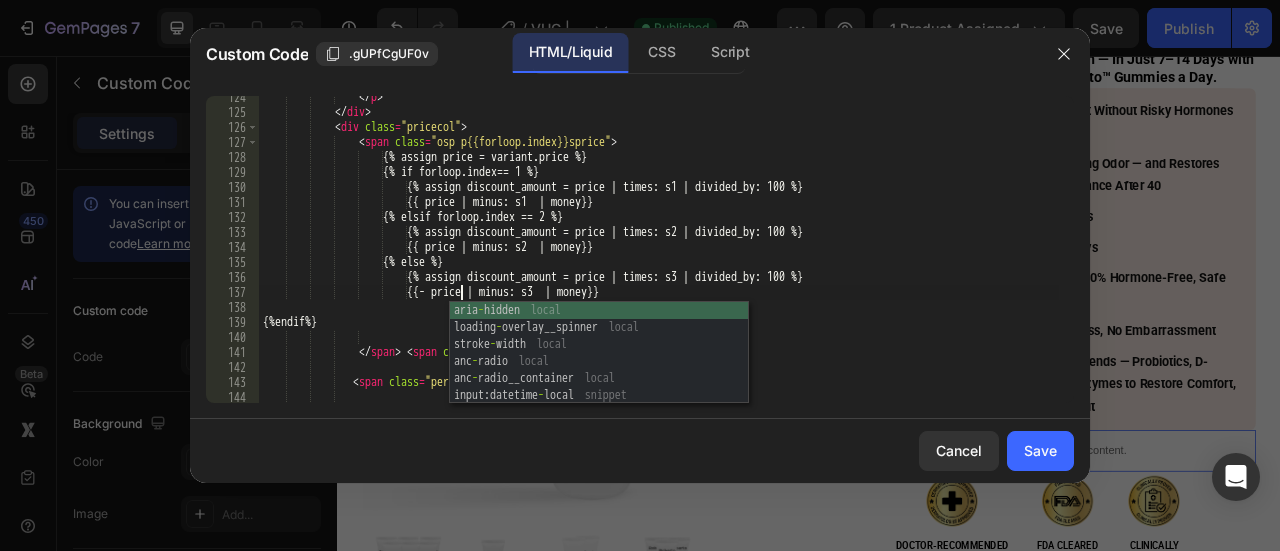 scroll, scrollTop: 0, scrollLeft: 17, axis: horizontal 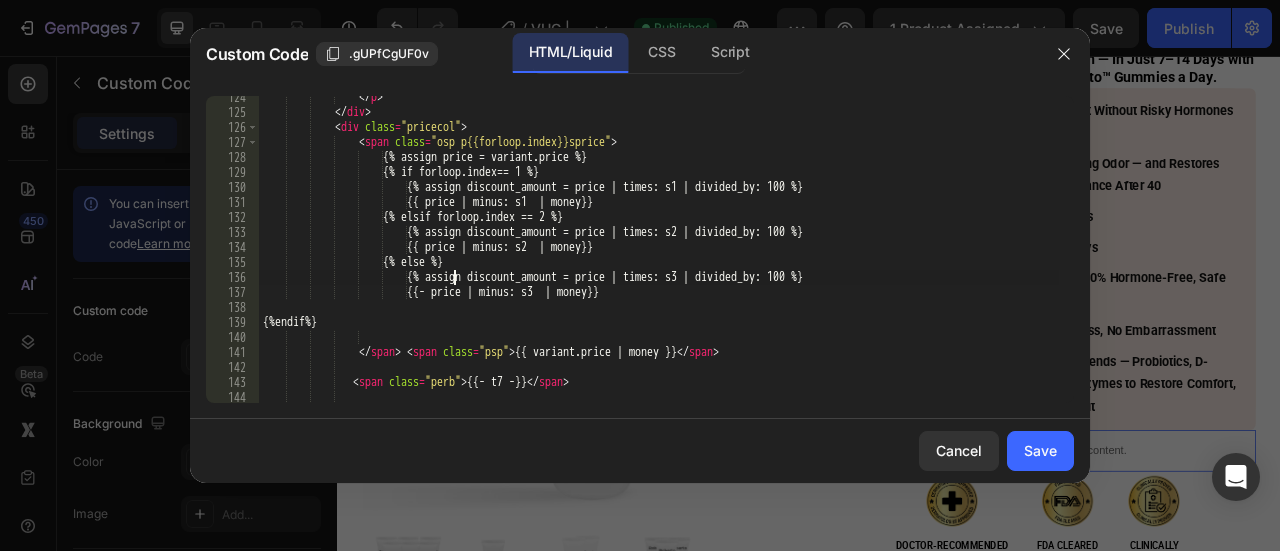 drag, startPoint x: 454, startPoint y: 276, endPoint x: 453, endPoint y: 266, distance: 10.049875 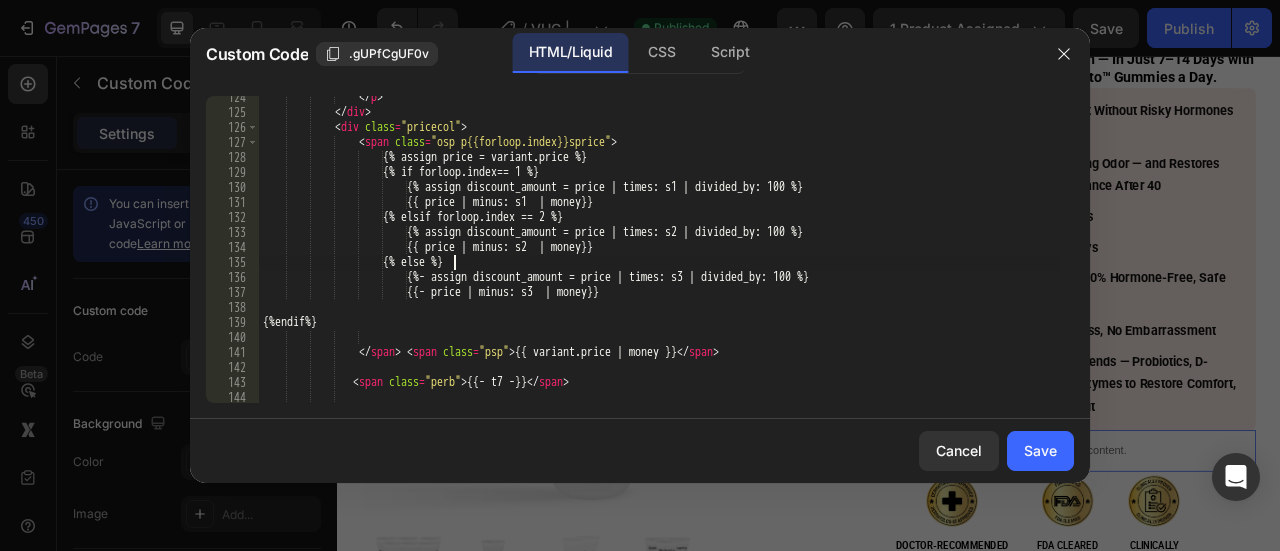 click on "</ p >                </ div >                < div   class = "pricecol" >                     < span   class = "osp p{{forloop.index}}sprice" >                           {% assign price = variant.price %}                           {% if forloop.index== 1 %}                                  {% assign discount_amount = price | times: s1 | divided_by: 100 %}                                  {{ price | minus: s1  | money}}                           {% elsif forloop.index == 2 %}                                  {% assign discount_amount = price | times: s2 | divided_by: 100 %}                                  {{ price | minus: s2  | money}}                           {% else %}                                  {%- assign discount_amount = price | times: s3 | divided_by: 100 %}                                  {{- price | minus: s3  | money}}     {%endif%}                                              </ span >   < span   class = "psp" > {{ variant.price | money }} </ span >                   <" at bounding box center [659, 258] 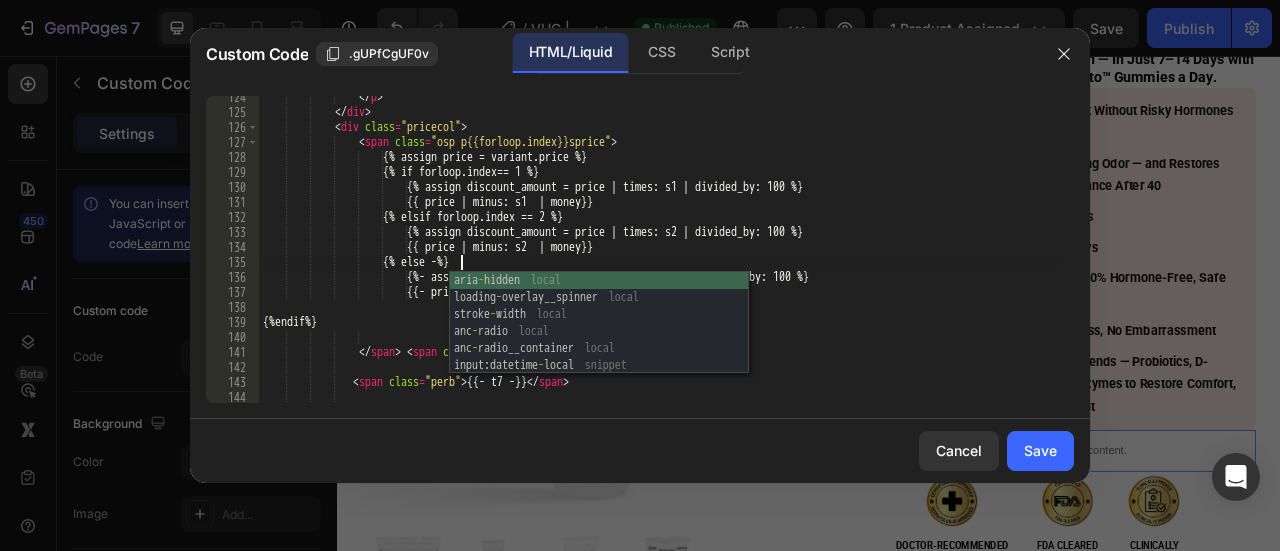 scroll, scrollTop: 0, scrollLeft: 16, axis: horizontal 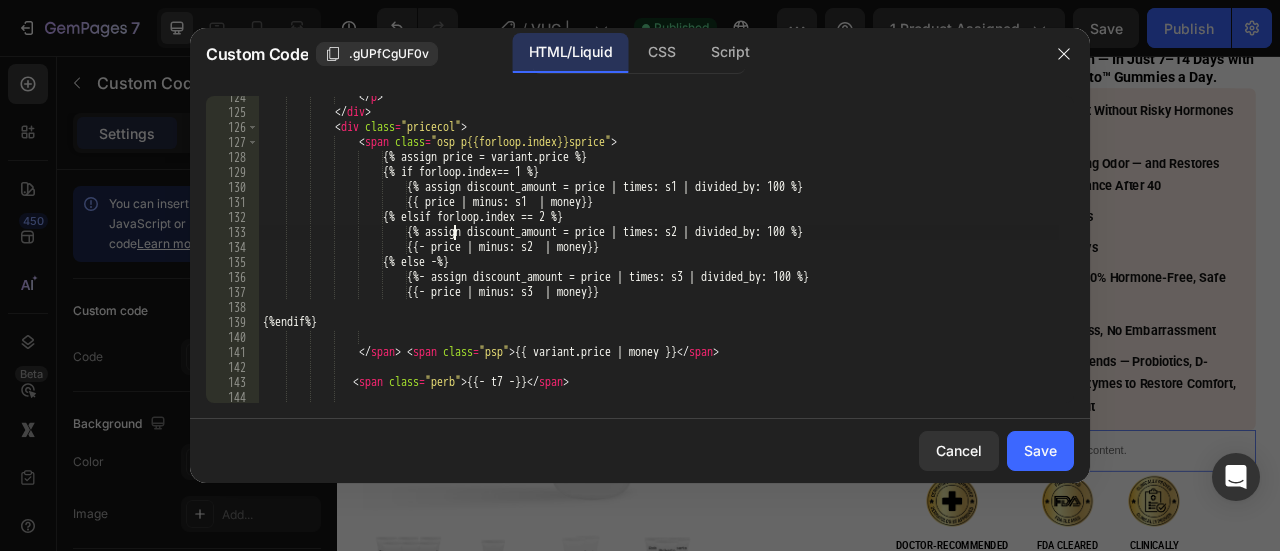 click on "</ p >                </ div >                < div   class = "pricecol" >                     < span   class = "osp p{{forloop.index}}sprice" >                           {% assign price = variant.price %}                           {% if forloop.index== 1 %}                                  {% assign discount_amount = price | times: s1 | divided_by: 100 %}                                  {{ price | minus: s1  | money}}                           {% elsif forloop.index == 2 %}                                  {% assign discount_amount = price | times: s2 | divided_by: 100 %}                                  {{- price | minus: s2  | money}}                           {% else -%}                                  {%- assign discount_amount = price | times: s3 | divided_by: 100 %}                                  {{- price | minus: s3  | money}}     {%endif%}                                              </ span >   < span   class = "psp" > {{ variant.price | money }} </ span >" at bounding box center (659, 258) 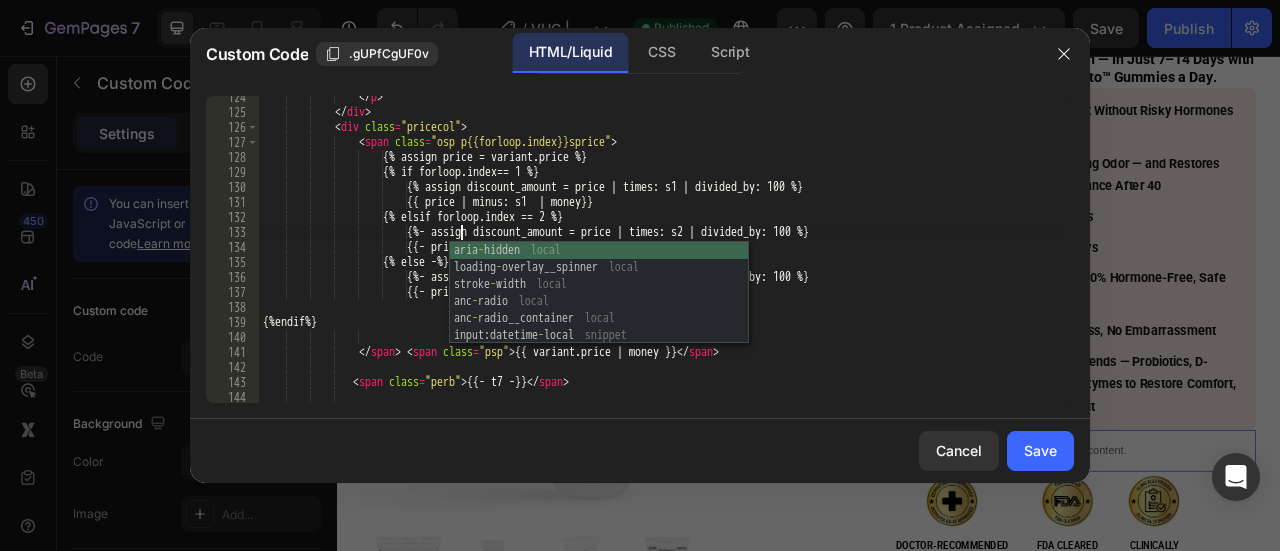 click on "</ p >                </ div >                < div   class = "pricecol" >                     < span   class = "osp p{{forloop.index}}sprice" >                           {% assign price = variant.price %}                           {% if forloop.index== 1 %}                                  {% assign discount_amount = price | times: s1 | divided_by: 100 %}                                  {{ price | minus: s1  | money}}                           {% elsif forloop.index == 2 %}                                  {%- assign discount_amount = price | times: s2 | divided_by: 100 %}                                  {{- price | minus: s2  | money}}                           {% else -%}                                  {%- assign discount_amount = price | times: s3 | divided_by: 100 %}                                  {{- price | minus: s3  | money}}     {%endif%}                                              </ span >   < span   class = "psp" > {{ variant.price | money }} </ span >" at bounding box center (659, 258) 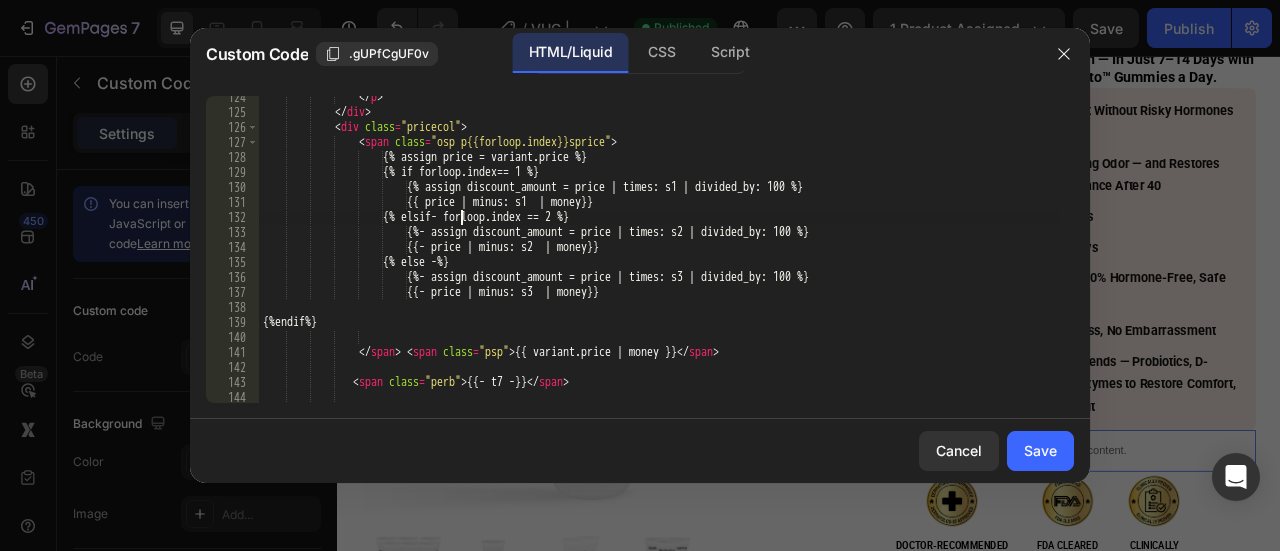 click on "</ div >                < div   class = "pricecol" >                     < span   class = "osp p{{forloop.index}}sprice" >                           {% assign price = variant.price %}                           {% if forloop.index== 1 %}                                  {% assign discount_amount = price | times: s1 | divided_by: 100 %}                                  {{ price | minus: s1  | money}}                           {% elsif- forloop.index == 2 %}                                  {%- assign discount_amount = price | times: s2 | divided_by: 100 %}                                  {{- price | minus: s2  | money}}                           {% else -%}                                  {%- assign discount_amount = price | times: s3 | divided_by: 100 %}                                  {{- price | minus: s3  | money}}     {%endif%}                                              </ span >   < span   class = "psp" > {{ variant.price | money }} </ span >" at bounding box center [659, 258] 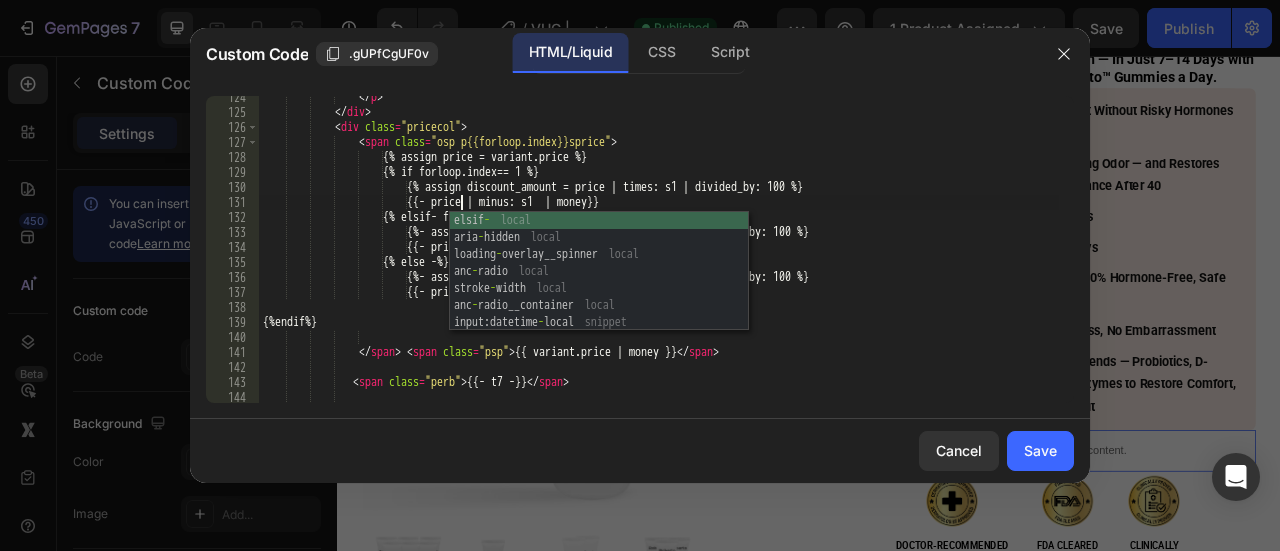 click on "</ p >                </ div >                < div   class = "pricecol" >                     < span   class = "osp p{{forloop.index}}sprice" >                           {% assign price = variant.price %}                           {% if forloop.index== 1 %}                                  {% assign discount_amount = price | times: s1 | divided_by: 100 %}                                  {{- price | minus: s1  | money}}                           {% elsif- forloop.index == 2 %}                                  {%- assign discount_amount = price | times: s2 | divided_by: 100 %}                                  {{- price | minus: s2  | money}}                           {% else %}                                  {%- assign discount_amount = price | times: s3 | divided_by: 100 %}                                  {{- price | minus: s3  | money}}     {% endif %}                                              </ span >   < span   class = "psp" > {{ variant.price | money }} </ span >              <" at bounding box center [659, 258] 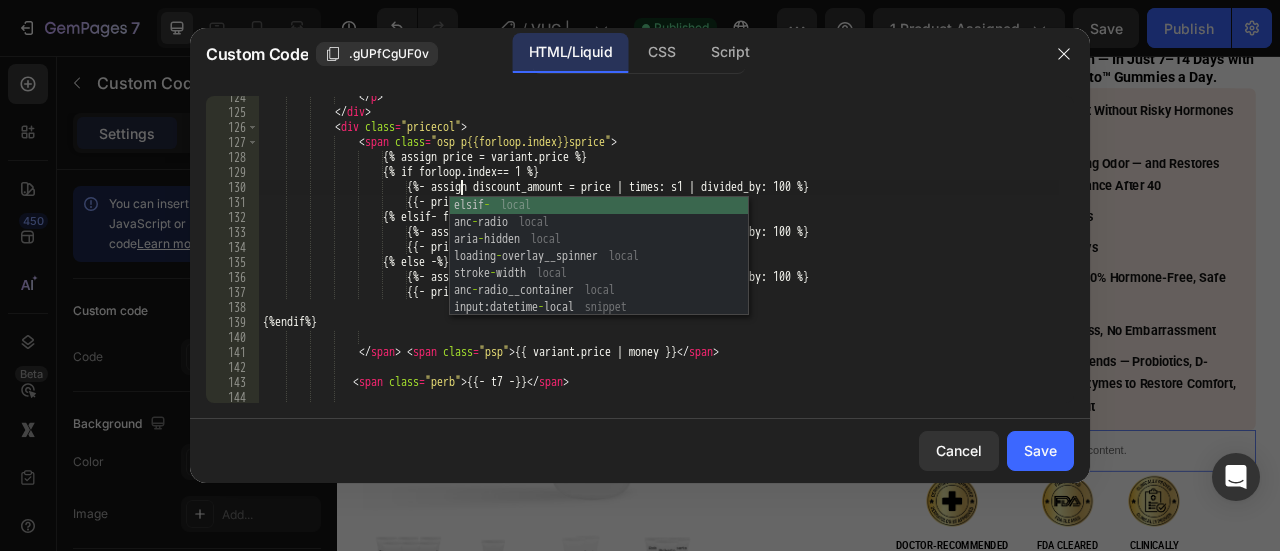 click on "</ p >                </ div >                < div   class = "pricecol" >                     < span   class = "osp p{{forloop.index}}sprice" >                           {% assign price = variant.price %}                           {% if forloop.index== 1 %}                                  {%- assign discount_amount = price | times: s1 | divided_by: 100 %}                                  {{- price | minus: s1  | money}}                           {% elsif- forloop.index == 2 %}                                  {%- assign discount_amount = price | times: s2 | divided_by: 100 %}                                  {{- price | minus: s2  | money}}                           {% else -%}                                  {%- assign discount_amount = price | times: s3 | divided_by: 100 %}                                  {{- price | minus: s3  | money}}     {%endif%}                                              </ span >   < span   class = "psp" > {{ variant.price | money }} </ span >              <" at bounding box center [659, 258] 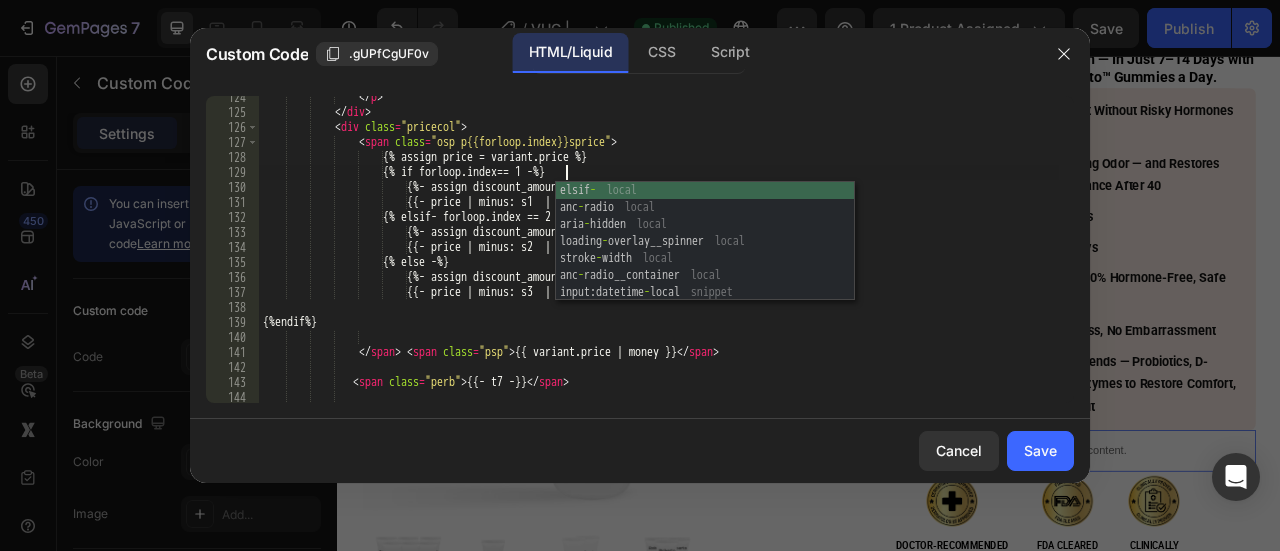scroll, scrollTop: 0, scrollLeft: 25, axis: horizontal 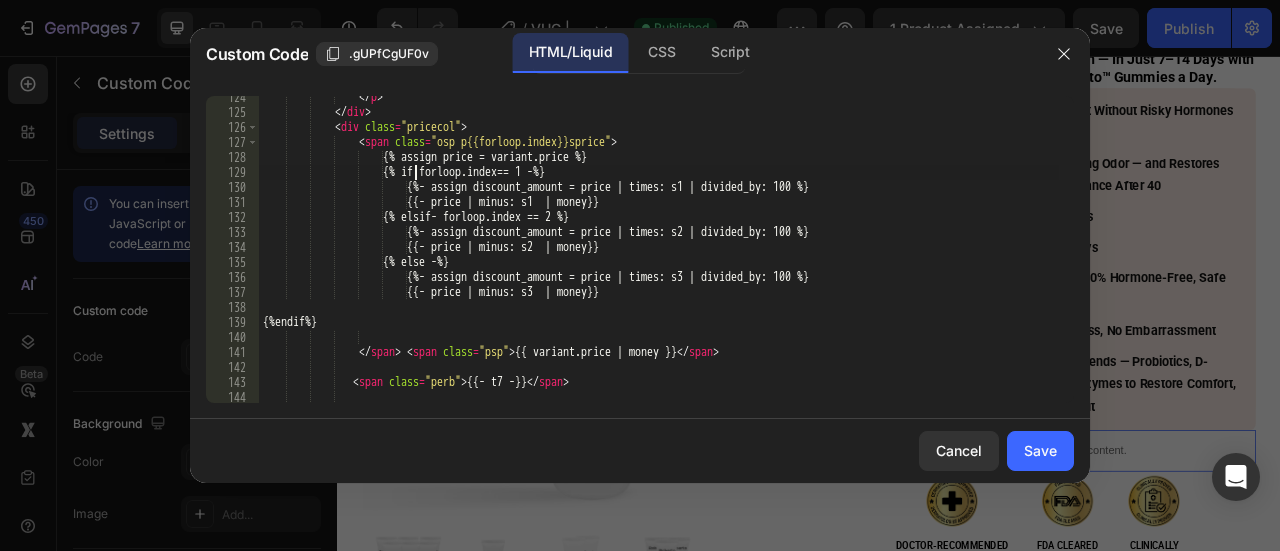 click on "</ p >                </ div >                < div   class = "pricecol" >                     < span   class = "osp p{{forloop.index}}sprice" >                           {% assign price = variant.price %}                           {% if forloop.index== 1 -%}                                  {%- assign discount_amount = price | times: s1 | divided_by: 100 %}                                  {{- price | minus: s1  | money}}                           {% elsif- forloop.index == 2 %}                                  {%- assign discount_amount = price | times: s2 | divided_by: 100 %}                                  {{- price | minus: s2  | money}}                           {% else -%}                                  {%- assign discount_amount = price | times: s3 | divided_by: 100 %}                                  {{- price | minus: s3  | money}}     {%endif%}                                              </ span >   < span   class = "psp" > {{ variant.price | money }} </ span >" at bounding box center (659, 258) 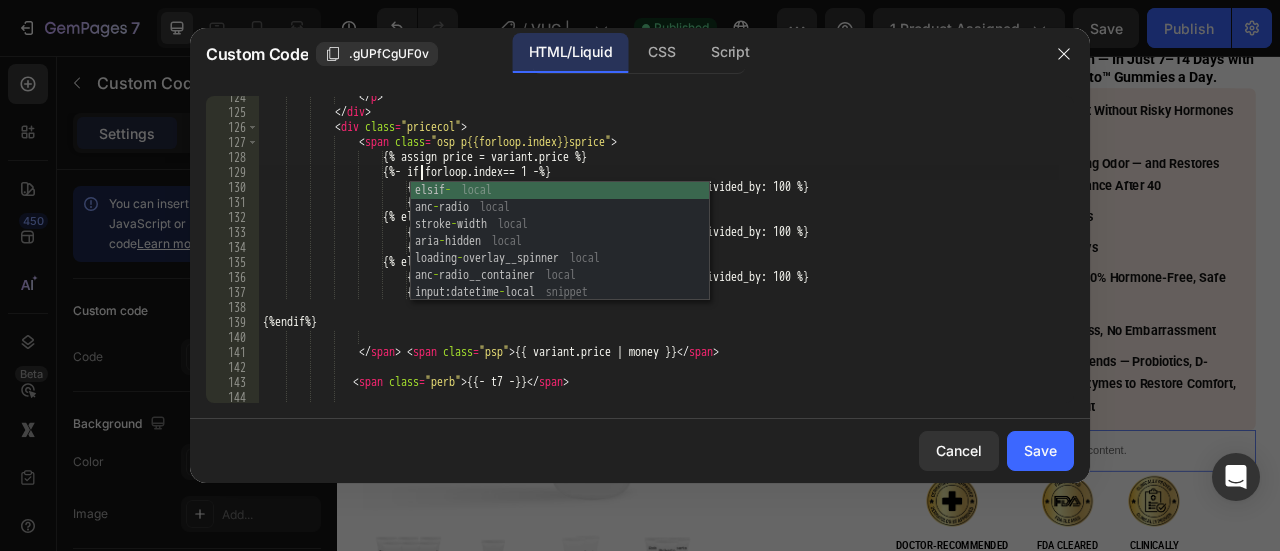 click on "</ p >                < / div >                < div   class = "pricecol" >                     < span   class = "osp p{{forloop.index}}sprice"   >                           {% assign price = variant.price %}                           {%- if forloop.index== 1 -%}                                  {%- assign discount_amount = price | times: s1 | divided_by: 100 %}                                  {{- price | minus: s1  | money}}                           {% elsif- forloop.index == 2 %}                                  {%- assign discount_amount = price | times: s2 | divided_by: 100 %}                                  {{- price | minus: s2  | money}}                           {% else -%}                                  {%- assign discount_amount = price | times: s3 | divided_by: 100 %}                                  {{- price | minus: s3  | money}}     {%endif%}                                              </ span >   < span   class = "psp" > {{ variant.price | money }} </ span >" at bounding box center [659, 258] 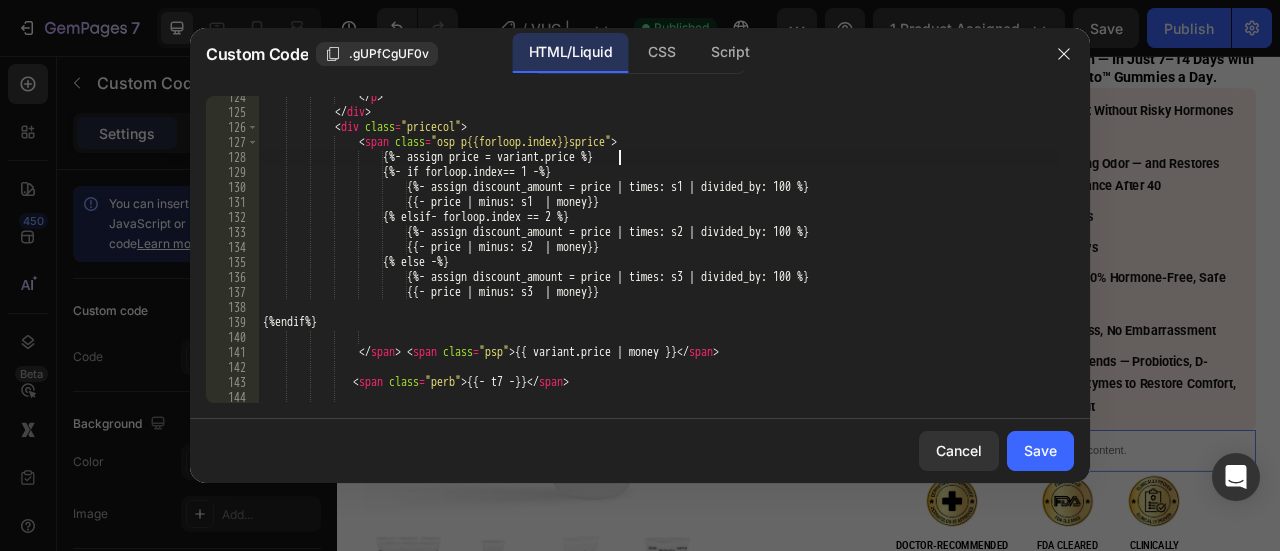 click on "</ p >                </ div >                < div   class = "pricecol" >                     < span   class = "osp p{{forloop.index}}sprice" >                           {%- assign price = variant.price %}                           {%- if forloop.index== 1 -%}                                  {%- assign discount_amount = price | times: s1 | divided_by: 100 %}                                  {{- price | minus: s1  | money}}                           {% elsif- forloop.index == 2 %}                                  {%- assign discount_amount = price | times: s2 | divided_by: 100 %}                                  {{- price | minus: s2  | money}}                           {% else -%}                                  {%- assign discount_amount = price | times: s3 | divided_by: 100 %}                                  {{- price | minus: s3  | money}}     {%endif%}                                              </ span >   < span   class = "psp" > {{ variant.price | money }} </ span >" at bounding box center (659, 258) 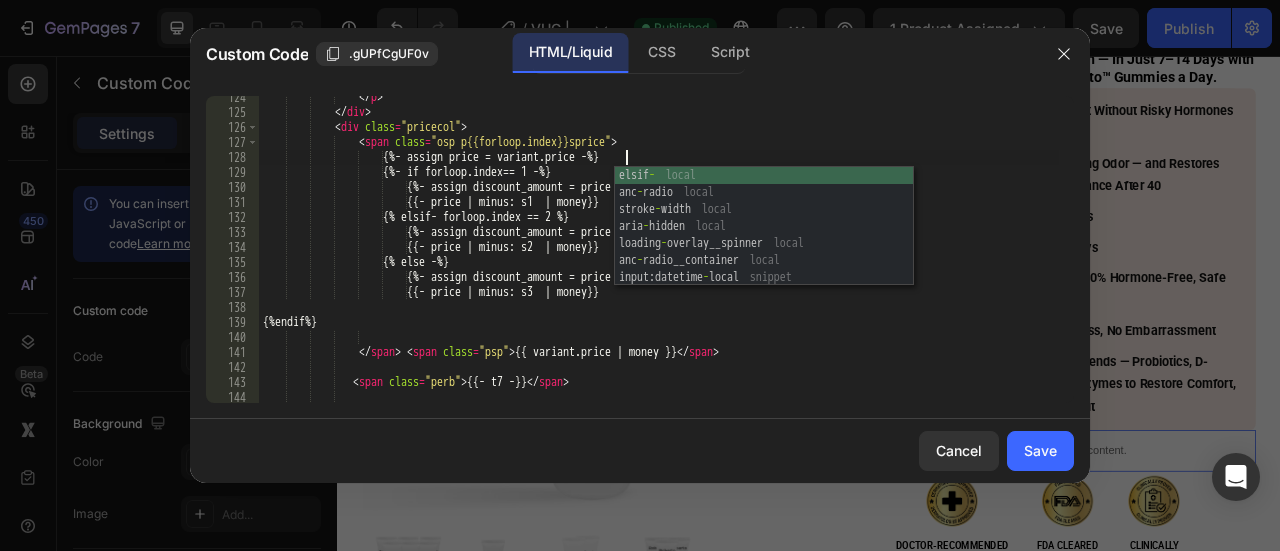 scroll, scrollTop: 0, scrollLeft: 30, axis: horizontal 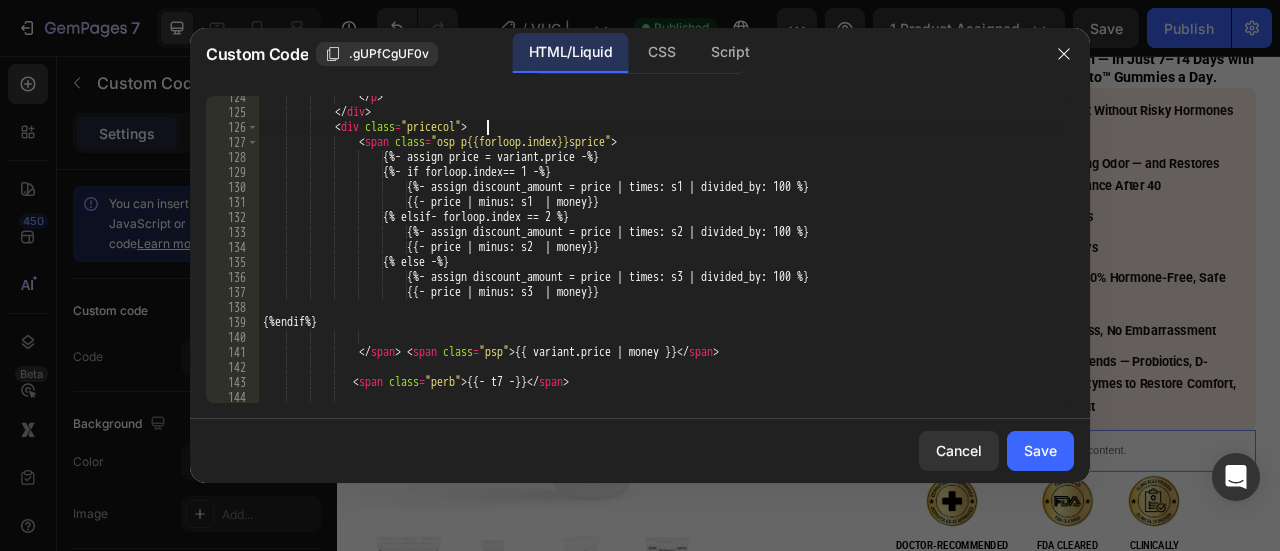 click on "</ p >                </ div >                < div   class = "pricecol" >                     < span   class = "osp p{{forloop.index}}sprice" >                           {% assign price = variant.price %}                           {% if forloop.index== 1 %}                                  {% assign discount_amount = price | times: s1 | divided_by: 100 %}                                  {{- price | minus: s1  | money}}                           {% elsif forloop.index == 2 %}                                  {% assign discount_amount = price | times: s2 | divided_by: 100 %}                                  {{- price | minus: s2  | money}}                           {% else %}                                  {% assign discount_amount = price | times: s3 | divided_by: 100 %}                                  {{- price | minus: s3  | money}}     {% endif %}                                              </ span >   < span   class = "psp" > {{ variant.price | money }} </ span >         <" at bounding box center [659, 258] 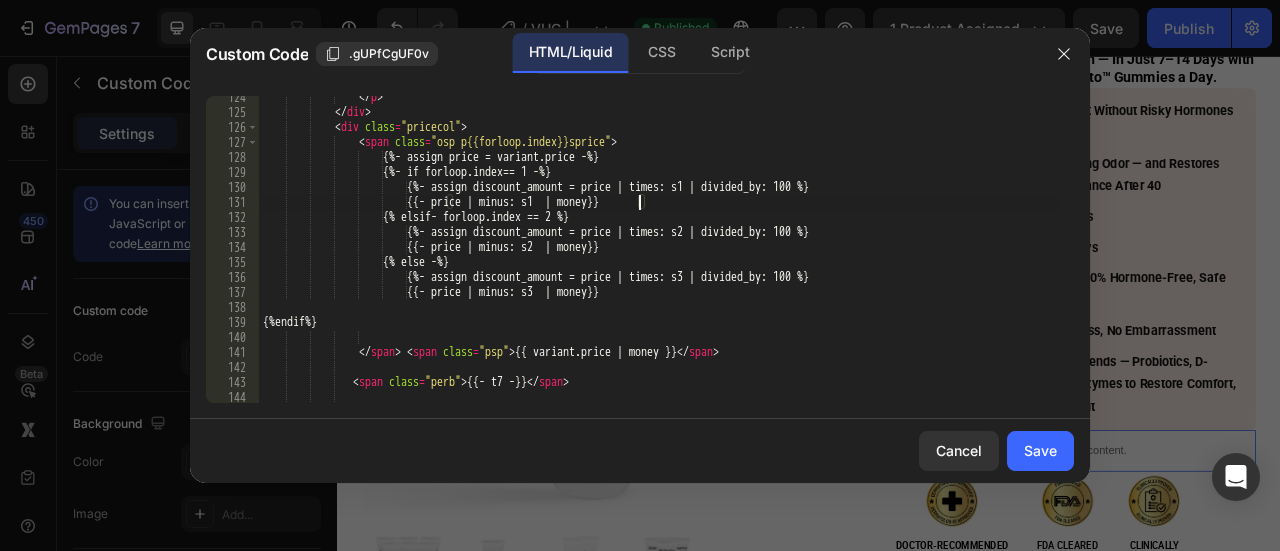 scroll, scrollTop: 0, scrollLeft: 31, axis: horizontal 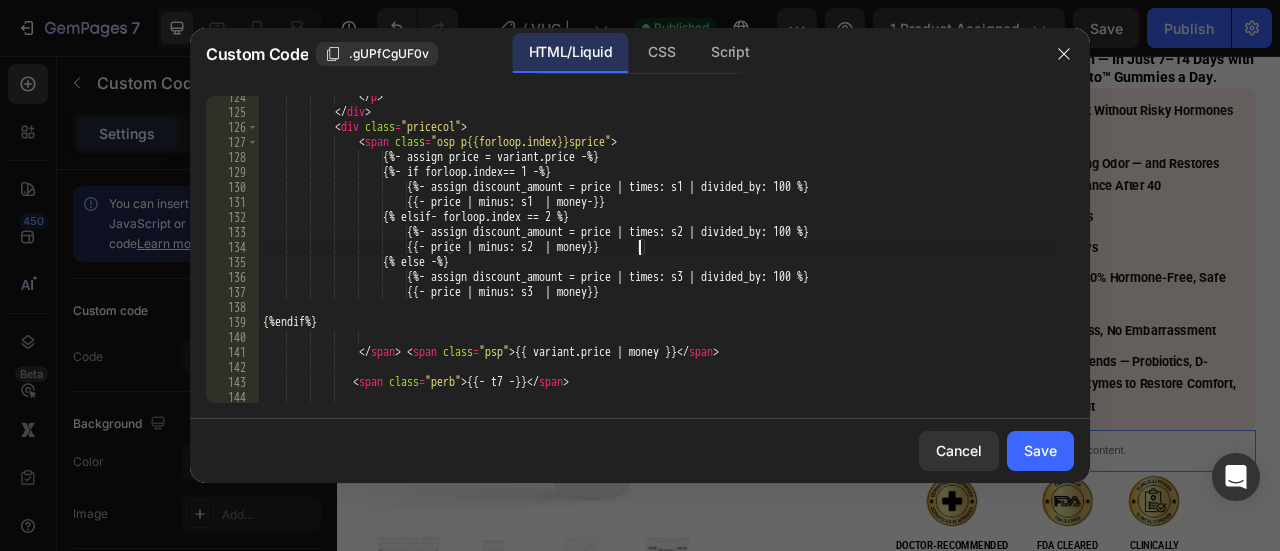 click on "</ p >                </ div >                < div   class = "pricecol" >                     < span   class = "osp p{{forloop.index}}sprice" >                           {%- assign price = variant.price -%}                           {%- if forloop.index== 1 -%}                                  {%- assign discount_amount = price | times: s1 | divided_by: 100 %}                                  {{- price | minus: s1  | money-}}                           {% elsif- forloop.index == 2 %}                                  {%- assign discount_amount = price | times: s2 | divided_by: 100 %}                                  {{- price | minus: s2  | money-}}                           {% else -%}                                  {%- assign discount_amount = price | times: s3 | divided_by: 100 %}                                  {{- price | minus: s3  | money}}     {%endif%}                                              </ span >   < span   class = "psp" > {{ variant.price | money }} </ span >         <" at bounding box center [659, 258] 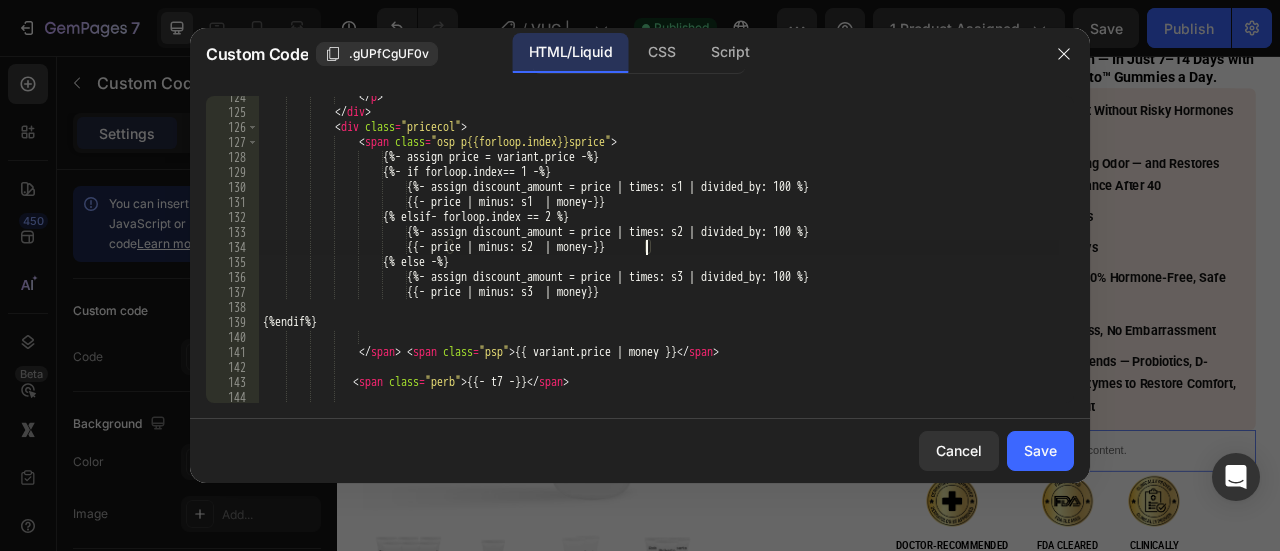 click on "</ p >                </ div >                < div   class = "pricecol" >                     < span   class = "osp p{{forloop.index}}sprice" >                           {%- assign price = variant.price -%}                           {%- if forloop.index== 1 -%}                                  {%- assign discount_amount = price | times: s1 | divided_by: 100 %}                                  {{- price | minus: s1  | money-}}                           {% elsif- forloop.index == 2 %}                                  {%- assign discount_amount = price | times: s2 | divided_by: 100 %}                                  {{- price | minus: s2  | money-}}                           {% else -%}                                  {%- assign discount_amount = price | times: s3 | divided_by: 100 %}                                  {{- price | minus: s3  | money}}     {%endif%}                                              </ span >   < span   class = "psp" > {{ variant.price | money }} </ span >" at bounding box center [659, 258] 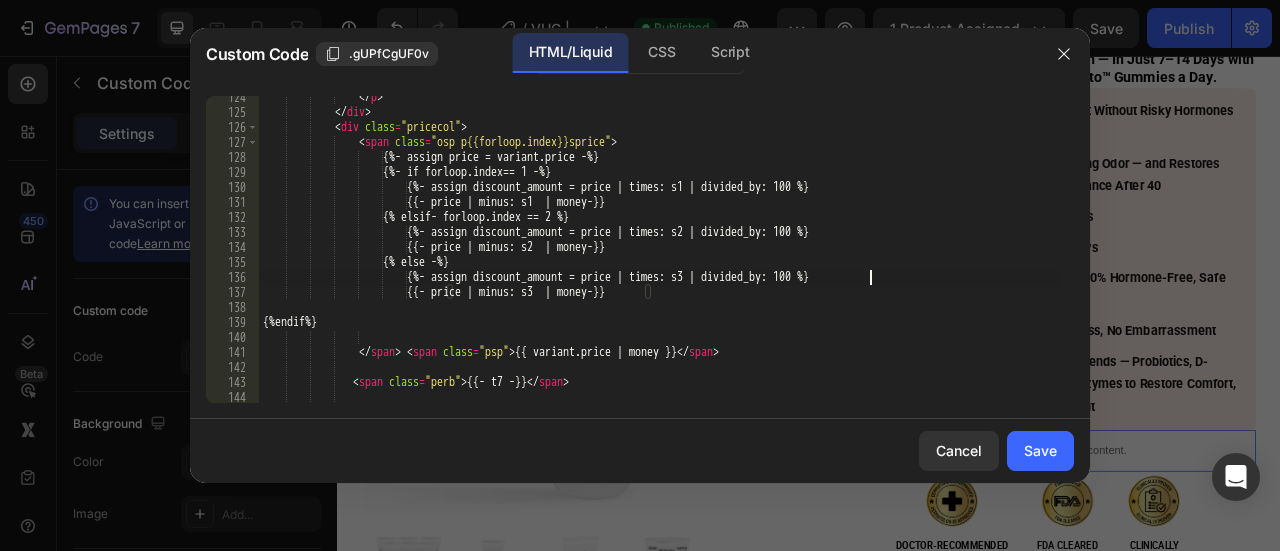 click on "</ p >                </ div >                < div   class = "pricecol" >                     < span   class = "osp p{{forloop.index}}sprice" >                           {%- assign price = variant.price -%}                           {%- if forloop.index== 1 -%}                                  {%- assign discount_amount = price | times: s1 | divided_by: 100 %}                                  {{- price | minus: s1  | money-}}                           {% elsif- forloop.index == 2 %}                                  {%- assign discount_amount = price | times: s2 | divided_by: 100 %}                                  {{- price | minus: s2  | money-}}                           {% else -%}                                  {%- assign discount_amount = price | times: s3 | divided_by: 100 %}                                  {{- price | minus: s3  | money-}}     {%endif%}                                              </ span >   < span   class = "psp" > {{ variant.price | money }} </ span >" at bounding box center (659, 258) 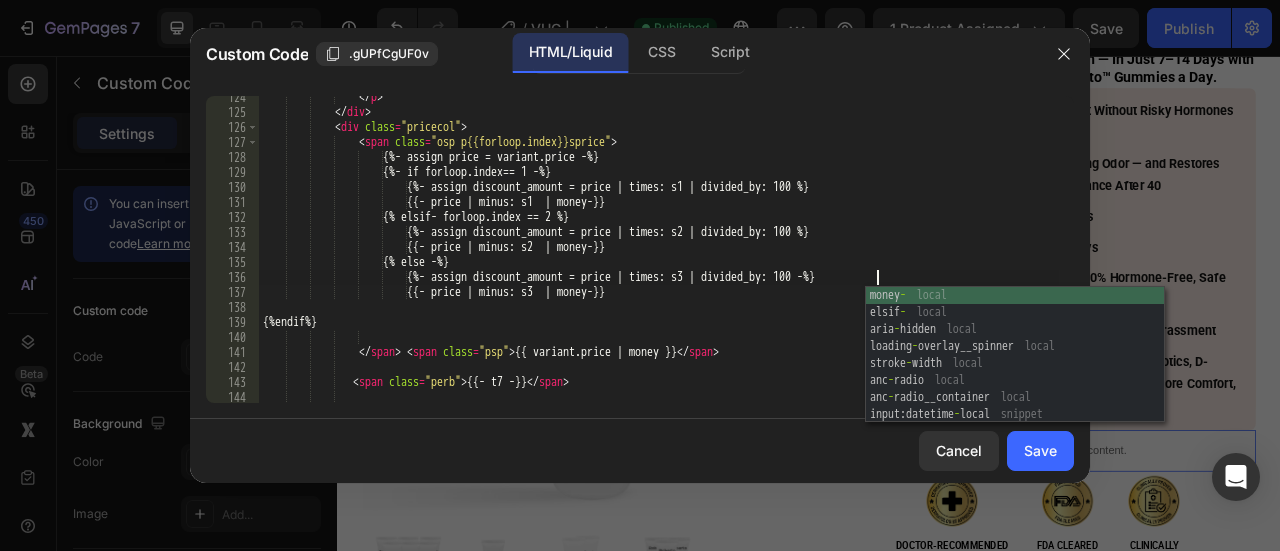 click on "</img> </img>                </img>   class = "pricecol" </img>                     </img>   class = "osp p{{forloop.index}}sprice" </img>                           {%- assign price = variant.price -%}                           {%- if forloop.index== 1 -%}                                  {%- assign discount_amount = price | times: s1 | divided_by: 100 %}                                  {{- price | minus: s1  | money-}}                           {% elsif- forloop.index == 2 %}                                  {%- assign discount_amount = price | times: s2 | divided_by: 100 %}                                  {{- price | minus: s2  | money-}}                           {% else -%}                                  {%- assign discount_amount = price | times: s3 | divided_by: 100 -%}                                  {{- price | minus: s3  | money-}}     {%endif%}                                              </img>   </img>   </img> {{ variant.price | money }} </img>" at bounding box center [659, 258] 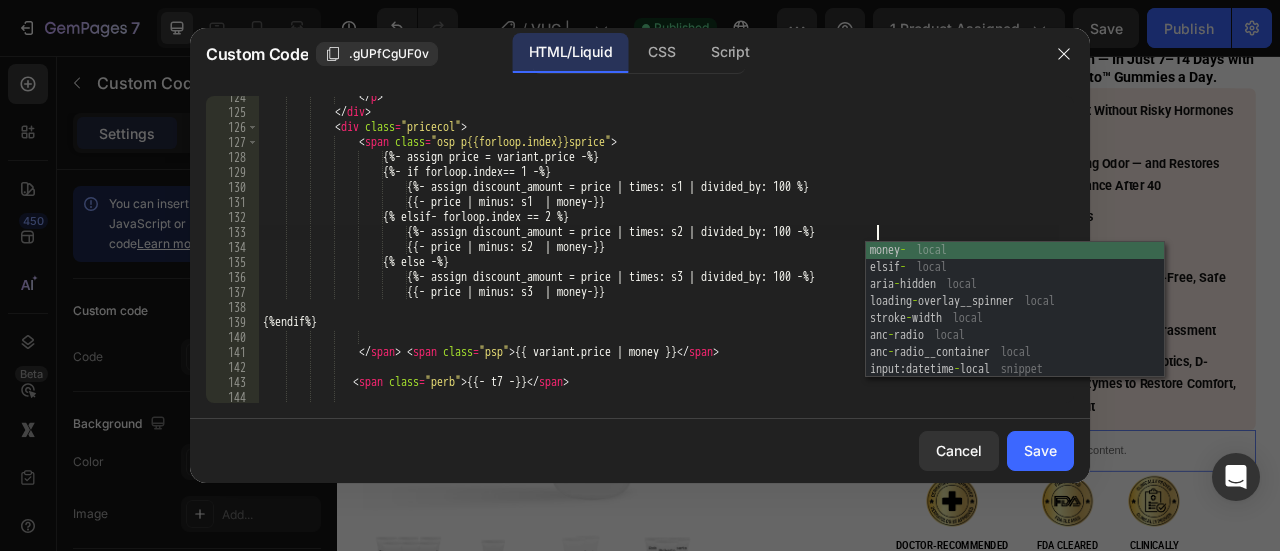 click on "</ p >                </ div >                < div   class = "pricecol" >                     < span   class = "osp p{{forloop.index}}sprice" >                           {%- assign price = variant.price -%}                           {%- if forloop.index== 1 -%}                                  {%- assign discount_amount = price | times: s1 | divided_by: 100 %}                                  {{- price | minus: s1  | money-}}                           {% elsif- forloop.index == 2 %}                                  {%- assign discount_amount = price | times: s2 | divided_by: 100 -%}                                  {{- price | minus: s2  | money-}}                           {% else -%}                                  {%- assign discount_amount = price | times: s3 | divided_by: 100 -%}                                  {{- price | minus: s3  | money-}}     {%endif%}                                              </ span >   < span   class = "psp" > {{ variant.price | money }} </ span >    <" at bounding box center (659, 258) 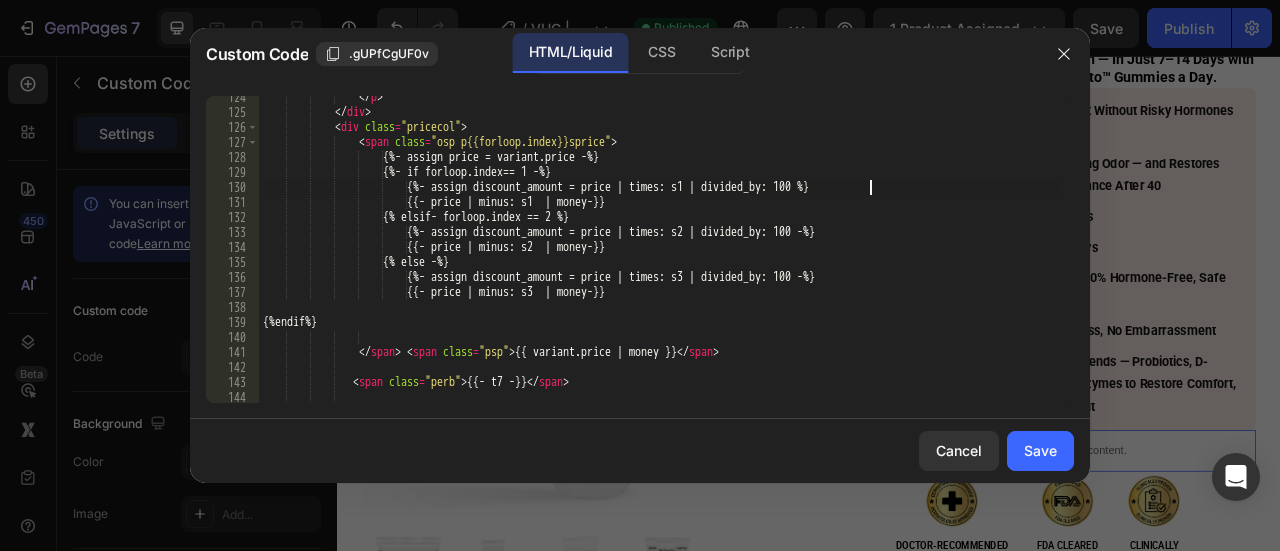scroll, scrollTop: 0, scrollLeft: 51, axis: horizontal 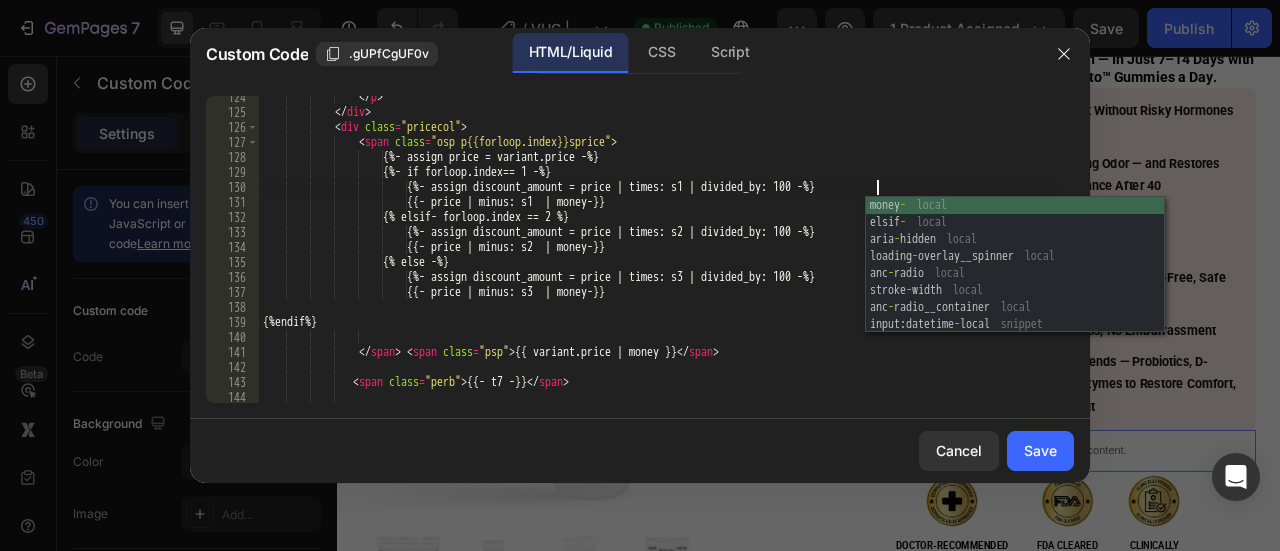 click on "</ p >                </ div >                < div   class = "pricecol" >                     < span   class = "osp p{{forloop.index}}sprice" >                           {%- assign price = variant.price -%}                           {%- if forloop.index== 1 -%}                                  {%- assign discount_amount = price | times: s1 | divided_by: 100 -%}                                  {{- price | minus: s1  | money-}}                           {% elsif- forloop.index == 2 %}                                  {%- assign discount_amount = price | times: s2 | divided_by: 100 -%}                                  {{- price | minus: s2  | money-}}                           {% else -%}                                  {%- assign discount_amount = price | times: s3 | divided_by: 100 -%}                                  {{- price | minus: s3  | money-}}     {%endif%}                                              </ span >   < span   class = "psp" > {{ variant.price | money }} </ span >    <" at bounding box center (659, 258) 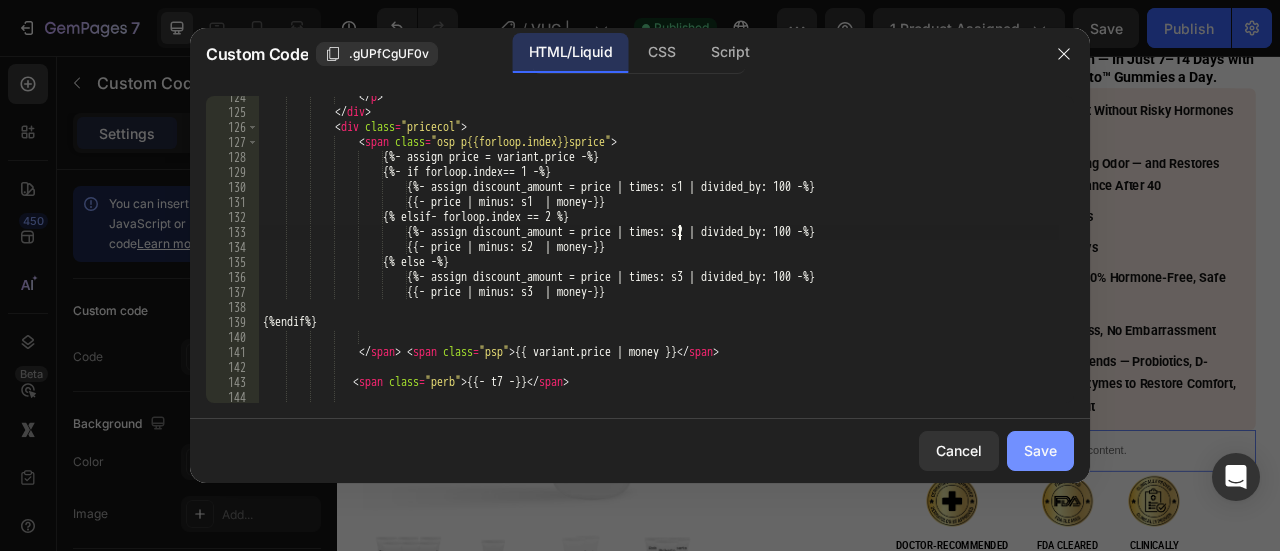 type on "{%- assign discount_amount = price | times: s2 | divided_by: 100 -%}" 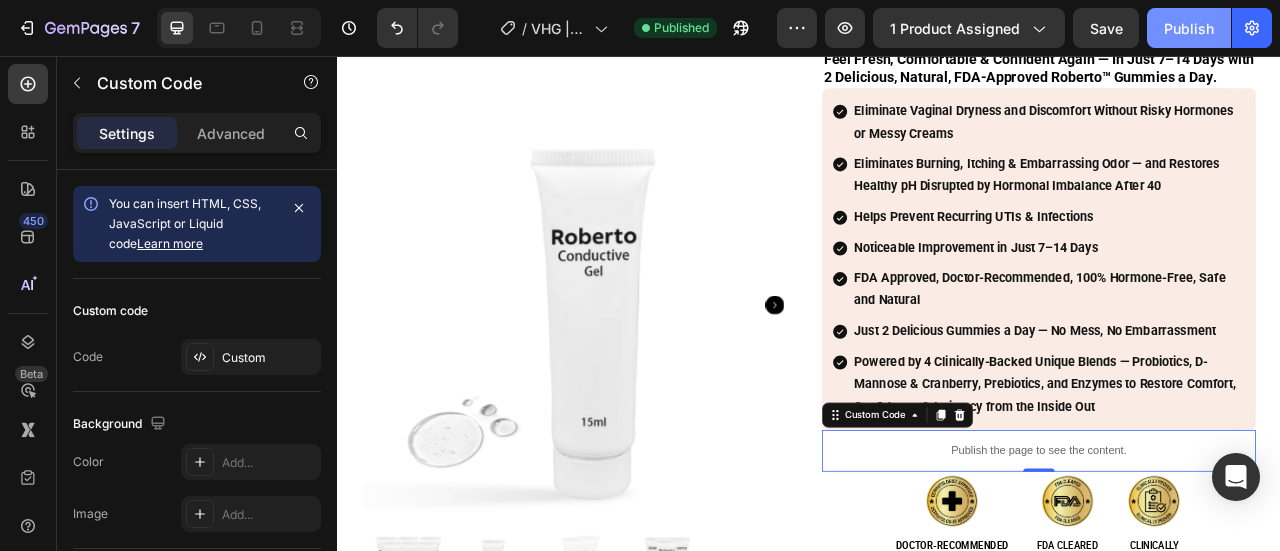 click on "Publish" at bounding box center [1189, 28] 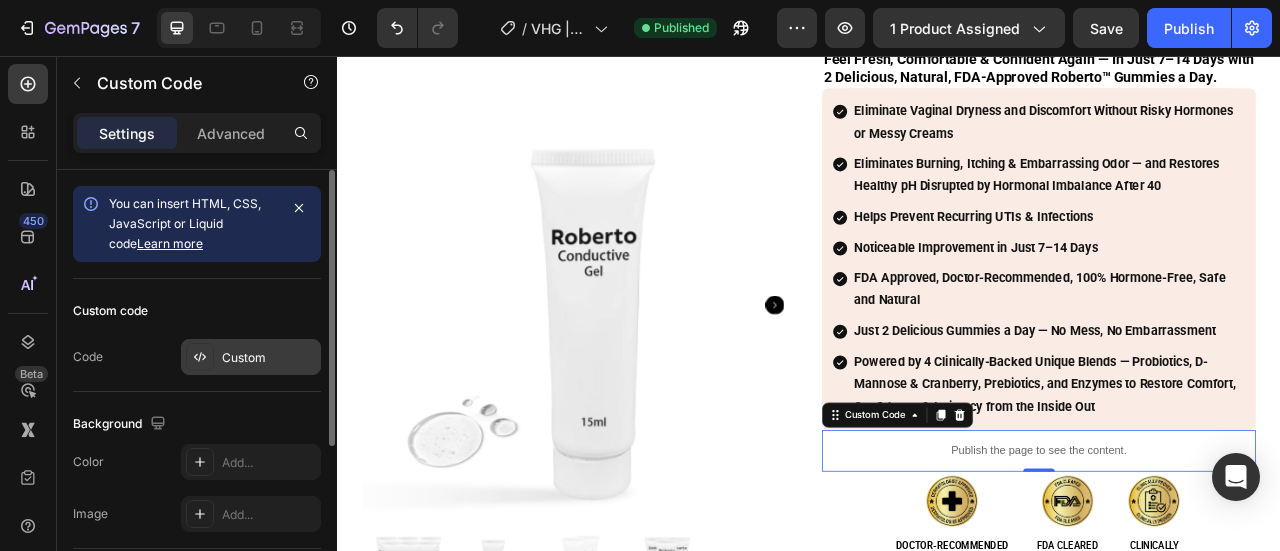 click on "Custom" at bounding box center (269, 358) 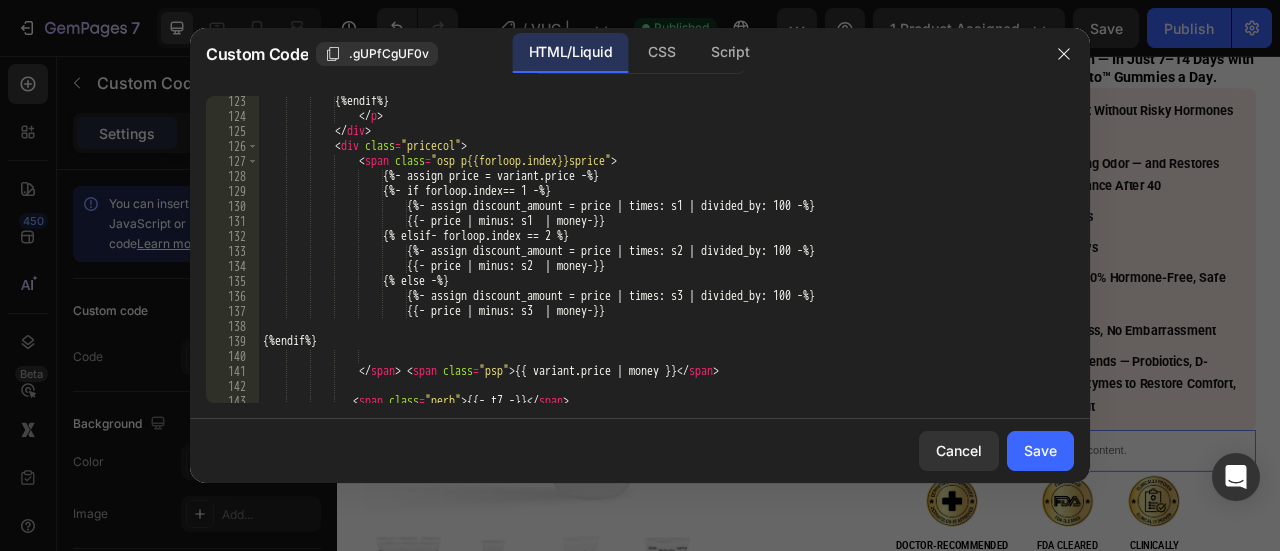 scroll, scrollTop: 1848, scrollLeft: 0, axis: vertical 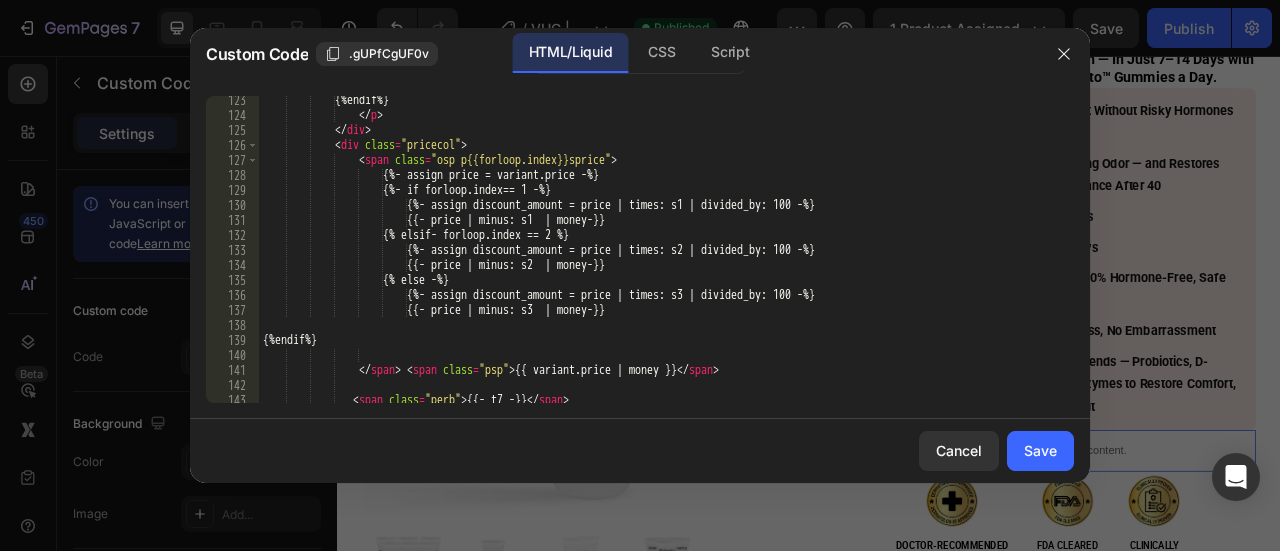 click on "</ p >                </ div >                < div   class = "pricecol" >                     < span   class = "osp p{{forloop.index}}sprice" >                           {%- assign price = variant.price -%}                           {%- if forloop.index== 1 -%}                                  {%- assign discount_amount = price | times: s1 | divided_by: 100 -%}                                  {{- price | minus: s1  | money-}}                           {% elsif- forloop.index == 2 %}                                  {%- assign discount_amount = price | times: s2 | divided_by: 100 -%}                                  {{- price | minus: s2  | money-}}                           {% else -%}                                  {%- assign discount_amount = price | times: s3 | divided_by: 100 -%}                                  {{- price | minus: s3  | money-}}     {%endif%}                                              </ span >   < span   class = "psp" > </ span >" at bounding box center (659, 261) 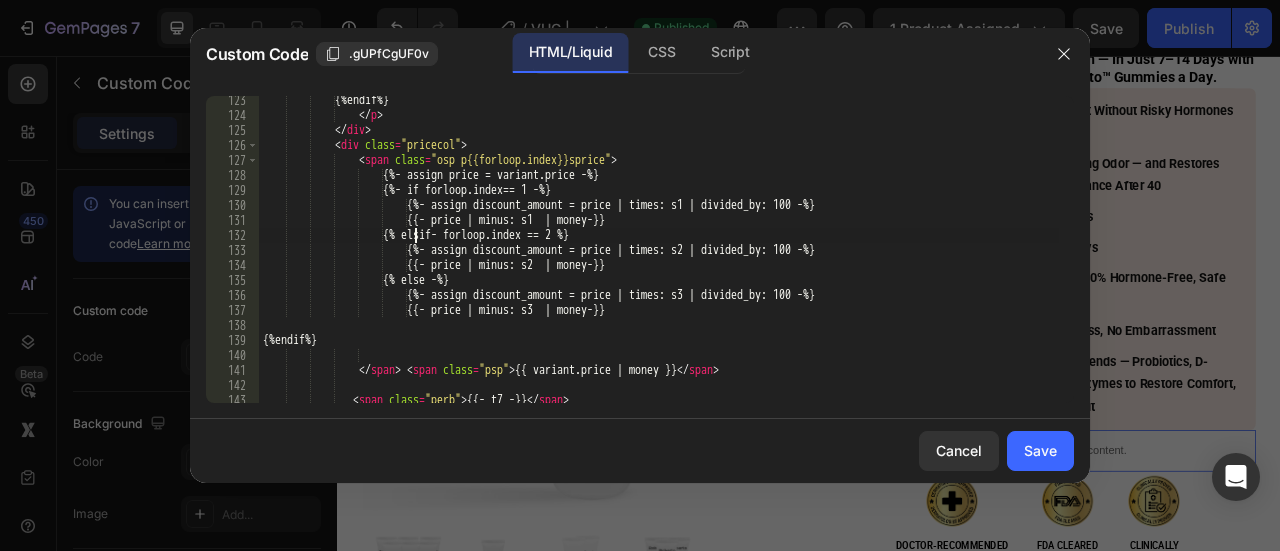 scroll, scrollTop: 0, scrollLeft: 12, axis: horizontal 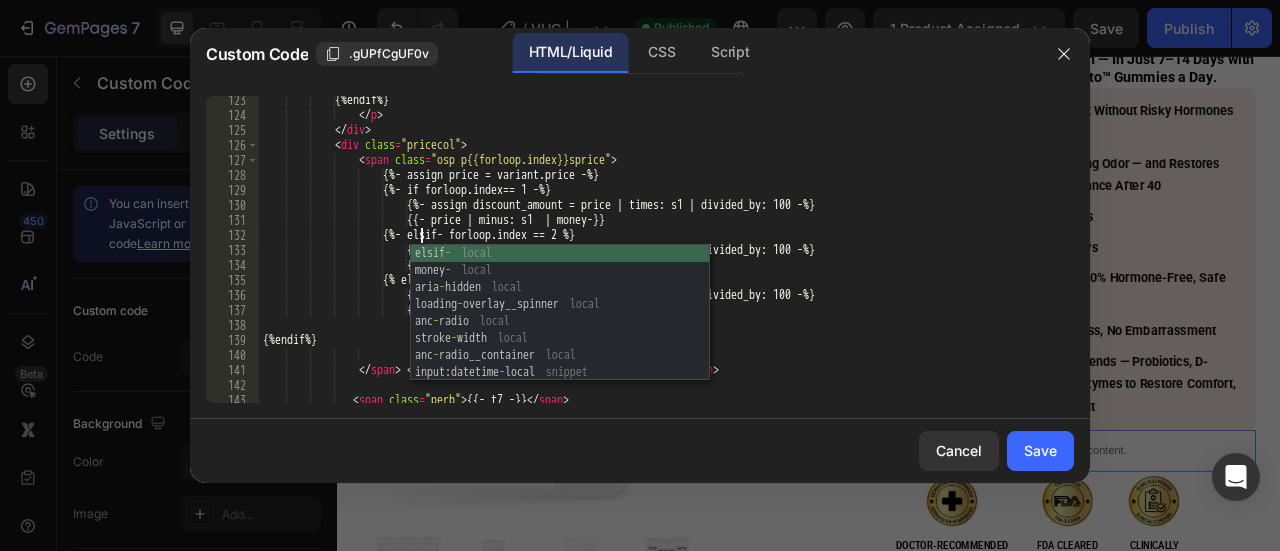 click on "{% endif %}                     </ p >                </ div >                < div   class = "pricecol" >                     < span   class = "osp p{{forloop.index}}sprice" >                           {% assign price = variant.price %}                           {% if forloop.index== 1 %}                                  {% assign discount_amount = price | times: s1 | divided_by: 100 %}                                  {{- price | minus: s1  | money-}}                           {% elsif- forloop.index == 2 %}                                  {% assign discount_amount = price | times: s2 | divided_by: 100 %}                                  {{- price | minus: s2  | money-}}                           {% else %}                                  {% assign discount_amount = price | times: s3 | divided_by: 100 %}                                  {{- price | minus: s3  | money}}     {% endif %}                                              </ span >   < span   class = "psp" > </ span >" at bounding box center [659, 261] 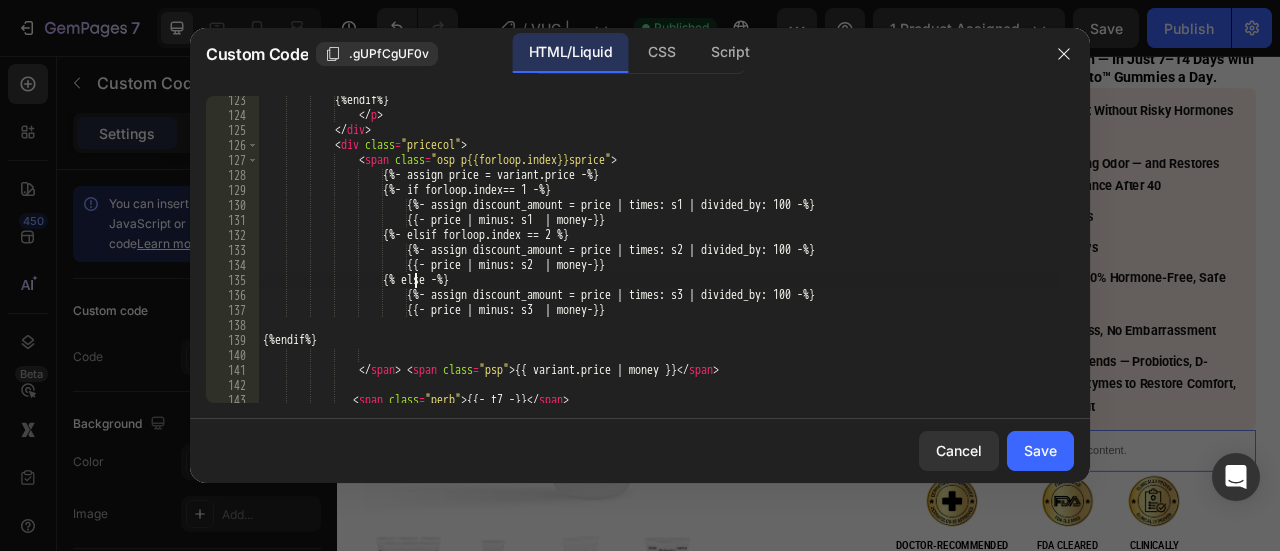 click on "{%endif%}                     </ p >                </ div >                < div   class = "pricecol" >                     < span   class = "osp p{{forloop.index}}sprice" >                           {%- assign price = variant.price -%}                           {%- if forloop.index== 1 -%}                                  {%- assign discount_amount = price | times: s1 | divided_by: 100 -%}                                  {{- price | minus: s1  | money-}}                           {%- elsif forloop.index == 2 %}                                  {%- assign discount_amount = price | times: s2 | divided_by: 100 -%}                                  {{- price | minus: s2  | money-}}                           {% else -%}                                  {%- assign discount_amount = price | times: s3 | divided_by: 100 -%}                                  {{- price | minus: s3  | money-}}     {%endif%}                                              </ span >   < span   class = "psp" > </ span >" at bounding box center [659, 261] 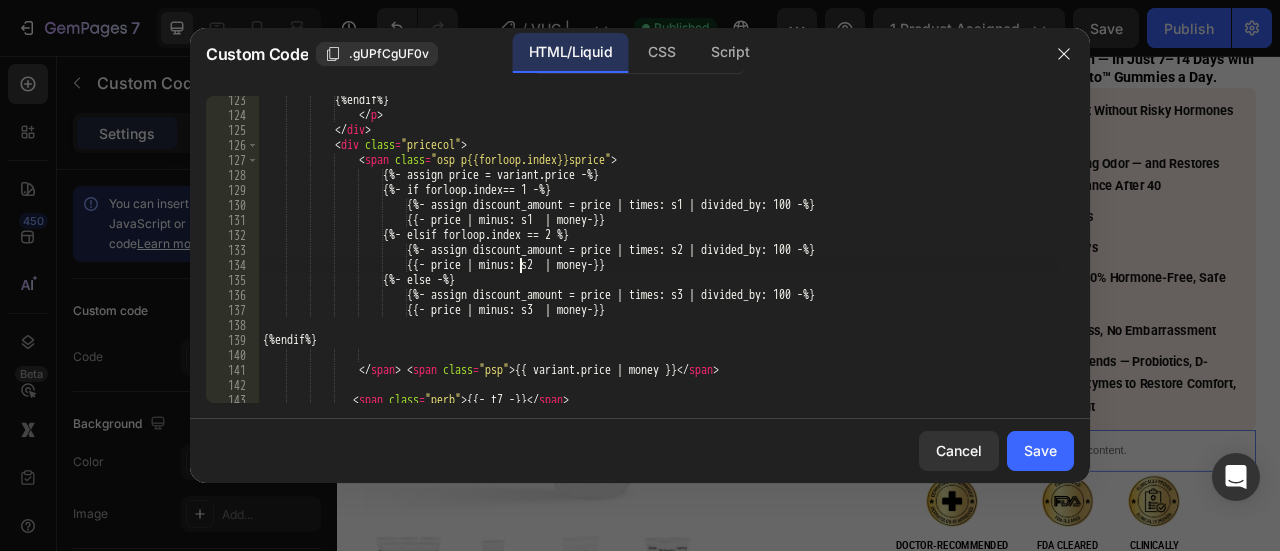 click on "{%endif%} </p> </div> < div class = "pricecol" > < span class = "osp p{{forloop.index}}sprice" > {%- assign price = variant.price -%} {%- if forloop.index== 1 -%} {%- assign discount_amount = price | times: s1 | divided_by: 100 -%} {{- price | minus: s1 | money -}} {%- elsif forloop.index == 2 -%} {%- assign discount_amount = price | times: s2 | divided_by: 100 -%} {{- price | minus: s2 | money -}} {%- else -%} {%- assign discount_amount = price | times: s3 | divided_by: 100 -%} {{- price | minus: s3 | money -}} {%endif%} </ span > < span class = "psp" > </ span >" at bounding box center [659, 261] 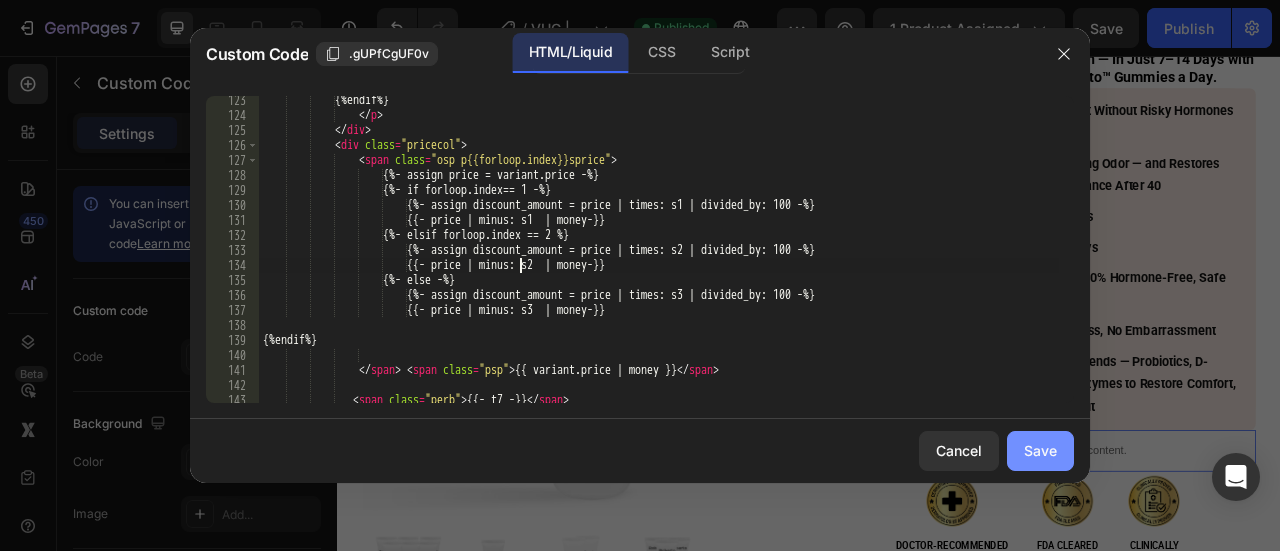 type on "{{- price | minus: s2  | money-}}" 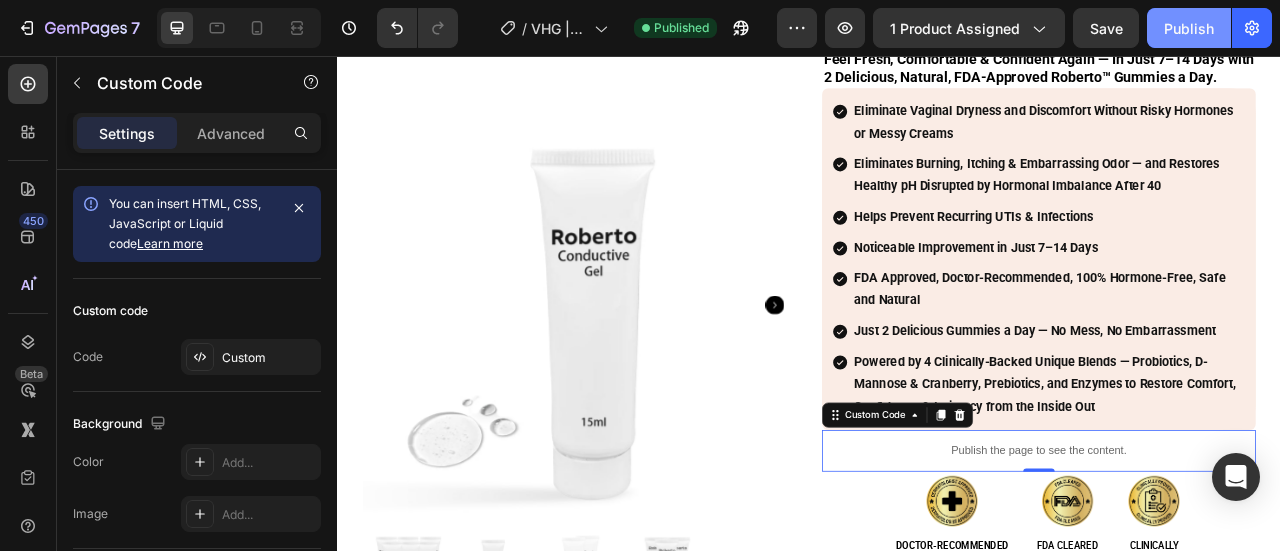click on "Publish" 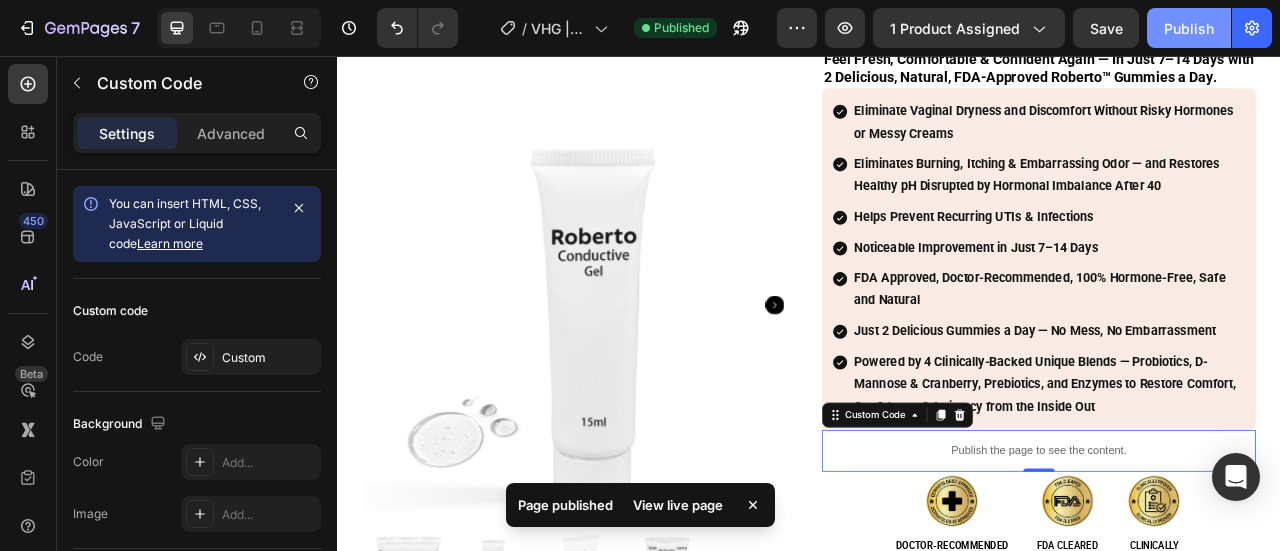 type 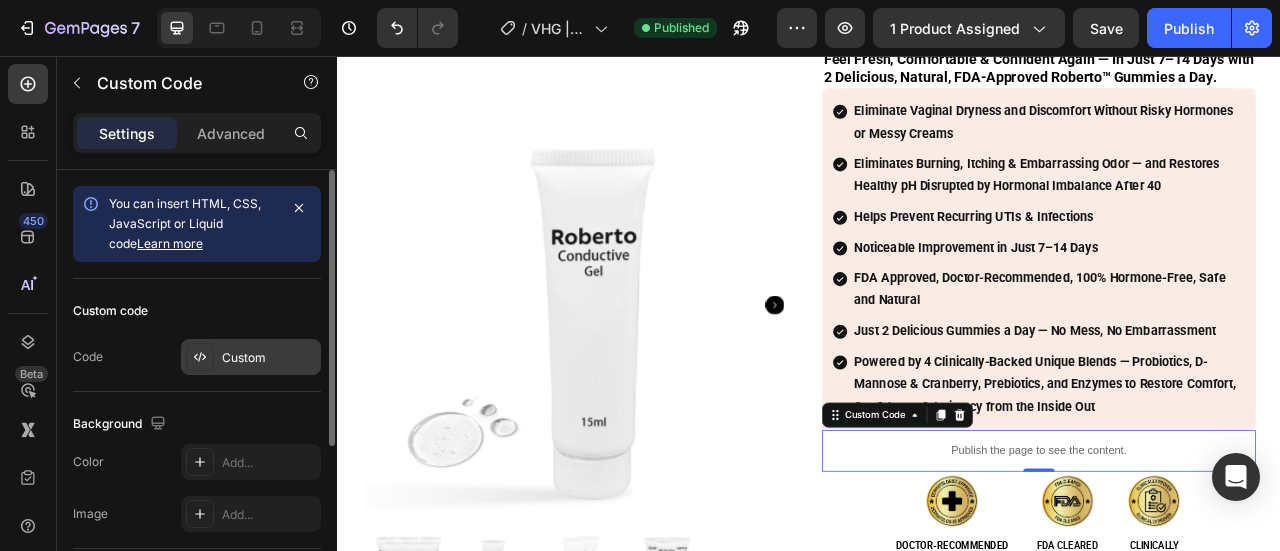 click at bounding box center (200, 357) 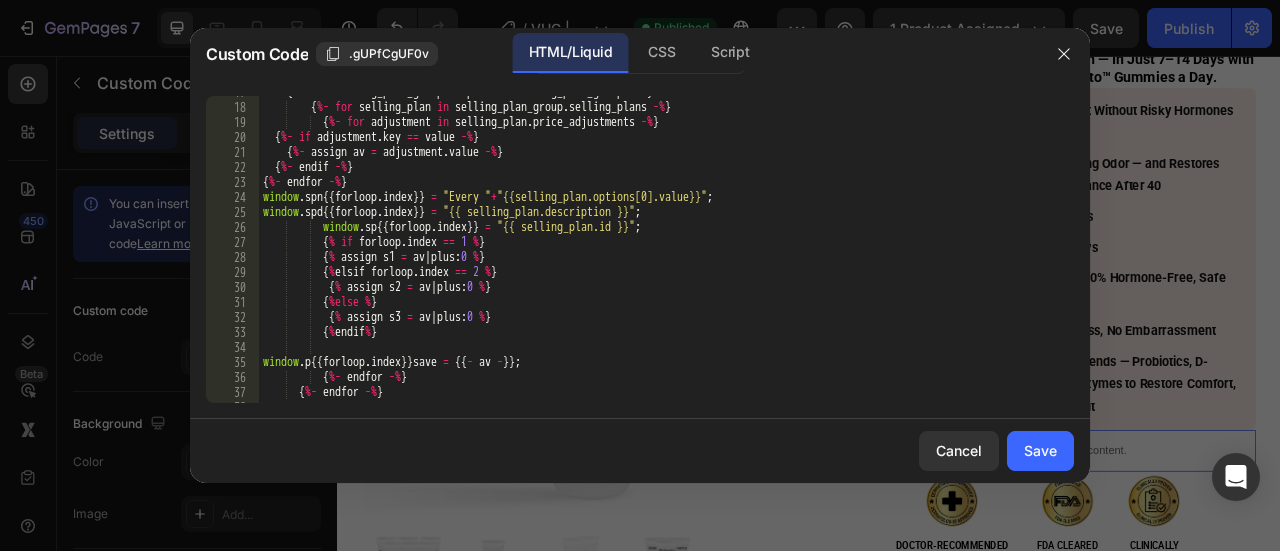 scroll, scrollTop: 250, scrollLeft: 0, axis: vertical 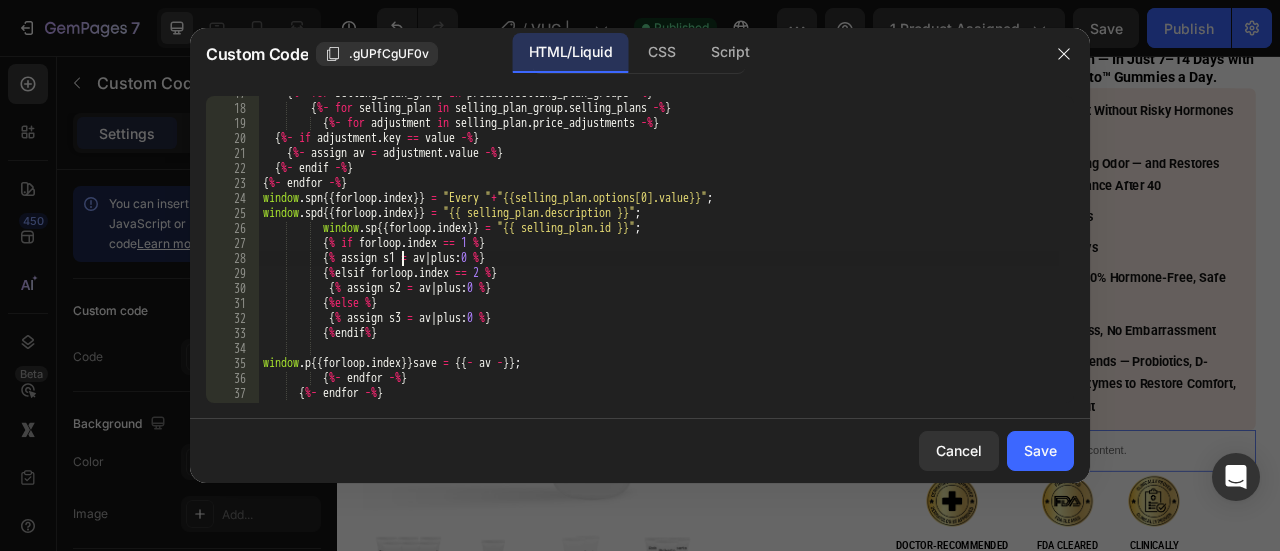 click on "{ %-   for   selling_plan_group   in   product . selling_plan_groups   -% }           { %-   for   selling_plan   in   selling_plan_group . selling_plans   -% }              { %-   for   adjustment   in   selling_plan . price_adjustments   -% }    { %-   if   adjustment . key   ==   value   -% }      { %-   assign   av   =   adjustment . value   -% }    { %-   endif   -% } { %-   endfor   -% } window . spn {{ forloop . index }}   =   "Every " + "{{selling_plan.options[0].value}}" ; window . spd {{ forloop . index }}   =   "{{ selling_plan.description }}" ;              window . sp {{ forloop . index }}   =   "{{ selling_plan.id }}" ;              { %   if   forloop . index   ==   1   % }              { % elsif   forloop . index   ==   2   % }               { % else   % }               { % endif % }              window . p {{ forloop . index }} save   =   {{ -   av   - }} ;              { %-   endfor   -% }         { %-   endfor   -% }          { %-   for   variant   in   product . variants   -% }          window . p {{ forloop . index }} price   =   "{{- variant.price | money -}}" ;" at bounding box center (659, 254) 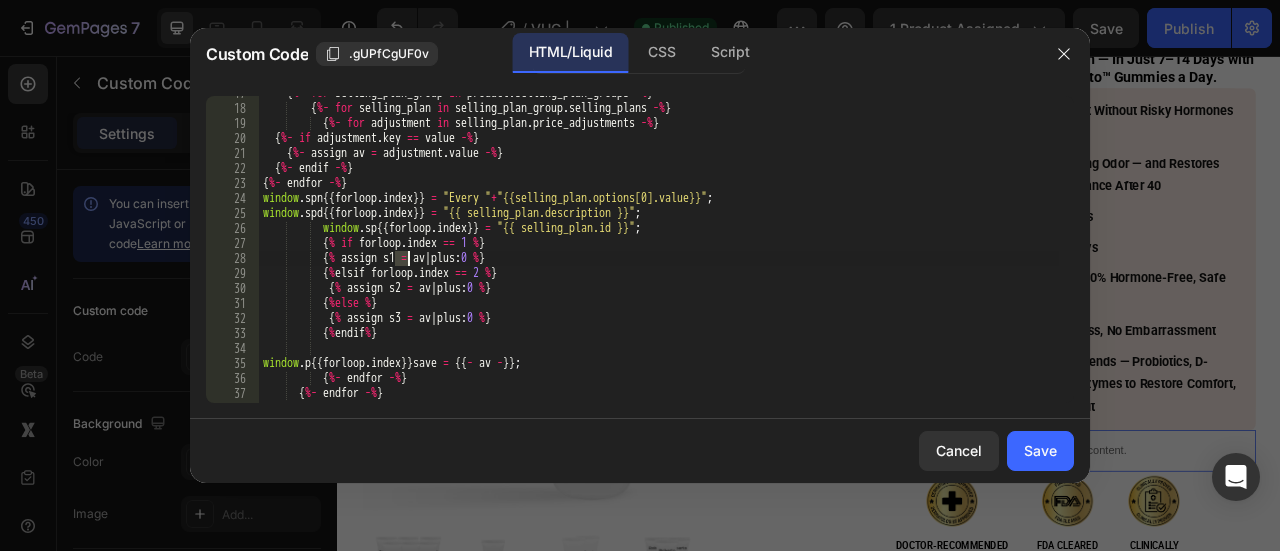 click on "{ %-   for   selling_plan_group   in   product . selling_plan_groups   -% }           { %-   for   selling_plan   in   selling_plan_group . selling_plans   -% }              { %-   for   adjustment   in   selling_plan . price_adjustments   -% }    { %-   if   adjustment . key   ==   value   -% }      { %-   assign   av   =   adjustment . value   -% }    { %-   endif   -% } { %-   endfor   -% } window . spn {{ forloop . index }}   =   "Every " + "{{selling_plan.options[0].value}}" ; window . spd {{ forloop . index }}   =   "{{ selling_plan.description }}" ;              window . sp {{ forloop . index }}   =   "{{ selling_plan.id }}" ;              { %   if   forloop . index   ==   1   % }              { % elsif   forloop . index   ==   2   % }               { % else   % }               { % endif % }              window . p {{ forloop . index }} save   =   {{ -   av   - }} ;              { %-   endfor   -% }         { %-   endfor   -% }          { %-   for   variant   in   product . variants   -% }          window . p {{ forloop . index }} price   =   "{{- variant.price | money -}}" ;" at bounding box center (659, 254) 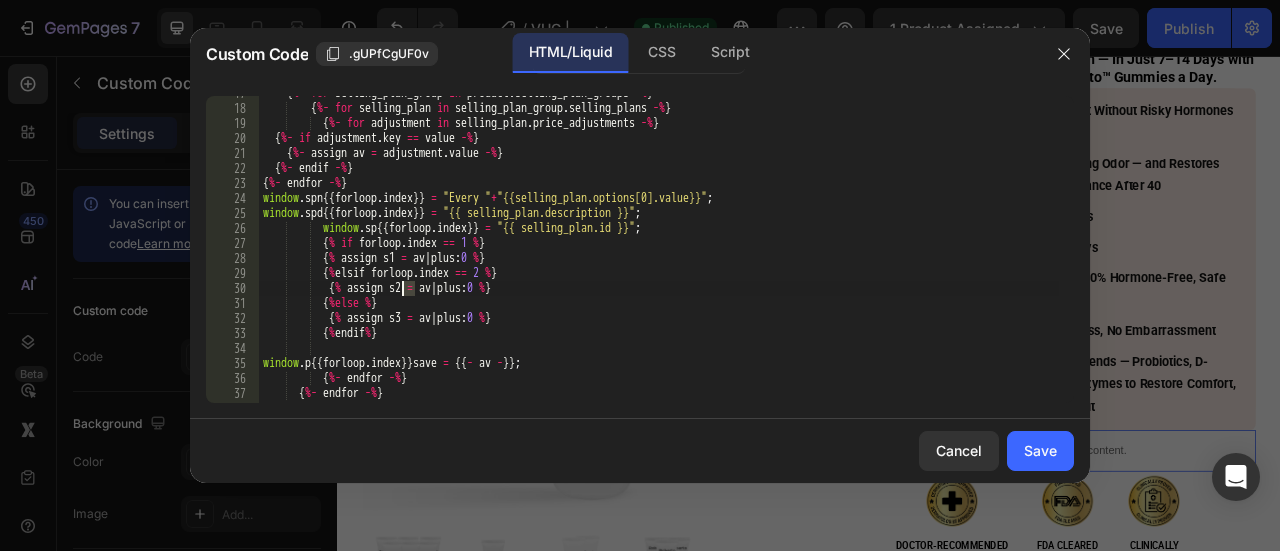 click on "{ %-   for   selling_plan_group   in   product . selling_plan_groups   -% }           { %-   for   selling_plan   in   selling_plan_group . selling_plans   -% }              { %-   for   adjustment   in   selling_plan . price_adjustments   -% }    { %-   if   adjustment . key   ==   value   -% }      { %-   assign   av   =   adjustment . value   -% }    { %-   endif   -% } { %-   endfor   -% } window . spn {{ forloop . index }}   =   "Every " + "{{selling_plan.options[0].value}}" ; window . spd {{ forloop . index }}   =   "{{ selling_plan.description }}" ;              window . sp {{ forloop . index }}   =   "{{ selling_plan.id }}" ;              { %   if   forloop . index   ==   1   % }              { % elsif   forloop . index   ==   2   % }               { % else   % }               { % endif % }              window . p {{ forloop . index }} save   =   {{ -   av   - }} ;              { %-   endfor   -% }         { %-   endfor   -% }          { %-   for   variant   in   product . variants   -% }          window . p {{ forloop . index }} price   =   "{{- variant.price | money -}}" ;" at bounding box center [659, 254] 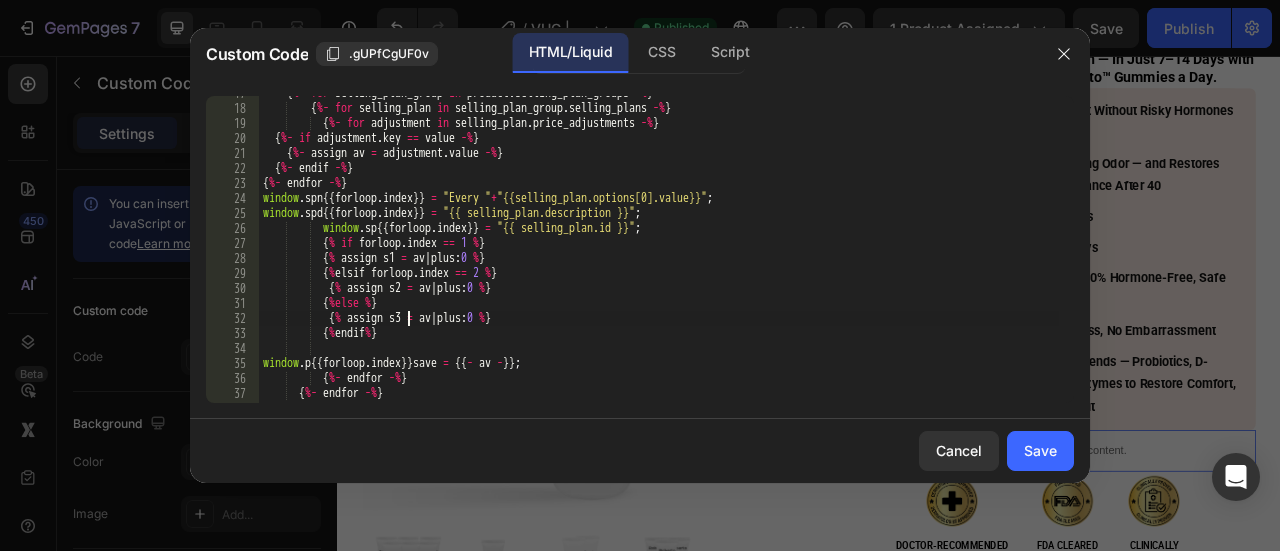 click on "{ %-   for   selling_plan_group   in   product . selling_plan_groups   -% }           { %-   for   selling_plan   in   selling_plan_group . selling_plans   -% }              { %-   for   adjustment   in   selling_plan . price_adjustments   -% }    { %-   if   adjustment . key   ==   value   -% }      { %-   assign   av   =   adjustment . value   -% }    { %-   endif   -% } { %-   endfor   -% } window . spn {{ forloop . index }}   =   "Every " + "{{selling_plan.options[0].value}}" ; window . spd {{ forloop . index }}   =   "{{ selling_plan.description }}" ;              window . sp {{ forloop . index }}   =   "{{ selling_plan.id }}" ;              { %   if   forloop . index   ==   1   % }              { % elsif   forloop . index   ==   2   % }               { % else   % }               { % endif % }              window . p {{ forloop . index }} save   =   {{ -   av   - }} ;              { %-   endfor   -% }         { %-   endfor   -% }          { %-   for   variant   in   product . variants   -% }          window . p {{ forloop . index }} price   =   "{{- variant.price | money -}}" ;" at bounding box center (659, 254) 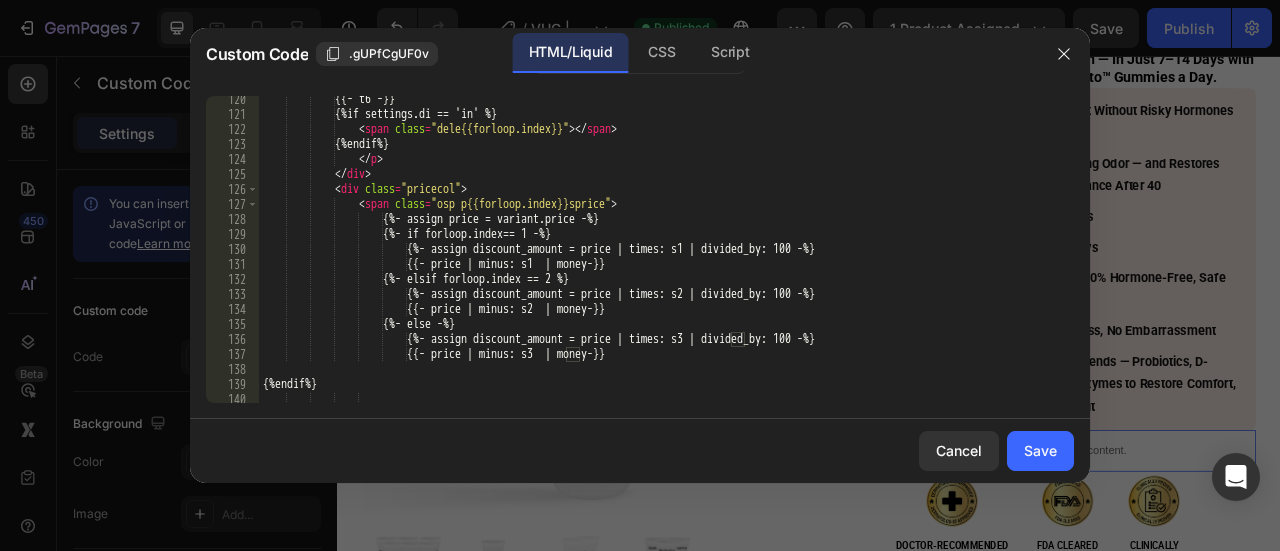 scroll, scrollTop: 1803, scrollLeft: 0, axis: vertical 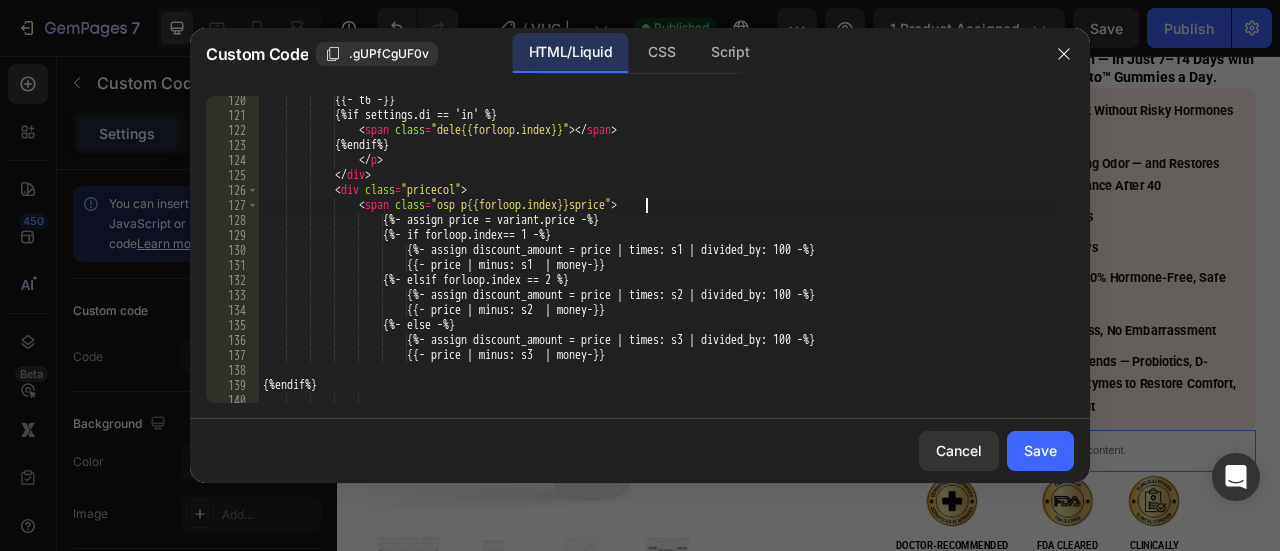 click on "{{- t6 -}} {%if settings.di == 'in' %} < span class = "dele{{forloop.index}}" > </ span > {%endif%} </p> </div> < div class = "pricecol" > < span class = "osp p{{forloop.index}}sprice" > {%- assign price = variant.price -%} {%- if forloop.index== 1 -%} {%- assign discount_amount = price | times: s1 | divided_by: 100 -%} {{- price | minus: s1 | money -}} {%- elsif forloop.index == 2 -%} {%- assign discount_amount = price | times: s2 | divided_by: 100 -%} {{- price | minus: s2 | money -}} {%- else -%} {%- assign discount_amount = price | times: s3 | divided_by: 100 -%}" at bounding box center (659, 261) 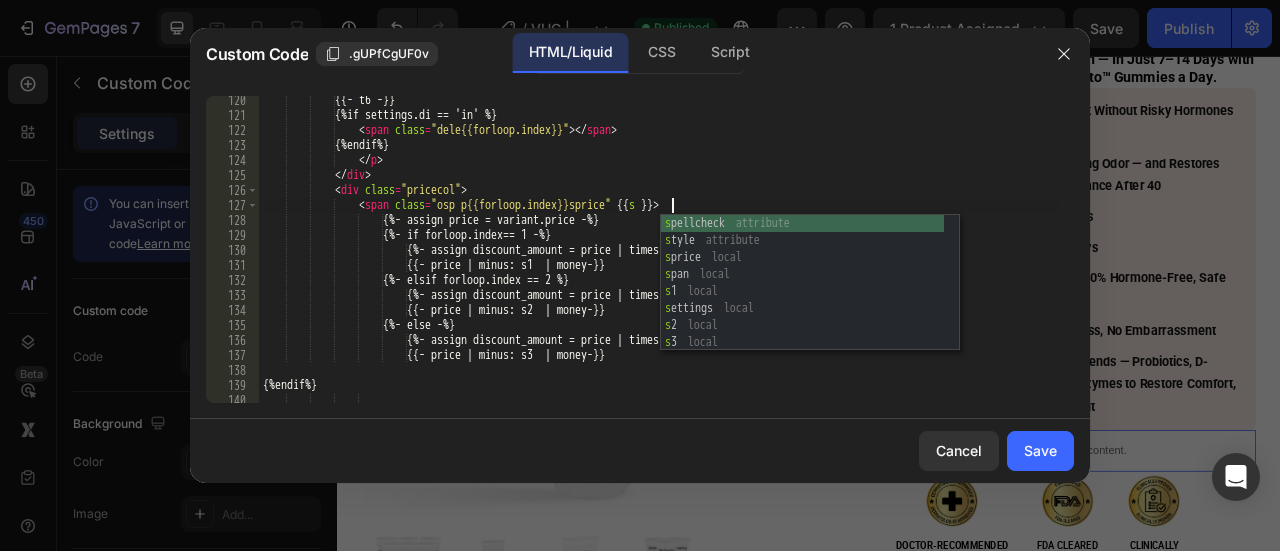 scroll, scrollTop: 0, scrollLeft: 34, axis: horizontal 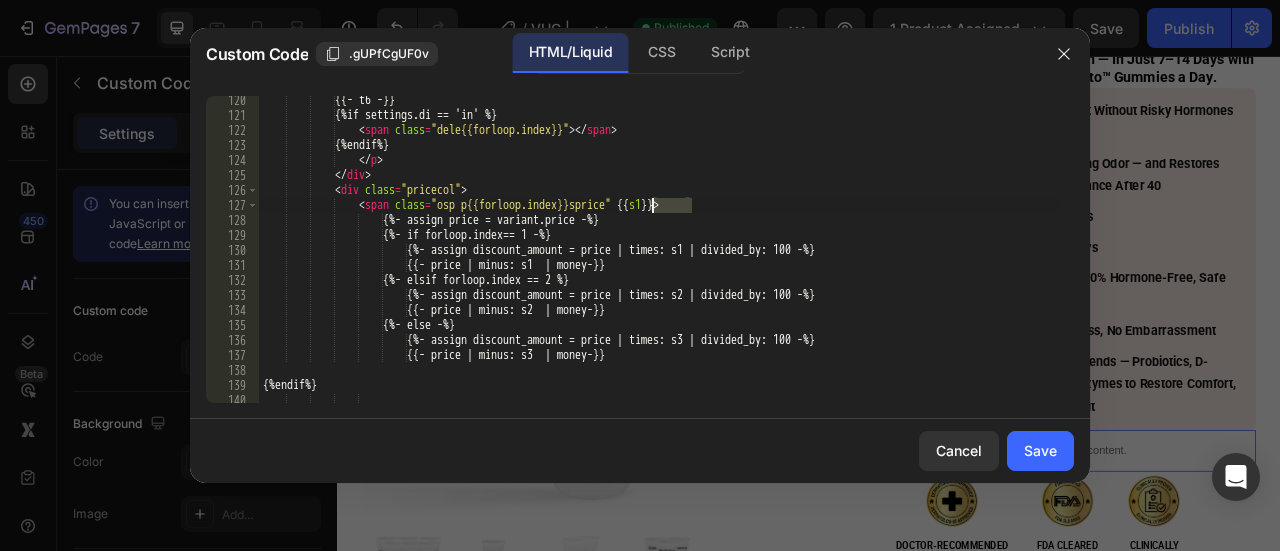 paste on "-" 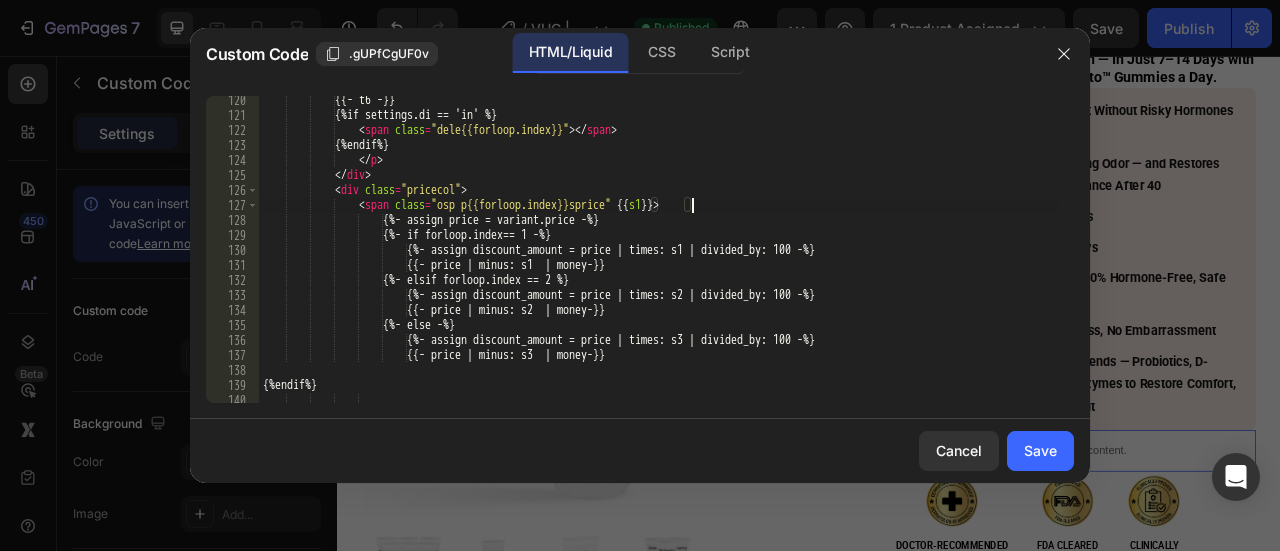 paste on "{{s1}}" 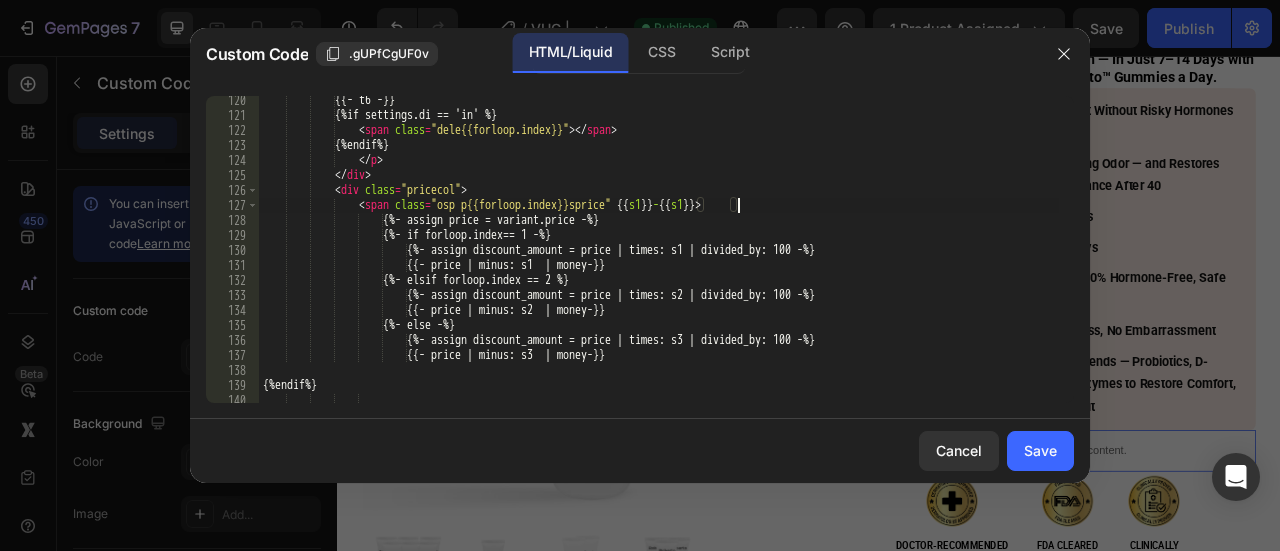 scroll, scrollTop: 0, scrollLeft: 40, axis: horizontal 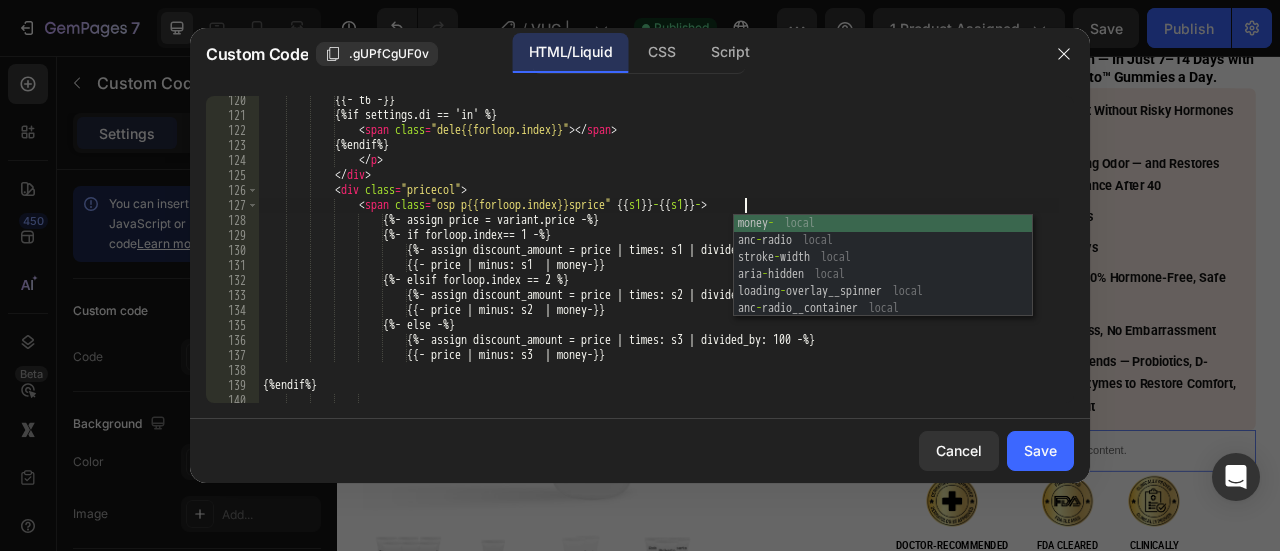 paste on "{{s1}}" 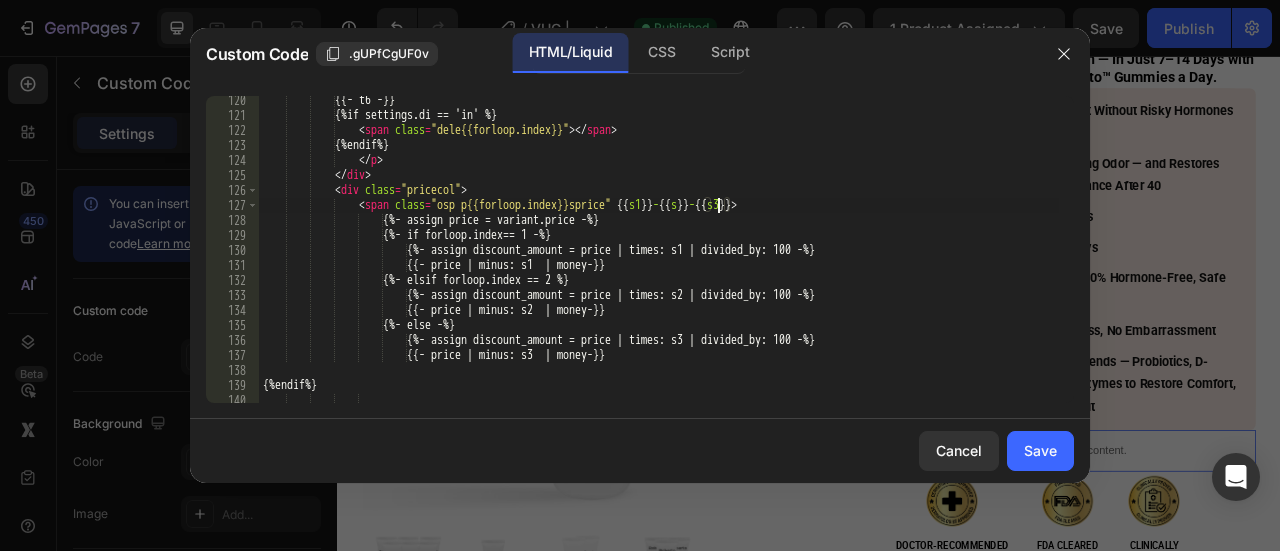 scroll, scrollTop: 0, scrollLeft: 39, axis: horizontal 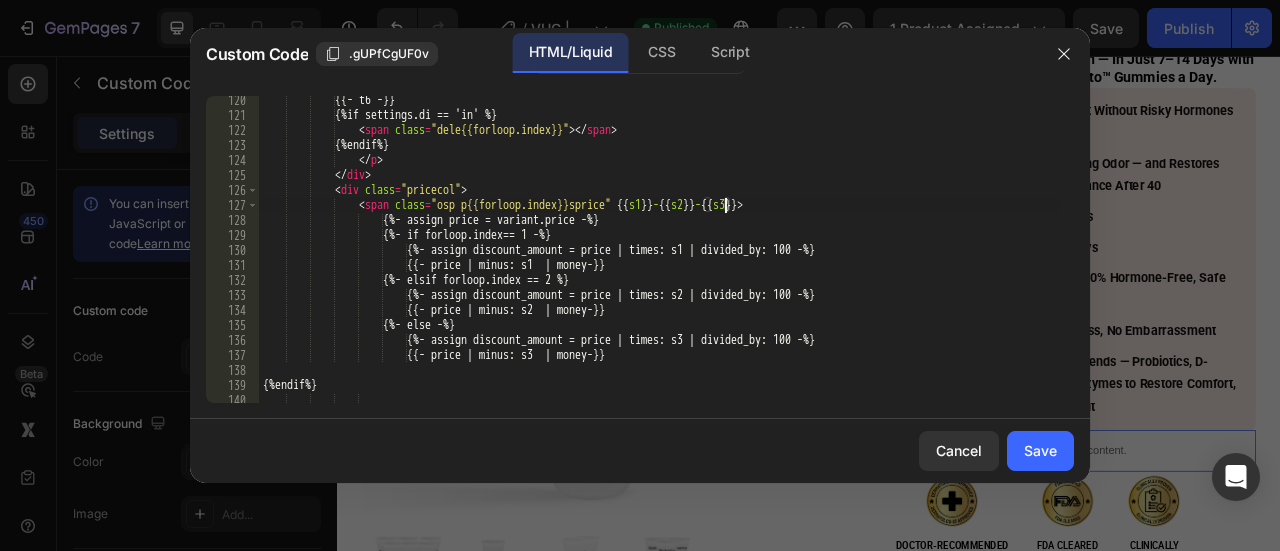click on "{{- t6 -}}                    {%if settings.di == 'in' %}                     < span   class = "dele{{forloop.index}}" > </ span >                    {%endif%}                     </ p >                </ div >                < div   class = "pricecol" >                     < span   class = "osp p{{forloop.index}}sprice"   {{ s1 }} - {{ s2 }} - {{ s3 }} >                           {%- assign price = variant.price -%}                           {%- if forloop.index== 1 -%}                                  {%- assign discount_amount = price | times: s1 | divided_by: 100 -%}                                  {{- price | minus: s1  | money-}}                           {%- elsif forloop.index == 2 %}                                  {%- assign discount_amount = price | times: s2 | divided_by: 100 -%}                                  {{- price | minus: s2  | money-}}                           {%- else -%}                                                                 {%endif%}" at bounding box center [659, 261] 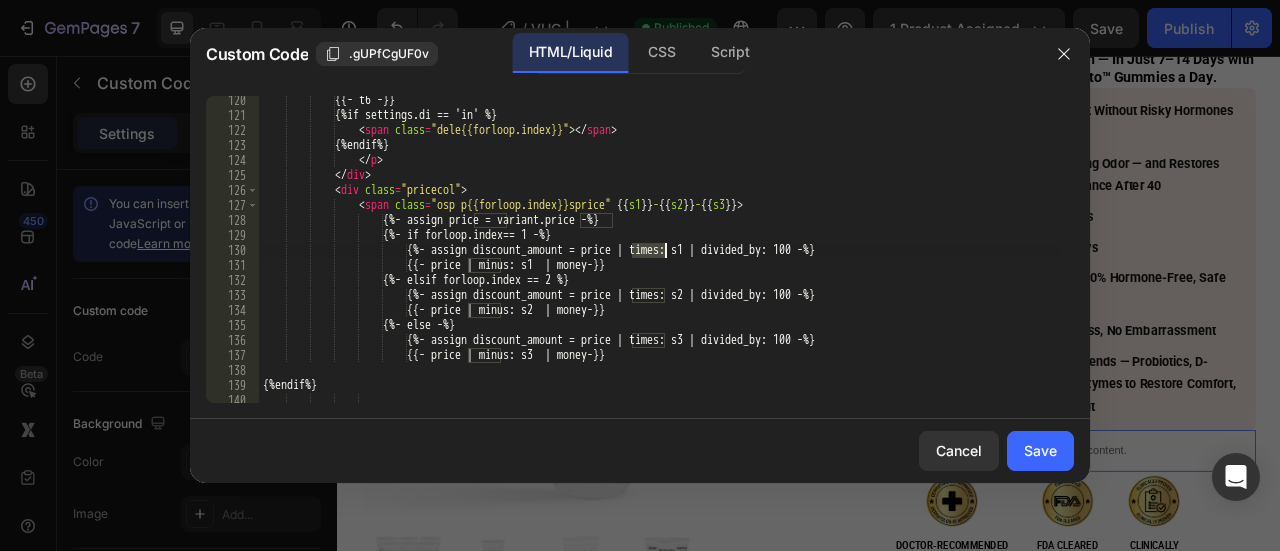 click on "{{- t6 -}}                    {%if settings.di == 'in' %}                     < span   class = "dele{{forloop.index}}" > </ span >                    {%endif%}                     </ p >                </ div >                < div   class = "pricecol" >                     < span   class = "osp p{{forloop.index}}sprice"   {{ s1 }} - {{ s2 }} - {{ s3 }} >                           {%- assign price = variant.price -%}                           {%- if forloop.index== 1 -%}                                  {%- assign discount_amount = price | times: s1 | divided_by: 100 -%}                                  {{- price | minus: s1  | money-}}                           {%- elsif forloop.index == 2 %}                                  {%- assign discount_amount = price | times: s2 | divided_by: 100 -%}                                  {{- price | minus: s2  | money-}}                           {%- else -%}                                                                 {%endif%}" at bounding box center (659, 261) 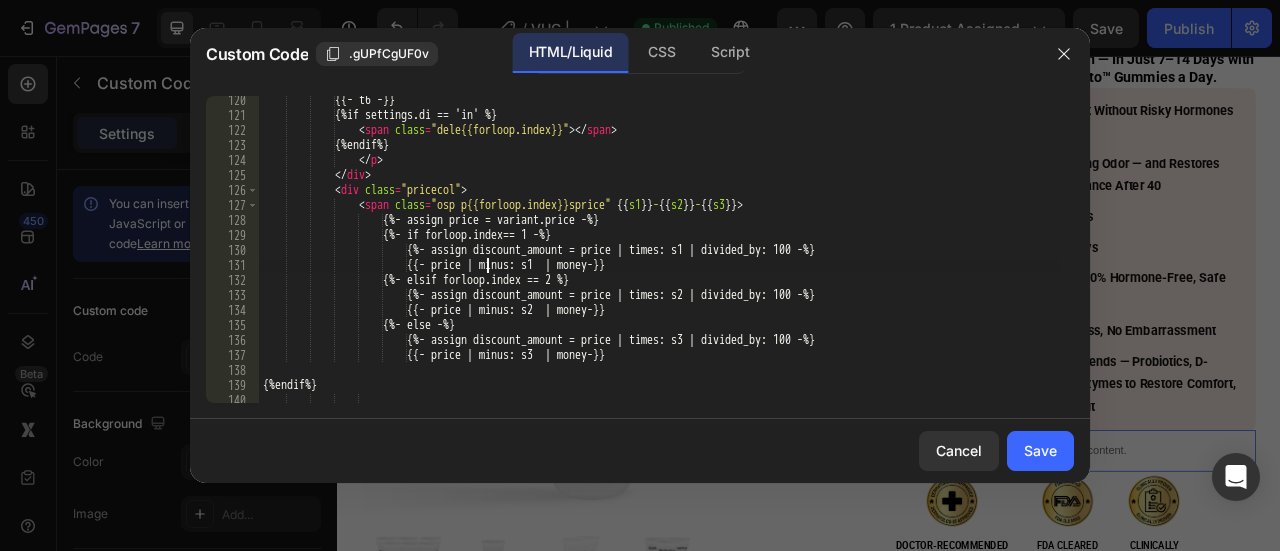 click on "{{- t6 -}}                    {%if settings.di == 'in' %}                     < span   class = "dele{{forloop.index}}" > </ span >                    {%endif%}                     </ p >                </ div >                < div   class = "pricecol" >                     < span   class = "osp p{{forloop.index}}sprice"   {{ s1 }} - {{ s2 }} - {{ s3 }} >                           {%- assign price = variant.price -%}                           {%- if forloop.index== 1 -%}                                  {%- assign discount_amount = price | times: s1 | divided_by: 100 -%}                                  {{- price | minus: s1  | money-}}                           {%- elsif forloop.index == 2 %}                                  {%- assign discount_amount = price | times: s2 | divided_by: 100 -%}                                  {{- price | minus: s2  | money-}}                           {%- else -%}                                                                 {%endif%}" at bounding box center [659, 261] 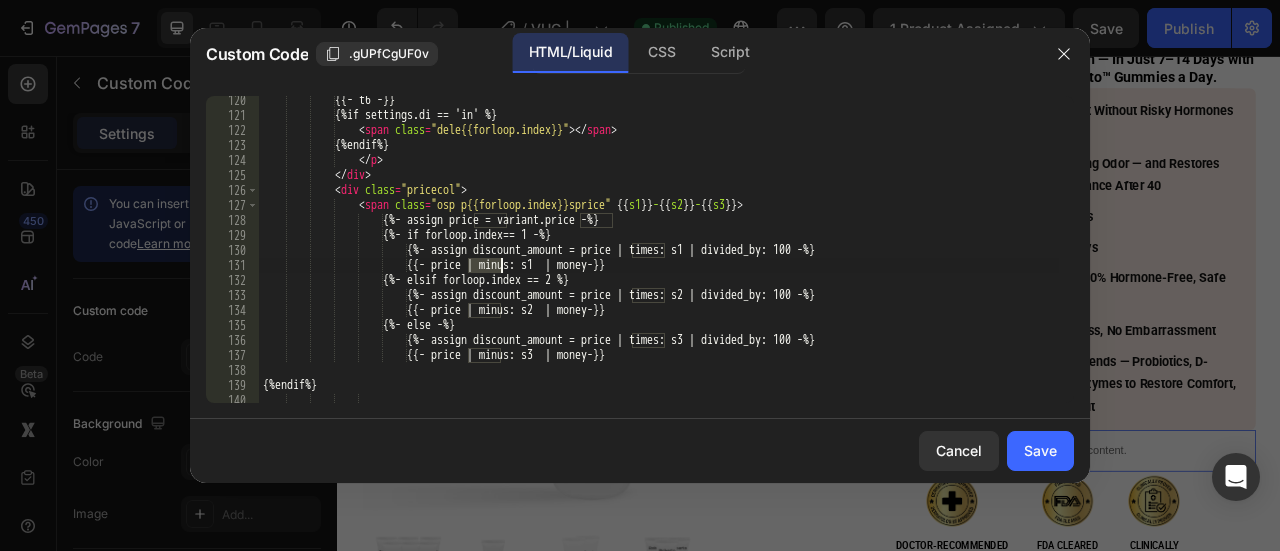 click on "{{- t6 -}}                    {%if settings.di == 'in' %}                     < span   class = "dele{{forloop.index}}" > </ span >                    {%endif%}                     </ p >                </ div >                < div   class = "pricecol" >                     < span   class = "osp p{{forloop.index}}sprice"   {{ s1 }} - {{ s2 }} - {{ s3 }} >                           {%- assign price = variant.price -%}                           {%- if forloop.index== 1 -%}                                  {%- assign discount_amount = price | times: s1 | divided_by: 100 -%}                                  {{- price | minus: s1  | money-}}                           {%- elsif forloop.index == 2 %}                                  {%- assign discount_amount = price | times: s2 | divided_by: 100 -%}                                  {{- price | minus: s2  | money-}}                           {%- else -%}                                                                 {%endif%}" at bounding box center (659, 261) 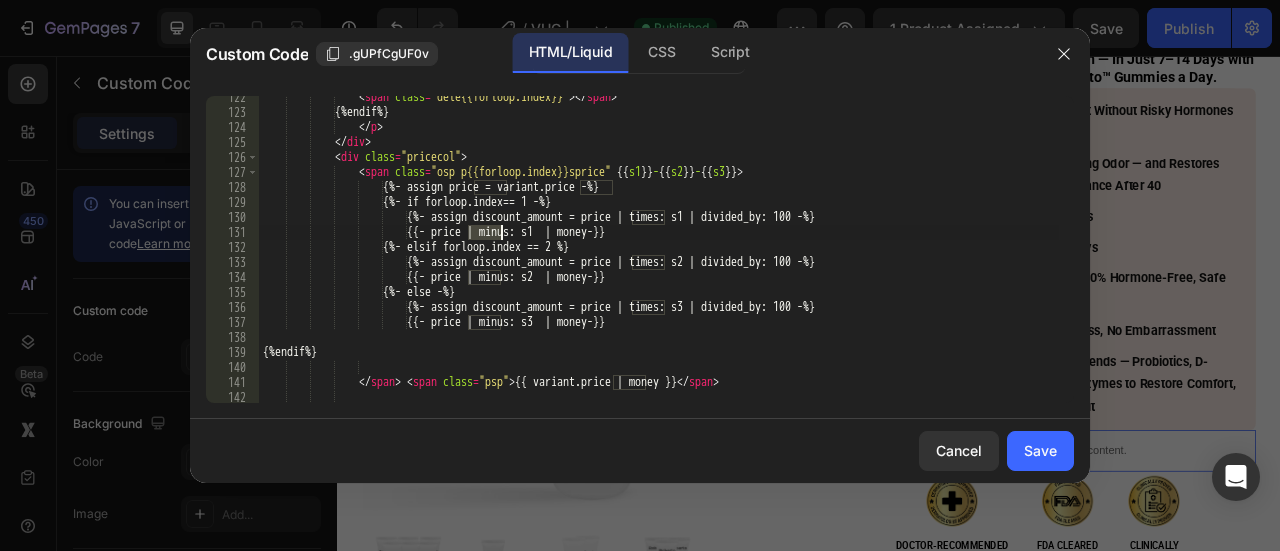 scroll, scrollTop: 1835, scrollLeft: 0, axis: vertical 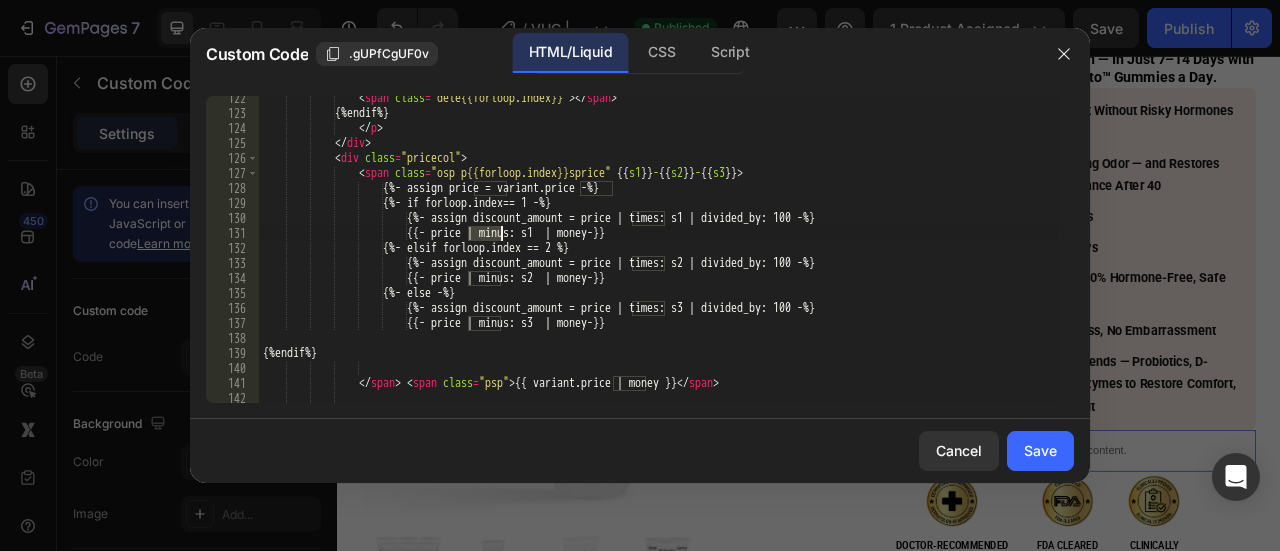 click on "</img>   </img>                    {%endif%}                     </img>                </img>   class = "pricecol" </img>                     </img>   class = "osp p{{forloop.index}}sprice"   {{ s1 }} - {{ s2 }} - {{ s3 }} </img>                           {%- assign price = variant.price -%}                           {%- if forloop.index== 1 -%}                                  {%- assign discount_amount = price | times: s1 | divided_by: 100 -%}                                  {{- price | minus: s1  | money-}}                           {%- elsif forloop.index == 2 %}                                  {%- assign discount_amount = price | times: s2 | divided_by: 100 -%}                                  {{- price | minus: s2  | money-}}                           {%- else -%}                                  {%- assign discount_amount = price | times: s3 | divided_by: 100 -%}                                  {{- price | minus: s3  | money-}}" at bounding box center (659, 249) 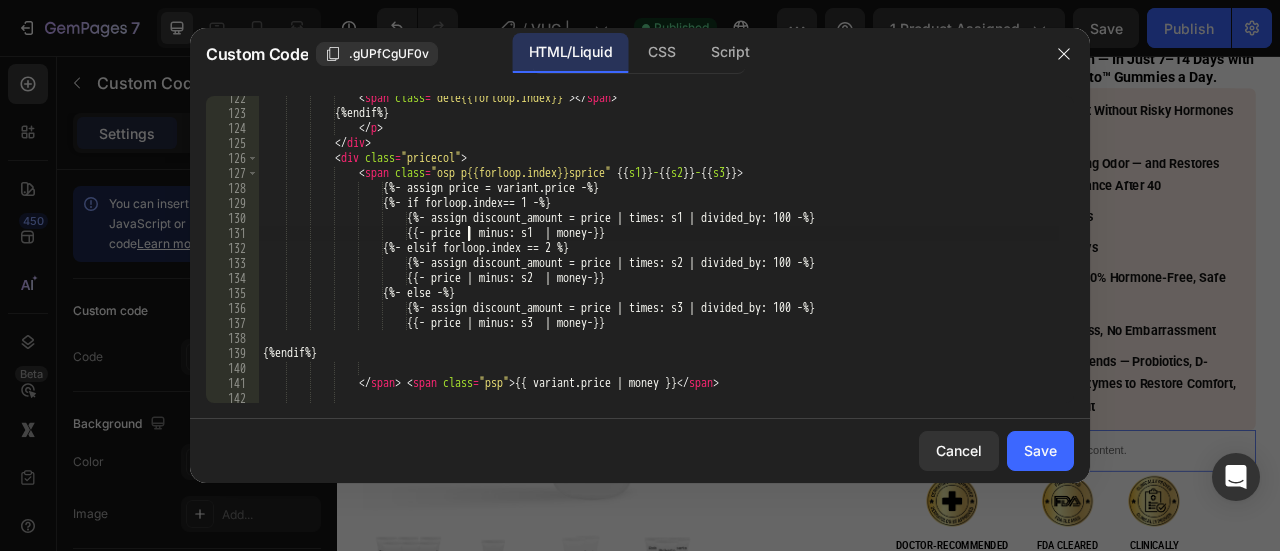 click on "</img>   </img>                    {%endif%}                     </img>                </img>   class = "pricecol" </img>                     </img>   class = "osp p{{forloop.index}}sprice"   {{ s1 }} - {{ s2 }} - {{ s3 }} </img>                           {%- assign price = variant.price -%}                           {%- if forloop.index== 1 -%}                                  {%- assign discount_amount = price | times: s1 | divided_by: 100 -%}                                  {{- price | minus: s1  | money-}}                           {%- elsif forloop.index == 2 %}                                  {%- assign discount_amount = price | times: s2 | divided_by: 100 -%}                                  {{- price | minus: s2  | money-}}                           {%- else -%}                                  {%- assign discount_amount = price | times: s3 | divided_by: 100 -%}                                  {{- price | minus: s3  | money-}}" at bounding box center (659, 259) 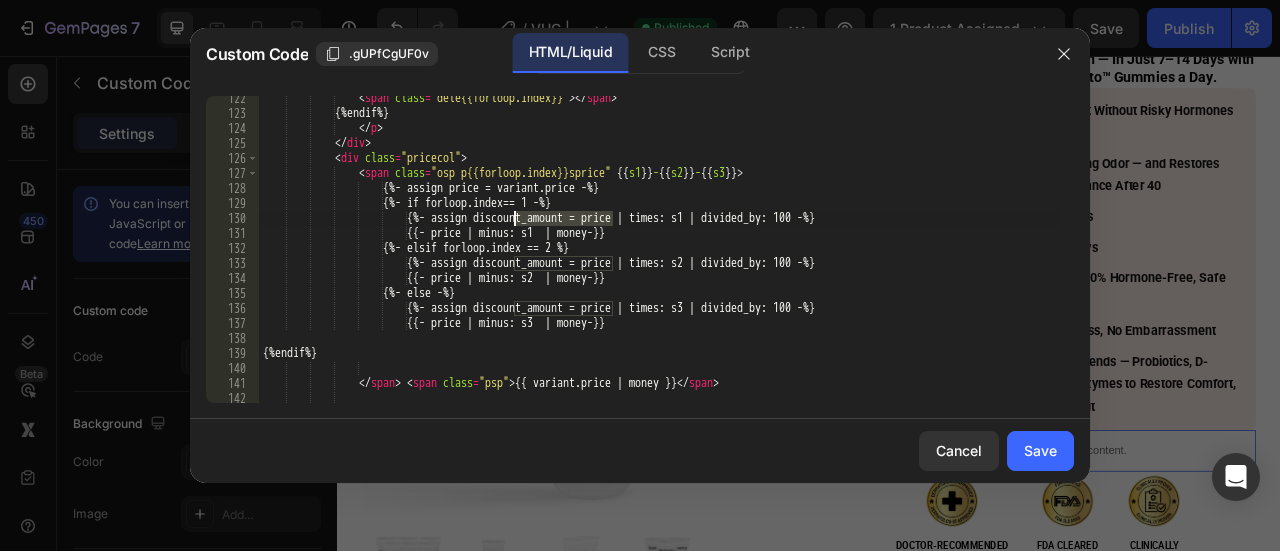 click on "</img>   </img>                    {%endif%}                     </img>                </img>   class = "pricecol" </img>                     </img>   class = "osp p{{forloop.index}}sprice"   {{ s1 }} - {{ s2 }} - {{ s3 }} </img>                           {%- assign price = variant.price -%}                           {%- if forloop.index== 1 -%}                                  {%- assign discount_amount = price | times: s1 | divided_by: 100 -%}                                  {{- price | minus: s1  | money-}}                           {%- elsif forloop.index == 2 %}                                  {%- assign discount_amount = price | times: s2 | divided_by: 100 -%}                                  {{- price | minus: s2  | money-}}                           {%- else -%}                                  {%- assign discount_amount = price | times: s3 | divided_by: 100 -%}                                  {{- price | minus: s3  | money-}}" at bounding box center [659, 259] 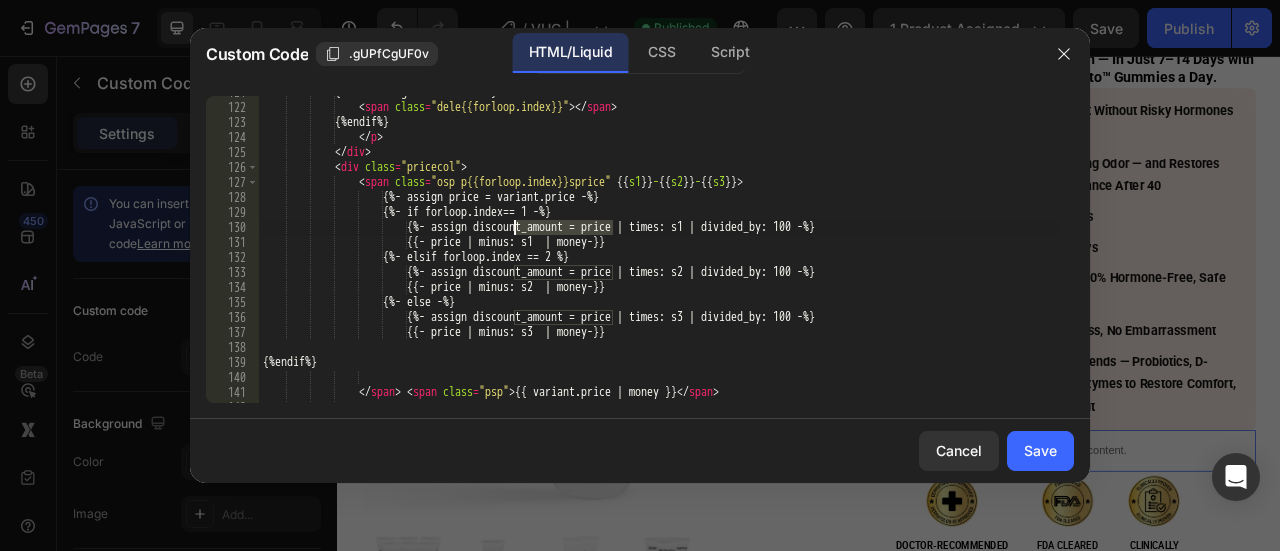 scroll, scrollTop: 1824, scrollLeft: 0, axis: vertical 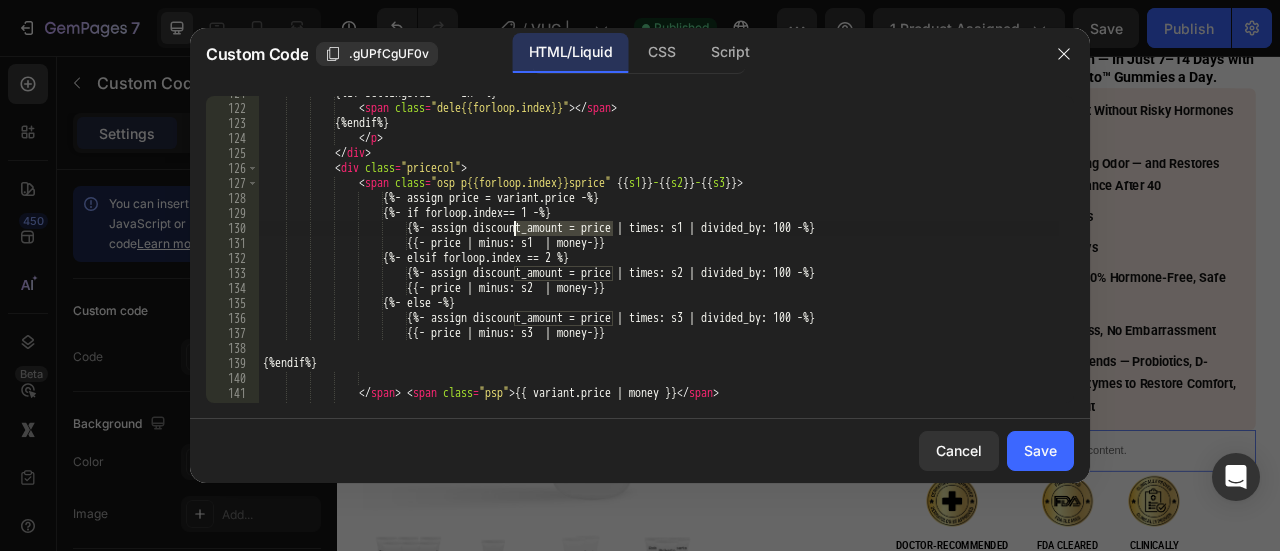 click on "{% if settings.di == 'in' %}                     < span   class = "dele{{forloop.index}}" > </ span >                    {% endif %}                     </ p >                </ div >                < div   class = "pricecol" >                     < span   class = "osp p{{forloop.index}}sprice"   {{ s1 }} - {{ s2 }} - {{ s3 }} >                           {% assign price = variant.price %}                           {% if forloop.index== 1 %}                                  {% assign discount_amount = price | times: s1 | divided_by: 100 %}                                  {{- price | minus: s1  | money-}}                           {% elsif forloop.index == 2 %}                                  {% assign discount_amount = price | times: s2 | divided_by: 100 %}                                  {{- price | minus: s2  | money-}}                           {% else %}                                  {% assign discount_amount = price | times: s3 | divided_by: 100 %}" at bounding box center [659, 254] 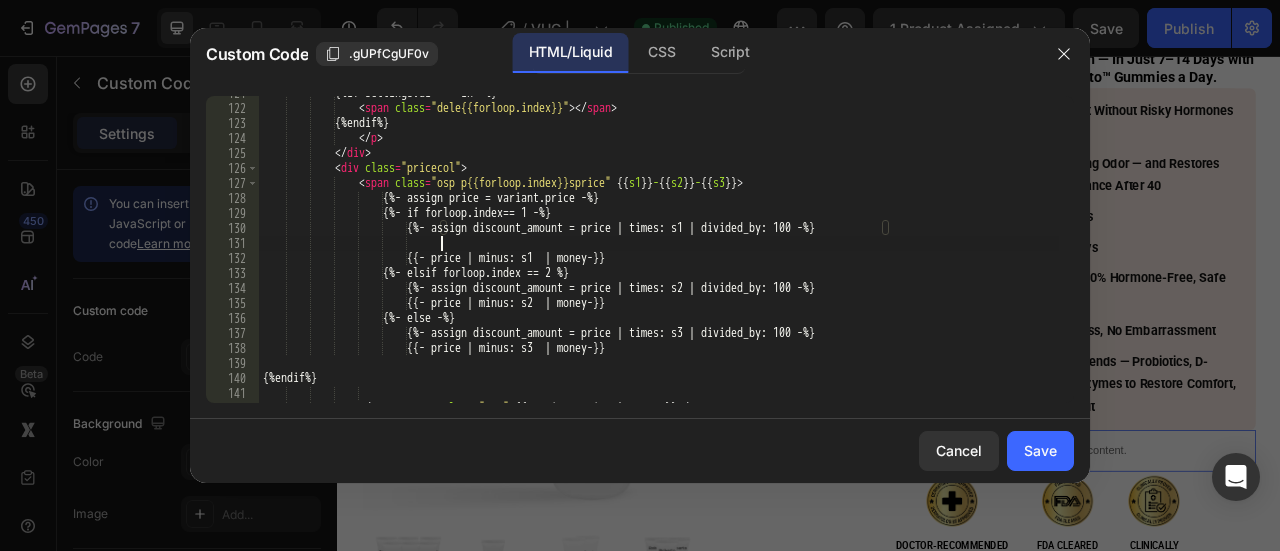 scroll, scrollTop: 0, scrollLeft: 14, axis: horizontal 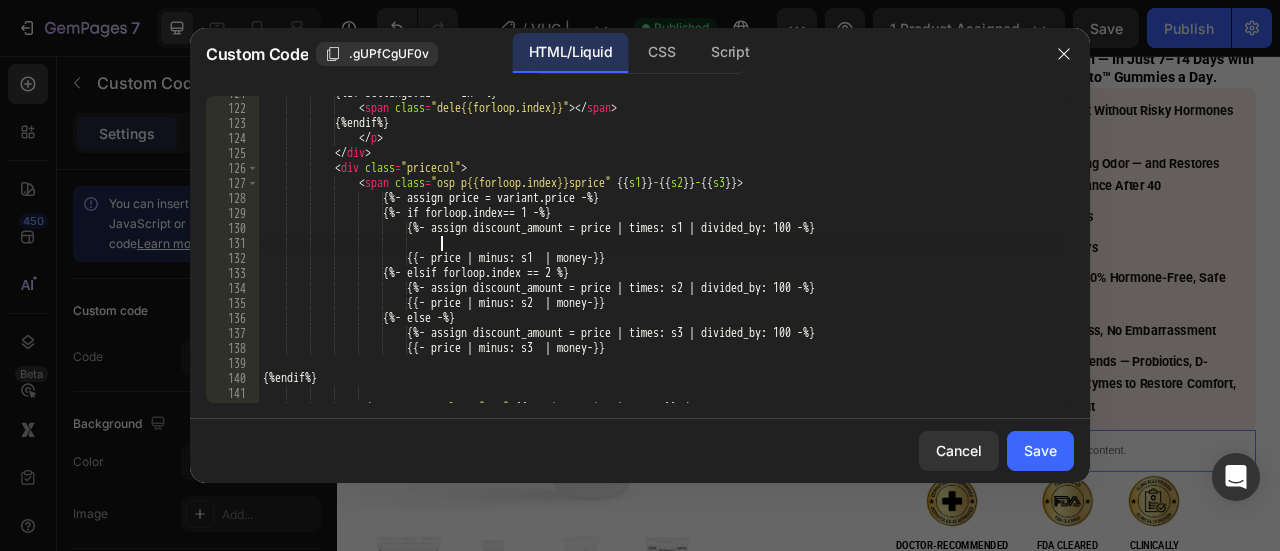 paste on "{% assign final_price = price | minus: discount_amount %}" 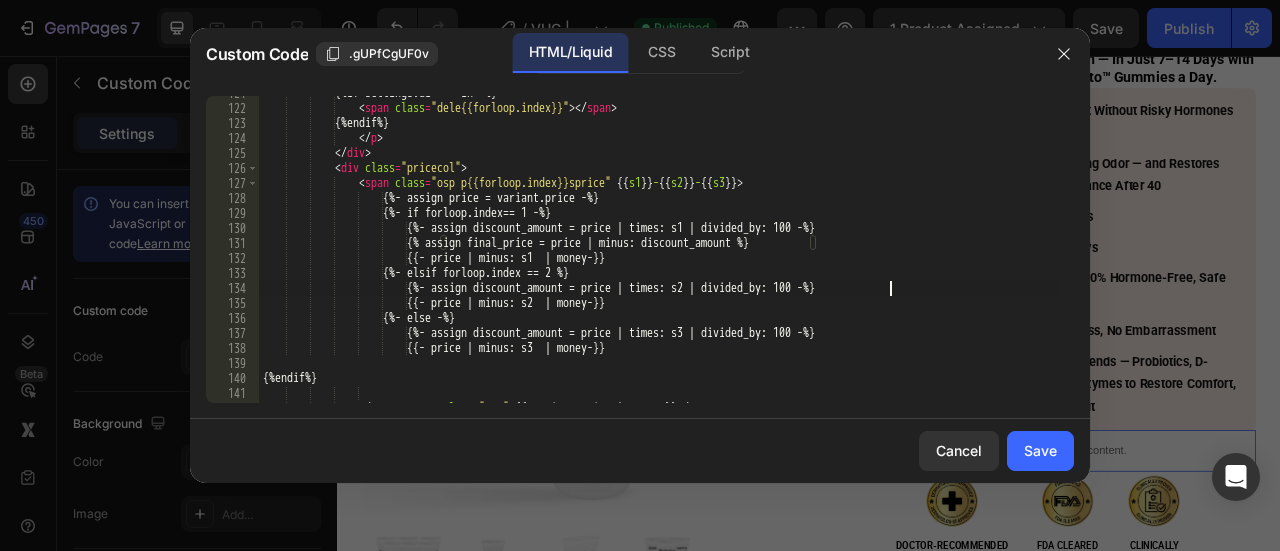 click on "{%if settings.di == 'in' %}                     </img>   </img>                    {%endif%}                     </img>                </img>   class = "pricecol" </img>                     </img>   class = "osp p{{forloop.index}}sprice"   {{ s1 }} - {{ s2 }} - {{ s3 }} </img>                           {%- assign price = variant.price -%}                           {%- if forloop.index== 1 -%}                                  {%- assign discount_amount = price | times: s1 | divided_by: 100 -%}                                  {% assign final_price = price | minus: s1 %}                                  {{- price | minus: s1  | money-}}                           {%- elsif forloop.index == 2 %}                                  {%- assign discount_amount = price | times: s2 | divided_by: 100 -%}                                  {{- price | minus: s2  | money-}}                           {%- else -%}                                  </img>" at bounding box center (659, 254) 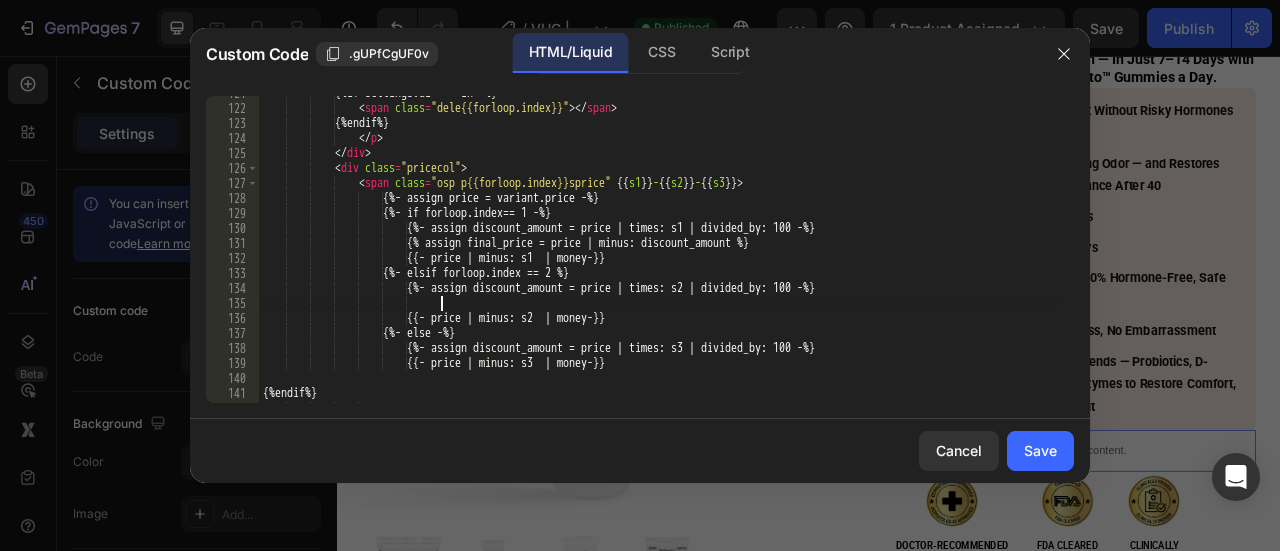 paste on "{% assign final_price = price | minus: discount_amount %}" 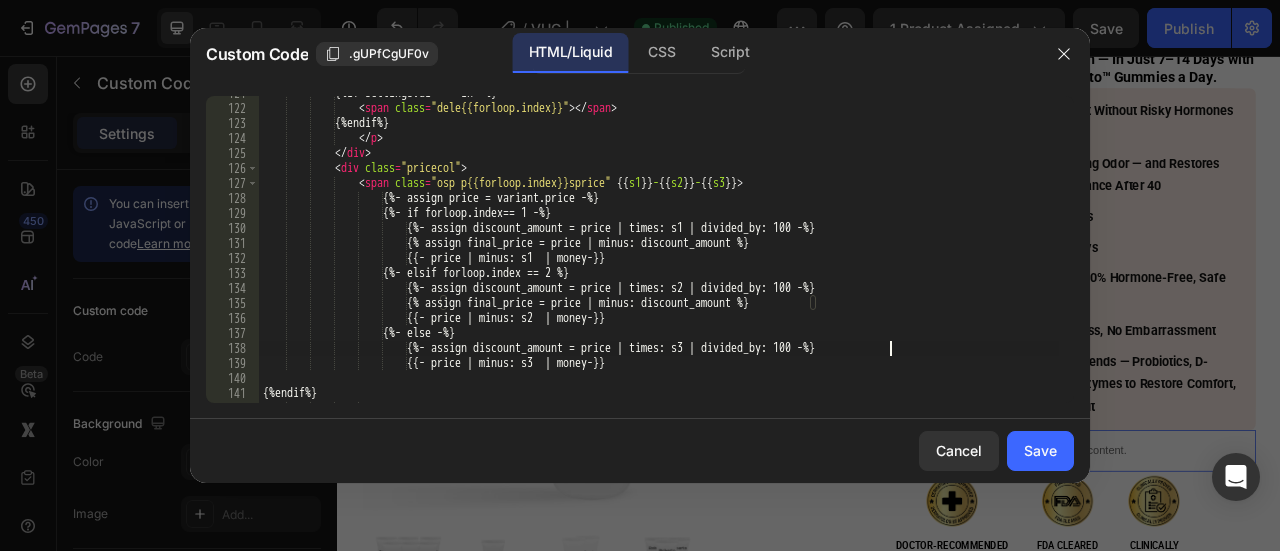 click on "{%if settings.di == 'in' %} < span class = "dele{{forloop.index}}" > </ span > {%endif%} </p> </div> < div class = "pricecol" > < span class = "osp p{{forloop.index}}sprice" {{ s1 }} - {{ s2 }} - {{ s3 }} > {%- assign price = variant.price -%} {%- if forloop.index== 1 -%} {%- assign discount_amount = price | times: s1 | divided_by: 100 -%} {% assign final_price = price | minus: discount_amount %} {{- price | minus: s1 | money -}} {%- elsif forloop.index == 2 -%} {%- assign discount_amount = price | times: s2 | divided_by: 100 -%} {% assign final_price = price | minus: discount_amount %}" at bounding box center [659, 254] 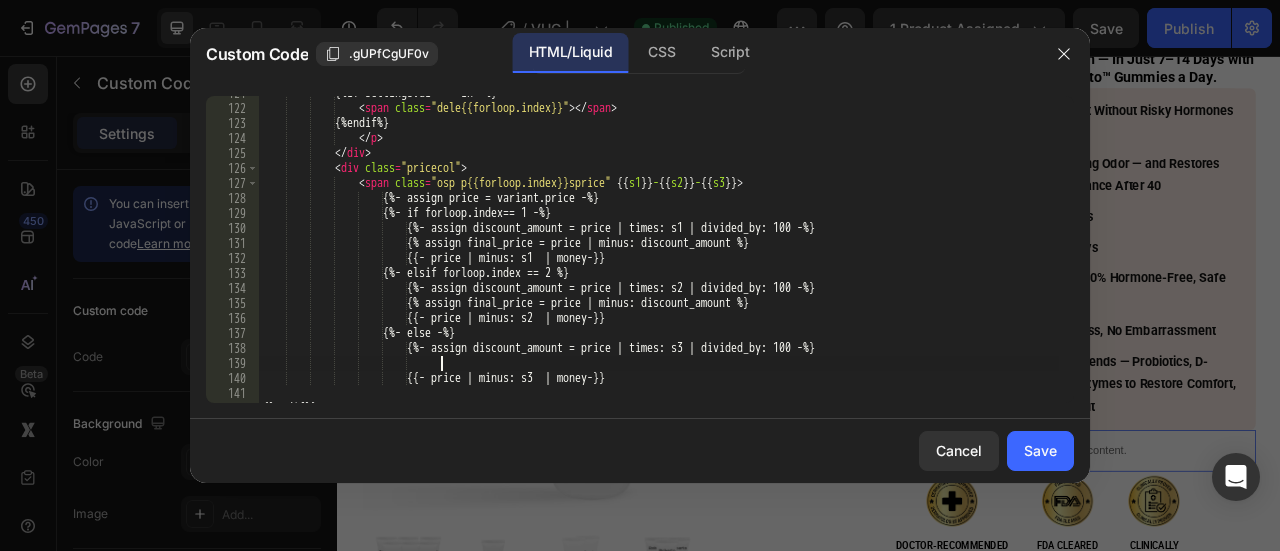 paste on "{% assign final_price = price | minus: discount_amount %}" 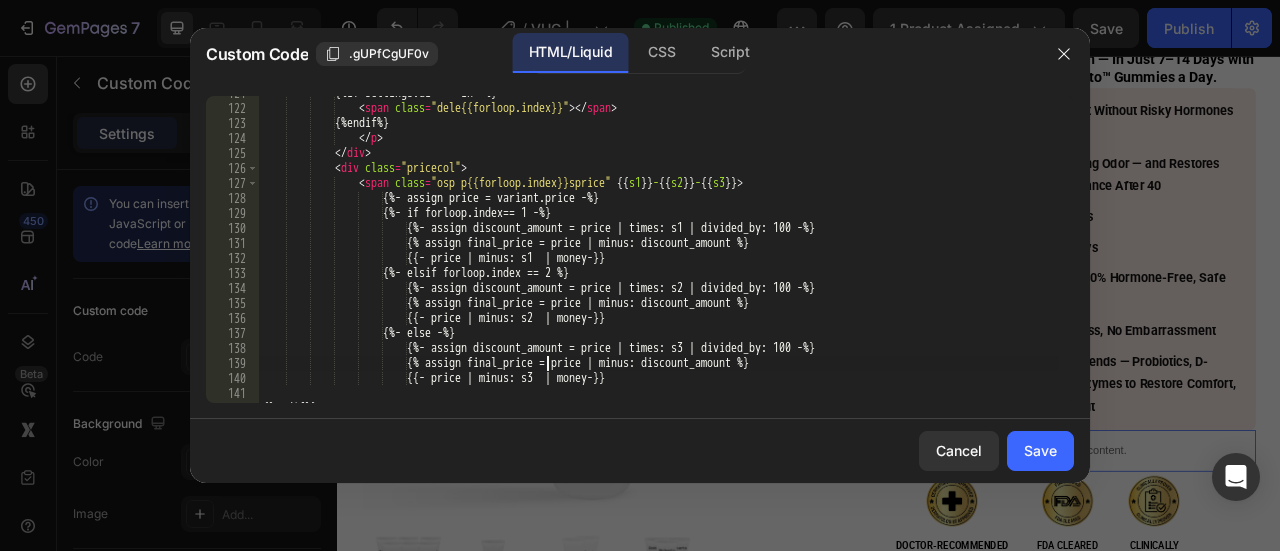 click on "{%if settings.di == 'in' %} < span class = "dele{{forloop.index}}" > </ span > {%endif%} </p> </div> < div class = "pricecol" > < span class = "osp p{{forloop.index}}sprice" {{ s1 }} - {{ s2 }} - {{ s3 }} > {%- assign price = variant.price -%} {%- if forloop.index== 1 -%} {%- assign discount_amount = price | times: s1 | divided_by: 100 -%} {% assign final_price = price | minus: discount_amount %} {{- price | minus: s1 | money -}} {%- elsif forloop.index == 2 -%} {%- assign discount_amount = price | times: s2 | divided_by: 100 -%} {% assign final_price = price | minus: discount_amount %}" at bounding box center (659, 254) 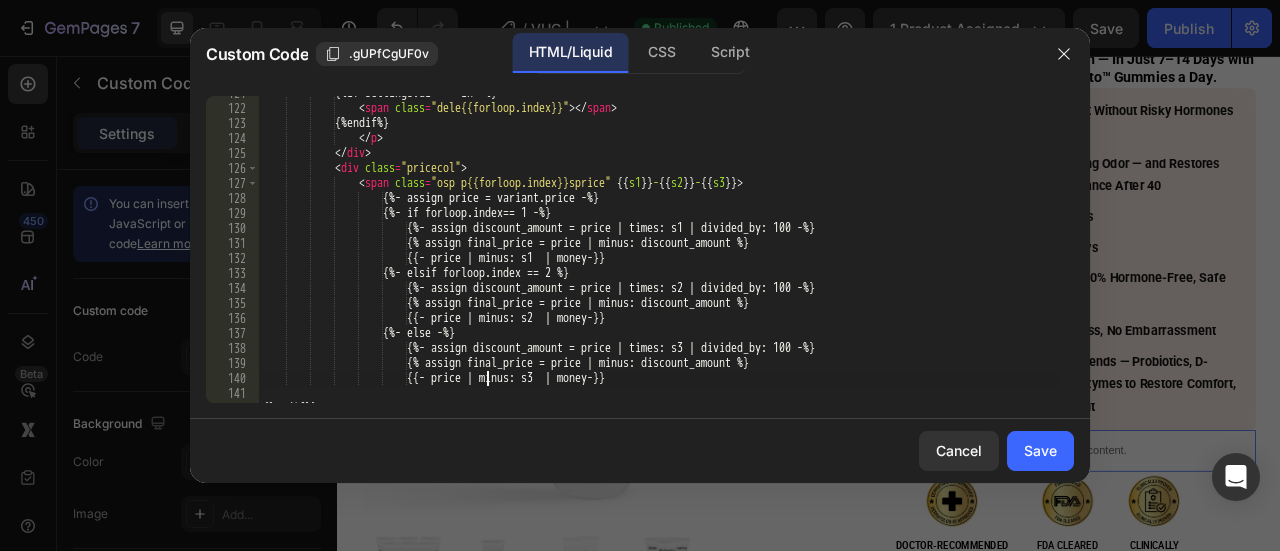 click on "{%if settings.di == 'in' %} < span class = "dele{{forloop.index}}" > </ span > {%endif%} </p> </div> < div class = "pricecol" > < span class = "osp p{{forloop.index}}sprice" {{ s1 }} - {{ s2 }} - {{ s3 }} > {%- assign price = variant.price -%} {%- if forloop.index== 1 -%} {%- assign discount_amount = price | times: s1 | divided_by: 100 -%} {% assign final_price = price | minus: discount_amount %} {{- price | minus: s1 | money -}} {%- elsif forloop.index == 2 -%} {%- assign discount_amount = price | times: s2 | divided_by: 100 -%} {% assign final_price = price | minus: discount_amount %}" at bounding box center (659, 254) 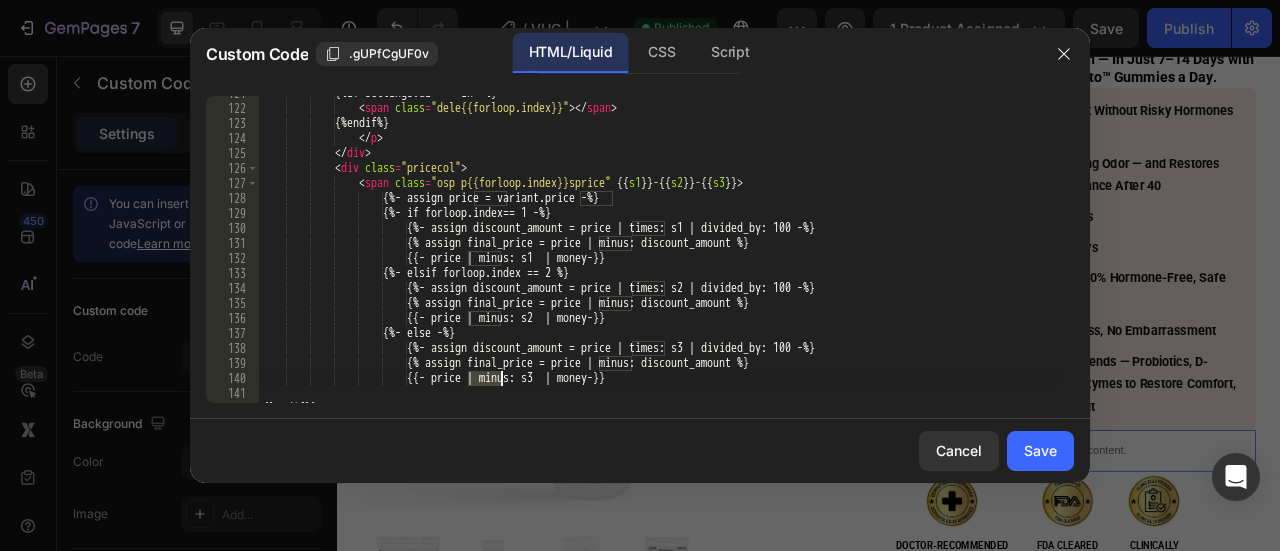 paste on "final_" 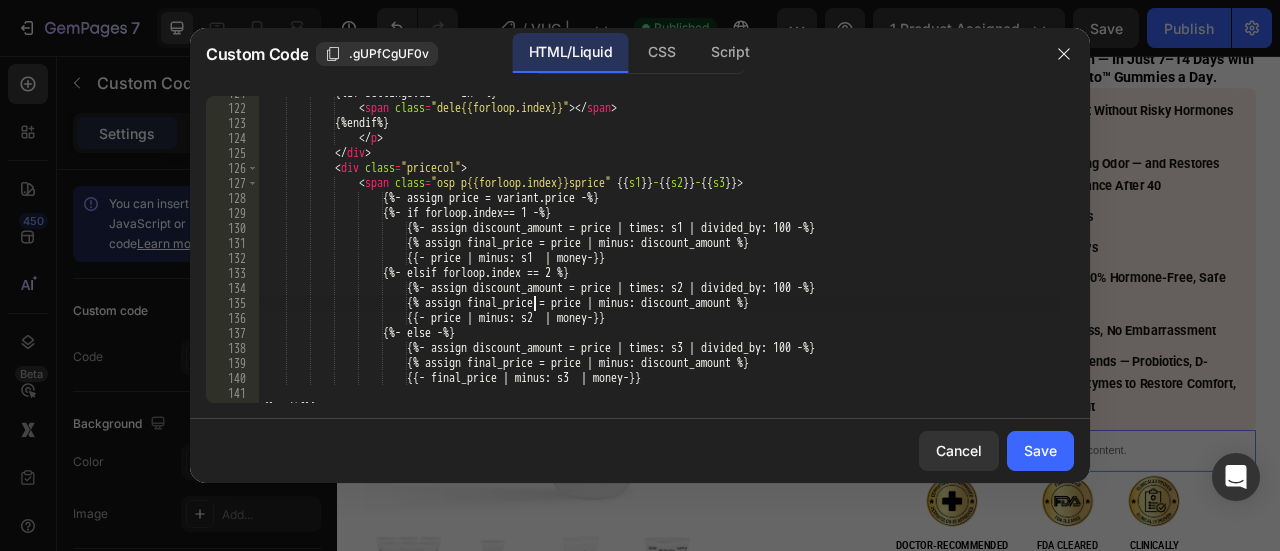 click on "{%if settings.di == 'in' %} < span class = "dele{{forloop.index}}" > </ span > {%endif%} </p> </div> < div class = "pricecol" > < span class = "osp p{{forloop.index}}sprice" {{ s1 }} - {{ s2 }} - {{ s3 }} > {%- assign price = variant.price -%} {%- if forloop.index== 1 -%} {%- assign discount_amount = price | times: s1 | divided_by: 100 -%} {% assign final_price = price | minus: discount_amount %} {{- price | minus: s1 | money -}} {%- elsif forloop.index == 2 -%} {%- assign discount_amount = price | times: s2 | divided_by: 100 -%} {% assign final_price = price | minus: discount_amount %}" at bounding box center (659, 254) 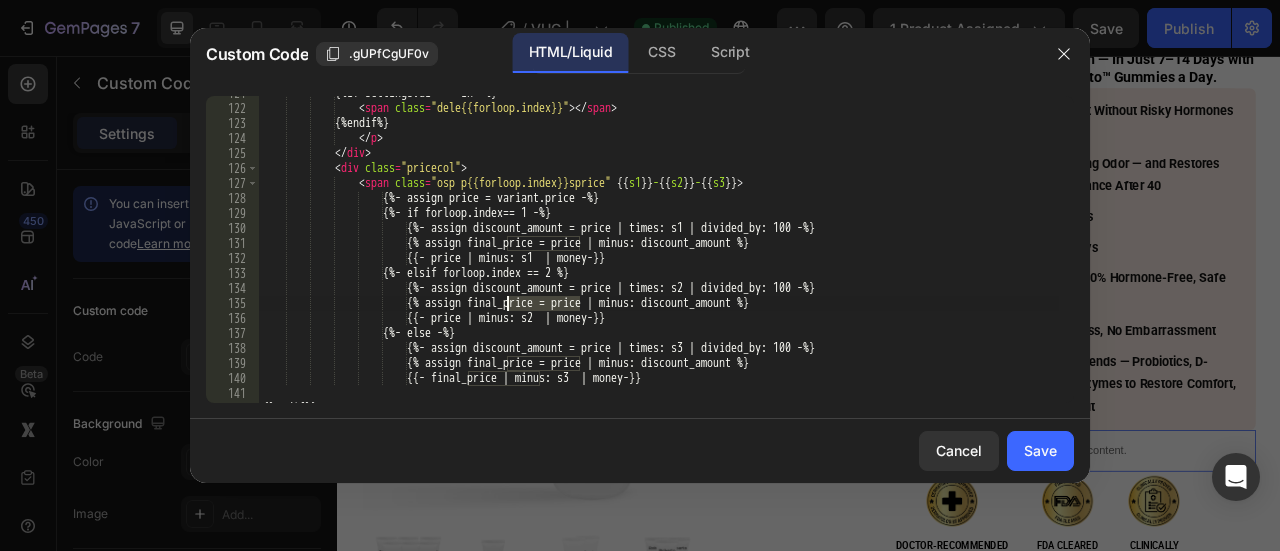 click on "{%if settings.di == 'in' %} < span class = "dele{{forloop.index}}" > </ span > {%endif%} </p> </div> < div class = "pricecol" > < span class = "osp p{{forloop.index}}sprice" {{ s1 }} - {{ s2 }} - {{ s3 }} > {%- assign price = variant.price -%} {%- if forloop.index== 1 -%} {%- assign discount_amount = price | times: s1 | divided_by: 100 -%} {% assign final_price = price | minus: discount_amount %} {{- price | minus: s1 | money -}} {%- elsif forloop.index == 2 -%} {%- assign discount_amount = price | times: s2 | divided_by: 100 -%} {% assign final_price = price | minus: discount_amount %}" at bounding box center [659, 254] 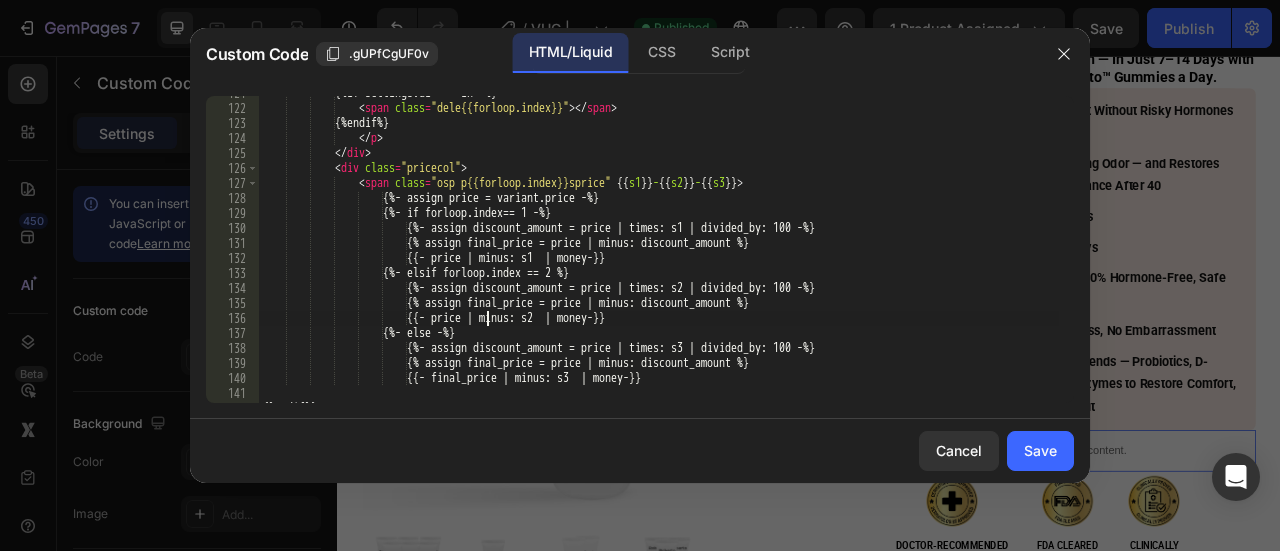 click on "{%if settings.di == 'in' %} < span class = "dele{{forloop.index}}" > </ span > {%endif%} </p> </div> < div class = "pricecol" > < span class = "osp p{{forloop.index}}sprice" {{ s1 }} - {{ s2 }} - {{ s3 }} > {%- assign price = variant.price -%} {%- if forloop.index== 1 -%} {%- assign discount_amount = price | times: s1 | divided_by: 100 -%} {% assign final_price = price | minus: discount_amount %} {{- price | minus: s1 | money -}} {%- elsif forloop.index == 2 -%} {%- assign discount_amount = price | times: s2 | divided_by: 100 -%} {% assign final_price = price | minus: discount_amount %}" at bounding box center [659, 254] 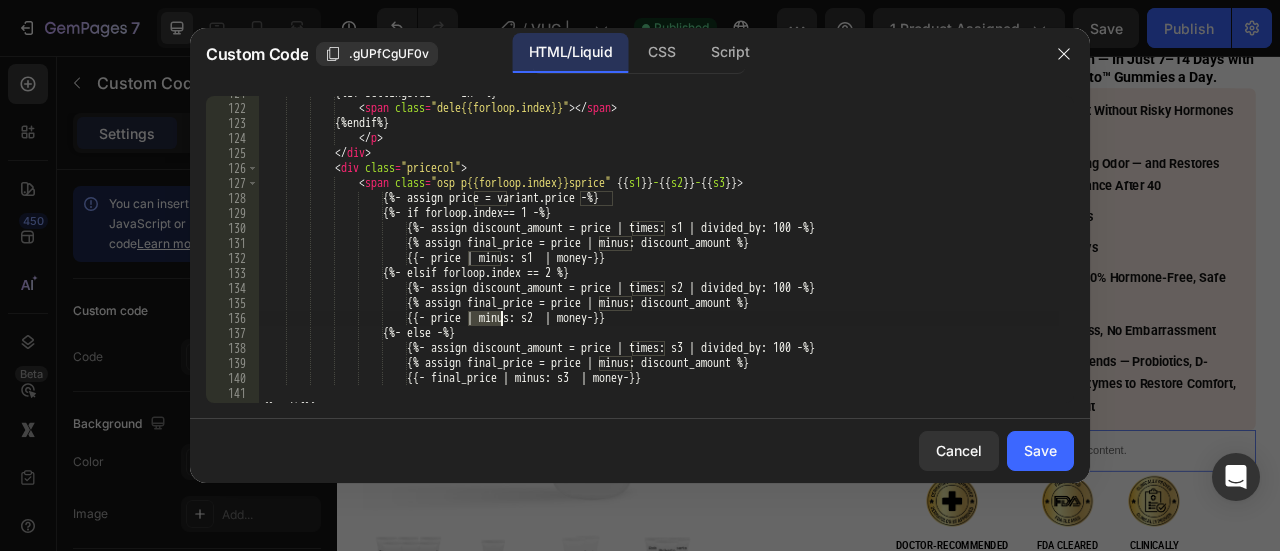paste on "final_" 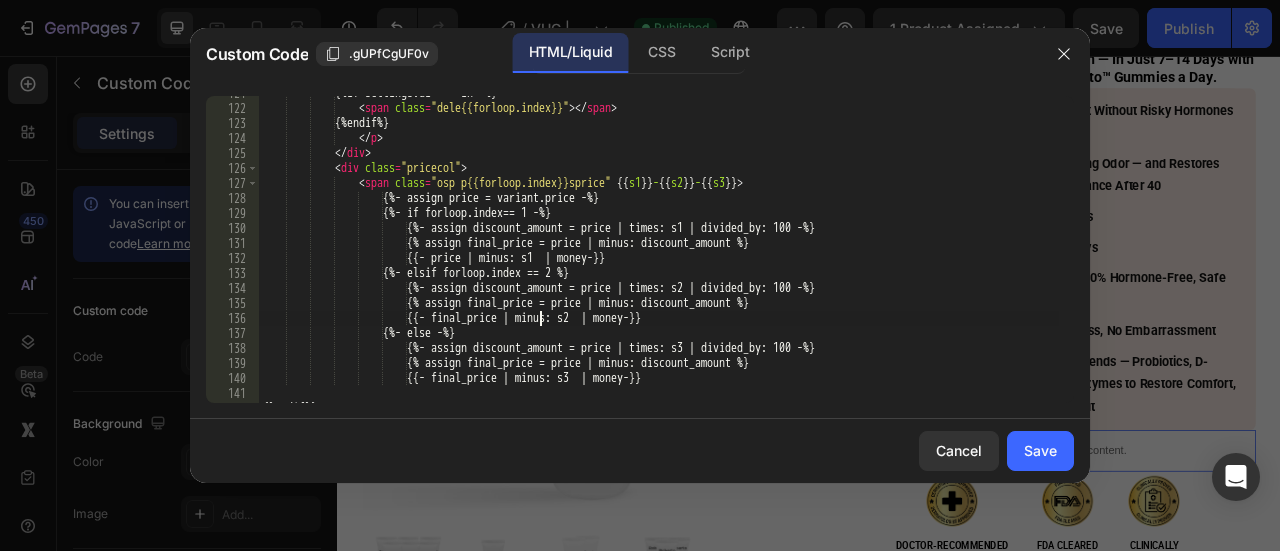 click on "{%if settings.di == 'in' %} < span class = "dele{{forloop.index}}" > </ span > {%endif%} </p> </div> < div class = "pricecol" > < span class = "osp p{{forloop.index}}sprice" {{ s1 }} - {{ s2 }} - {{ s3 }} > {%- assign price = variant.price -%} {%- if forloop.index== 1 -%} {%- assign discount_amount = price | times: s1 | divided_by: 100 -%} {% assign final_price = price | minus: discount_amount %} {{- price | minus: s1 | money -}} {%- elsif forloop.index == 2 -%} {%- assign discount_amount = price | times: s2 | divided_by: 100 -%} {% assign final_price = price | minus: discount_amount %}" at bounding box center [659, 254] 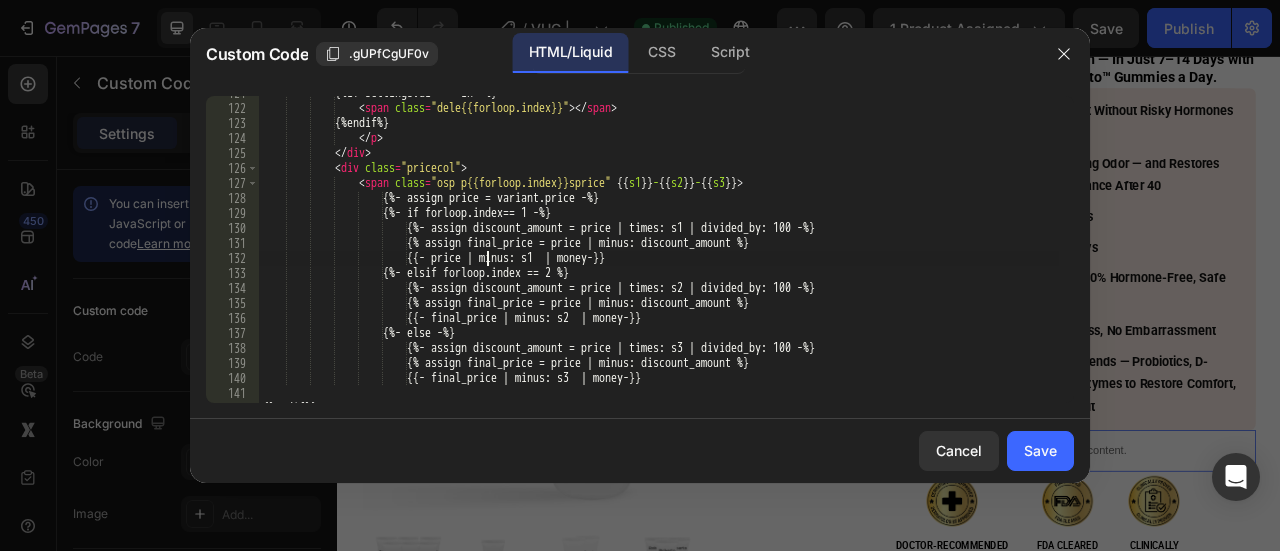click on "{%if settings.di == 'in' %} < span class = "dele{{forloop.index}}" > </ span > {%endif%} </p> </div> < div class = "pricecol" > < span class = "osp p{{forloop.index}}sprice" {{ s1 }} - {{ s2 }} - {{ s3 }} > {%- assign price = variant.price -%} {%- if forloop.index== 1 -%} {%- assign discount_amount = price | times: s1 | divided_by: 100 -%} {% assign final_price = price | minus: discount_amount %} {{- price | minus: s1 | money -}} {%- elsif forloop.index == 2 -%} {%- assign discount_amount = price | times: s2 | divided_by: 100 -%} {% assign final_price = price | minus: discount_amount %}" at bounding box center (659, 254) 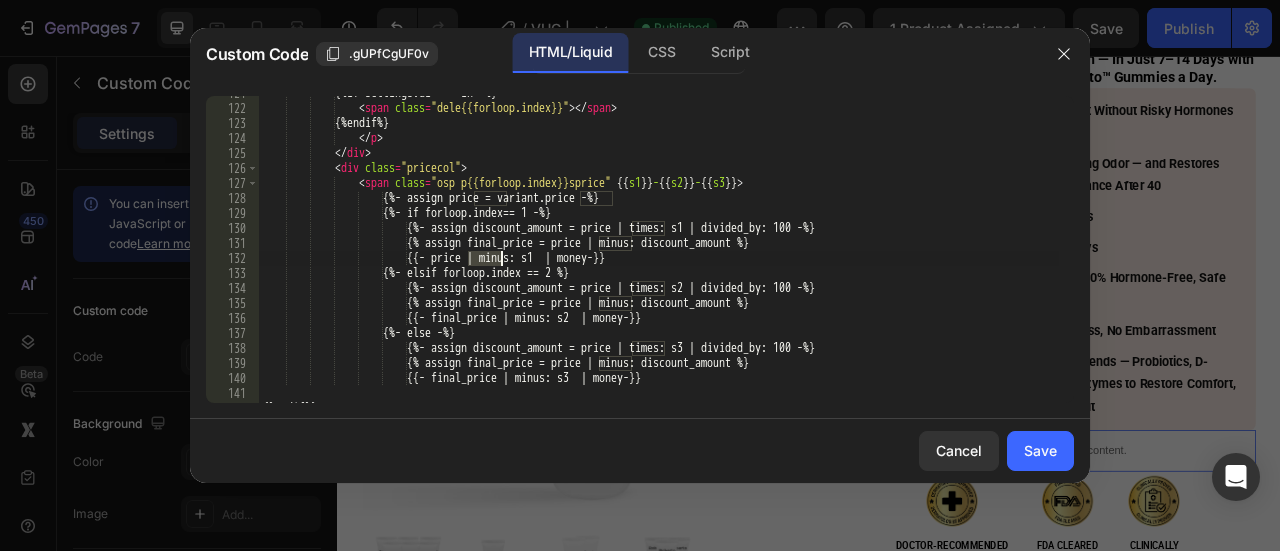 paste on "final_" 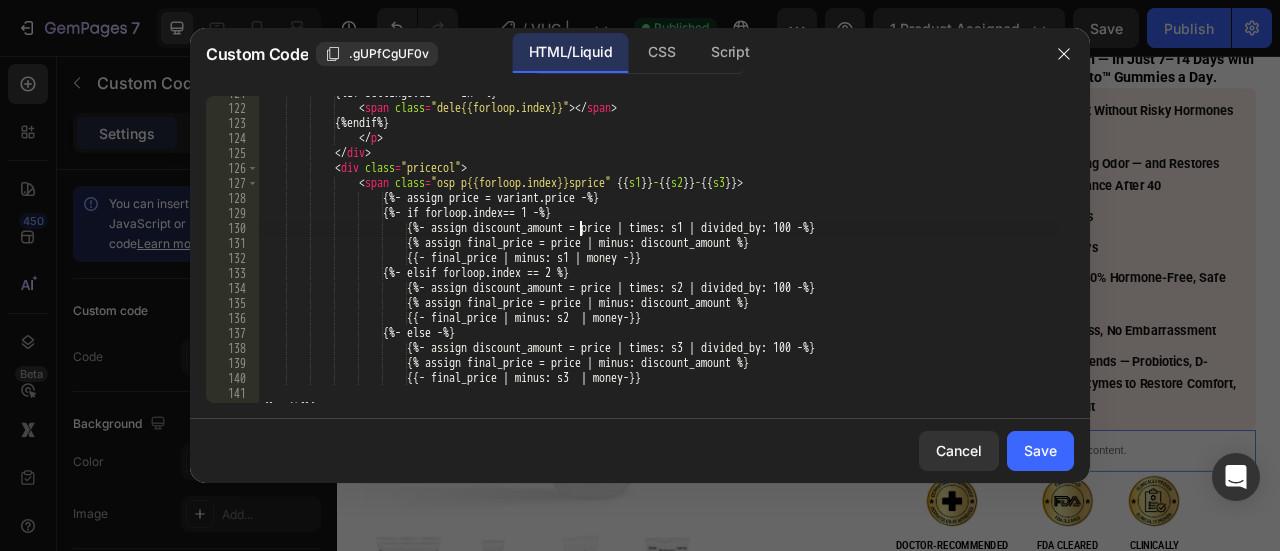 click on "{%if settings.di == 'in' %} < span class = "dele{{forloop.index}}" > </ span > {%endif%} </p> </div> < div class = "pricecol" > < span class = "osp p{{forloop.index}}sprice" {{ s1 }} - {{ s2 }} - {{ s3 }} > {%- assign price = variant.price -%} {%- if forloop.index== 1 -%} {%- assign discount_amount = price | times: s1 | divided_by: 100 -%} {% assign final_price = price | minus: discount_amount %} {{- final_price | minus: s1 | money -}} {%- elsif forloop.index == 2 -%} {%- assign discount_amount = price | times: s2 | divided_by: 100 -%} {% assign final_price = price | minus: discount_amount %}" at bounding box center [659, 254] 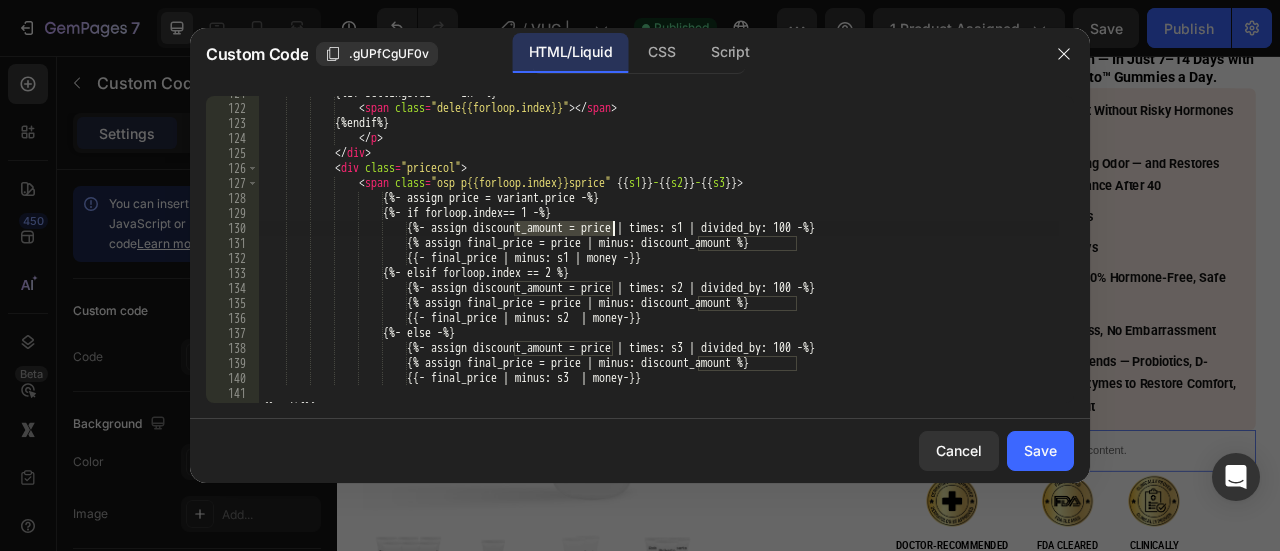 click on "{%if settings.di == 'in' %} < span class = "dele{{forloop.index}}" > </ span > {%endif%} </p> </div> < div class = "pricecol" > < span class = "osp p{{forloop.index}}sprice" {{ s1 }} - {{ s2 }} - {{ s3 }} > {%- assign price = variant.price -%} {%- if forloop.index== 1 -%} {%- assign discount_amount = price | times: s1 | divided_by: 100 -%} {% assign final_price = price | minus: discount_amount %} {{- final_price | minus: s1 | money -}} {%- elsif forloop.index == 2 -%} {%- assign discount_amount = price | times: s2 | divided_by: 100 -%} {% assign final_price = price | minus: discount_amount %}" at bounding box center (659, 254) 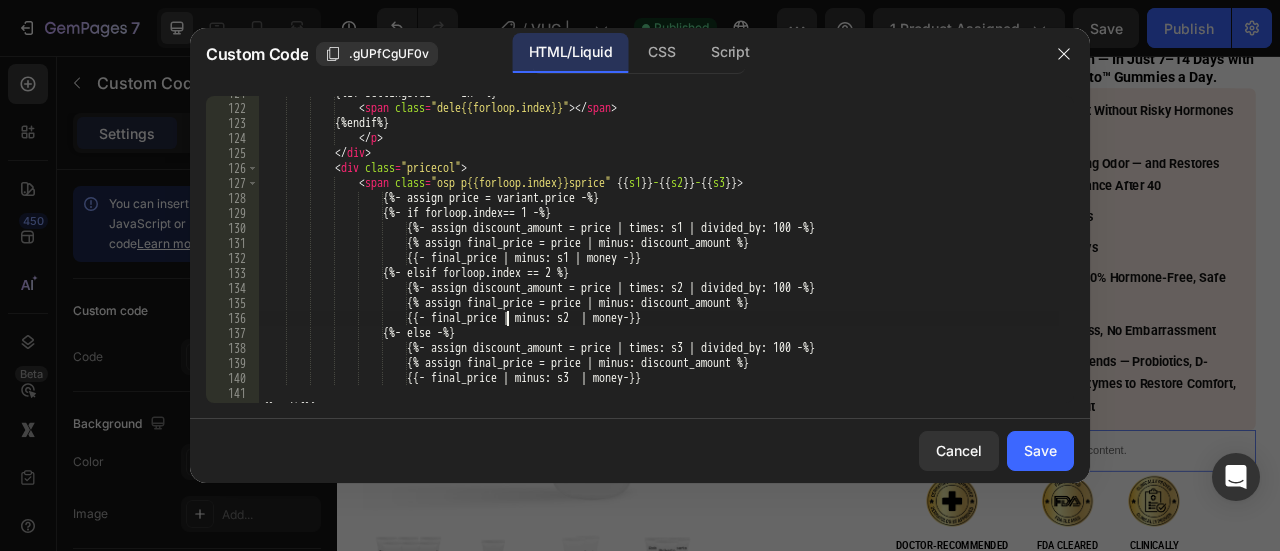 click on "{%if settings.di == 'in' %} < span class = "dele{{forloop.index}}" > </ span > {%endif%} </p> </div> < div class = "pricecol" > < span class = "osp p{{forloop.index}}sprice" {{ s1 }} - {{ s2 }} - {{ s3 }} > {%- assign price = variant.price -%} {%- if forloop.index== 1 -%} {%- assign discount_amount = price | times: s1 | divided_by: 100 -%} {% assign final_price = price | minus: discount_amount %} {{- final_price | minus: s1 | money -}} {%- elsif forloop.index == 2 -%} {%- assign discount_amount = price | times: s2 | divided_by: 100 -%} {% assign final_price = price | minus: discount_amount %}" at bounding box center [659, 254] 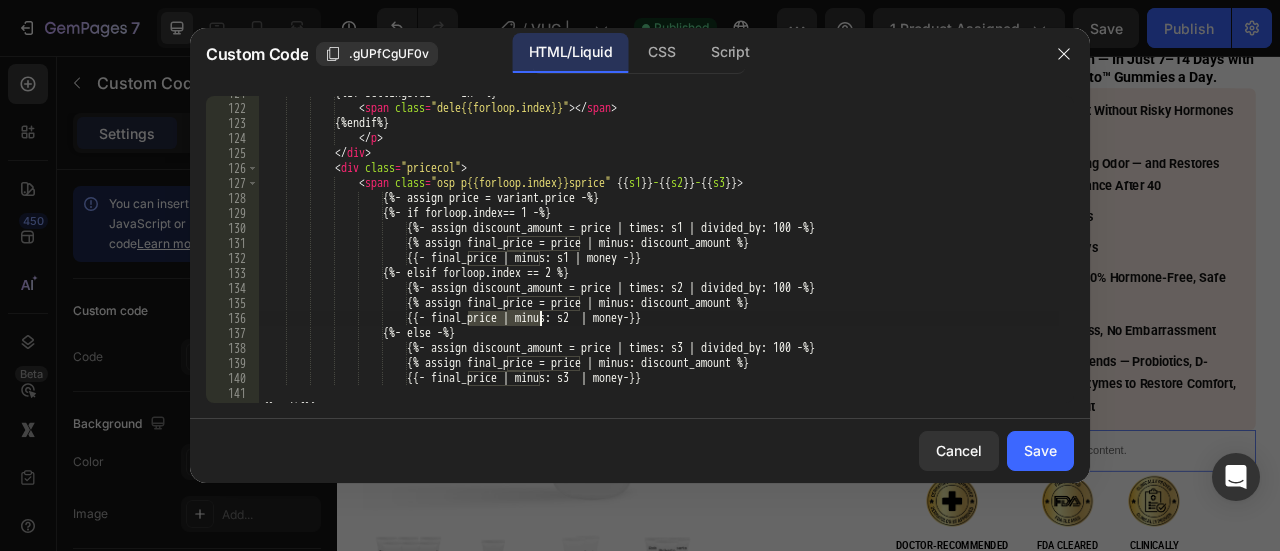 scroll, scrollTop: 1845, scrollLeft: 0, axis: vertical 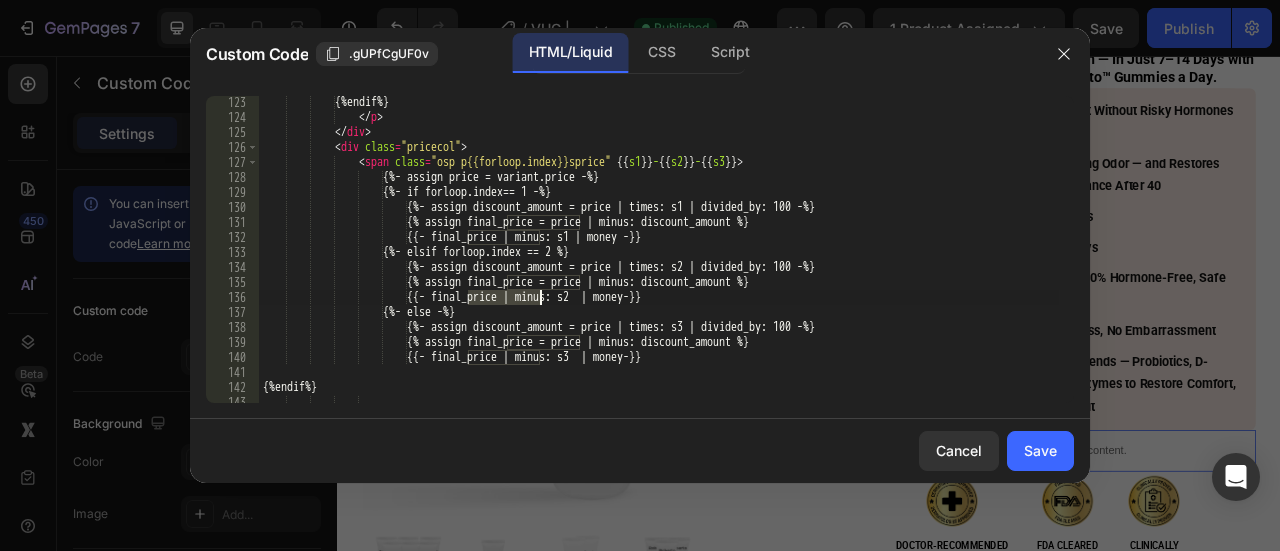 click on "{%endif%}                     </ p >                </ div >                < div   class = "pricecol" >                     < span   class = "osp p{{forloop.index}}sprice"   {{ s1 }} - {{ s2 }} - {{ s3 }} >                           {%- assign price = variant.price -%}                           {%- if forloop.index== 1 -%}                                  {%- assign discount_amount = price | times: s1 | divided_by: 100 -%}                                  {% assign final_price = price | minus: discount_amount %}                                  {{- final_price | minus: s1  | money-}}                           {%- elsif forloop.index == 2 %}                                  {%- assign discount_amount = price | times: s2 | divided_by: 100 -%}                                  {% assign final_price = price | minus: discount_amount %}                                  {{- final_price | minus: s2  | money-}}                           {%- else -%}" at bounding box center [659, 263] 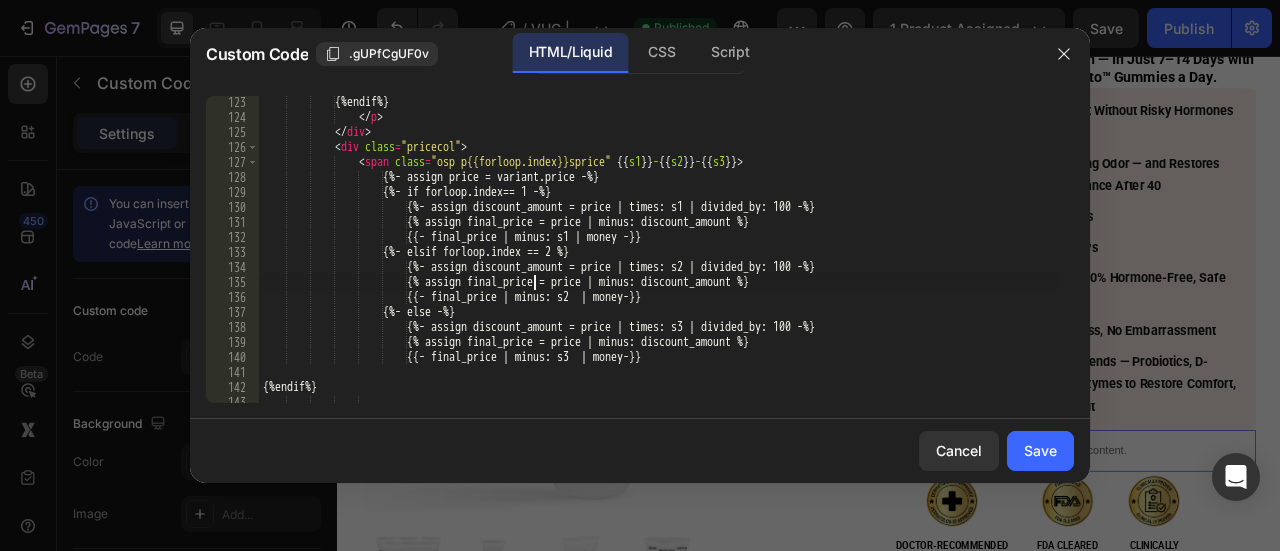 click on "{%endif%}                     </ p >                </ div >                < div   class = "pricecol" >                     < span   class = "osp p{{forloop.index}}sprice"   {{ s1 }} - {{ s2 }} - {{ s3 }} >                           {%- assign price = variant.price -%}                           {%- if forloop.index== 1 -%}                                  {%- assign discount_amount = price | times: s1 | divided_by: 100 -%}                                  {% assign final_price = price | minus: discount_amount %}                                  {{- final_price | minus: s1  | money-}}                           {%- elsif forloop.index == 2 %}                                  {%- assign discount_amount = price | times: s2 | divided_by: 100 -%}                                  {% assign final_price = price | minus: discount_amount %}                                  {{- final_price | minus: s2  | money-}}                           {%- else -%}" at bounding box center [659, 263] 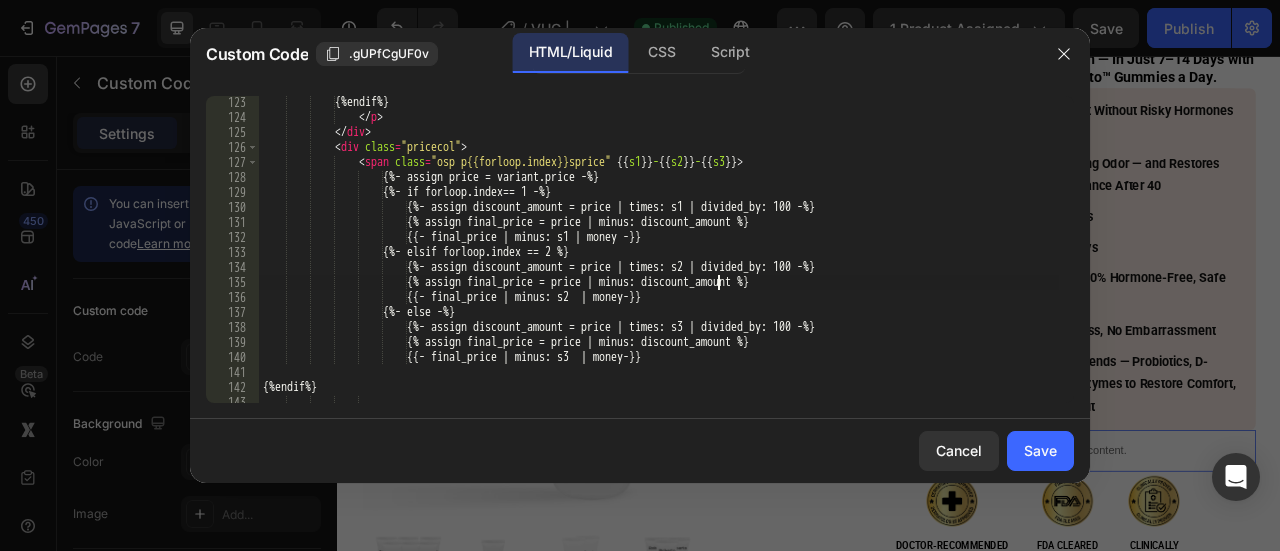click on "{%endif%}                     </ p >                </ div >                < div   class = "pricecol" >                     < span   class = "osp p{{forloop.index}}sprice"   {{ s1 }} - {{ s2 }} - {{ s3 }} >                           {%- assign price = variant.price -%}                           {%- if forloop.index== 1 -%}                                  {%- assign discount_amount = price | times: s1 | divided_by: 100 -%}                                  {% assign final_price = price | minus: discount_amount %}                                  {{- final_price | minus: s1  | money-}}                           {%- elsif forloop.index == 2 %}                                  {%- assign discount_amount = price | times: s2 | divided_by: 100 -%}                                  {% assign final_price = price | minus: discount_amount %}                                  {{- final_price | minus: s2  | money-}}                           {%- else -%}" at bounding box center (659, 263) 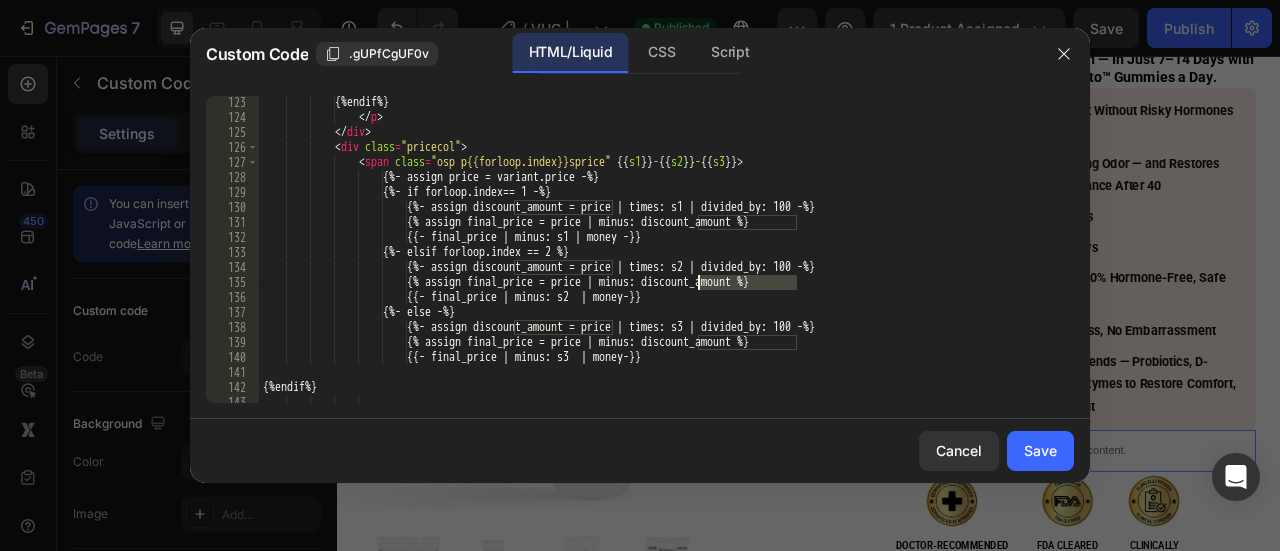 click on "{%endif%}                     </ p >                </ div >                < div   class = "pricecol" >                     < span   class = "osp p{{forloop.index}}sprice"   {{ s1 }} - {{ s2 }} - {{ s3 }} >                           {%- assign price = variant.price -%}                           {%- if forloop.index== 1 -%}                                  {%- assign discount_amount = price | times: s1 | divided_by: 100 -%}                                  {% assign final_price = price | minus: discount_amount %}                                  {{- final_price | minus: s1  | money-}}                           {%- elsif forloop.index == 2 %}                                  {%- assign discount_amount = price | times: s2 | divided_by: 100 -%}                                  {% assign final_price = price | minus: discount_amount %}                                  {{- final_price | minus: s2  | money-}}                           {%- else -%}" at bounding box center [659, 263] 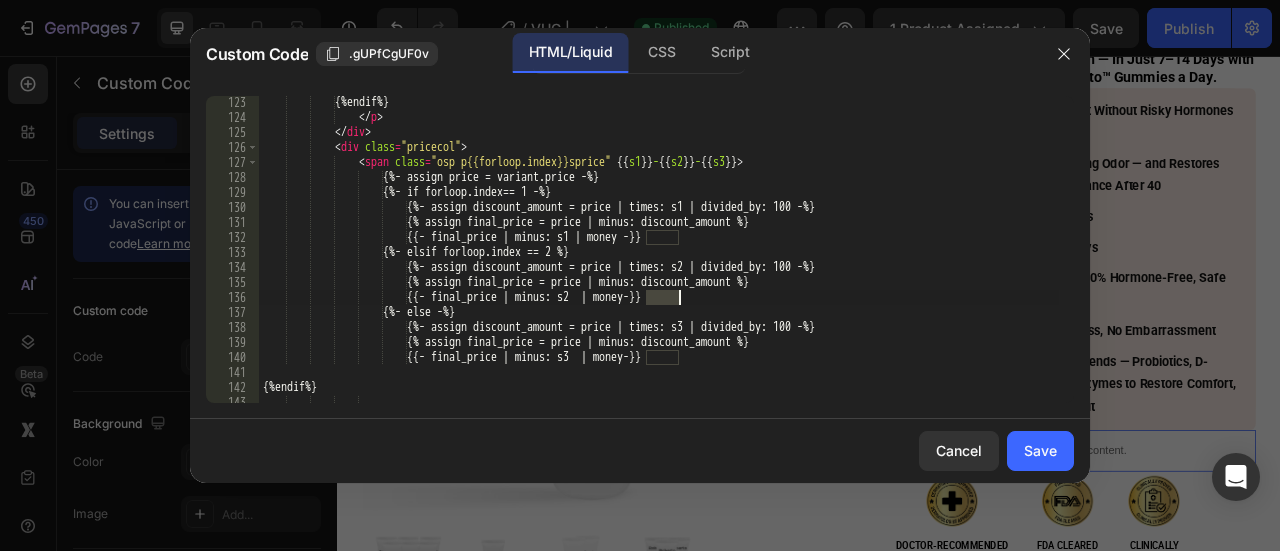 click on "{%endif%}                     </ p >                </ div >                < div   class = "pricecol" >                     < span   class = "osp p{{forloop.index}}sprice"   {{ s1 }} - {{ s2 }} - {{ s3 }} >                           {%- assign price = variant.price -%}                           {%- if forloop.index== 1 -%}                                  {%- assign discount_amount = price | times: s1 | divided_by: 100 -%}                                  {% assign final_price = price | minus: discount_amount %}                                  {{- final_price | minus: s1  | money-}}                           {%- elsif forloop.index == 2 %}                                  {%- assign discount_amount = price | times: s2 | divided_by: 100 -%}                                  {% assign final_price = price | minus: discount_amount %}                                  {{- final_price | minus: s2  | money-}}                           {%- else -%}" at bounding box center [659, 263] 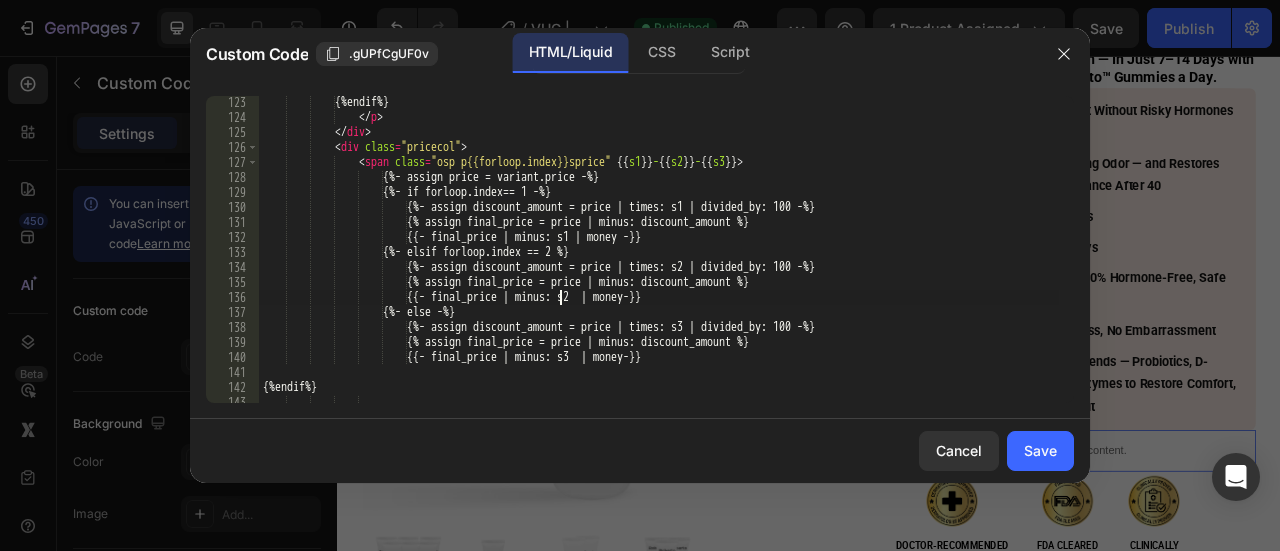 click on "{%endif%}                     </ p >                </ div >                < div   class = "pricecol" >                     < span   class = "osp p{{forloop.index}}sprice"   {{ s1 }} - {{ s2 }} - {{ s3 }} >                           {%- assign price = variant.price -%}                           {%- if forloop.index== 1 -%}                                  {%- assign discount_amount = price | times: s1 | divided_by: 100 -%}                                  {% assign final_price = price | minus: discount_amount %}                                  {{- final_price | minus: s1  | money-}}                           {%- elsif forloop.index == 2 %}                                  {%- assign discount_amount = price | times: s2 | divided_by: 100 -%}                                  {% assign final_price = price | minus: discount_amount %}                                  {{- final_price | minus: s2  | money-}}                           {%- else -%}" at bounding box center (659, 263) 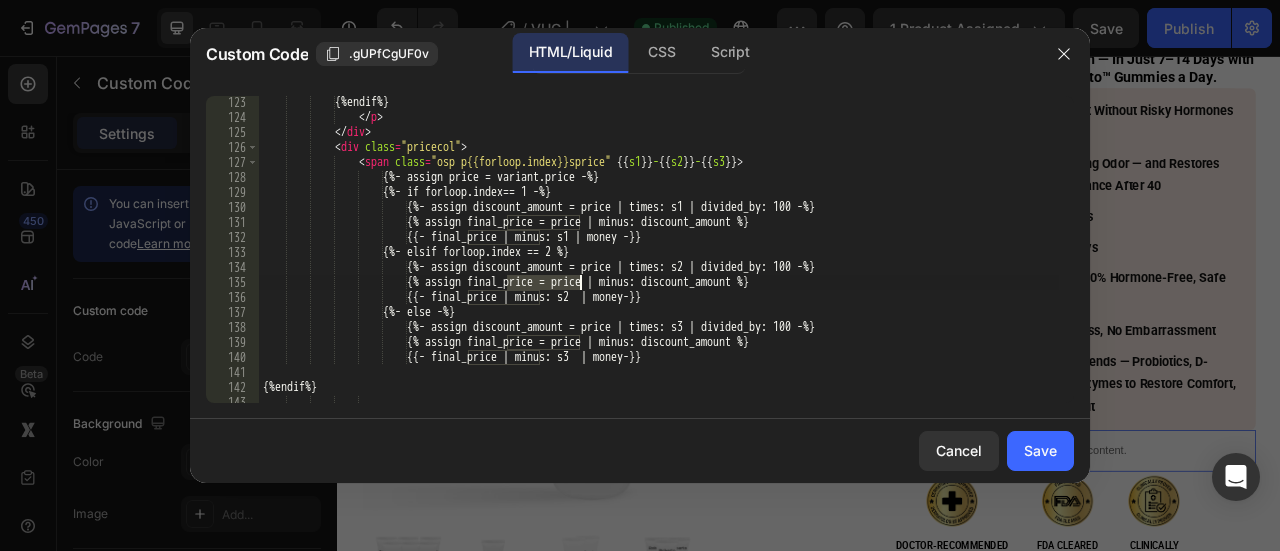 click on "{%endif%}                     </ p >                </ div >                < div   class = "pricecol" >                     < span   class = "osp p{{forloop.index}}sprice"   {{ s1 }} - {{ s2 }} - {{ s3 }} >                           {%- assign price = variant.price -%}                           {%- if forloop.index== 1 -%}                                  {%- assign discount_amount = price | times: s1 | divided_by: 100 -%}                                  {% assign final_price = price | minus: discount_amount %}                                  {{- final_price | minus: s1  | money-}}                           {%- elsif forloop.index == 2 %}                                  {%- assign discount_amount = price | times: s2 | divided_by: 100 -%}                                  {% assign final_price = price | minus: discount_amount %}                                  {{- final_price | minus: s2  | money-}}                           {%- else -%}" at bounding box center [659, 263] 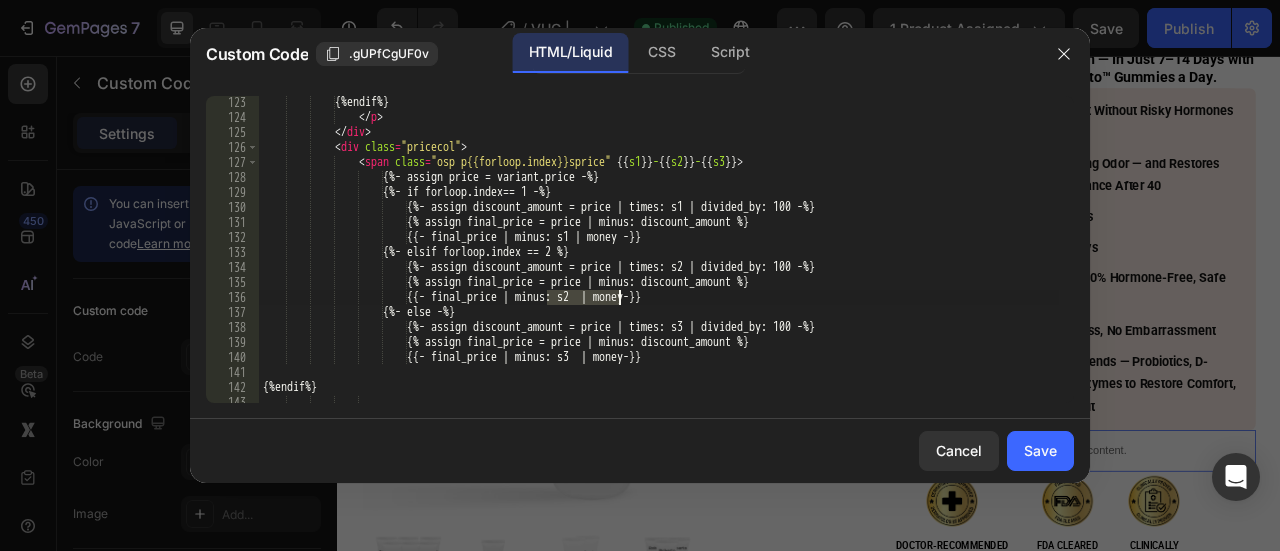 drag, startPoint x: 544, startPoint y: 293, endPoint x: 620, endPoint y: 296, distance: 76.05919 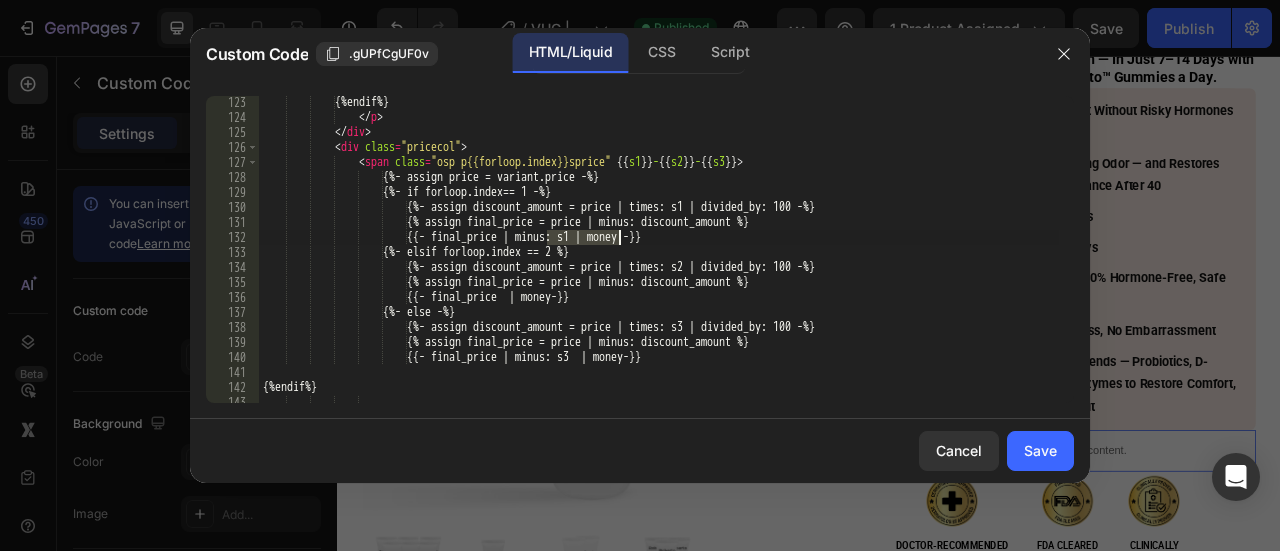 drag, startPoint x: 599, startPoint y: 237, endPoint x: 617, endPoint y: 236, distance: 18.027756 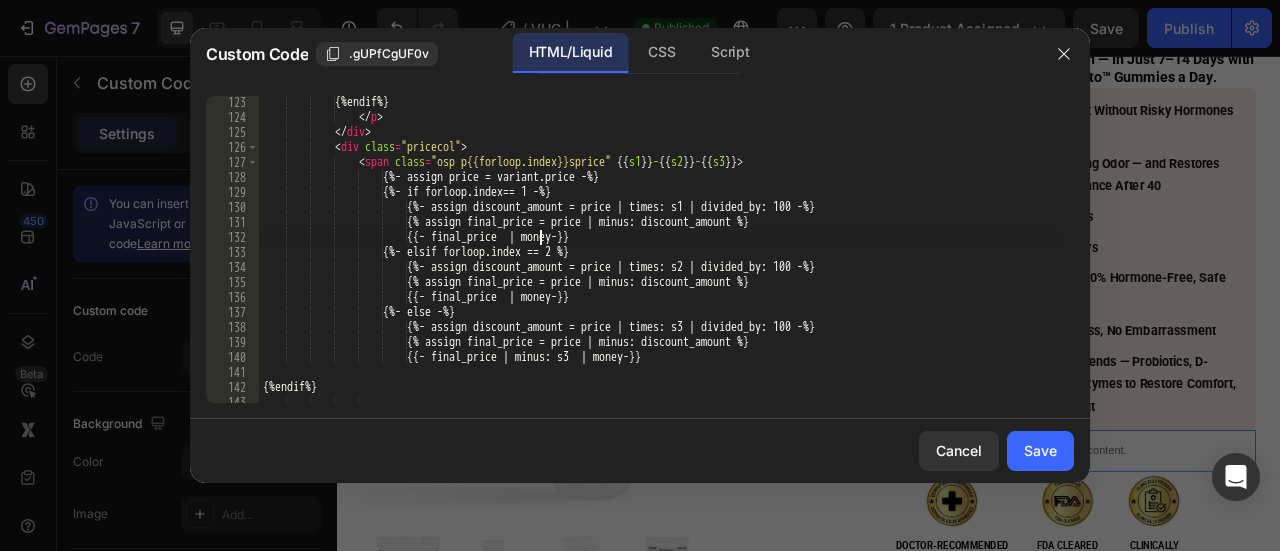 click on "{%endif%}                     </ p >                </ div >                < div   class = "pricecol" >                     < span   class = "osp p{{forloop.index}}sprice"   {{ s1 }} - {{ s2 }} - {{ s3 }} >                           {%- assign price = variant.price -%}                           {%- if forloop.index== 1 -%}                                  {%- assign discount_amount = price | times: s1 | divided_by: 100 -%}                                  {% assign final_price = price | minus: discount_amount %}                                  {{- final_price  | money-}}                           {%- elsif forloop.index == 2 %}                                  {%- assign discount_amount = price | times: s2 | divided_by: 100 -%}                                  {% assign final_price = price | minus: discount_amount %}                                  {{- final_price  | money-}}                           {%- else -%}" at bounding box center (659, 263) 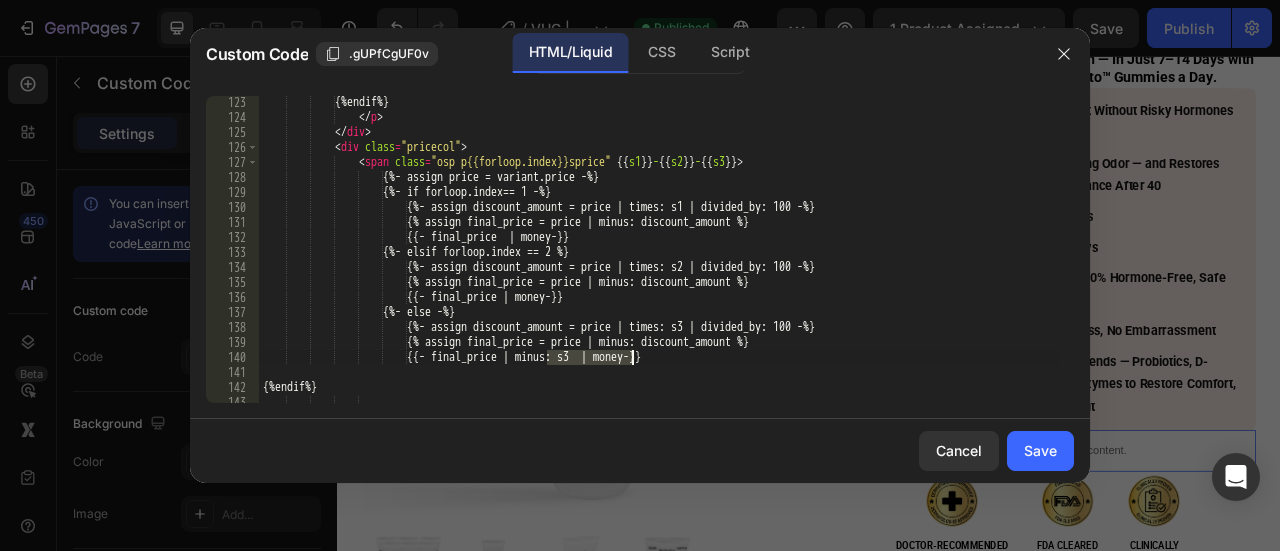 drag, startPoint x: 564, startPoint y: 355, endPoint x: 632, endPoint y: 353, distance: 68.0294 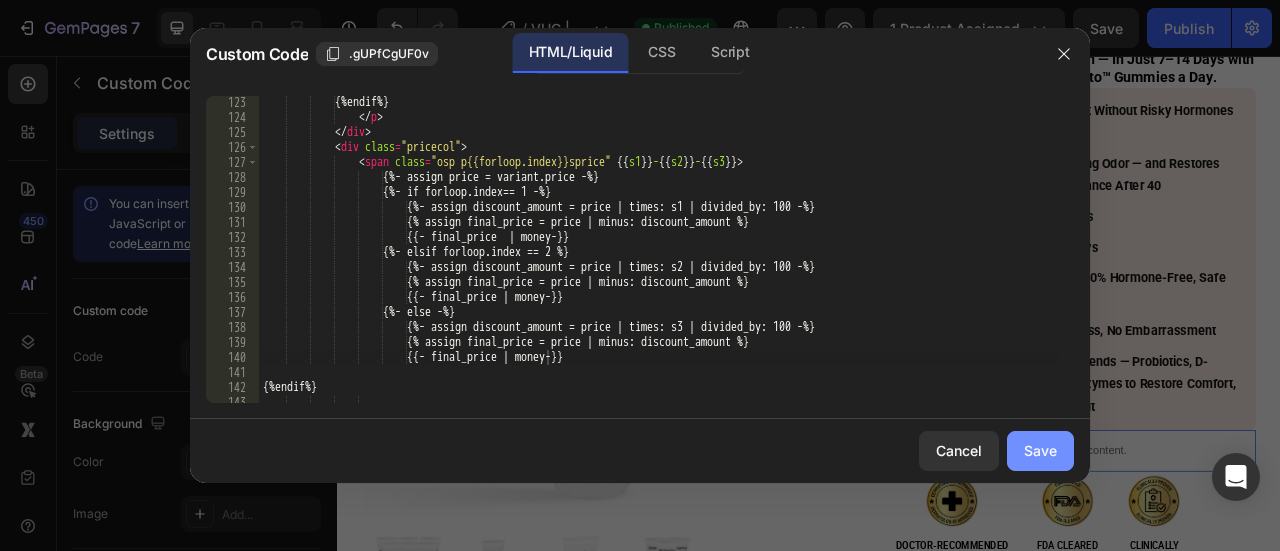 click on "Save" 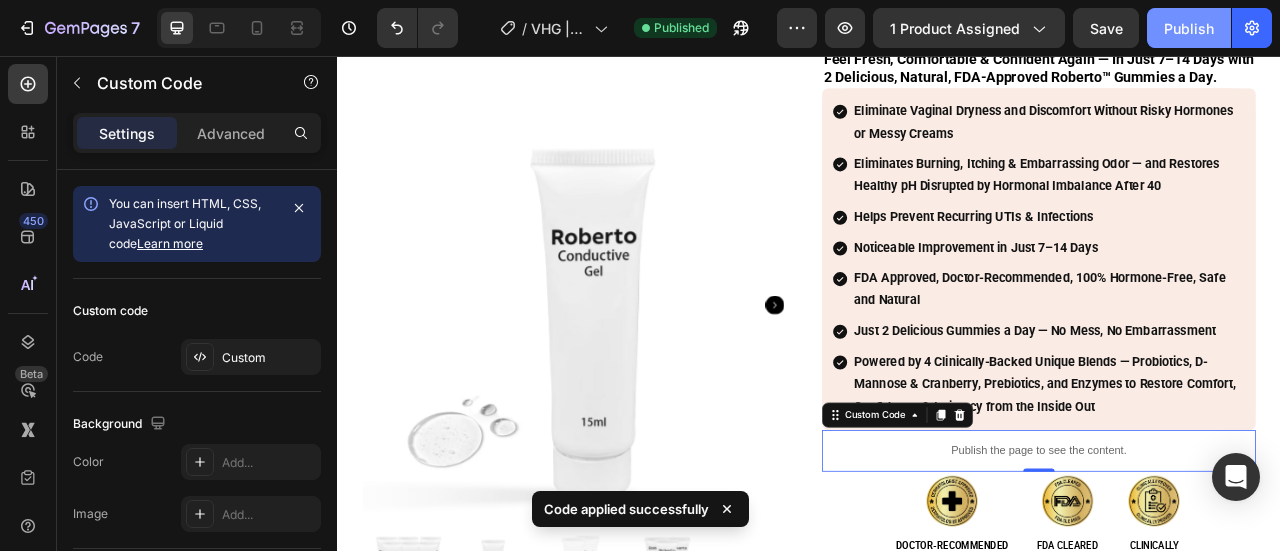 click on "Publish" at bounding box center [1189, 28] 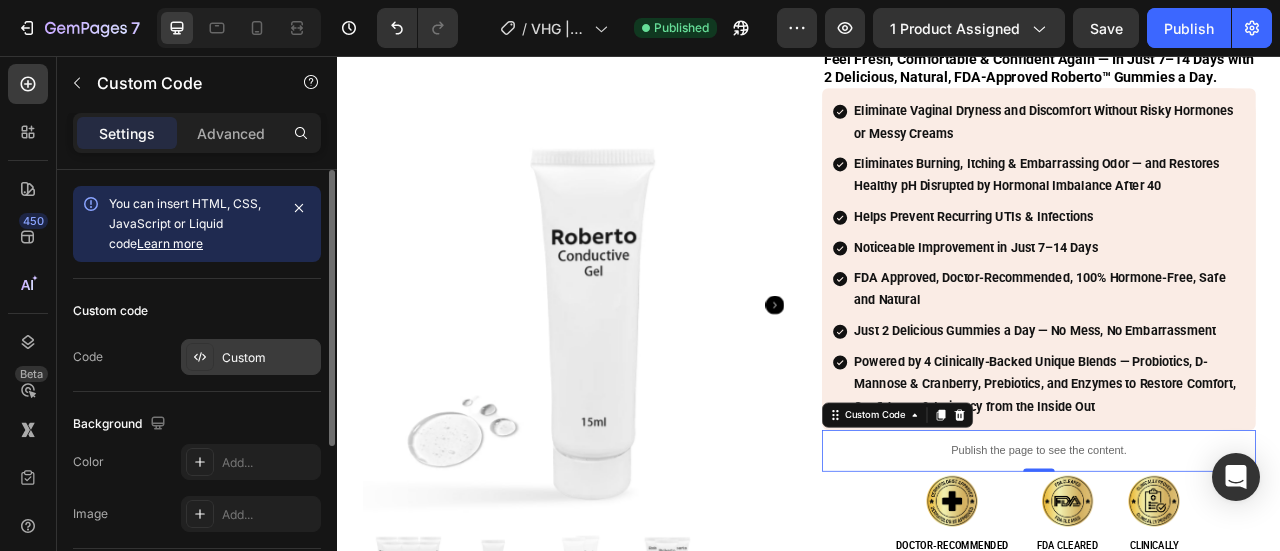 click on "Custom" at bounding box center [269, 358] 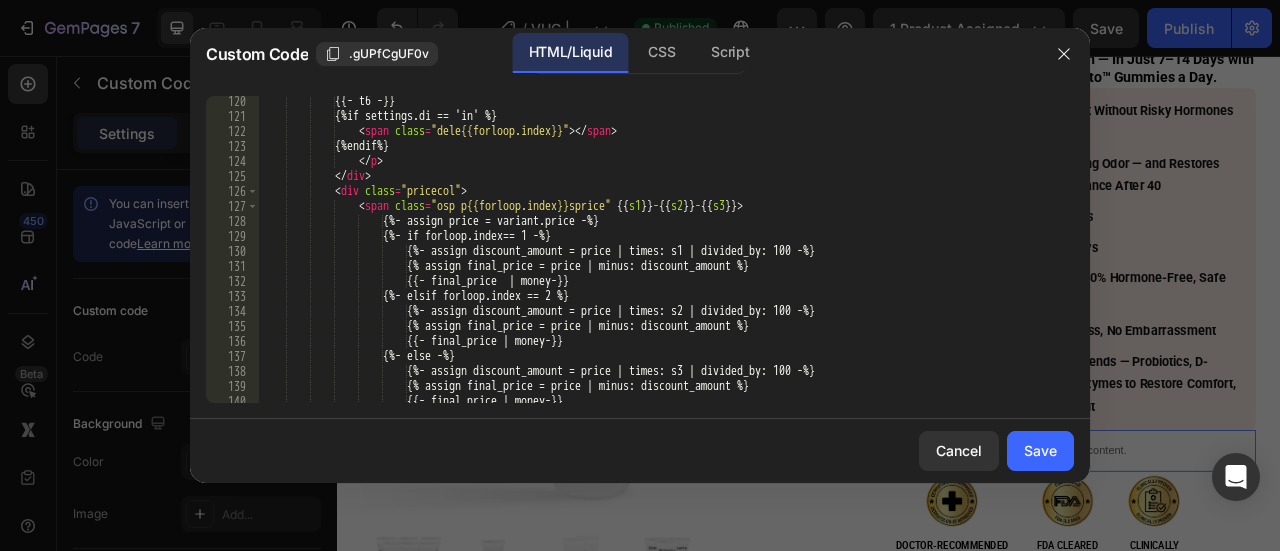 scroll, scrollTop: 1801, scrollLeft: 0, axis: vertical 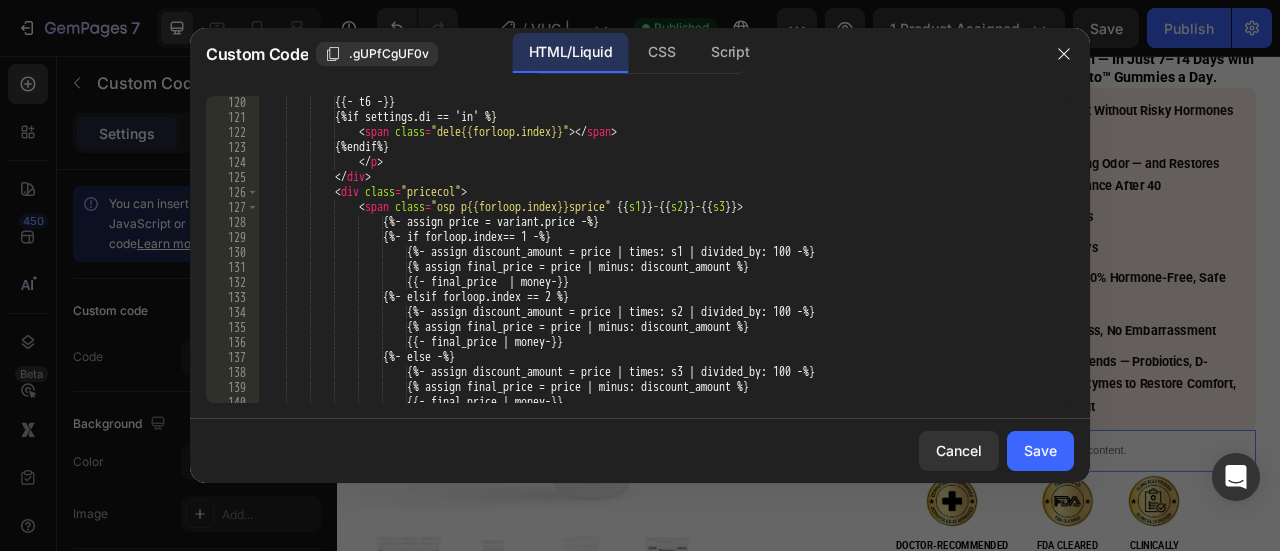 click on "{{- t6 -}}                    {%if settings.di == 'in' %}                     < span   class = "dele{{forloop.index}}" > </ span >                    {%endif%}                     </ p >                </ div >                < div   class = "pricecol" >                     < span   class = "osp p{{forloop.index}}sprice"   {{ s1 }} - {{ s2 }} - {{ s3 }} >                           {%- assign price = variant.price -%}                           {%- if forloop.index== 1 -%}                                  {%- assign discount_amount = price | times: s1 | divided_by: 100 -%}                                  {% assign final_price = price | minus: discount_amount %}                                  {{- final_price  | money-}}                           {%- elsif forloop.index == 2 %}                                  {%- assign discount_amount = price | times: s2 | divided_by: 100 -%}                                  {% assign final_price = price | minus: discount_amount %}" at bounding box center [659, 263] 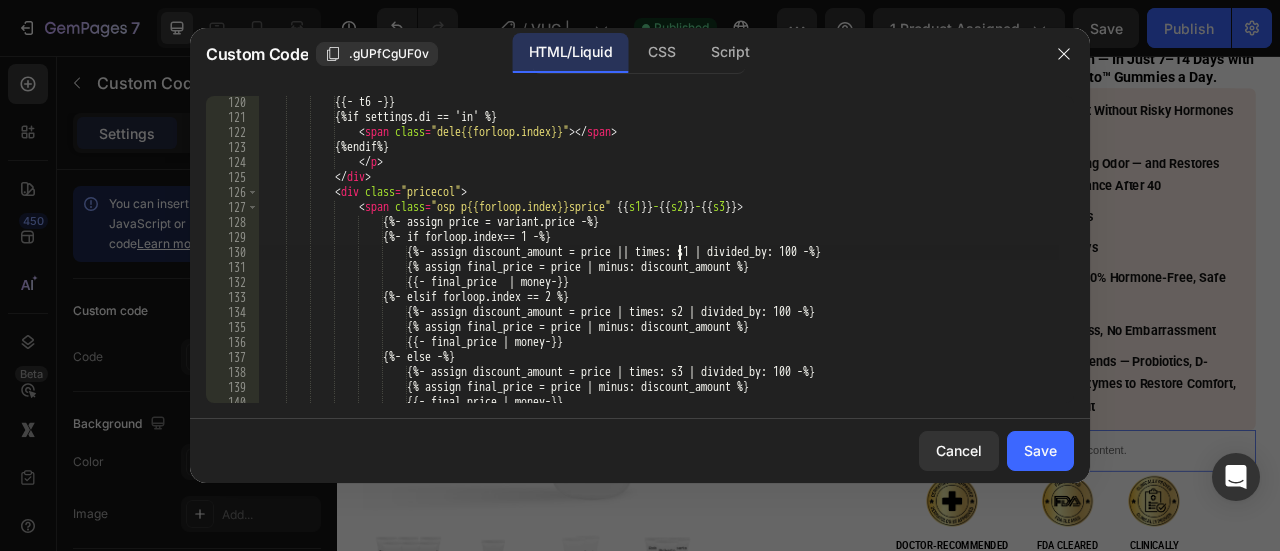 scroll, scrollTop: 0, scrollLeft: 35, axis: horizontal 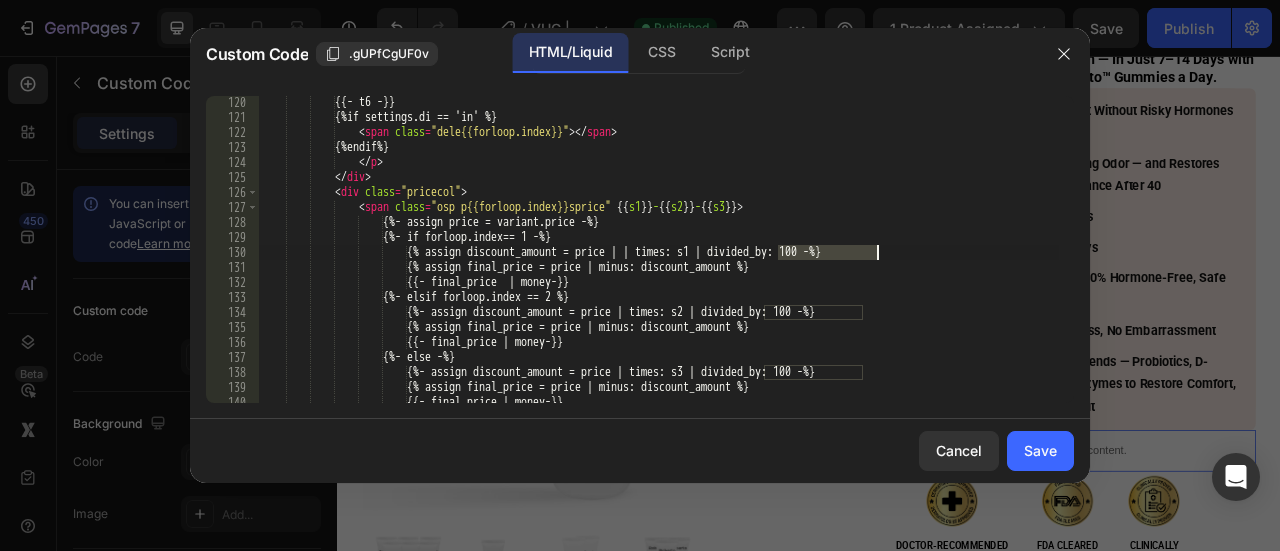 drag, startPoint x: 794, startPoint y: 250, endPoint x: 877, endPoint y: 251, distance: 83.00603 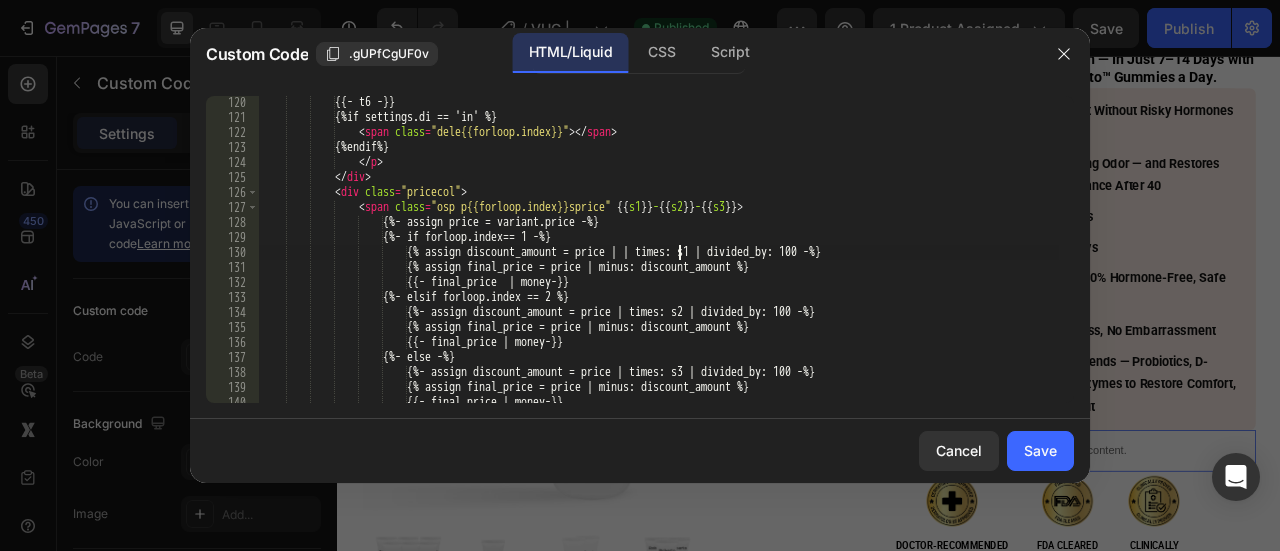 paste on "divided_by: 100" 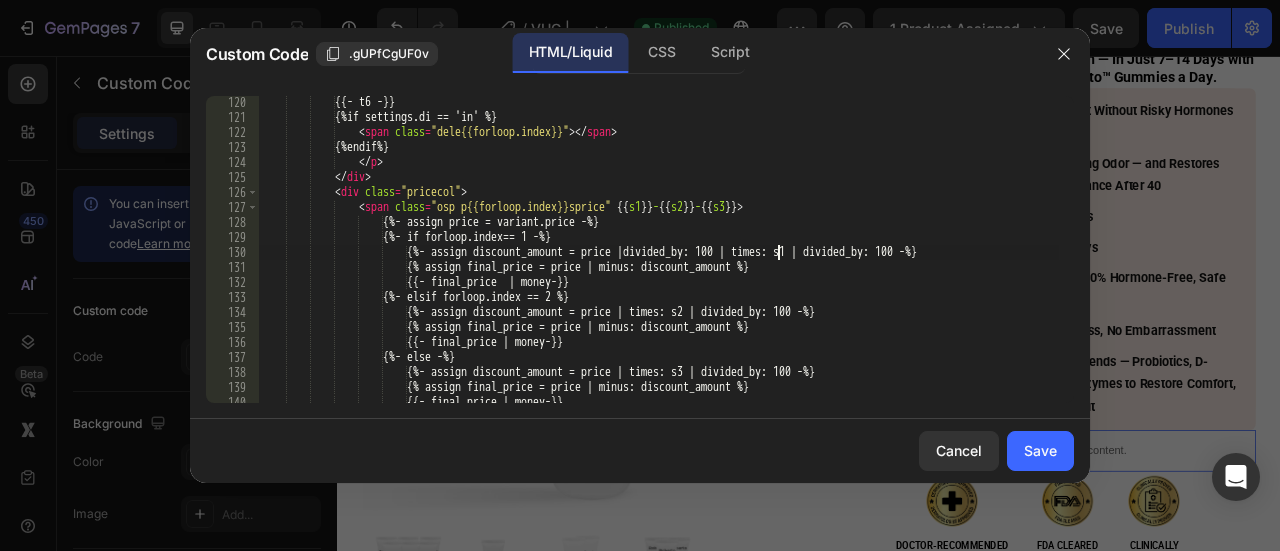 click on "{{- t6 -}}                    {%if settings.di == 'in' %}                     < span   class = "dele{{forloop.index}}" > </ span >                    {%endif%}                     </ p >                </ div >                < div   class = "pricecol" >                     < span   class = "osp p{{forloop.index}}sprice"   {{ s1 }} - {{ s2 }} - {{ s3 }} >                           {%- assign price = variant.price -%}                           {%- if forloop.index== 1 -%}                                  {%- assign discount_amount = price |divided_by: 100 | times: s1 | divided_by: 100 -%}                                  {% assign final_price = price | minus: discount_amount %}                                  {{- final_price  | money-}}                           {%- elsif forloop.index == 2 %}                                  {%- assign discount_amount = price | times: s2 | divided_by: 100 -%}                                  {% assign final_price = price | minus: discount_amount %}" at bounding box center [659, 263] 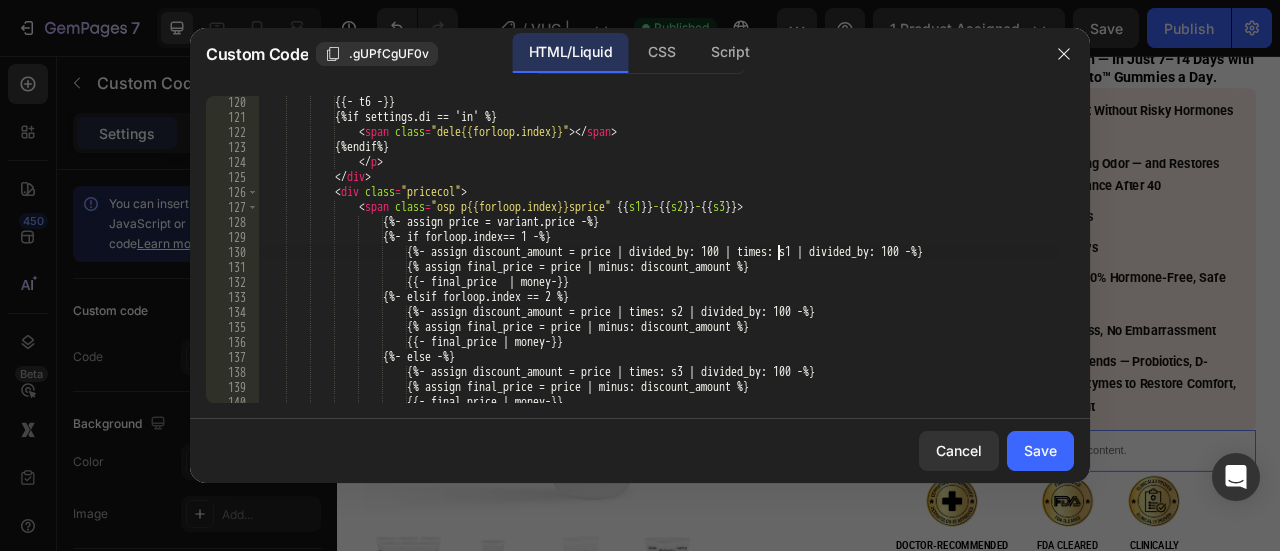 click on "{{- t6 -}}                    {%if settings.di == 'in' %}                     < span   class = "dele{{forloop.index}}" > </ span >                    {%endif%}                     </ p >                </ div >                < div   class = "pricecol" >                     < span   class = "osp p{{forloop.index}}sprice"   {{ s1 }} - {{ s2 }} - {{ s3 }} >                           {%- assign price = variant.price -%}                           {%- if forloop.index== 1 -%}                                  {%- assign discount_amount = price | divided_by: 100 | times: s1 | divided_by: 100 -%}                                  {% assign final_price = price | minus: discount_amount %}                                  {{- final_price  | money-}}                           {%- elsif forloop.index == 2 %}                                  {%- assign discount_amount = price | times: s2 | divided_by: 100 -%}                                  {% assign final_price = price | minus: discount_amount %}" at bounding box center (659, 263) 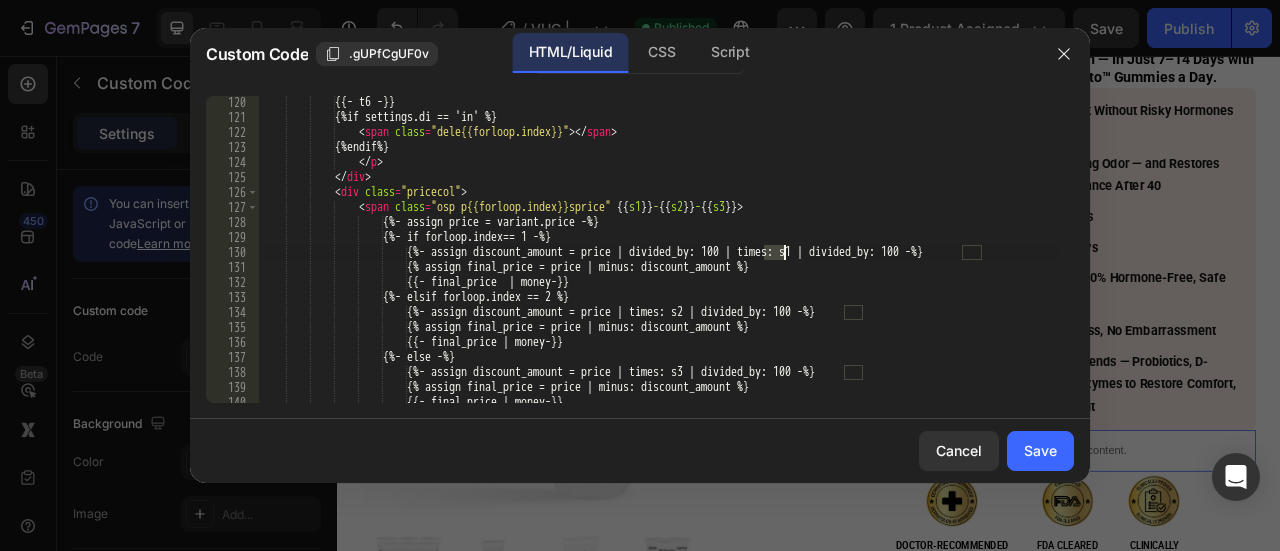 scroll, scrollTop: 0, scrollLeft: 42, axis: horizontal 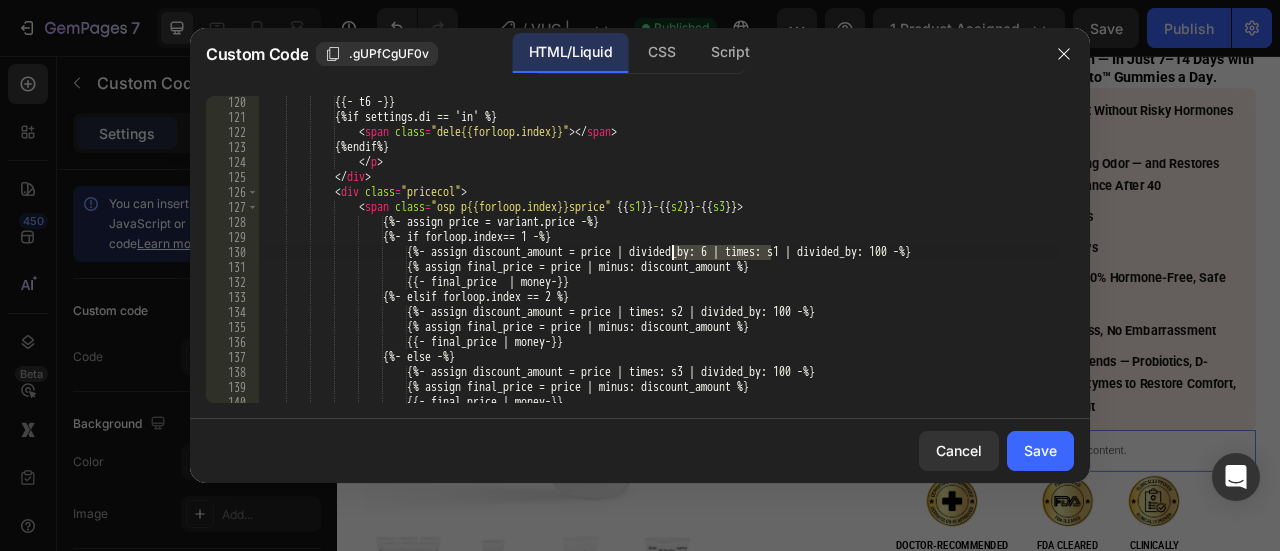 drag, startPoint x: 771, startPoint y: 249, endPoint x: 672, endPoint y: 253, distance: 99.08077 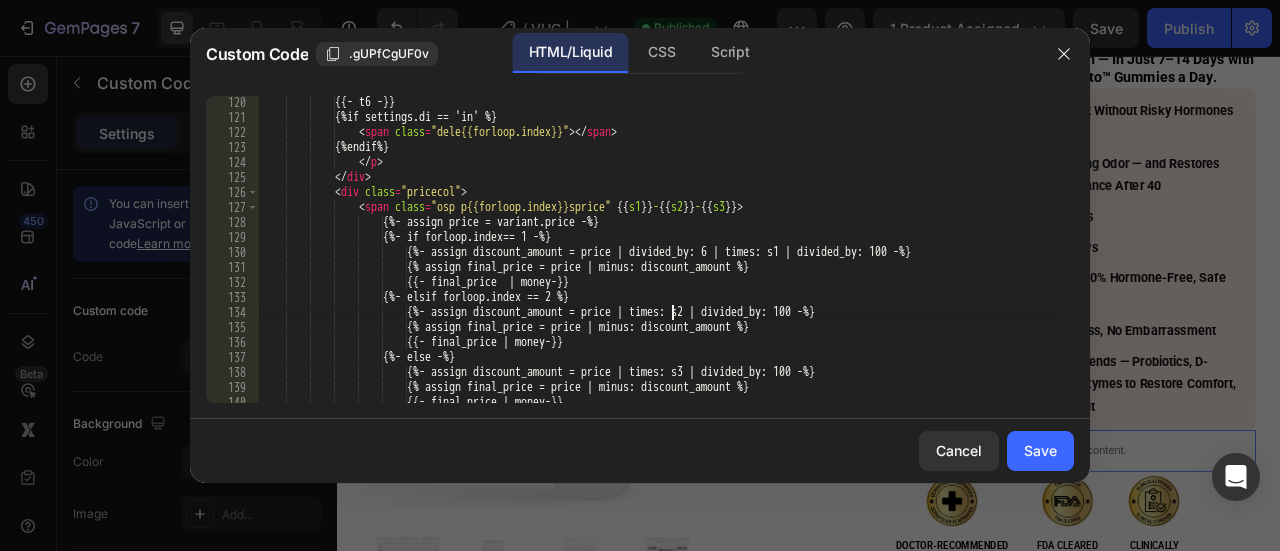 click on "{{- t6 -}}                    {%if settings.di == 'in' %}                     < span   class = "dele{{forloop.index}}" > </ span >                    {%endif%}                     </ p >                </ div >                < div   class = "pricecol" >                     < span   class = "osp p{{forloop.index}}sprice"   {{ s1 }} - {{ s2 }} - {{ s3 }} >                           {%- assign price = variant.price -%}                           {%- if forloop.index== 1 -%}                                  {%- assign discount_amount = price | divided_by: 6 | times: s1 | divided_by: 100 -%}                                  {% assign final_price = price | minus: discount_amount %}                                  {{- final_price  | money-}}                           {%- elsif forloop.index == 2 %}                                  {%- assign discount_amount = price | times: s2 | divided_by: 100 -%}                                  {% assign final_price = price | minus: discount_amount %}" at bounding box center [659, 263] 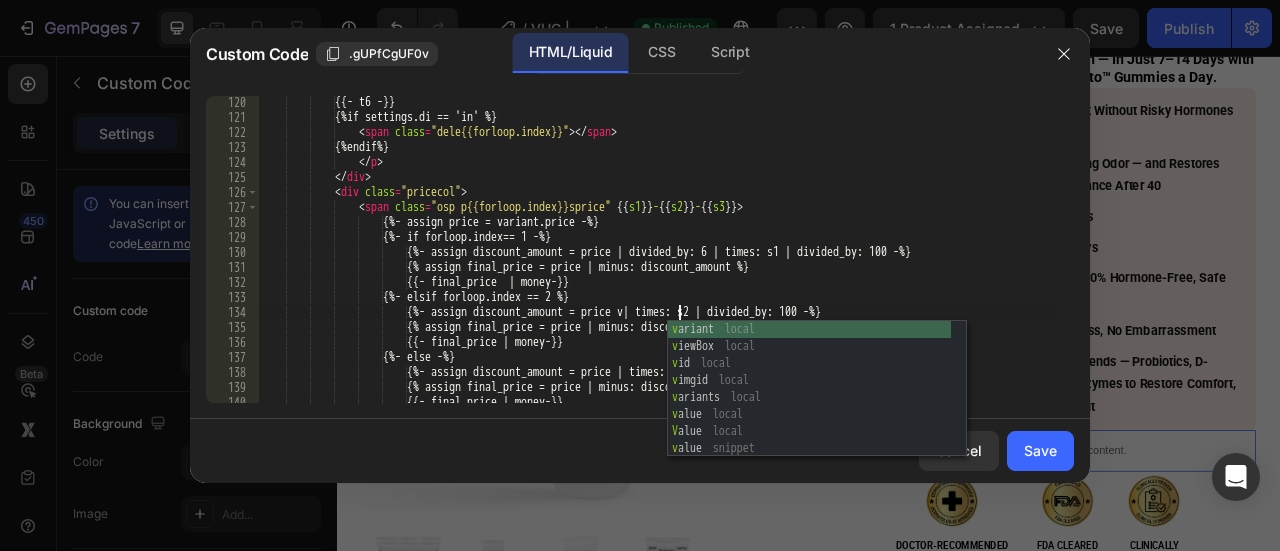 scroll, scrollTop: 0, scrollLeft: 35, axis: horizontal 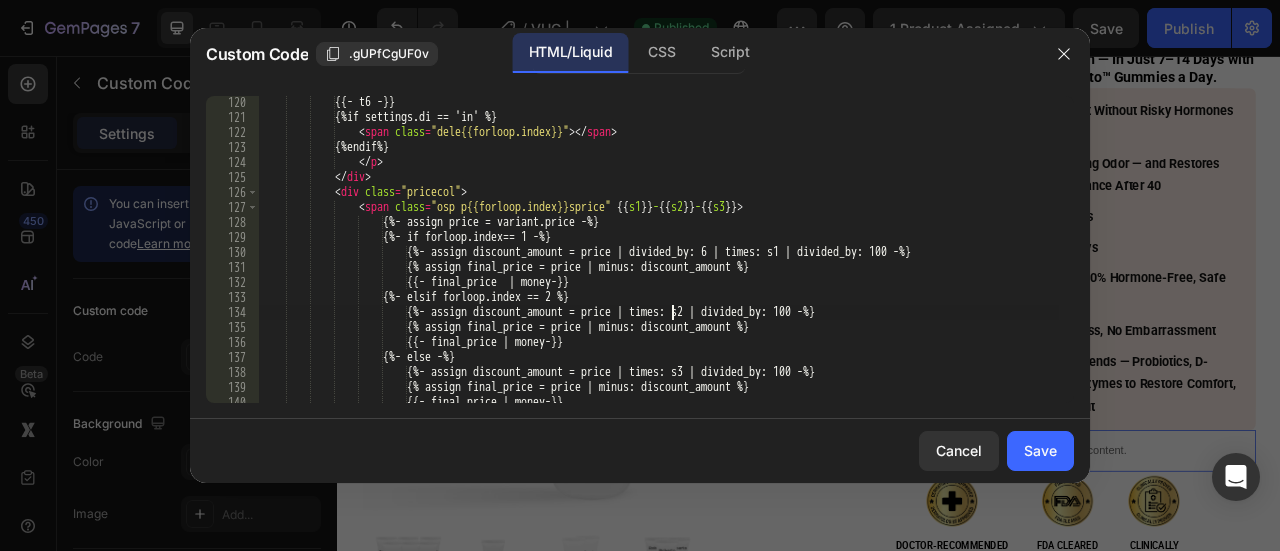 paste on "divided_by: 6|" 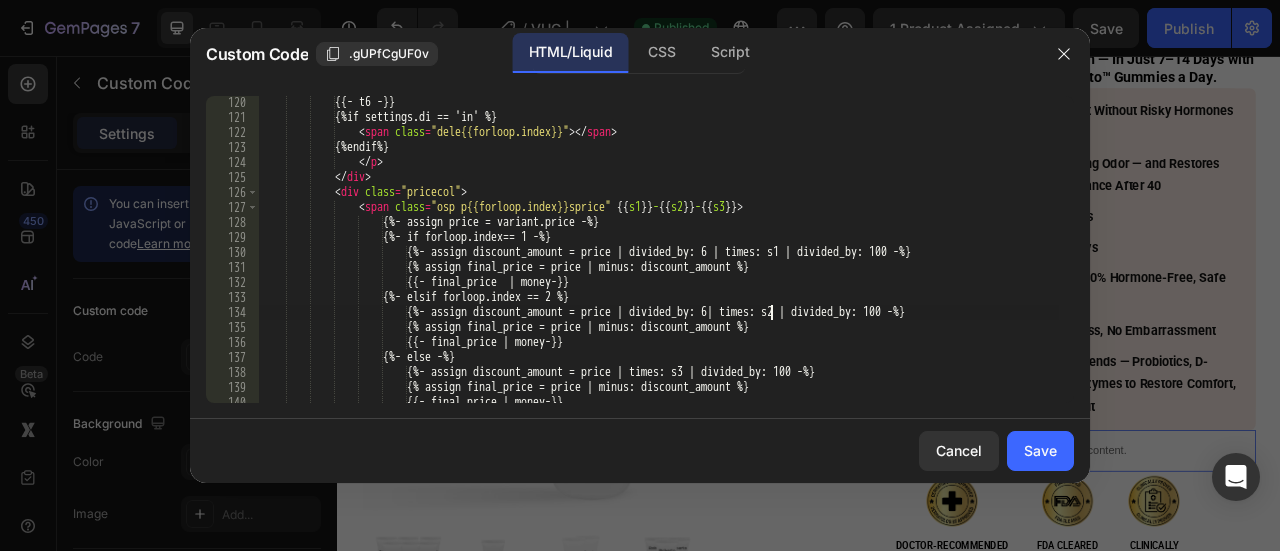 scroll, scrollTop: 0, scrollLeft: 42, axis: horizontal 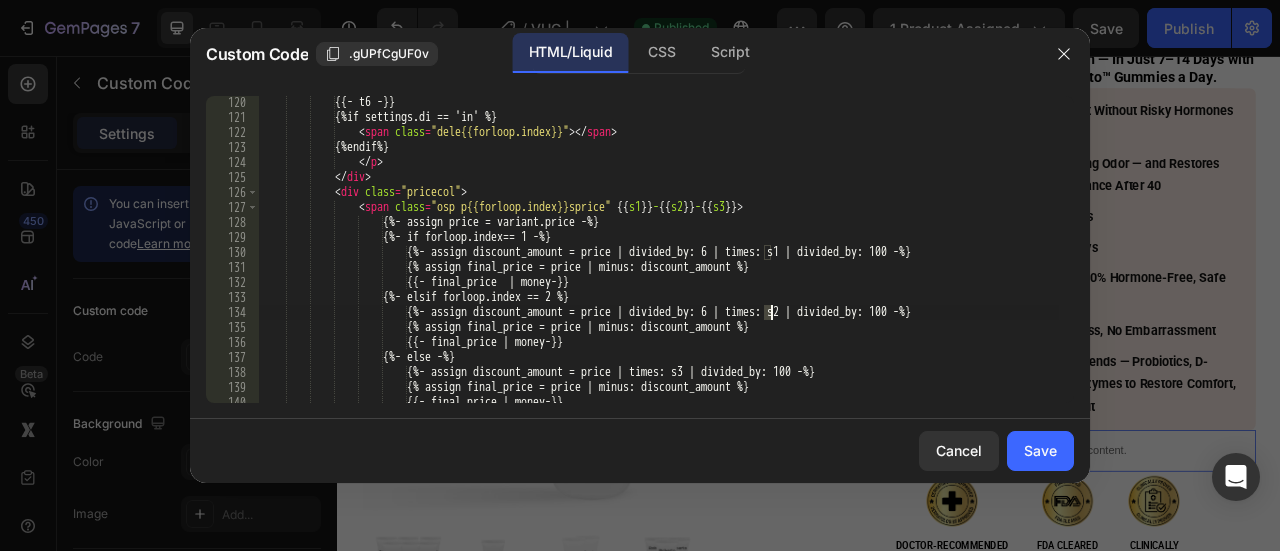 click on "{{- t6 -}}                    {%if settings.di == 'in' %}                     < span   class = "dele{{forloop.index}}" > </ span >                    {%endif%}                     </ p >                </ div >                < div   class = "pricecol" >                     < span   class = "osp p{{forloop.index}}sprice"   {{ s1 }} - {{ s2 }} - {{ s3 }} >                           {%- assign price = variant.price -%}                           {%- if forloop.index== 1 -%}                                  {%- assign discount_amount = price | divided_by: 6 | times: s1 | divided_by: 100 -%}                                  {% assign final_price = price | minus: discount_amount %}                                  {{- final_price  | money-}}                           {%- elsif forloop.index == 2 %}" at bounding box center (659, 263) 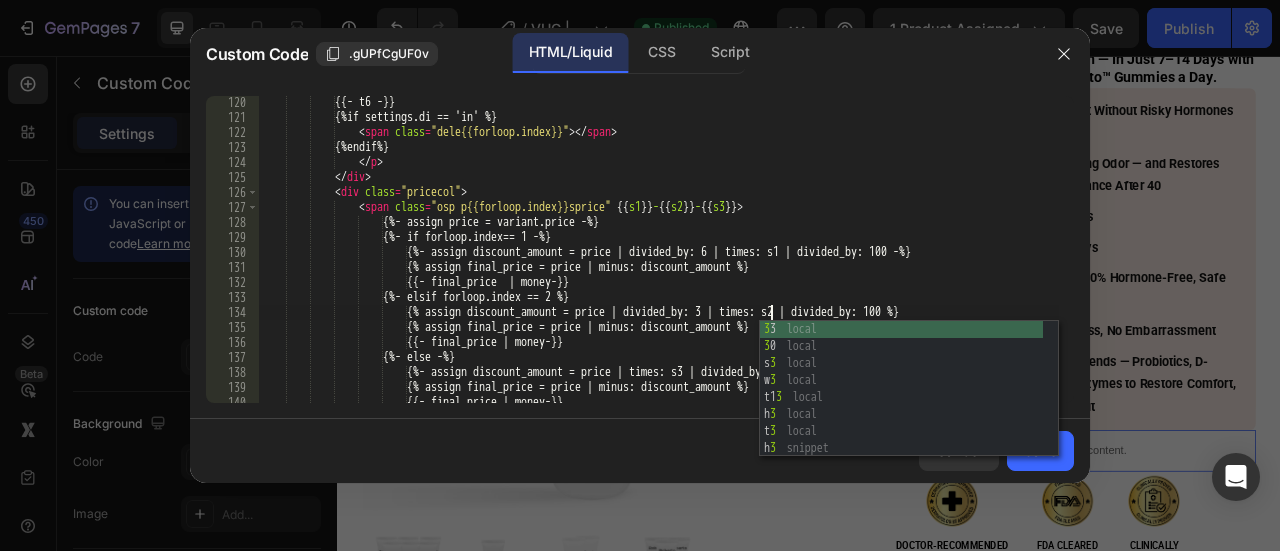 click on "{{- t6 -}}                    {%if settings.di == 'in' %}                     < span   class = "dele{{forloop.index}}" > </ span >                    {%endif%}                     </ p >                </ div >                < div   class = "pricecol" >                     < span   class = "osp p{{forloop.index}}sprice"   {{ s1 }} - {{ s2 }} - {{ s3 }} >                           {%- assign price = variant.price -%}                           {%- if forloop.index== 1 -%}                                  {%- assign discount_amount = price | divided_by: 6 | times: s1 | divided_by: 100 -%}                                  {% assign final_price = price | minus: discount_amount %}                                  {{- final_price  | money-}}                           {%- elsif forloop.index == 2 %}                                  {%- assign discount_amount = price | divided_by: 3 | times: s2 | divided_by: 100 -%}" at bounding box center (659, 263) 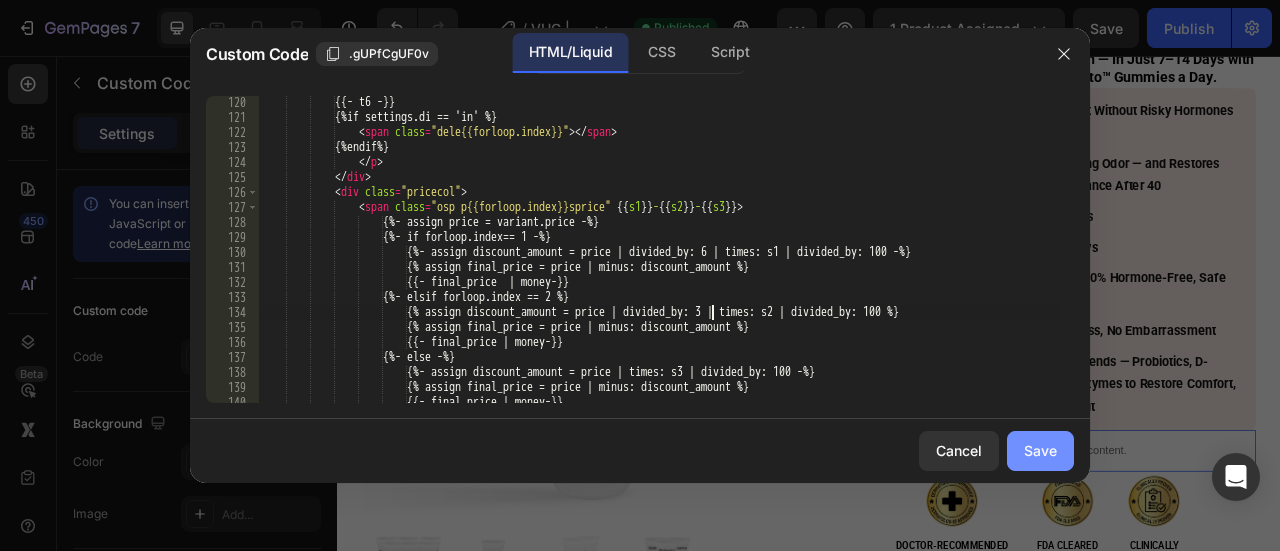 type on "{% assign discount_amount = price | divided_by: 3 | times: s2 | divided_by: 100 %}" 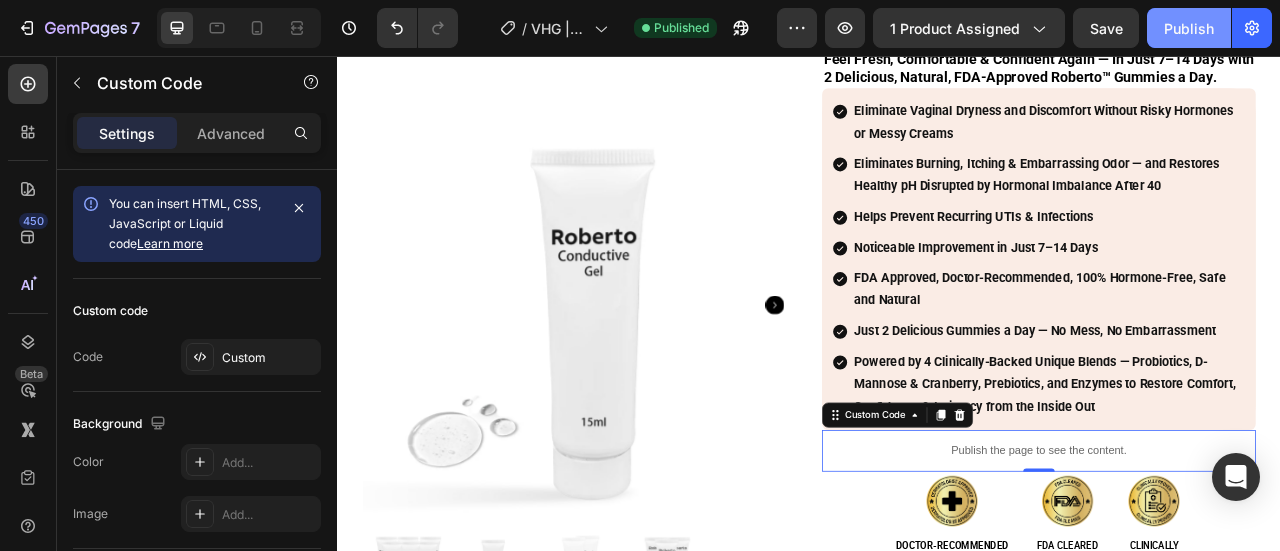 click on "Publish" at bounding box center [1189, 28] 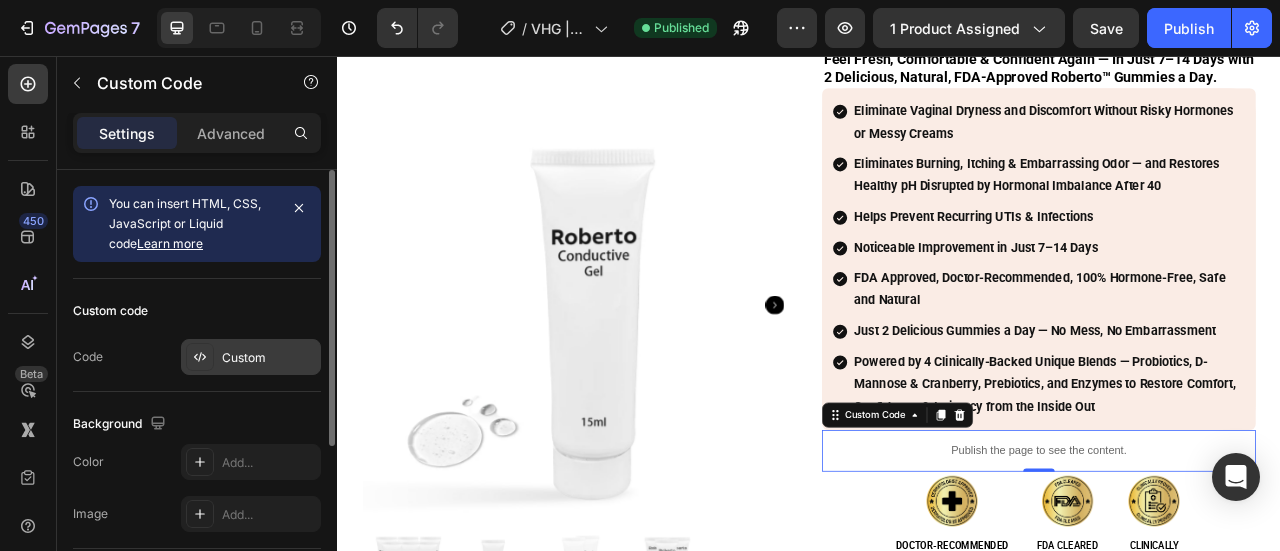 click on "Custom" at bounding box center [251, 357] 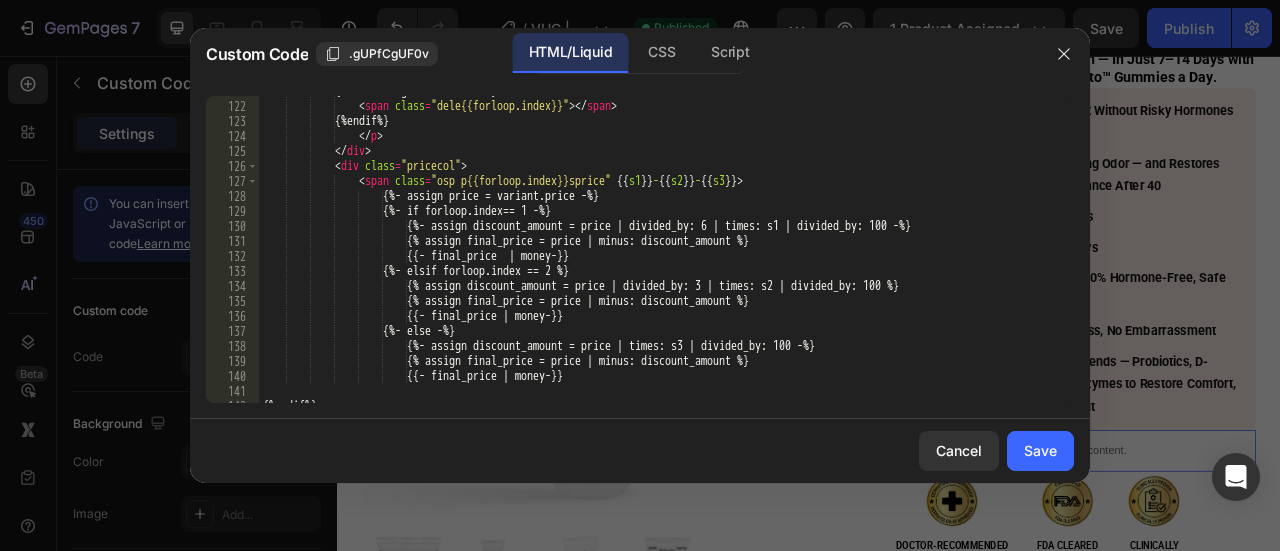 scroll, scrollTop: 1822, scrollLeft: 0, axis: vertical 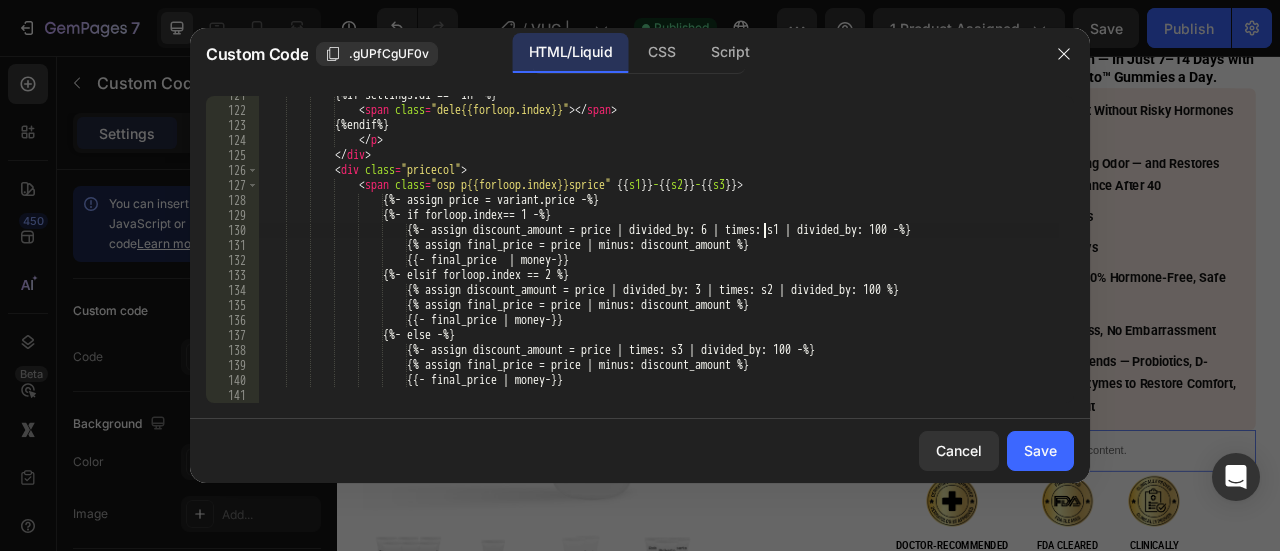 click on "{%if settings.di == 'in' %}                     < span   class = "dele{{forloop.index}}" > </ span >                    {%endif%}                     </ p >                </ div >                < div   class = "pricecol" >                     < span   class = "osp p{{forloop.index}}sprice"   {{ s1 }} - {{ s2 }} - {{ s3 }} >                           {%- assign price = variant.price -%}                           {%- if forloop.index== 1 -%}                                  {%- assign discount_amount = price | divided_by: 6 | times: s1 | divided_by: 100 -%}                                  {% assign final_price = price | minus: discount_amount %}                                  {{- final_price  | money-}}                           {%- elsif forloop.index == 2 %}                                  {%- assign discount_amount = price | divided_by: 3 | times: s2 | divided_by: 100 -%}                                  {% assign final_price = price | minus: discount_amount %}" at bounding box center [659, 256] 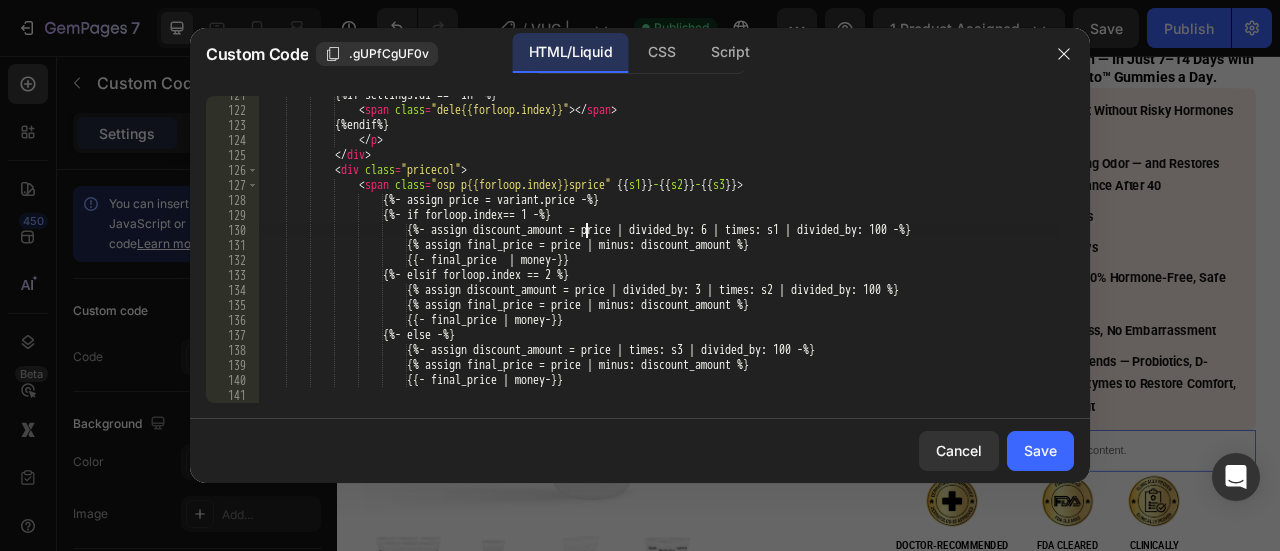 click on "{%if settings.di == 'in' %}                     < span   class = "dele{{forloop.index}}" > </ span >                    {%endif%}                     </ p >                </ div >                < div   class = "pricecol" >                     < span   class = "osp p{{forloop.index}}sprice"   {{ s1 }} - {{ s2 }} - {{ s3 }} >                           {%- assign price = variant.price -%}                           {%- if forloop.index== 1 -%}                                  {%- assign discount_amount = price | divided_by: 6 | times: s1 | divided_by: 100 -%}                                  {% assign final_price = price | minus: discount_amount %}                                  {{- final_price  | money-}}                           {%- elsif forloop.index == 2 %}                                  {%- assign discount_amount = price | divided_by: 3 | times: s2 | divided_by: 100 -%}                                  {% assign final_price = price | minus: discount_amount %}" at bounding box center [659, 256] 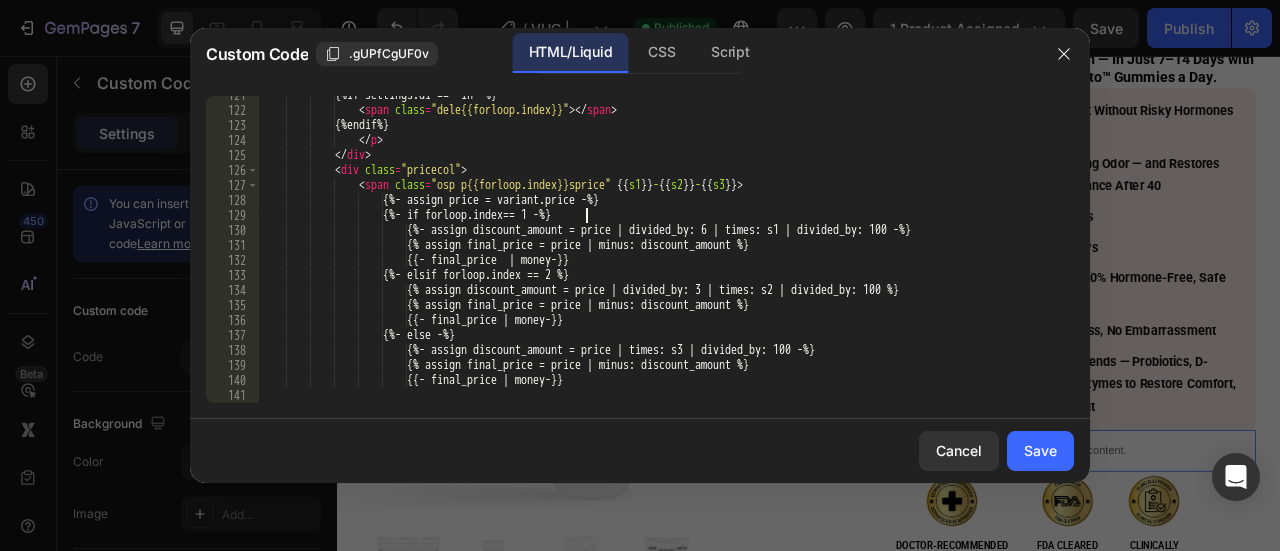 click on "{%if settings.di == 'in' %}                     < span   class = "dele{{forloop.index}}" > </ span >                    {%endif%}                     </ p >                </ div >                < div   class = "pricecol" >                     < span   class = "osp p{{forloop.index}}sprice"   {{ s1 }} - {{ s2 }} - {{ s3 }} >                           {%- assign price = variant.price -%}                           {%- if forloop.index== 1 -%}                                  {%- assign discount_amount = price | divided_by: 6 | times: s1 | divided_by: 100 -%}                                  {% assign final_price = price | minus: discount_amount %}                                  {{- final_price  | money-}}                           {%- elsif forloop.index == 2 %}                                  {%- assign discount_amount = price | divided_by: 3 | times: s2 | divided_by: 100 -%}                                  {% assign final_price = price | minus: discount_amount %}" at bounding box center (659, 256) 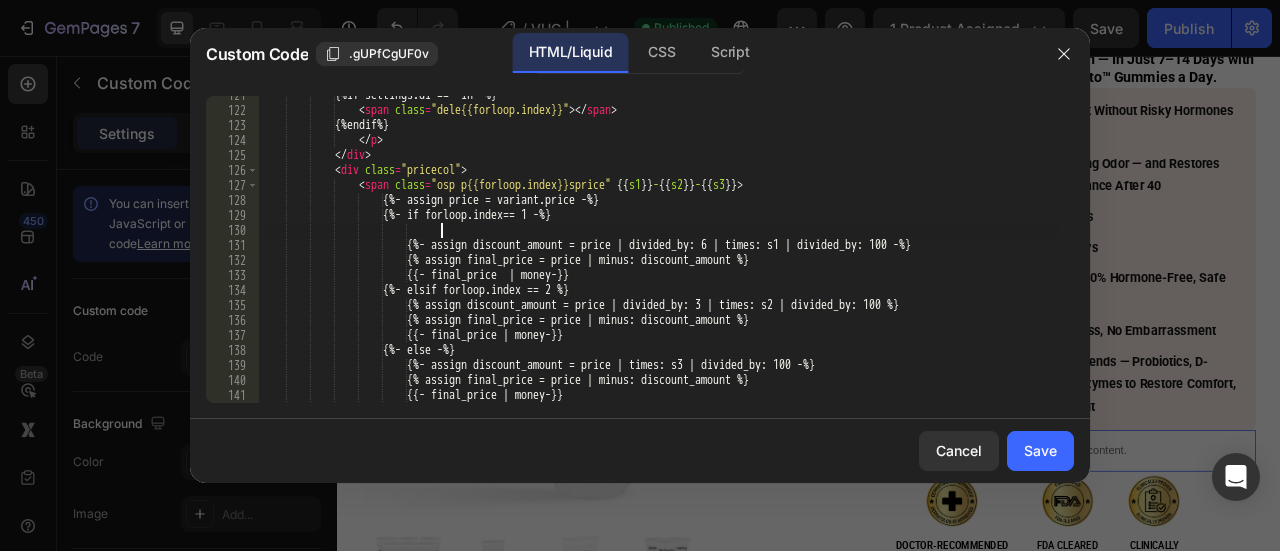 scroll, scrollTop: 0, scrollLeft: 14, axis: horizontal 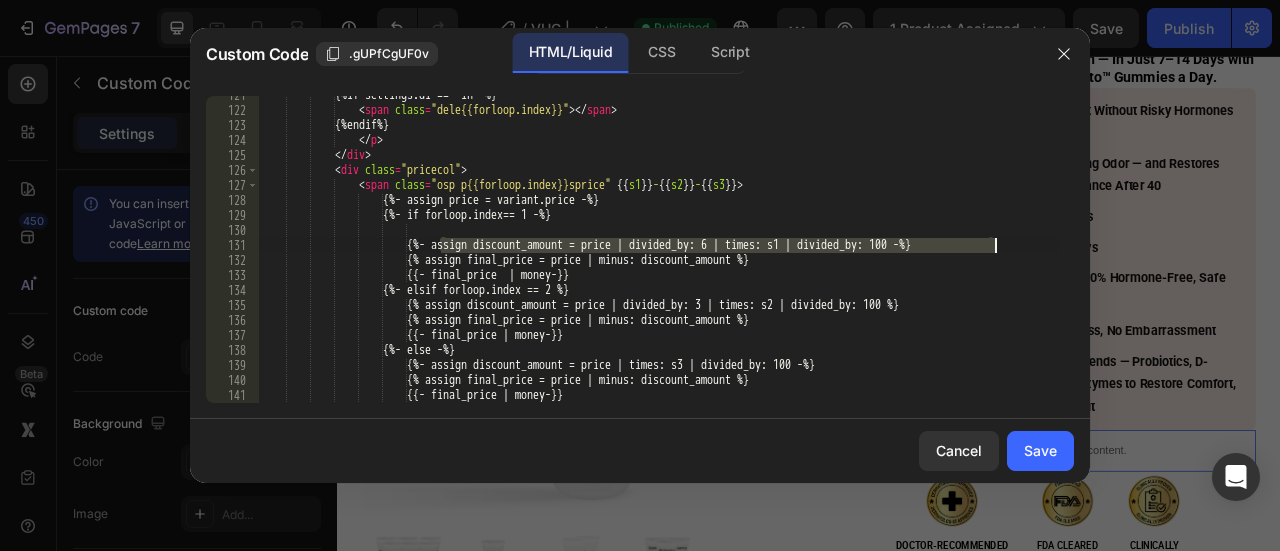 drag, startPoint x: 442, startPoint y: 239, endPoint x: 997, endPoint y: 239, distance: 555 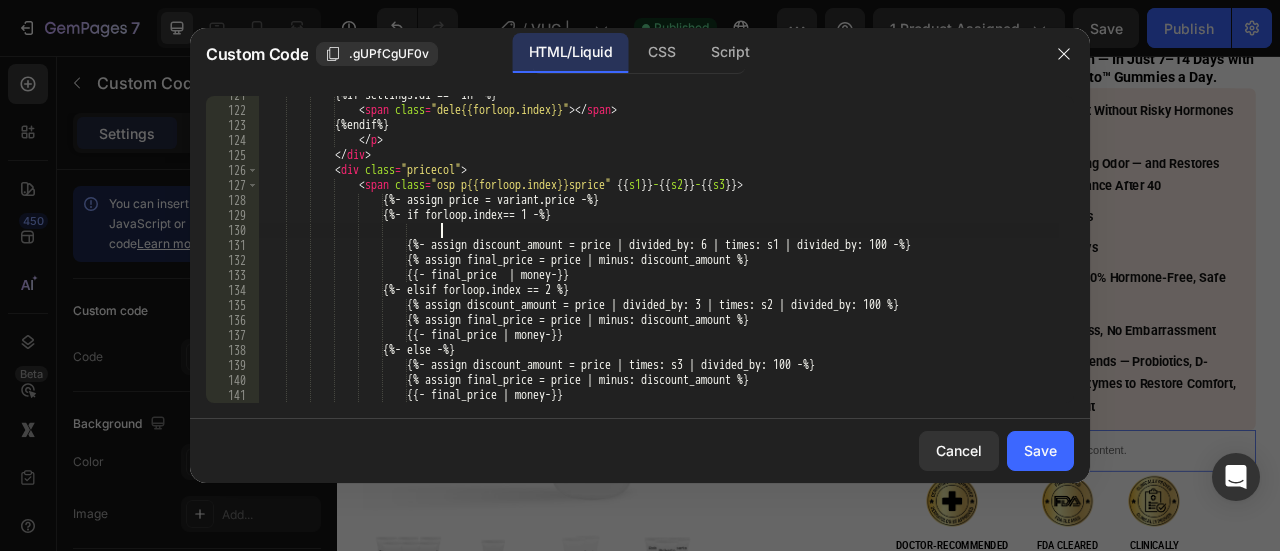 paste on "{%- assign discount_amount = price | divided_by: 6 | times: s1 | divided_by: 100 -%}" 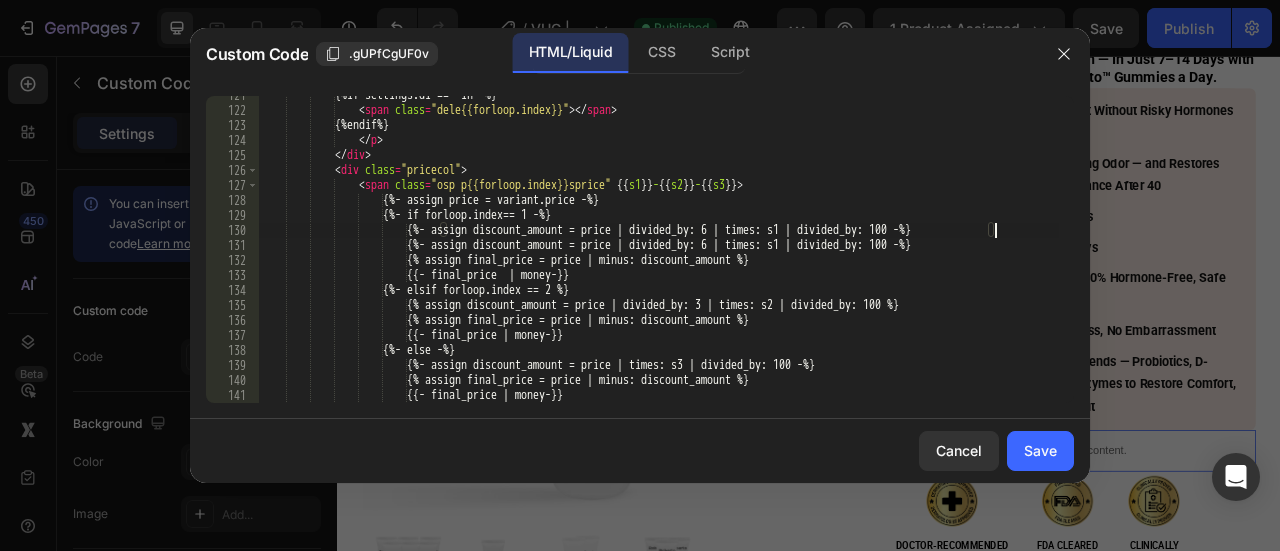 click on "</ p >                </ div >                < div   class = "pricecol" >                     < span   class = "osp p{{forloop.index}}sprice"   {{ s1 }} - {{ s2 }} - {{ s3 }} >                           {%- assign price = variant.price -%}                           {%- if forloop.index== 1 -%}                                  {%- assign discount_amount = price | divided_by: 6 | times: s1 | divided_by: 100 -%}                                  {%- assign discount_amount = price | divided_by: 6 | times: s1 | divided_by: 100 -%}                                  {% assign final_price = price | minus: discount_amount %}                                  {{- final_price  | money-}}                           {%- elsif forloop.index == 2 %}" at bounding box center [659, 256] 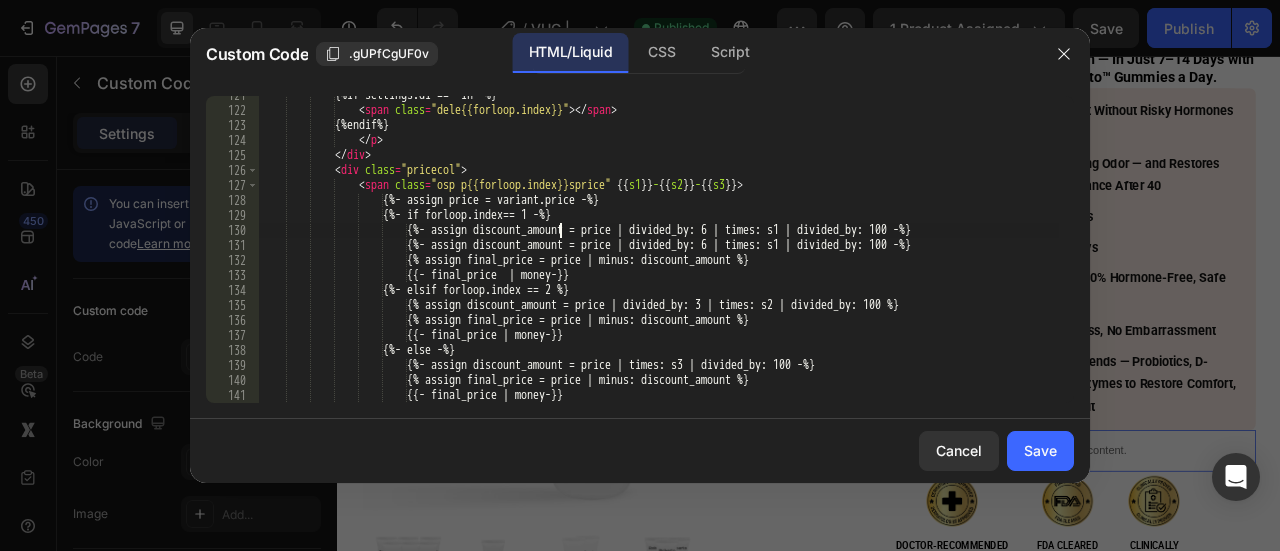 click on "</ p >                </ div >                < div   class = "pricecol" >                     < span   class = "osp p{{forloop.index}}sprice"   {{ s1 }} - {{ s2 }} - {{ s3 }} >                           {%- assign price = variant.price -%}                           {%- if forloop.index== 1 -%}                                  {%- assign discount_amount = price | divided_by: 6 | times: s1 | divided_by: 100 -%}                                  {%- assign discount_amount = price | divided_by: 6 | times: s1 | divided_by: 100 -%}                                  {% assign final_price = price | minus: discount_amount %}                                  {{- final_price  | money-}}                           {%- elsif forloop.index == 2 %}" at bounding box center (659, 256) 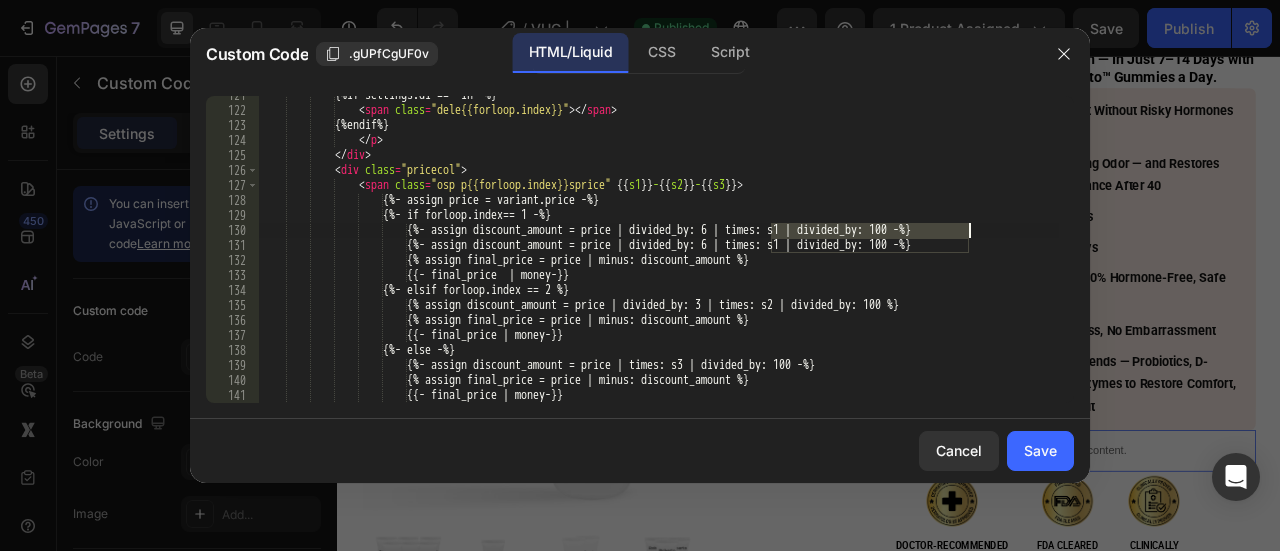 drag, startPoint x: 775, startPoint y: 226, endPoint x: 966, endPoint y: 230, distance: 191.04189 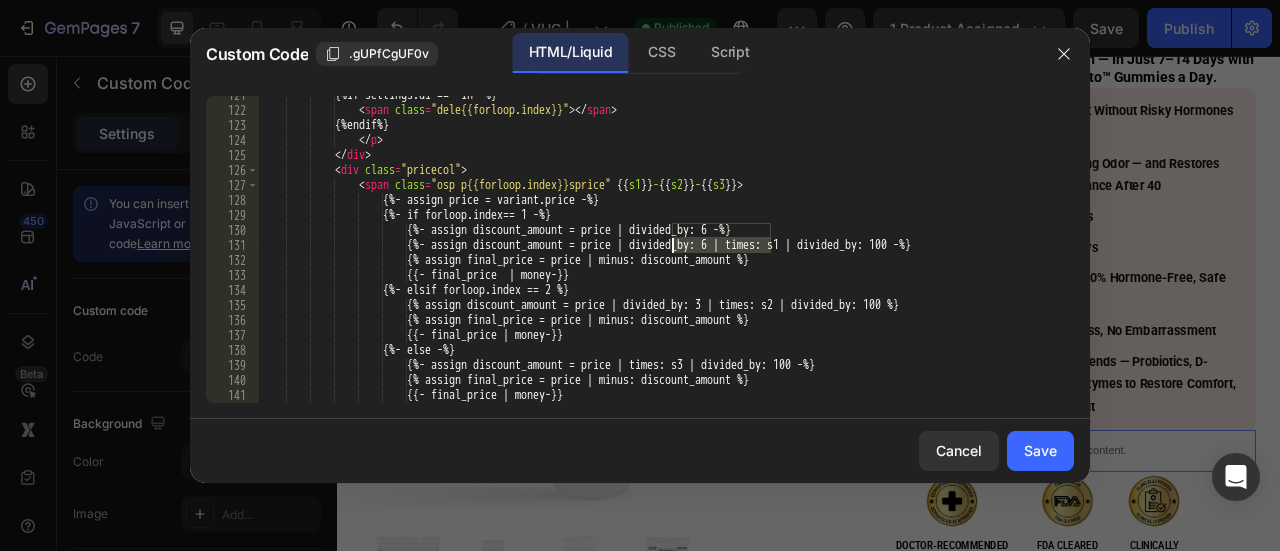 drag, startPoint x: 771, startPoint y: 245, endPoint x: 672, endPoint y: 243, distance: 99.0202 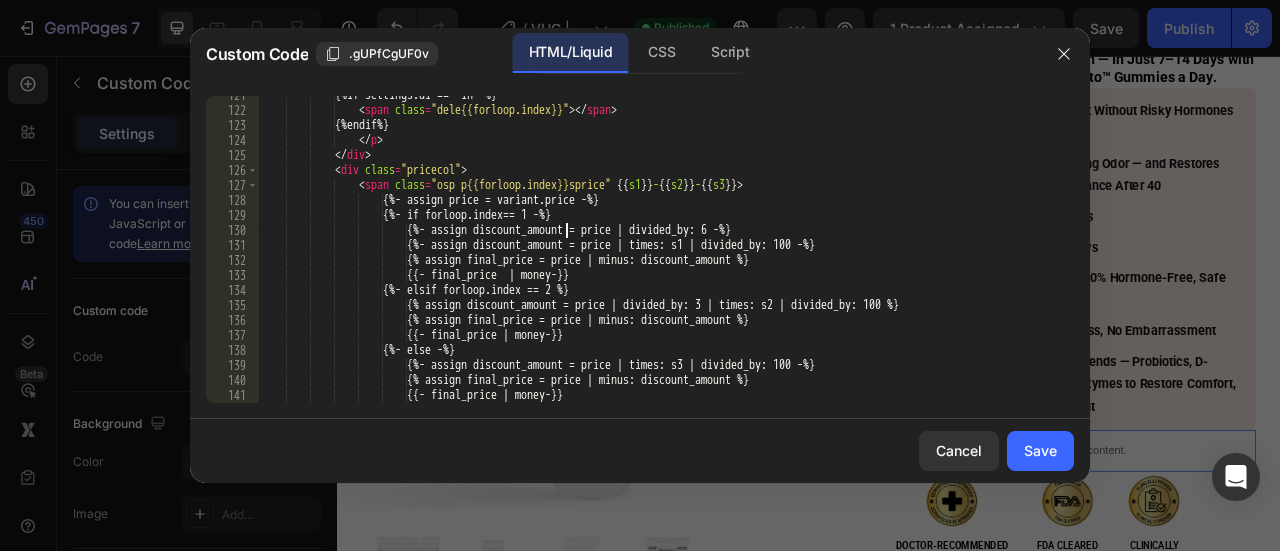 click on "{%if settings.di == 'in' %}                     </img>   </img>                    {%endif%}                     </img>                </img>   class = "pricecol" </img>                     </img>   class = "osp p{{forloop.index}}sprice"   {{ s1 }} - {{ s2 }} - {{ s3 }} </img>                           {%- assign price = variant.price -%}                           {%- if forloop.index== 1 -%}                                  {%- assign discount_amount = price | divided_by: 6 -%}                                  {%- assign discount_amount = price | times: s1 | divided_by: 100 -%}                                  {% assign final_price = price | minus: discount_amount %}                                  {{- final_price  | money-}}                           {%- elsif forloop.index == 2 %}                                  {%- assign discount_amount = price | divided_by: 3 | times: s2 | divided_by: 100 -%}" at bounding box center [659, 256] 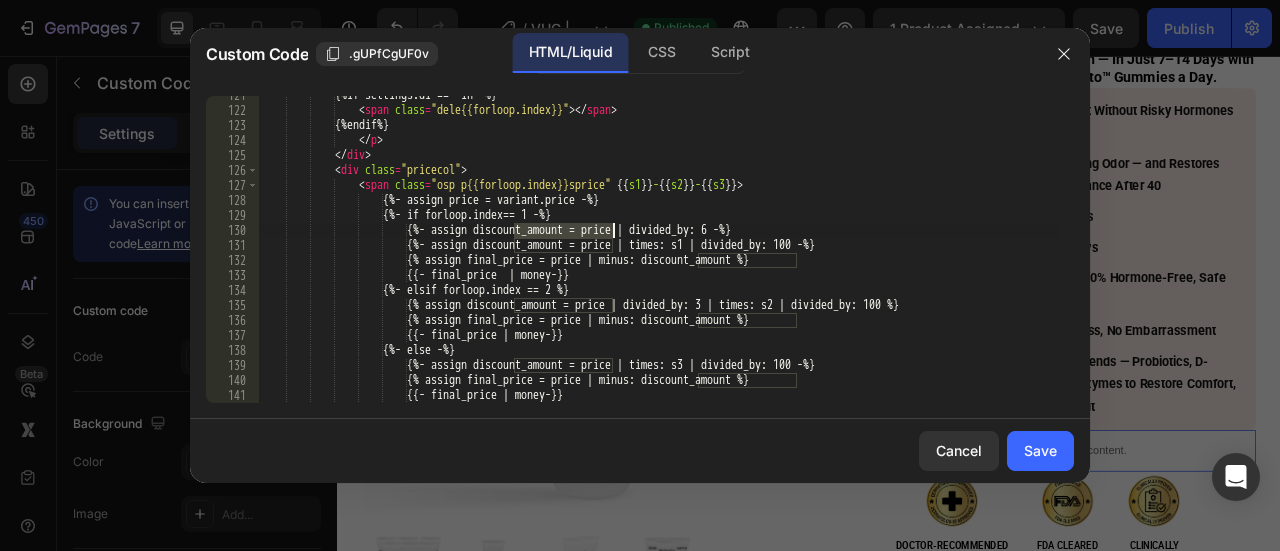 click on "{%if settings.di == 'in' %}                     </img>   </img>                    {%endif%}                     </img>                </img>   class = "pricecol" </img>                     </img>   class = "osp p{{forloop.index}}sprice"   {{ s1 }} - {{ s2 }} - {{ s3 }} </img>                           {%- assign price = variant.price -%}                           {%- if forloop.index== 1 -%}                                  {%- assign discount_amount = price | divided_by: 6 -%}                                  {%- assign discount_amount = price | times: s1 | divided_by: 100 -%}                                  {% assign final_price = price | minus: discount_amount %}                                  {{- final_price  | money-}}                           {%- elsif forloop.index == 2 %}                                  {%- assign discount_amount = price | divided_by: 3 | times: s2 | divided_by: 100 -%}" at bounding box center [659, 256] 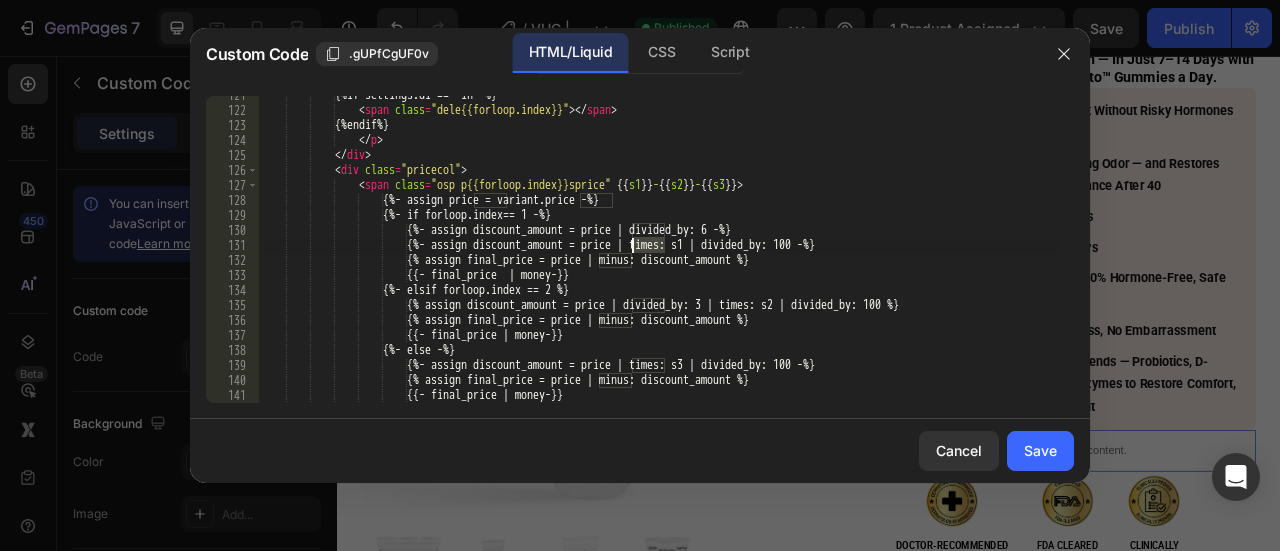 click on "{%if settings.di == 'in' %}                     </img>   </img>                    {%endif%}                     </img>                </img>   class = "pricecol" </img>                     </img>   class = "osp p{{forloop.index}}sprice"   {{ s1 }} - {{ s2 }} - {{ s3 }} </img>                           {%- assign price = variant.price -%}                           {%- if forloop.index== 1 -%}                                  {%- assign discount_amount = price | divided_by: 6 -%}                                  {%- assign discount_amount = price | times: s1 | divided_by: 100 -%}                                  {% assign final_price = price | minus: discount_amount %}                                  {{- final_price  | money-}}                           {%- elsif forloop.index == 2 %}                                  {%- assign discount_amount = price | divided_by: 3 | times: s2 | divided_by: 100 -%}" at bounding box center (659, 256) 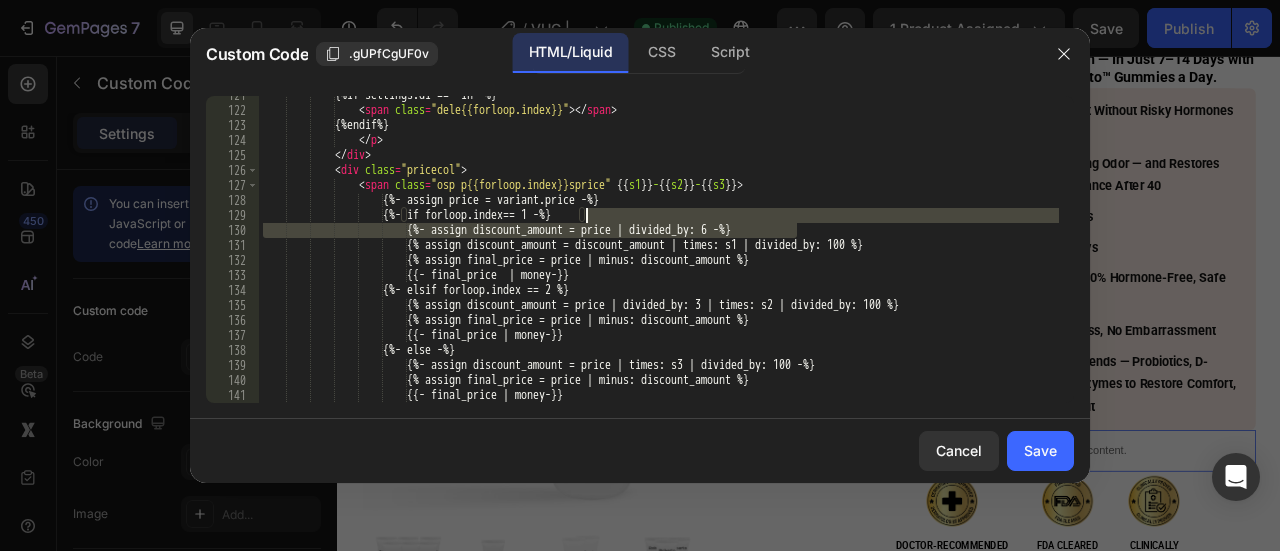 drag, startPoint x: 806, startPoint y: 231, endPoint x: 808, endPoint y: 218, distance: 13.152946 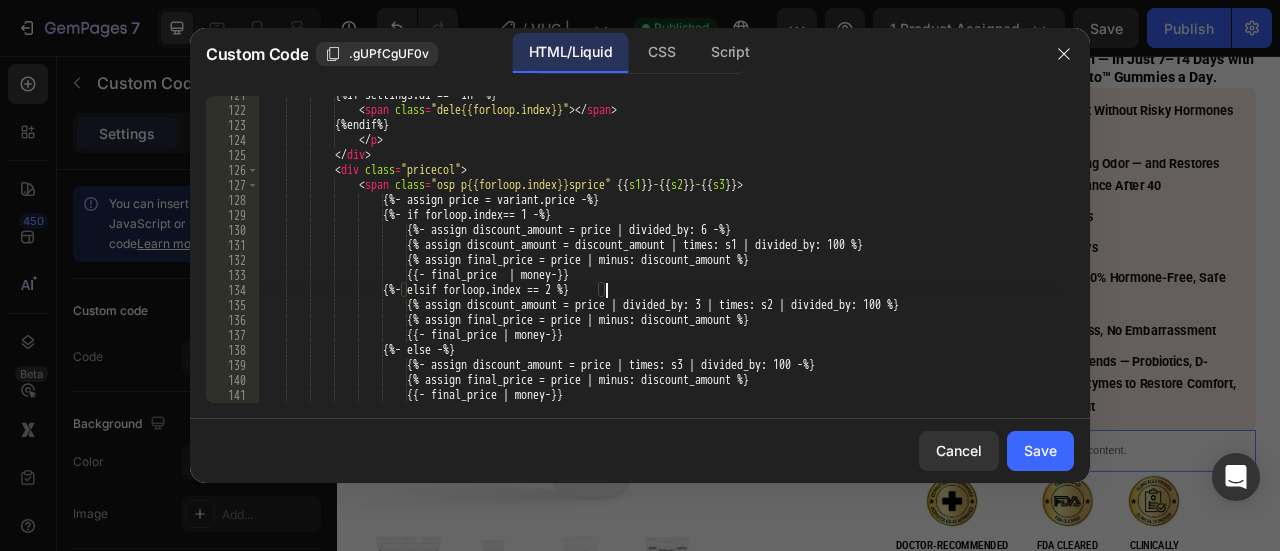 paste on "{%- assign discount_amount = price | divided_by: 6 -" 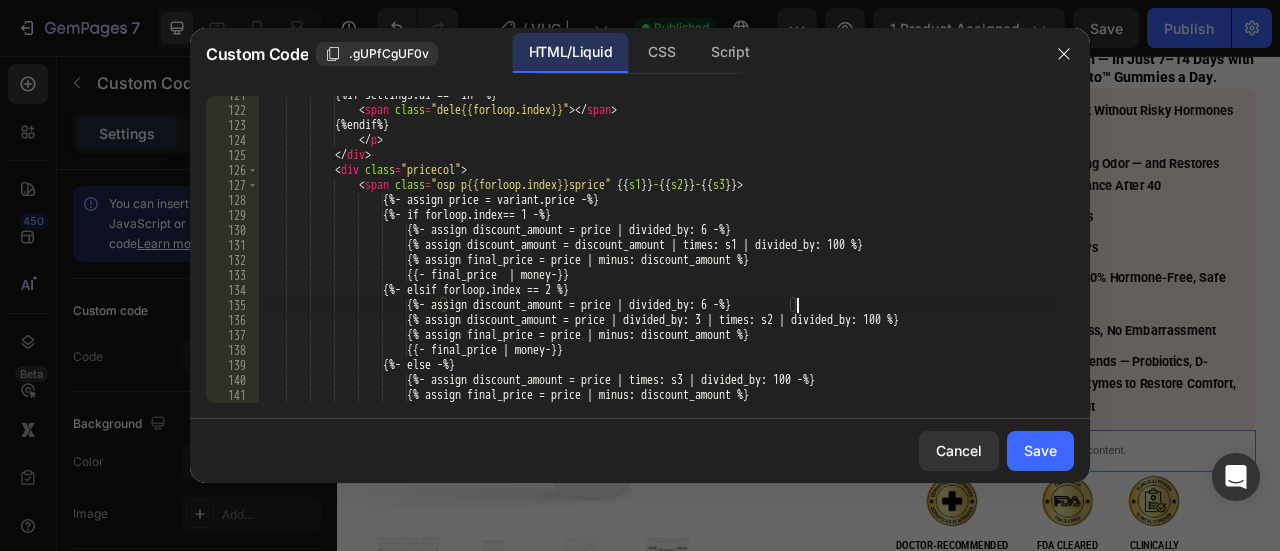 click on "{% if settings.di == 'in' %}                     < span   class = "dele{{forloop.index}}" > </ span >                    {% endif %}                     </ p >                </ div >                < div   class = "pricecol" >                     < span   class = "osp p{{forloop.index}}sprice"   {{ s1 }} - {{ s2 }} - {{ s3 }} >                           {% assign price = variant.price %}                           {% if forloop.index== 1 %}                                  {% assign discount_amount = price | divided_by: 6 %}                                  {% assign discount_amount = discount_amount | times: s1 | divided_by: 100 %}                                  {% assign final_price = price | minus: discount_amount %}                                  {{- final_price  | money-}}                           {% elsif forloop.index == 2 %}                                  {% assign discount_amount = price | divided_by: 6 %}" at bounding box center (659, 256) 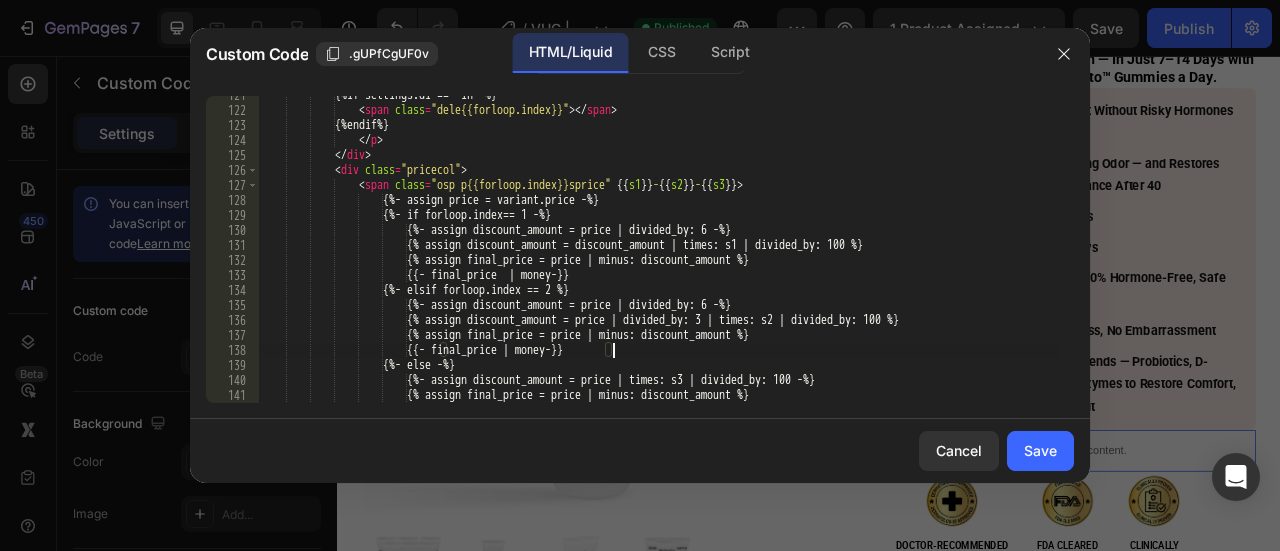 click on "{% if settings.di == 'in' %}                     < span   class = "dele{{forloop.index}}" > </ span >                    {% endif %}                     </ p >                </ div >                < div   class = "pricecol" >                     < span   class = "osp p{{forloop.index}}sprice"   {{ s1 }} - {{ s2 }} - {{ s3 }} >                           {% assign price = variant.price %}                           {% if forloop.index== 1 %}                                  {% assign discount_amount = price | divided_by: 6 %}                                  {% assign discount_amount = discount_amount | times: s1 | divided_by: 100 %}                                  {% assign final_price = price | minus: discount_amount %}                                  {{- final_price  | money-}}                           {% elsif forloop.index == 2 %}                                  {% assign discount_amount = price | divided_by: 6 %}" at bounding box center (659, 256) 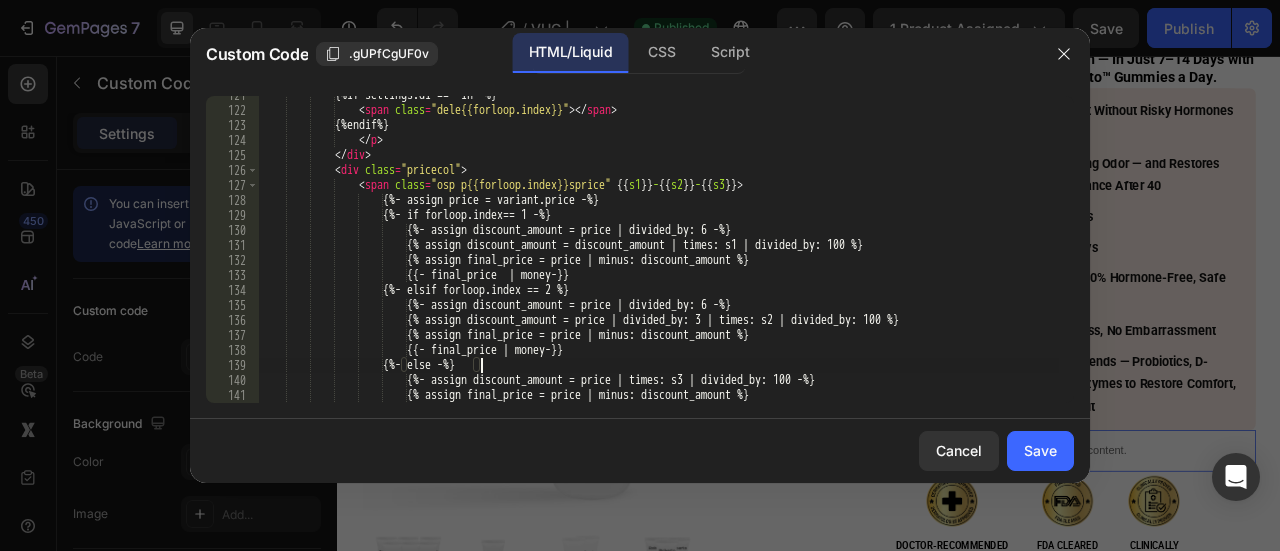 paste on "{%- assign discount_amount = price | divided_by: 6" 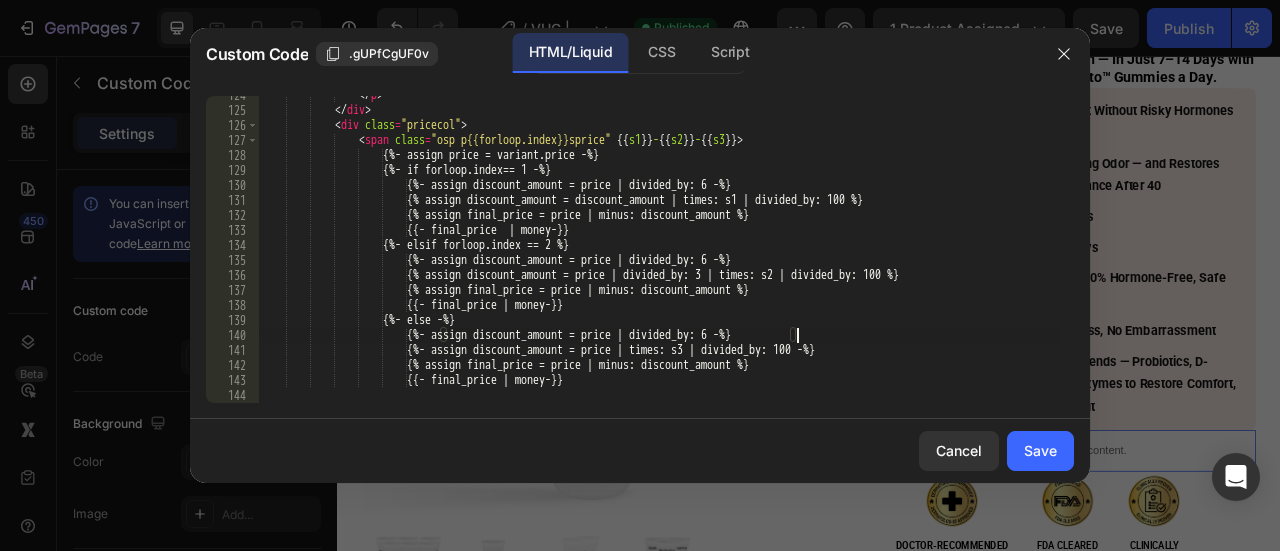 scroll, scrollTop: 1869, scrollLeft: 0, axis: vertical 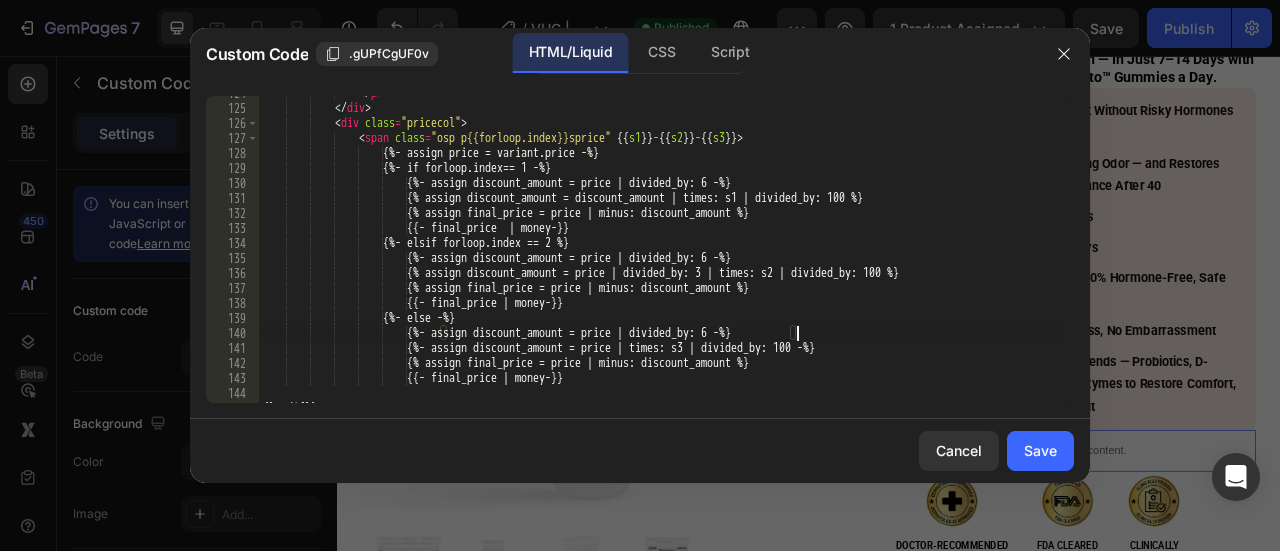 click on "</ p >                </ div >                < div   class = "pricecol" >                     < span   class = "osp p{{forloop.index}}sprice"   {{ s1 }} - {{ s2 }} - {{ s3 }} >                           {%- assign price = variant.price -%}                           {%- if forloop.index== 1 -%}                                  {%- assign discount_amount = price | divided_by: 6 -%}                                  {%- assign discount_amount = discount_amount | times: s1 | divided_by: 100 -%}                                  {% assign final_price = price | minus: discount_amount %}                                  {{- final_price  | money-}}                           {%- elsif forloop.index == 2 %}                                  {%- assign discount_amount = price | divided_by: 6 -%}                                  {%- assign discount_amount = price | divided_by: 3 | times: s2 | divided_by: 100 -%}                                  {% assign final_price = price | minus: discount_amount %}" at bounding box center [659, 254] 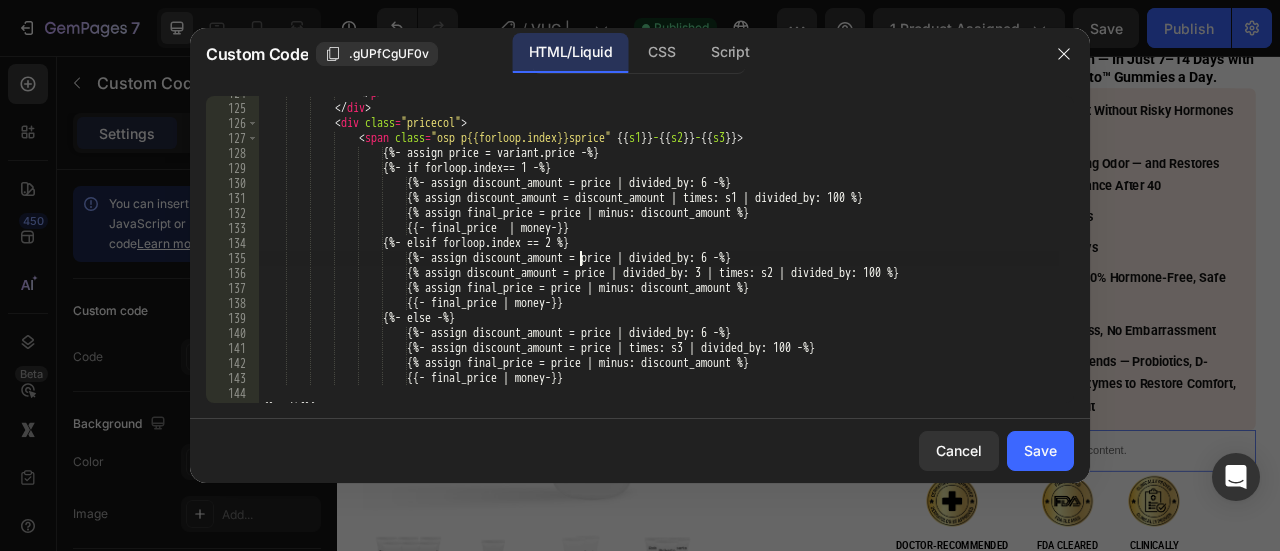 click on "</ p >                </ div >                < div   class = "pricecol" >                     < span   class = "osp p{{forloop.index}}sprice"   {{ s1 }} - {{ s2 }} - {{ s3 }} >                           {%- assign price = variant.price -%}                           {%- if forloop.index== 1 -%}                                  {%- assign discount_amount = price | divided_by: 6 -%}                                  {%- assign discount_amount = discount_amount | times: s1 | divided_by: 100 -%}                                  {% assign final_price = price | minus: discount_amount %}                                  {{- final_price  | money-}}                           {%- elsif forloop.index == 2 %}                                  {%- assign discount_amount = price | divided_by: 6 -%}                                  {%- assign discount_amount = price | divided_by: 3 | times: s2 | divided_by: 100 -%}                                  {% assign final_price = price | minus: discount_amount %}" at bounding box center (659, 254) 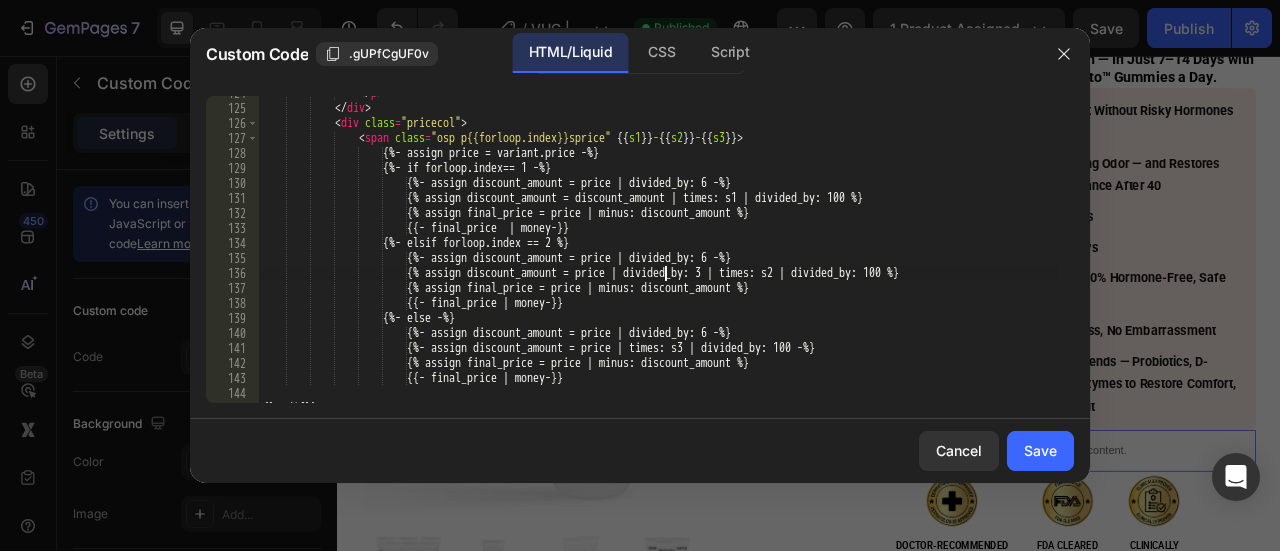 click on "</ p >                </ div >                < div   class = "pricecol" >                     < span   class = "osp p{{forloop.index}}sprice"   {{ s1 }} - {{ s2 }} - {{ s3 }} >                           {%- assign price = variant.price -%}                           {%- if forloop.index== 1 -%}                                  {%- assign discount_amount = price | divided_by: 6 -%}                                  {%- assign discount_amount = discount_amount | times: s1 | divided_by: 100 -%}                                  {% assign final_price = price | minus: discount_amount %}                                  {{- final_price  | money-}}                           {%- elsif forloop.index == 2 %}                                  {%- assign discount_amount = price | divided_by: 6 -%}                                  {%- assign discount_amount = price | divided_by: 3 | times: s2 | divided_by: 100 -%}                                  {% assign final_price = price | minus: discount_amount %}" at bounding box center [659, 254] 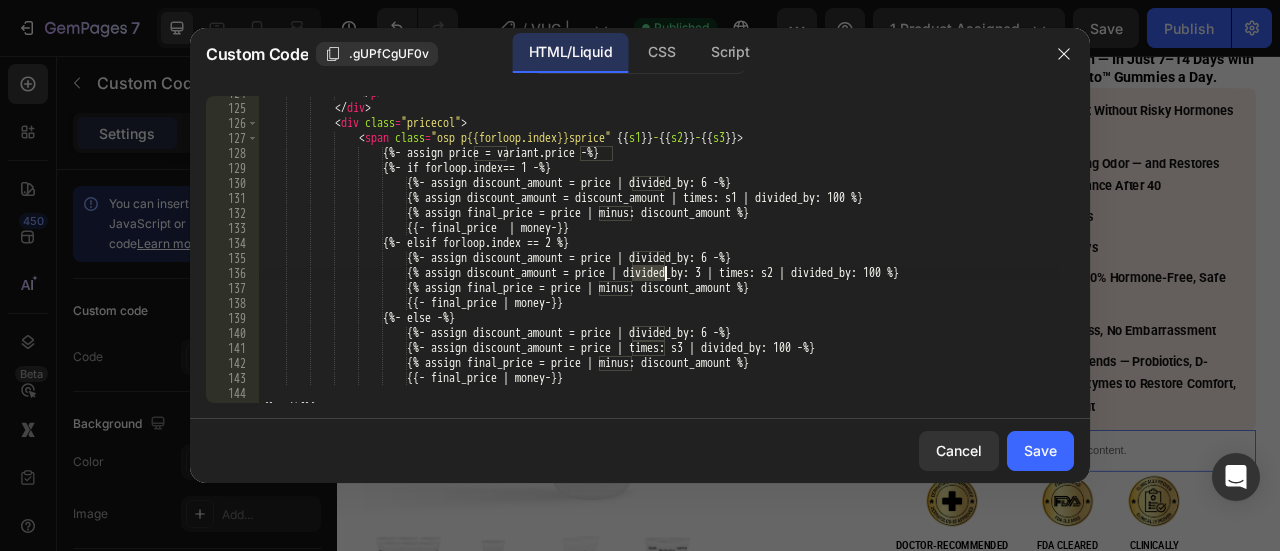 paste on "discount_amount" 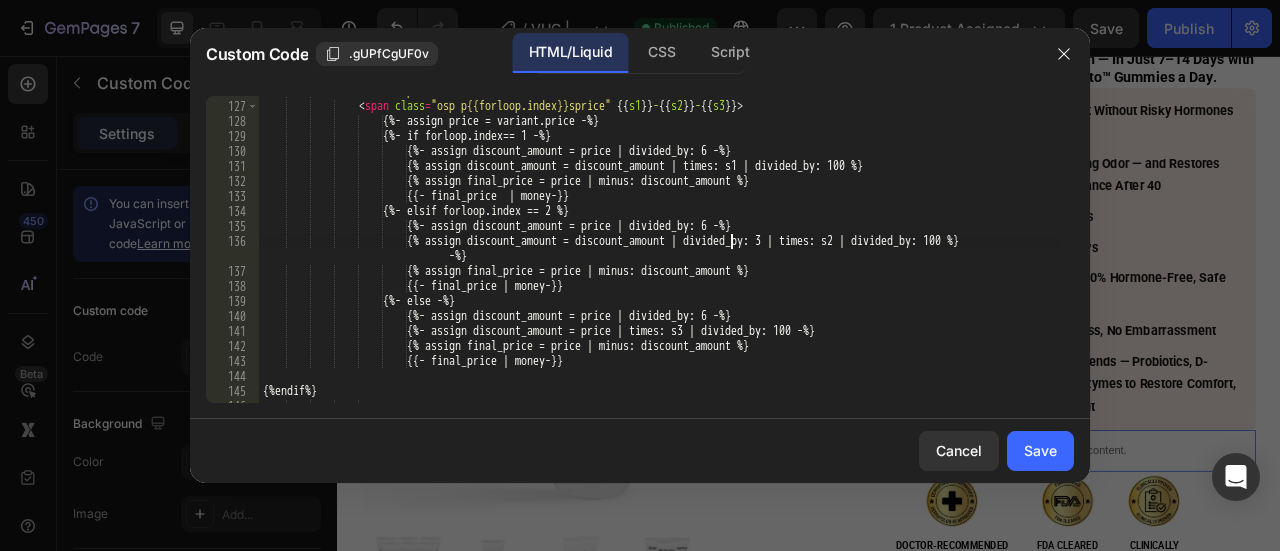 scroll, scrollTop: 1914, scrollLeft: 0, axis: vertical 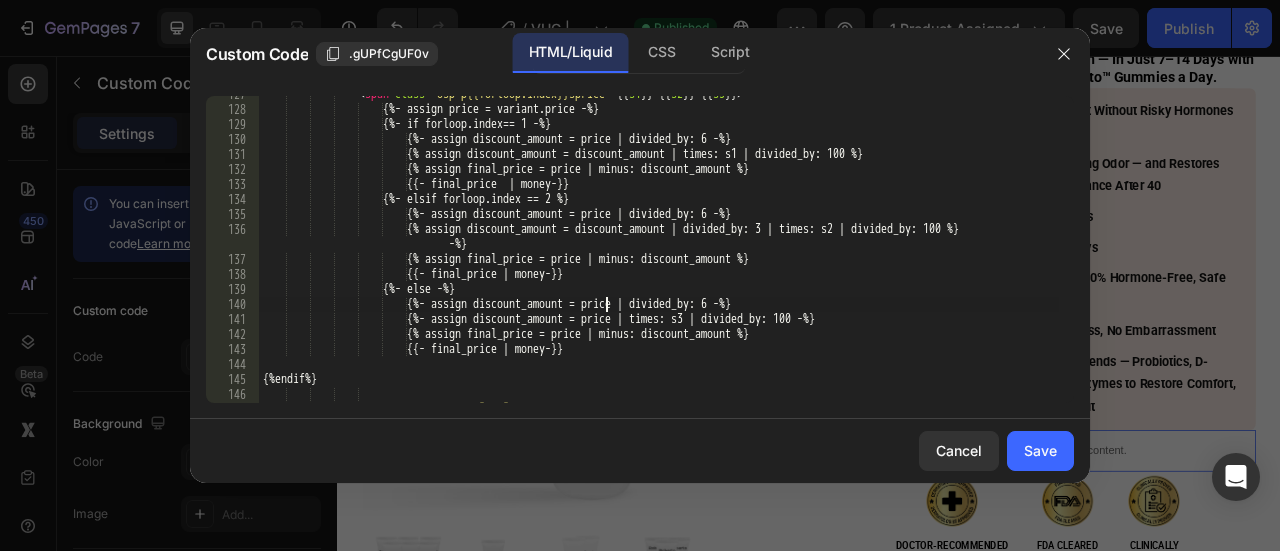 click on "< span   class = "osp p{{forloop.index}}sprice"   {{ s1 }} - {{ s2 }} - {{ s3 }} >                           {%- assign price = variant.price -%}                           {%- if forloop.index== 1 -%}                                  {%- assign discount_amount = price | divided_by: 6 -%}                                  {%- assign discount_amount = discount_amount | times: s1 | divided_by: 100 -%}                                  {% assign final_price = price | minus: discount_amount %}                                  {{- final_price  | money-}}                           {%- elsif forloop.index == 2 %}                                  {%- assign discount_amount = price | divided_by: 3 -%}                                  {%- assign discount_amount = discount_amount | divided_by: 3 | times: s2 | divided_by: 100                                  -%}                                  {% assign final_price = price | minus: discount_amount %}" at bounding box center (659, 255) 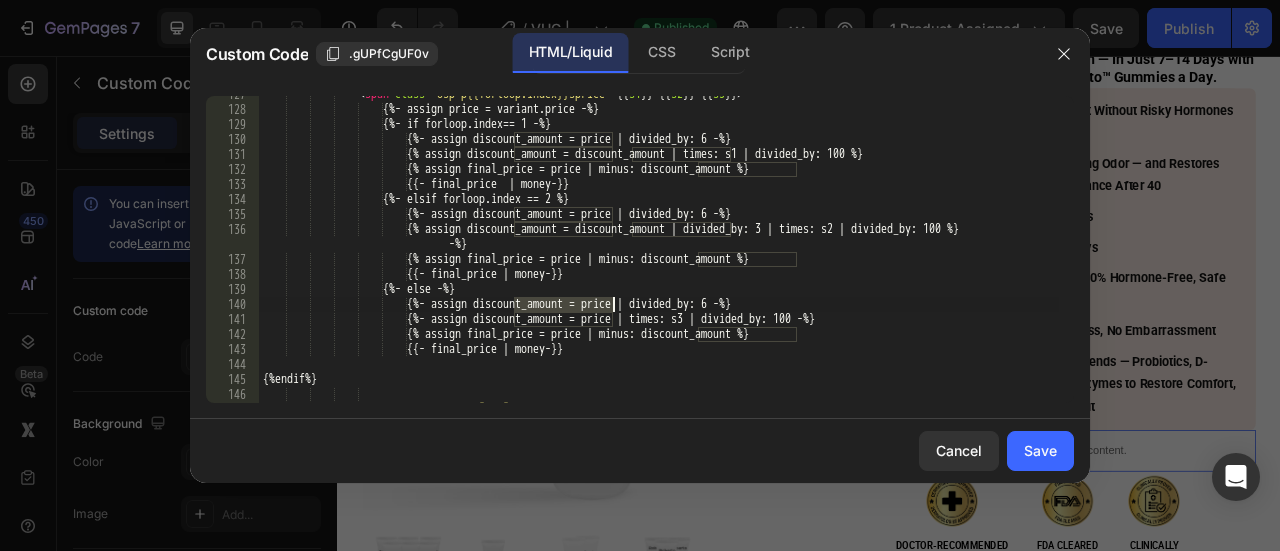 click on "< span   class = "osp p{{forloop.index}}sprice"   {{ s1 }} - {{ s2 }} - {{ s3 }} >                           {%- assign price = variant.price -%}                           {%- if forloop.index== 1 -%}                                  {%- assign discount_amount = price | divided_by: 6 -%}                                  {%- assign discount_amount = discount_amount | times: s1 | divided_by: 100 -%}                                  {% assign final_price = price | minus: discount_amount %}                                  {{- final_price  | money-}}                           {%- elsif forloop.index == 2 %}                                  {%- assign discount_amount = price | divided_by: 3 -%}                                  {%- assign discount_amount = discount_amount | divided_by: 3 | times: s2 | divided_by: 100                                  -%}                                  {% assign final_price = price | minus: discount_amount %}" at bounding box center (659, 255) 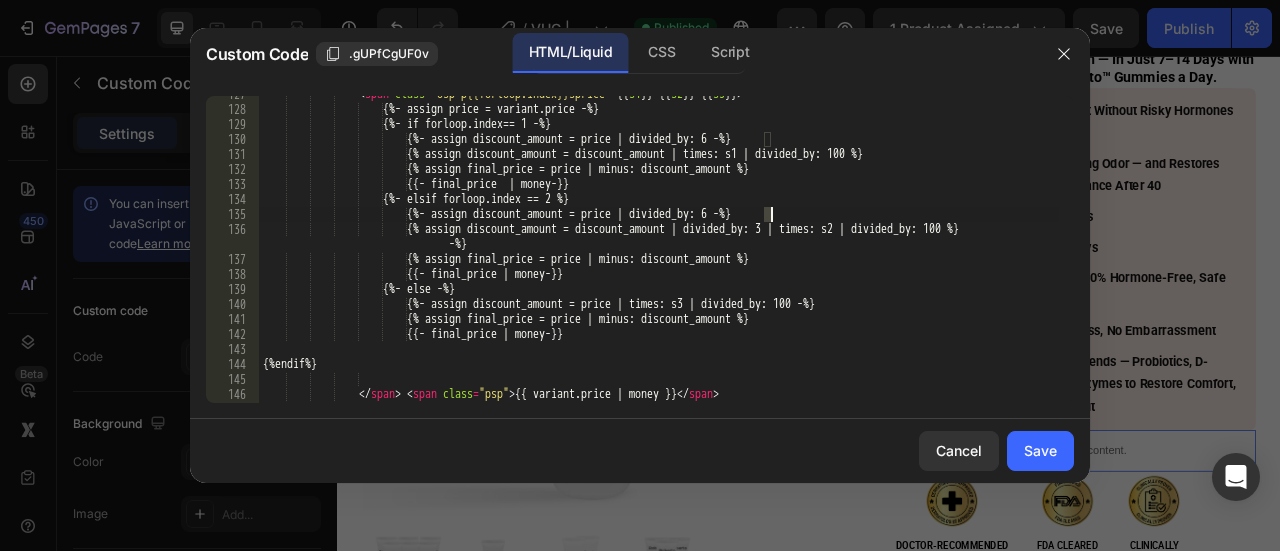 click on "< span   class = "osp p{{forloop.index}}sprice"   {{ s1 }} - {{ s2 }} - {{ s3 }} >                           {%- assign price = variant.price -%}                           {%- if forloop.index== 1 -%}                                  {%- assign discount_amount = price | divided_by: 6 -%}                                  {%- assign discount_amount = discount_amount | times: s1 | divided_by: 100 -%}                                  {% assign final_price = price | minus: discount_amount %}                                  {{- final_price  | money-}}                           {%- elsif forloop.index == 2 %}                                  {%- assign discount_amount = price | divided_by: 3 -%}                                  {%- assign discount_amount = discount_amount | divided_by: 3 | times: s2 | divided_by: 100                                  -%}                                  {% assign final_price = price | minus: discount_amount %}" at bounding box center [659, 255] 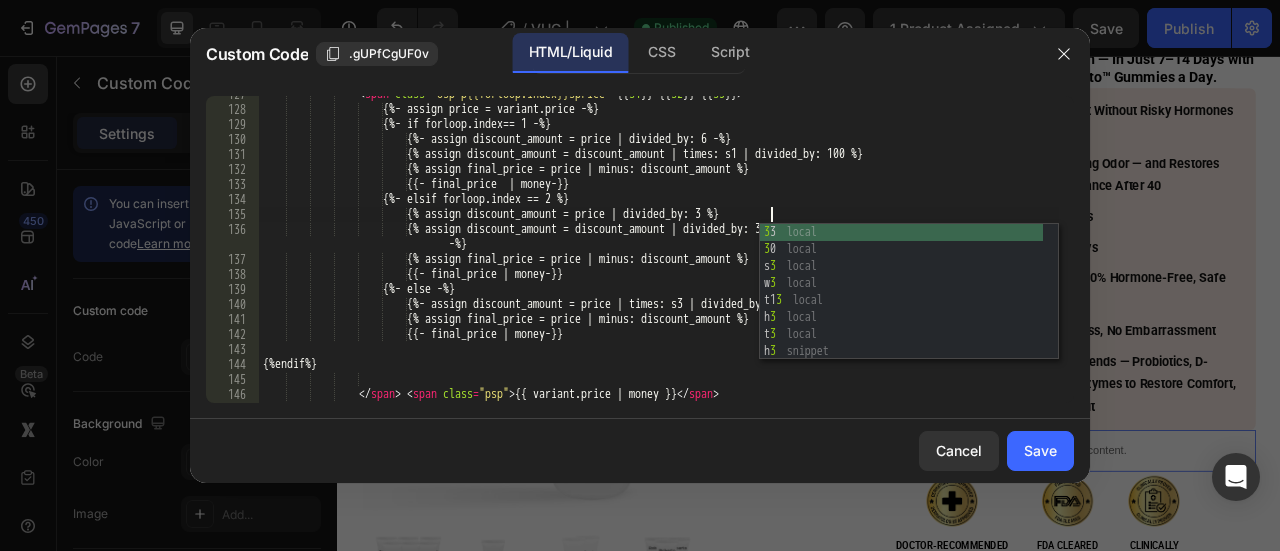 click on "< span   class = "osp p{{forloop.index}}sprice"   {{ s1 }} - {{ s2 }} - {{ s3 }} >                           {%- assign price = variant.price -%}                           {%- if forloop.index== 1 -%}                                  {%- assign discount_amount = price | divided_by: 6 -%}                                  {%- assign discount_amount = discount_amount | times: s1 | divided_by: 100 -%}                                  {% assign final_price = price | minus: discount_amount %}                                  {{- final_price  | money-}}                           {%- elsif forloop.index == 2 %}                                  {%- assign discount_amount = price | divided_by: 3 -%}                                  {%- assign discount_amount = discount_amount | divided_by: 3 | times: s2 | divided_by: 100                                  -%}                                  {% assign final_price = price | minus: discount_amount %}" at bounding box center (659, 255) 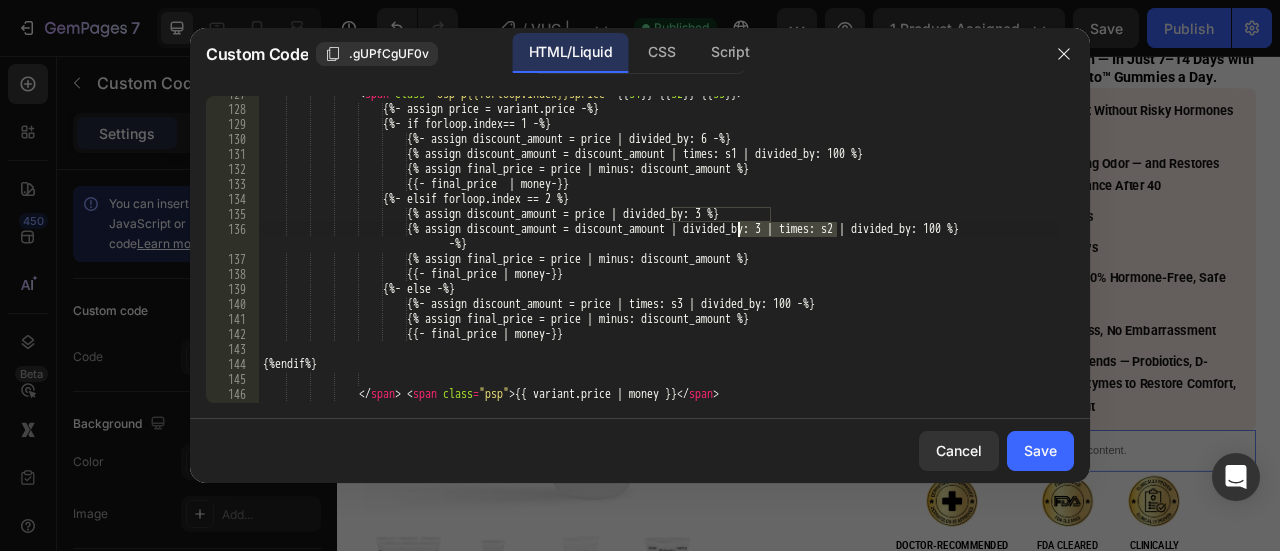 drag, startPoint x: 836, startPoint y: 227, endPoint x: 735, endPoint y: 226, distance: 101.00495 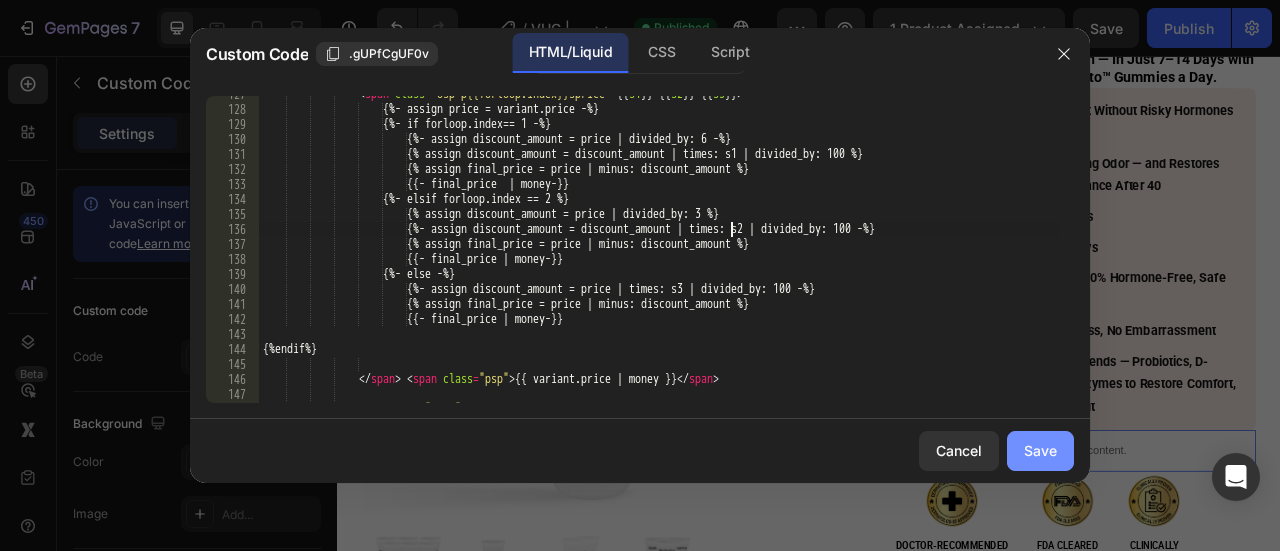 type on "{%- assign discount_amount = discount_amount | times: s2 | divided_by: 100 -%}" 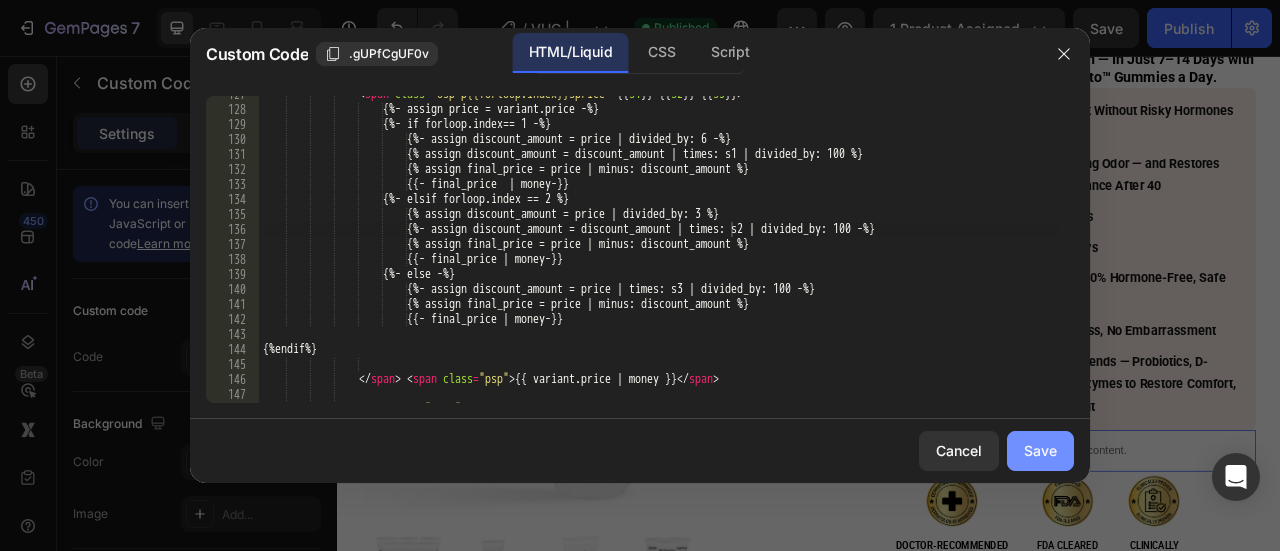 click on "Save" 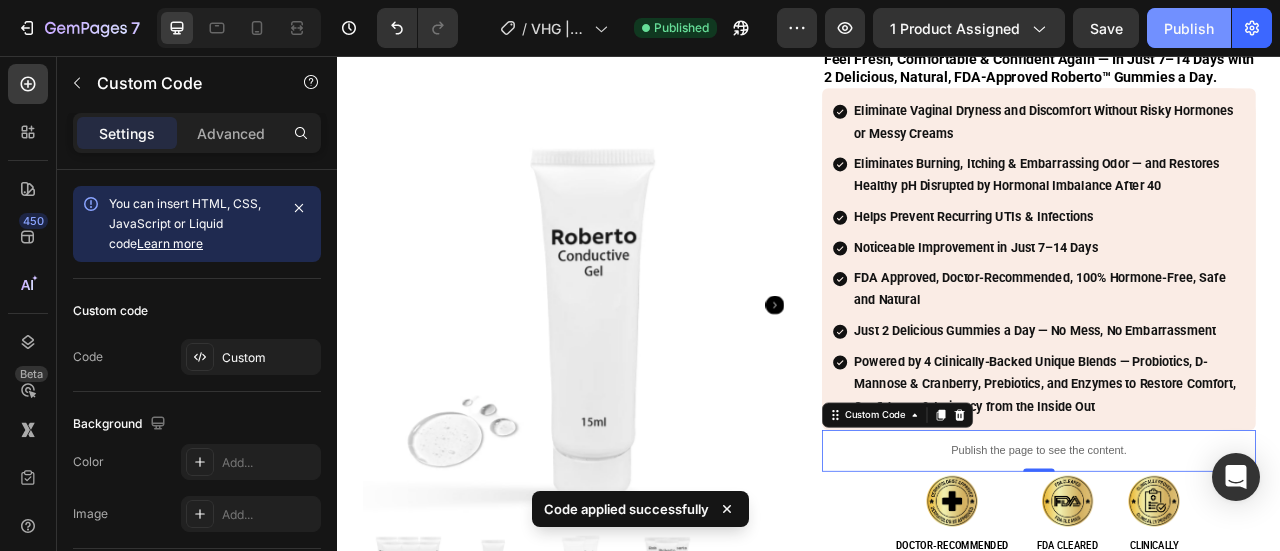 click on "Publish" at bounding box center [1189, 28] 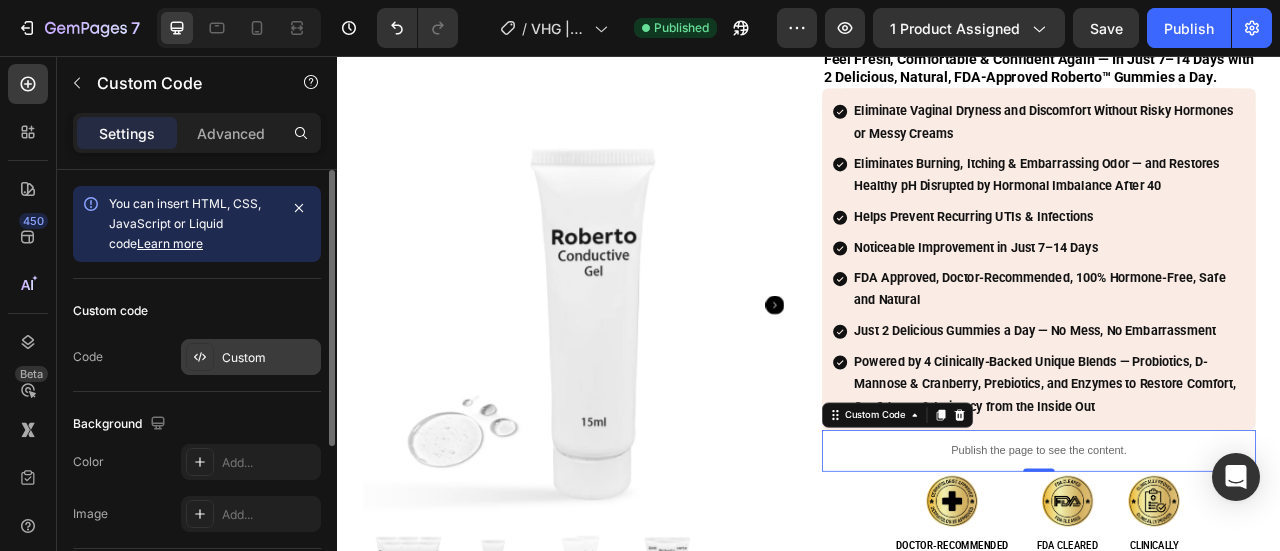 click on "Custom" at bounding box center (251, 357) 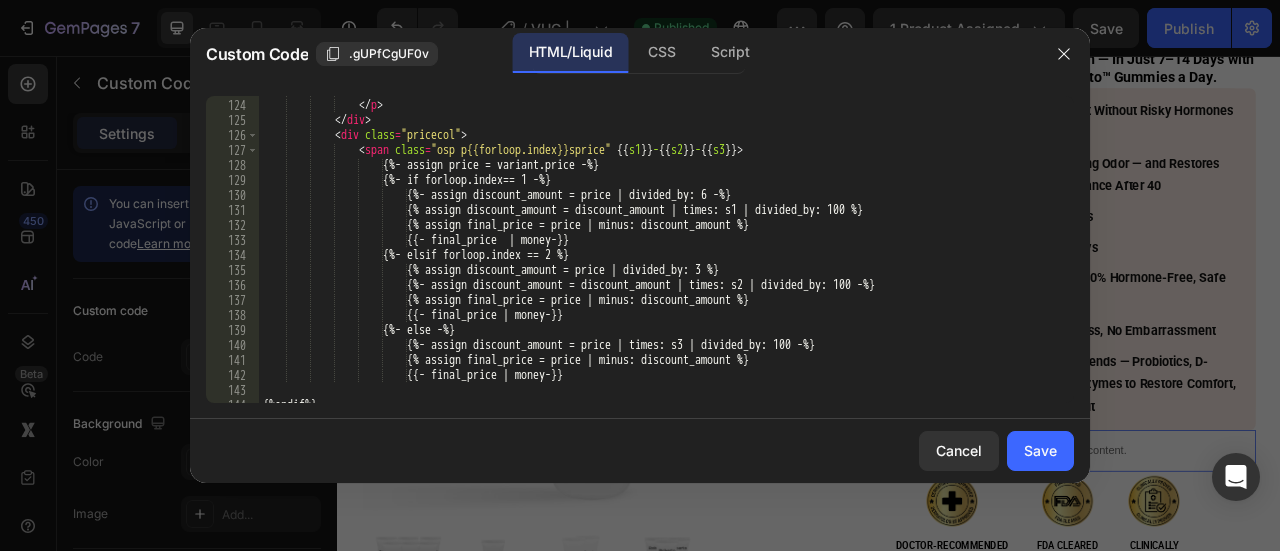 scroll, scrollTop: 1857, scrollLeft: 0, axis: vertical 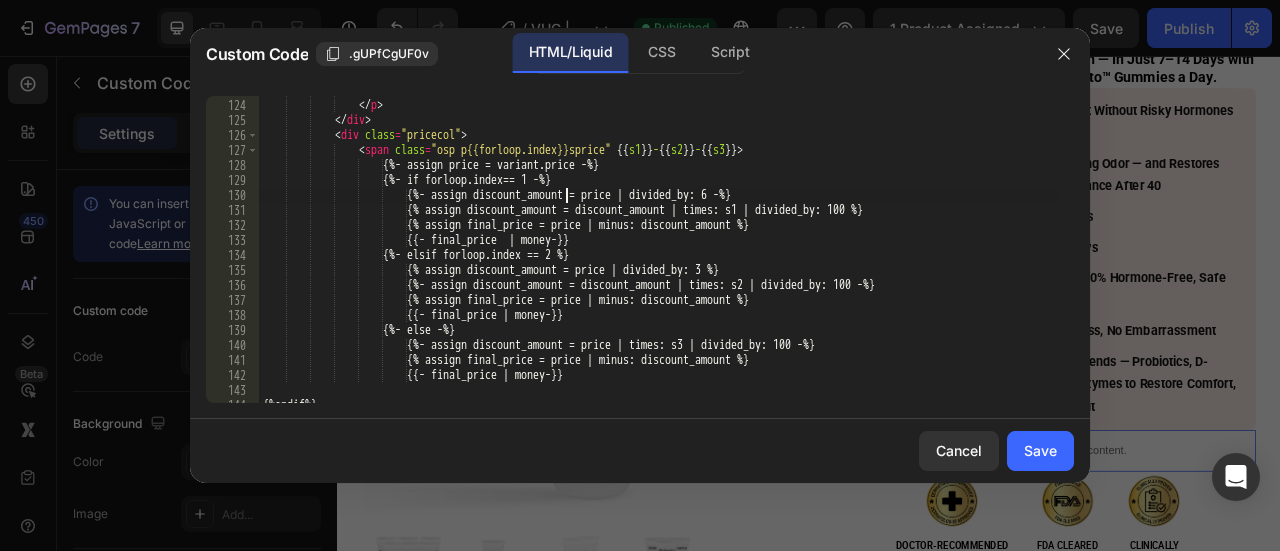 click on "{%endif%}                     </img> </img>                </img>   class = "pricecol" </img>                     </img>   class = "osp p{{forloop.index}}sprice"   {{ s1 }} - {{ s2 }} - {{ s3 }} </img>                           {%- assign price = variant.price -%}                           {%- if forloop.index== 1 -%}                                  {%- assign discount_amount = price | divided_by: 6 -%}                                  {%- assign discount_amount = discount_amount | times: s1 | divided_by: 100 -%}                                  {% assign final_price = price | minus: discount_amount %}                                  {{- final_price  | money-}}                           {%- elsif forloop.index == 2 -%}                                  {%- assign discount_amount = price | divided_by: 3 -%}                                  {%- assign discount_amount = discount_amount | times: s2 | divided_by: 100 -%}" at bounding box center (659, 251) 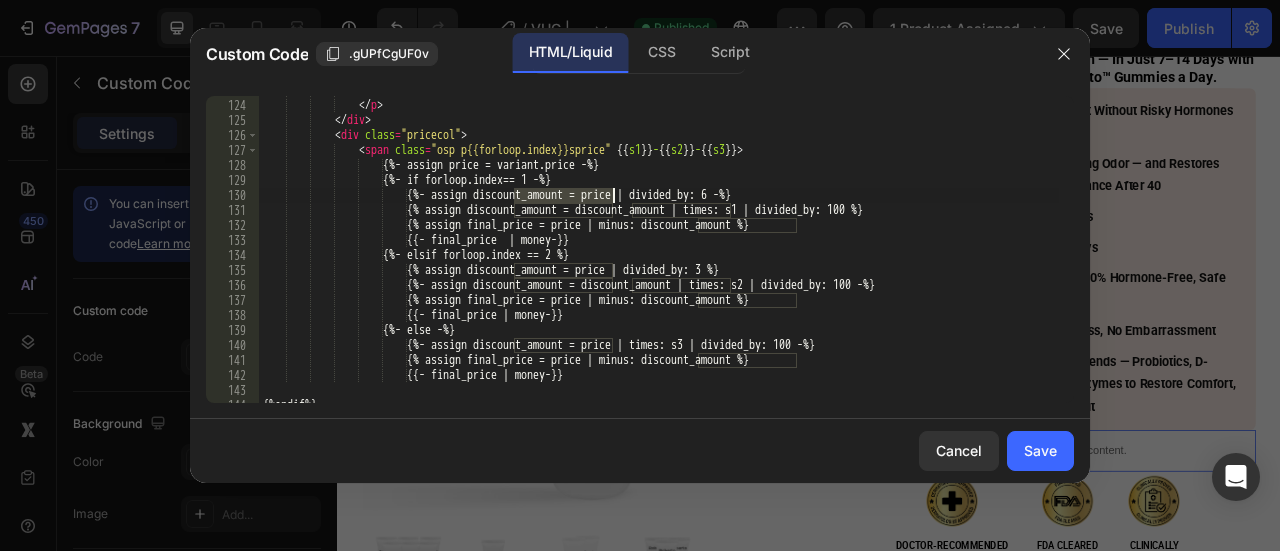 click on "{%endif%}                     </img> </img>                </img>   class = "pricecol" </img>                     </img>   class = "osp p{{forloop.index}}sprice"   {{ s1 }} - {{ s2 }} - {{ s3 }} </img>                           {%- assign price = variant.price -%}                           {%- if forloop.index== 1 -%}                                  {%- assign discount_amount = price | divided_by: 6 -%}                                  {%- assign discount_amount = discount_amount | times: s1 | divided_by: 100 -%}                                  {% assign final_price = price | minus: discount_amount %}                                  {{- final_price  | money-}}                           {%- elsif forloop.index == 2 -%}                                  {%- assign discount_amount = price | divided_by: 3 -%}                                  {%- assign discount_amount = discount_amount | times: s2 | divided_by: 100 -%}" at bounding box center [659, 251] 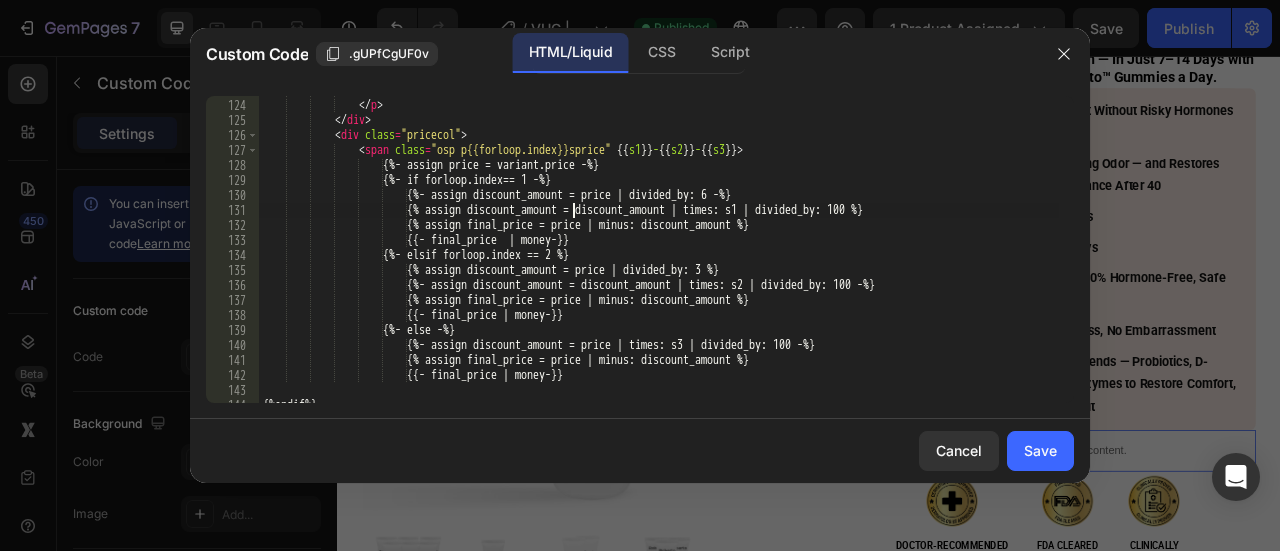 click on "{%endif%}                     </img> </img>                </img>   class = "pricecol" </img>                     </img>   class = "osp p{{forloop.index}}sprice"   {{ s1 }} - {{ s2 }} - {{ s3 }} </img>                           {%- assign price = variant.price -%}                           {%- if forloop.index== 1 -%}                                  {%- assign discount_amount = price | divided_by: 6 -%}                                  {%- assign discount_amount = discount_amount | times: s1 | divided_by: 100 -%}                                  {% assign final_price = price | minus: discount_amount %}                                  {{- final_price  | money-}}                           {%- elsif forloop.index == 2 -%}                                  {%- assign discount_amount = price | divided_by: 3 -%}                                  {%- assign discount_amount = discount_amount | times: s2 | divided_by: 100 -%}" at bounding box center (659, 251) 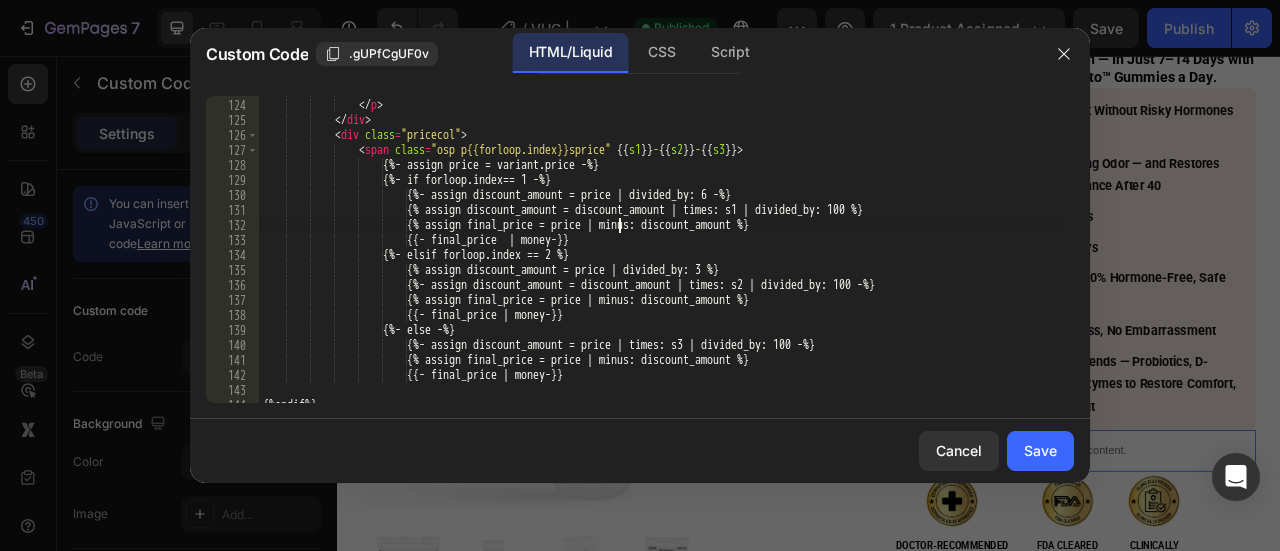 click on "{%endif%}                     </img> </img>                </img>   class = "pricecol" </img>                     </img>   class = "osp p{{forloop.index}}sprice"   {{ s1 }} - {{ s2 }} - {{ s3 }} </img>                           {%- assign price = variant.price -%}                           {%- if forloop.index== 1 -%}                                  {%- assign discount_amount = price | divided_by: 6 -%}                                  {%- assign discount_amount = discount_amount | times: s1 | divided_by: 100 -%}                                  {% assign final_price = price | minus: discount_amount %}                                  {{- final_price  | money-}}                           {%- elsif forloop.index == 2 -%}                                  {%- assign discount_amount = price | divided_by: 3 -%}                                  {%- assign discount_amount = discount_amount | times: s2 | divided_by: 100 -%}" at bounding box center [659, 251] 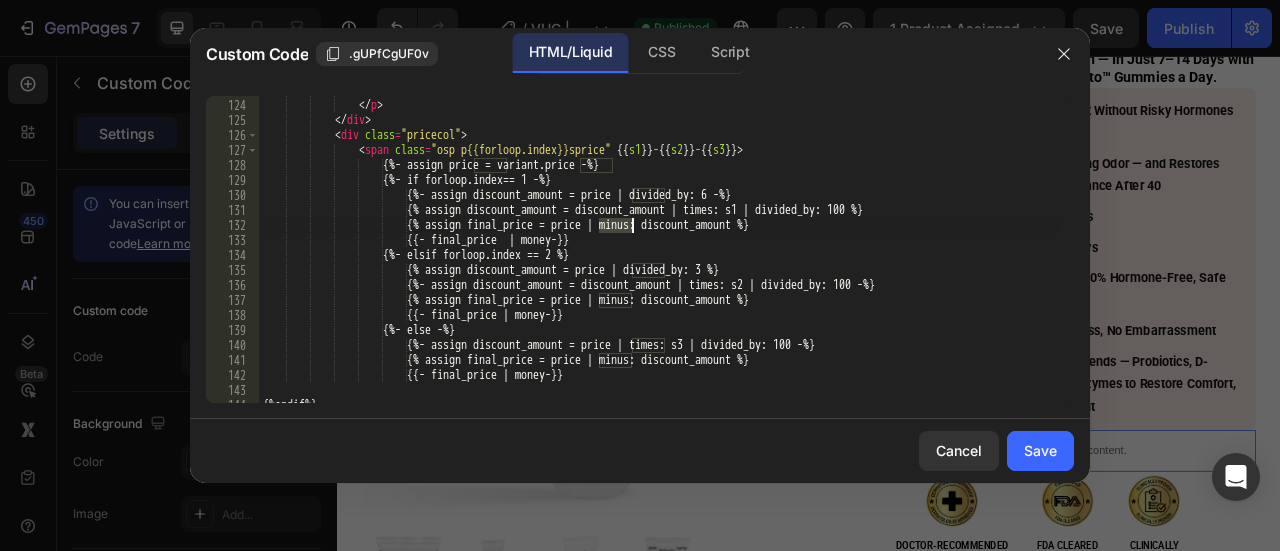 paste on "discount_amount" 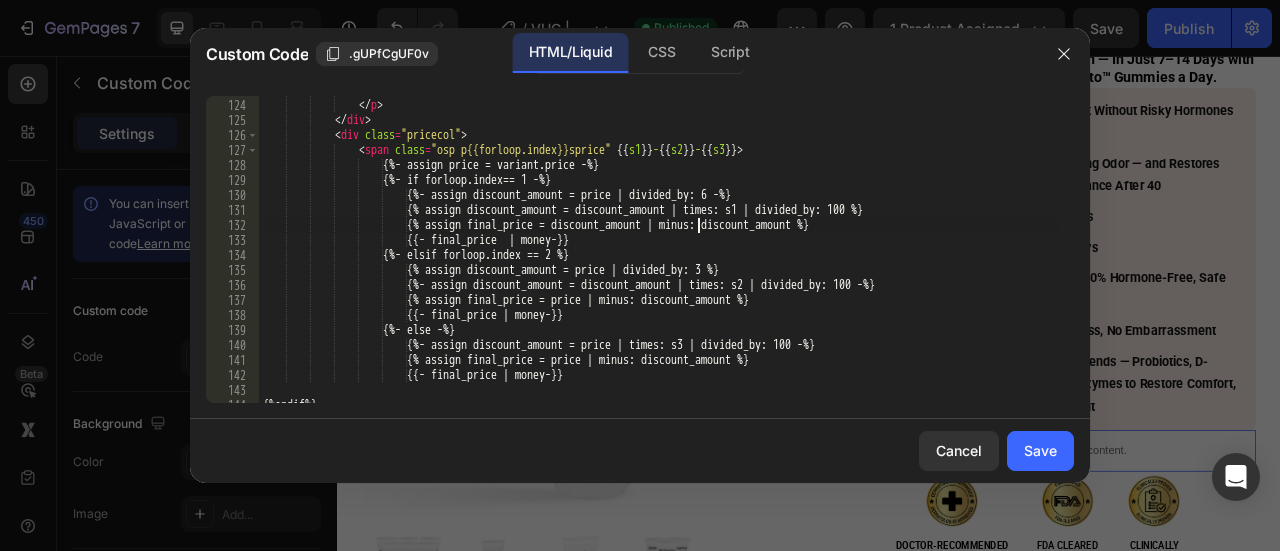 click on "</ div >                < div   class = "pricecol" >                     < span   class = "osp p{{forloop.index}}sprice"   {{ s1 }} - {{ s2 }} - {{ s3 }} >                           {%- assign price = variant.price -%}                           {%- if forloop.index== 1 -%}                                  {%- assign discount_amount = price | divided_by: 6 -%}                                  {%- assign discount_amount = discount_amount | times: s1 | divided_by: 100 -%}                                  {% assign final_price = discount_amount | minus: discount_amount %}                                  {{- final_price  | money-}}                           {%- elsif forloop.index == 2 %}                                  {%- assign discount_amount = price | divided_by: 3 -%}                                  {%- assign discount_amount = discount_amount | times: s2 | divided_by: 100 -%}" at bounding box center [659, 251] 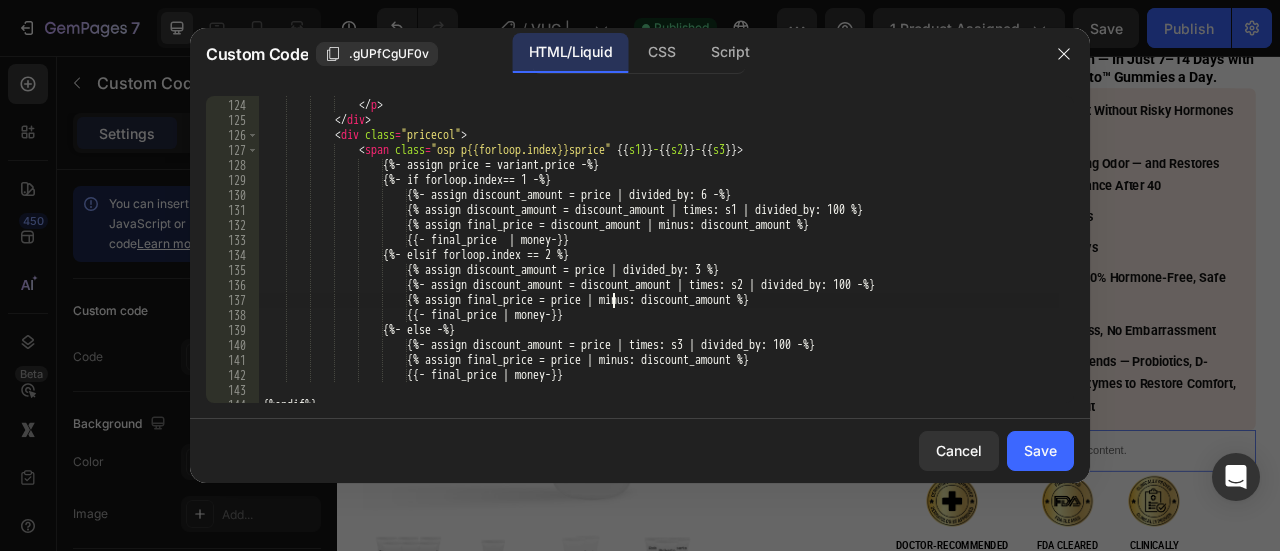 click on "</ div >                < div   class = "pricecol" >                     < span   class = "osp p{{forloop.index}}sprice"   {{ s1 }} - {{ s2 }} - {{ s3 }} >                           {%- assign price = variant.price -%}                           {%- if forloop.index== 1 -%}                                  {%- assign discount_amount = price | divided_by: 6 -%}                                  {%- assign discount_amount = discount_amount | times: s1 | divided_by: 100 -%}                                  {% assign final_price = discount_amount | minus: discount_amount %}                                  {{- final_price  | money-}}                           {%- elsif forloop.index == 2 %}                                  {%- assign discount_amount = price | divided_by: 3 -%}                                  {%- assign discount_amount = discount_amount | times: s2 | divided_by: 100 -%}" at bounding box center [659, 251] 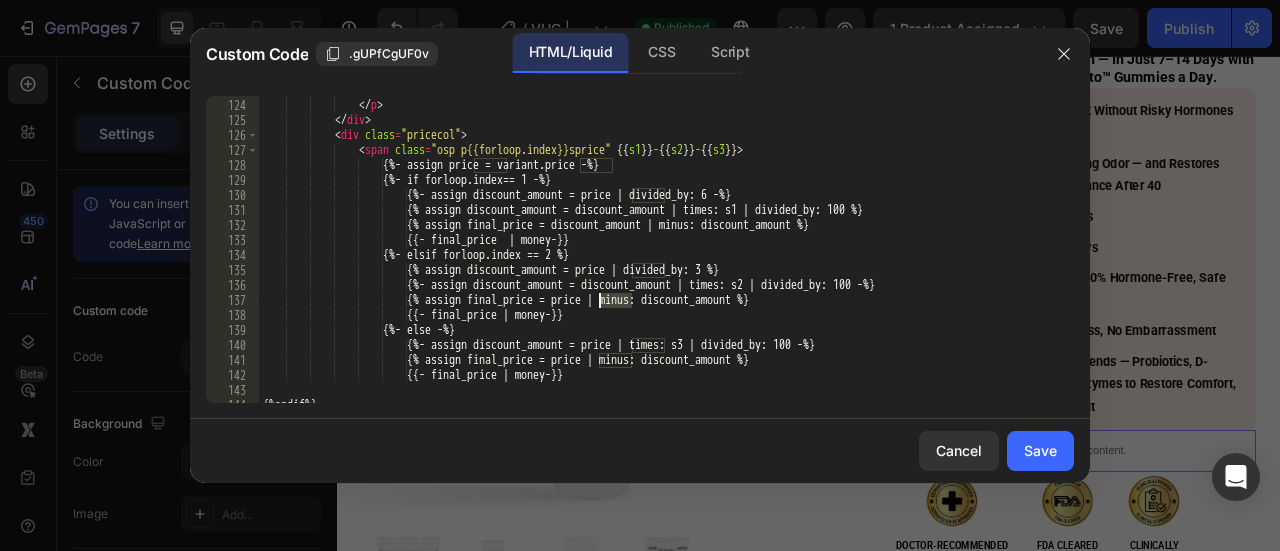 paste on "discount_amount" 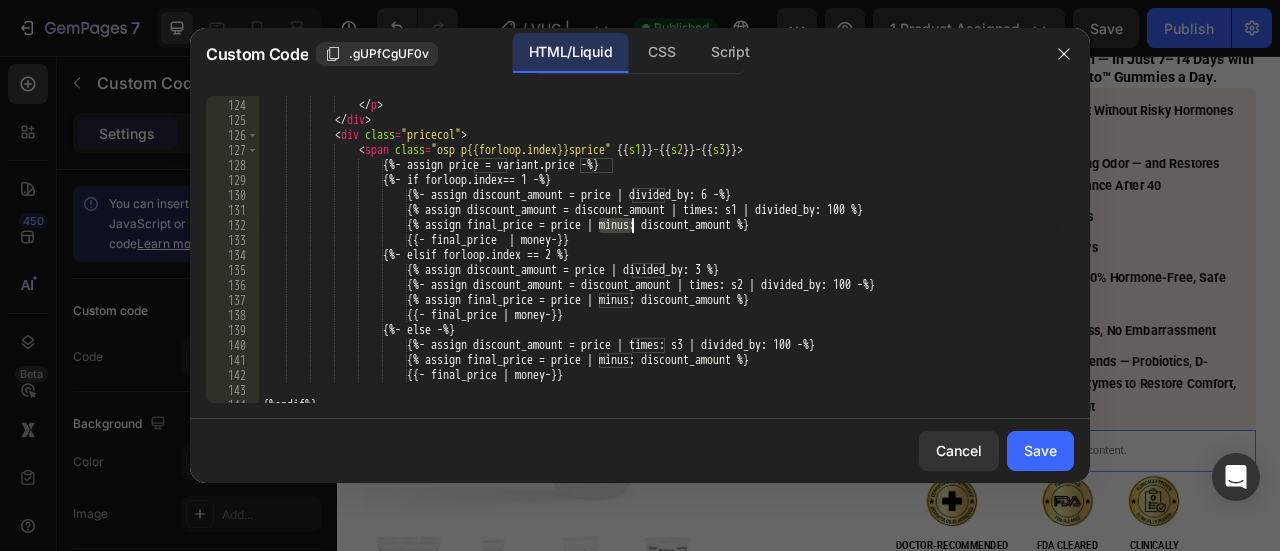 click on "{%endif%}                     </img> </img>                </img>   class = "pricecol" </img>                     </img>   class = "osp p{{forloop.index}}sprice"   {{ s1 }} - {{ s2 }} - {{ s3 }} </img>                           {%- assign price = variant.price -%}                           {%- if forloop.index== 1 -%}                                  {%- assign discount_amount = price | divided_by: 6 -%}                                  {%- assign discount_amount = discount_amount | times: s1 | divided_by: 100 -%}                                  {% assign final_price = price | minus: discount_amount %}                                  {{- final_price  | money-}}                           {%- elsif forloop.index == 2 -%}                                  {%- assign discount_amount = price | divided_by: 3 -%}                                  {%- assign discount_amount = discount_amount | times: s2 | divided_by: 100 -%}" at bounding box center [659, 251] 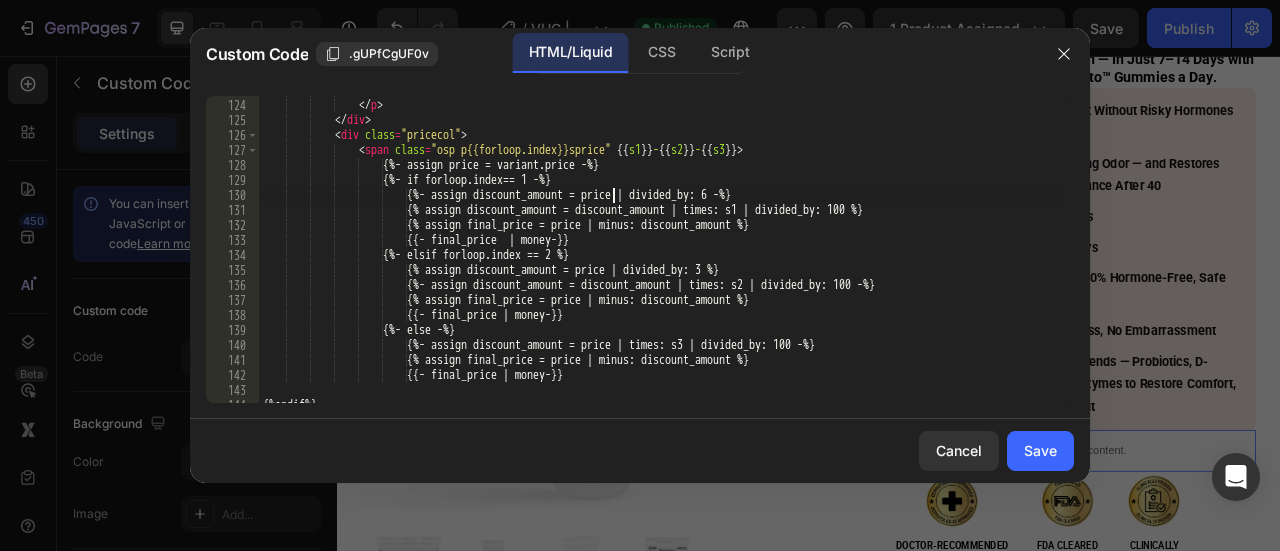 scroll, scrollTop: 0, scrollLeft: 30, axis: horizontal 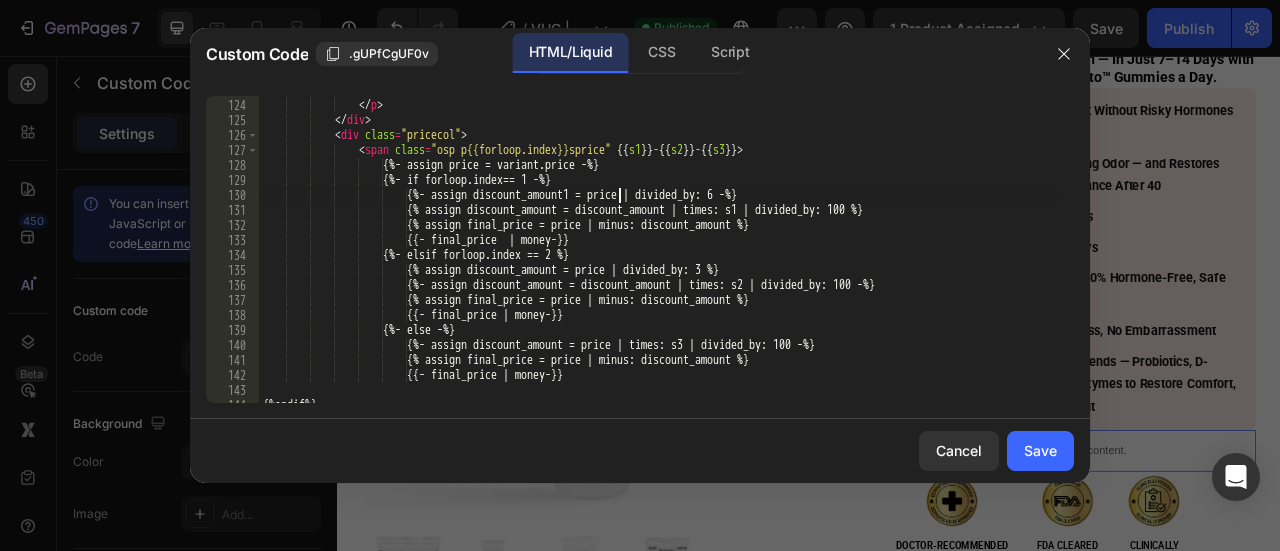 click on "{%endif%}                     </ p >                </ div >                < div   class = "pricecol" >                     < span   class = "osp p{{forloop.index}}sprice"   {{ s1 }} - {{ s2 }} - {{ s3 }} >                           {%- assign price = variant.price -%}                           {%- if forloop.index== 1 -%}                                  {%- assign discount_amount1 = price | divided_by: 6 -%}                                  {%- assign discount_amount = discount_amount | times: s1 | divided_by: 100 -%}                                  {% assign final_price = price | minus: discount_amount %}                                  {{- final_price  | money-}}                           {%- elsif forloop.index == 2 %}                                  {%- assign discount_amount = price | divided_by: 3 -%}                                  {%- assign discount_amount = discount_amount | times: s2 | divided_by: 100 -%}" at bounding box center (659, 251) 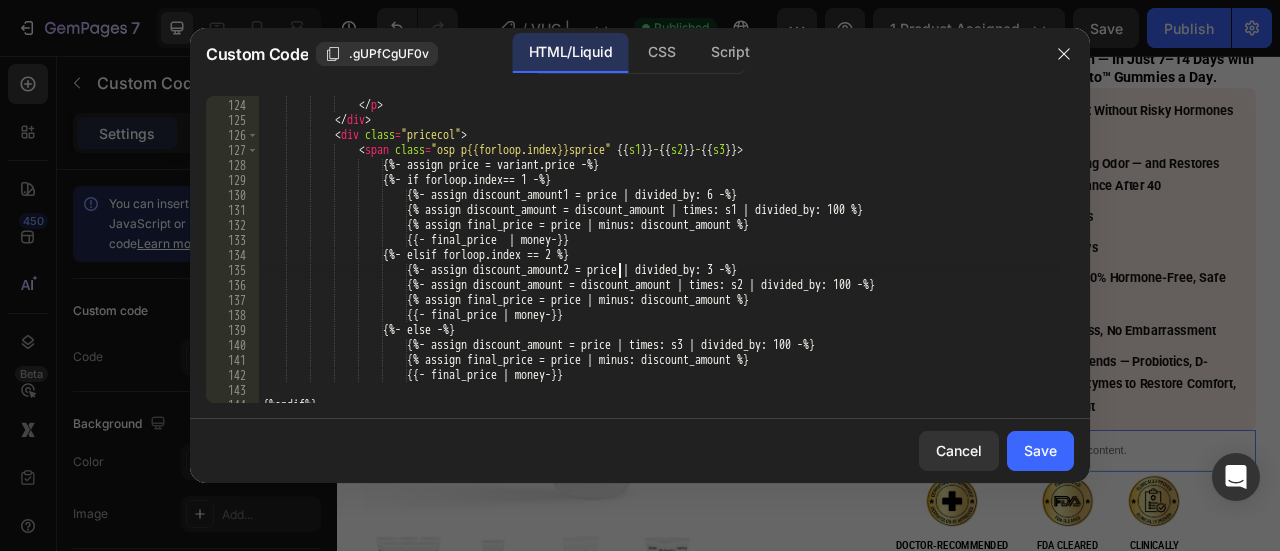 click on "{%endif%}                     </ p >                </ div >                < div   class = "pricecol" >                     < span   class = "osp p{{forloop.index}}sprice"   {{ s1 }} - {{ s2 }} - {{ s3 }} >                           {%- assign price = variant.price -%}                           {%- if forloop.index== 1 -%}                                  {%- assign discount_amount1 = price | divided_by: 6 -%}                                  {%- assign discount_amount = discount_amount | times: s1 | divided_by: 100 -%}                                  {% assign final_price = price | minus: discount_amount %}                                  {{- final_price  | money-}}                           {%- elsif forloop.index == 2 %}                                  {%- assign discount_amount2 = price | divided_by: 3 -%}                                  {%- assign discount_amount = discount_amount | times: s2 | divided_by: 100 -%}" at bounding box center [659, 251] 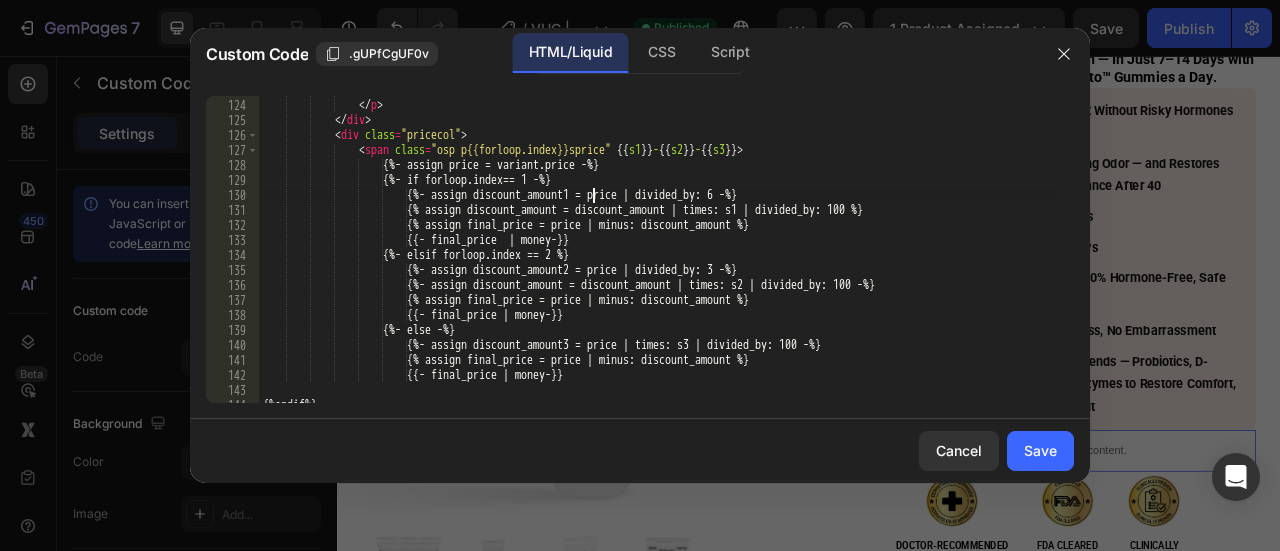 click on "{%endif%}                     </ p >                </ div >                < div   class = "pricecol" >                     < span   class = "osp p{{forloop.index}}sprice"   {{ s1 }} - {{ s2 }} - {{ s3 }} >                           {%- assign price = variant.price -%}                           {%- if forloop.index== 1 -%}                                  {%- assign discount_amount1 = price | divided_by: 6 -%}                                  {%- assign discount_amount = discount_amount | times: s1 | divided_by: 100 -%}                                  {% assign final_price = price | minus: discount_amount %}                                  {{- final_price  | money-}}                           {%- elsif forloop.index == 2 %}                                  {%- assign discount_amount2 = price | divided_by: 3 -%}                                  {%- assign discount_amount = discount_amount | times: s2 | divided_by: 100 -%}" at bounding box center (659, 251) 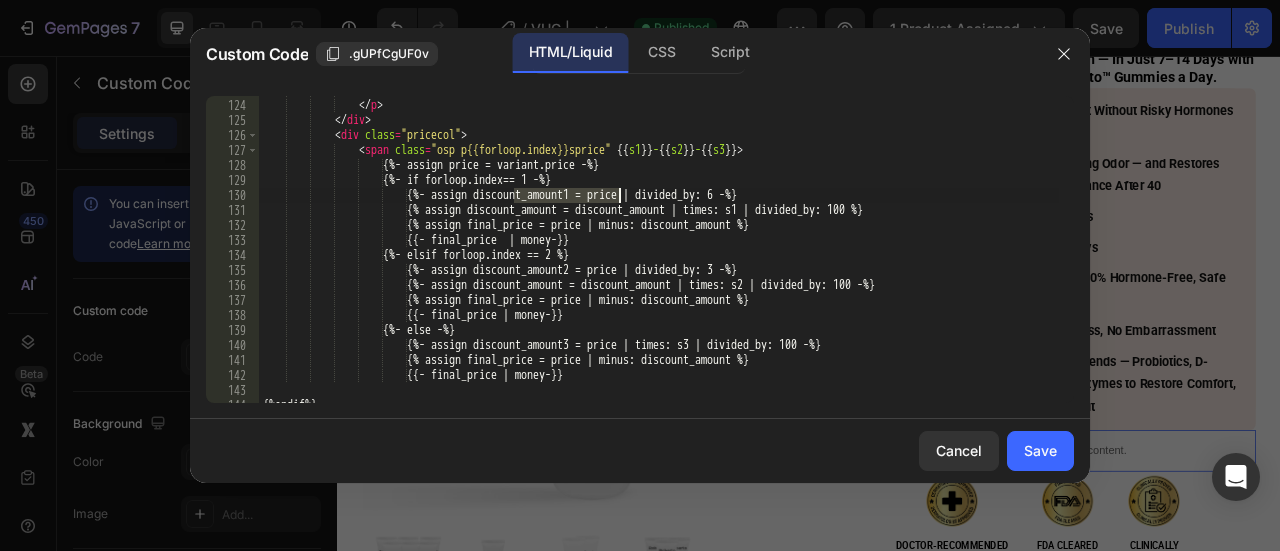 click on "{%endif%}                     </ p >                </ div >                < div   class = "pricecol" >                     < span   class = "osp p{{forloop.index}}sprice"   {{ s1 }} - {{ s2 }} - {{ s3 }} >                           {%- assign price = variant.price -%}                           {%- if forloop.index== 1 -%}                                  {%- assign discount_amount1 = price | divided_by: 6 -%}                                  {%- assign discount_amount = discount_amount | times: s1 | divided_by: 100 -%}                                  {% assign final_price = price | minus: discount_amount %}                                  {{- final_price  | money-}}                           {%- elsif forloop.index == 2 %}                                  {%- assign discount_amount2 = price | divided_by: 3 -%}                                  {%- assign discount_amount = discount_amount | times: s2 | divided_by: 100 -%}" at bounding box center [659, 251] 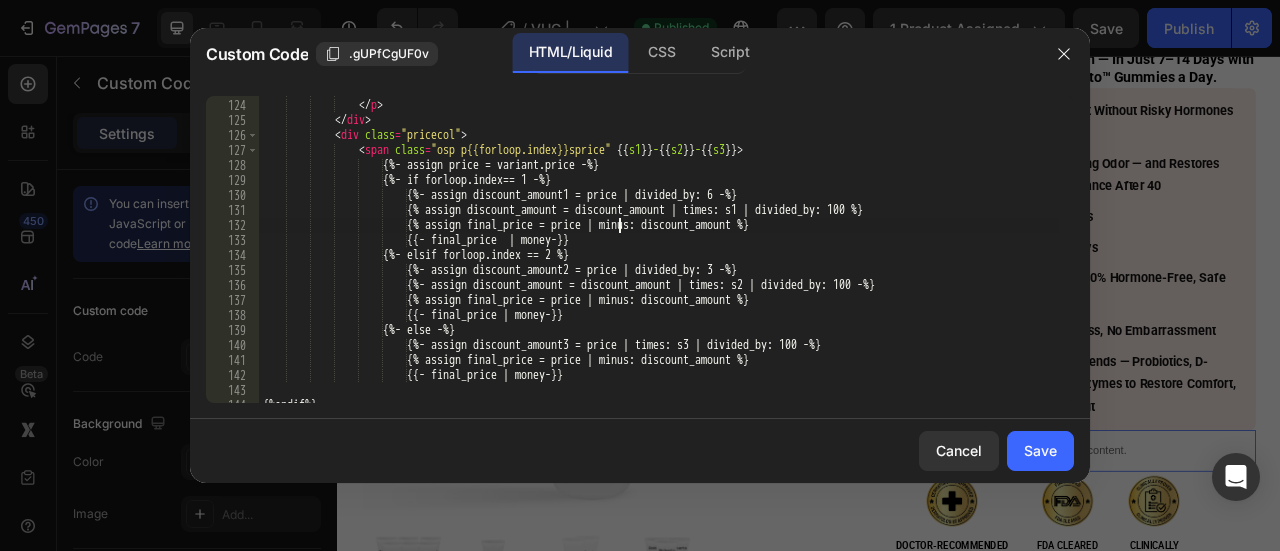 click on "{%endif%}                     </ p >                </ div >                < div   class = "pricecol" >                     < span   class = "osp p{{forloop.index}}sprice"   {{ s1 }} - {{ s2 }} - {{ s3 }} >                           {%- assign price = variant.price -%}                           {%- if forloop.index== 1 -%}                                  {%- assign discount_amount1 = price | divided_by: 6 -%}                                  {%- assign discount_amount = discount_amount | times: s1 | divided_by: 100 -%}                                  {% assign final_price = price | minus: discount_amount %}                                  {{- final_price  | money-}}                           {%- elsif forloop.index == 2 %}                                  {%- assign discount_amount2 = price | divided_by: 3 -%}                                  {%- assign discount_amount = discount_amount | times: s2 | divided_by: 100 -%}" at bounding box center (659, 251) 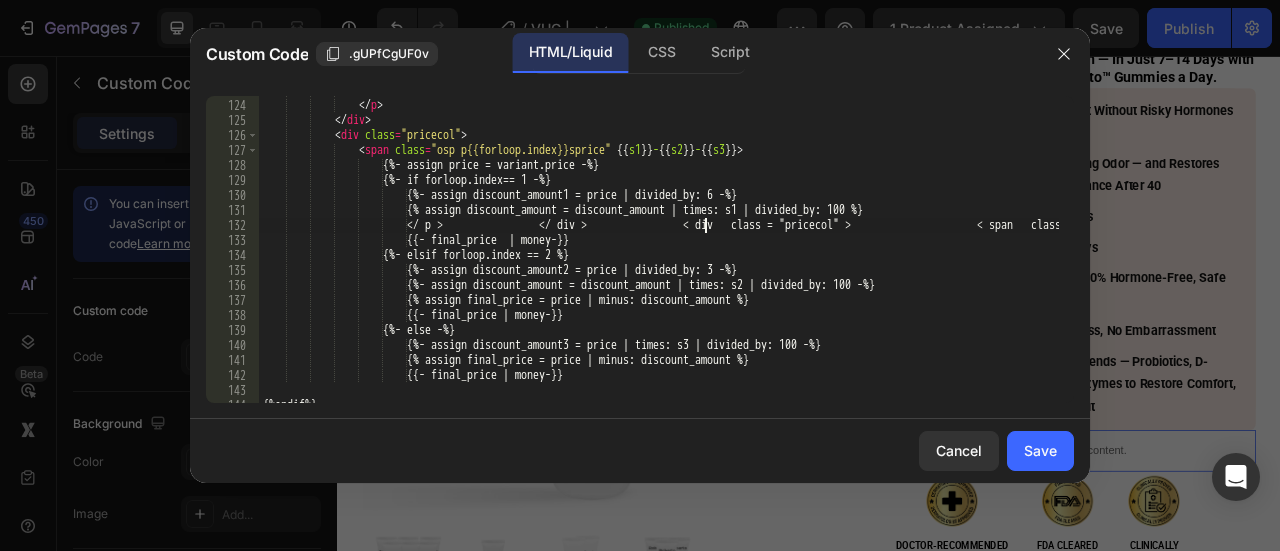 click on "{%endif%}                     </ p >                </ div >                < div   class = "pricecol" >                     < span   class = "osp p{{forloop.index}}sprice"   {{ s1 }} - {{ s2 }} - {{ s3 }} >                           {%- assign price = variant.price -%}                           {%- if forloop.index== 1 -%}                                  {%- assign discount_amount1 = price | divided_by: 6 -%}                                  {%- assign discount_amount = discount_amount | times: s1 | divided_by: 100 -%}                                  {% assign final_price = discount_amount1 | minus: discount_amount %}                                  {{- final_price  | money-}}                           {%- elsif forloop.index == 2 %}                                  {%- assign discount_amount2 = price | divided_by: 3 -%}                                  {%- assign discount_amount = discount_amount | times: s2 | divided_by: 100 -%}" at bounding box center [659, 251] 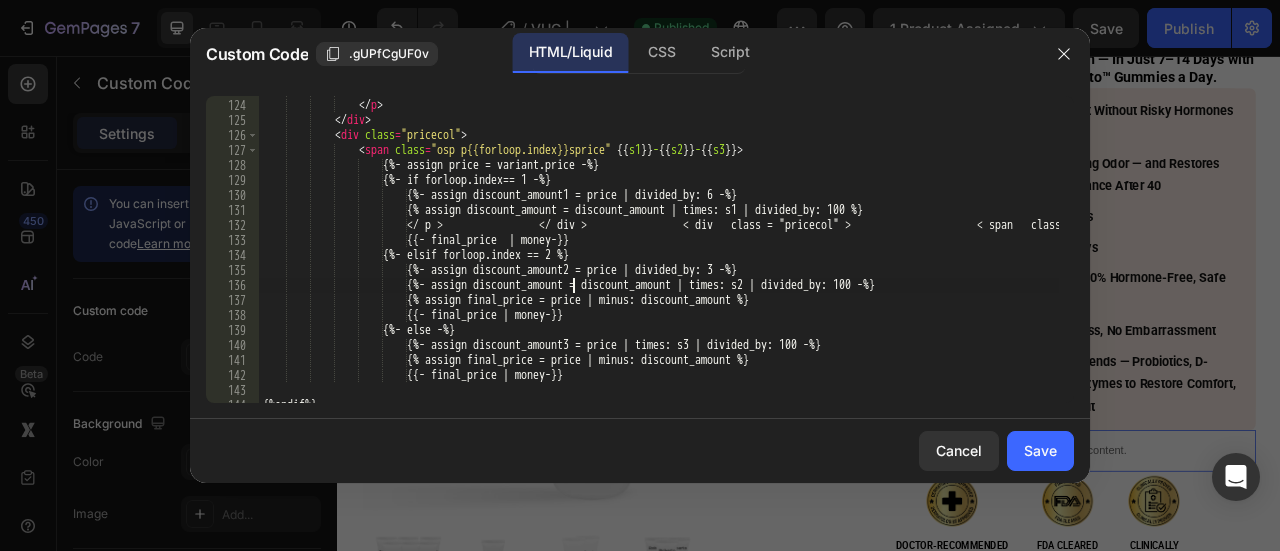 click on "{%endif%}                     </ p >                </ div >                < div   class = "pricecol" >                     < span   class = "osp p{{forloop.index}}sprice"   {{ s1 }} - {{ s2 }} - {{ s3 }} >                           {%- assign price = variant.price -%}                           {%- if forloop.index== 1 -%}                                  {%- assign discount_amount1 = price | divided_by: 6 -%}                                  {%- assign discount_amount = discount_amount | times: s1 | divided_by: 100 -%}                                  {% assign final_price = discount_amount1 | minus: discount_amount %}                                  {{- final_price  | money-}}                           {%- elsif forloop.index == 2 %}                                  {%- assign discount_amount2 = price | divided_by: 3 -%}                                  {%- assign discount_amount = discount_amount | times: s2 | divided_by: 100 -%}" at bounding box center (659, 251) 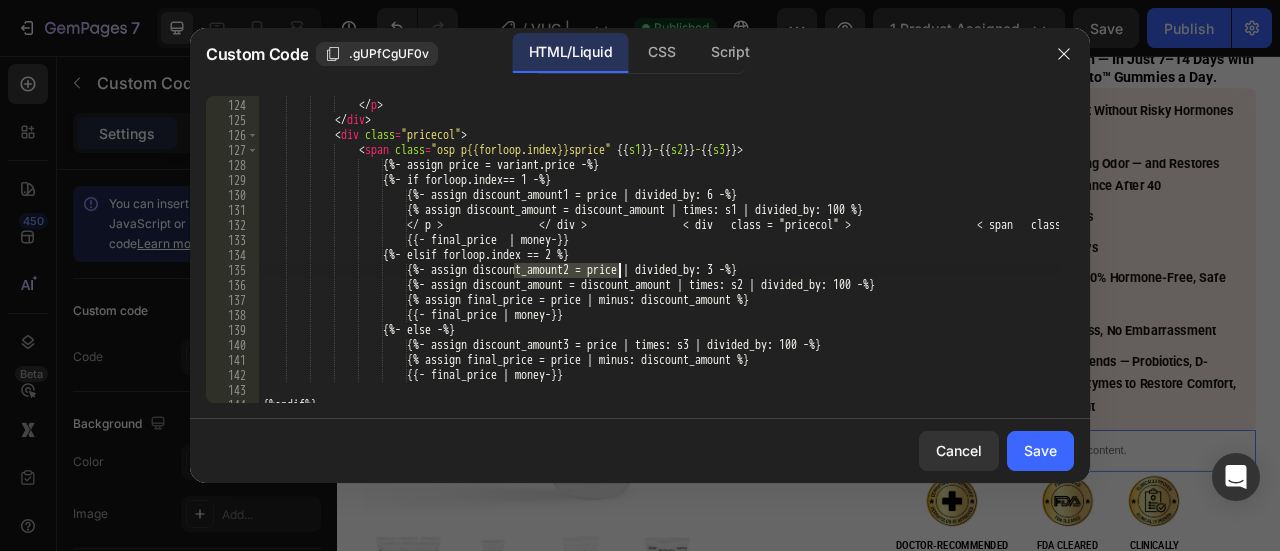 click on "{%endif%}                     </ p >                </ div >                < div   class = "pricecol" >                     < span   class = "osp p{{forloop.index}}sprice"   {{ s1 }} - {{ s2 }} - {{ s3 }} >                           {%- assign price = variant.price -%}                           {%- if forloop.index== 1 -%}                                  {%- assign discount_amount1 = price | divided_by: 6 -%}                                  {%- assign discount_amount = discount_amount | times: s1 | divided_by: 100 -%}                                  {% assign final_price = discount_amount1 | minus: discount_amount %}                                  {{- final_price  | money-}}                           {%- elsif forloop.index == 2 %}                                  {%- assign discount_amount2 = price | divided_by: 3 -%}                                  {%- assign discount_amount = discount_amount | times: s2 | divided_by: 100 -%}" at bounding box center [659, 251] 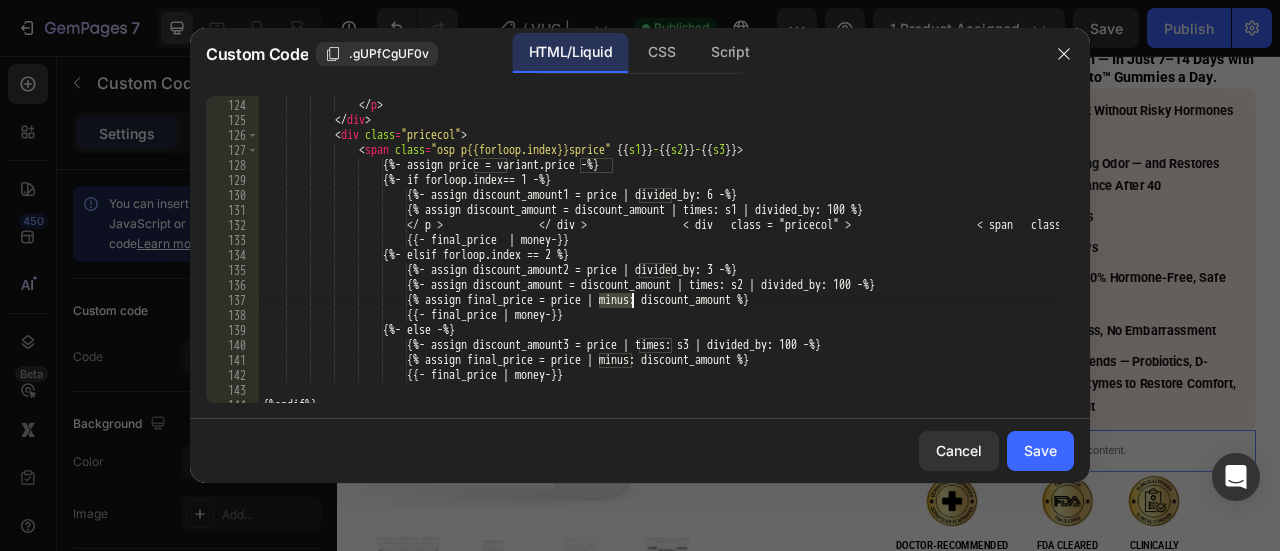 click on "{%endif%}                     </ p >                </ div >                < div   class = "pricecol" >                     < span   class = "osp p{{forloop.index}}sprice"   {{ s1 }} - {{ s2 }} - {{ s3 }} >                           {%- assign price = variant.price -%}                           {%- if forloop.index== 1 -%}                                  {%- assign discount_amount1 = price | divided_by: 6 -%}                                  {%- assign discount_amount = discount_amount | times: s1 | divided_by: 100 -%}                                  {% assign final_price = discount_amount1 | minus: discount_amount %}                                  {{- final_price  | money-}}                           {%- elsif forloop.index == 2 %}                                  {%- assign discount_amount2 = price | divided_by: 3 -%}                                  {%- assign discount_amount = discount_amount | times: s2 | divided_by: 100 -%}" at bounding box center (659, 251) 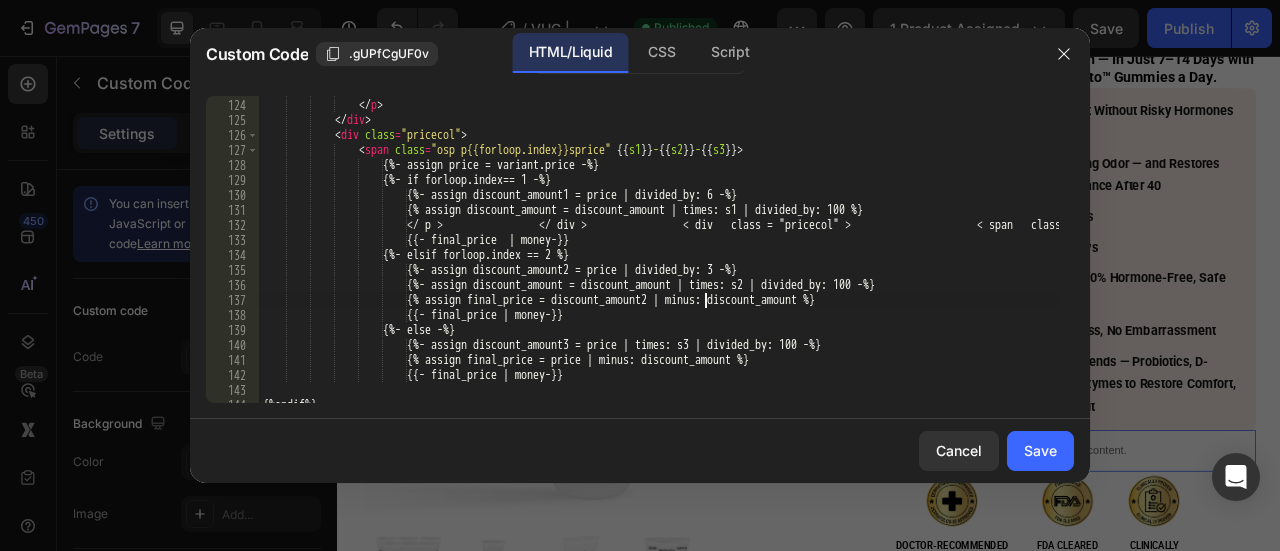 click on "{%endif%}                     </ p >                </ div >                < div   class = "pricecol" >                     < span   class = "osp p{{forloop.index}}sprice"   {{ s1 }} - {{ s2 }} - {{ s3 }} >                           {%- assign price = variant.price -%}                           {%- if forloop.index== 1 -%}                                  {%- assign discount_amount1 = price | divided_by: 6 -%}                                  {%- assign discount_amount = discount_amount | times: s1 | divided_by: 100 -%}                                  {% assign final_price = discount_amount1 | minus: discount_amount %}                                  {{- final_price  | money-}}                           {%- elsif forloop.index == 2 %}                                  {%- assign discount_amount2 = price | divided_by: 3 -%}                                  {%- assign discount_amount = discount_amount | times: s2 | divided_by: 100 -%}" at bounding box center (659, 251) 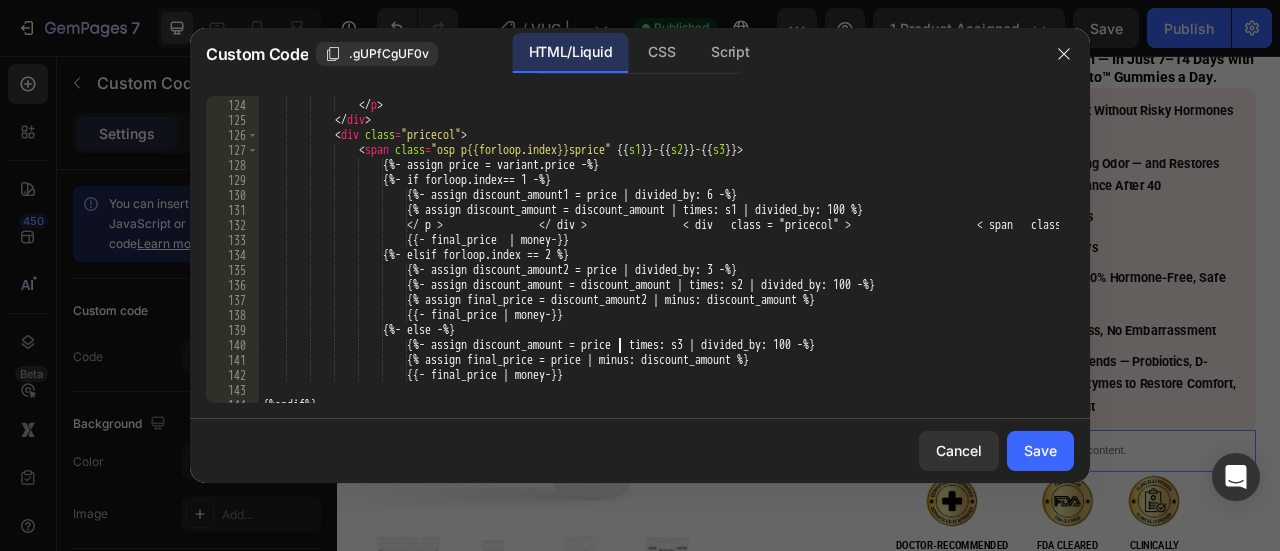 click on "{%endif%}                     </ p >                </ div >                < div   class = "pricecol" >                     < span   class = "osp p{{forloop.index}}sprice"   {{ s1 }} - {{ s2 }} - {{ s3 }} >                           {%- assign price = variant.price -%}                           {%- if forloop.index== 1 -%}                                  {%- assign discount_amount1 = price | divided_by: 6 -%}                                  {%- assign discount_amount = discount_amount | times: s1 | divided_by: 100 -%}                                  {% assign final_price = discount_amount1 | minus: discount_amount %}                                  {{- final_price  | money-}}                           {%- elsif forloop.index == 2 %}                                  {%- assign discount_amount2 = price | divided_by: 3 -%}                                  {%- assign discount_amount = discount_amount | times: s2 | divided_by: 100 -%}" at bounding box center [659, 251] 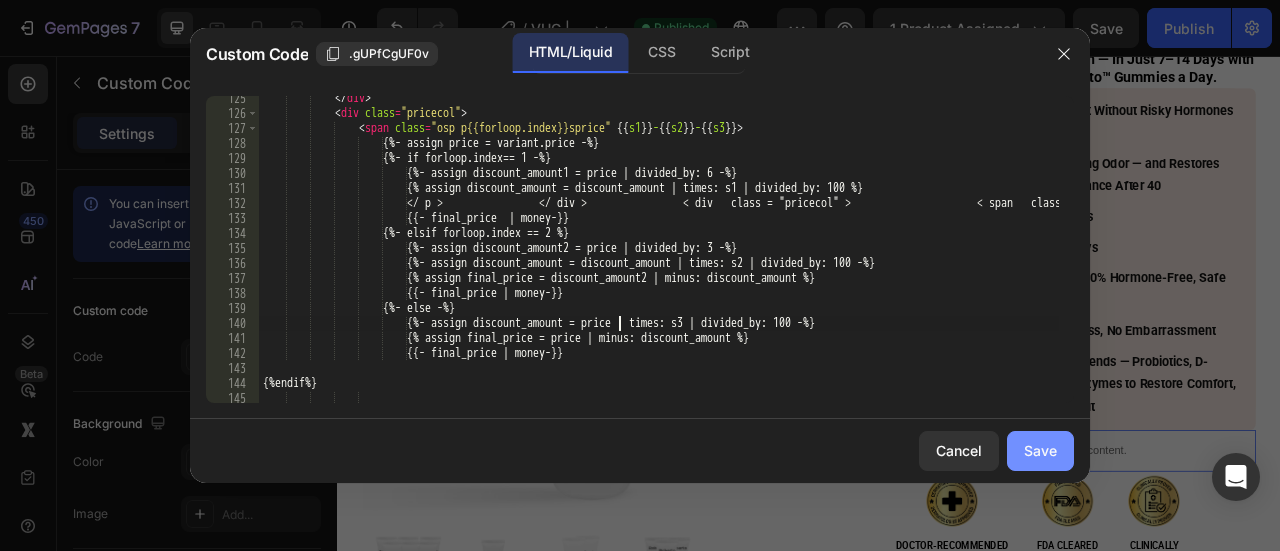 type on "{%- assign discount_amount = price | times: s3 | divided_by: 100 -%}" 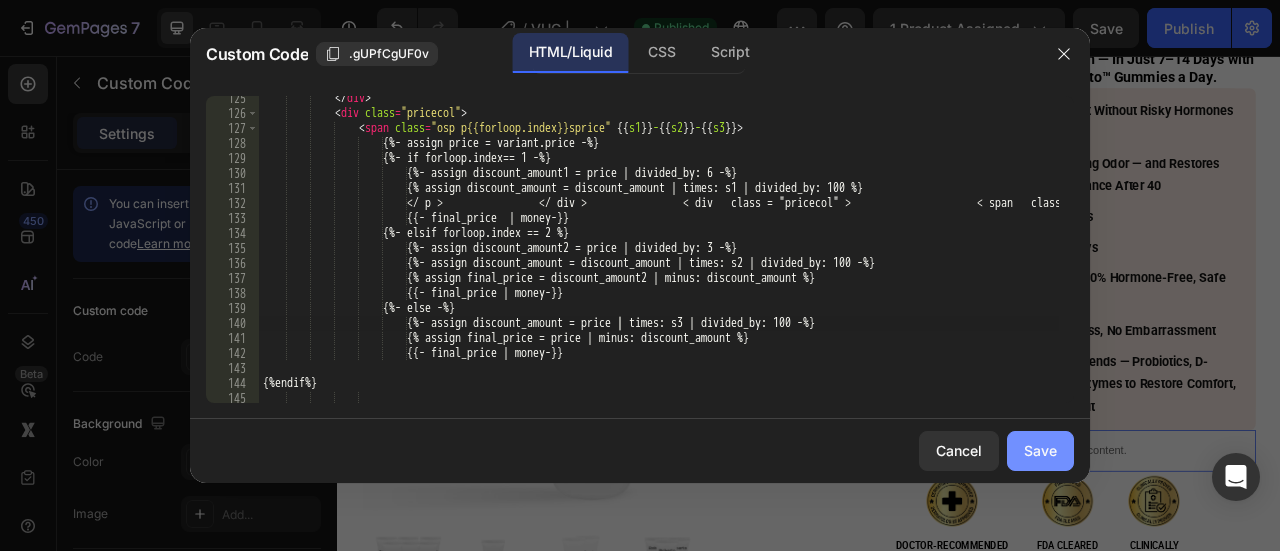 click on "Save" 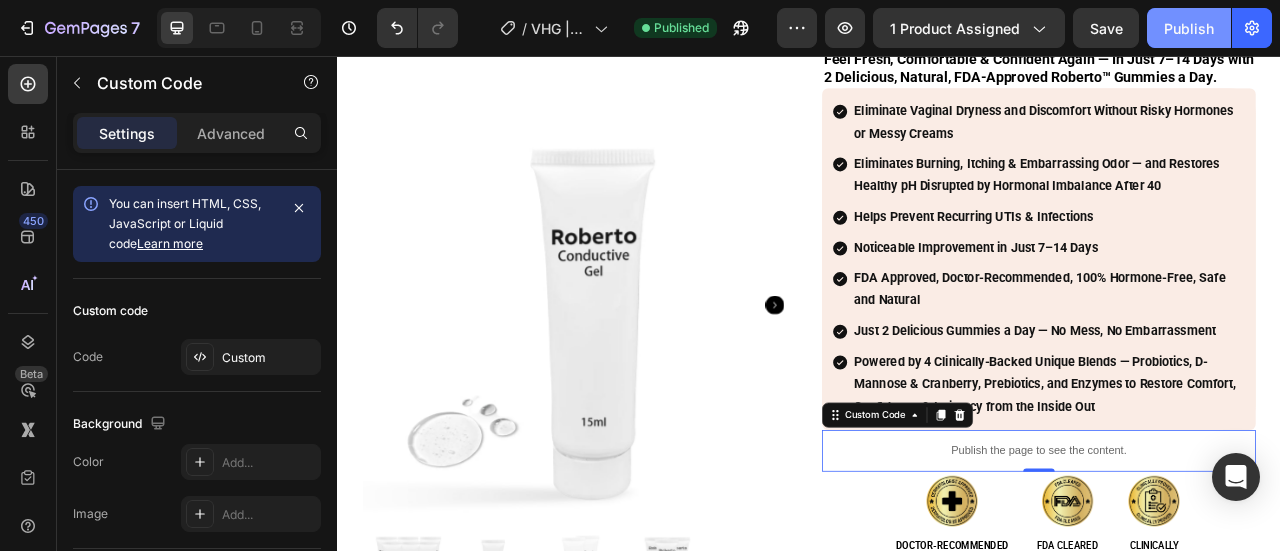 click on "Publish" at bounding box center [1189, 28] 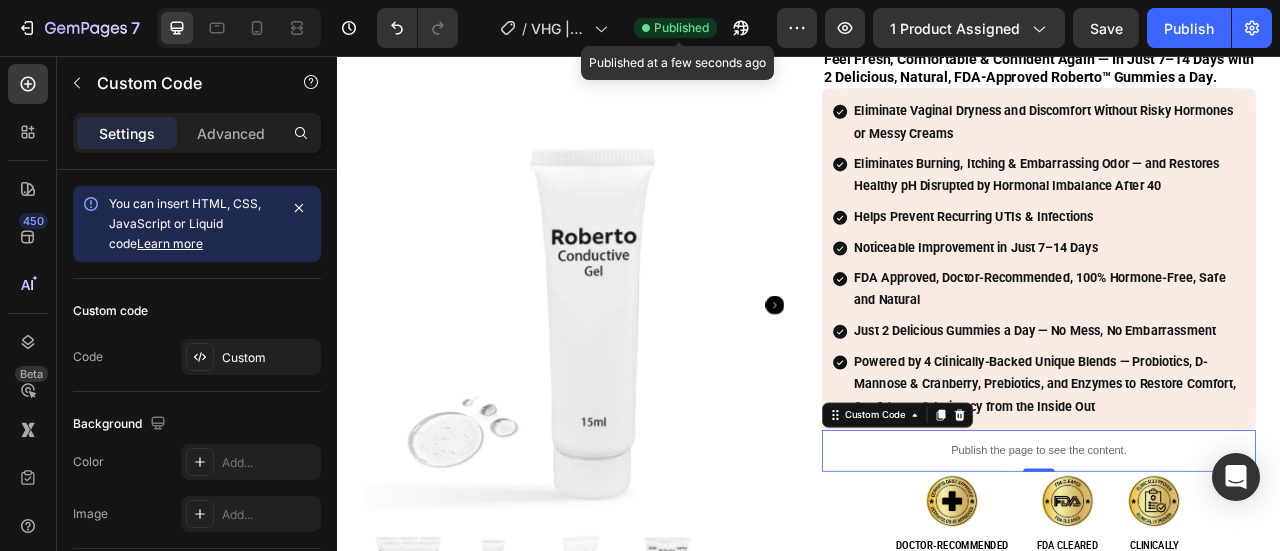 drag, startPoint x: 1246, startPoint y: 83, endPoint x: 694, endPoint y: 91, distance: 552.058 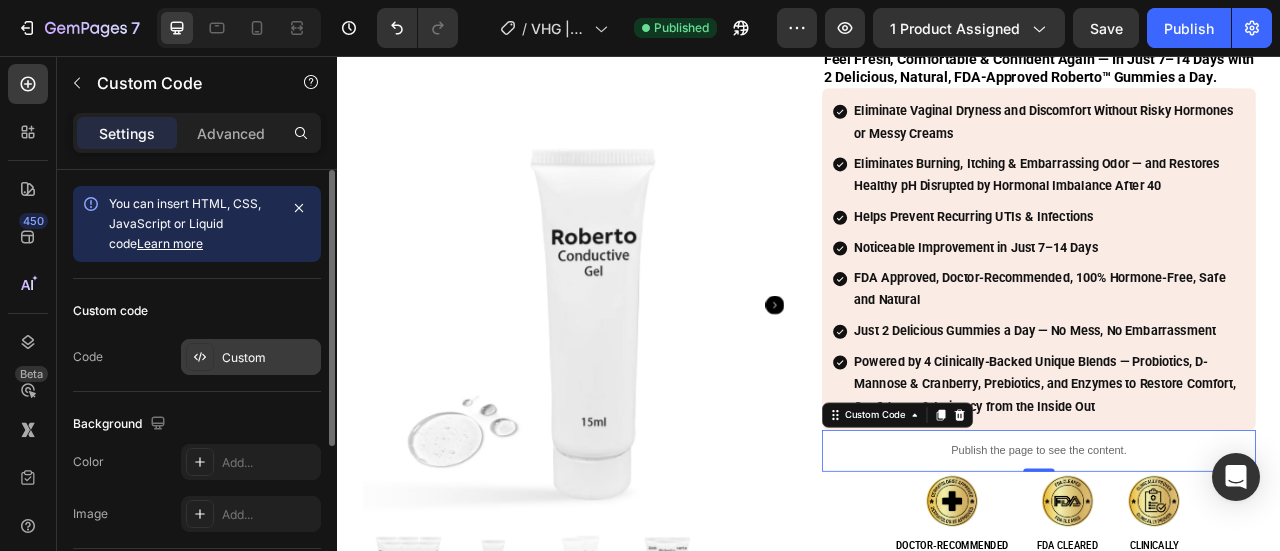 click on "Custom" at bounding box center (251, 357) 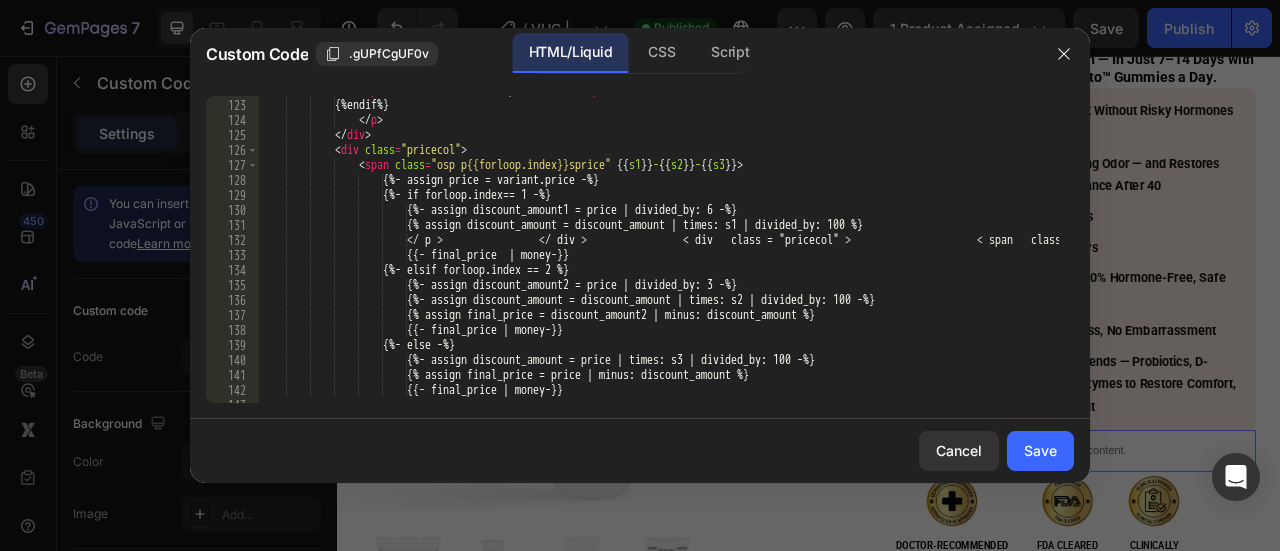 scroll, scrollTop: 1843, scrollLeft: 0, axis: vertical 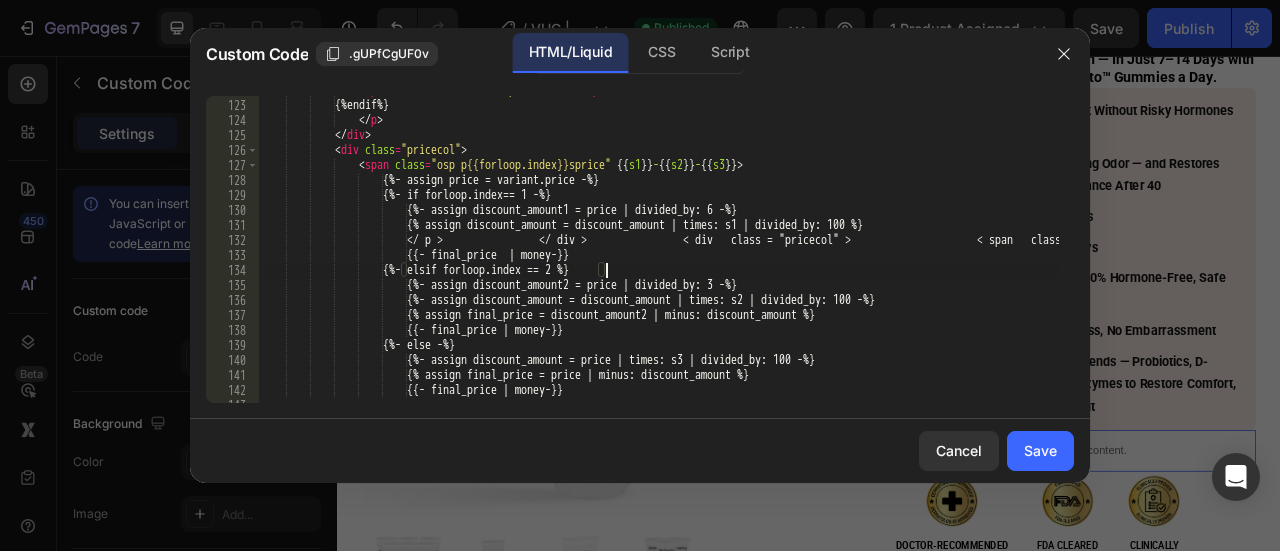 click on "</img>   </img>                    {%endif%}                     </img>                </img>   class = "pricecol" </img>                     </img>   class = "osp p{{forloop.index}}sprice"   {{ s1 }} - {{ s2 }} - {{ s3 }} </img>                           {%- assign price = variant.price -%}                           {%- if forloop.index== 1 -%}                                  {%- assign discount_amount1 = price | divided_by: 6 -%}                                  {%- assign discount_amount = discount_amount | times: s1 | divided_by: 100 -%}                                  {% assign final_price = discount_amount1 | minus: discount_amount %}                                  {{- final_price  | money-}}                           {%- elsif forloop.index == 2 %}                                  {%- assign discount_amount2 = price | divided_by: 3 -%}" at bounding box center (659, 251) 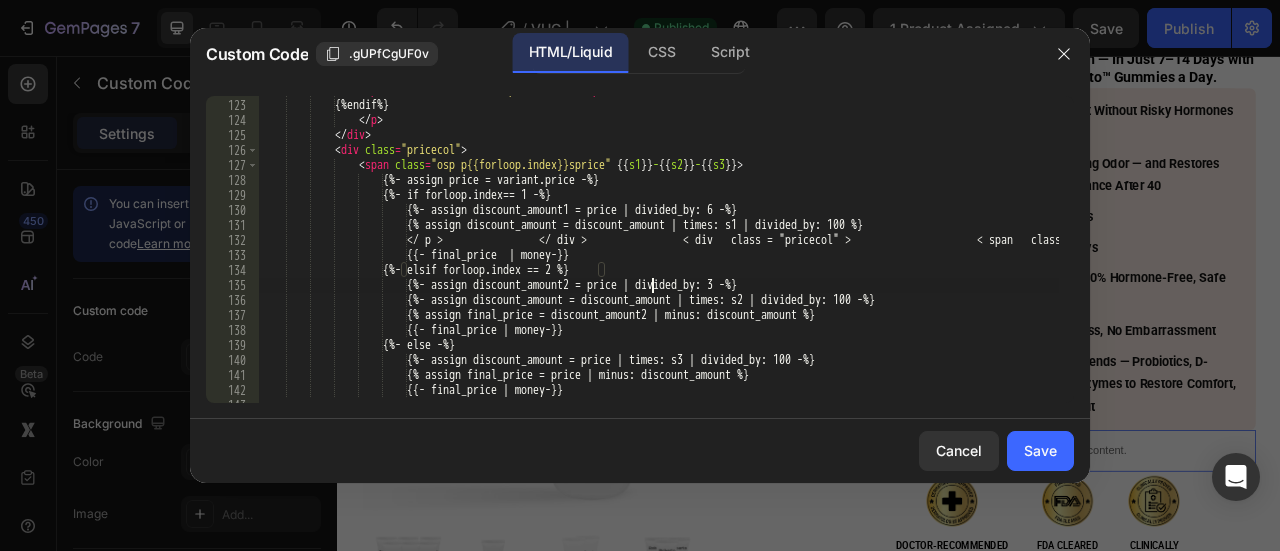click on "</img>   </img>                    {%endif%}                     </img>                </img>   class = "pricecol" </img>                     </img>   class = "osp p{{forloop.index}}sprice"   {{ s1 }} - {{ s2 }} - {{ s3 }} </img>                           {%- assign price = variant.price -%}                           {%- if forloop.index== 1 -%}                                  {%- assign discount_amount1 = price | divided_by: 6 -%}                                  {%- assign discount_amount = discount_amount | times: s1 | divided_by: 100 -%}                                  {% assign final_price = discount_amount1 | minus: discount_amount %}                                  {{- final_price  | money-}}                           {%- elsif forloop.index == 2 %}                                  {%- assign discount_amount2 = price | divided_by: 3 -%}" at bounding box center (659, 251) 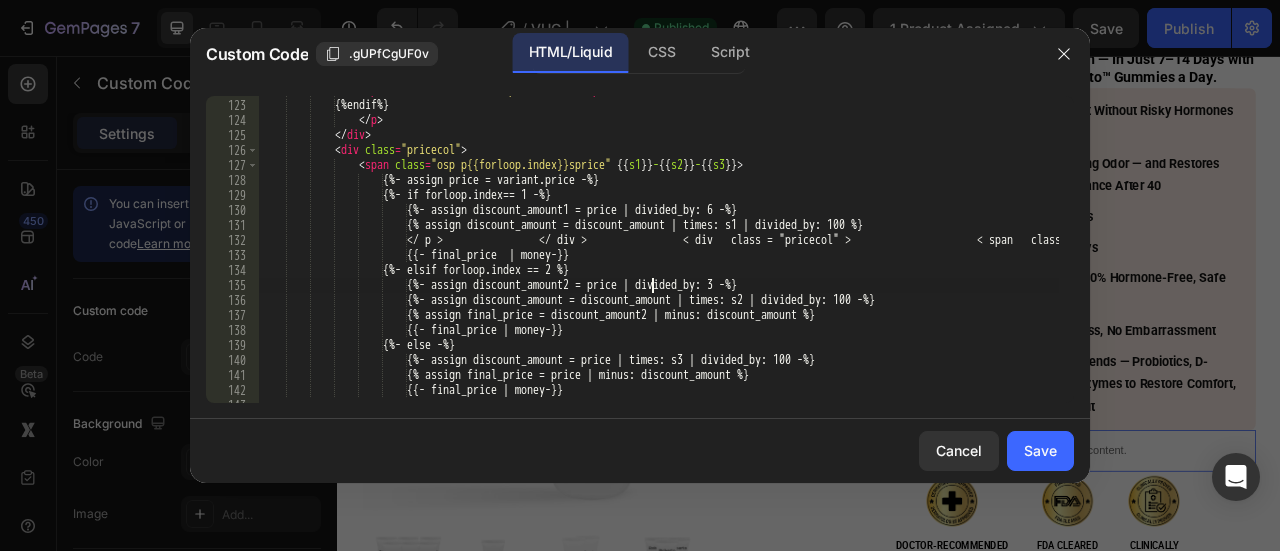 click on "</img>   </img>                    {%endif%}                     </img>                </img>   class = "pricecol" </img>                     </img>   class = "osp p{{forloop.index}}sprice"   {{ s1 }} - {{ s2 }} - {{ s3 }} </img>                           {%- assign price = variant.price -%}                           {%- if forloop.index== 1 -%}                                  {%- assign discount_amount1 = price | divided_by: 6 -%}                                  {%- assign discount_amount = discount_amount | times: s1 | divided_by: 100 -%}                                  {% assign final_price = discount_amount1 | minus: discount_amount %}                                  {{- final_price  | money-}}                           {%- elsif forloop.index == 2 %}                                  {%- assign discount_amount2 = price | divided_by: 3 -%}" at bounding box center [659, 251] 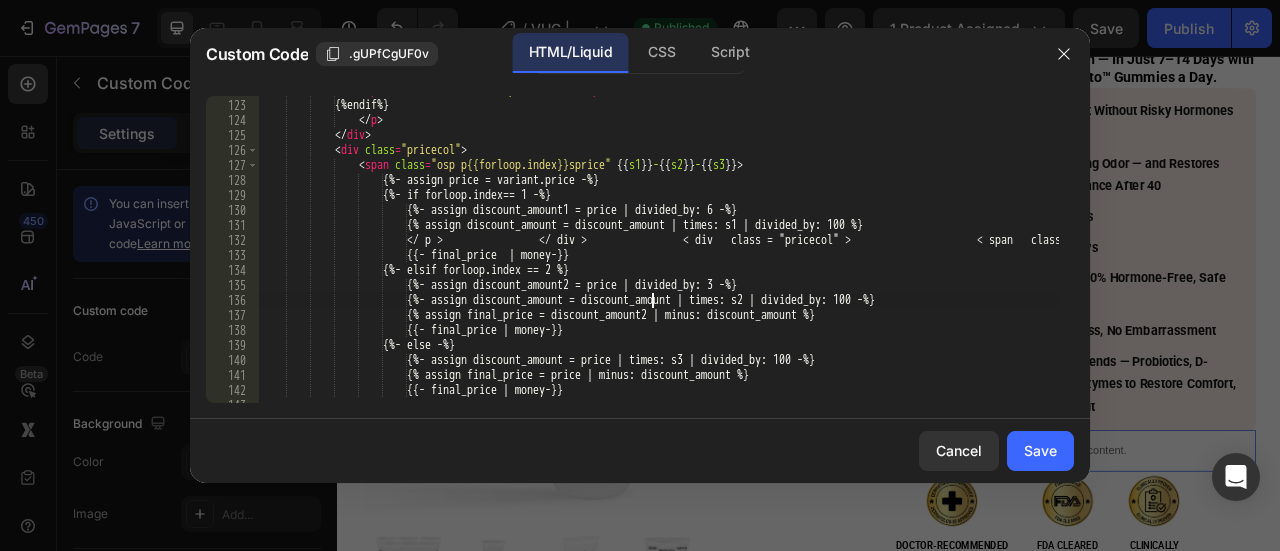 click on "</img>   </img>                    {%endif%}                     </img>                </img>   class = "pricecol" </img>                     </img>   class = "osp p{{forloop.index}}sprice"   {{ s1 }} - {{ s2 }} - {{ s3 }} </img>                           {%- assign price = variant.price -%}                           {%- if forloop.index== 1 -%}                                  {%- assign discount_amount1 = price | divided_by: 6 -%}                                  {%- assign discount_amount = discount_amount | times: s1 | divided_by: 100 -%}                                  {% assign final_price = discount_amount1 | minus: discount_amount %}                                  {{- final_price  | money-}}                           {%- elsif forloop.index == 2 %}                                  {%- assign discount_amount2 = price | divided_by: 3 -%}" at bounding box center (659, 251) 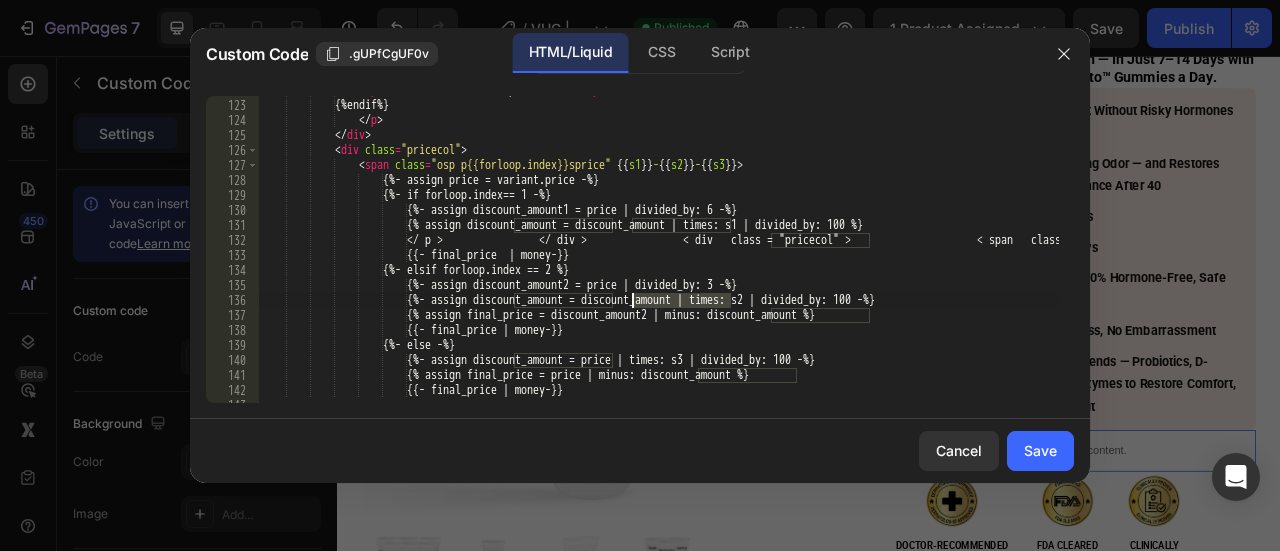 click on "</img>   </img>                    {%endif%}                     </img>                </img>   class = "pricecol" </img>                     </img>   class = "osp p{{forloop.index}}sprice"   {{ s1 }} - {{ s2 }} - {{ s3 }} </img>                           {%- assign price = variant.price -%}                           {%- if forloop.index== 1 -%}                                  {%- assign discount_amount1 = price | divided_by: 6 -%}                                  {%- assign discount_amount = discount_amount | times: s1 | divided_by: 100 -%}                                  {% assign final_price = discount_amount1 | minus: discount_amount %}                                  {{- final_price  | money-}}                           {%- elsif forloop.index == 2 %}                                  {%- assign discount_amount2 = price | divided_by: 3 -%}" at bounding box center (659, 251) 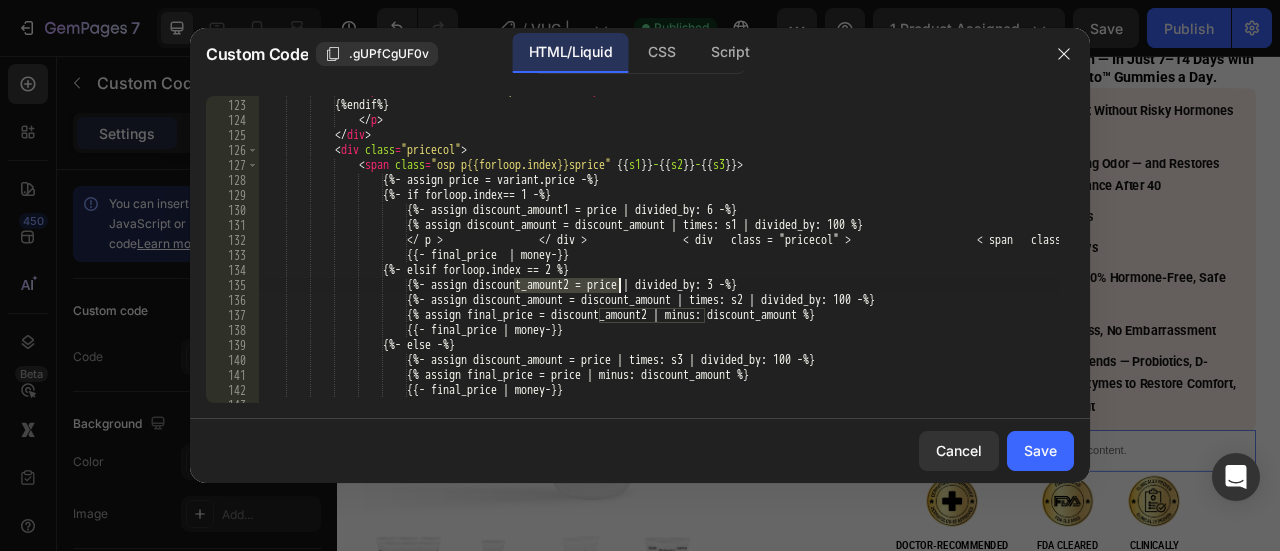 click on "</img>   </img>                    {%endif%}                     </img>                </img>   class = "pricecol" </img>                     </img>   class = "osp p{{forloop.index}}sprice"   {{ s1 }} - {{ s2 }} - {{ s3 }} </img>                           {%- assign price = variant.price -%}                           {%- if forloop.index== 1 -%}                                  {%- assign discount_amount1 = price | divided_by: 6 -%}                                  {%- assign discount_amount = discount_amount | times: s1 | divided_by: 100 -%}                                  {% assign final_price = discount_amount1 | minus: discount_amount %}                                  {{- final_price  | money-}}                           {%- elsif forloop.index == 2 %}                                  {%- assign discount_amount2 = price | divided_by: 3 -%}" at bounding box center (659, 251) 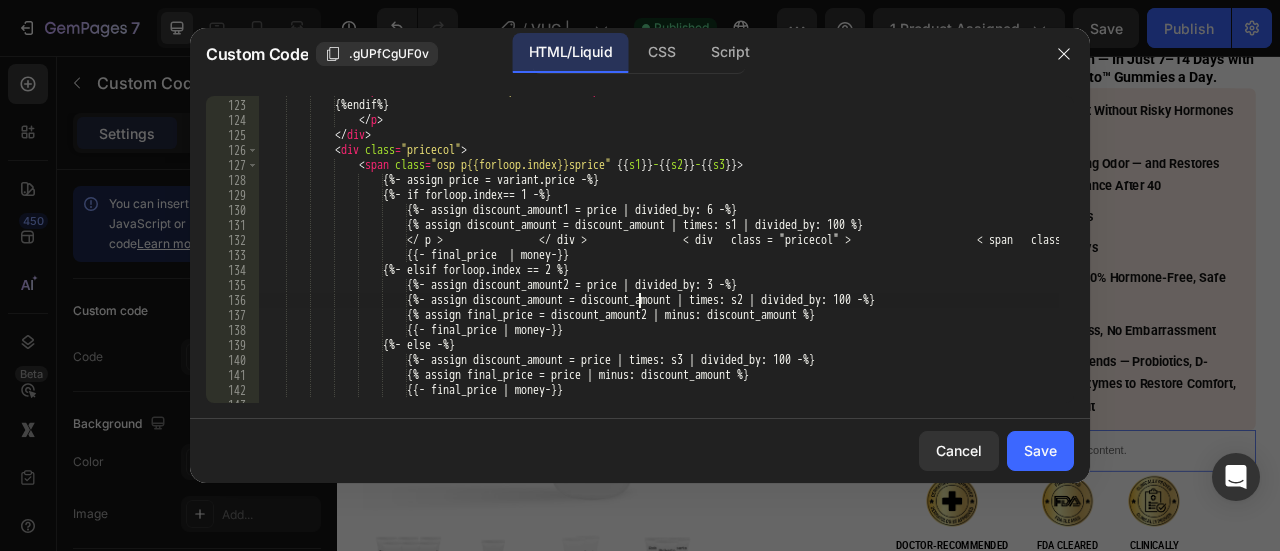 click on "</img>   </img>                    {%endif%}                     </img>                </img>   class = "pricecol" </img>                     </img>   class = "osp p{{forloop.index}}sprice"   {{ s1 }} - {{ s2 }} - {{ s3 }} </img>                           {%- assign price = variant.price -%}                           {%- if forloop.index== 1 -%}                                  {%- assign discount_amount1 = price | divided_by: 6 -%}                                  {%- assign discount_amount = discount_amount | times: s1 | divided_by: 100 -%}                                  {% assign final_price = discount_amount1 | minus: discount_amount %}                                  {{- final_price  | money-}}                           {%- elsif forloop.index == 2 %}                                  {%- assign discount_amount2 = price | divided_by: 3 -%}" at bounding box center [659, 251] 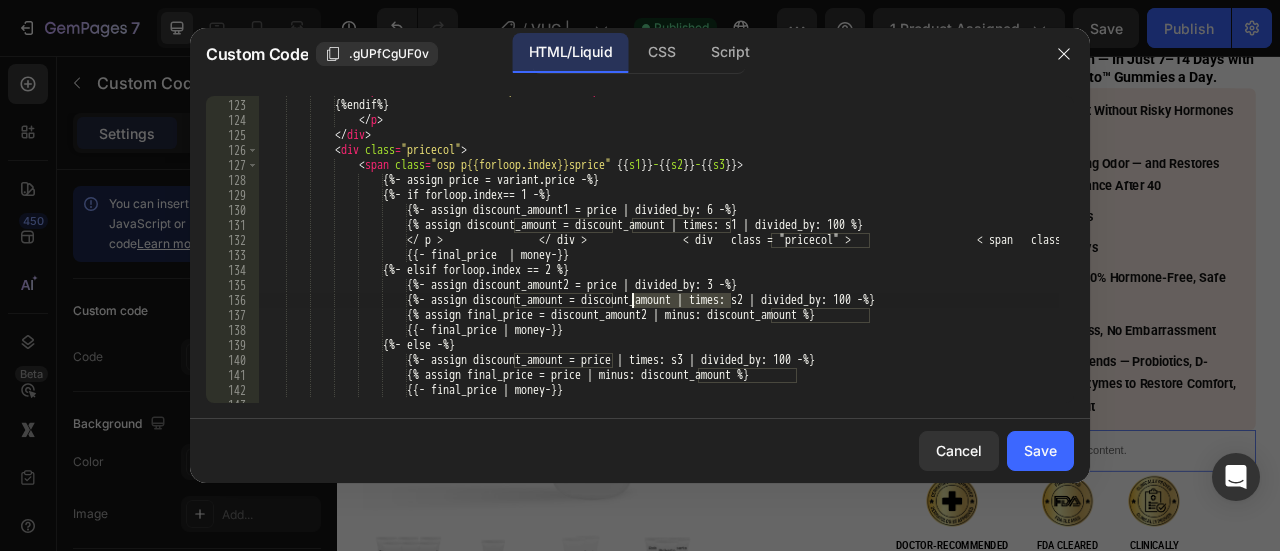 paste on "2" 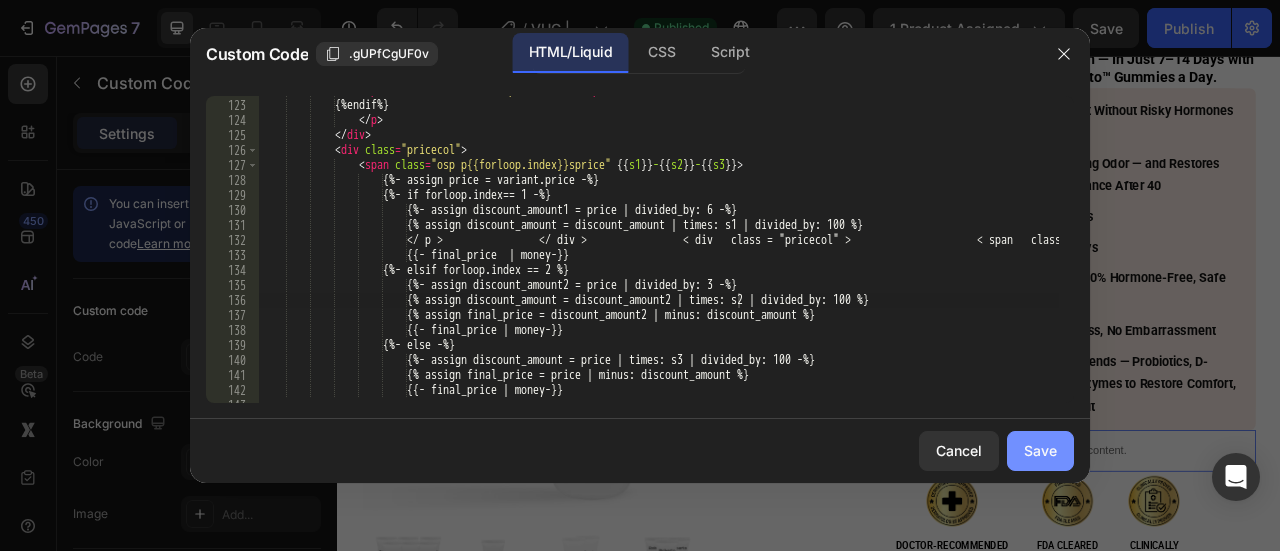 click on "Save" 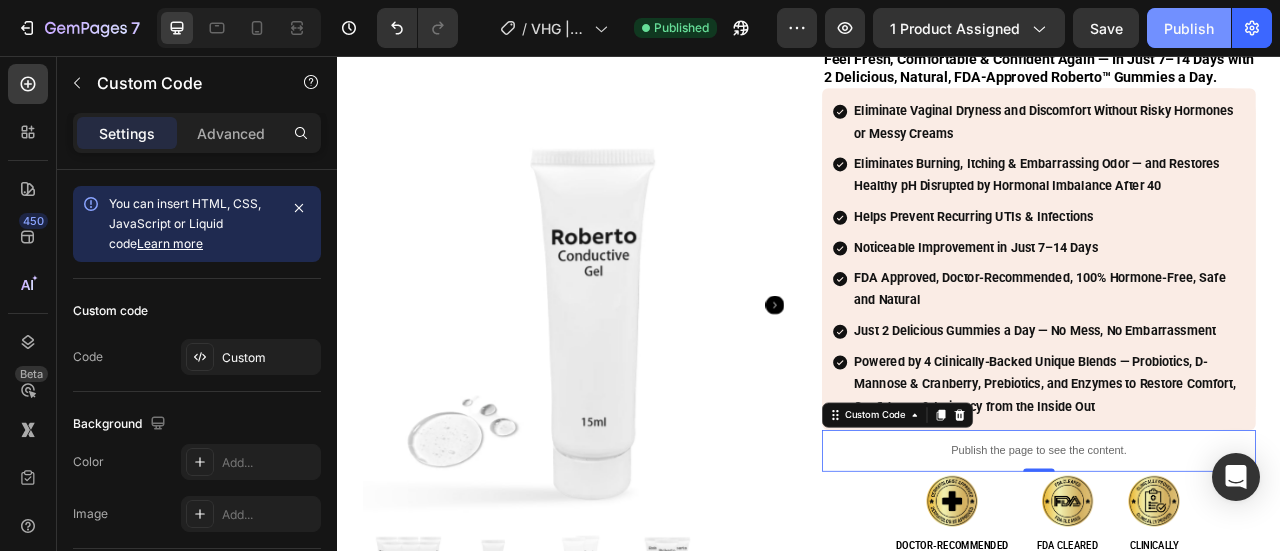 click on "Publish" at bounding box center [1189, 28] 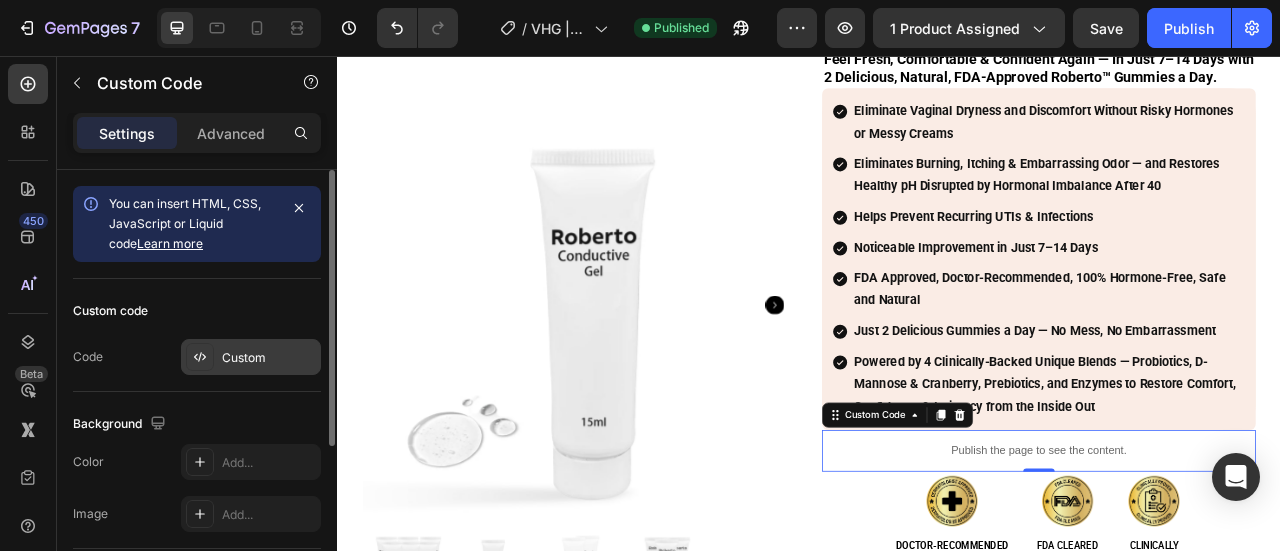 click on "Custom" at bounding box center (269, 358) 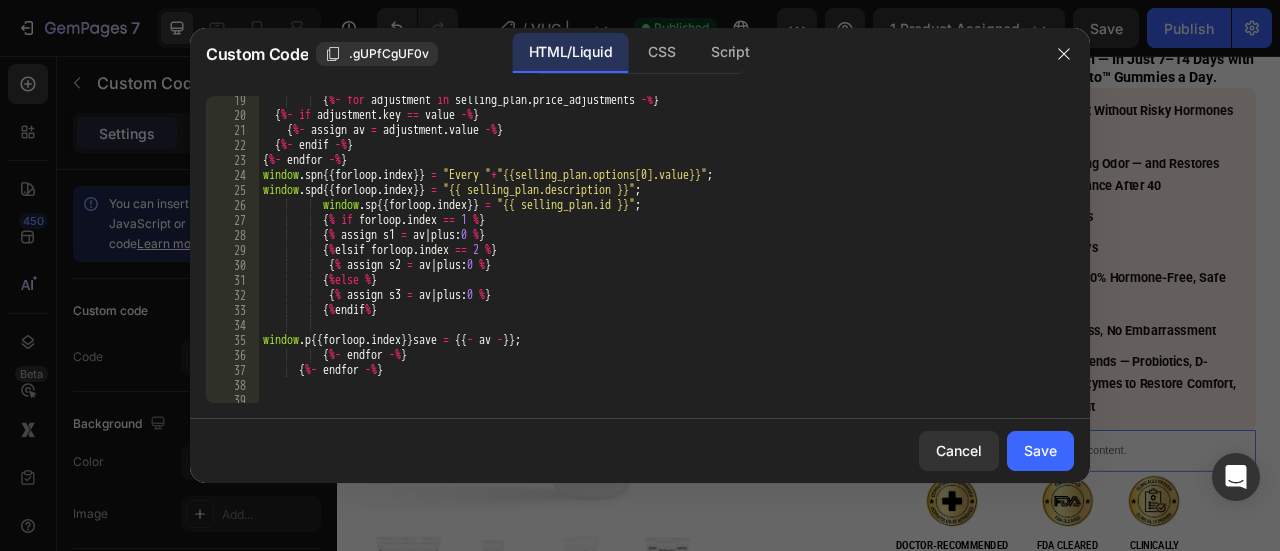 scroll, scrollTop: 280, scrollLeft: 0, axis: vertical 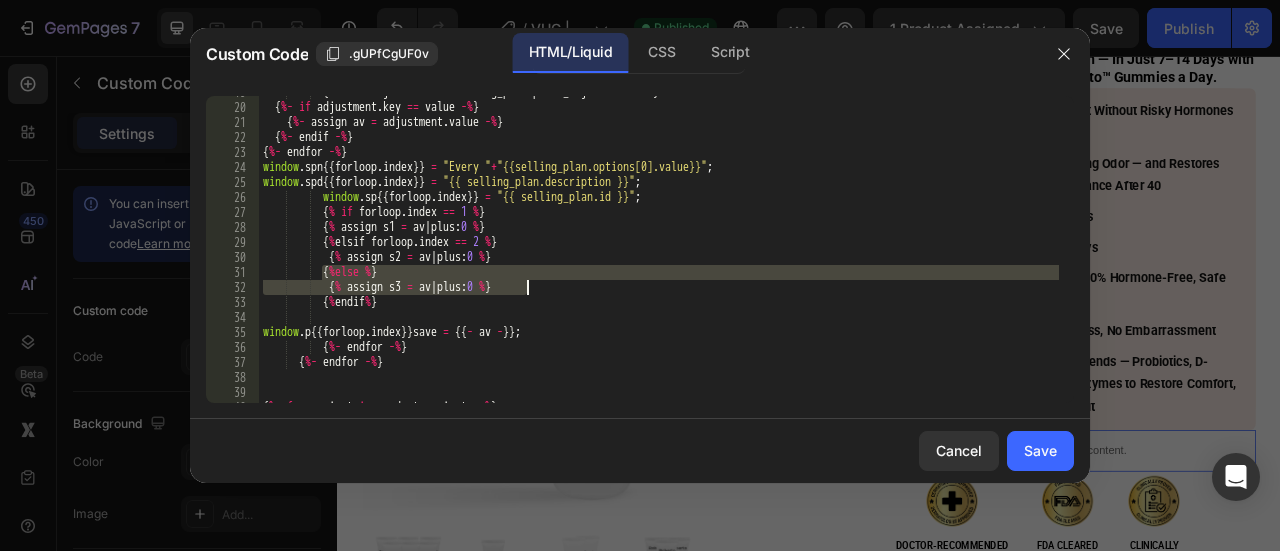 drag, startPoint x: 324, startPoint y: 269, endPoint x: 544, endPoint y: 281, distance: 220.32703 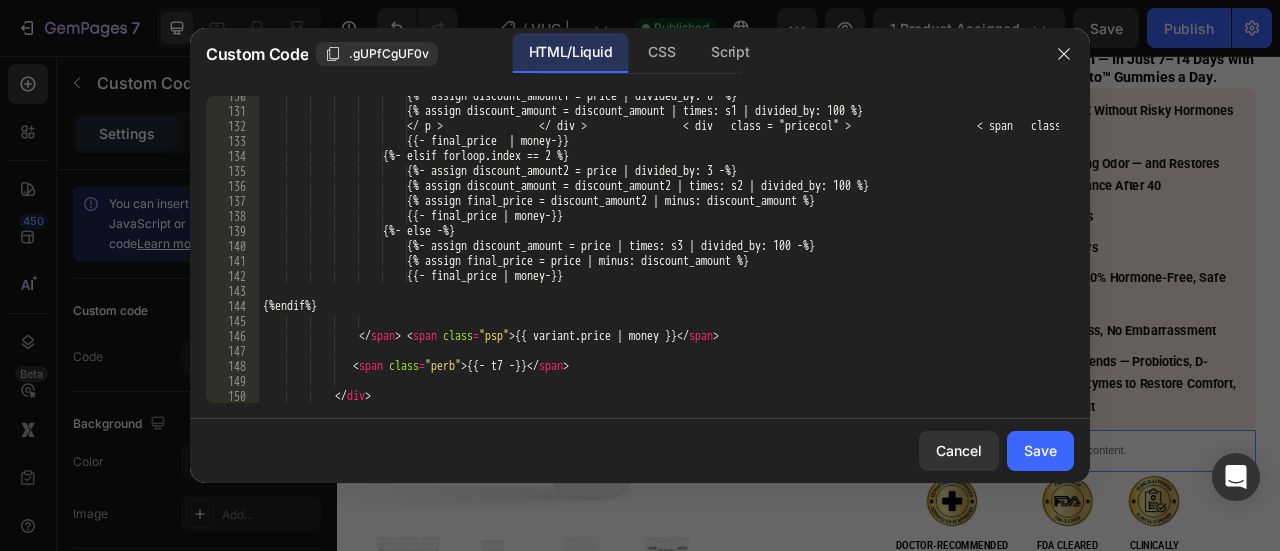 scroll, scrollTop: 1919, scrollLeft: 0, axis: vertical 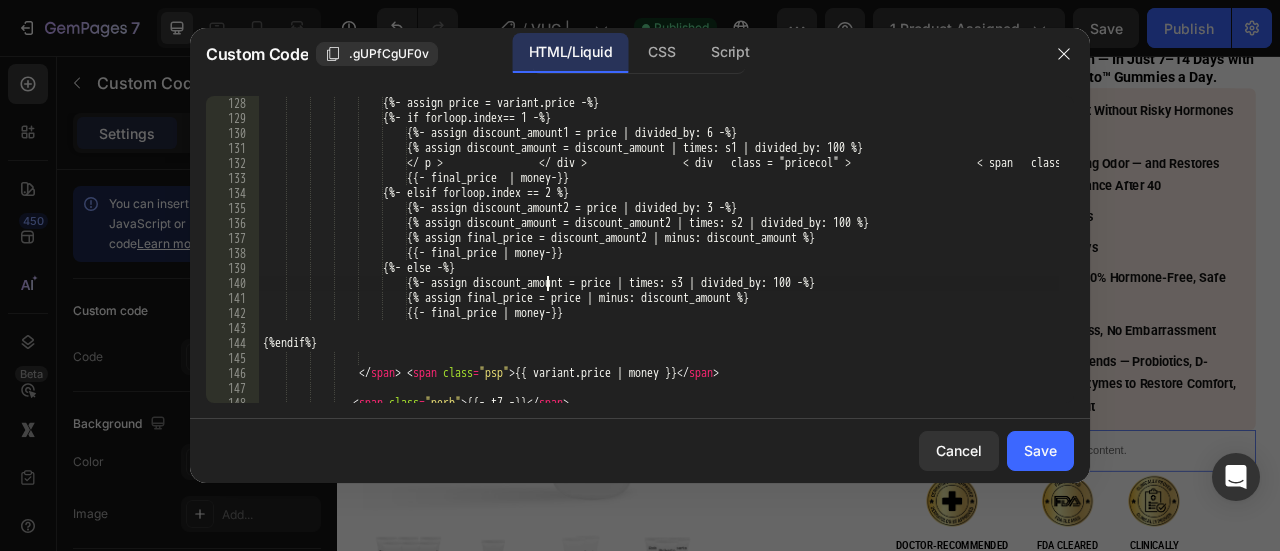 click on "< span   class = "osp p{{forloop.index}}sprice"   {{ s1 }} - {{ s2 }} - {{ s3 }} >                           {%- assign price = variant.price -%}                           {%- if forloop.index== 1 -%}                                  {%- assign discount_amount1 = price | divided_by: 6 -%}                                  {%- assign discount_amount = discount_amount | times: s1 | divided_by: 100 -%}                                  {% assign final_price = discount_amount1 | minus: discount_amount %}                                  {{- final_price  | money-}}                           {%- elsif forloop.index == 2 %}                                  {%- assign discount_amount2 = price | divided_by: 3 -%}                                  {%- assign discount_amount = discount_amount2 | times: s2 | divided_by: 100 -%}                                  {% assign final_price = discount_amount2 | minus: discount_amount %}                                  {{- final_price | money-}}" at bounding box center [659, 249] 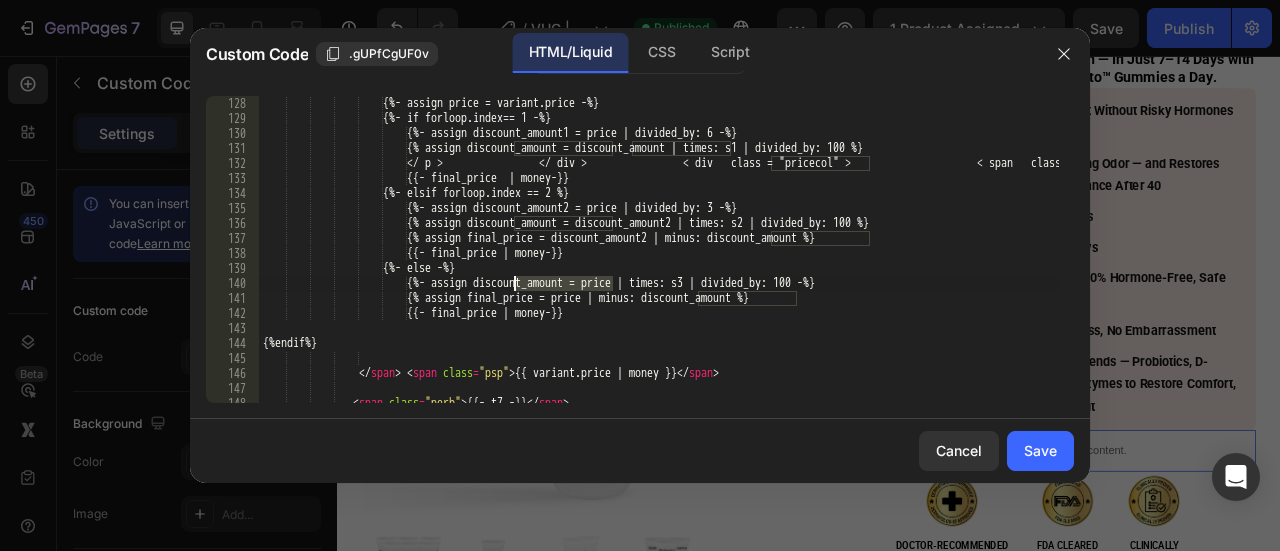 click on "< span   class = "osp p{{forloop.index}}sprice"   {{ s1 }} - {{ s2 }} - {{ s3 }} >                           {%- assign price = variant.price -%}                           {%- if forloop.index== 1 -%}                                  {%- assign discount_amount1 = price | divided_by: 6 -%}                                  {%- assign discount_amount = discount_amount | times: s1 | divided_by: 100 -%}                                  {% assign final_price = discount_amount1 | minus: discount_amount %}                                  {{- final_price  | money-}}                           {%- elsif forloop.index == 2 %}                                  {%- assign discount_amount2 = price | divided_by: 3 -%}                                  {%- assign discount_amount = discount_amount2 | times: s2 | divided_by: 100 -%}                                  {% assign final_price = discount_amount2 | minus: discount_amount %}                                  {{- final_price | money-}}" at bounding box center [659, 249] 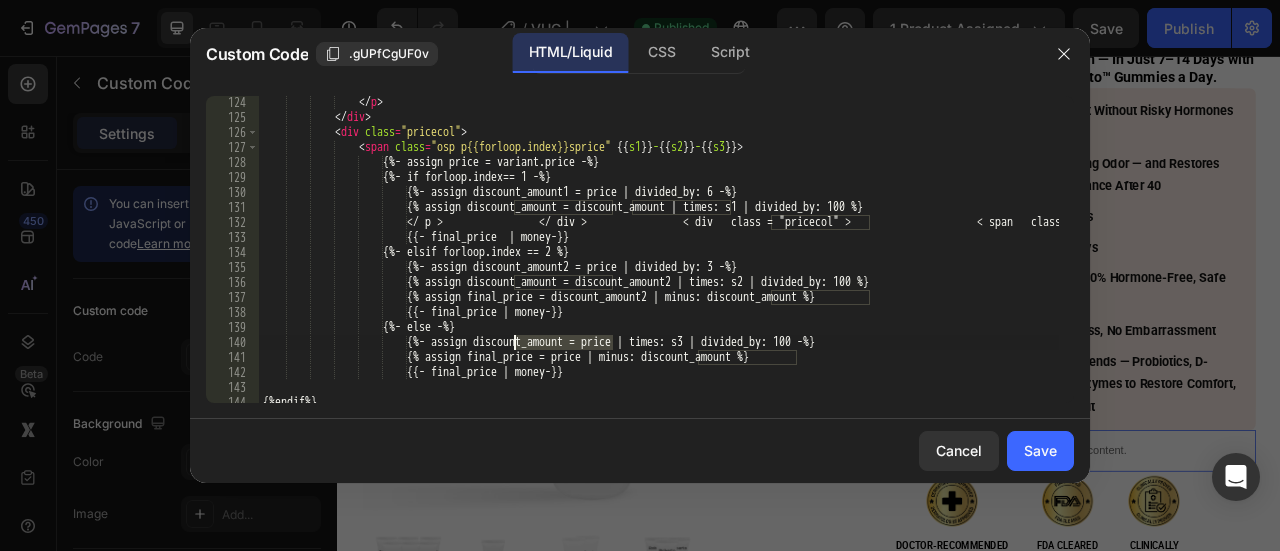 scroll, scrollTop: 1860, scrollLeft: 0, axis: vertical 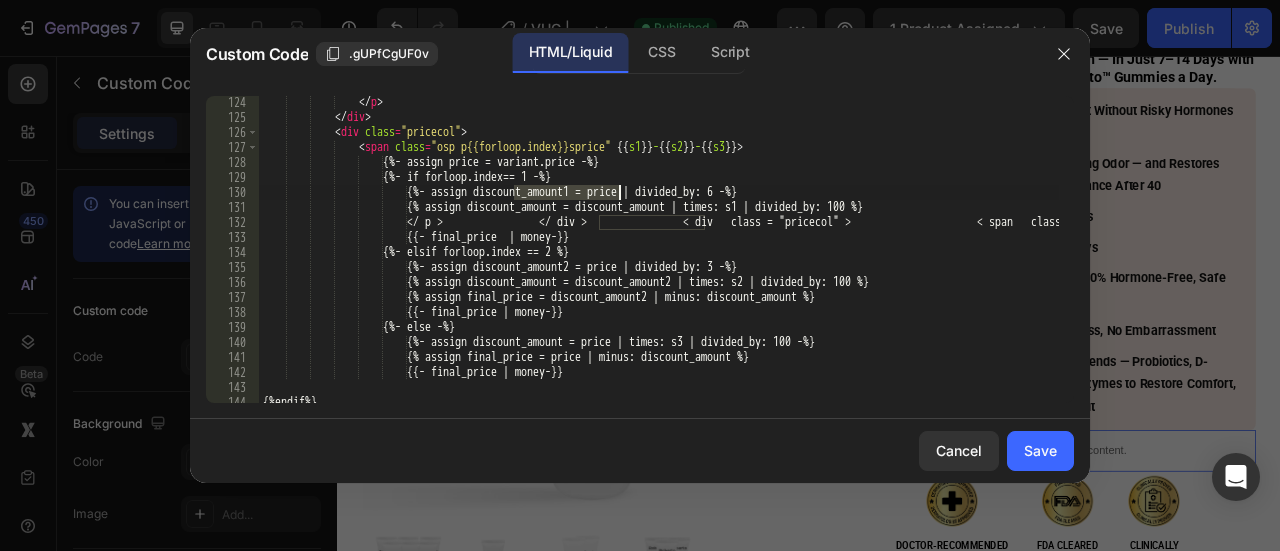 click on "</ p >                </ div >                < div   class = "pricecol" >                     < span   class = "osp p{{forloop.index}}sprice"   {{ s1 }} - {{ s2 }} - {{ s3 }} >                           {%- assign price = variant.price -%}                           {%- if forloop.index== 1 -%}                                  {%- assign discount_amount1 = price | divided_by: 6 -%}                                  {%- assign discount_amount = discount_amount | times: s1 | divided_by: 100 -%}                                  {% assign final_price = discount_amount1 | minus: discount_amount %}                                  {{- final_price  | money-}}                           {%- elsif forloop.index == 2 %}                                  {%- assign discount_amount2 = price | divided_by: 3 -%}                                  {%- assign discount_amount = discount_amount2 | times: s2 | divided_by: 100 -%}" at bounding box center [659, 263] 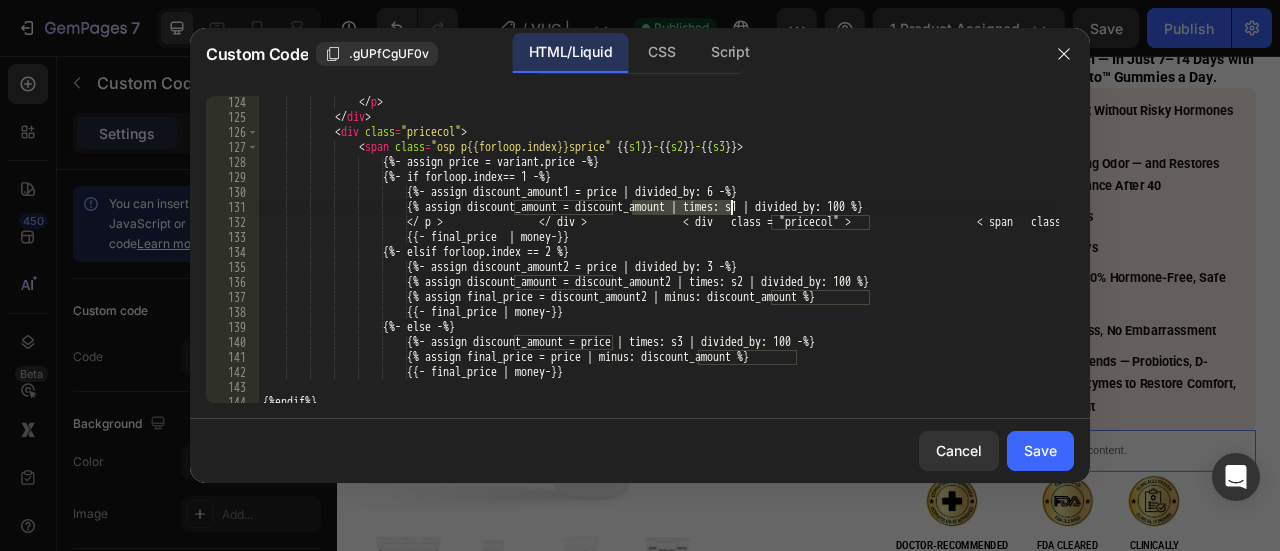 click on "</ p >                </ div >                < div   class = "pricecol" >                     < span   class = "osp p{{forloop.index}}sprice"   {{ s1 }} - {{ s2 }} - {{ s3 }} >                           {%- assign price = variant.price -%}                           {%- if forloop.index== 1 -%}                                  {%- assign discount_amount1 = price | divided_by: 6 -%}                                  {%- assign discount_amount = discount_amount | times: s1 | divided_by: 100 -%}                                  {% assign final_price = discount_amount1 | minus: discount_amount %}                                  {{- final_price  | money-}}                           {%- elsif forloop.index == 2 %}                                  {%- assign discount_amount2 = price | divided_by: 3 -%}                                  {%- assign discount_amount = discount_amount2 | times: s2 | divided_by: 100 -%}" at bounding box center (659, 263) 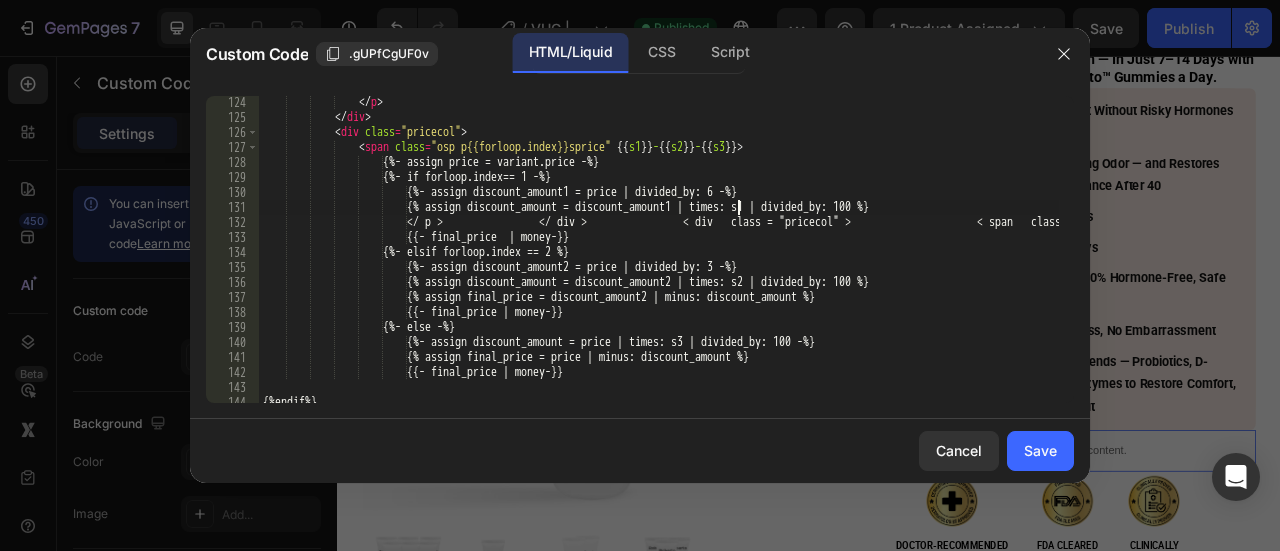 click on "Save" at bounding box center [1040, 450] 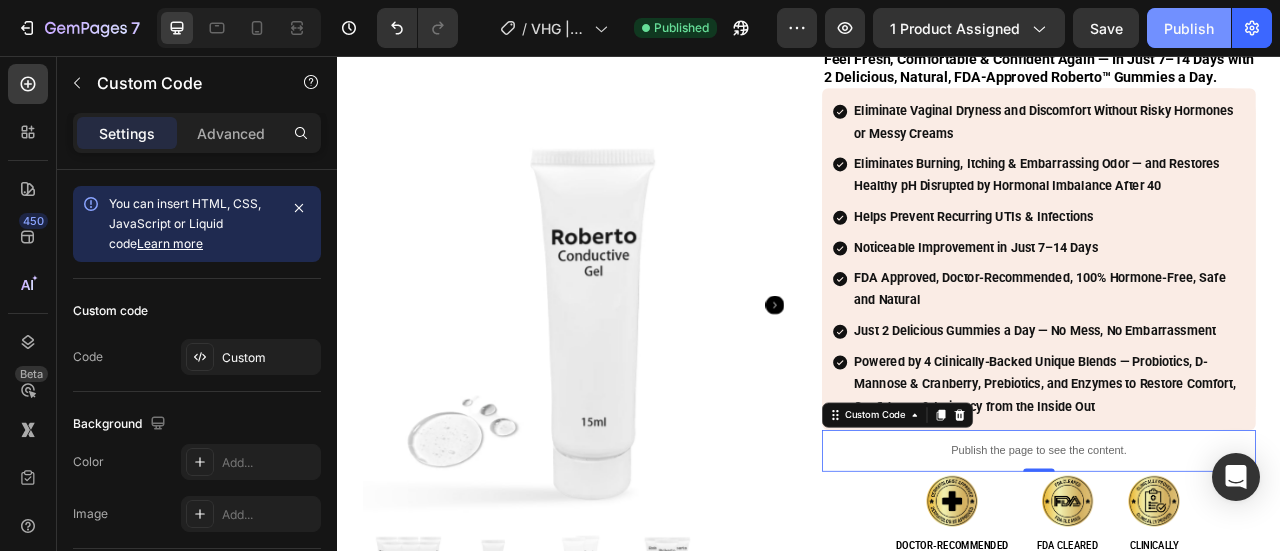 click on "Publish" 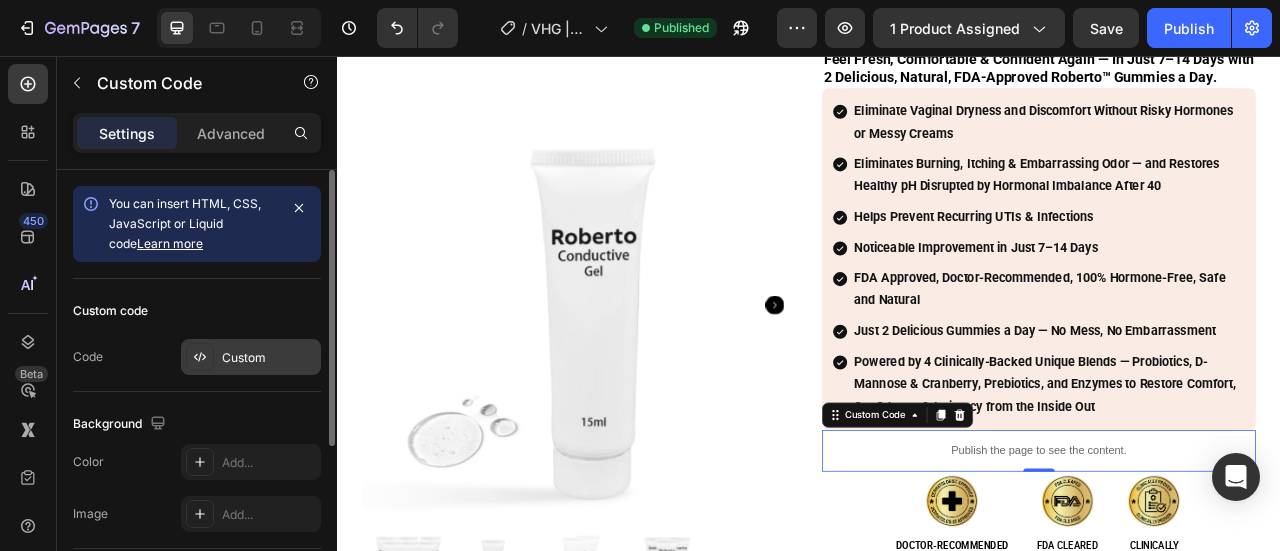 click on "Custom" at bounding box center (269, 358) 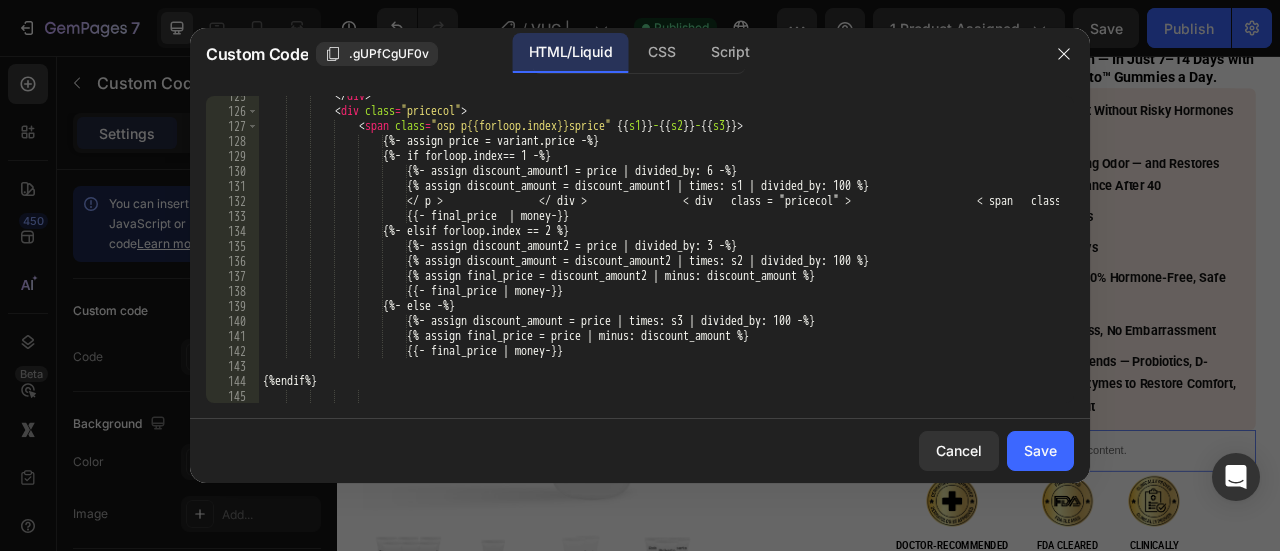 scroll, scrollTop: 1881, scrollLeft: 0, axis: vertical 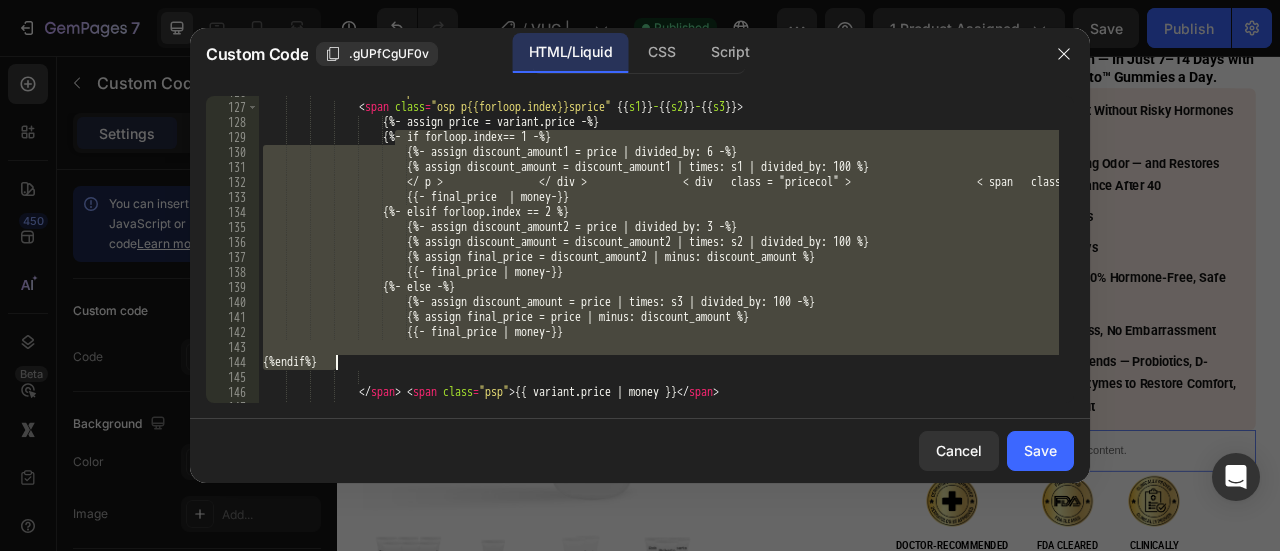 drag, startPoint x: 397, startPoint y: 157, endPoint x: 562, endPoint y: 360, distance: 261.59894 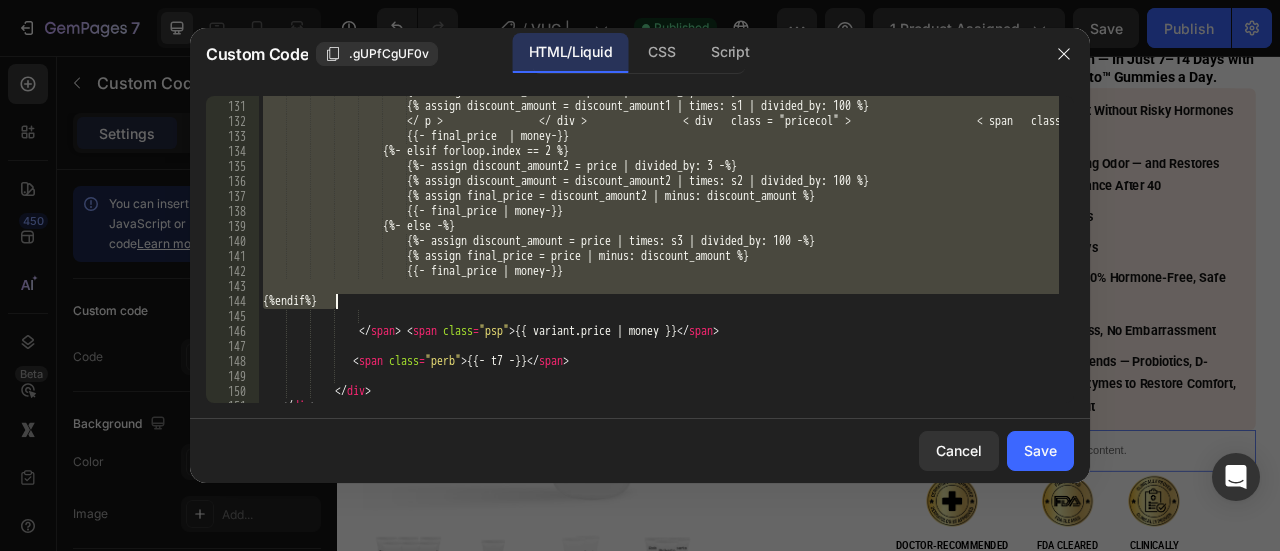 scroll, scrollTop: 1962, scrollLeft: 0, axis: vertical 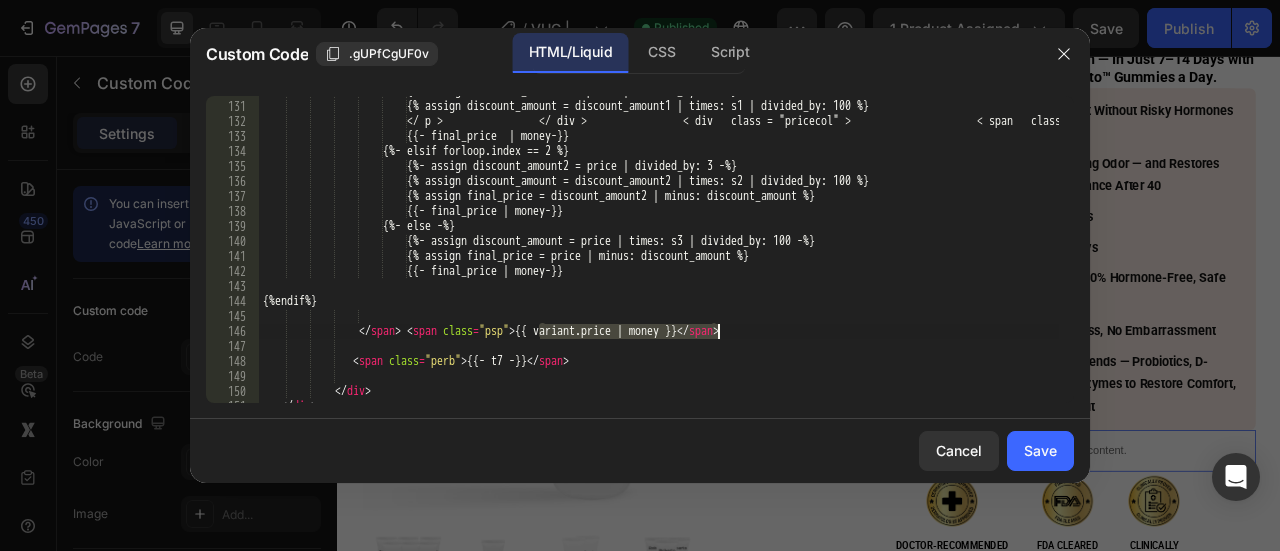 drag, startPoint x: 558, startPoint y: 336, endPoint x: 717, endPoint y: 333, distance: 159.0283 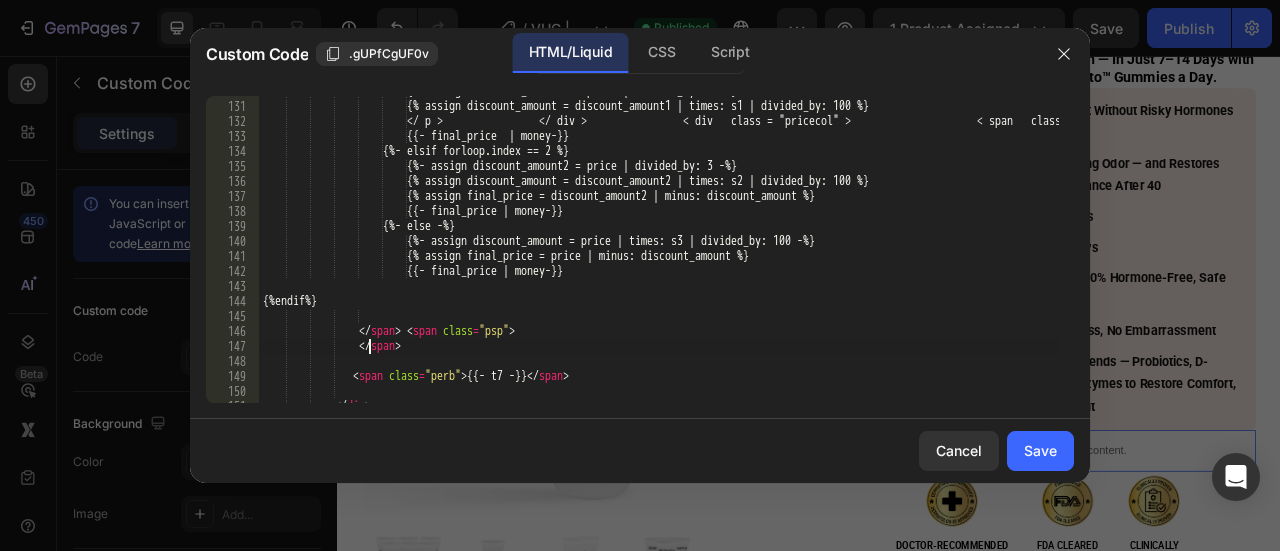 type on "</span>" 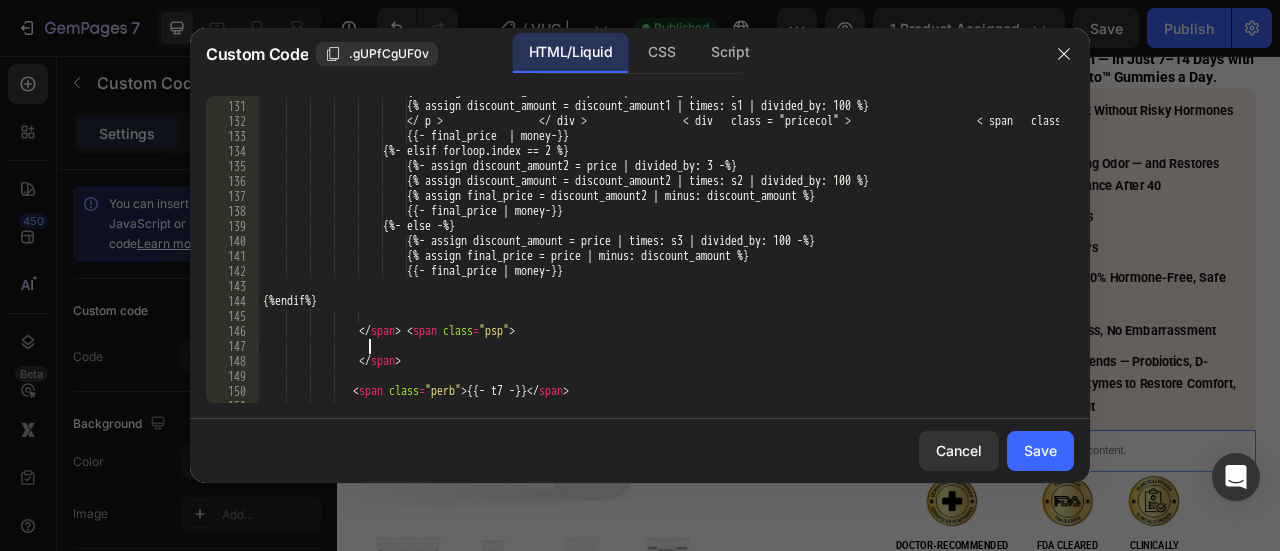 paste on "{%endif%}" 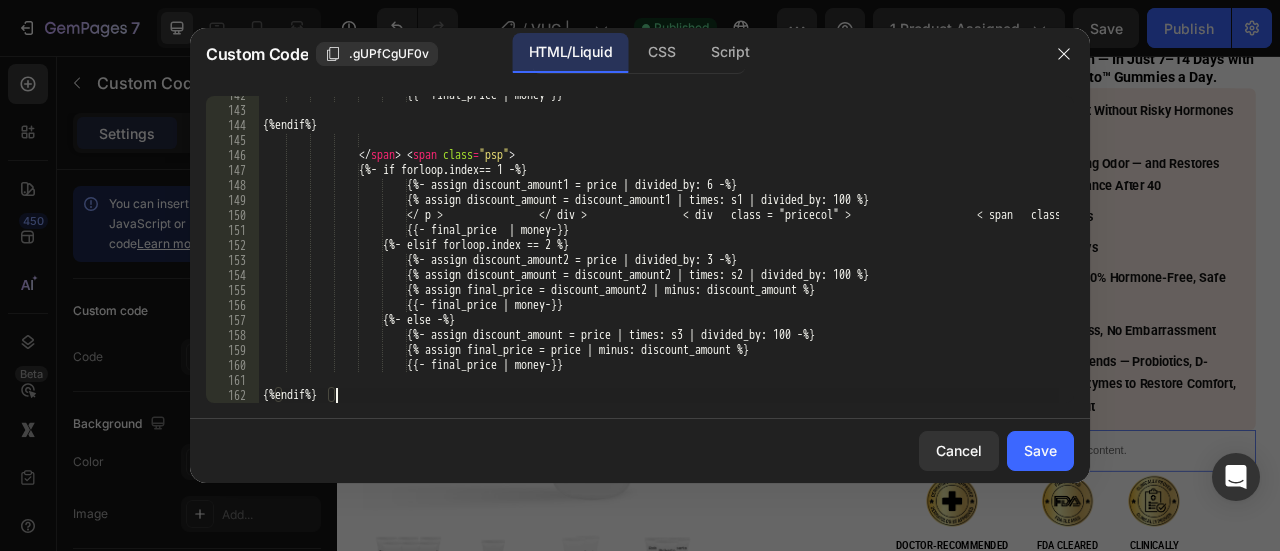 scroll, scrollTop: 0, scrollLeft: 5, axis: horizontal 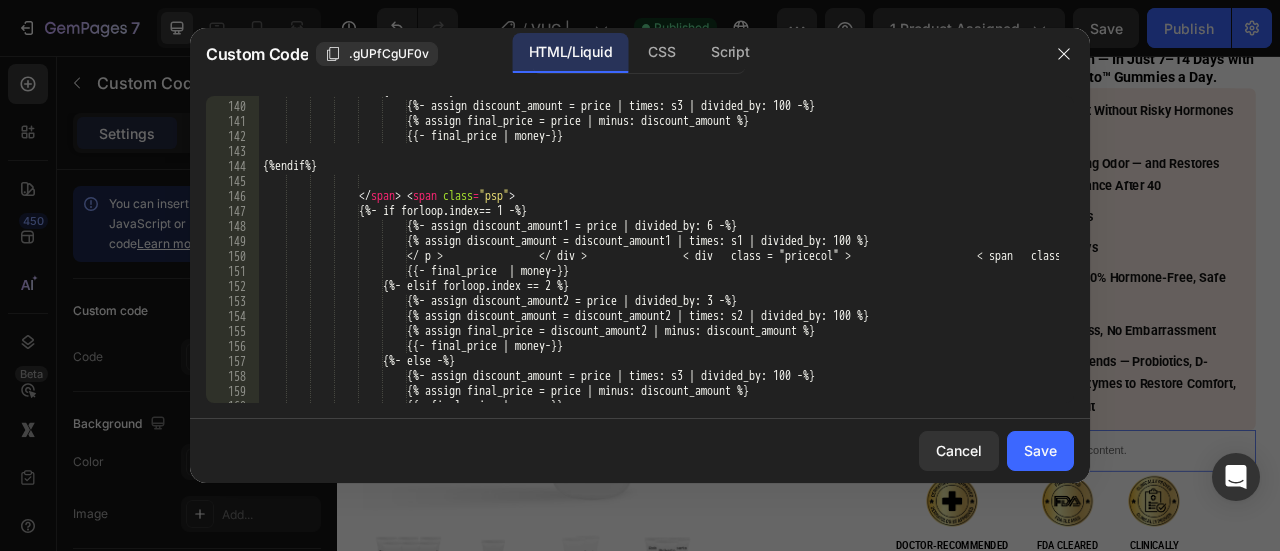 click on "{%- else -%}                                  {%- assign discount_amount = price | times: s3 | divided_by: 100 -%}                                  {% assign final_price = price | minus: discount_amount %}                                  {{- final_price | money-}}     {%endif%}                                              </ span >   < span   class = "psp" >                      {%- if forloop.index== 1 -%}                                  {%- assign discount_amount1 = price | divided_by: 6 -%}                                  {%- assign discount_amount = discount_amount1 | times: s1 | divided_by: 100 -%}                                  {% assign final_price = discount_amount1 | minus: discount_amount %}                                  {{- final_price  | money-}}                           {%- elsif forloop.index == 2 %}                                  {%- assign discount_amount2 = price | divided_by: 3 -%}" at bounding box center [659, 252] 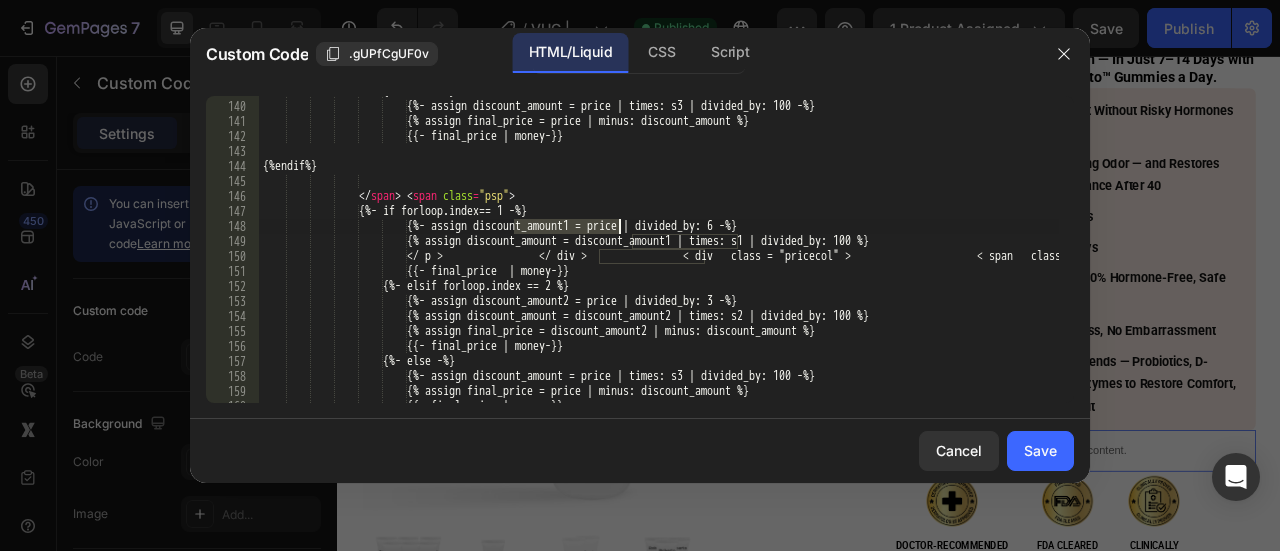 click on "{%- else -%}                                  {%- assign discount_amount = price | times: s3 | divided_by: 100 -%}                                  {% assign final_price = price | minus: discount_amount %}                                  {{- final_price | money-}}     {%endif%}                                              </ span >   < span   class = "psp" >                      {%- if forloop.index== 1 -%}                                  {%- assign discount_amount1 = price | divided_by: 6 -%}                                  {%- assign discount_amount = discount_amount1 | times: s1 | divided_by: 100 -%}                                  {% assign final_price = discount_amount1 | minus: discount_amount %}                                  {{- final_price  | money-}}                           {%- elsif forloop.index == 2 %}                                  {%- assign discount_amount2 = price | divided_by: 3 -%}" at bounding box center (659, 252) 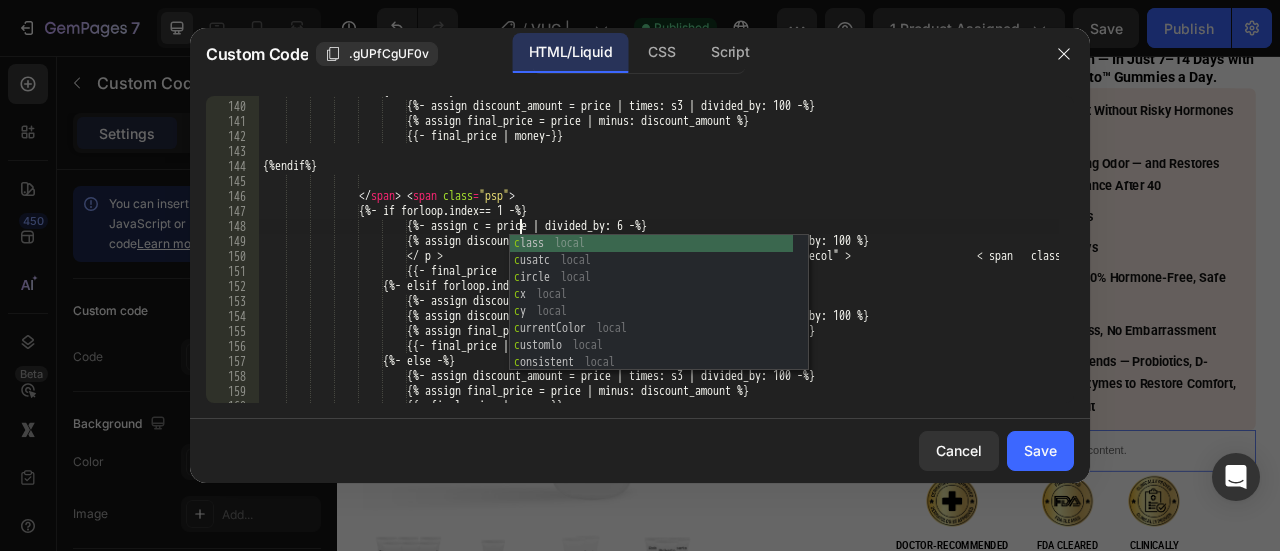 scroll, scrollTop: 0, scrollLeft: 22, axis: horizontal 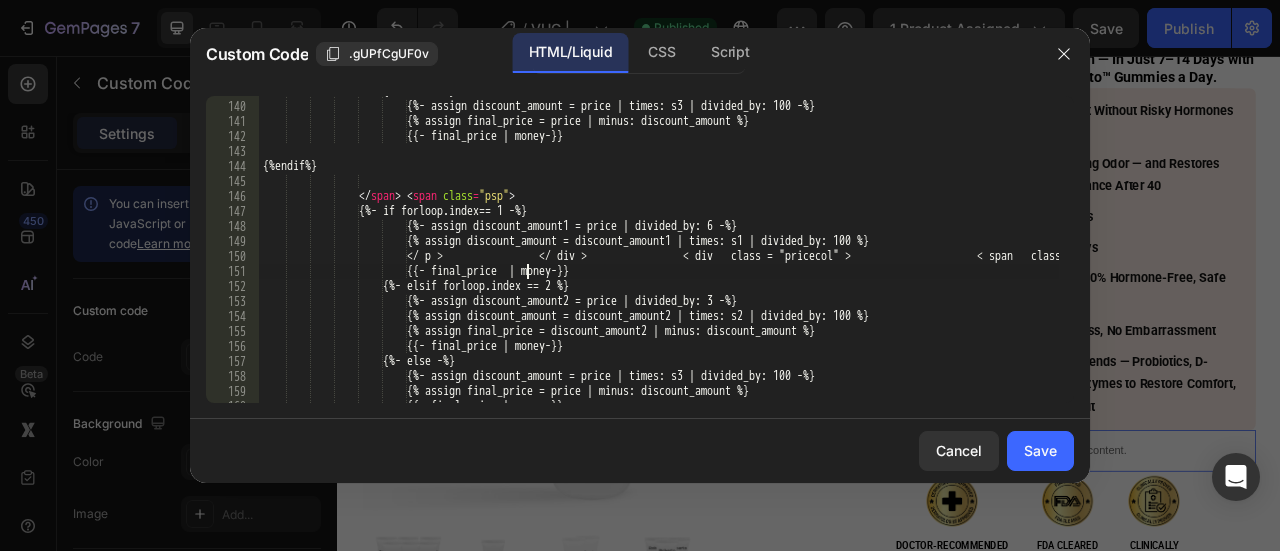 click on "{%- else -%}                                  {%- assign discount_amount = price | times: s3 | divided_by: 100 -%}                                  {% assign final_price = price | minus: discount_amount %}                                  {{- final_price | money-}}     {%endif%}                                              </ span >   < span   class = "psp" >                      {%- if forloop.index== 1 -%}                                  {%- assign discount_amount1 = price | divided_by: 6 -%}                                  {%- assign discount_amount = discount_amount1 | times: s1 | divided_by: 100 -%}                                  {% assign final_price = discount_amount1 | minus: discount_amount %}                                  {{- final_price  | money-}}                           {%- elsif forloop.index == 2 %}                                  {%- assign discount_amount2 = price | divided_by: 3 -%}" at bounding box center (659, 252) 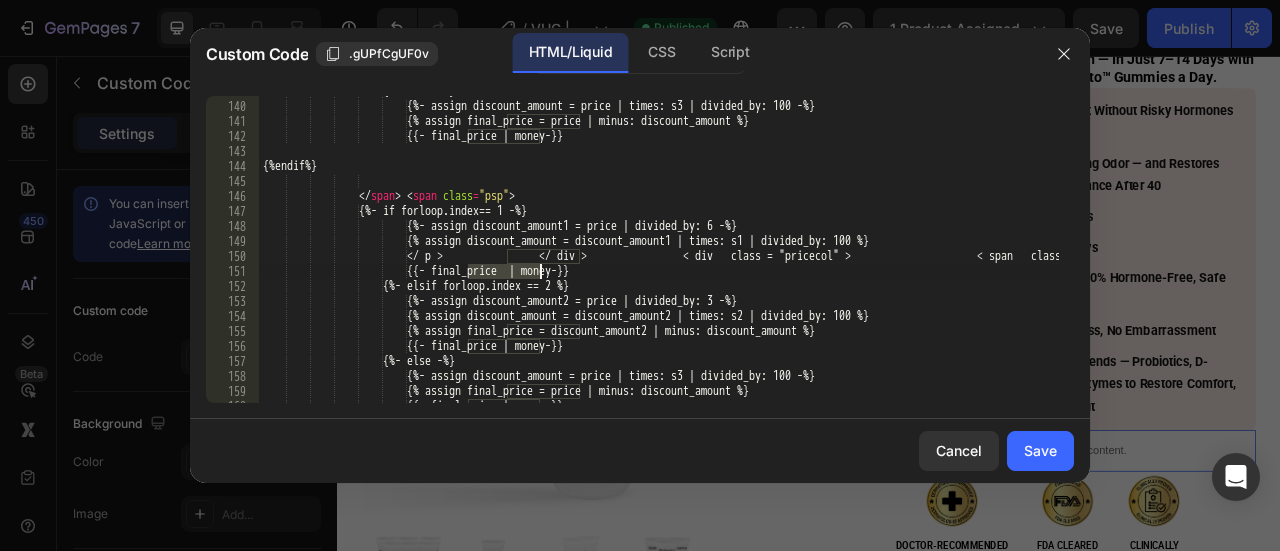paste on "discount_amount1" 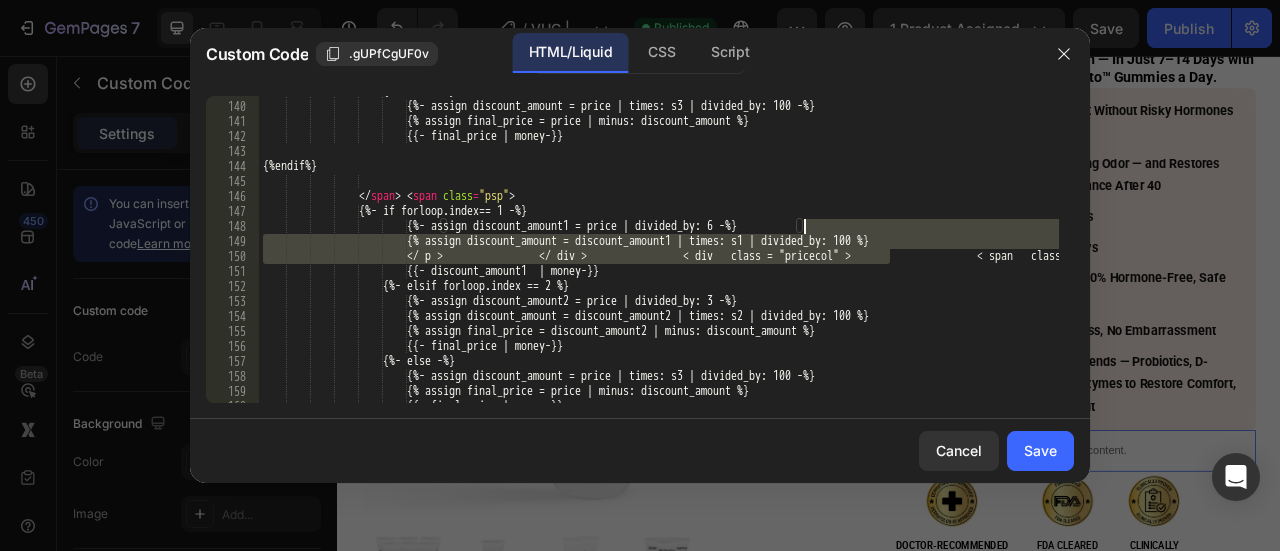 drag, startPoint x: 912, startPoint y: 257, endPoint x: 906, endPoint y: 229, distance: 28.635643 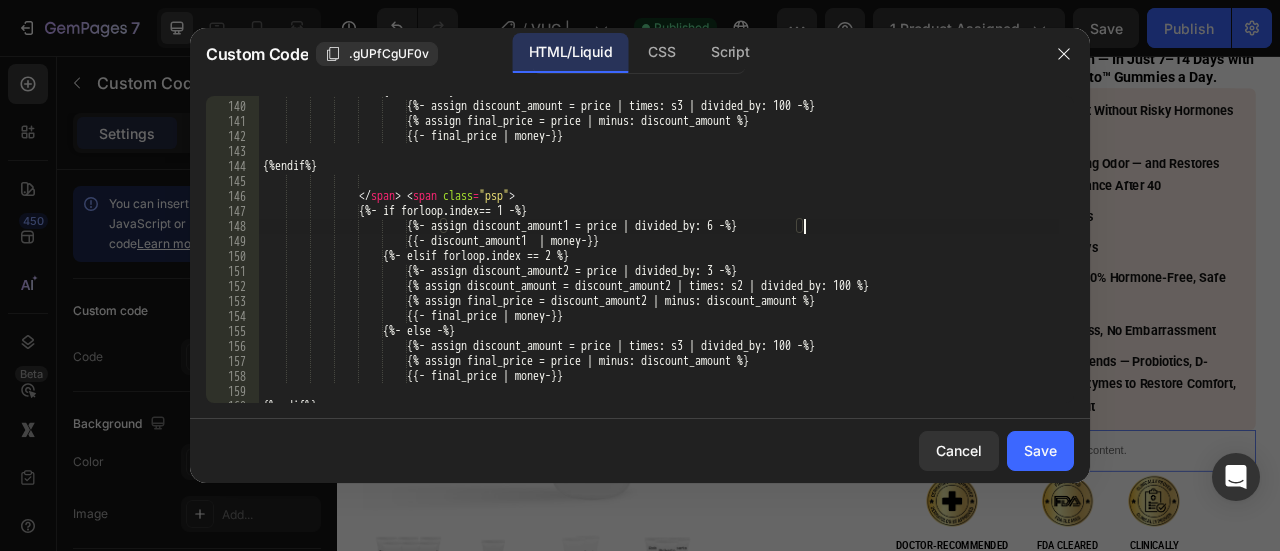 click on "{%- else -%}                                  {%- assign discount_amount = price | times: s3 | divided_by: 100 -%}                                  {% assign final_price = price | minus: discount_amount %}                                  {{- final_price | money-}}     {%endif%}                                              </ span >   < span   class = "psp" >                      {%- if forloop.index== 1 -%}                                  {%- assign discount_amount1 = price | divided_by: 6 -%}                                  {{- discount_amount1  | money-}}                           {%- elsif forloop.index == 2 %}                                  {%- assign discount_amount2 = price | divided_by: 3 -%}                                  {%- assign discount_amount = discount_amount2 | times: s2 | divided_by: 100 -%}                                  {% assign final_price = discount_amount2 | minus: discount_amount %}                                  {{- final_price | money-}}" at bounding box center [659, 252] 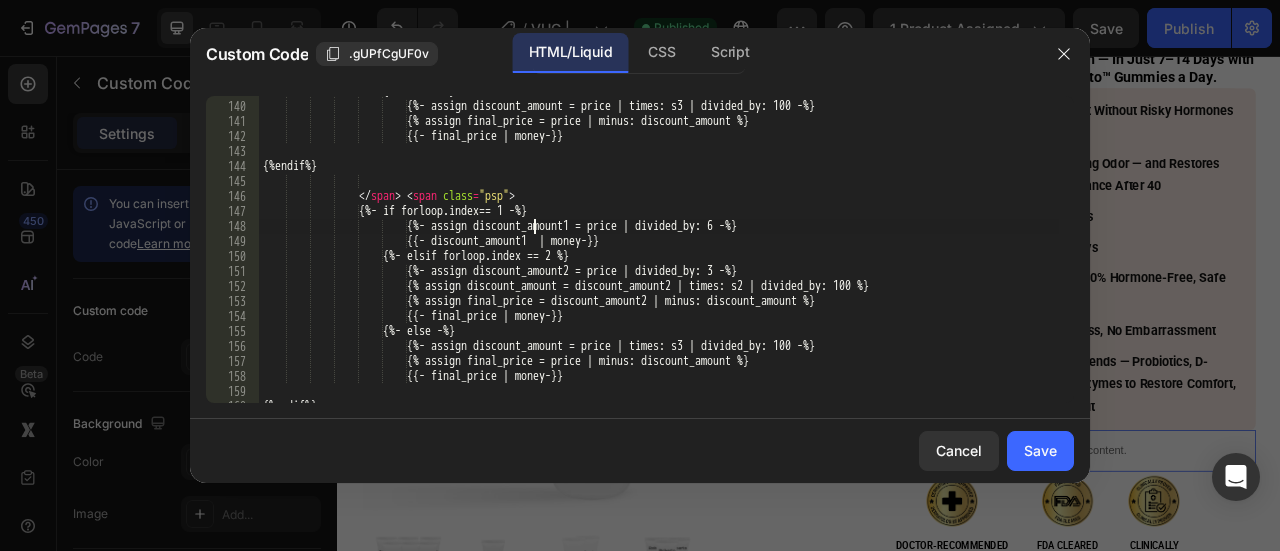 click on "{%- else -%}                                  {%- assign discount_amount = price | times: s3 | divided_by: 100 -%}                                  {% assign final_price = price | minus: discount_amount %}                                  {{- final_price | money-}}     {%endif%}                                              </ span >   < span   class = "psp" >                      {%- if forloop.index== 1 -%}                                  {%- assign discount_amount1 = price | divided_by: 6 -%}                                  {{- discount_amount1  | money-}}                           {%- elsif forloop.index == 2 %}                                  {%- assign discount_amount2 = price | divided_by: 3 -%}                                  {%- assign discount_amount = discount_amount2 | times: s2 | divided_by: 100 -%}                                  {% assign final_price = discount_amount2 | minus: discount_amount %}                                  {{- final_price | money-}}" at bounding box center [659, 252] 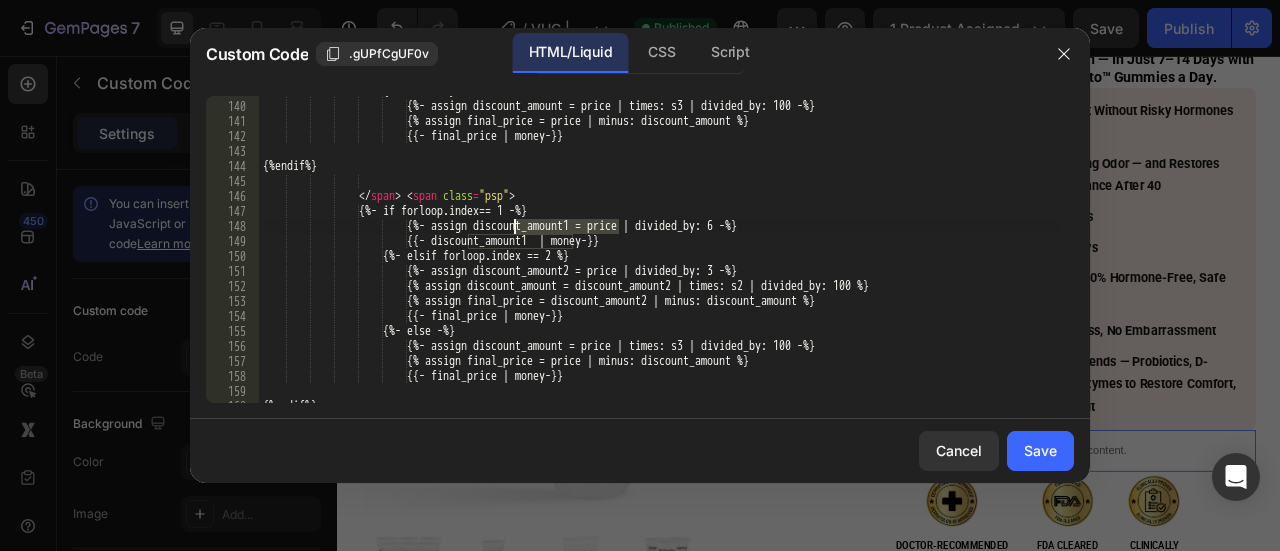 click on "{%- else -%}                                  {%- assign discount_amount = price | times: s3 | divided_by: 100 -%}                                  {% assign final_price = price | minus: discount_amount %}                                  {{- final_price | money-}}     {%endif%}                                              </ span >   < span   class = "psp" >                      {%- if forloop.index== 1 -%}                                  {%- assign discount_amount1 = price | divided_by: 6 -%}                                  {{- discount_amount1  | money-}}                           {%- elsif forloop.index == 2 %}                                  {%- assign discount_amount2 = price | divided_by: 3 -%}                                  {%- assign discount_amount = discount_amount2 | times: s2 | divided_by: 100 -%}                                  {% assign final_price = discount_amount2 | minus: discount_amount %}                                  {{- final_price | money-}}" at bounding box center (659, 252) 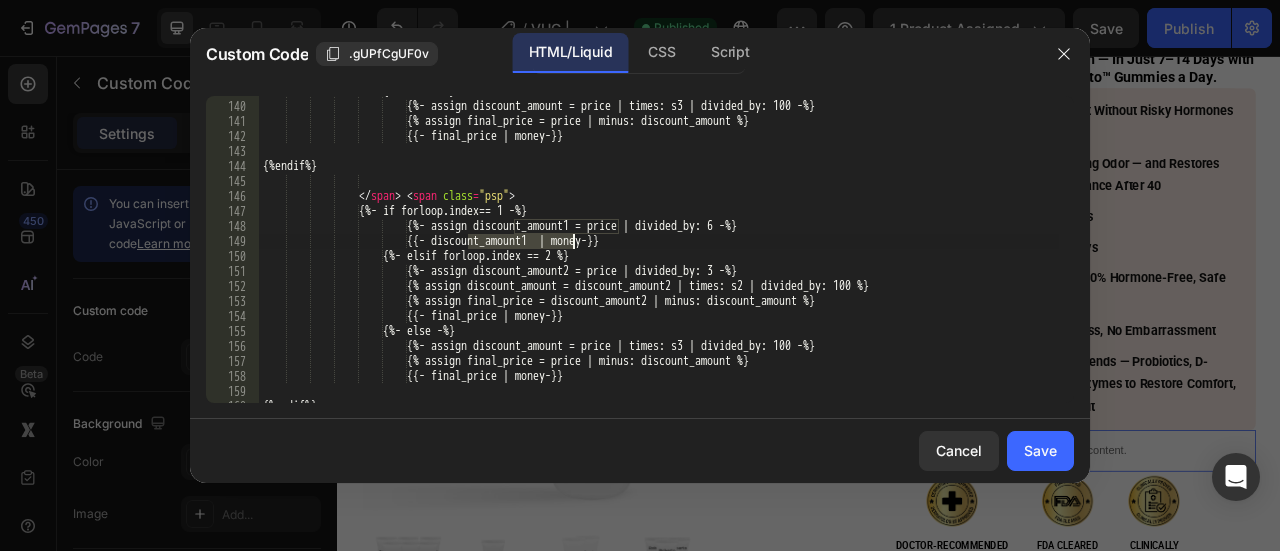 click on "{%- else -%}                                  {%- assign discount_amount = price | times: s3 | divided_by: 100 -%}                                  {% assign final_price = price | minus: discount_amount %}                                  {{- final_price | money-}}     {%endif%}                                              </ span >   < span   class = "psp" >                      {%- if forloop.index== 1 -%}                                  {%- assign discount_amount1 = price | divided_by: 6 -%}                                  {{- discount_amount1  | money-}}                           {%- elsif forloop.index == 2 %}                                  {%- assign discount_amount2 = price | divided_by: 3 -%}                                  {%- assign discount_amount = discount_amount2 | times: s2 | divided_by: 100 -%}                                  {% assign final_price = discount_amount2 | minus: discount_amount %}                                  {{- final_price | money-}}" at bounding box center (659, 252) 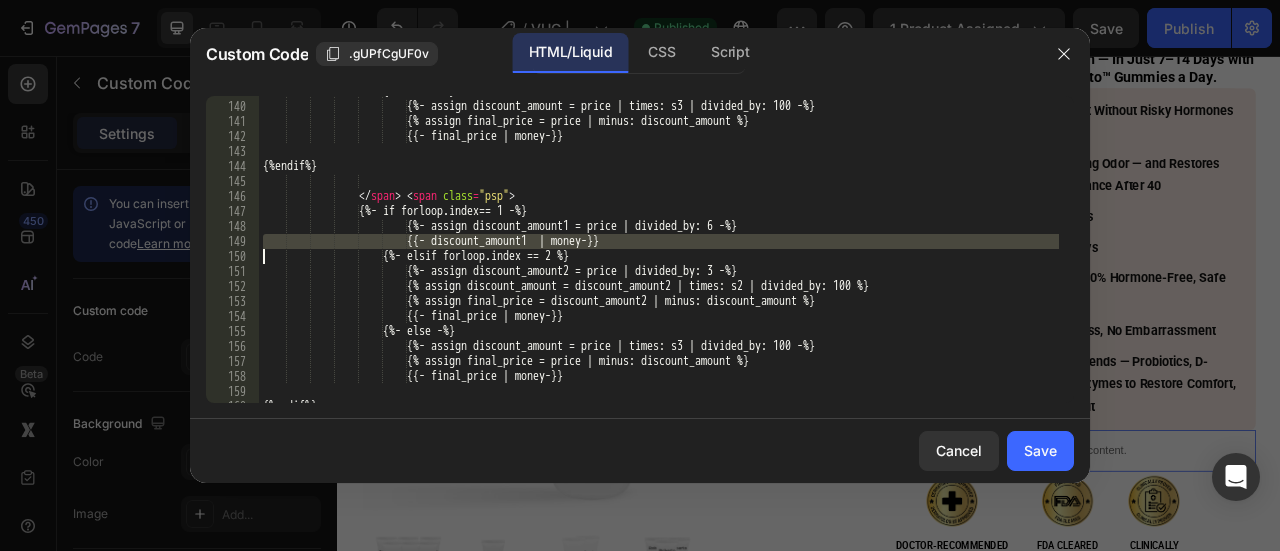 click on "{%- else -%}                                  {%- assign discount_amount = price | times: s3 | divided_by: 100 -%}                                  {% assign final_price = price | minus: discount_amount %}                                  {{- final_price | money-}}     {%endif%}                                              </ span >   < span   class = "psp" >                      {%- if forloop.index== 1 -%}                                  {%- assign discount_amount1 = price | divided_by: 6 -%}                                  {{- discount_amount1  | money-}}                           {%- elsif forloop.index == 2 %}                                  {%- assign discount_amount2 = price | divided_by: 3 -%}                                  {%- assign discount_amount = discount_amount2 | times: s2 | divided_by: 100 -%}                                  {% assign final_price = discount_amount2 | minus: discount_amount %}                                  {{- final_price | money-}}" at bounding box center (659, 252) 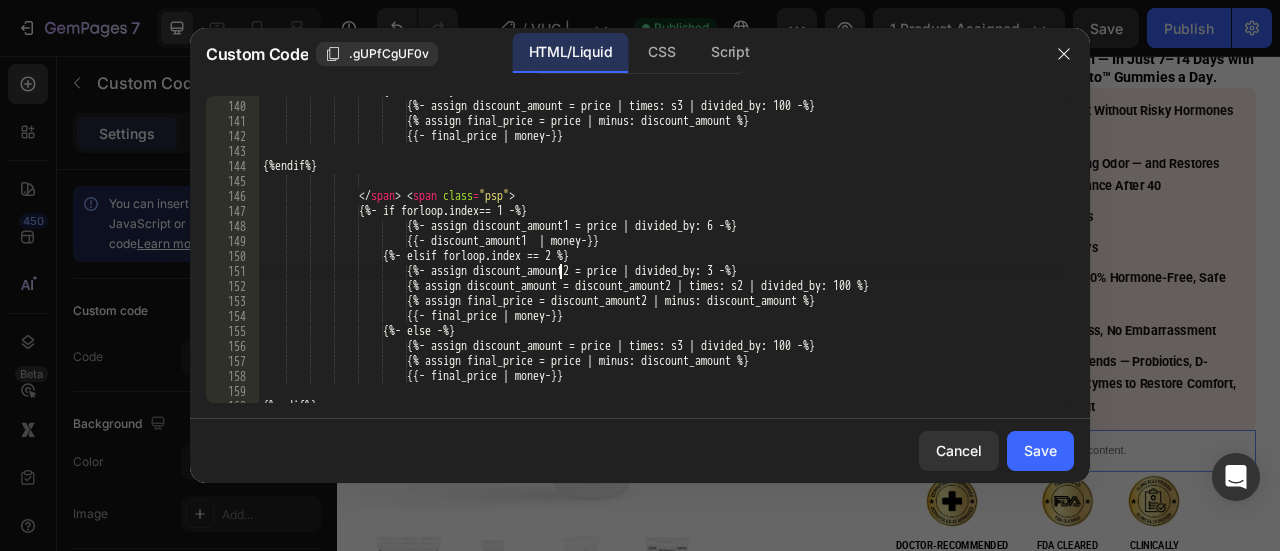 click on "{%- else -%}                                  {%- assign discount_amount = price | times: s3 | divided_by: 100 -%}                                  {% assign final_price = price | minus: discount_amount %}                                  {{- final_price | money-}}     {%endif%}                                              </ span >   < span   class = "psp" >                      {%- if forloop.index== 1 -%}                                  {%- assign discount_amount1 = price | divided_by: 6 -%}                                  {{- discount_amount1  | money-}}                           {%- elsif forloop.index == 2 %}                                  {%- assign discount_amount2 = price | divided_by: 3 -%}                                  {%- assign discount_amount = discount_amount2 | times: s2 | divided_by: 100 -%}                                  {% assign final_price = discount_amount2 | minus: discount_amount %}                                  {{- final_price | money-}}" at bounding box center [659, 252] 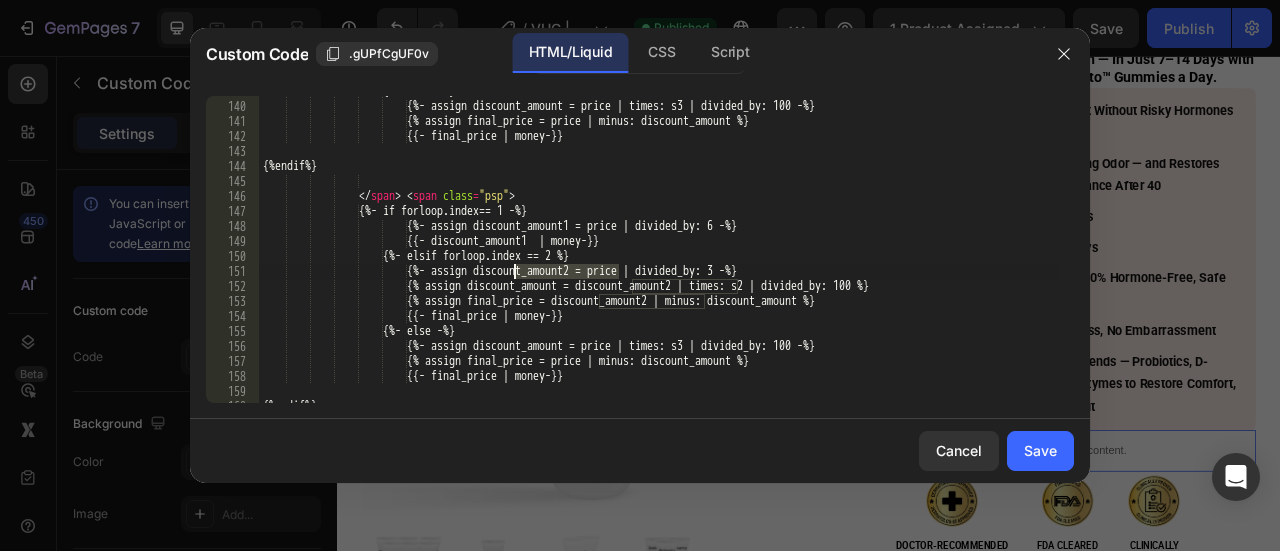 click on "{%- else -%}                                  {%- assign discount_amount = price | times: s3 | divided_by: 100 -%}                                  {% assign final_price = price | minus: discount_amount %}                                  {{- final_price | money-}}     {%endif%}                                              </ span >   < span   class = "psp" >                      {%- if forloop.index== 1 -%}                                  {%- assign discount_amount1 = price | divided_by: 6 -%}                                  {{- discount_amount1  | money-}}                           {%- elsif forloop.index == 2 %}                                  {%- assign discount_amount2 = price | divided_by: 3 -%}                                  {%- assign discount_amount = discount_amount2 | times: s2 | divided_by: 100 -%}                                  {% assign final_price = discount_amount2 | minus: discount_amount %}                                  {{- final_price | money-}}" at bounding box center (659, 252) 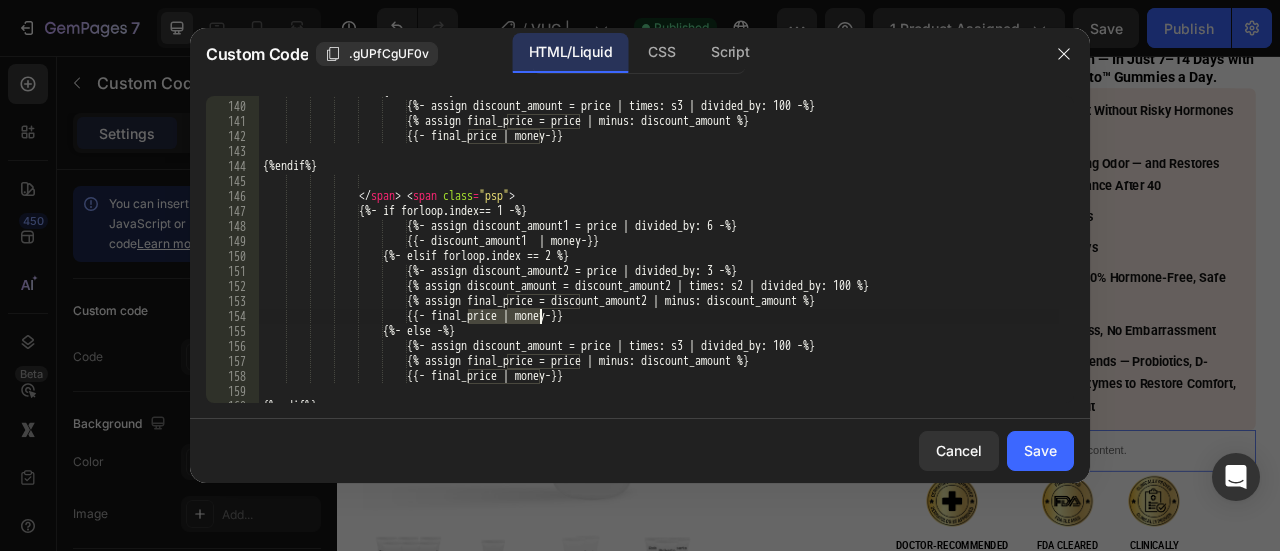 click on "{%- else -%}                                  {%- assign discount_amount = price | times: s3 | divided_by: 100 -%}                                  {% assign final_price = price | minus: discount_amount %}                                  {{- final_price | money-}}     {%endif%}                                              </ span >   < span   class = "psp" >                      {%- if forloop.index== 1 -%}                                  {%- assign discount_amount1 = price | divided_by: 6 -%}                                  {{- discount_amount1  | money-}}                           {%- elsif forloop.index == 2 %}                                  {%- assign discount_amount2 = price | divided_by: 3 -%}                                  {%- assign discount_amount = discount_amount2 | times: s2 | divided_by: 100 -%}                                  {% assign final_price = discount_amount2 | minus: discount_amount %}                                  {{- final_price | money-}}" at bounding box center [659, 252] 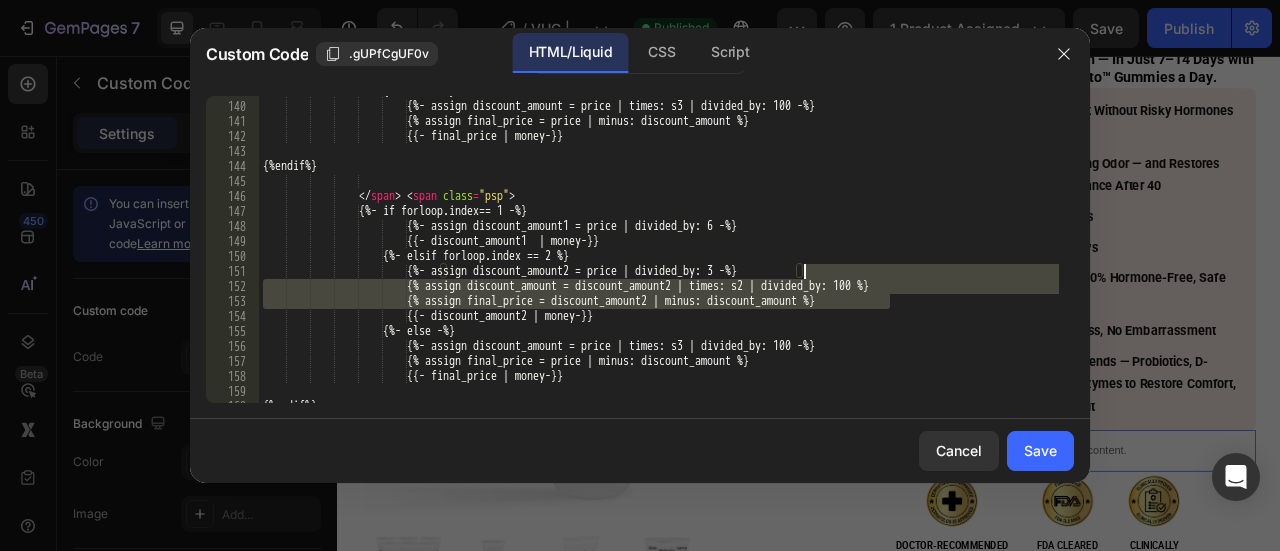 drag, startPoint x: 913, startPoint y: 300, endPoint x: 914, endPoint y: 273, distance: 27.018513 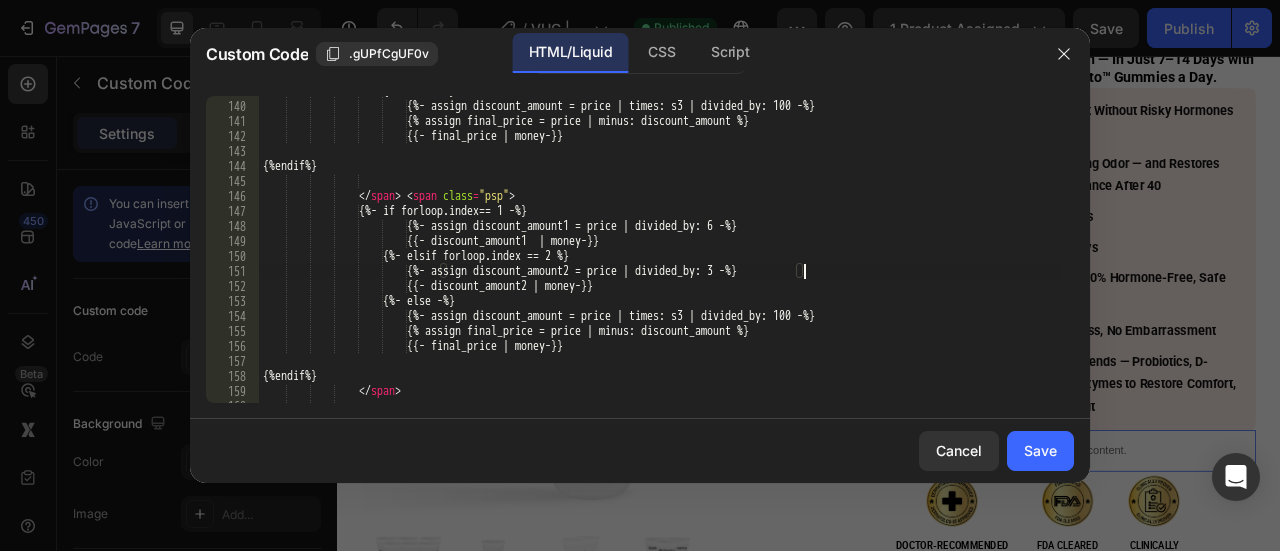 click on "{%- else -%}                                  {%- assign discount_amount = price | times: s3 | divided_by: 100 -%}                                  {% assign final_price = price | minus: discount_amount %}                                  {{- final_price | money-}}     {%endif%}                                              </ span >   < span   class = "psp" >                      {%- if forloop.index== 1 -%}                                  {%- assign discount_amount1 = price | divided_by: 6 -%}                                  {{- discount_amount1  | money-}}                           {%- elsif forloop.index == 2 %}                                  {%- assign discount_amount2 = price | divided_by: 3 -%}                                  {{- discount_amount2 | money-}}                           {%- else -%}                                  {%- assign discount_amount = price | times: s3 | divided_by: 100 -%}                                                                 {%endif%}" at bounding box center (659, 252) 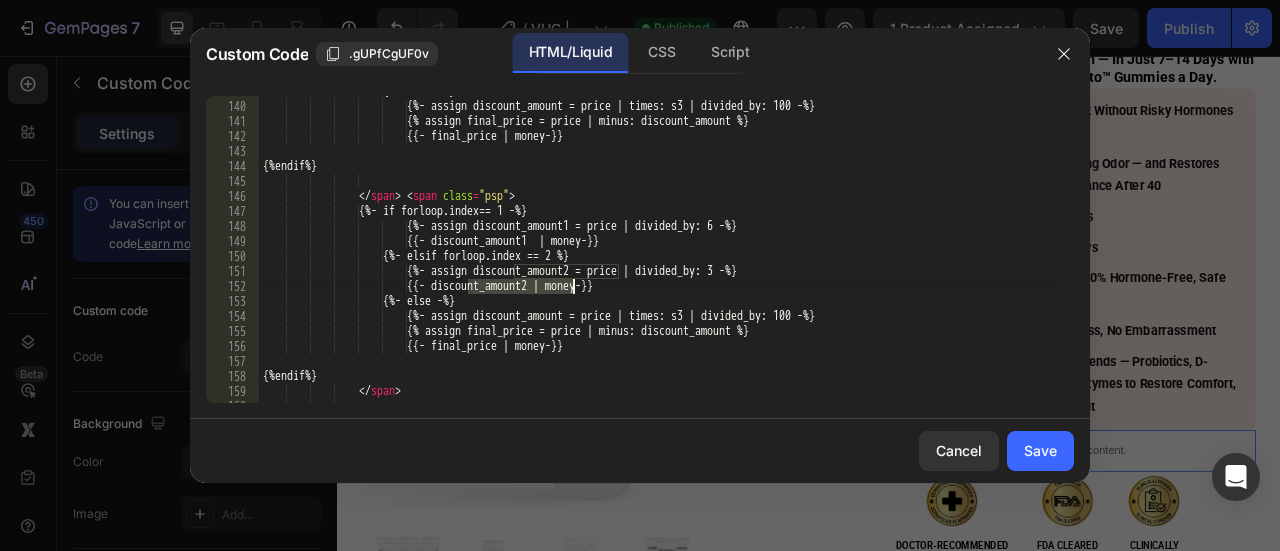click on "{%- else -%}                                  {%- assign discount_amount = price | times: s3 | divided_by: 100 -%}                                  {% assign final_price = price | minus: discount_amount %}                                  {{- final_price | money-}}     {%endif%}                                              </ span >   < span   class = "psp" >                      {%- if forloop.index== 1 -%}                                  {%- assign discount_amount1 = price | divided_by: 6 -%}                                  {{- discount_amount1  | money-}}                           {%- elsif forloop.index == 2 %}                                  {%- assign discount_amount2 = price | divided_by: 3 -%}                                  {{- discount_amount2 | money-}}                           {%- else -%}                                  {%- assign discount_amount = price | times: s3 | divided_by: 100 -%}                                                                 {%endif%}" at bounding box center (659, 252) 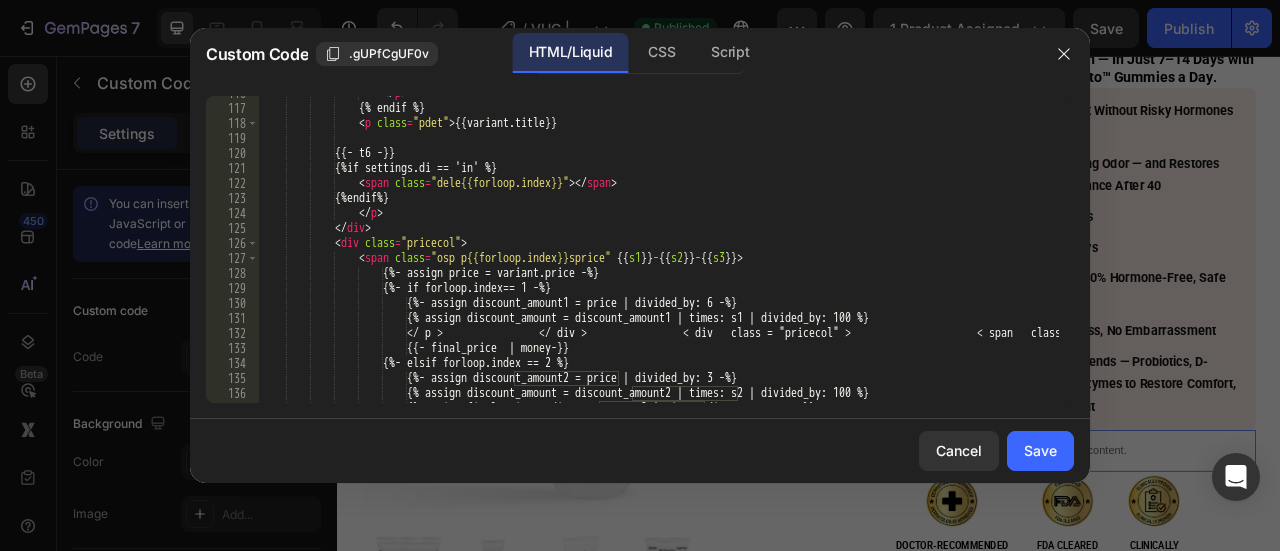 scroll, scrollTop: 1751, scrollLeft: 0, axis: vertical 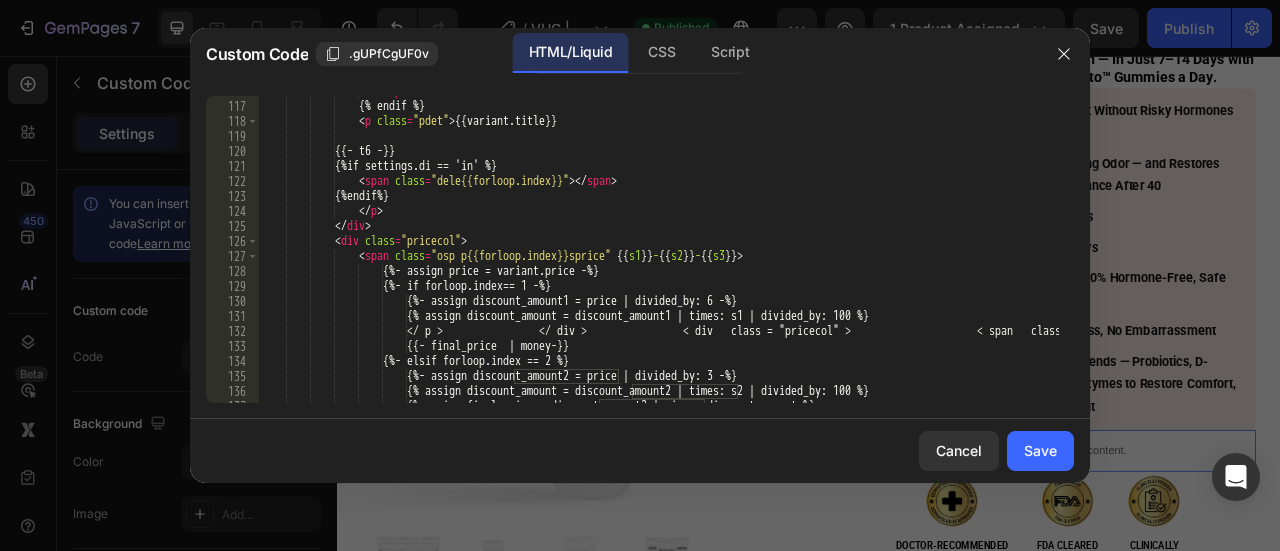 click on "</ p >                     {% endif %}                     < p   class = "pdet" > {{variant.title}}                                         {{- t6 -}}                    {%if settings.di == 'in' %}                     < span   class = "dele{{forloop.index}}" > </ span >                    {%endif%}                     </ p >                </ div >                < div   class = "pricecol" >                     < span   class = "osp p{{forloop.index}}sprice"   {{ s1 }} - {{ s2 }} - {{ s3 }} >                           {%- assign price = variant.price -%}                           {%- if forloop.index== 1 -%}                                  {%- assign discount_amount1 = price | divided_by: 6 -%}                                  {%- assign discount_amount = discount_amount1 | times: s1 | divided_by: 100 -%}                                  {% assign final_price = discount_amount1 | minus: discount_amount %}                                  {{- final_price  | money-}}" at bounding box center (659, 252) 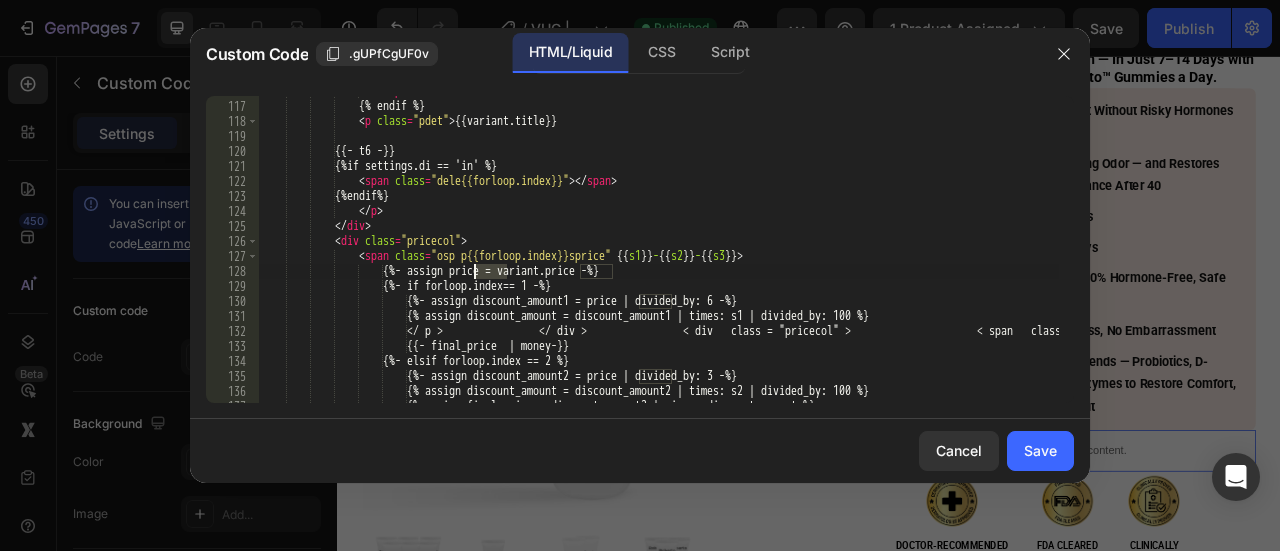 click on "</ p >                     {% endif %}                     < p   class = "pdet" > {{variant.title}}                                         {{- t6 -}}                    {%if settings.di == 'in' %}                     < span   class = "dele{{forloop.index}}" > </ span >                    {%endif%}                     </ p >                </ div >                < div   class = "pricecol" >                     < span   class = "osp p{{forloop.index}}sprice"   {{ s1 }} - {{ s2 }} - {{ s3 }} >                           {%- assign price = variant.price -%}                           {%- if forloop.index== 1 -%}                                  {%- assign discount_amount1 = price | divided_by: 6 -%}                                  {%- assign discount_amount = discount_amount1 | times: s1 | divided_by: 100 -%}                                  {% assign final_price = discount_amount1 | minus: discount_amount %}                                  {{- final_price  | money-}}" at bounding box center [659, 252] 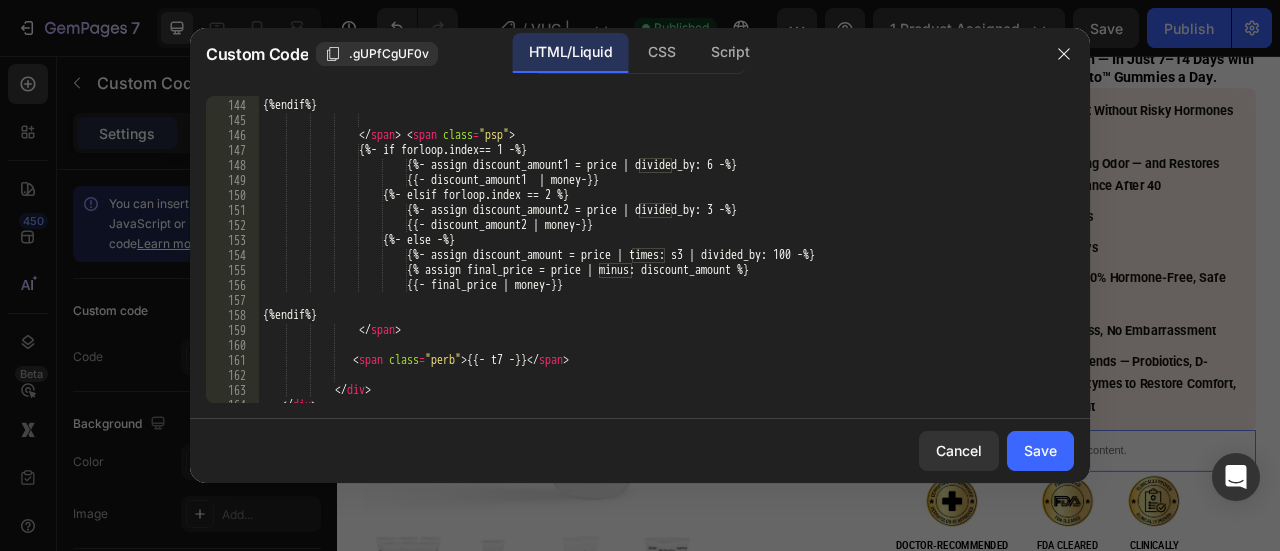 scroll, scrollTop: 2177, scrollLeft: 0, axis: vertical 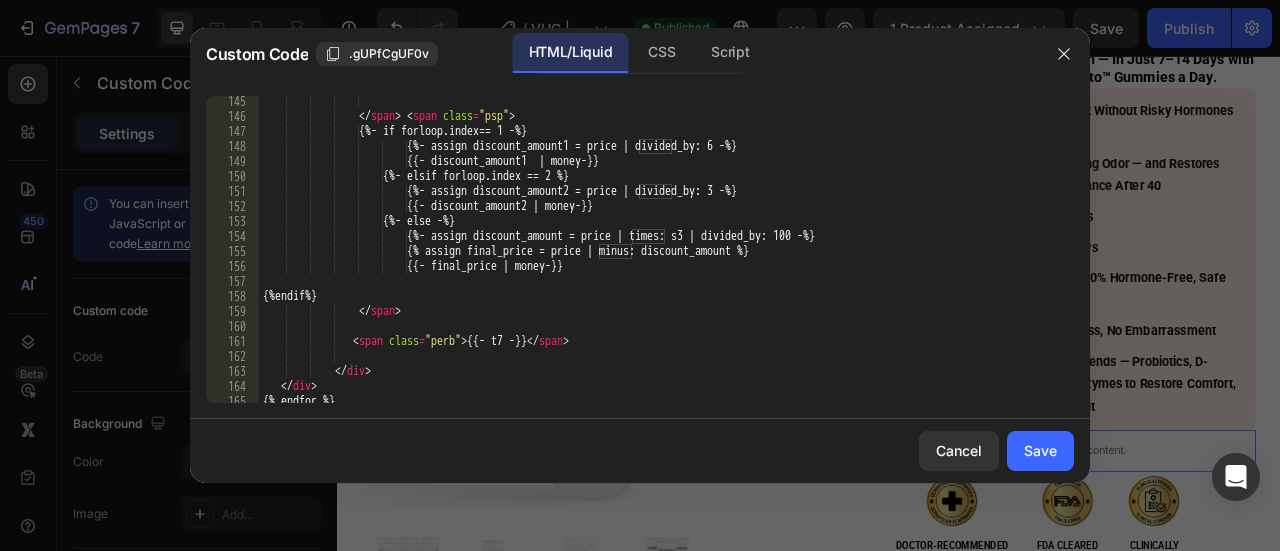 click on "</ span >   < span   class = "psp" >                      {%- if forloop.index== 1 -%}                                  {%- assign discount_amount1 = price | divided_by: 6 -%}                                  {{- discount_amount1  | money-}}                           {%- elsif forloop.index == 2 %}                                  {%- assign discount_amount2 = price | divided_by: 3 -%}                                  {{- discount_amount2 | money-}}                           {%- else -%}                                  {%- assign discount_amount = price | times: s3 | divided_by: 100 -%}                                  {% assign final_price = price | minus: discount_amount %}                                  {{- final_price | money-}}     {%endif%}                     </ span >                                          < span   class = "perb" >  {{- s1 -}} </ span >                                    </ div >     </ div >      {% endfor %}" at bounding box center (659, 262) 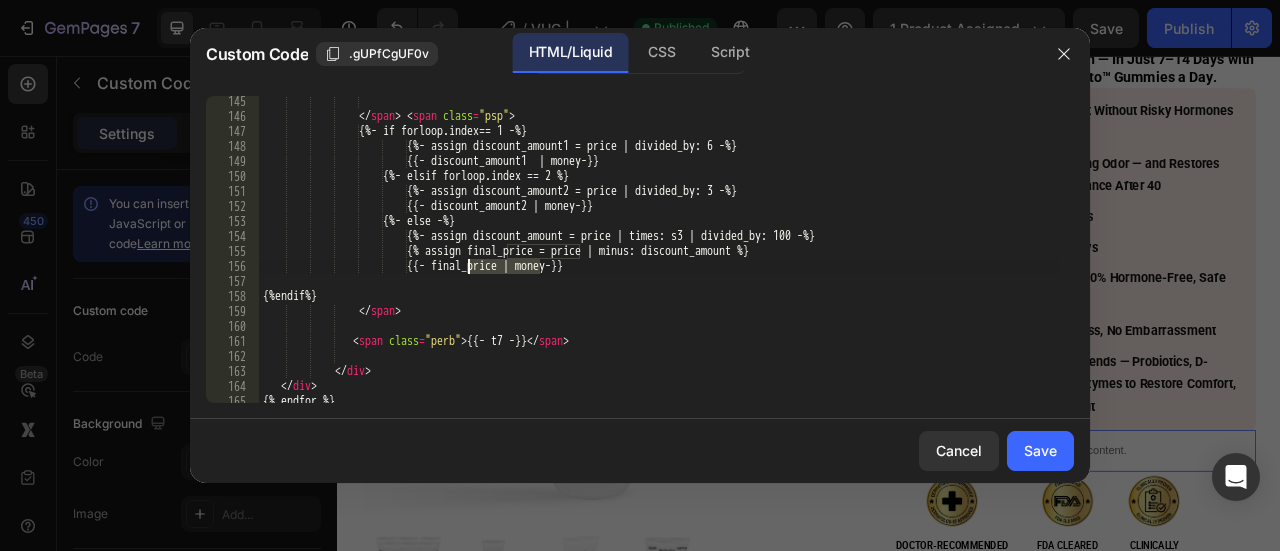 click on "</ span >   < span   class = "psp" >                      {%- if forloop.index== 1 -%}                                  {%- assign discount_amount1 = price | divided_by: 6 -%}                                  {{- discount_amount1  | money-}}                           {%- elsif forloop.index == 2 %}                                  {%- assign discount_amount2 = price | divided_by: 3 -%}                                  {{- discount_amount2 | money-}}                           {%- else -%}                                  {%- assign discount_amount = price | times: s3 | divided_by: 100 -%}                                  {% assign final_price = price | minus: discount_amount %}                                  {{- final_price | money-}}     {%endif%}                     </ span >                                          < span   class = "perb" >  {{- s1 -}} </ span >                                    </ div >     </ div >      {% endfor %}" at bounding box center (659, 262) 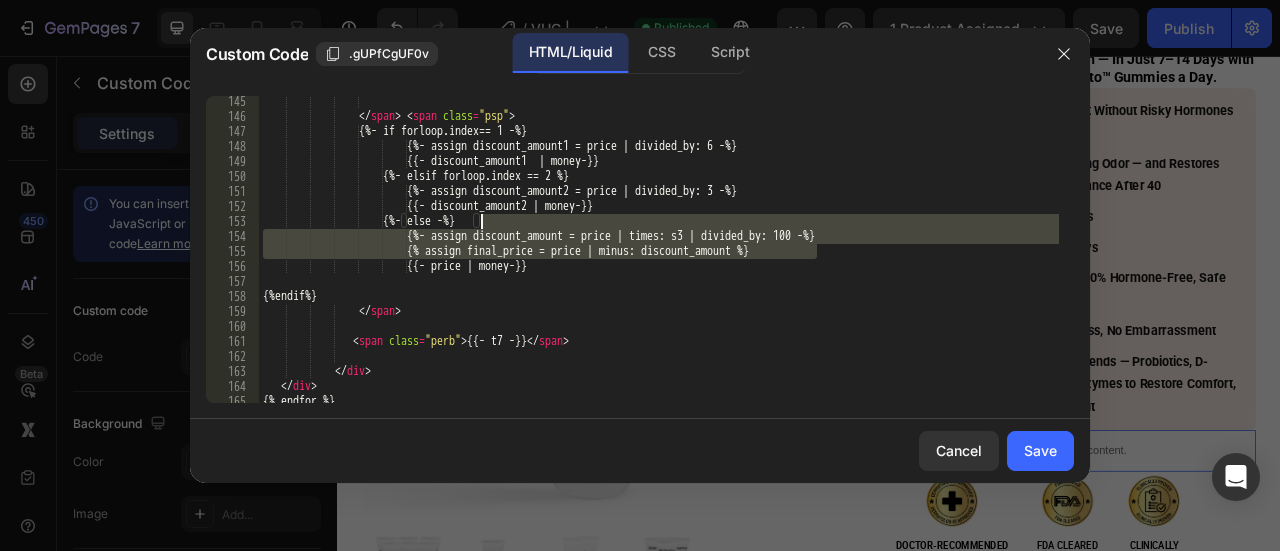 drag, startPoint x: 820, startPoint y: 248, endPoint x: 814, endPoint y: 222, distance: 26.683329 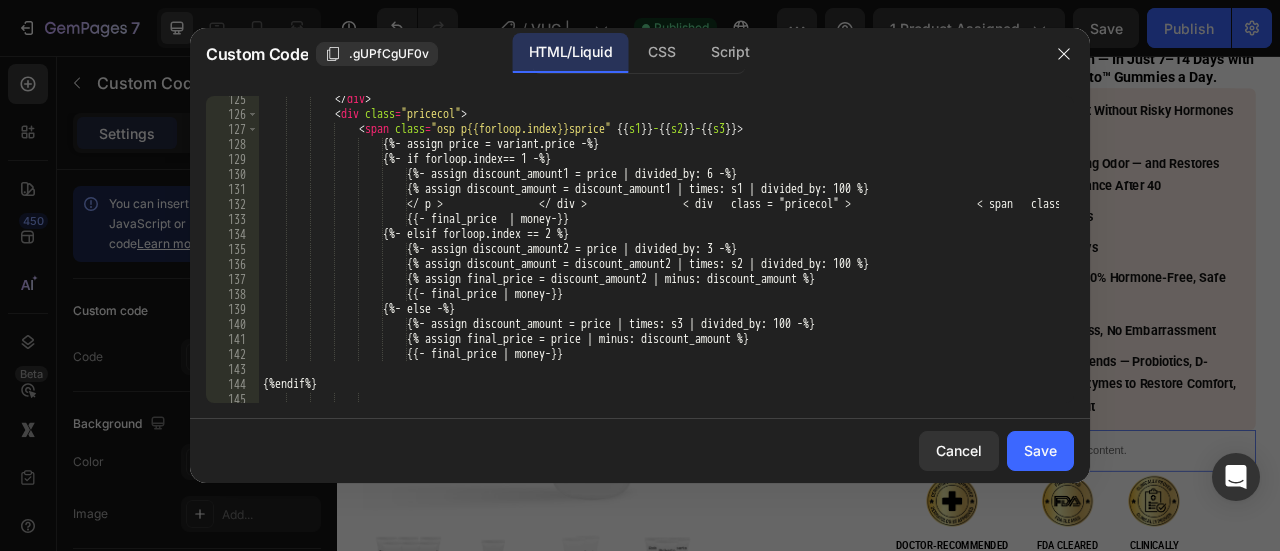 scroll, scrollTop: 1878, scrollLeft: 0, axis: vertical 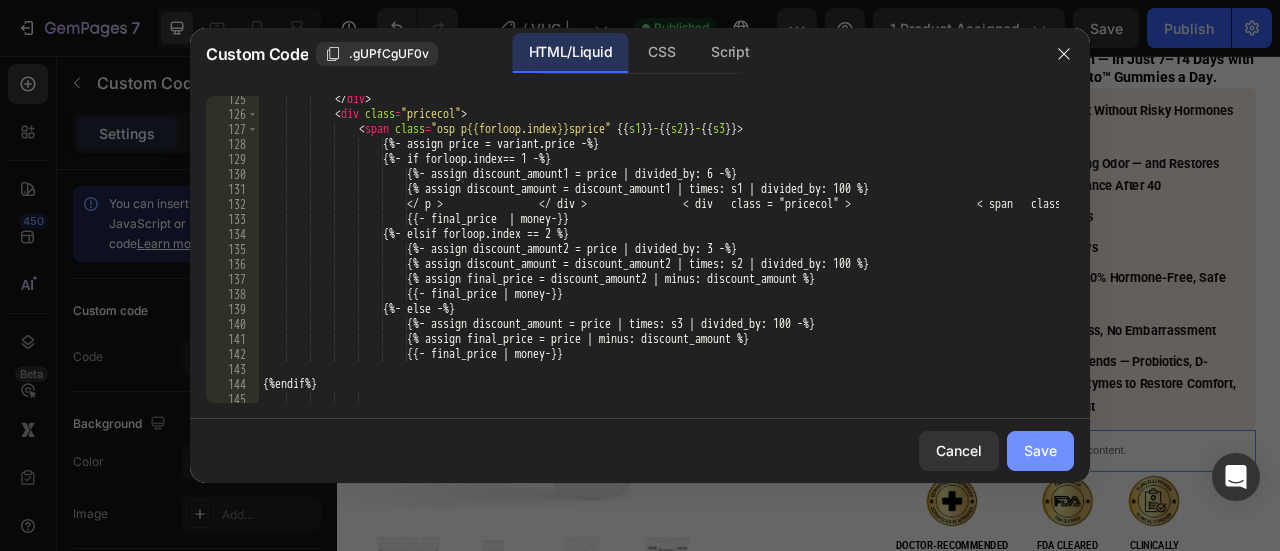 type on "{%- else -%}" 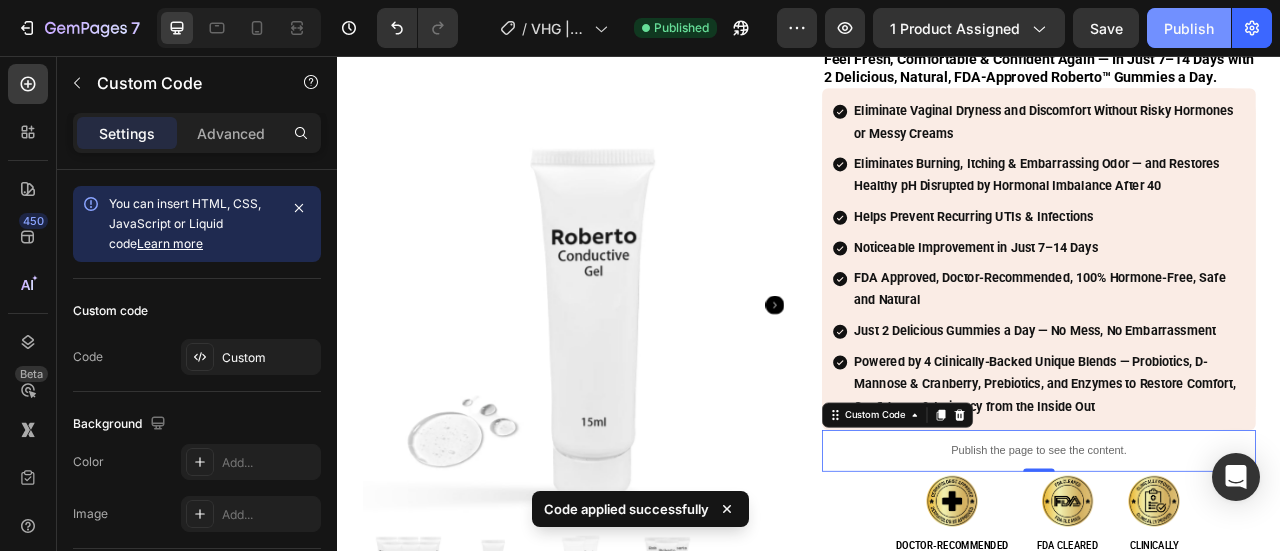 click on "Publish" 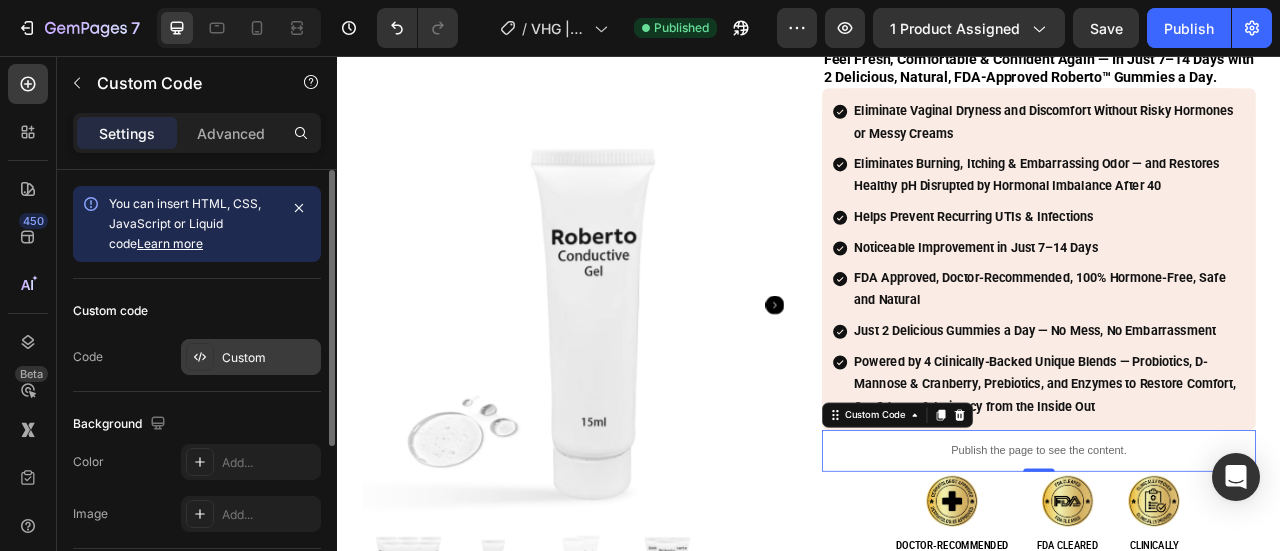 click at bounding box center [200, 357] 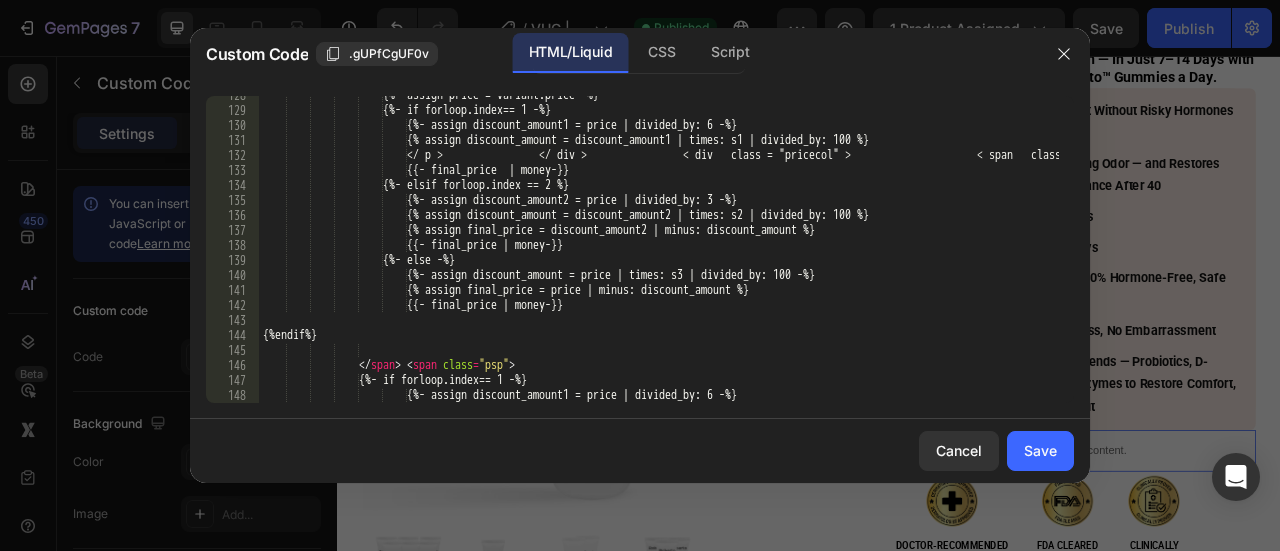 scroll, scrollTop: 1918, scrollLeft: 0, axis: vertical 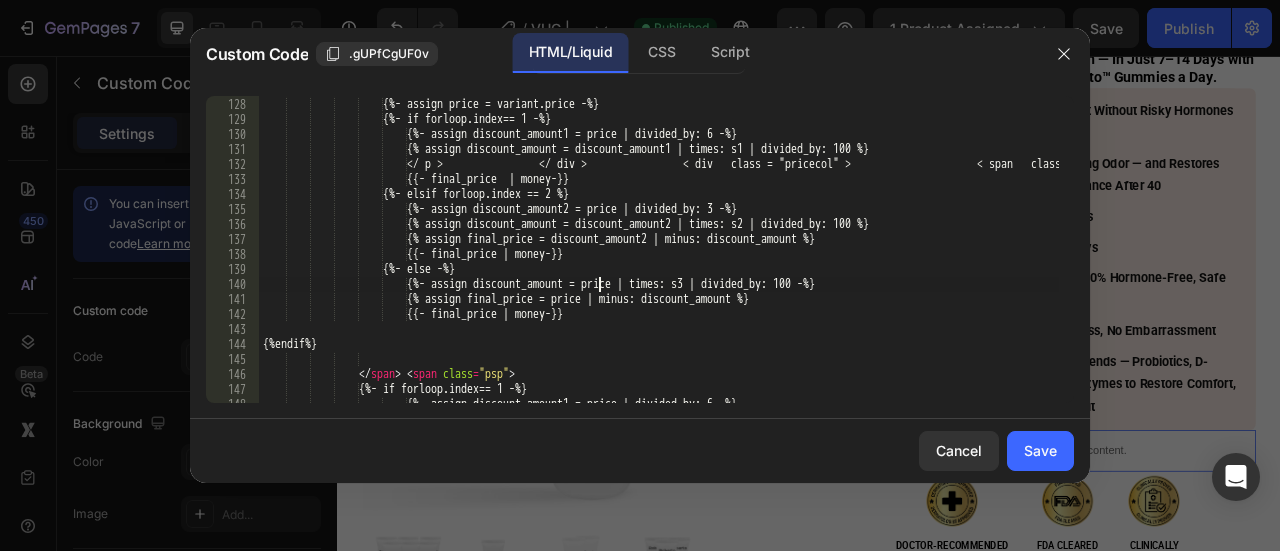 click on "< span   class = "osp p{{forloop.index}}sprice"   {{ s1 }} - {{ s2 }} - {{ s3 }} >                           {%- assign price = variant.price -%}                           {%- if forloop.index== 1 -%}                                  {%- assign discount_amount1 = price | divided_by: 6 -%}                                  {%- assign discount_amount = discount_amount1 | times: s1 | divided_by: 100 -%}                                  {% assign final_price = discount_amount1 | minus: discount_amount %}                                  {{- final_price  | money-}}                           {%- elsif forloop.index == 2 %}                                  {%- assign discount_amount2 = price | divided_by: 3 -%}                                  {%- assign discount_amount = discount_amount2 | times: s2 | divided_by: 100 -%}                                  {% assign final_price = discount_amount2 | minus: discount_amount %}                                  {{- final_price | money-}}" at bounding box center (659, 250) 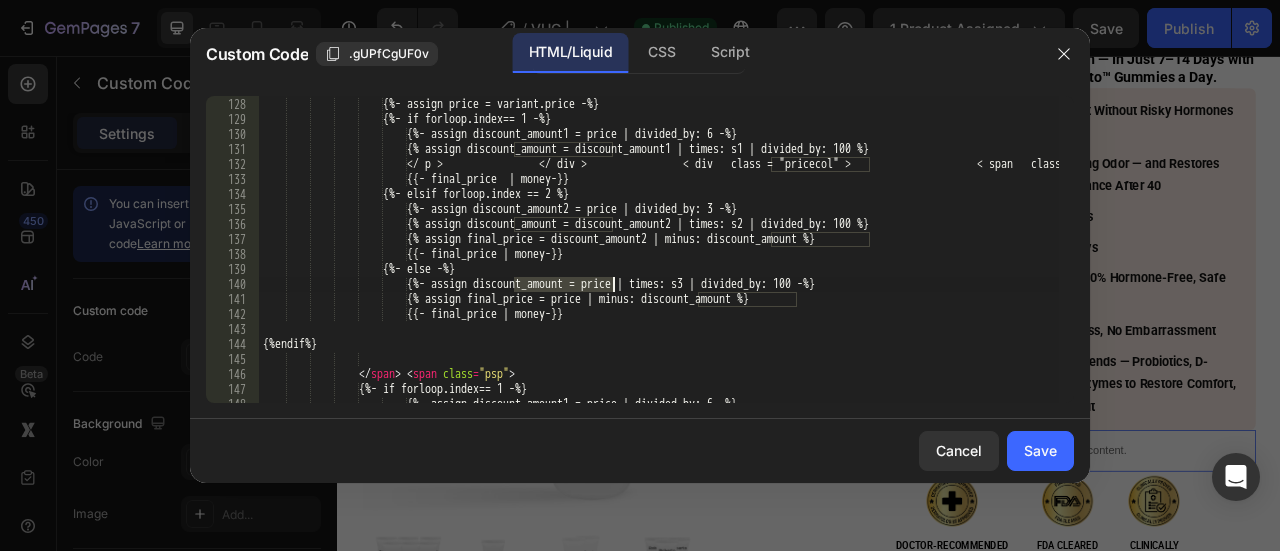 click on "< span   class = "osp p{{forloop.index}}sprice"   {{ s1 }} - {{ s2 }} - {{ s3 }} >                           {%- assign price = variant.price -%}                           {%- if forloop.index== 1 -%}                                  {%- assign discount_amount1 = price | divided_by: 6 -%}                                  {%- assign discount_amount = discount_amount1 | times: s1 | divided_by: 100 -%}                                  {% assign final_price = discount_amount1 | minus: discount_amount %}                                  {{- final_price  | money-}}                           {%- elsif forloop.index == 2 %}                                  {%- assign discount_amount2 = price | divided_by: 3 -%}                                  {%- assign discount_amount = discount_amount2 | times: s2 | divided_by: 100 -%}                                  {% assign final_price = discount_amount2 | minus: discount_amount %}                                  {{- final_price | money-}}" at bounding box center (659, 249) 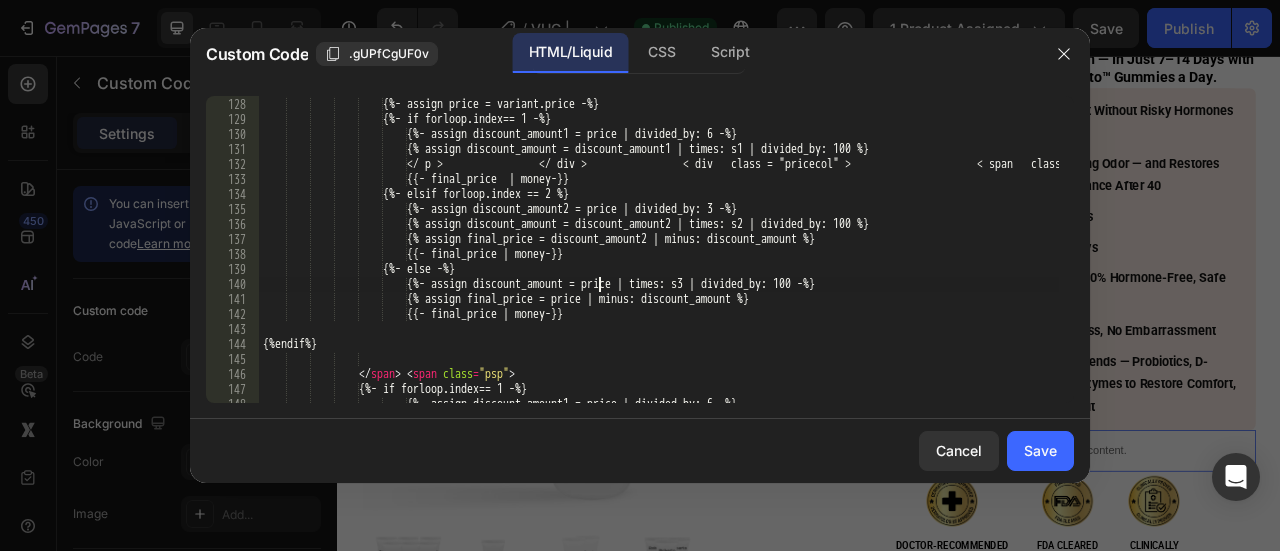 click on "< span   class = "osp p{{forloop.index}}sprice"   {{ s1 }} - {{ s2 }} - {{ s3 }} >                           {%- assign price = variant.price -%}                           {%- if forloop.index== 1 -%}                                  {%- assign discount_amount1 = price | divided_by: 6 -%}                                  {%- assign discount_amount = discount_amount1 | times: s1 | divided_by: 100 -%}                                  {% assign final_price = discount_amount1 | minus: discount_amount %}                                  {{- final_price  | money-}}                           {%- elsif forloop.index == 2 %}                                  {%- assign discount_amount2 = price | divided_by: 3 -%}                                  {%- assign discount_amount = discount_amount2 | times: s2 | divided_by: 100 -%}                                  {% assign final_price = discount_amount2 | minus: discount_amount %}                                  {{- final_price | money-}}" at bounding box center (659, 250) 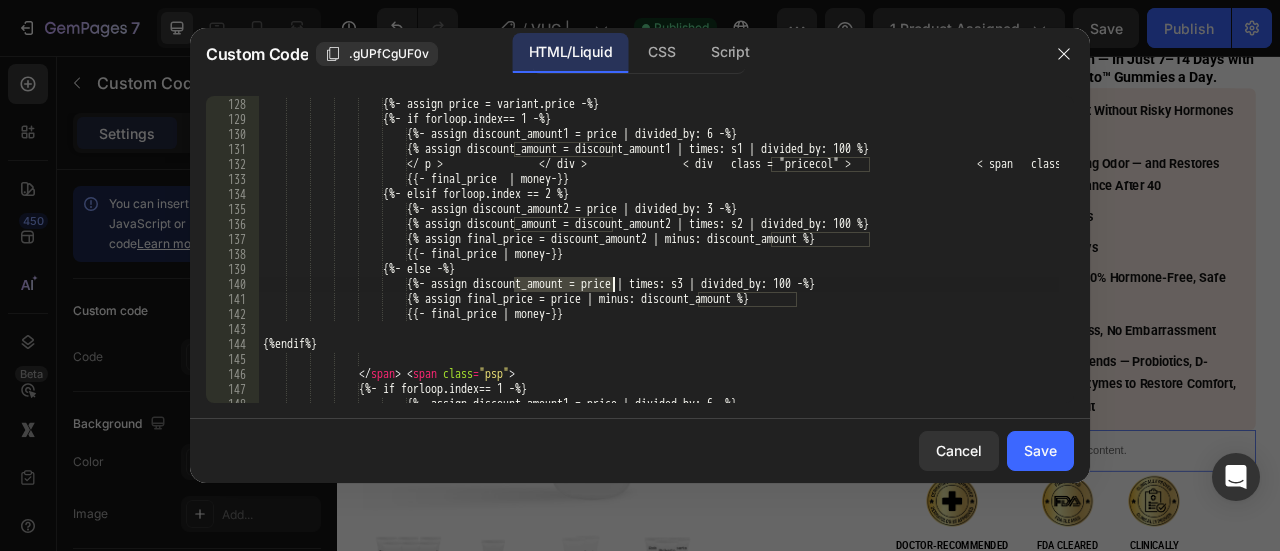 click on "< span   class = "osp p{{forloop.index}}sprice"   {{ s1 }} - {{ s2 }} - {{ s3 }} >                           {%- assign price = variant.price -%}                           {%- if forloop.index== 1 -%}                                  {%- assign discount_amount1 = price | divided_by: 6 -%}                                  {%- assign discount_amount = discount_amount1 | times: s1 | divided_by: 100 -%}                                  {% assign final_price = discount_amount1 | minus: discount_amount %}                                  {{- final_price  | money-}}                           {%- elsif forloop.index == 2 %}                                  {%- assign discount_amount2 = price | divided_by: 3 -%}                                  {%- assign discount_amount = discount_amount2 | times: s2 | divided_by: 100 -%}                                  {% assign final_price = discount_amount2 | minus: discount_amount %}                                  {{- final_price | money-}}" at bounding box center [659, 250] 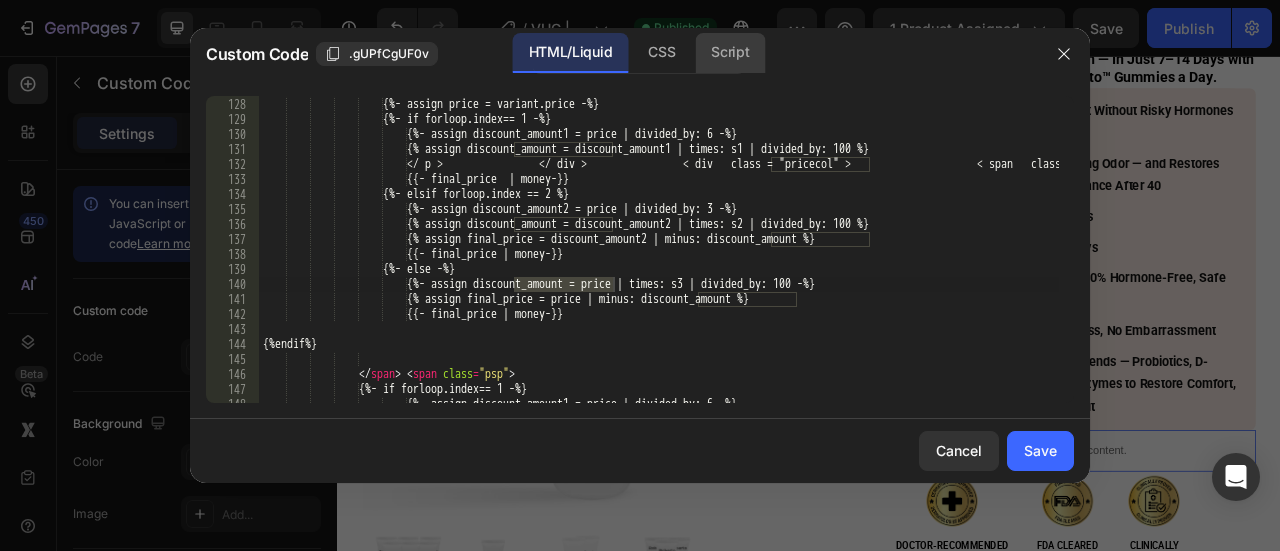 click on "Script" 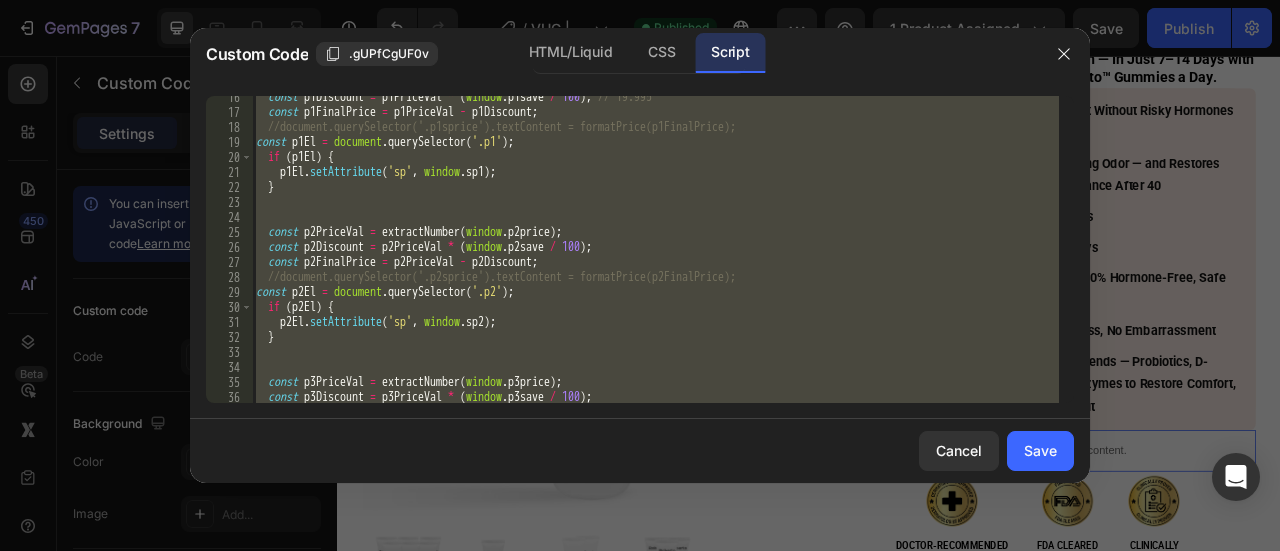scroll, scrollTop: 234, scrollLeft: 0, axis: vertical 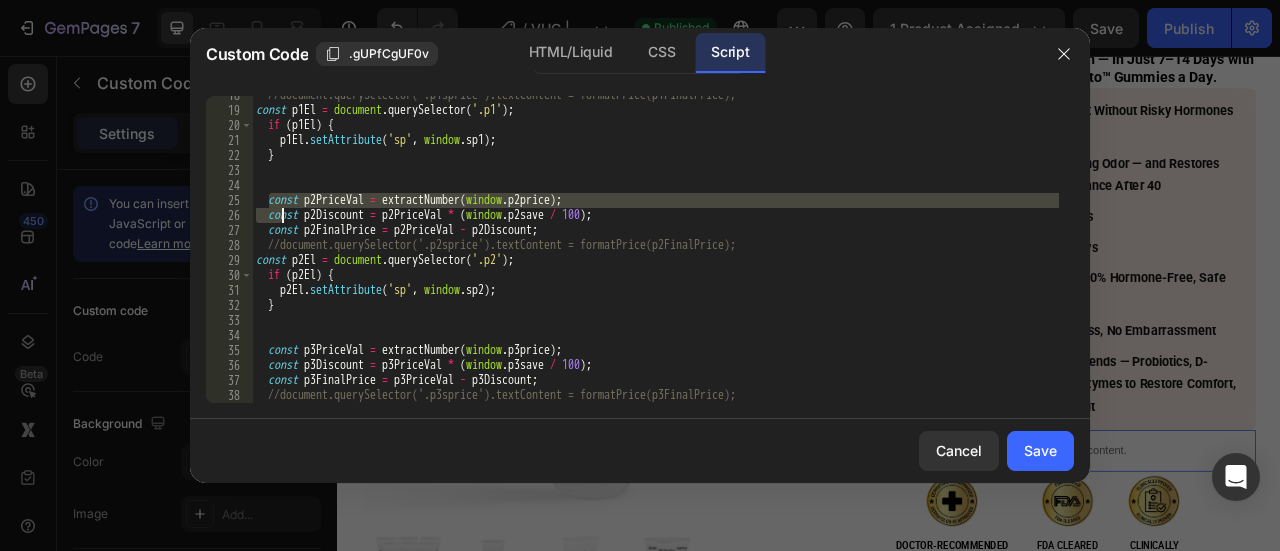 drag, startPoint x: 269, startPoint y: 202, endPoint x: 280, endPoint y: 209, distance: 13.038404 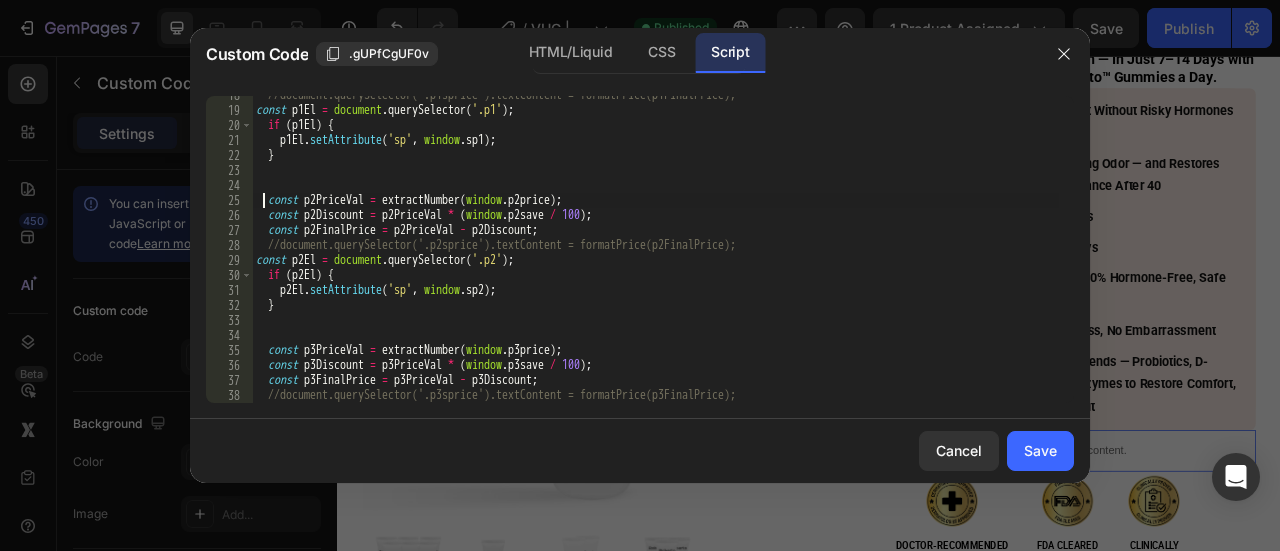 click on "//document.querySelector('.p1sprice').textContent = formatPrice(p1FinalPrice); const   p1El   =   document . querySelector ( '.p1' ) ;    if   ( p1El )   {      p1El . setAttribute ( 'sp' ,   window . sp1 ) ;    }          const   p2PriceVal   =   extractNumber ( window . p2price ) ;    const   p2Discount   =   p2PriceVal   *   ( window . p2save   /   100 ) ;    const   p2FinalPrice   =   p2PriceVal   -   p2Discount ;    //document.querySelector('.p2sprice').textContent = formatPrice(p2FinalPrice); const   p2El   =   document . querySelector ( '.p2' ) ;    if   ( p2El )   {      p2El . setAttribute ( 'sp' ,   window . sp2 ) ;    }          const   p3PriceVal   =   extractNumber ( window . p3price ) ;    const   p3Discount   =   p3PriceVal   *   ( window . p3save   /   100 ) ;    const   p3FinalPrice   =   p3PriceVal   -   p3Discount ;    //document.querySelector('.p3sprice').textContent = formatPrice(p3FinalPrice);     const   p3El   =   document . querySelector ( '.p3' ) ;" at bounding box center (655, 256) 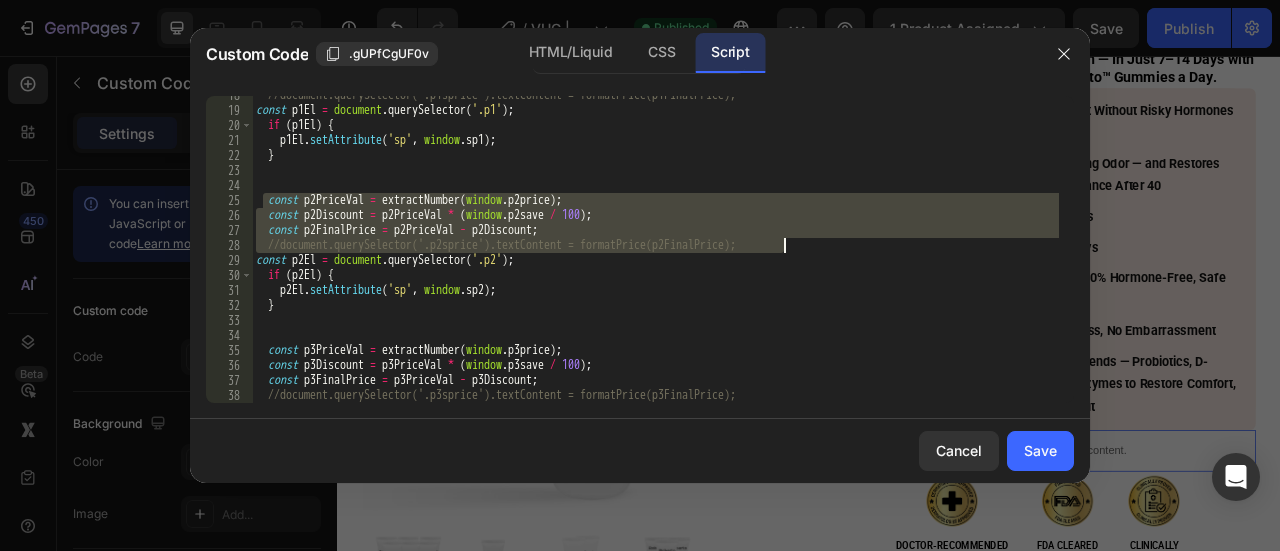 drag, startPoint x: 266, startPoint y: 201, endPoint x: 834, endPoint y: 243, distance: 569.5507 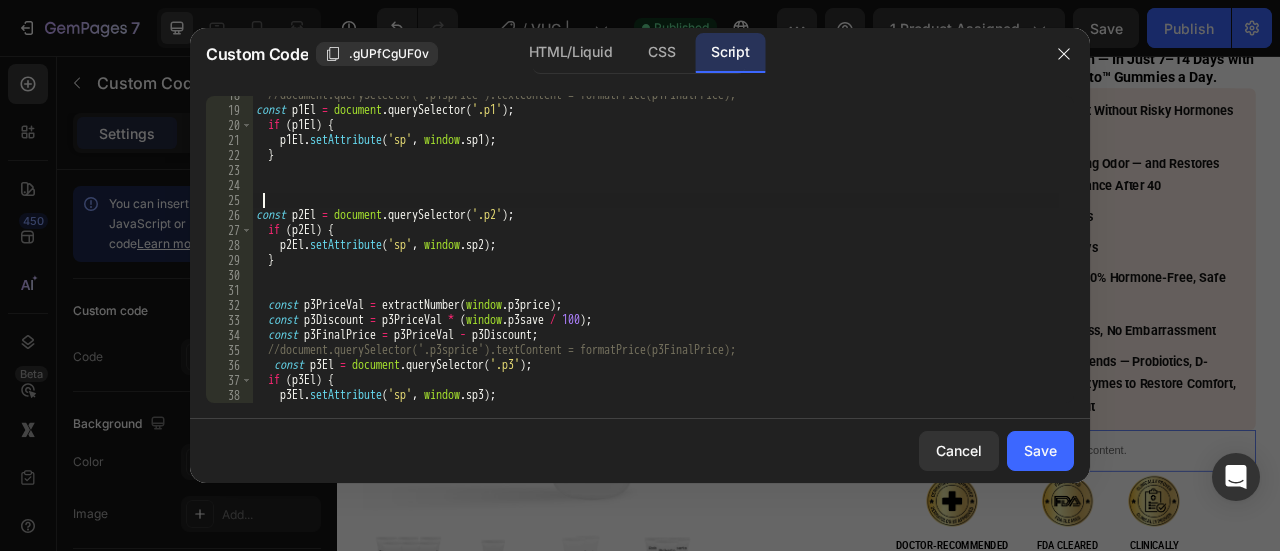 scroll, scrollTop: 278, scrollLeft: 0, axis: vertical 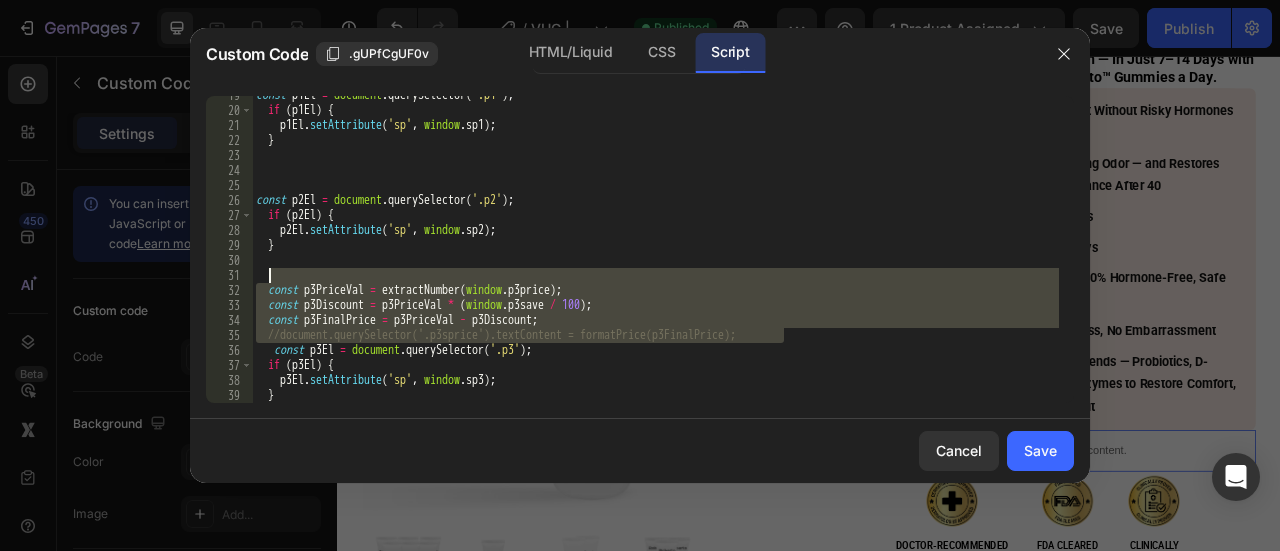 drag, startPoint x: 792, startPoint y: 332, endPoint x: 282, endPoint y: 270, distance: 513.7548 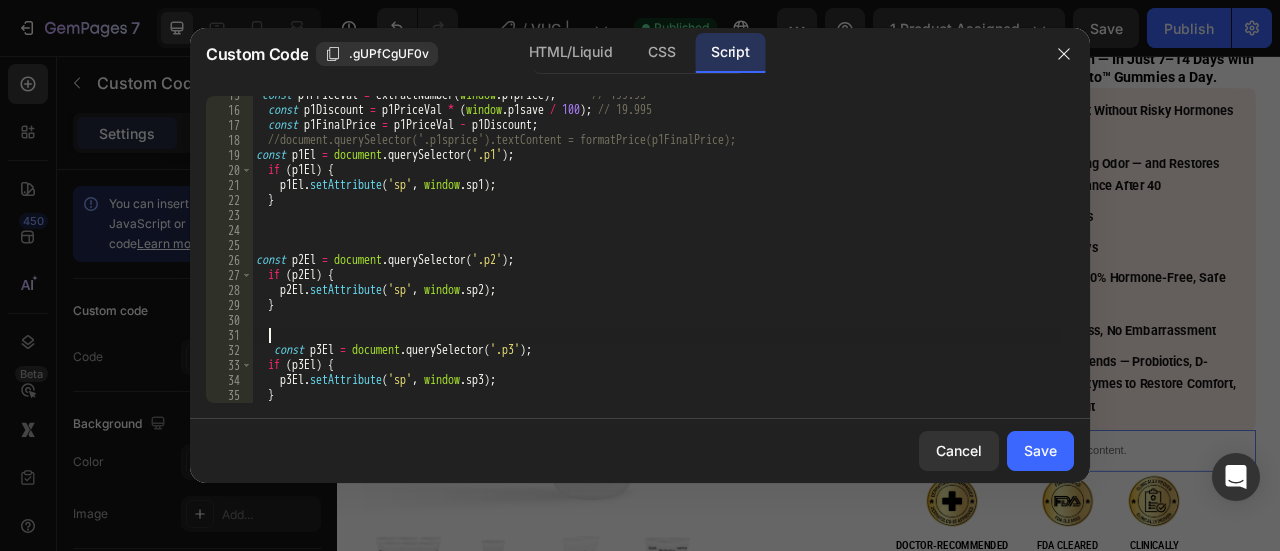 scroll, scrollTop: 218, scrollLeft: 0, axis: vertical 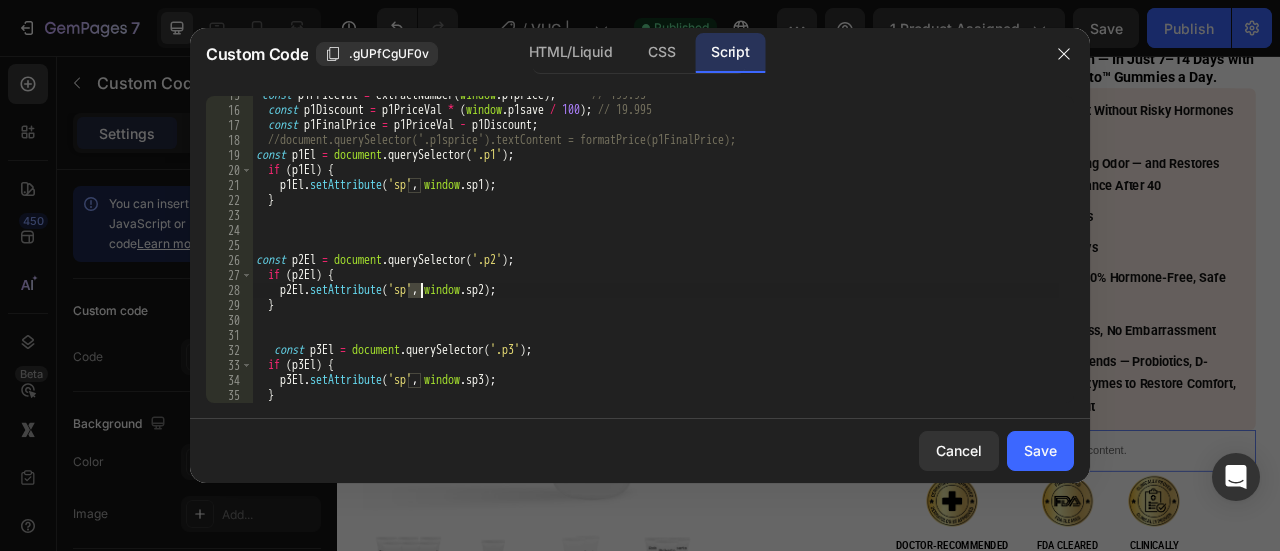 click on "const   p1PriceVal   =   extractNumber ( window . p1price ) ;        // 199.95    const   p1Discount   =   p1PriceVal   *   ( window . p1save   /   100 ) ;   // 19.995    const   p1FinalPrice   =   p1PriceVal   -   p1Discount ;       //document.querySelector('.p1sprice').textContent = formatPrice(p1FinalPrice); const   p1El   =   document . querySelector ( '.p1' ) ;    if   ( p1El )   {      p1El . setAttribute ( 'sp' ,   window . sp1 ) ;    }         const   p2El   =   document . querySelector ( '.p2' ) ;    if   ( p2El )   {      p2El . setAttribute ( 'sp' ,   window . sp2 ) ;    }           const   p3El   =   document . querySelector ( '.p3' ) ;    if   ( p3El )   {      p3El . setAttribute ( 'sp' ,   window . sp3 ) ;    }" at bounding box center (655, 256) 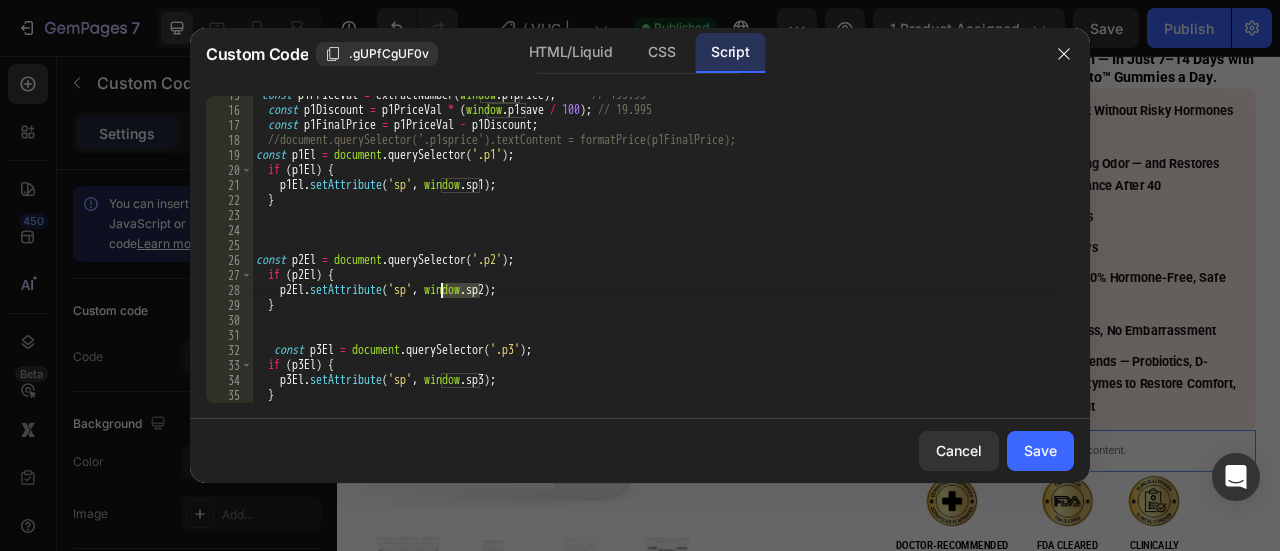 click on "const   p1PriceVal   =   extractNumber ( window . p1price ) ;        // 199.95    const   p1Discount   =   p1PriceVal   *   ( window . p1save   /   100 ) ;   // 19.995    const   p1FinalPrice   =   p1PriceVal   -   p1Discount ;       //document.querySelector('.p1sprice').textContent = formatPrice(p1FinalPrice); const   p1El   =   document . querySelector ( '.p1' ) ;    if   ( p1El )   {      p1El . setAttribute ( 'sp' ,   window . sp1 ) ;    }         const   p2El   =   document . querySelector ( '.p2' ) ;    if   ( p2El )   {      p2El . setAttribute ( 'sp' ,   window . sp2 ) ;    }           const   p3El   =   document . querySelector ( '.p3' ) ;    if   ( p3El )   {      p3El . setAttribute ( 'sp' ,   window . sp3 ) ;    }" at bounding box center (655, 256) 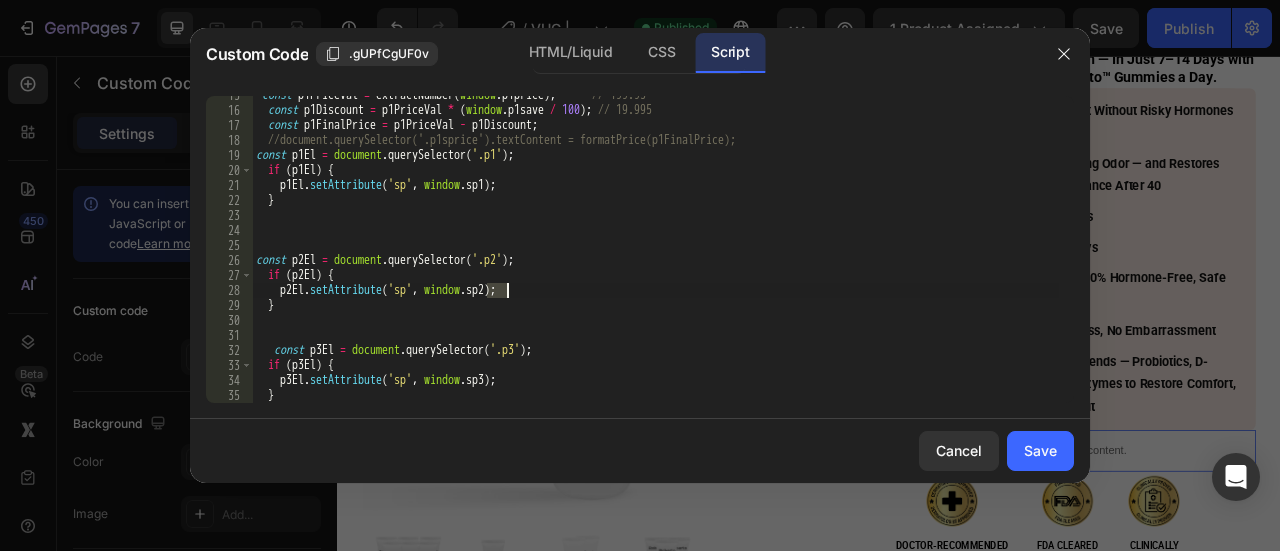 click on "const   p1PriceVal   =   extractNumber ( window . p1price ) ;        // 199.95    const   p1Discount   =   p1PriceVal   *   ( window . p1save   /   100 ) ;   // 19.995    const   p1FinalPrice   =   p1PriceVal   -   p1Discount ;       //document.querySelector('.p1sprice').textContent = formatPrice(p1FinalPrice); const   p1El   =   document . querySelector ( '.p1' ) ;    if   ( p1El )   {      p1El . setAttribute ( 'sp' ,   window . sp1 ) ;    }         const   p2El   =   document . querySelector ( '.p2' ) ;    if   ( p2El )   {      p2El . setAttribute ( 'sp' ,   window . sp2 ) ;    }           const   p3El   =   document . querySelector ( '.p3' ) ;    if   ( p3El )   {      p3El . setAttribute ( 'sp' ,   window . sp3 ) ;    }" at bounding box center [655, 256] 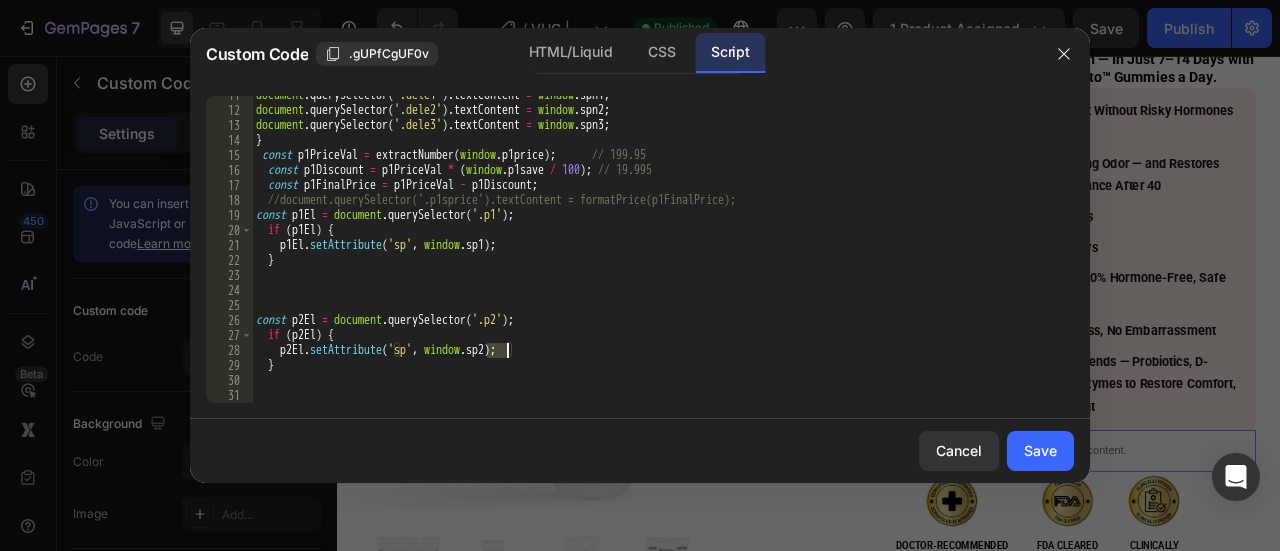 scroll, scrollTop: 158, scrollLeft: 0, axis: vertical 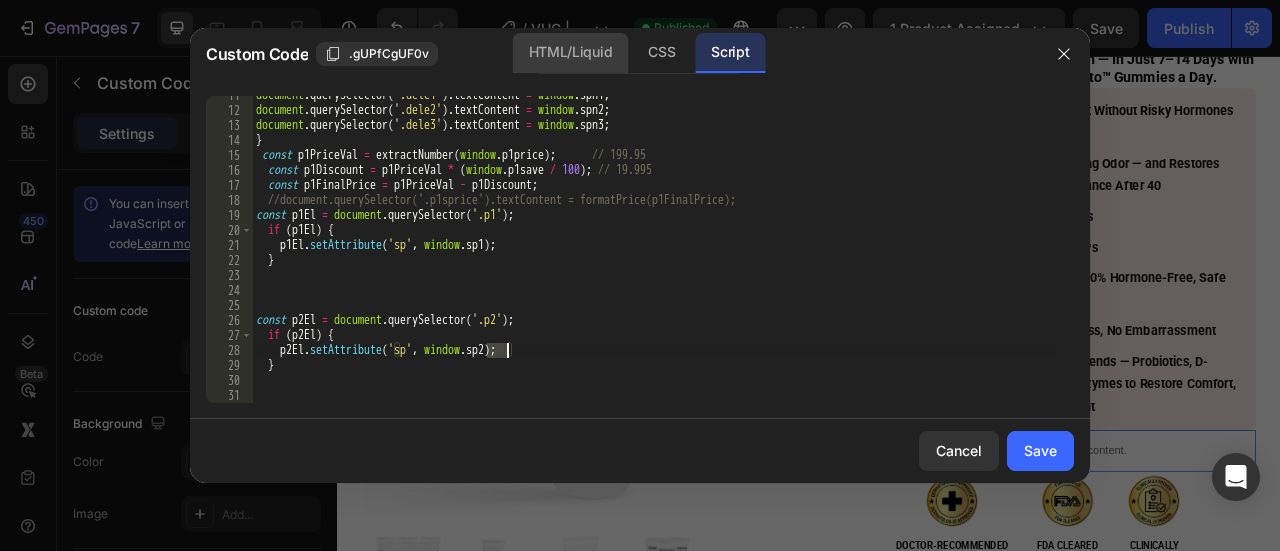 click on "HTML/Liquid" 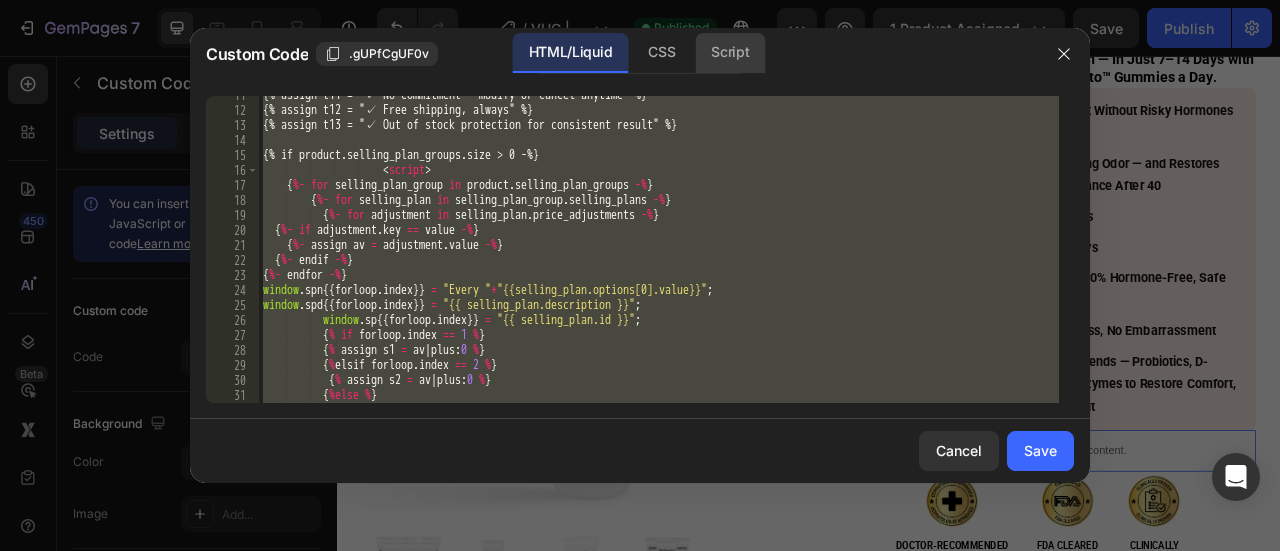 click on "Script" 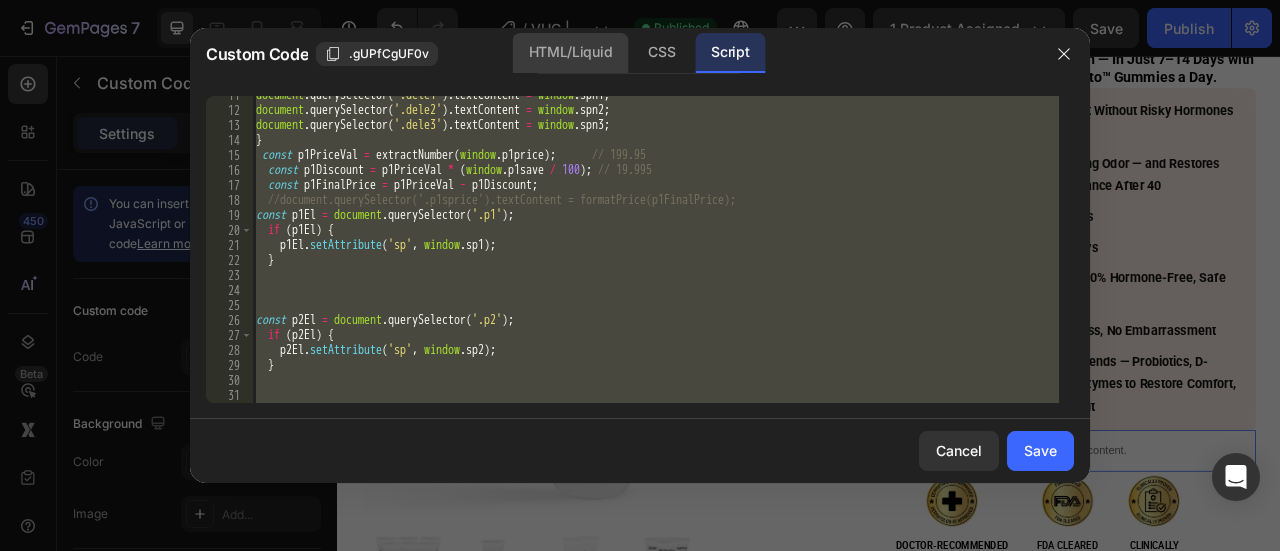 click on "HTML/Liquid" 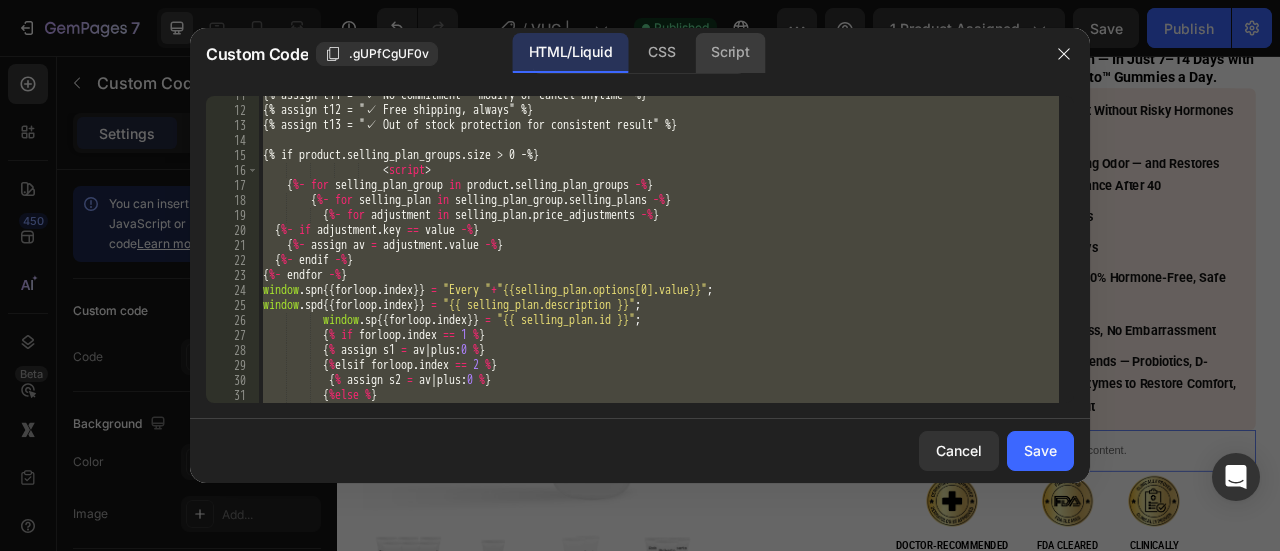 click on "Script" 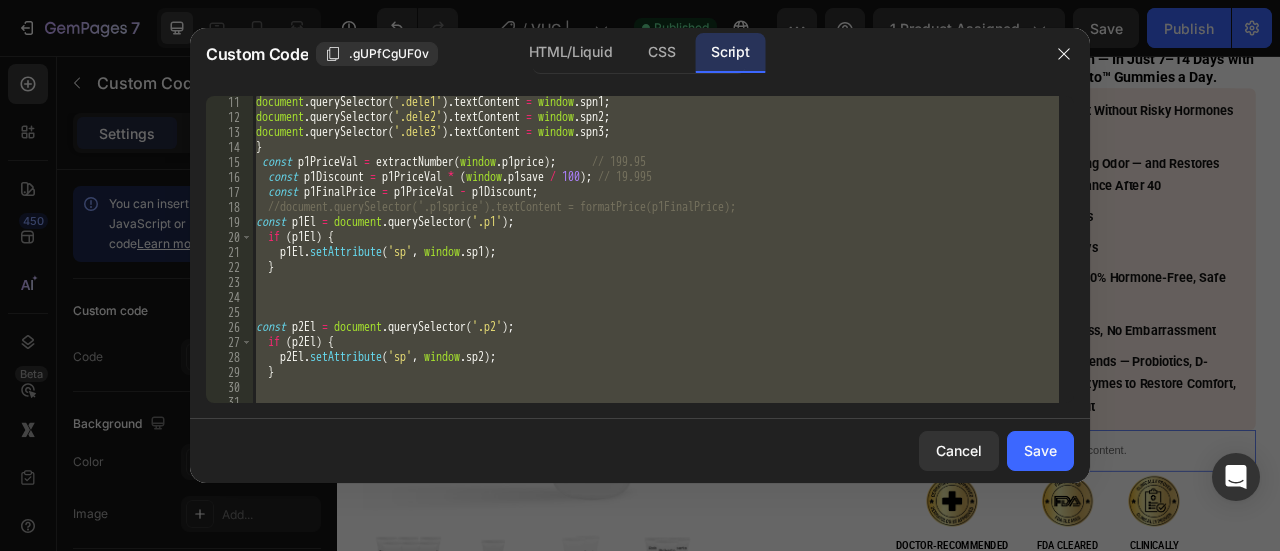 scroll, scrollTop: 147, scrollLeft: 0, axis: vertical 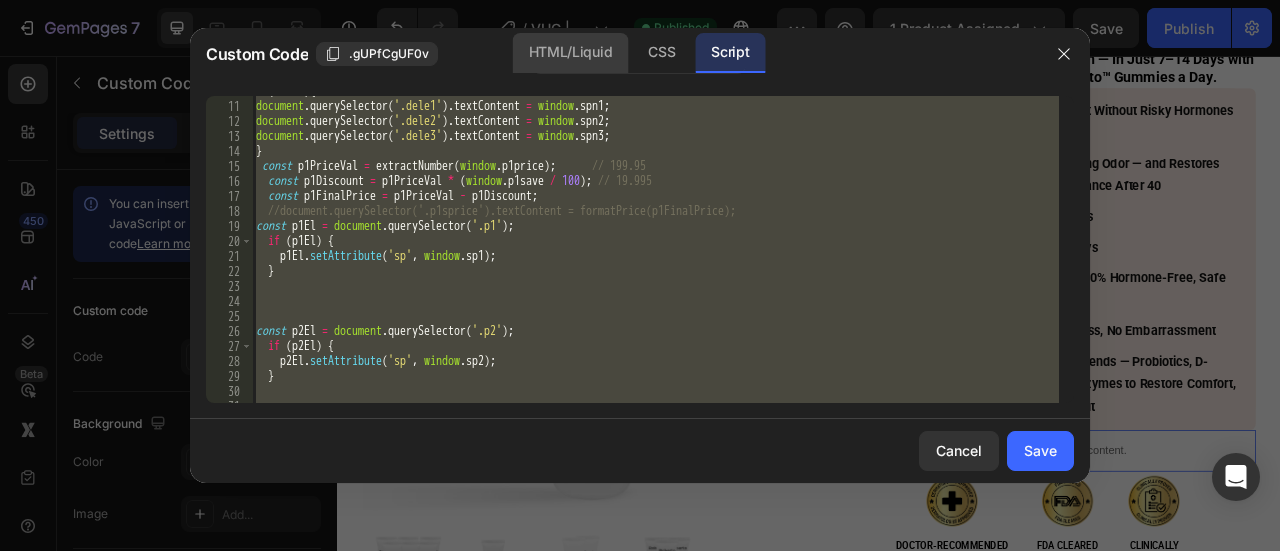 click on "HTML/Liquid" 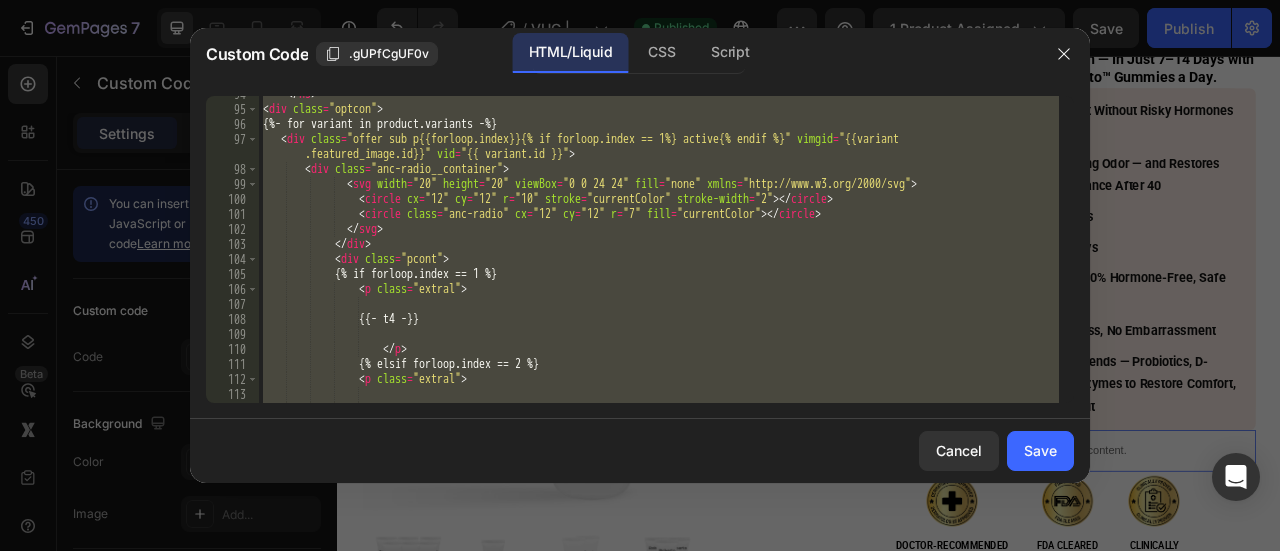 scroll, scrollTop: 1394, scrollLeft: 0, axis: vertical 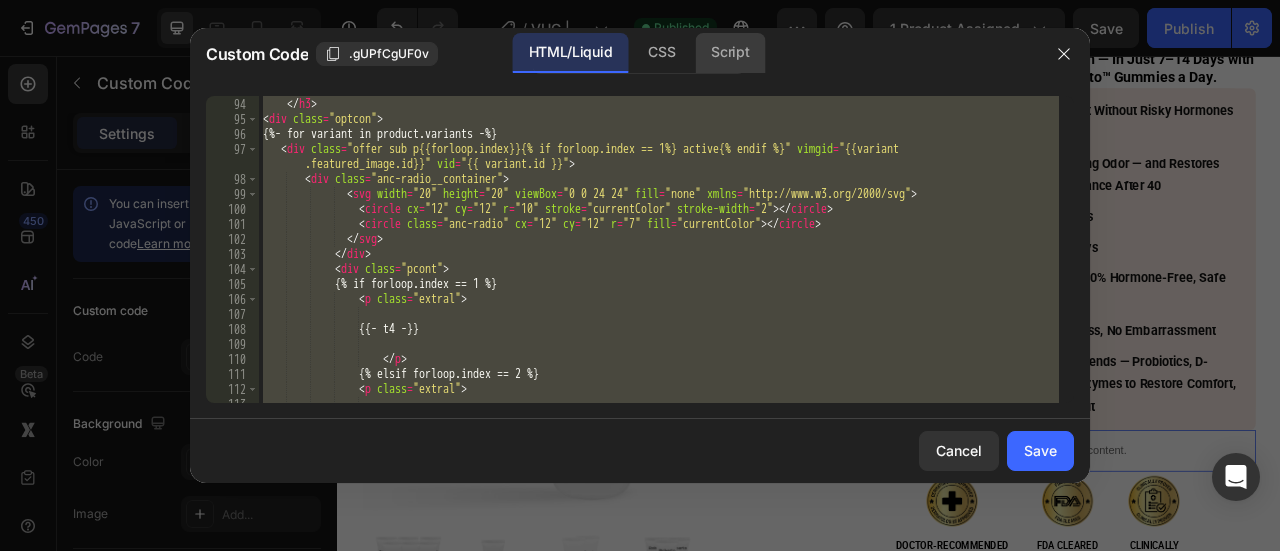 click on "Script" 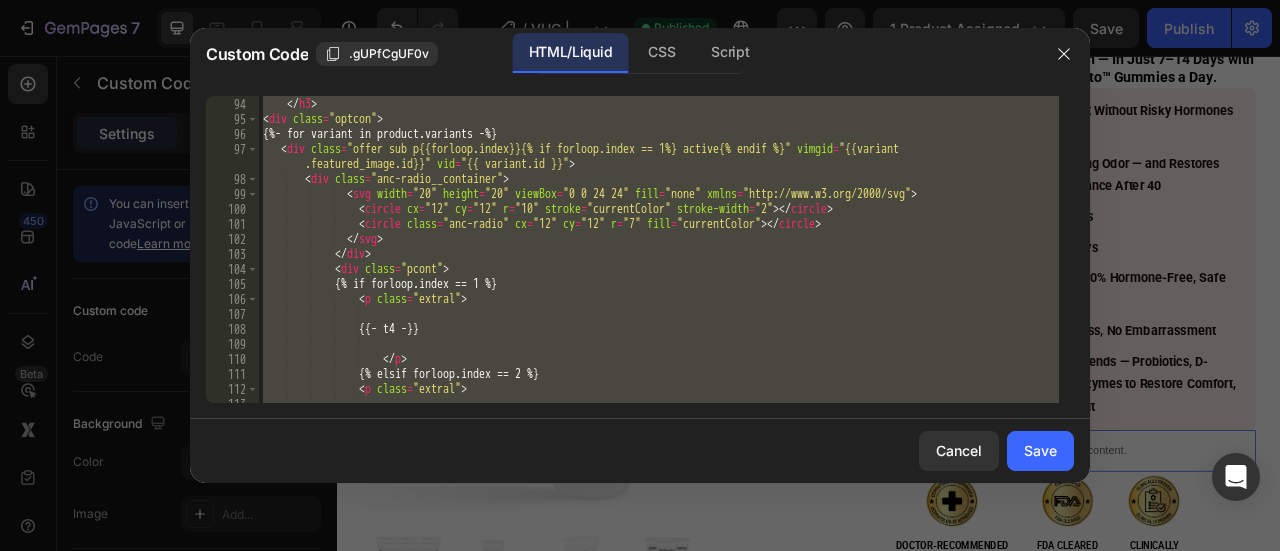 scroll, scrollTop: 218, scrollLeft: 0, axis: vertical 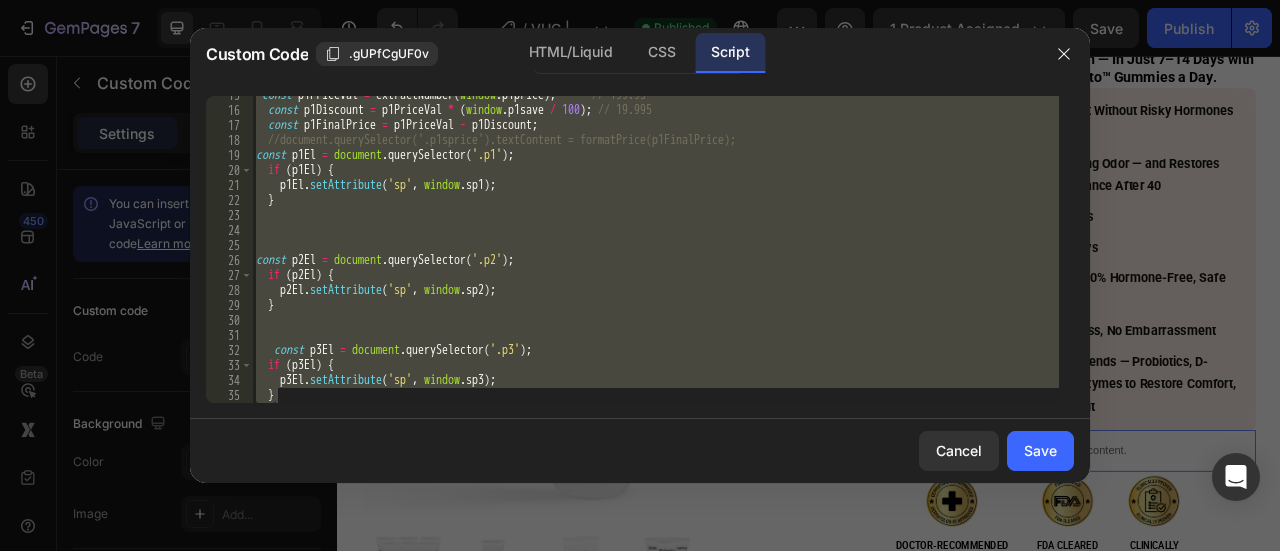 click on "const   p1PriceVal   =   extractNumber ( window . p1price ) ;        // 199.95    const   p1Discount   =   p1PriceVal   *   ( window . p1save   /   100 ) ;   // 19.995    const   p1FinalPrice   =   p1PriceVal   -   p1Discount ;       //document.querySelector('.p1sprice').textContent = formatPrice(p1FinalPrice); const   p1El   =   document . querySelector ( '.p1' ) ;    if   ( p1El )   {      p1El . setAttribute ( 'sp' ,   window . sp1 ) ;    }         const   p2El   =   document . querySelector ( '.p2' ) ;    if   ( p2El )   {      p2El . setAttribute ( 'sp' ,   window . sp2 ) ;    }           const   p3El   =   document . querySelector ( '.p3' ) ;    if   ( p3El )   {      p3El . setAttribute ( 'sp' ,   window . sp3 ) ;    }" at bounding box center (655, 249) 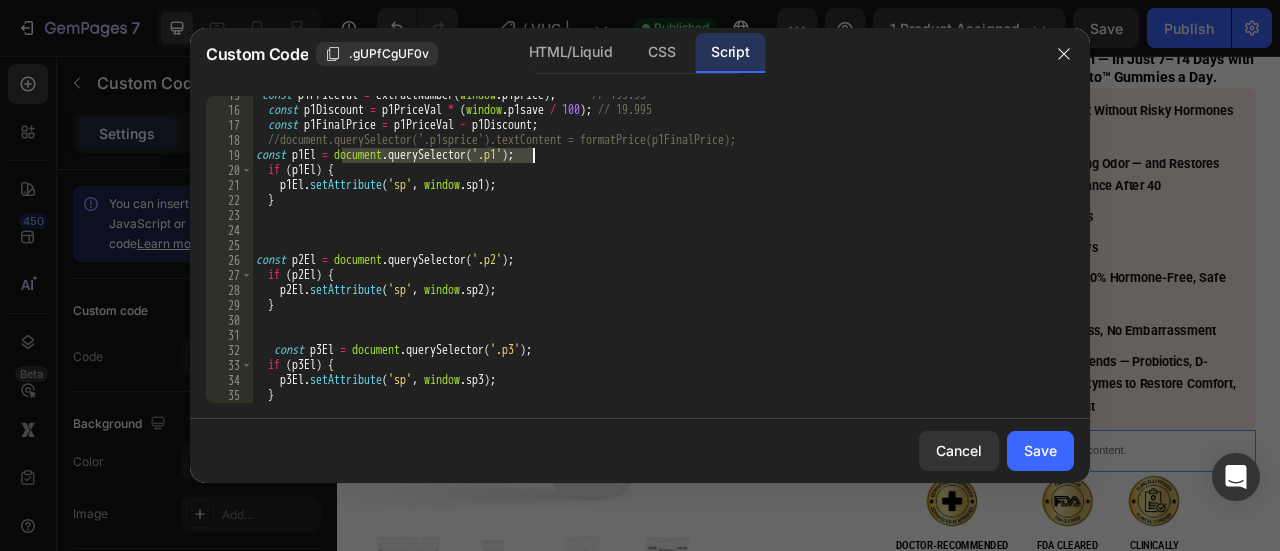 drag, startPoint x: 344, startPoint y: 151, endPoint x: 533, endPoint y: 159, distance: 189.16924 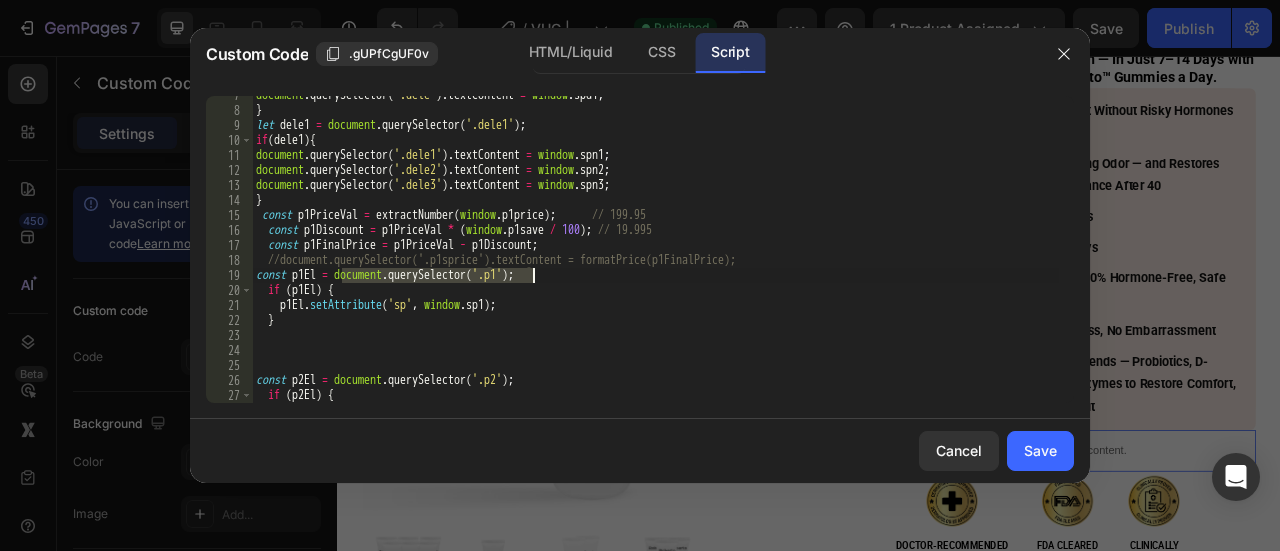 scroll, scrollTop: 158, scrollLeft: 0, axis: vertical 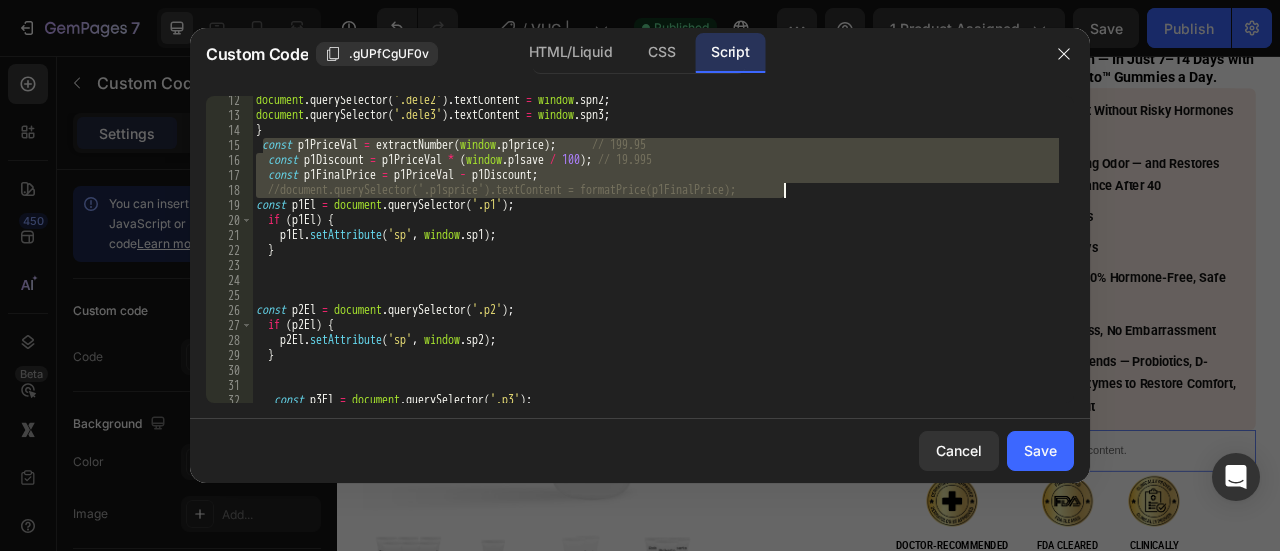 drag, startPoint x: 260, startPoint y: 143, endPoint x: 784, endPoint y: 183, distance: 525.5245 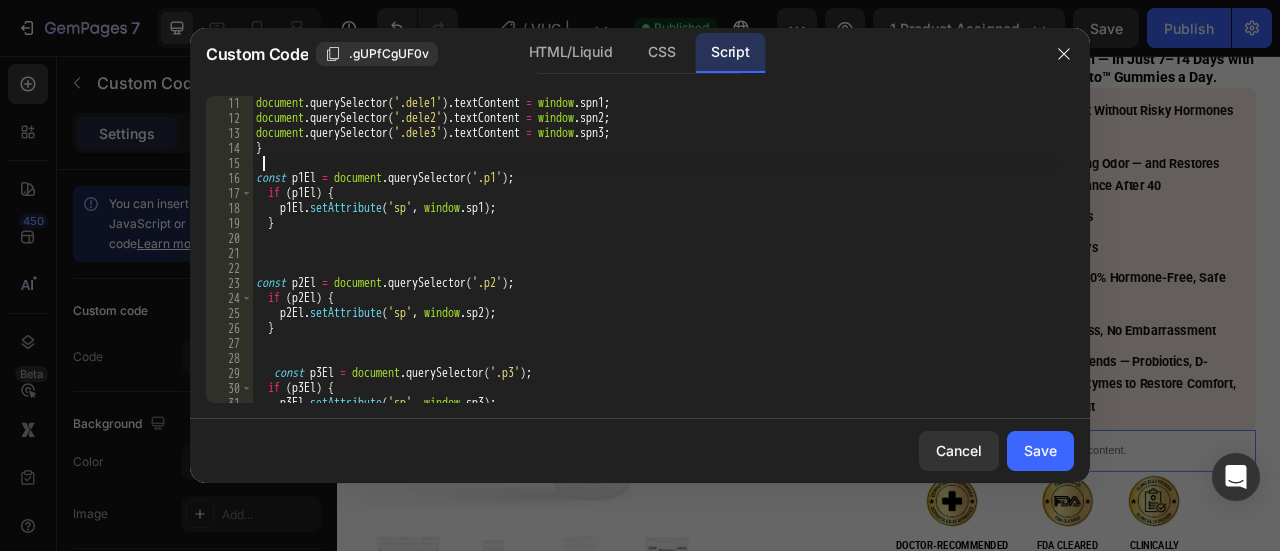 scroll, scrollTop: 149, scrollLeft: 0, axis: vertical 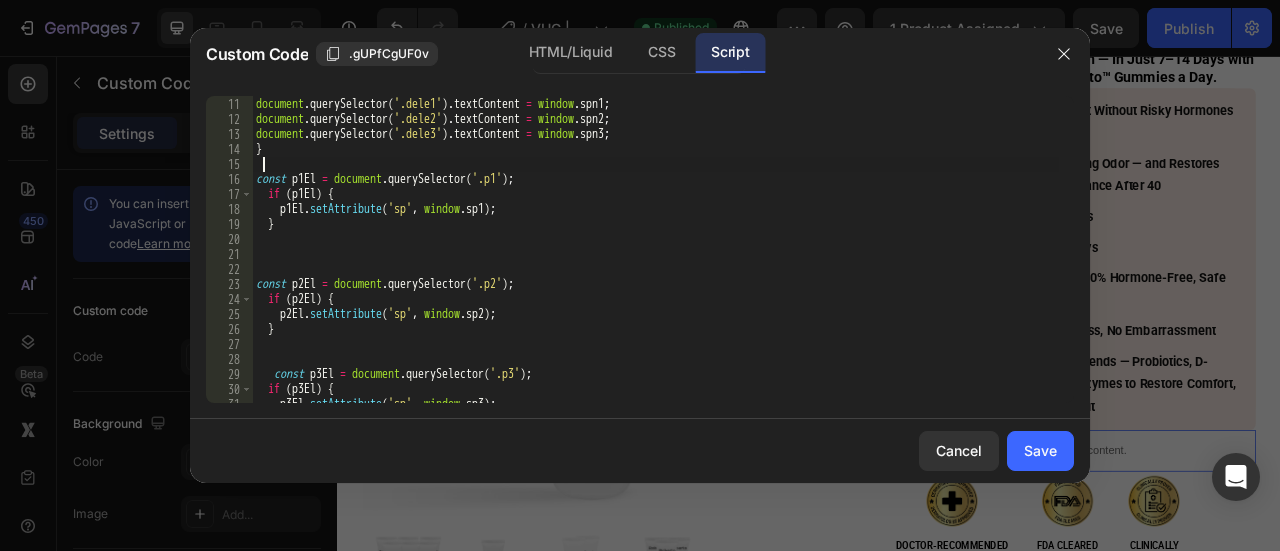 click on "if ( dele1 ) { document . querySelector ( '.dele1' ) . textContent   =   window . spn1 ; document . querySelector ( '.dele2' ) . textContent   =   window . spn2 ; document . querySelector ( '.dele3' ) . textContent   =   window . spn3 ; }   const   p1El   =   document . querySelector ( '.p1' ) ;    if   ( p1El )   {      p1El . setAttribute ( 'sp' ,   window . sp1 ) ;    }         const   p2El   =   document . querySelector ( '.p2' ) ;    if   ( p2El )   {      p2El . setAttribute ( 'sp' ,   window . sp2 ) ;    }           const   p3El   =   document . querySelector ( '.p3' ) ;    if   ( p3El )   {      p3El . setAttribute ( 'sp' ,   window . sp3 ) ;" at bounding box center (655, 250) 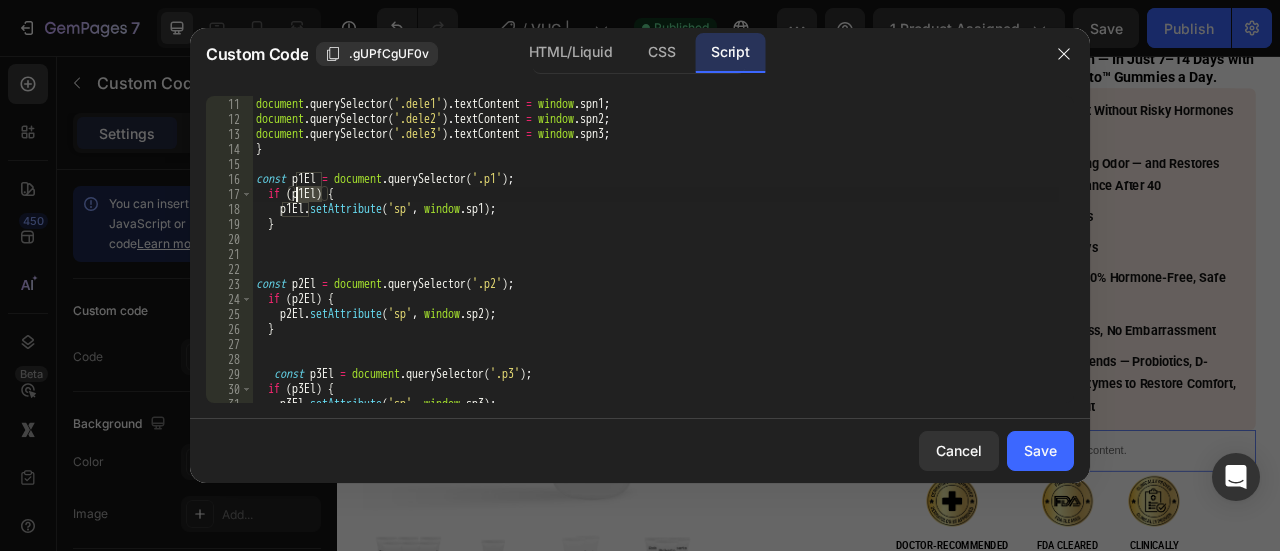 click on "if ( dele1 ) { document . querySelector ( '.dele1' ) . textContent   =   window . spn1 ; document . querySelector ( '.dele2' ) . textContent   =   window . spn2 ; document . querySelector ( '.dele3' ) . textContent   =   window . spn3 ; }   const   p1El   =   document . querySelector ( '.p1' ) ;    if   ( p1El )   {      p1El . setAttribute ( 'sp' ,   window . sp1 ) ;    }         const   p2El   =   document . querySelector ( '.p2' ) ;    if   ( p2El )   {      p2El . setAttribute ( 'sp' ,   window . sp2 ) ;    }           const   p3El   =   document . querySelector ( '.p3' ) ;    if   ( p3El )   {      p3El . setAttribute ( 'sp' ,   window . sp3 ) ;" at bounding box center (655, 250) 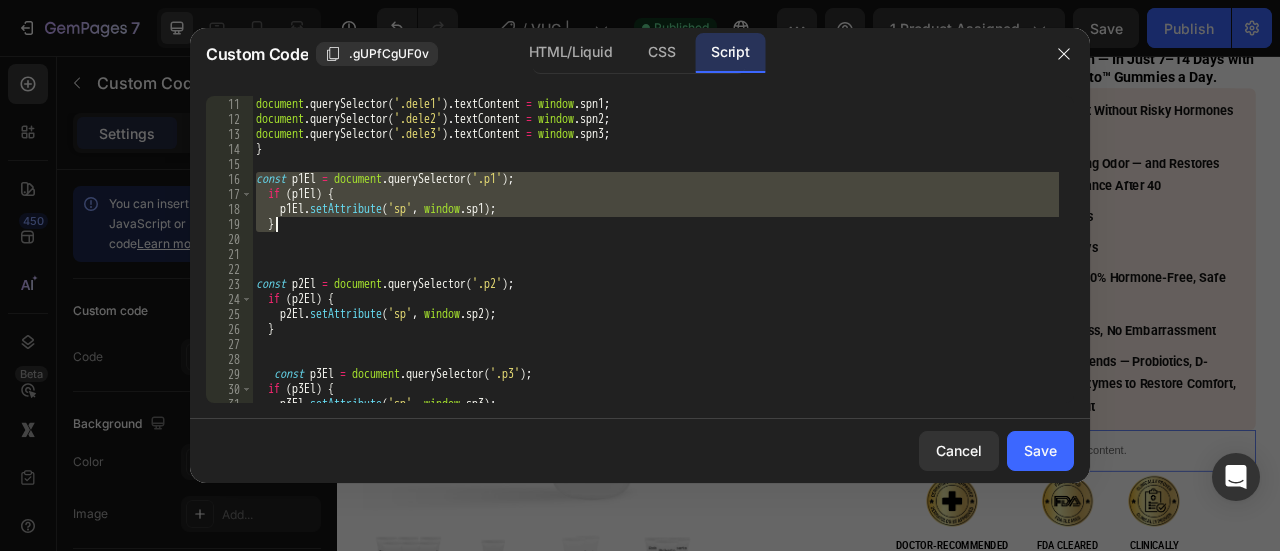 drag, startPoint x: 281, startPoint y: 205, endPoint x: 296, endPoint y: 230, distance: 29.15476 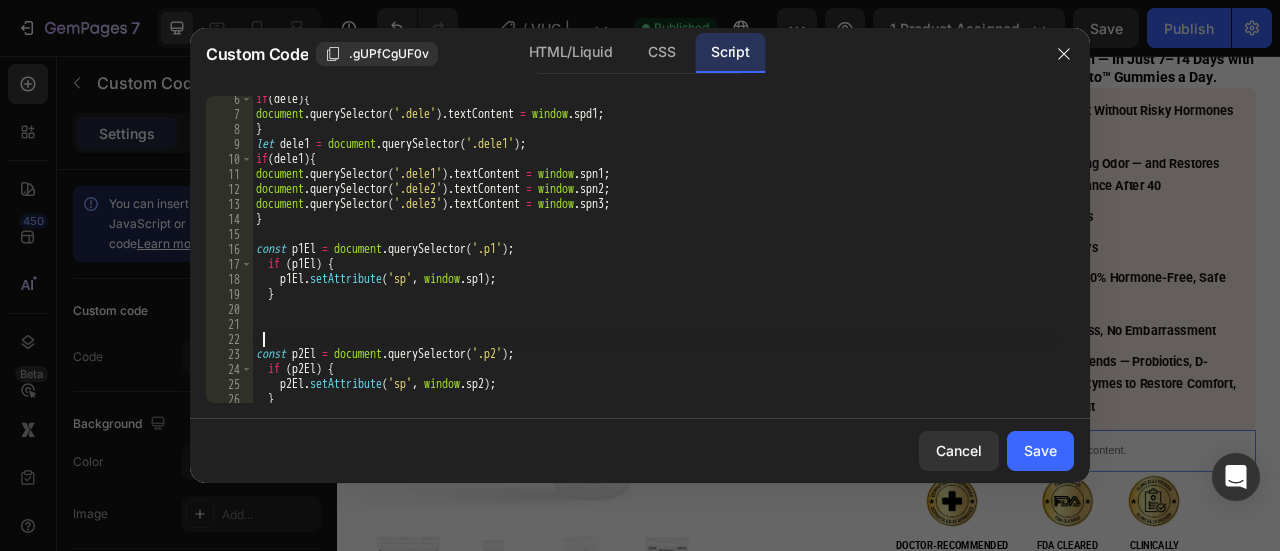 scroll, scrollTop: 72, scrollLeft: 0, axis: vertical 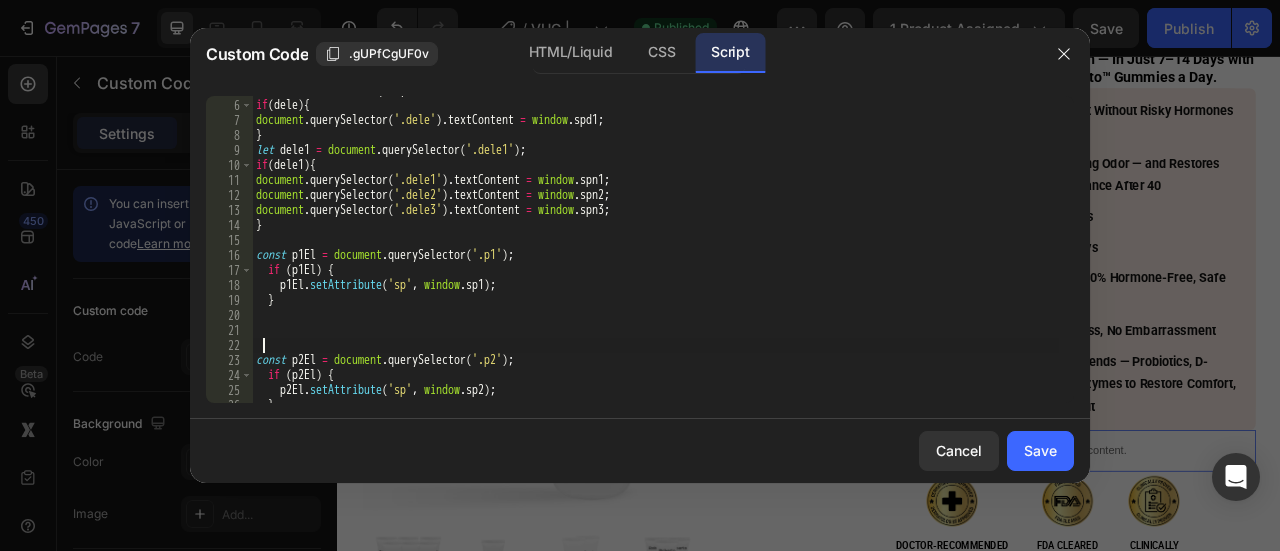 click on "let   dele   =   document . querySelector ( '.dele' ) ; if ( dele ) { document . querySelector ( '.dele' ) . textContent   =   window . spd1 ; } let   dele1   =   document . querySelector ( '.dele1' ) ; if ( dele1 ) { document . querySelector ( '.dele1' ) . textContent   =   window . spn1 ; document . querySelector ( '.dele2' ) . textContent   =   window . spn2 ; document . querySelector ( '.dele3' ) . textContent   =   window . spn3 ; }   const   p1El   =   document . querySelector ( '.p1' ) ;    if   ( p1El )   {      p1El . setAttribute ( 'sp' ,   window . sp1 ) ;    }         const   p2El   =   document . querySelector ( '.p2' ) ;    if   ( p2El )   {      p2El . setAttribute ( 'sp' ,   window . sp2 ) ;    }" at bounding box center (655, 251) 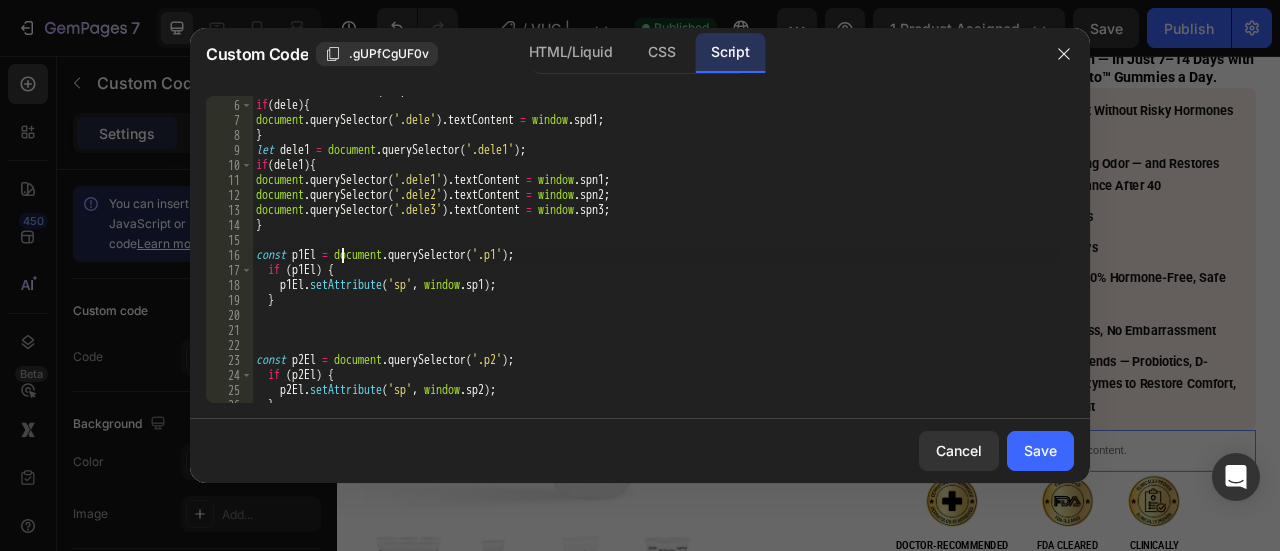 click on "let   dele   =   document . querySelector ( '.dele' ) ; if ( dele ) { document . querySelector ( '.dele' ) . textContent   =   window . spd1 ; } let   dele1   =   document . querySelector ( '.dele1' ) ; if ( dele1 ) { document . querySelector ( '.dele1' ) . textContent   =   window . spn1 ; document . querySelector ( '.dele2' ) . textContent   =   window . spn2 ; document . querySelector ( '.dele3' ) . textContent   =   window . spn3 ; }   const   p1El   =   document . querySelector ( '.p1' ) ;    if   ( p1El )   {      p1El . setAttribute ( 'sp' ,   window . sp1 ) ;    }         const   p2El   =   document . querySelector ( '.p2' ) ;    if   ( p2El )   {      p2El . setAttribute ( 'sp' ,   window . sp2 ) ;    }" at bounding box center (655, 251) 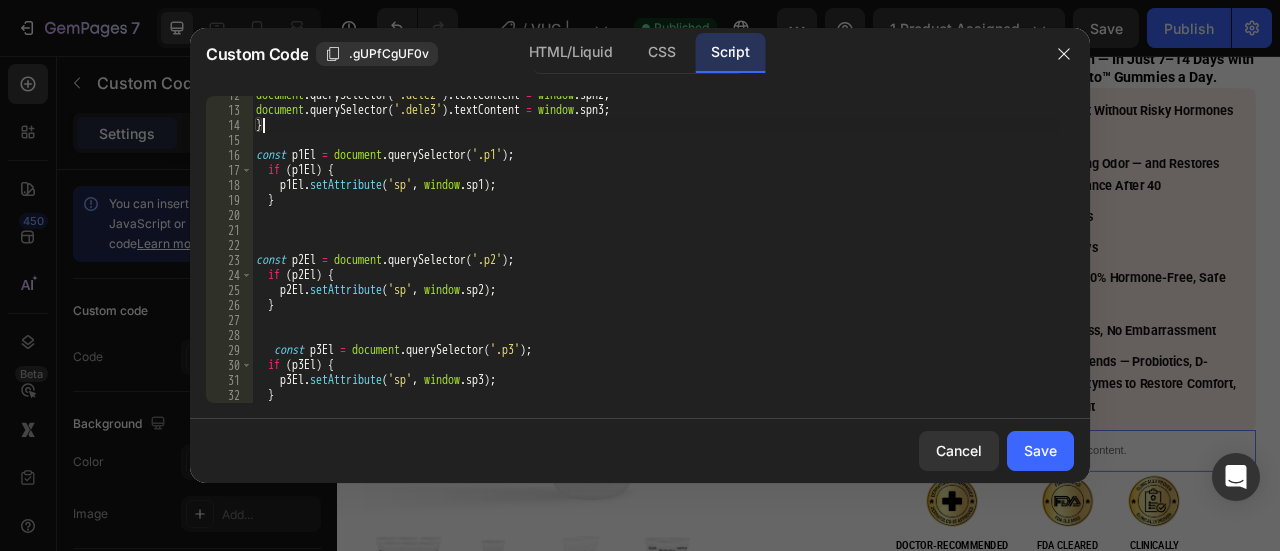 scroll, scrollTop: 172, scrollLeft: 0, axis: vertical 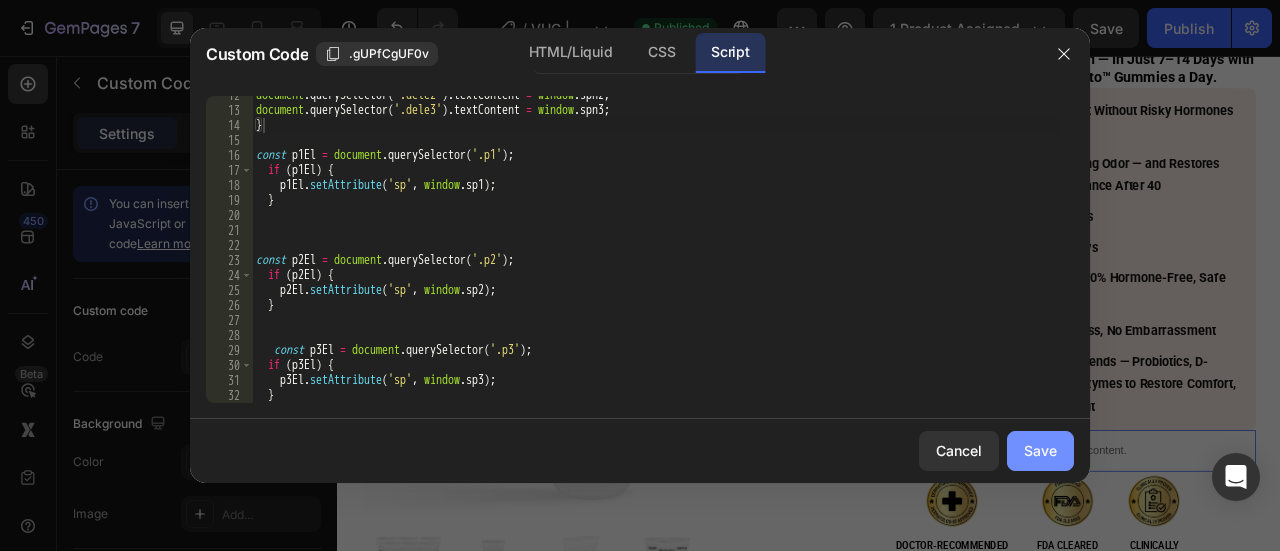 click on "Save" at bounding box center (1040, 450) 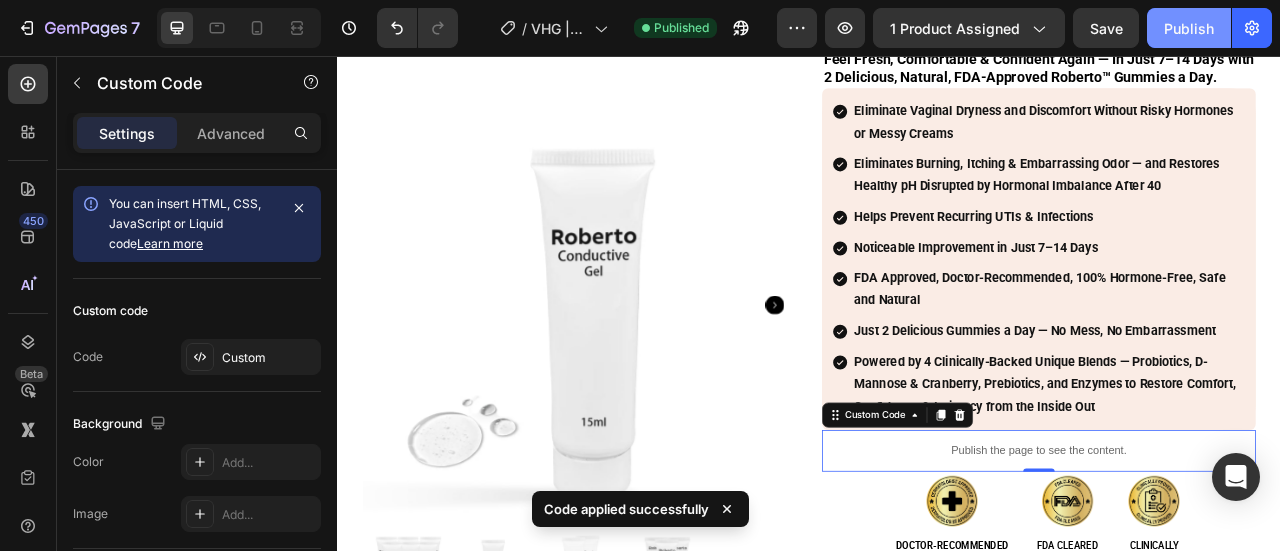 click on "Publish" 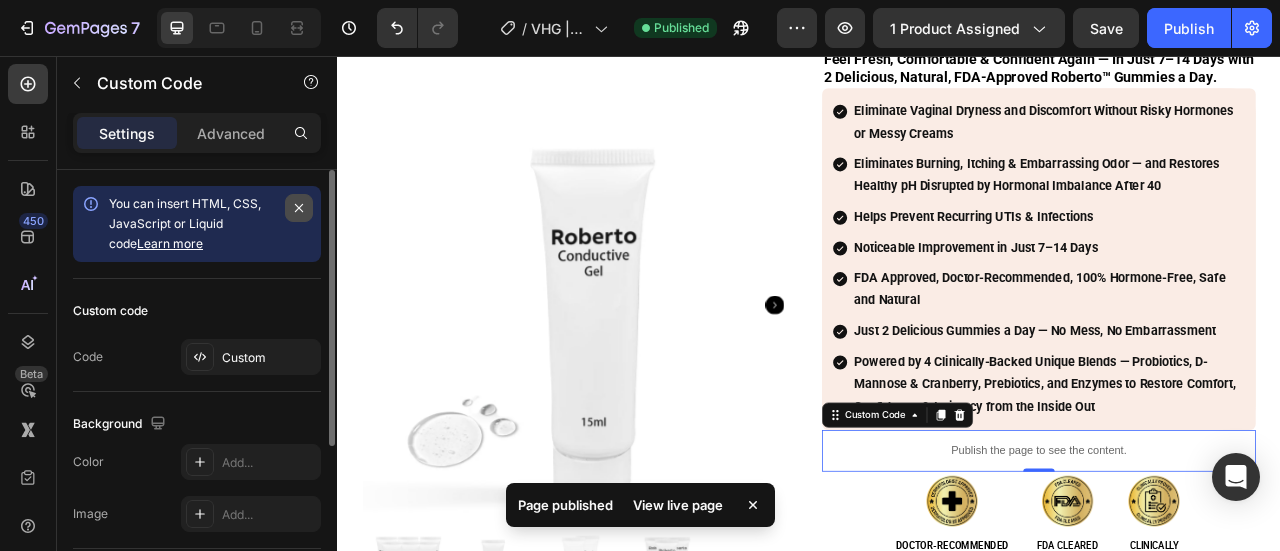 click 